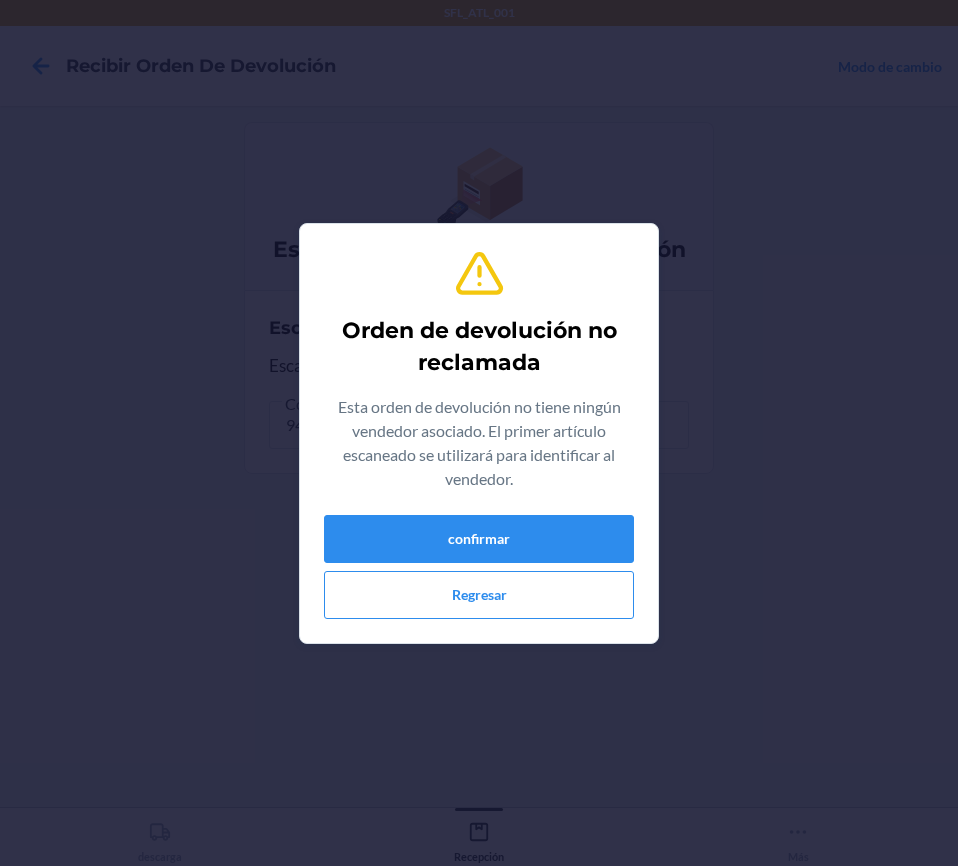 scroll, scrollTop: 0, scrollLeft: 0, axis: both 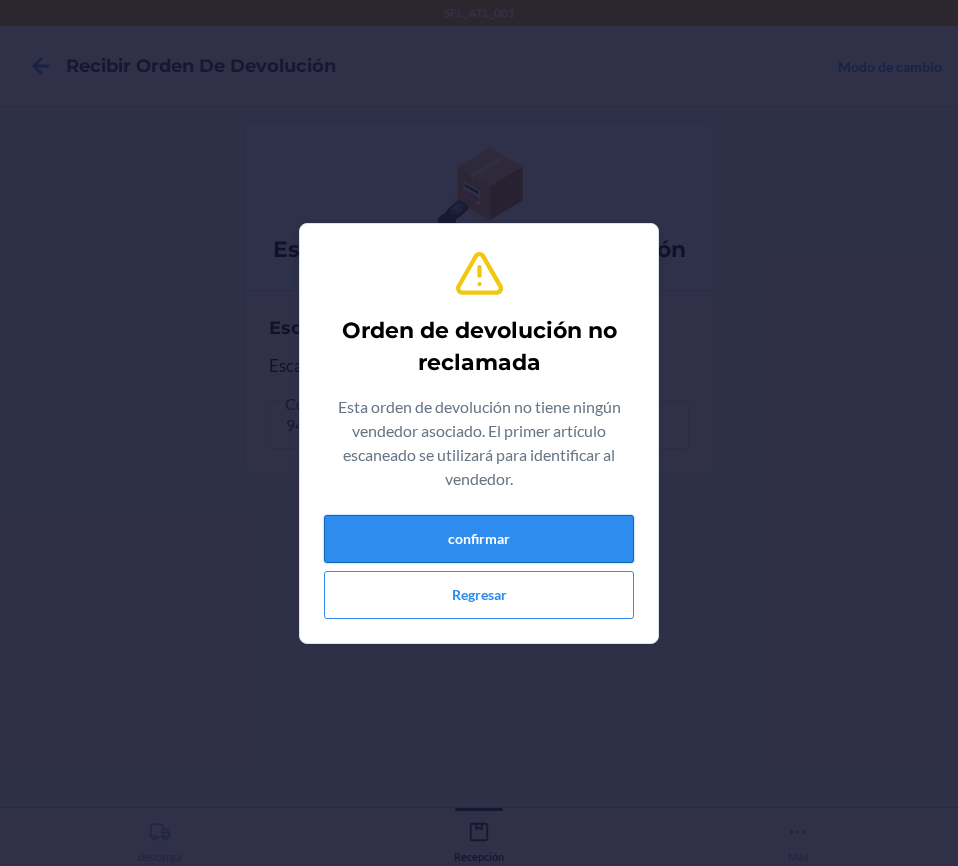 click on "confirmar" at bounding box center (479, 539) 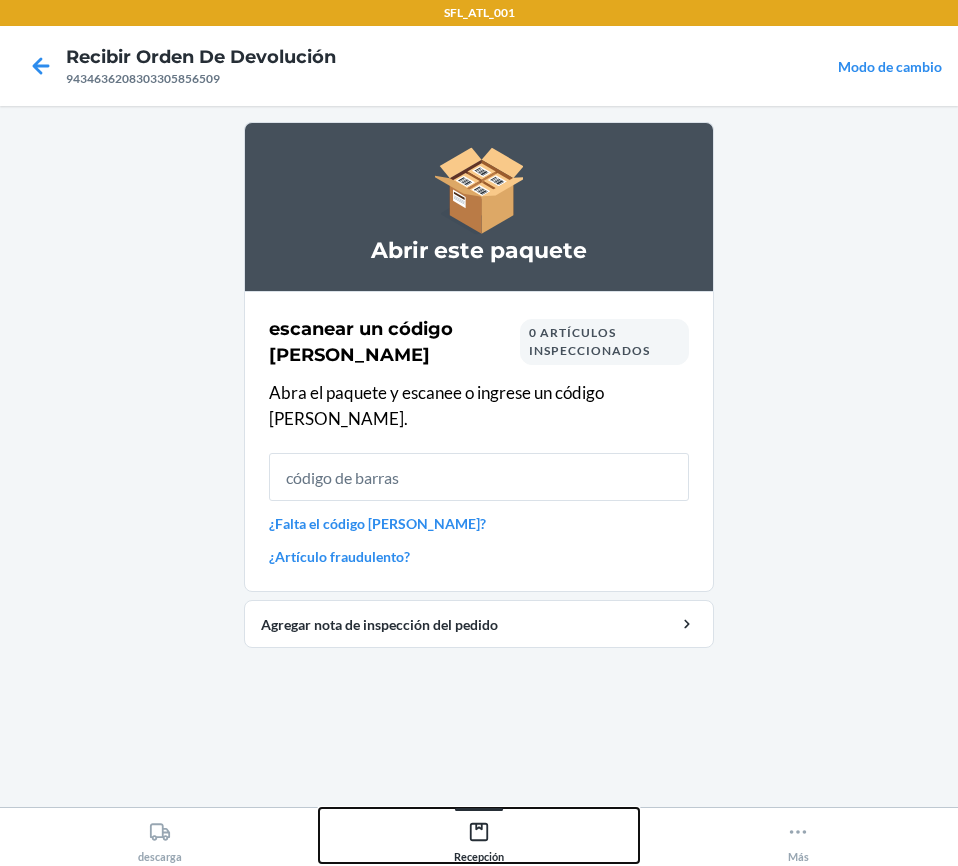 click 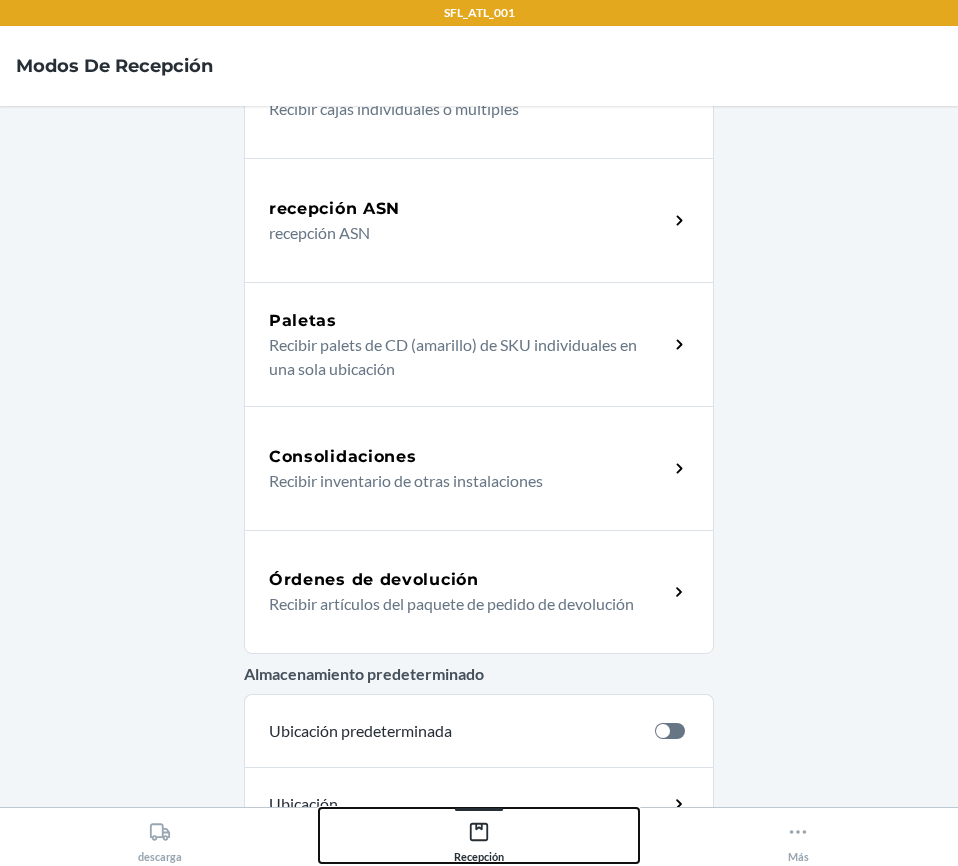 scroll, scrollTop: 206, scrollLeft: 0, axis: vertical 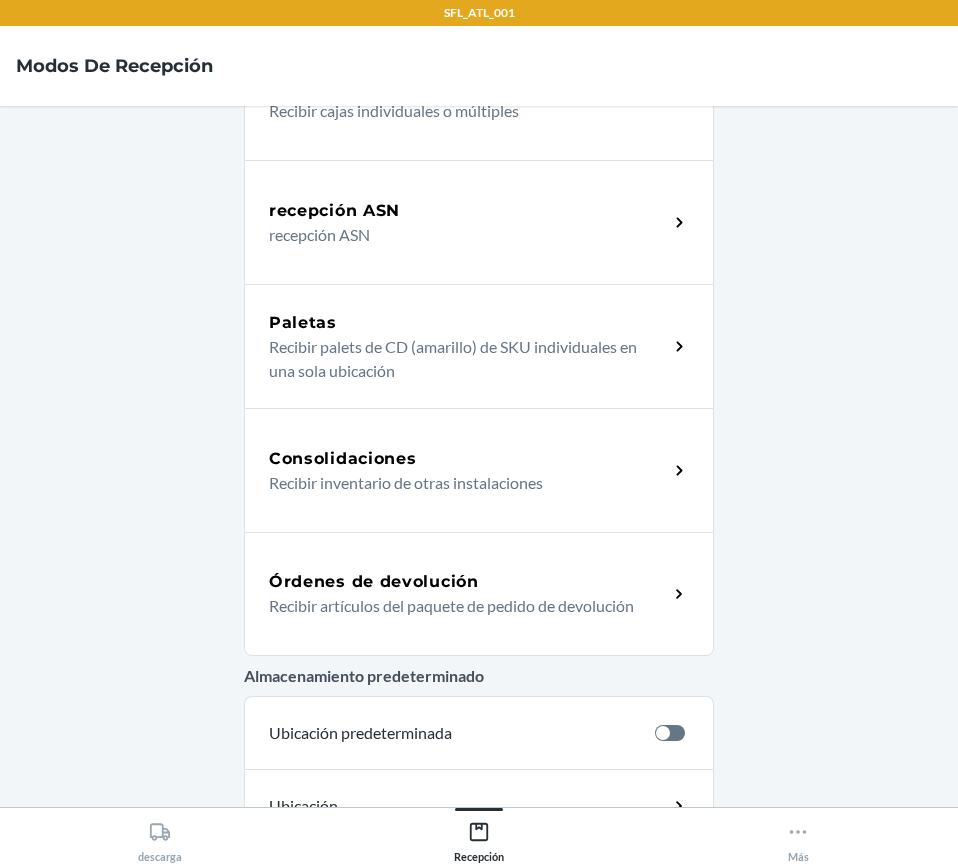 click on "Recibir artículos del paquete de pedido de devolución" at bounding box center (460, 606) 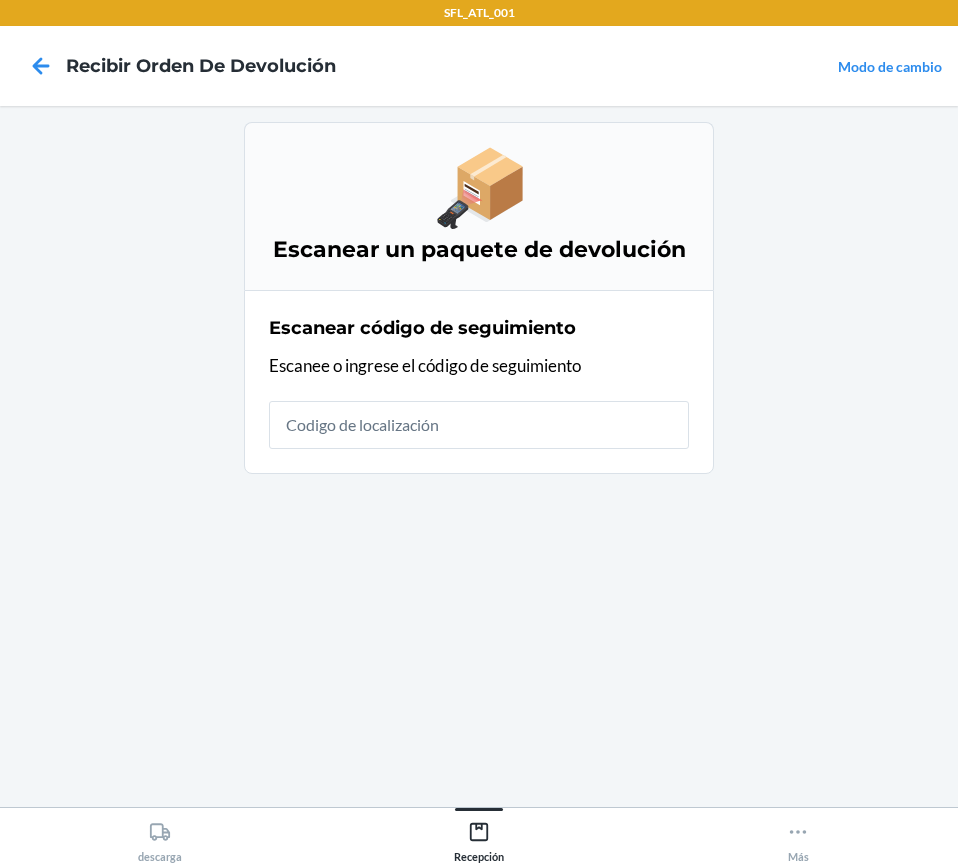 scroll, scrollTop: 0, scrollLeft: 0, axis: both 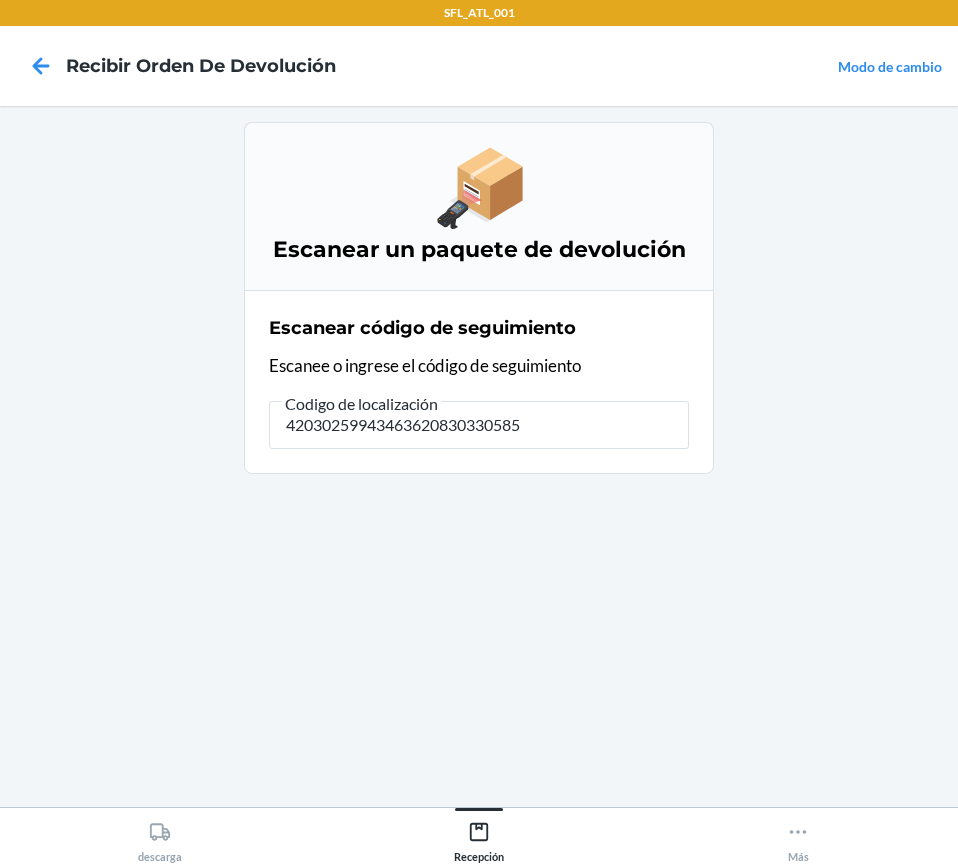 type on "420302599434636208303305856" 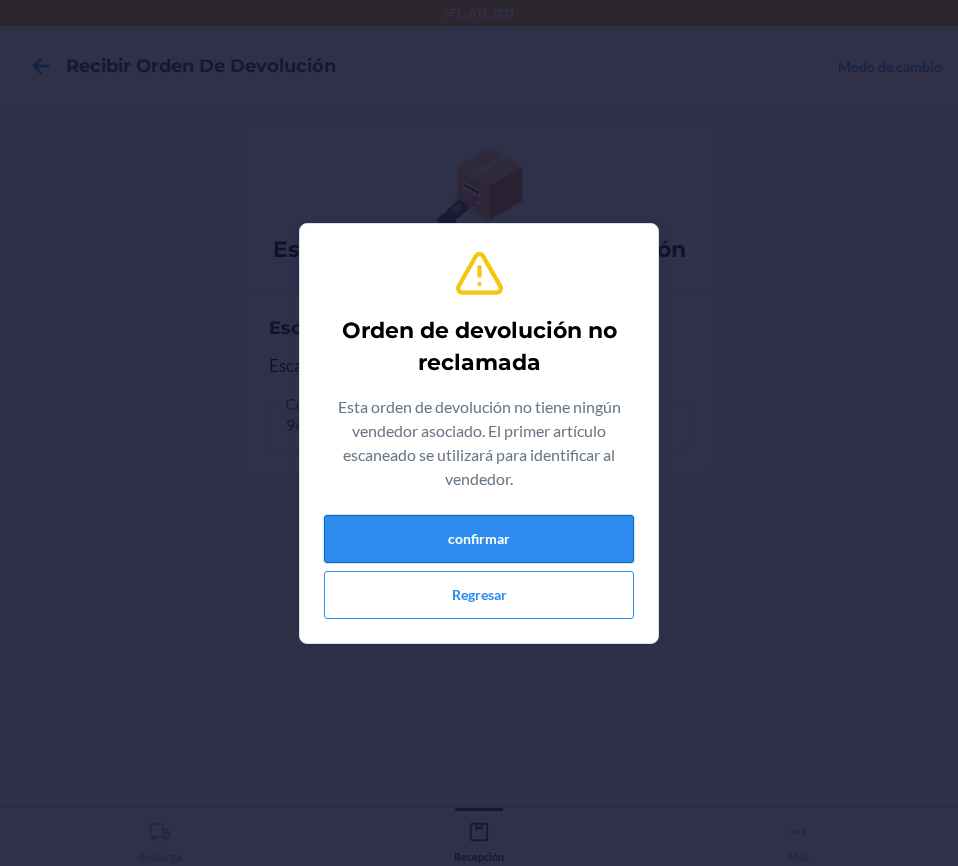 click on "confirmar" at bounding box center (479, 539) 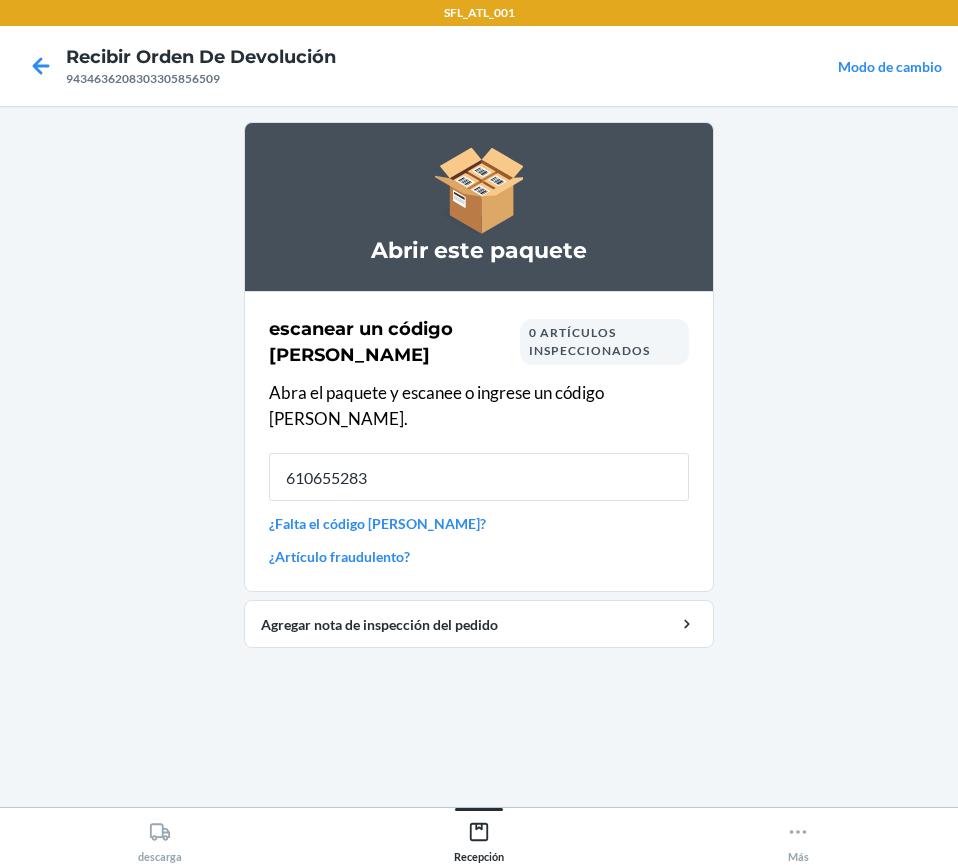 type on "6106552832" 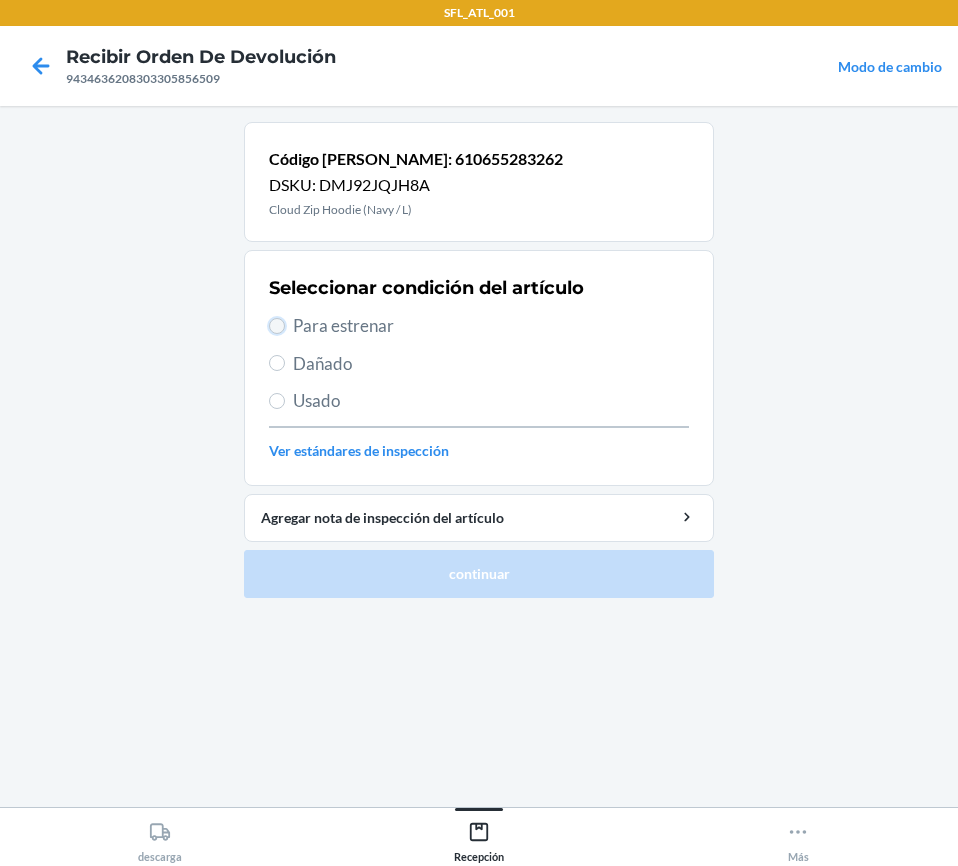 click on "Para estrenar" at bounding box center (277, 326) 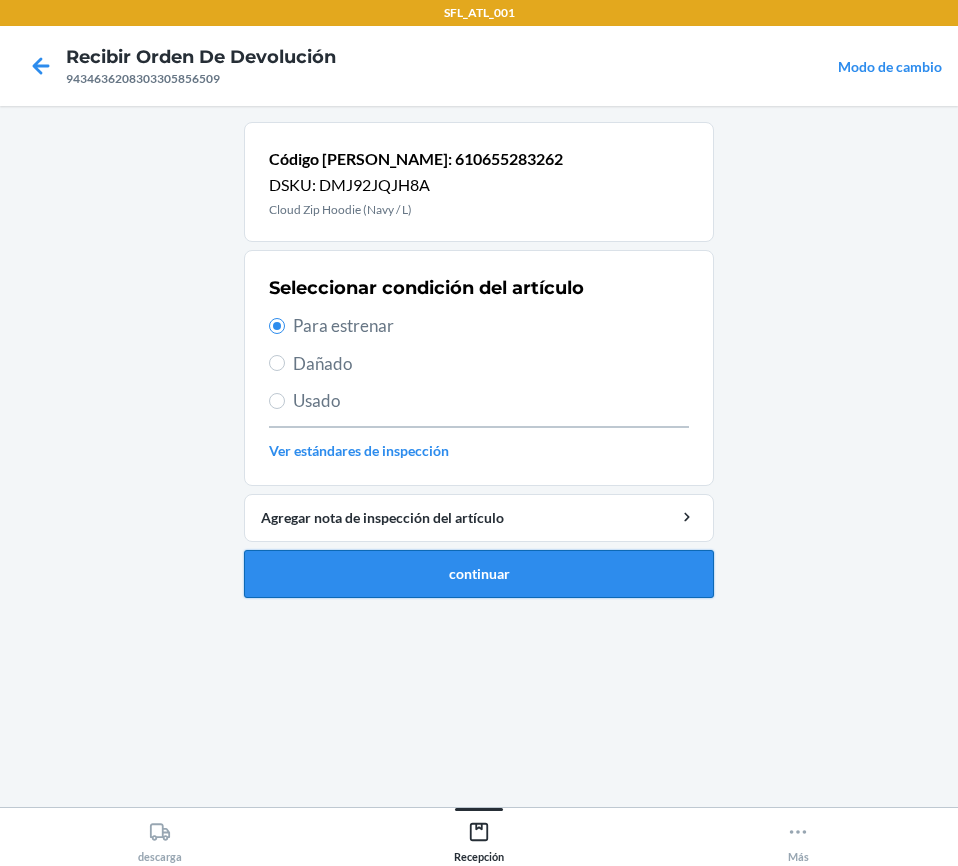 click on "continuar" at bounding box center (479, 574) 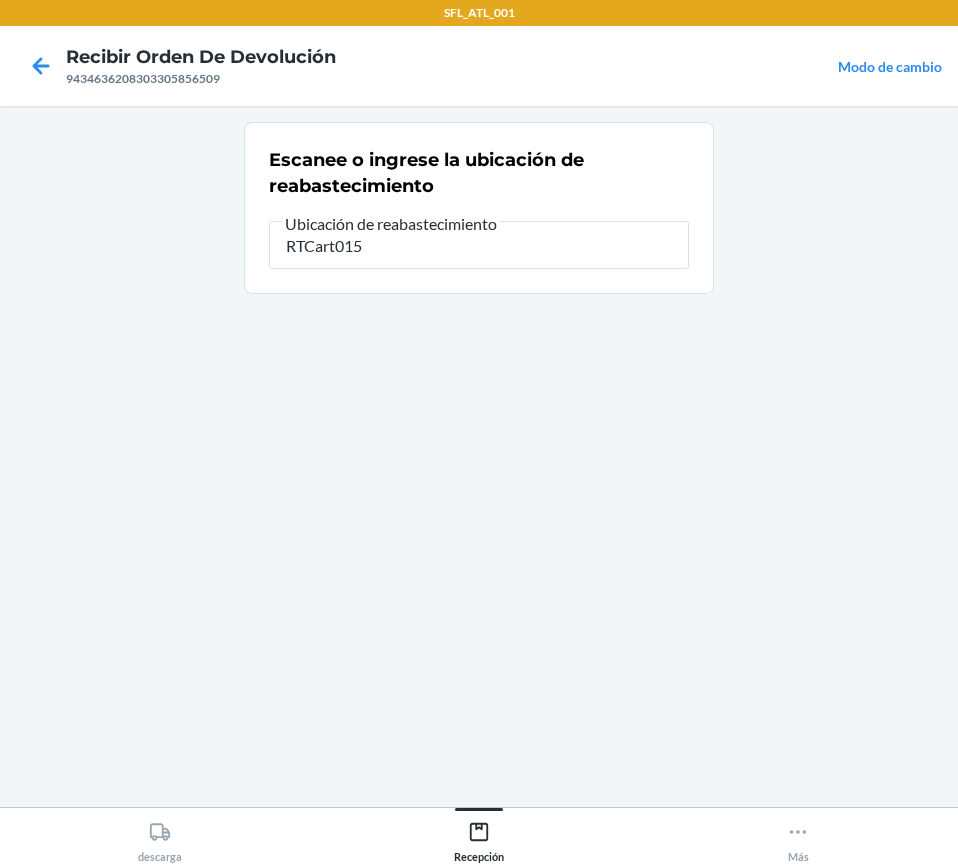type on "RTCart015" 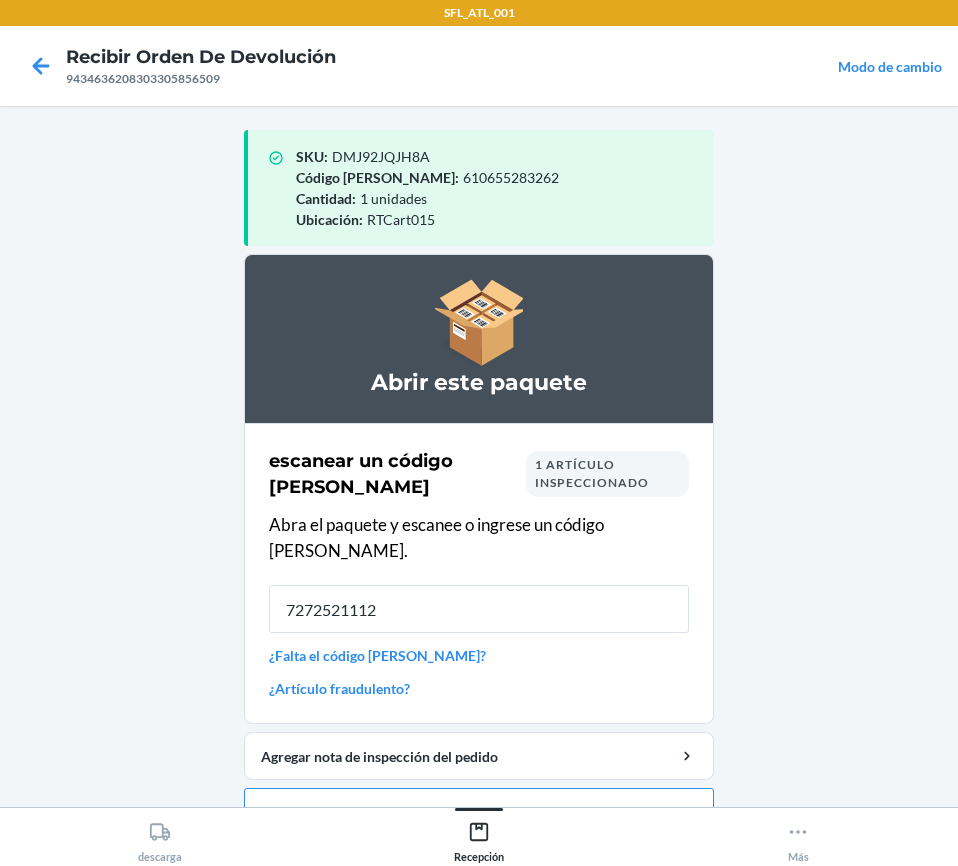 type on "72725211129" 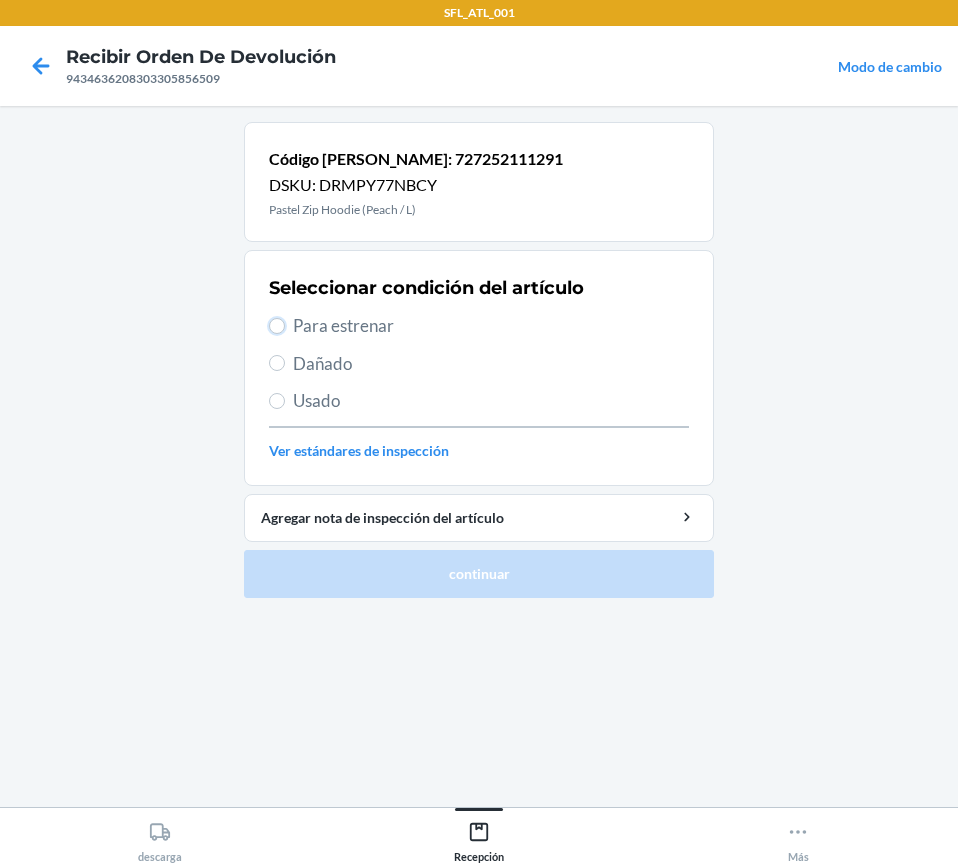 click on "Para estrenar" at bounding box center [277, 326] 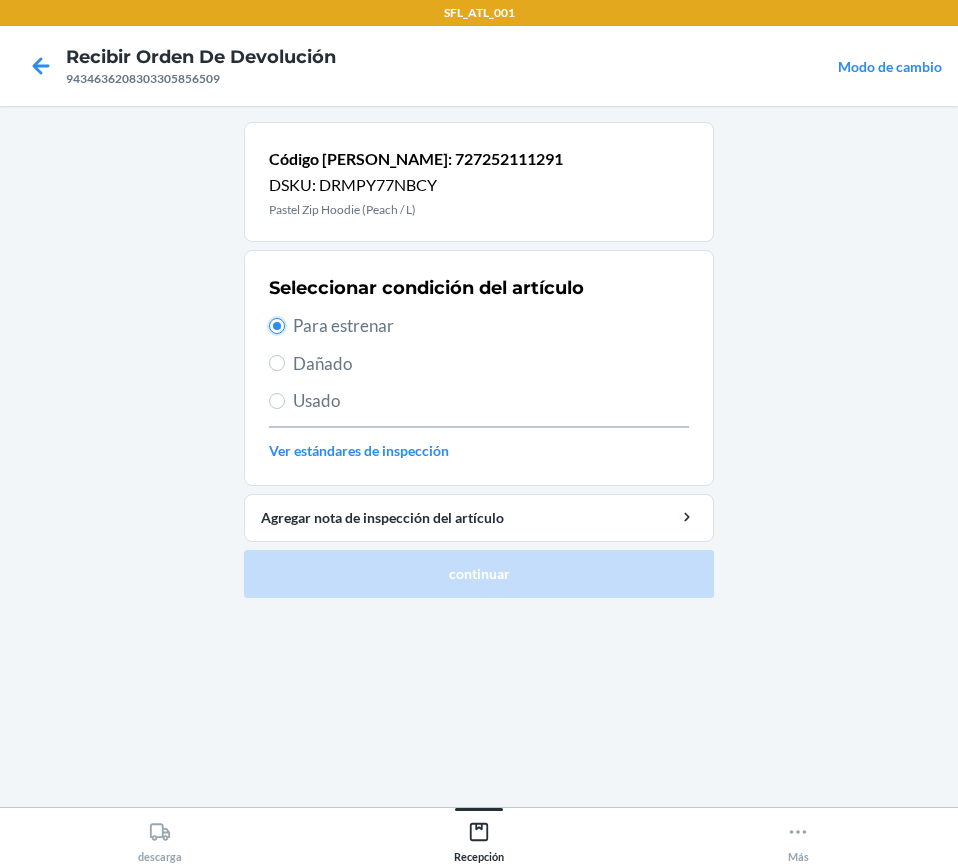 radio on "true" 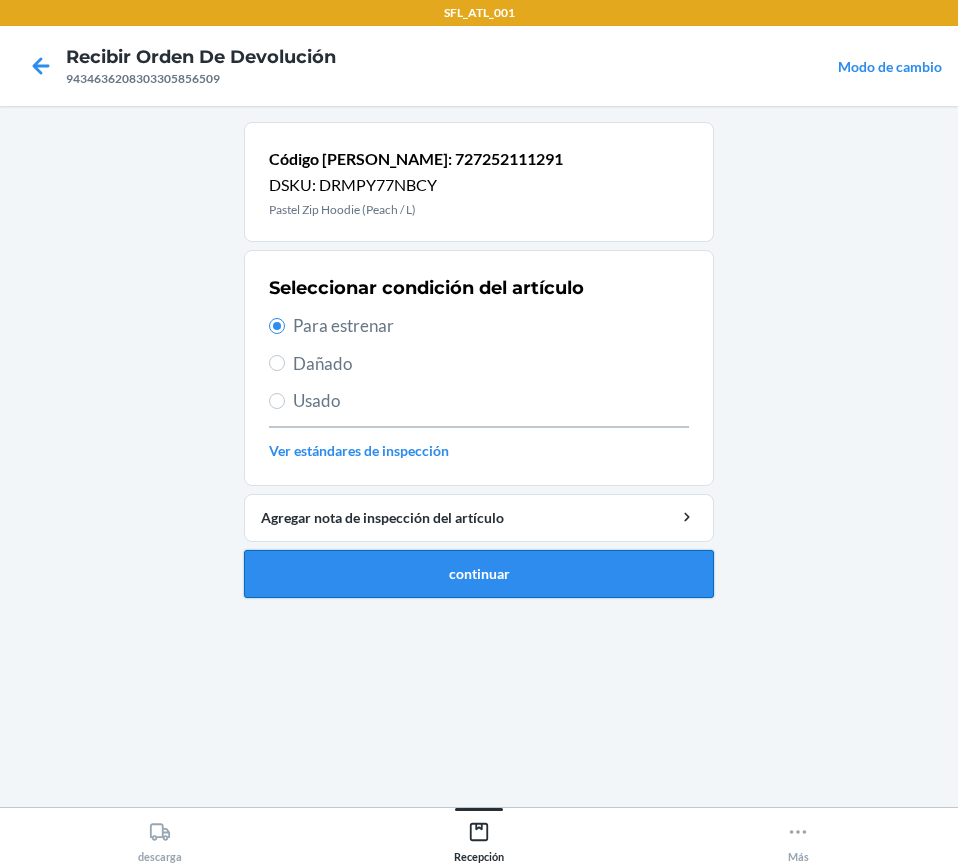 click on "continuar" at bounding box center (479, 574) 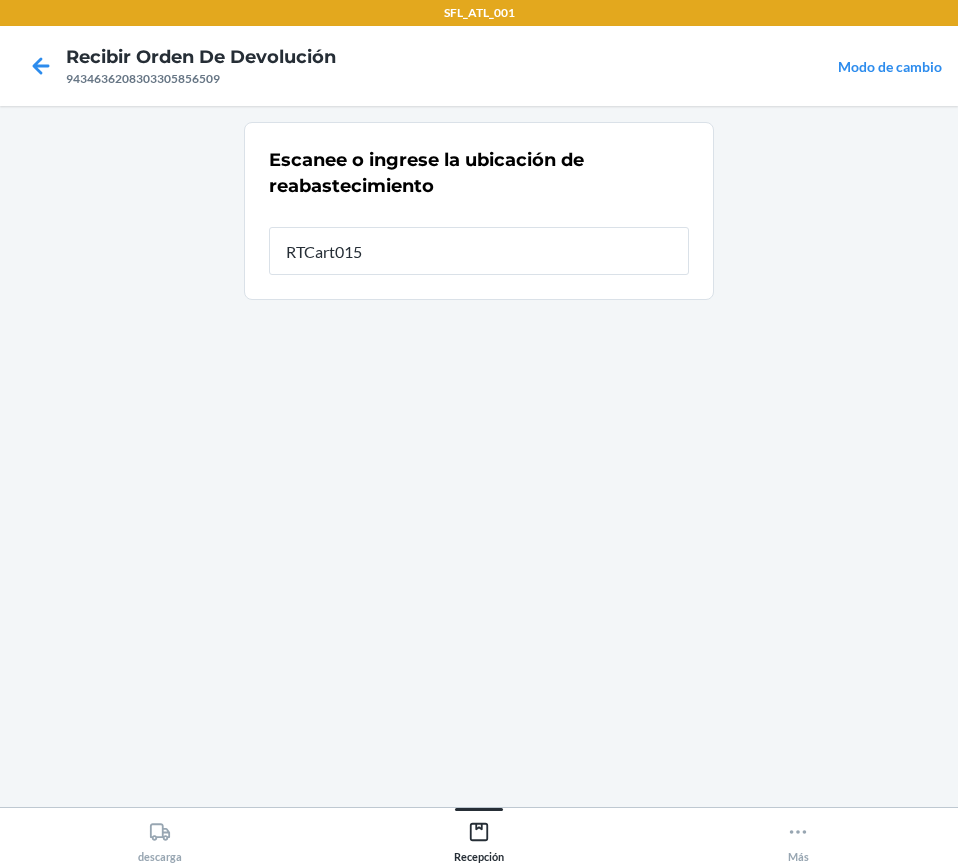 type on "RTCart015" 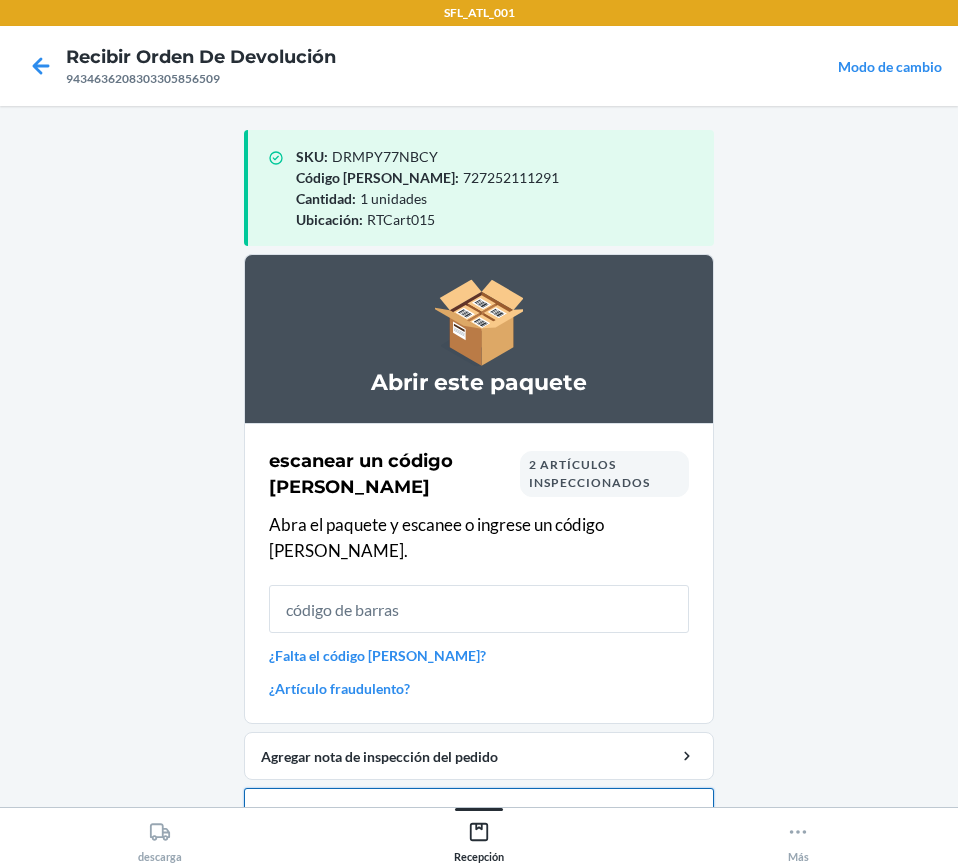 click on "Cerrar orden de devolución" at bounding box center (479, 812) 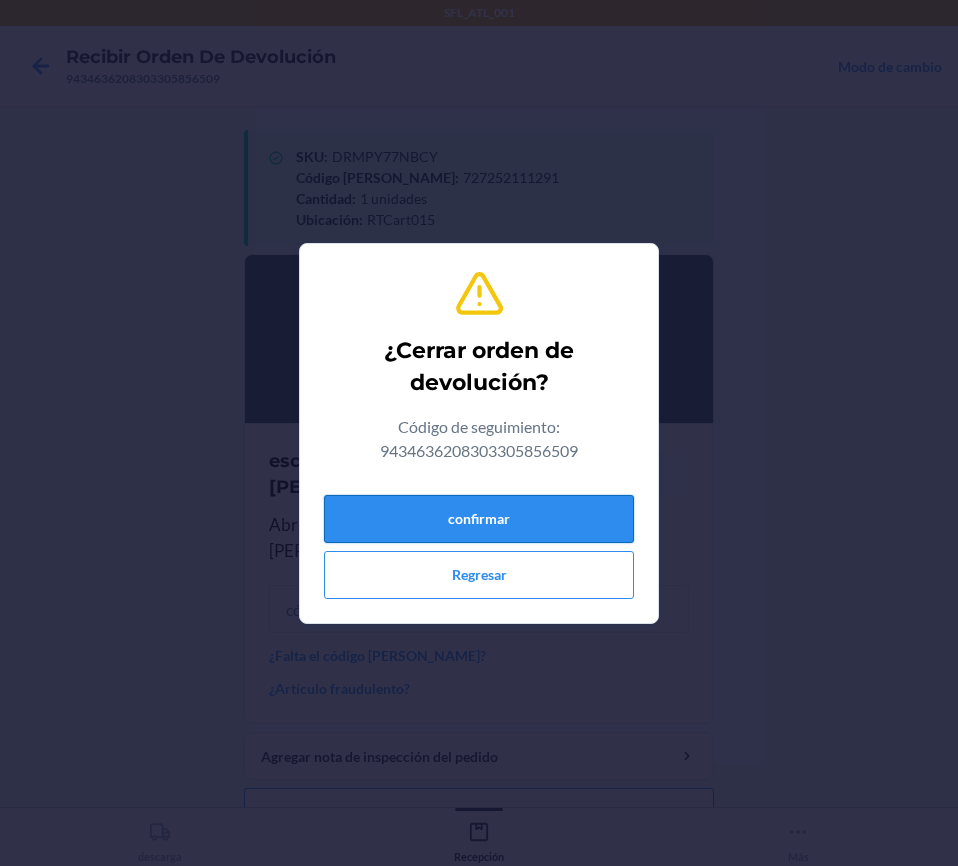 click on "confirmar" at bounding box center [479, 519] 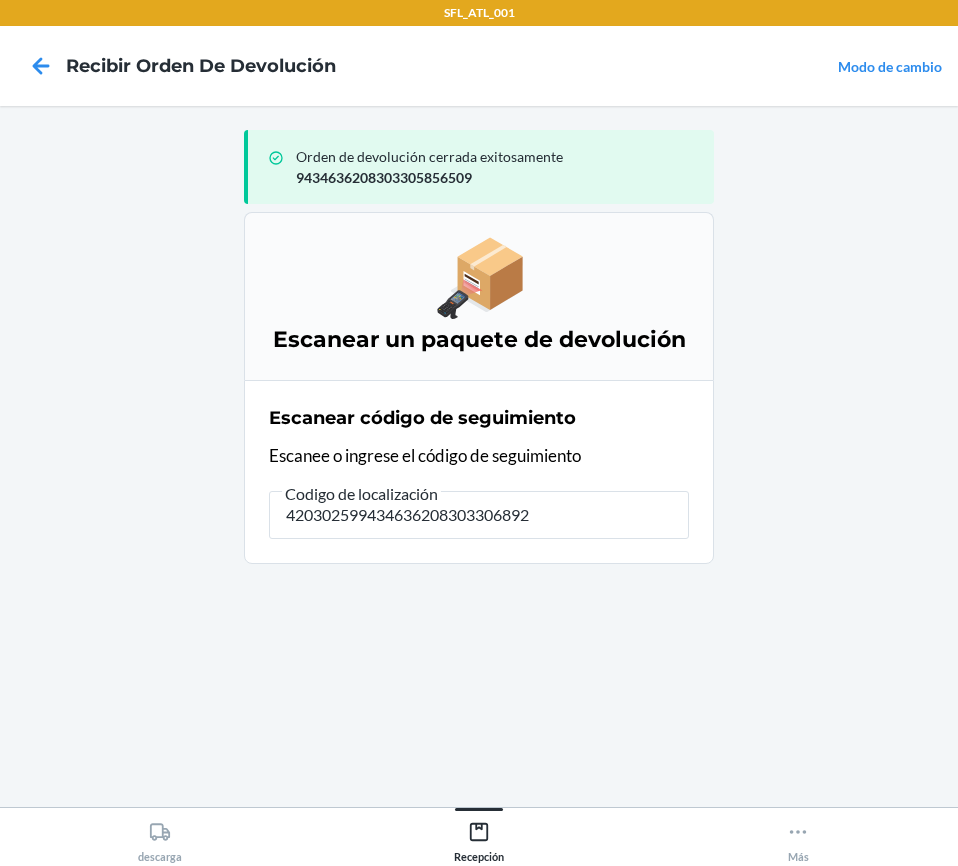 type on "4203025994346362083033068924" 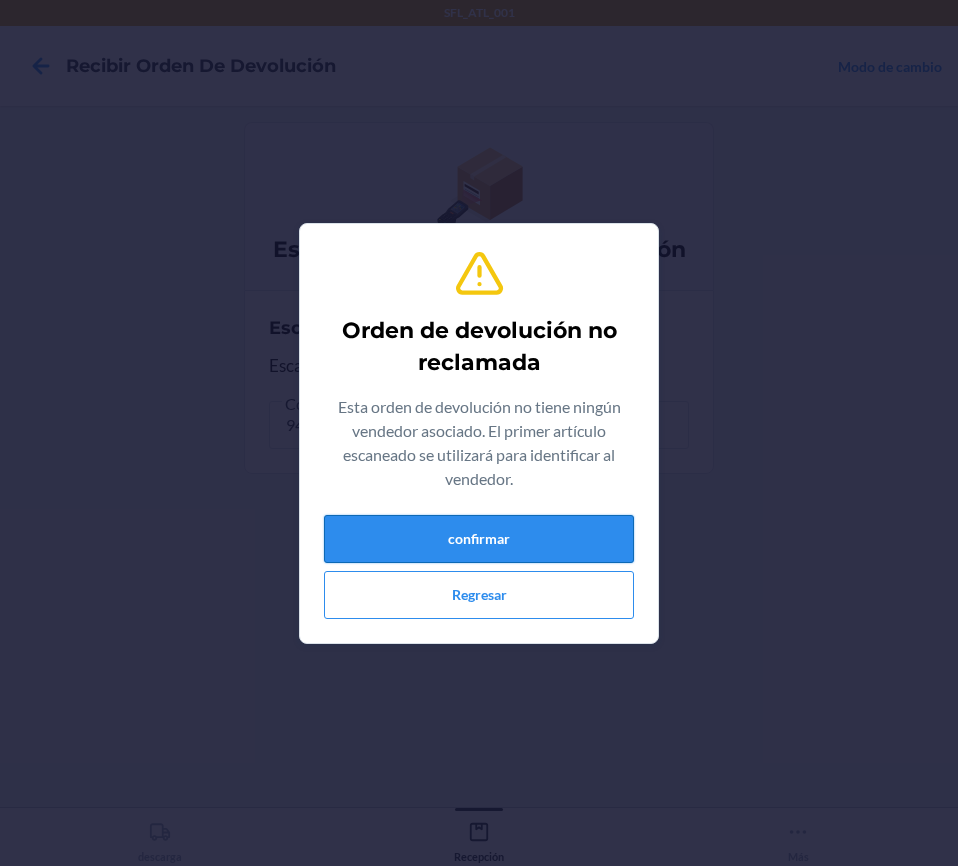 click on "confirmar" at bounding box center [479, 539] 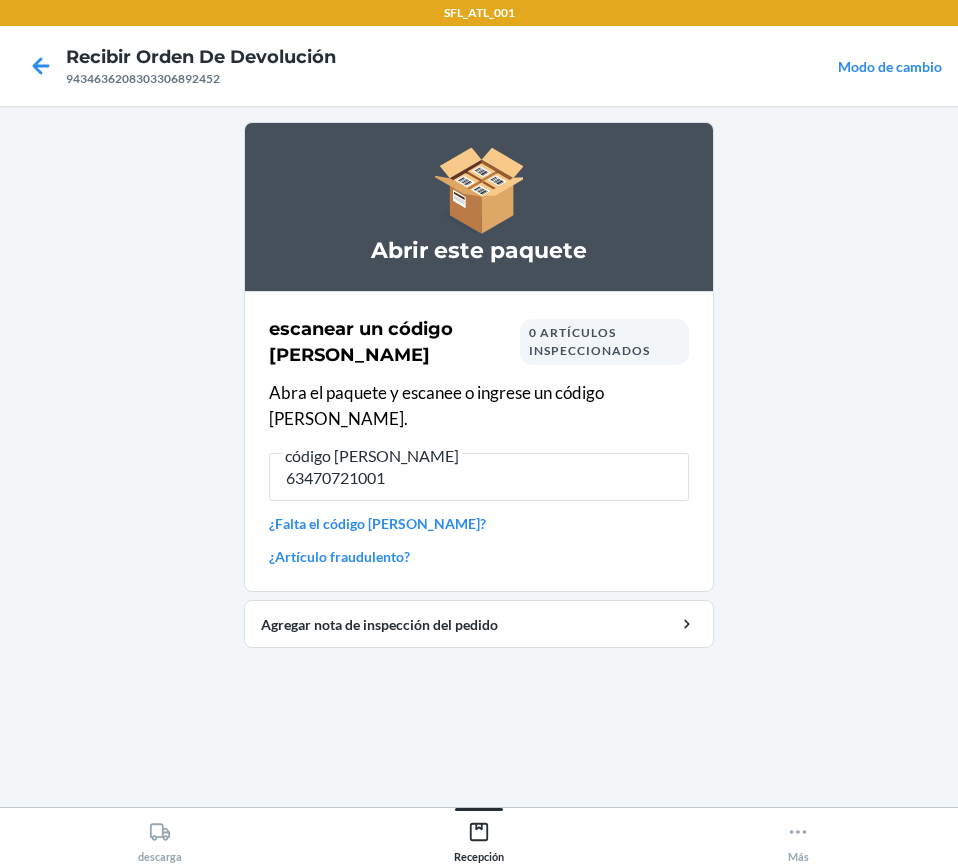 type on "634707210013" 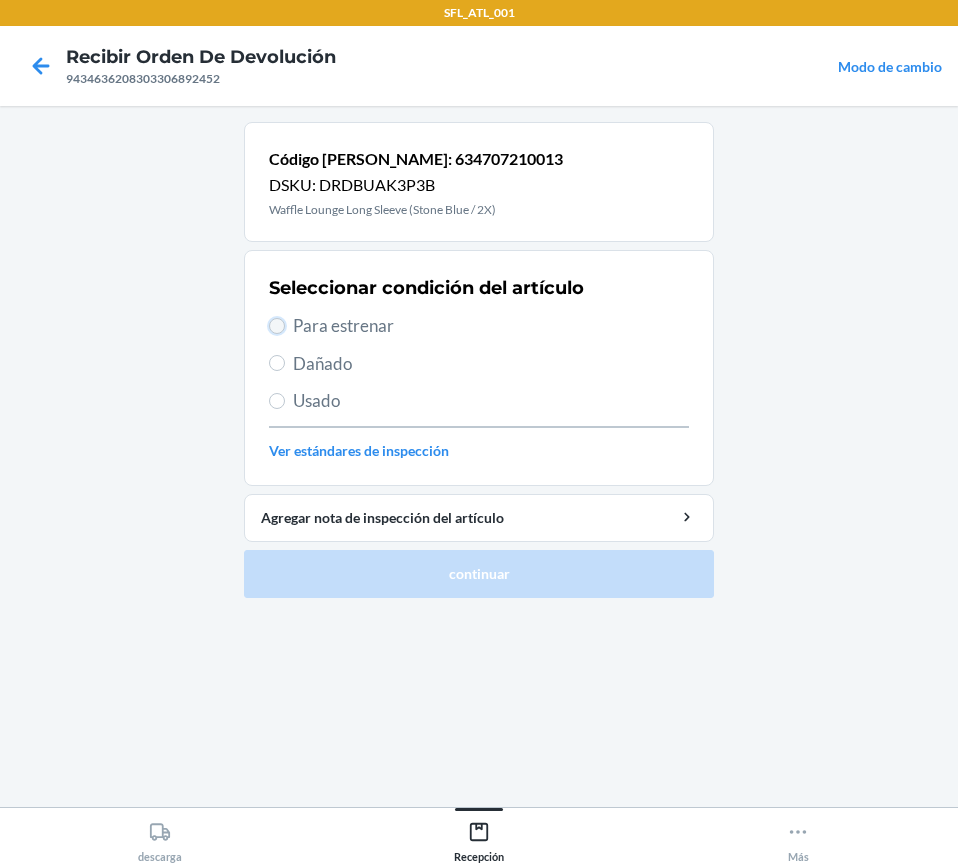 click on "Para estrenar" at bounding box center [277, 326] 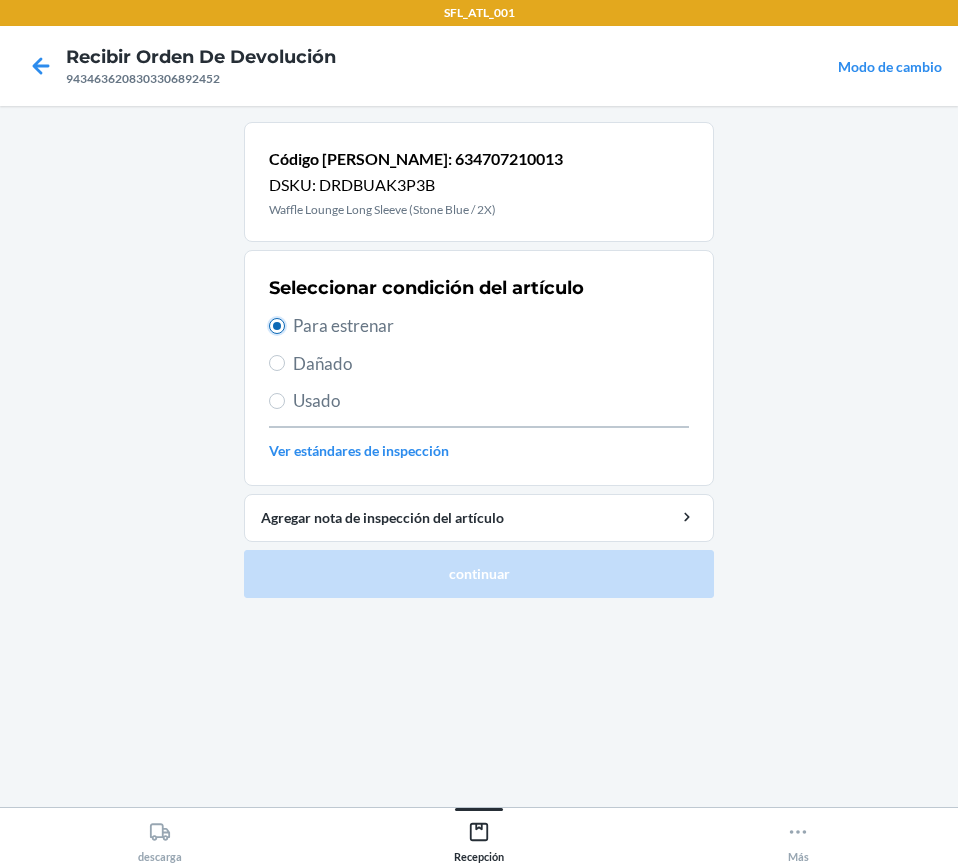 radio on "true" 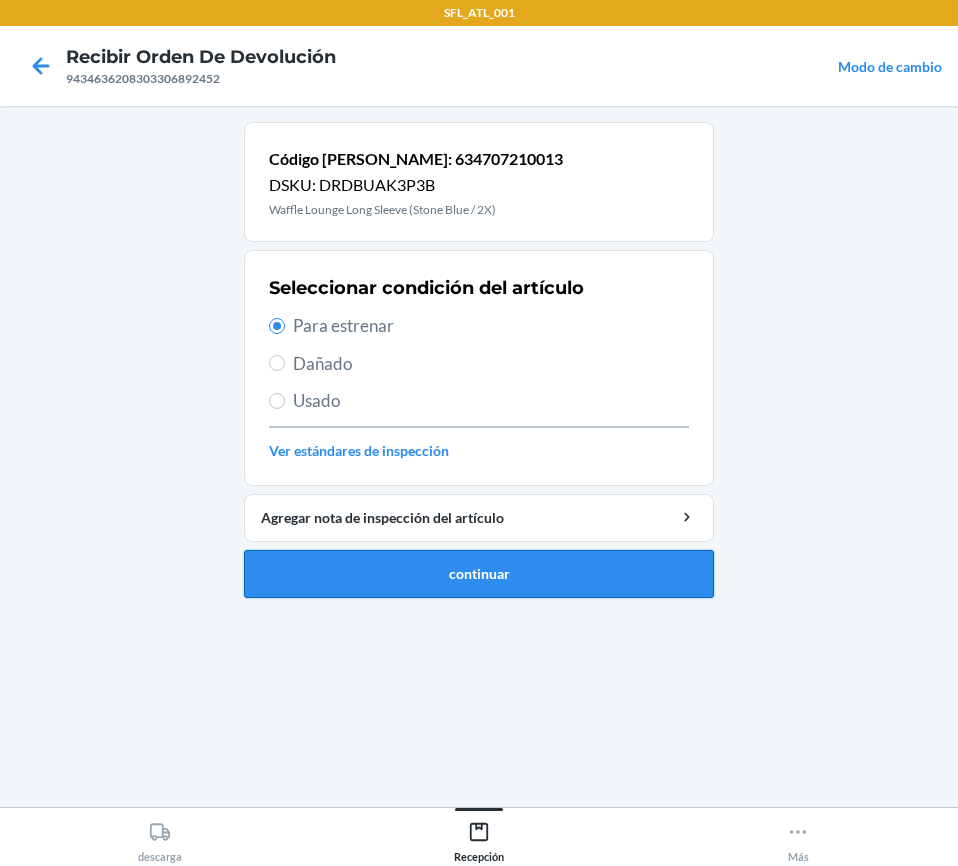 click on "continuar" at bounding box center (479, 574) 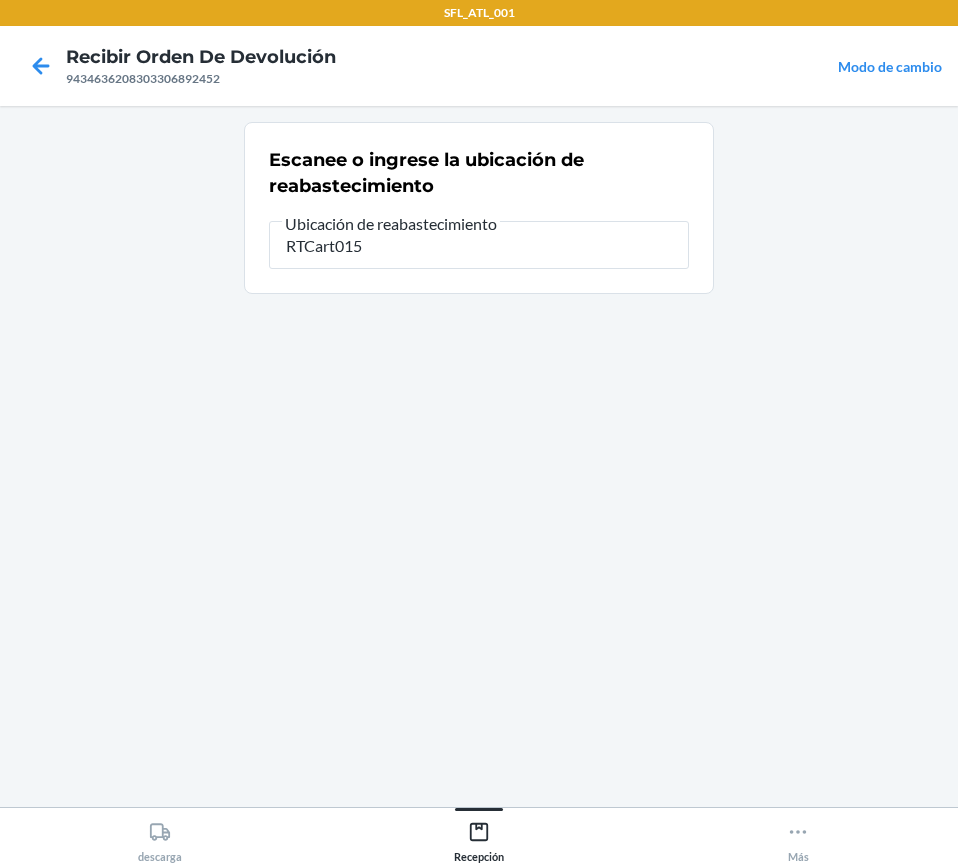 type on "RTCart015" 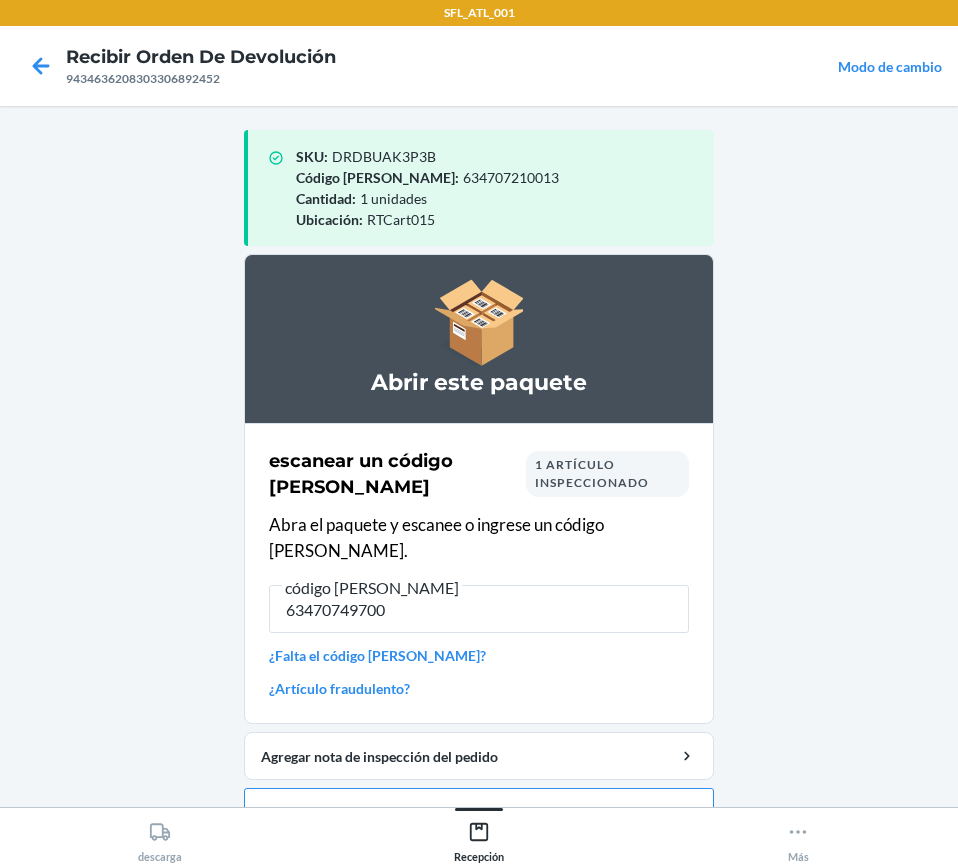type on "634707497001" 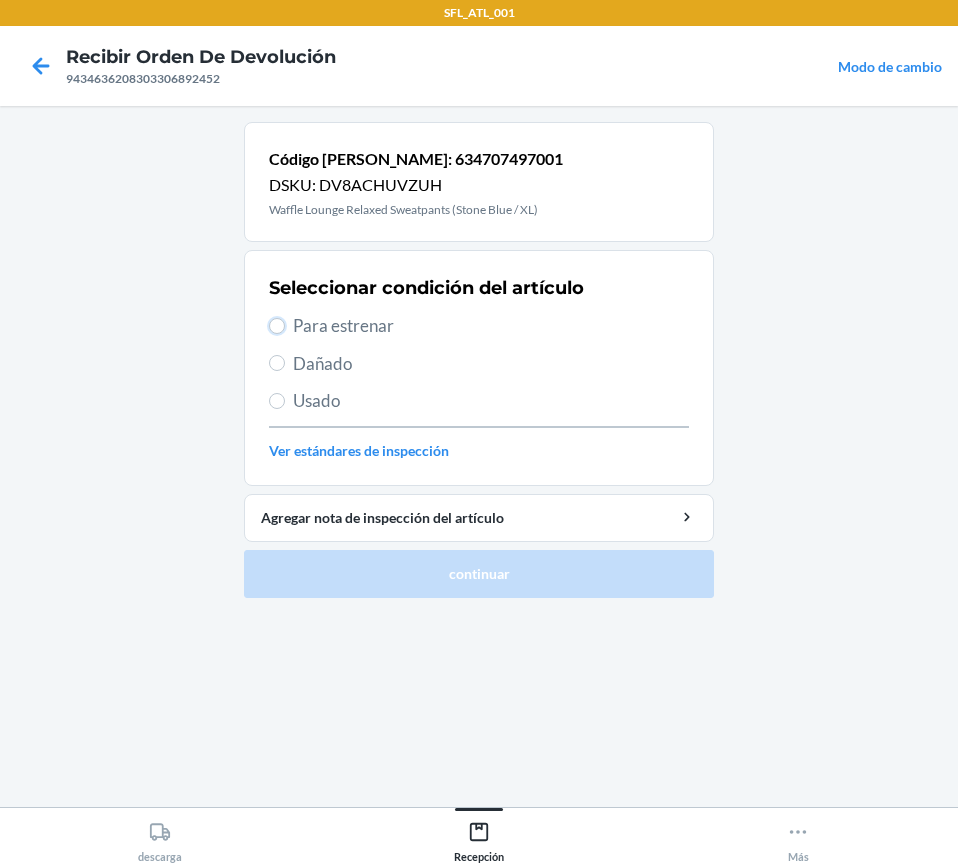 click on "Para estrenar" at bounding box center [277, 326] 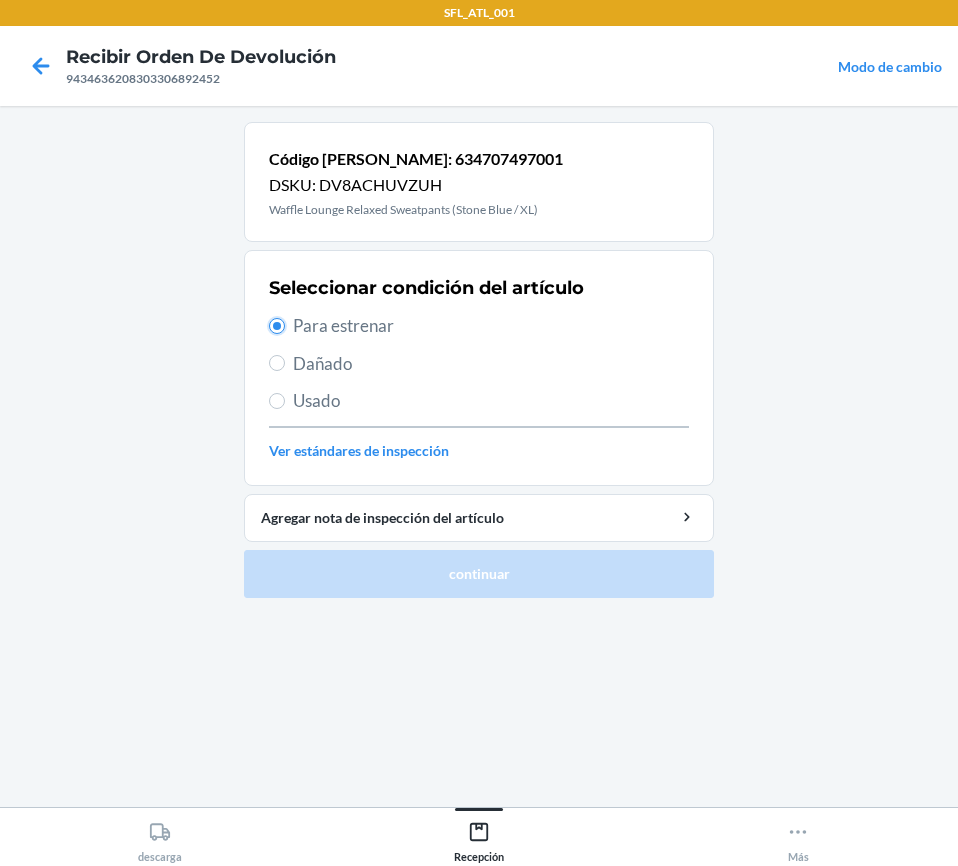 radio on "true" 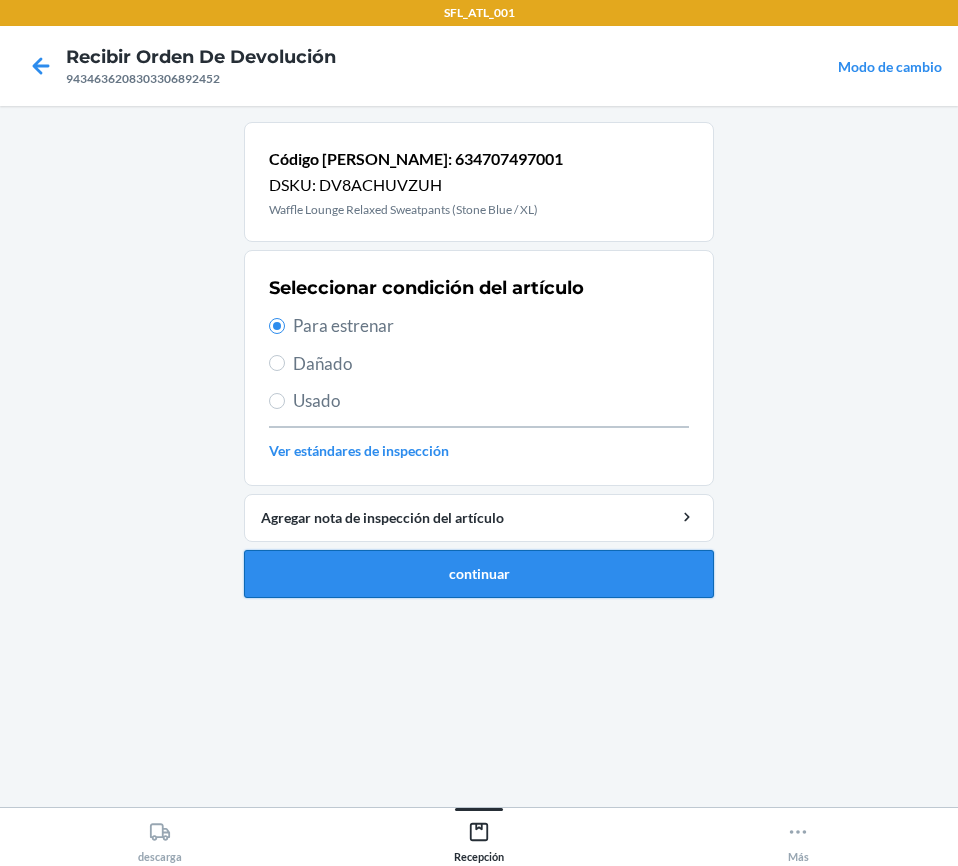click on "continuar" at bounding box center [479, 574] 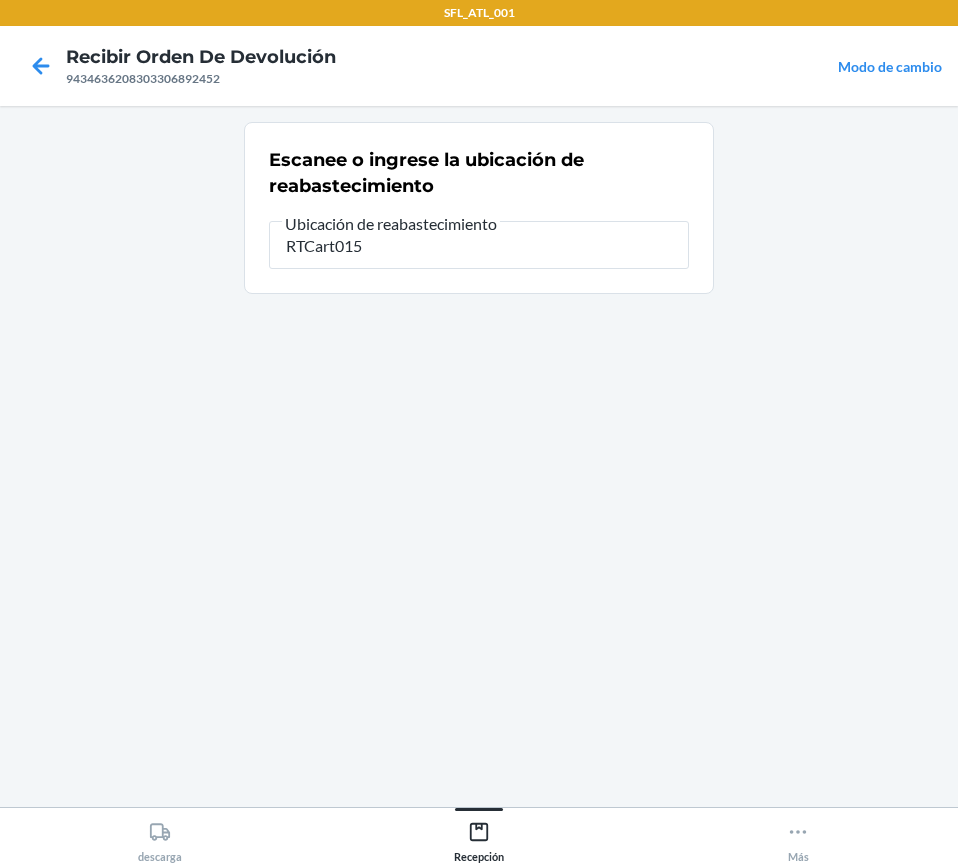 type on "RTCart015" 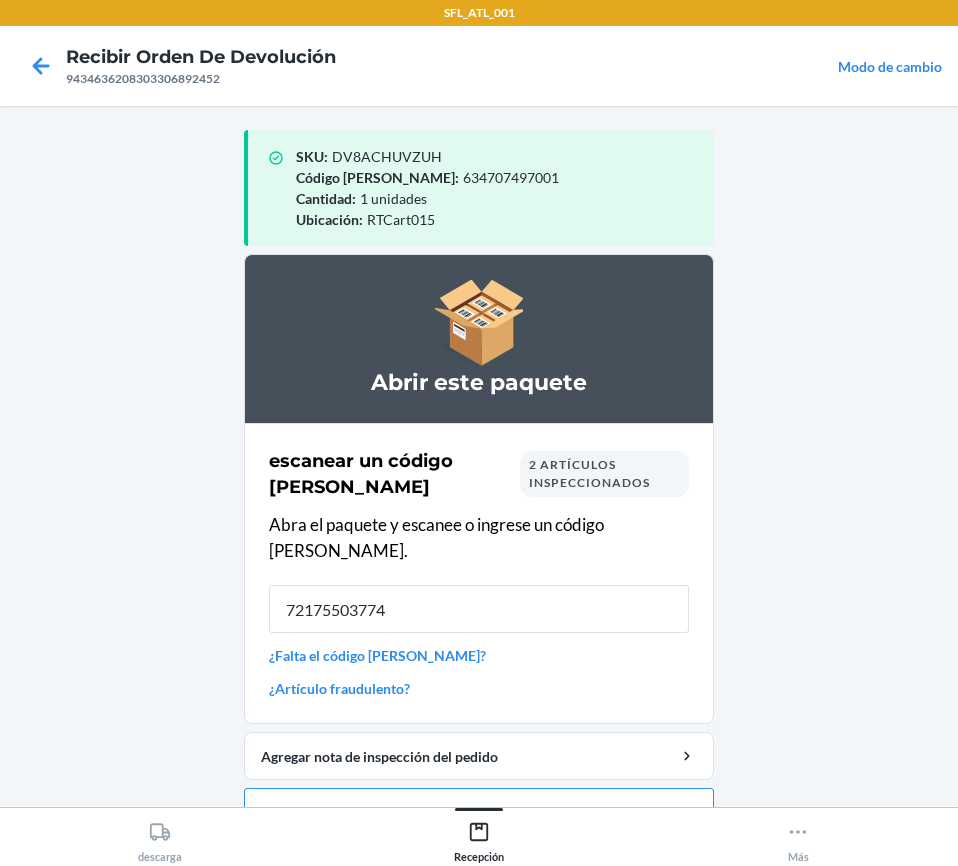 type on "721755037744" 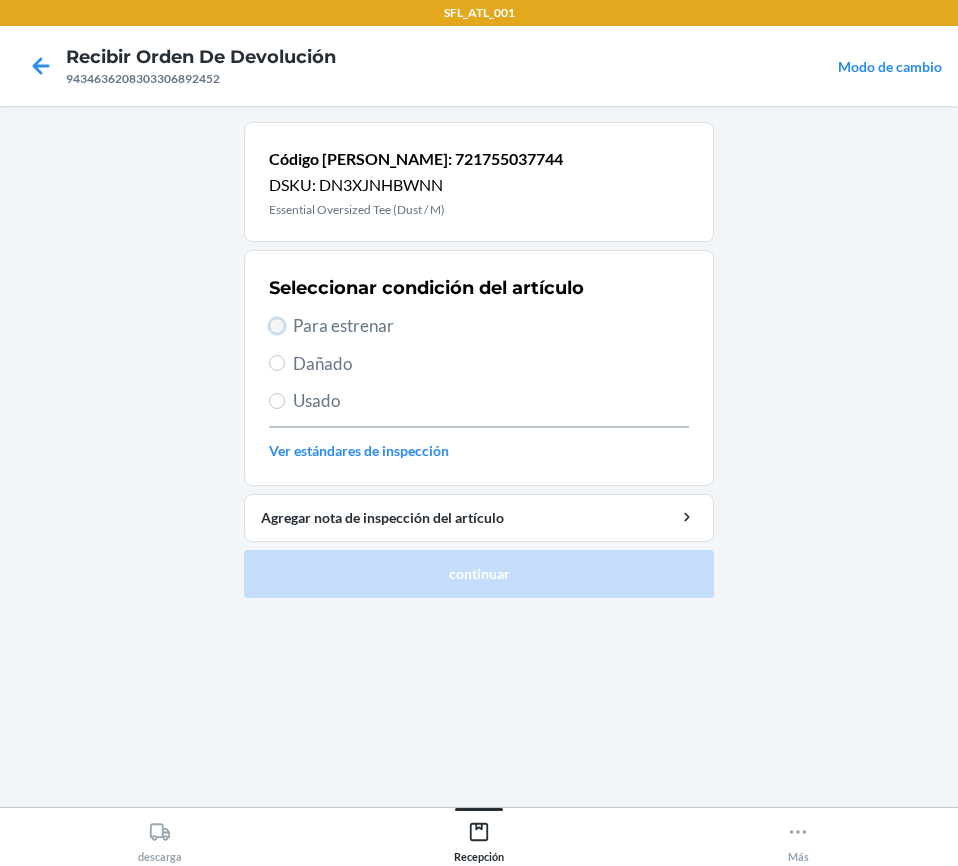 click on "Para estrenar" at bounding box center [277, 326] 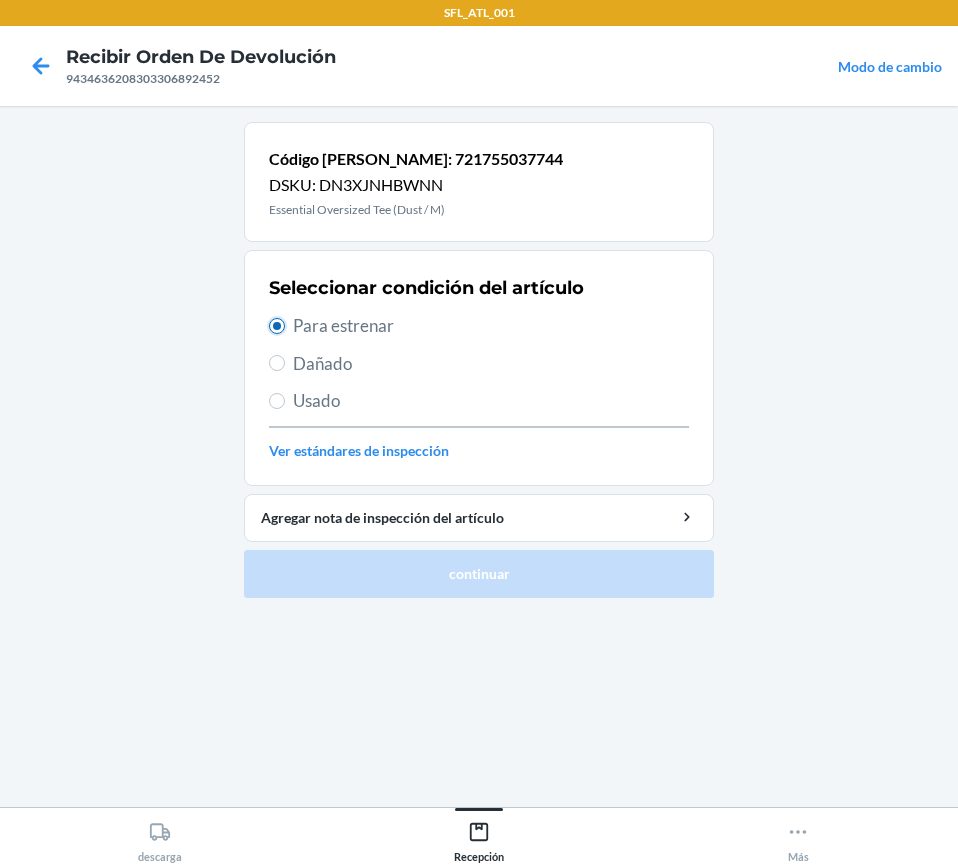 radio on "true" 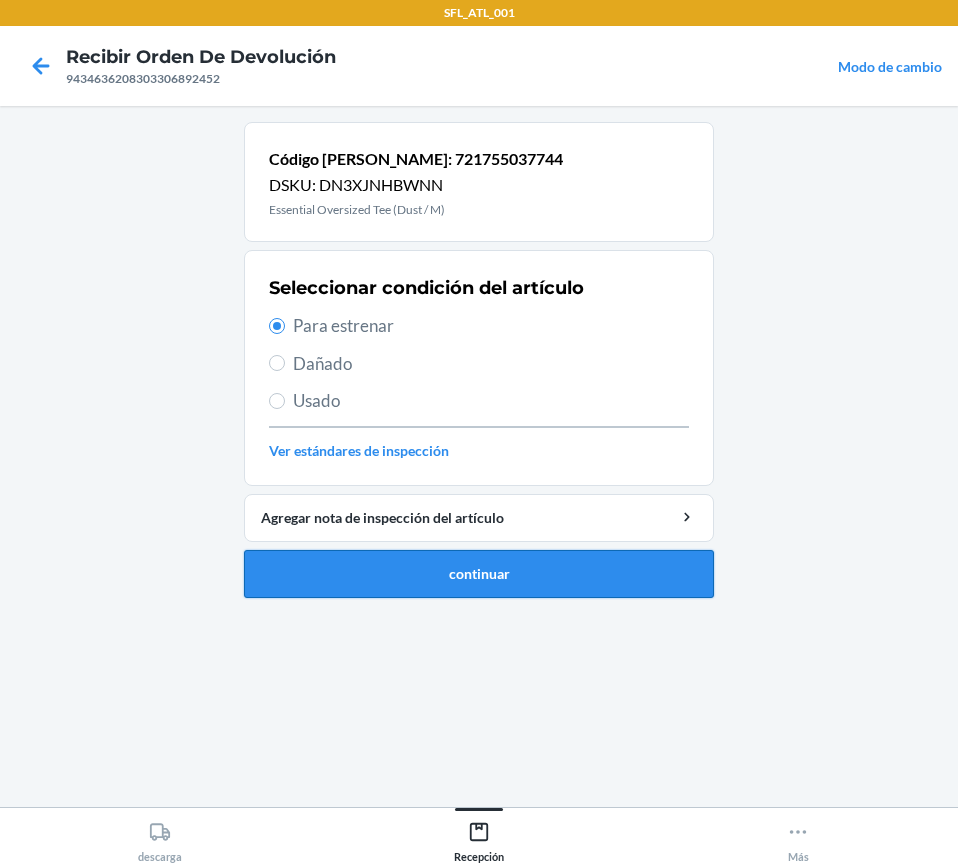 click on "continuar" at bounding box center (479, 574) 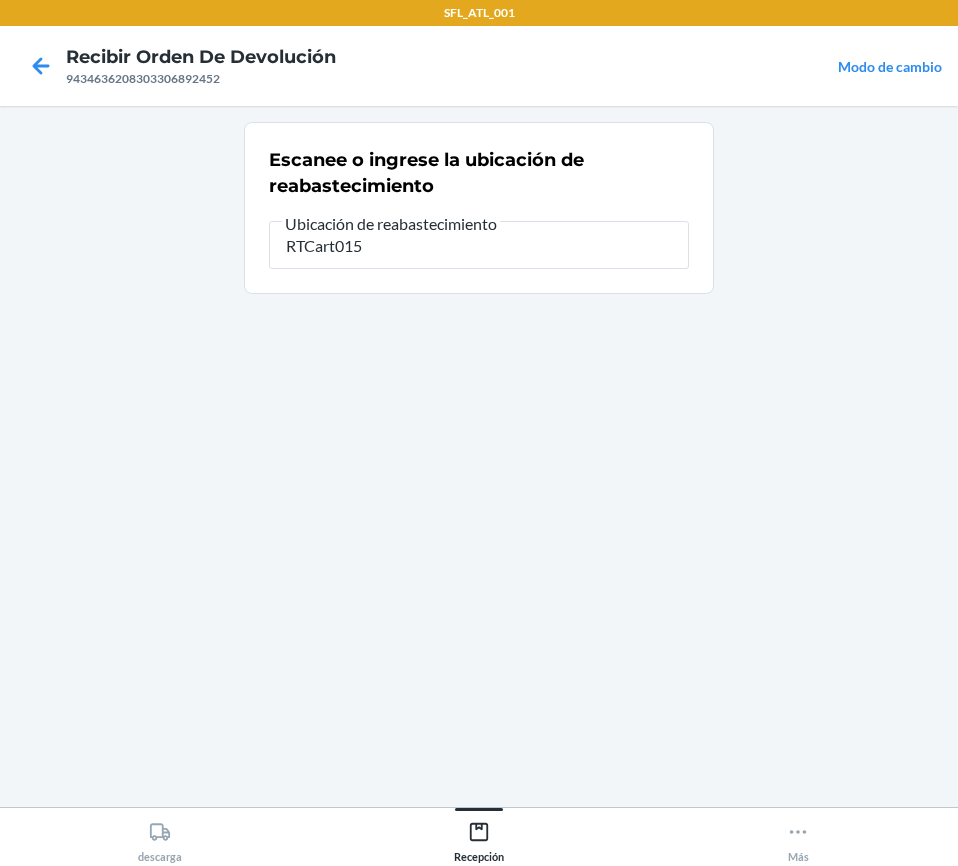 type on "RTCart015" 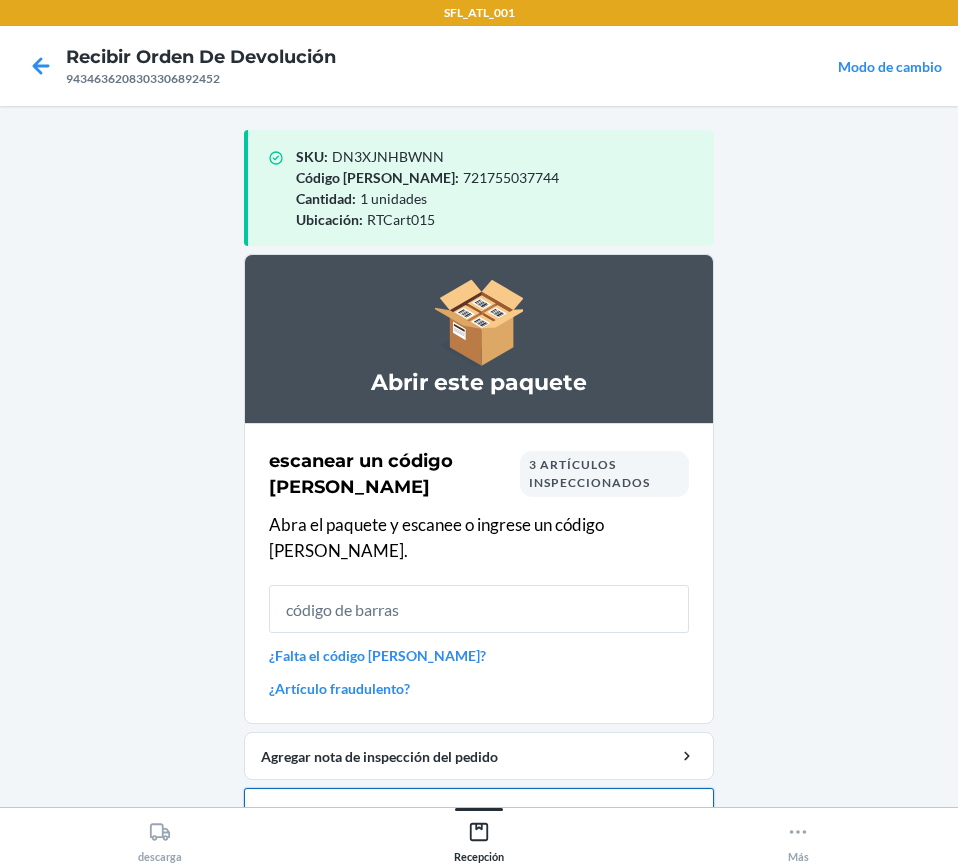 click on "Cerrar orden de devolución" at bounding box center (479, 812) 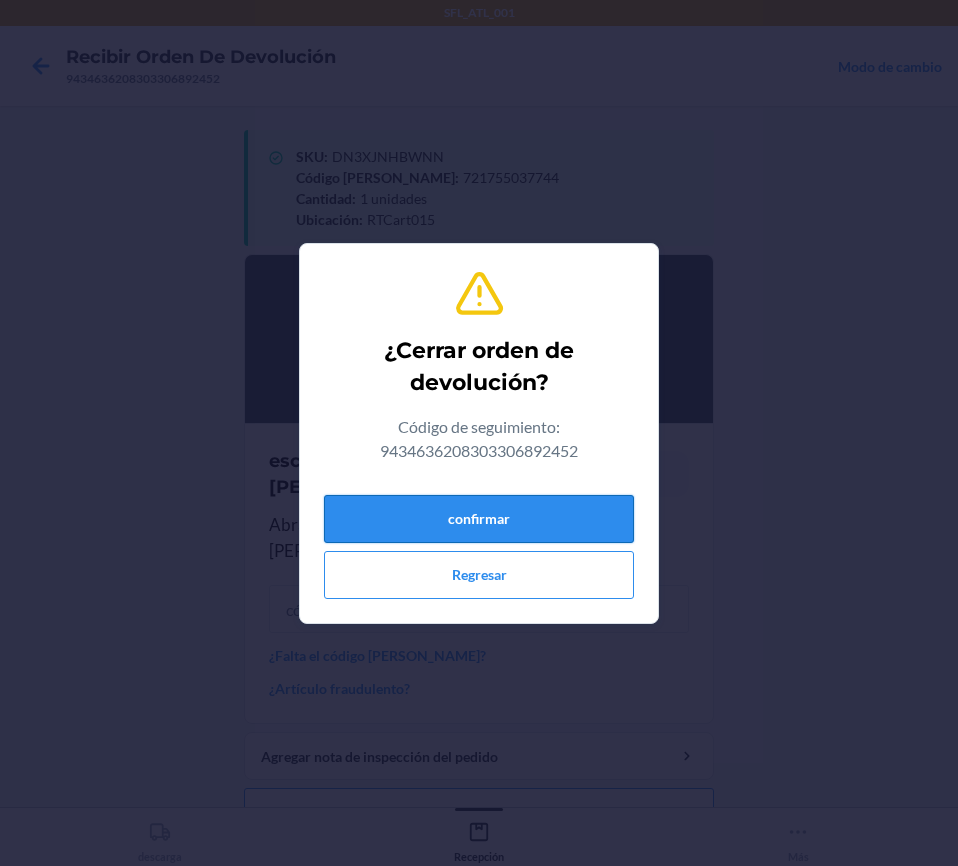 click on "confirmar" at bounding box center [479, 519] 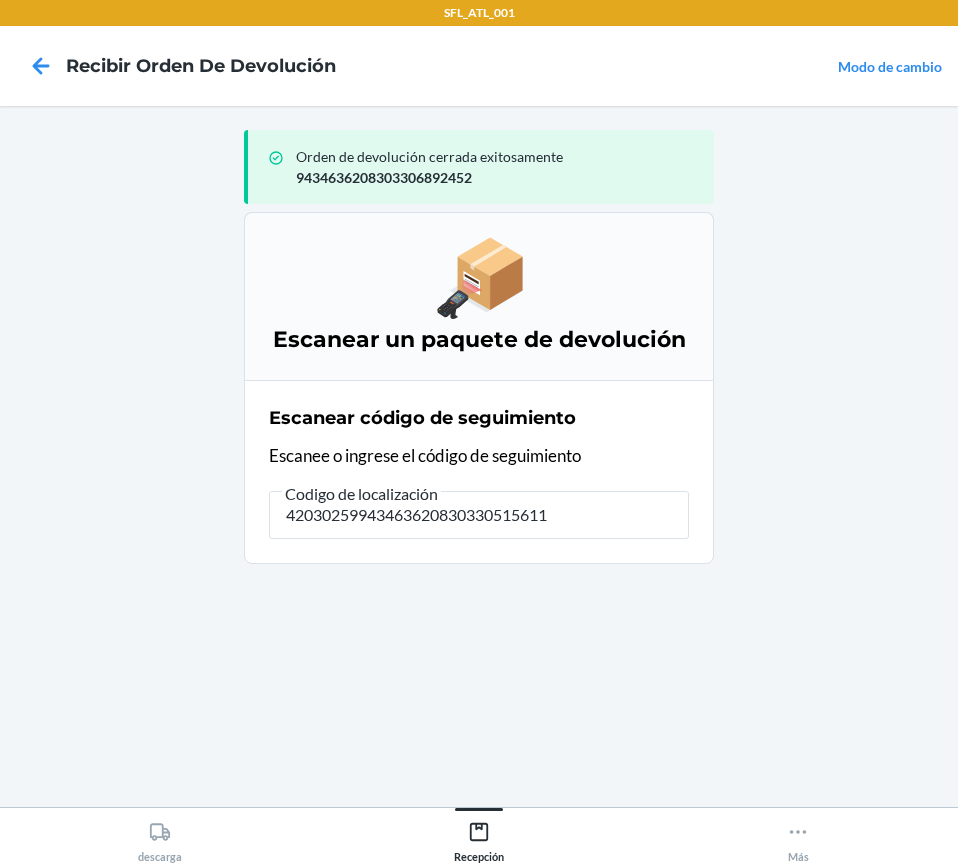 type on "420302599434636208303305156111" 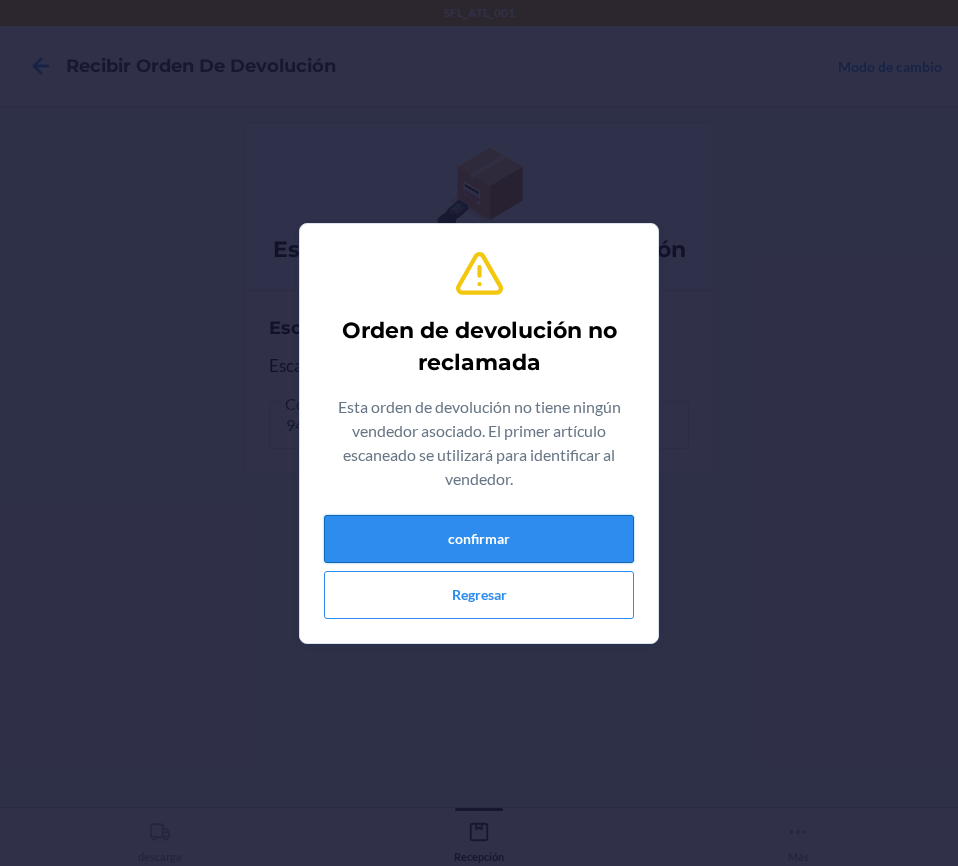 click on "confirmar" at bounding box center [479, 539] 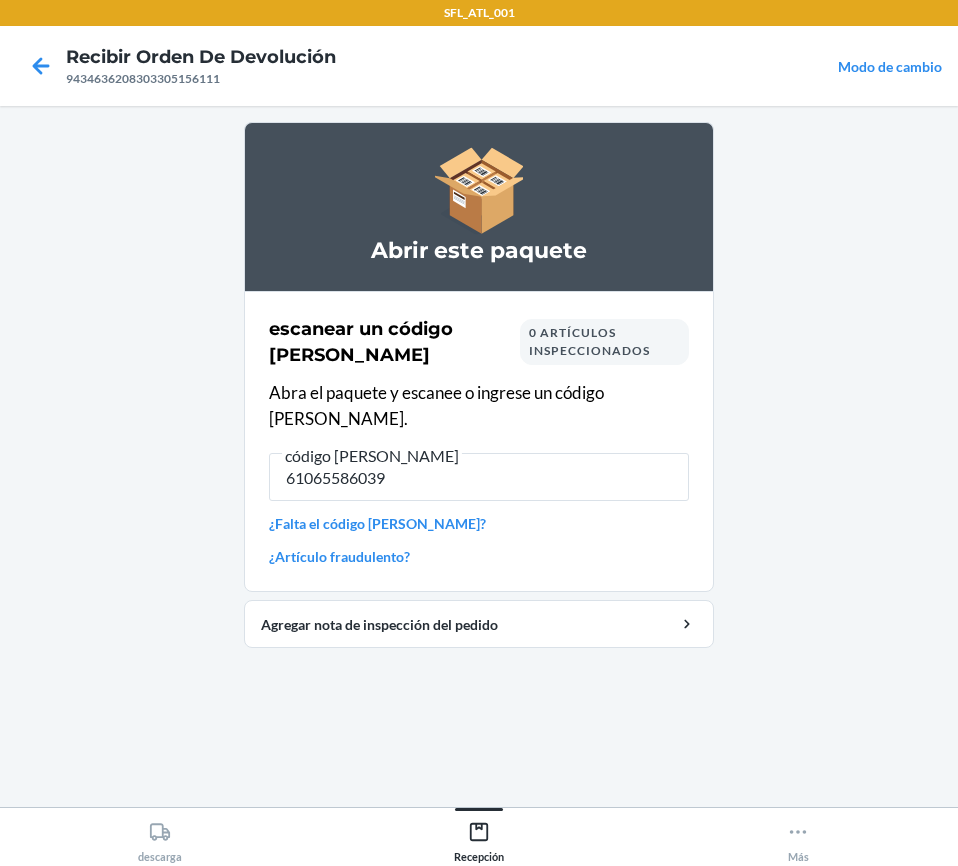 type on "610655860395" 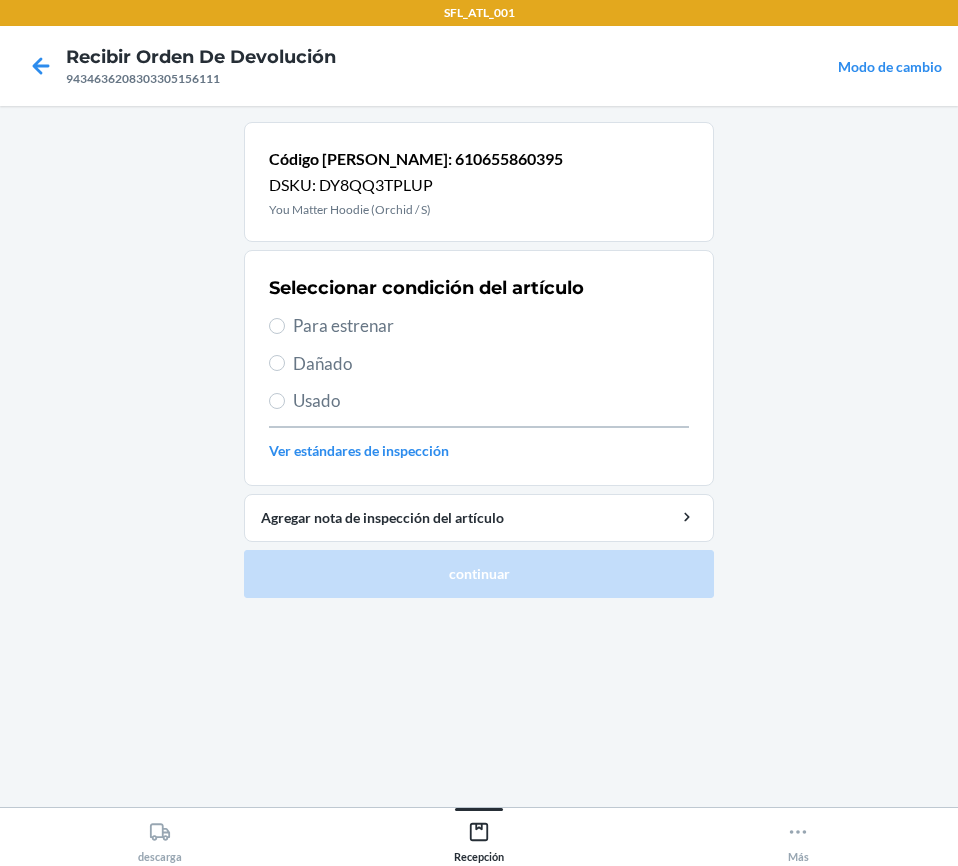 click on "Para estrenar" at bounding box center (479, 326) 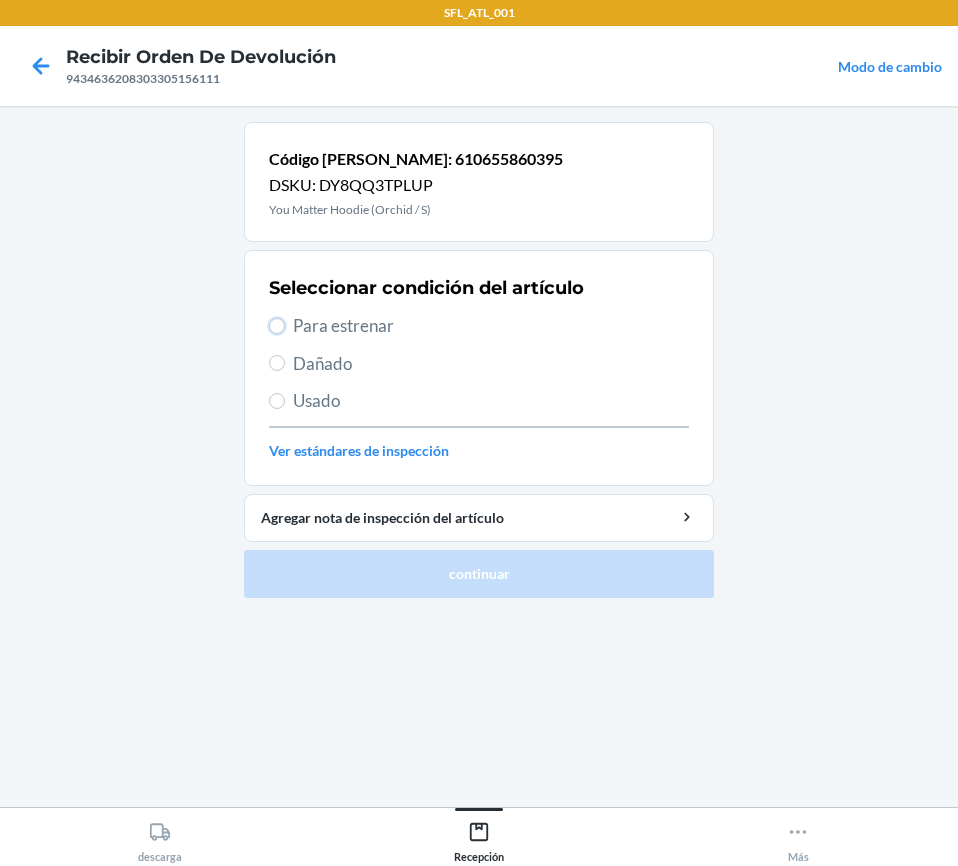 click on "Para estrenar" at bounding box center [277, 326] 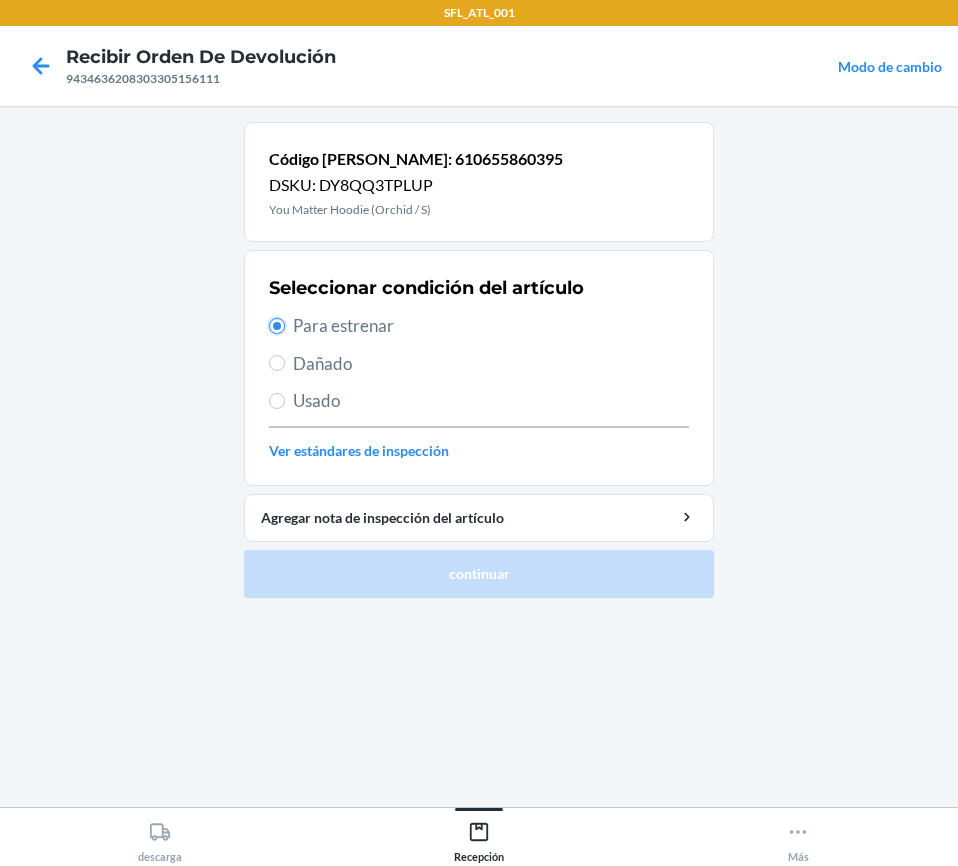 radio on "true" 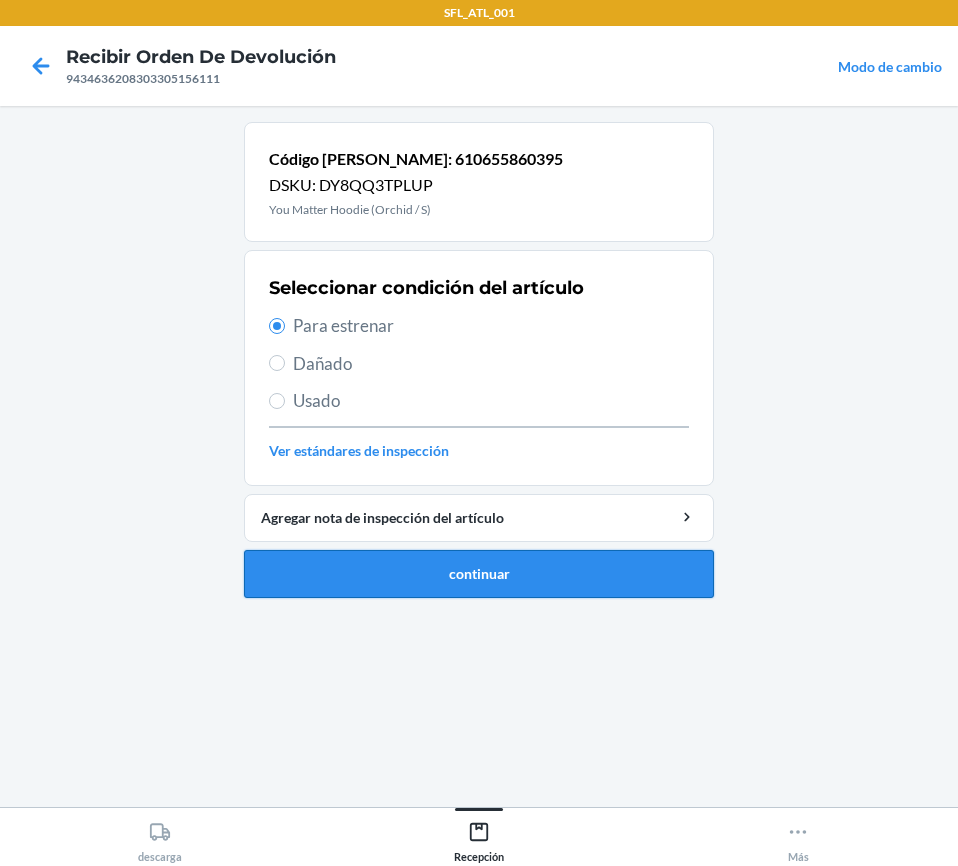 click on "continuar" at bounding box center [479, 574] 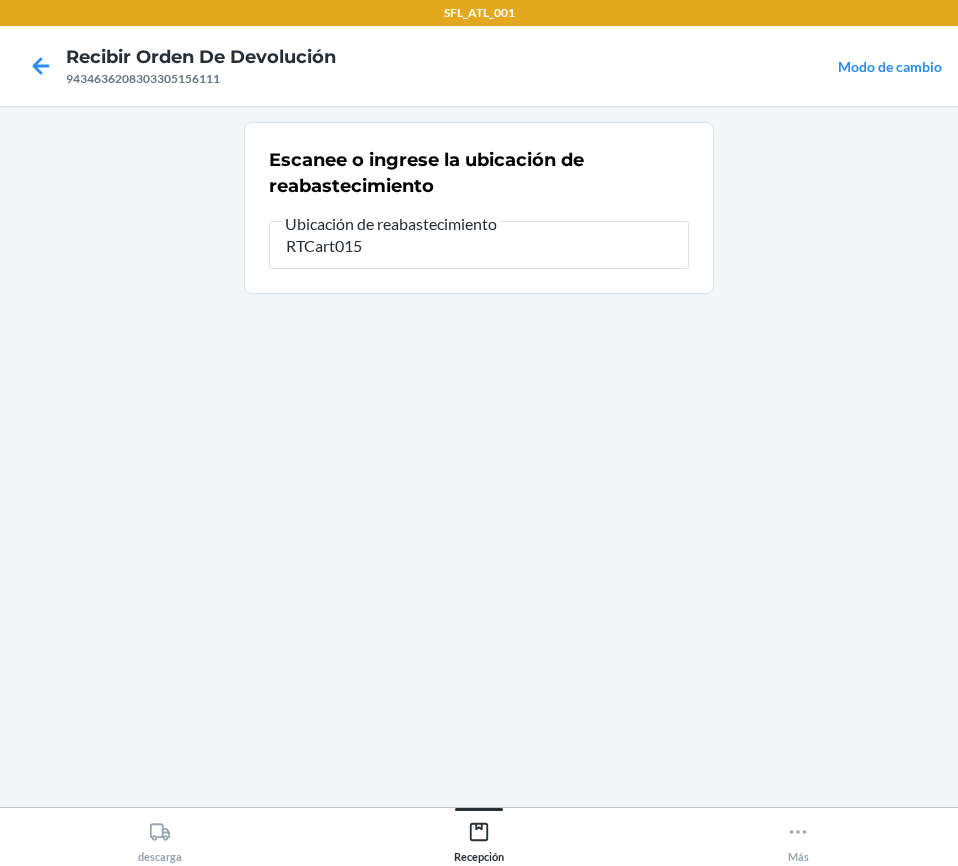 type on "RTCart015" 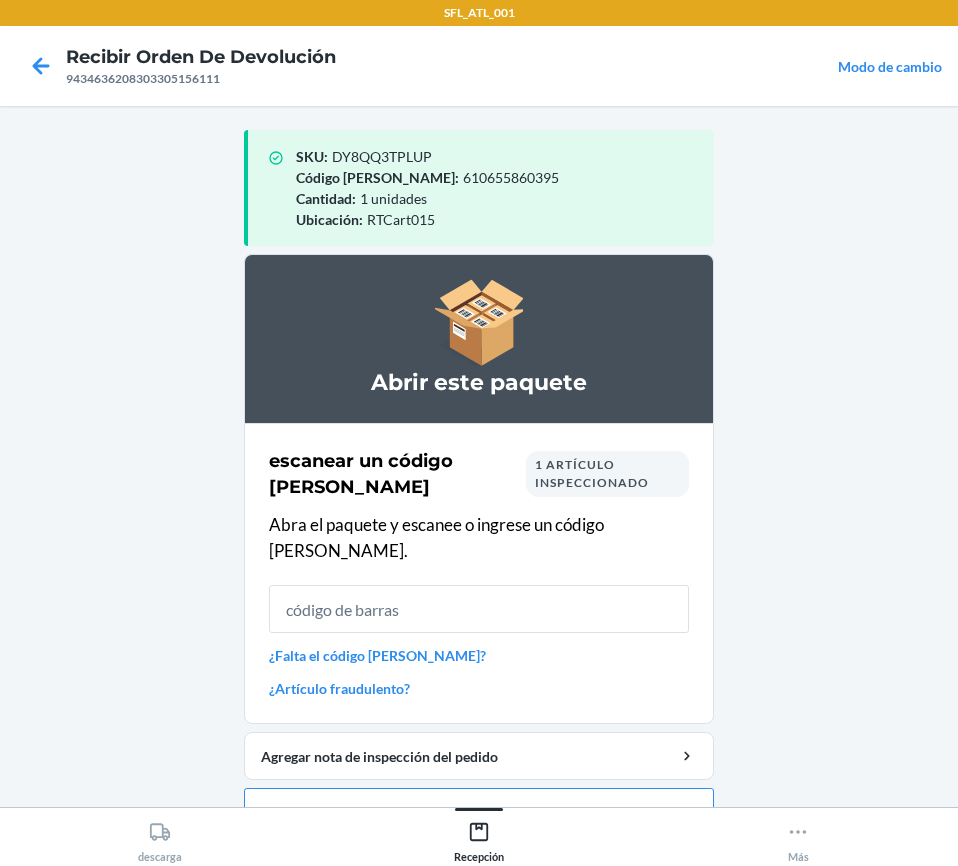 type 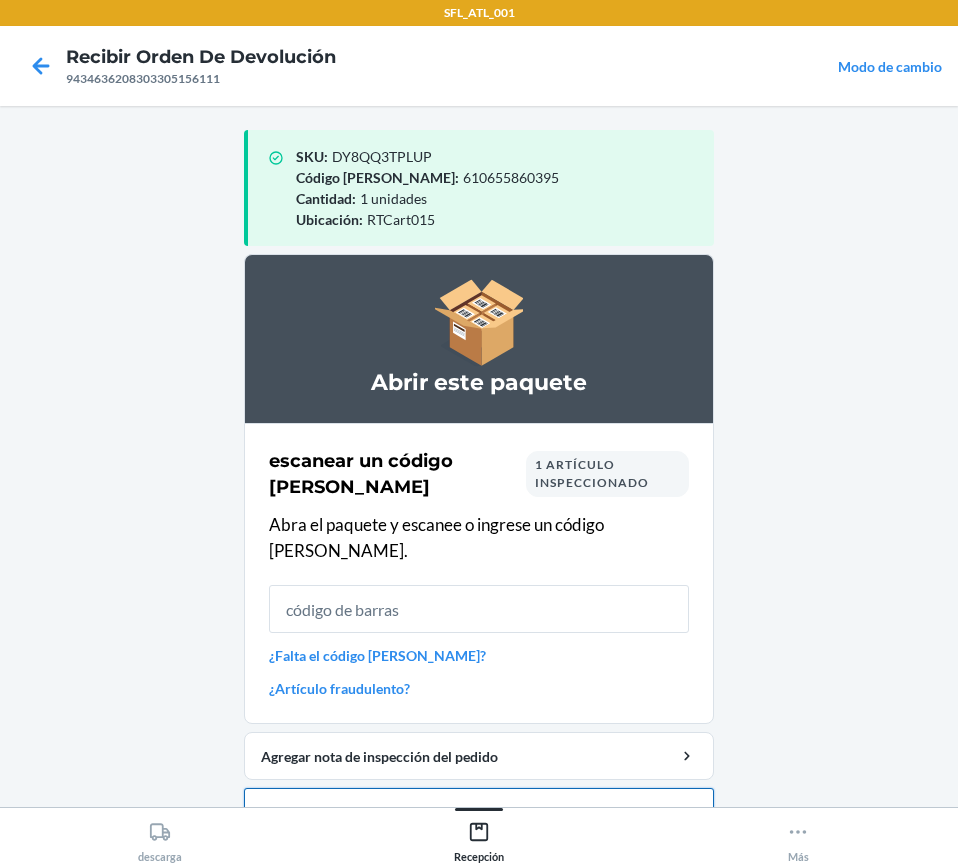 click on "Cerrar orden de devolución" at bounding box center (479, 812) 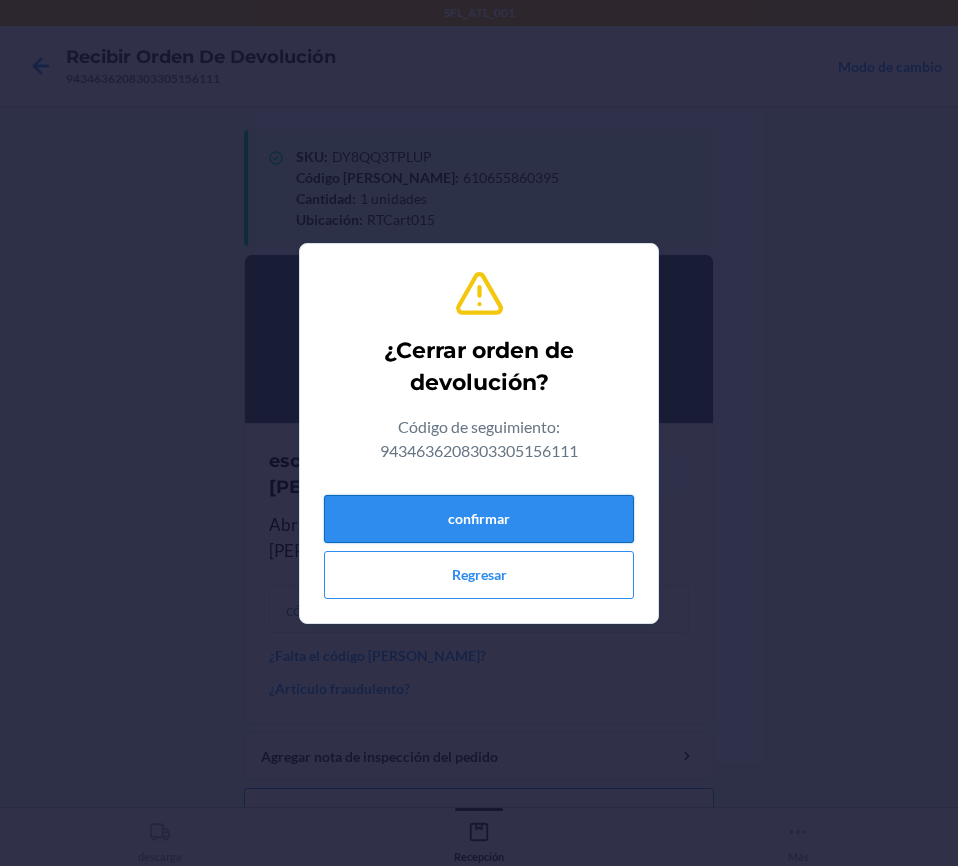 click on "confirmar" at bounding box center (479, 519) 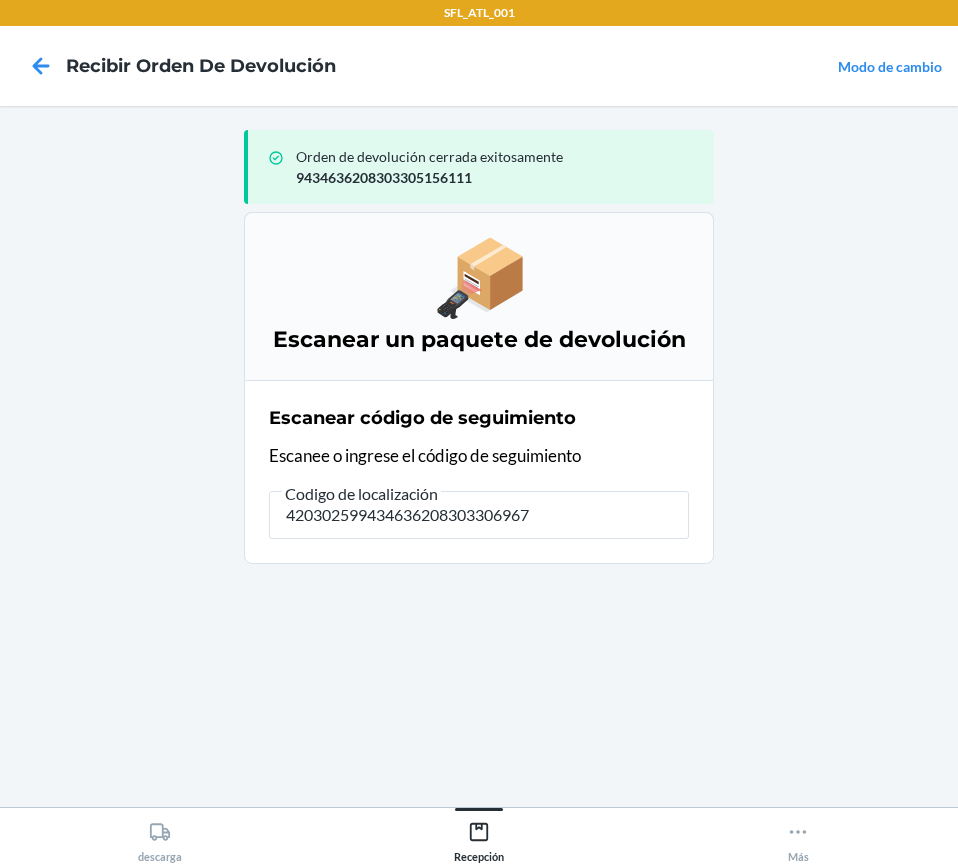 type on "4203025994346362083033069675" 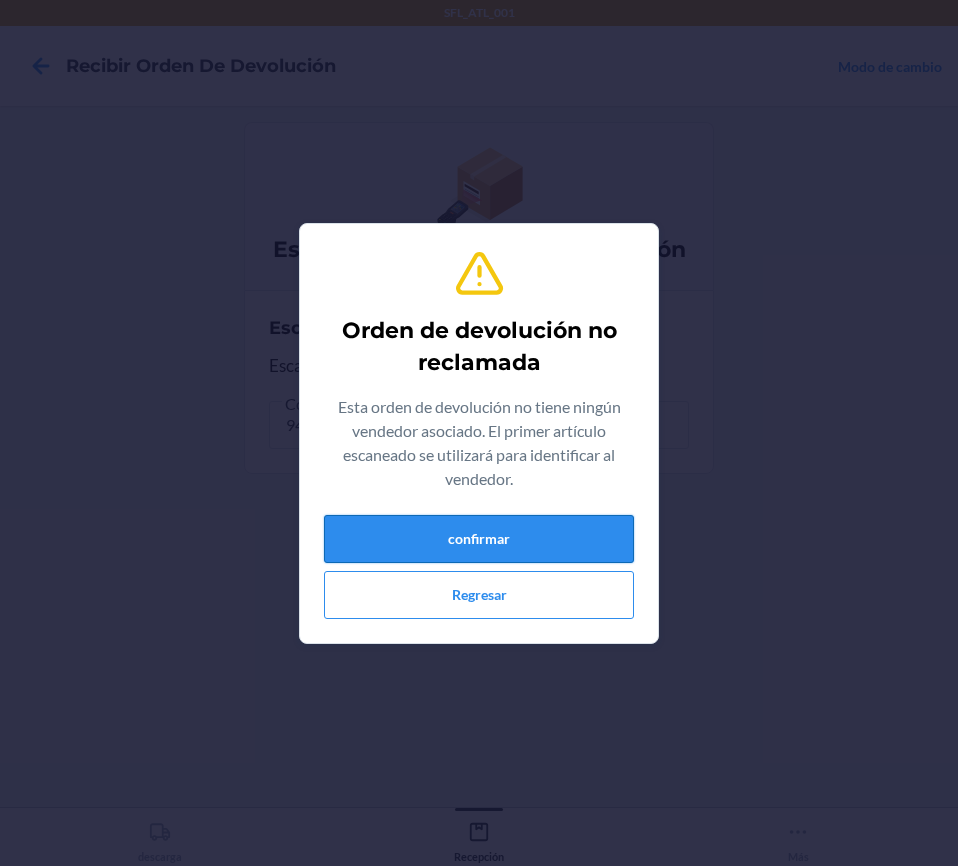 click on "confirmar" at bounding box center [479, 539] 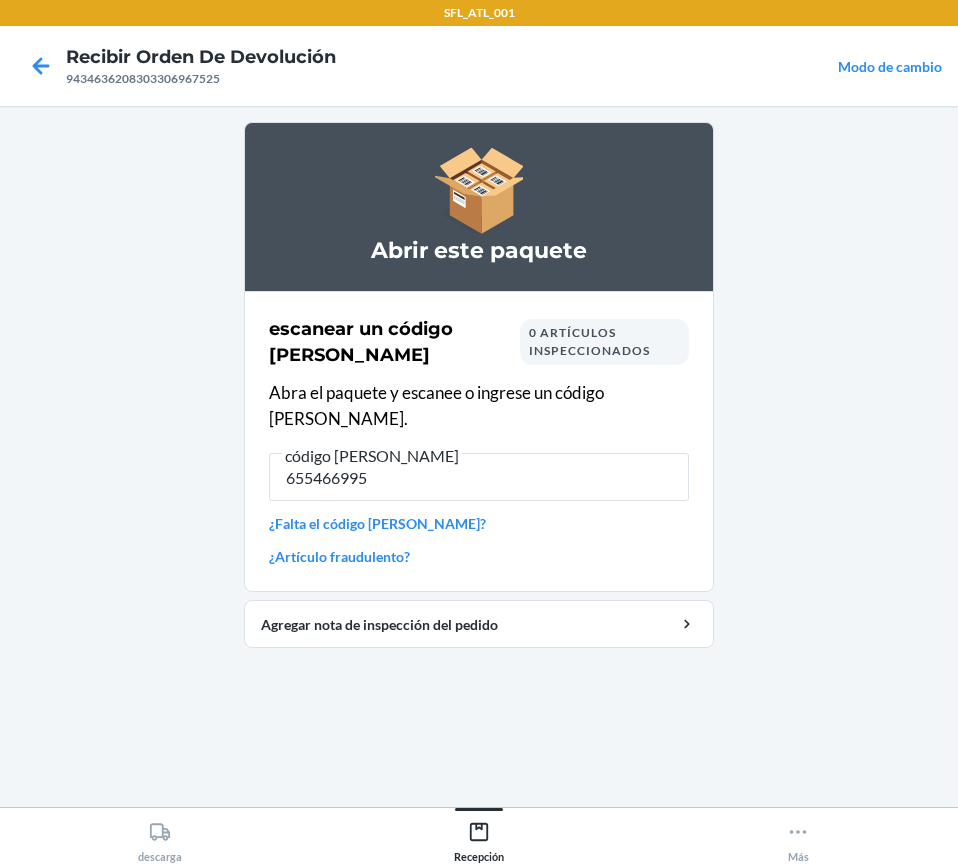 type on "6554669953" 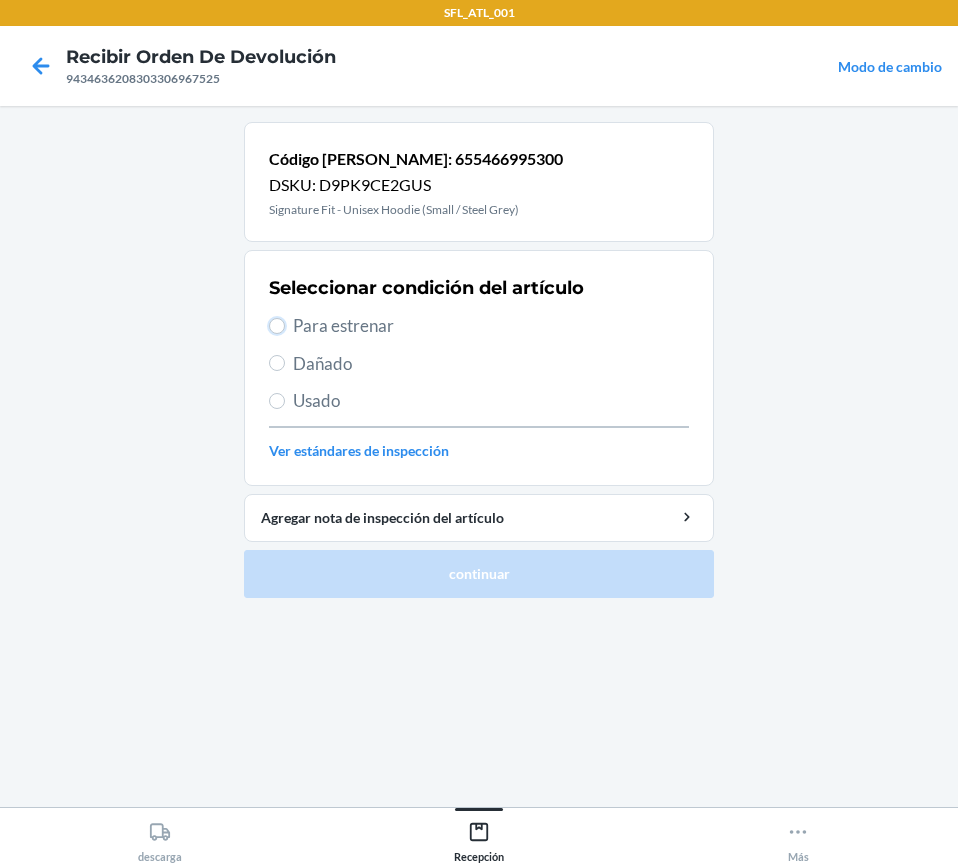 click on "Para estrenar" at bounding box center (277, 326) 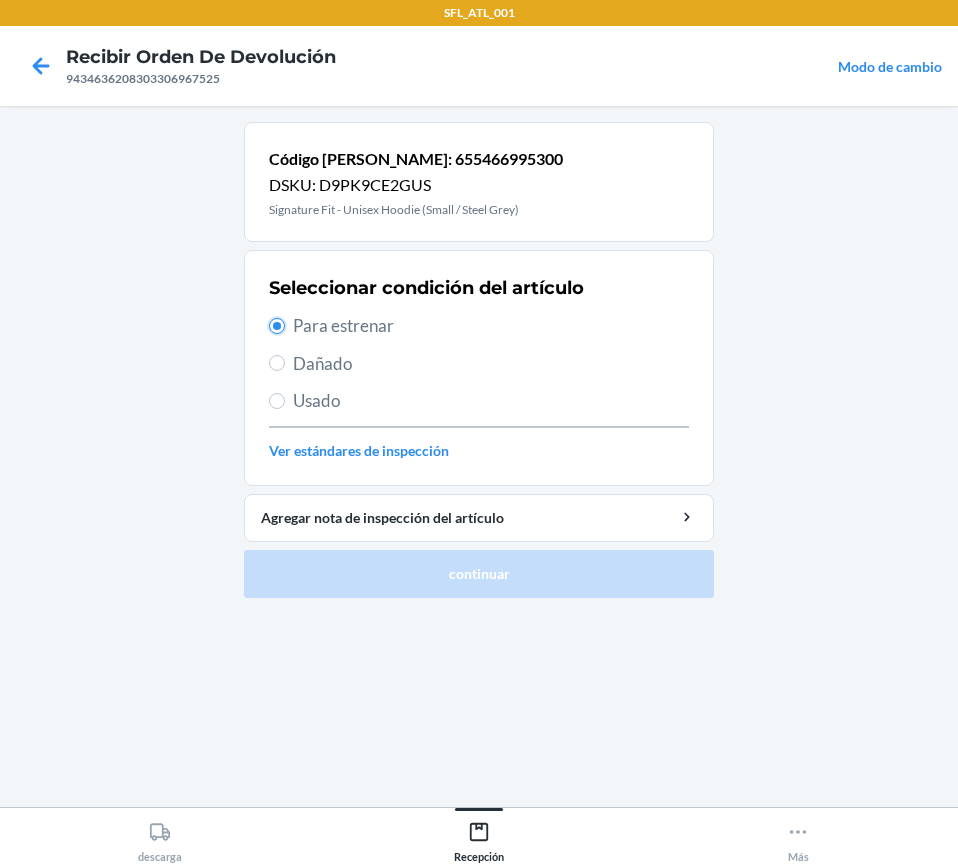 radio on "true" 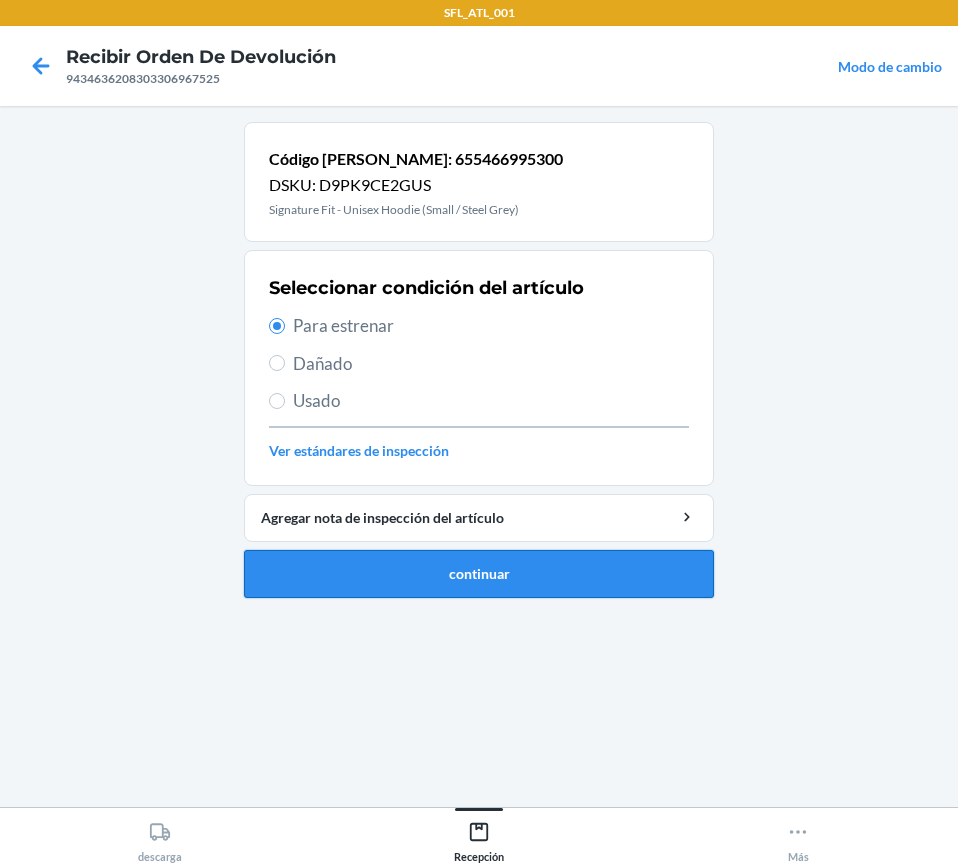 click on "continuar" at bounding box center (479, 574) 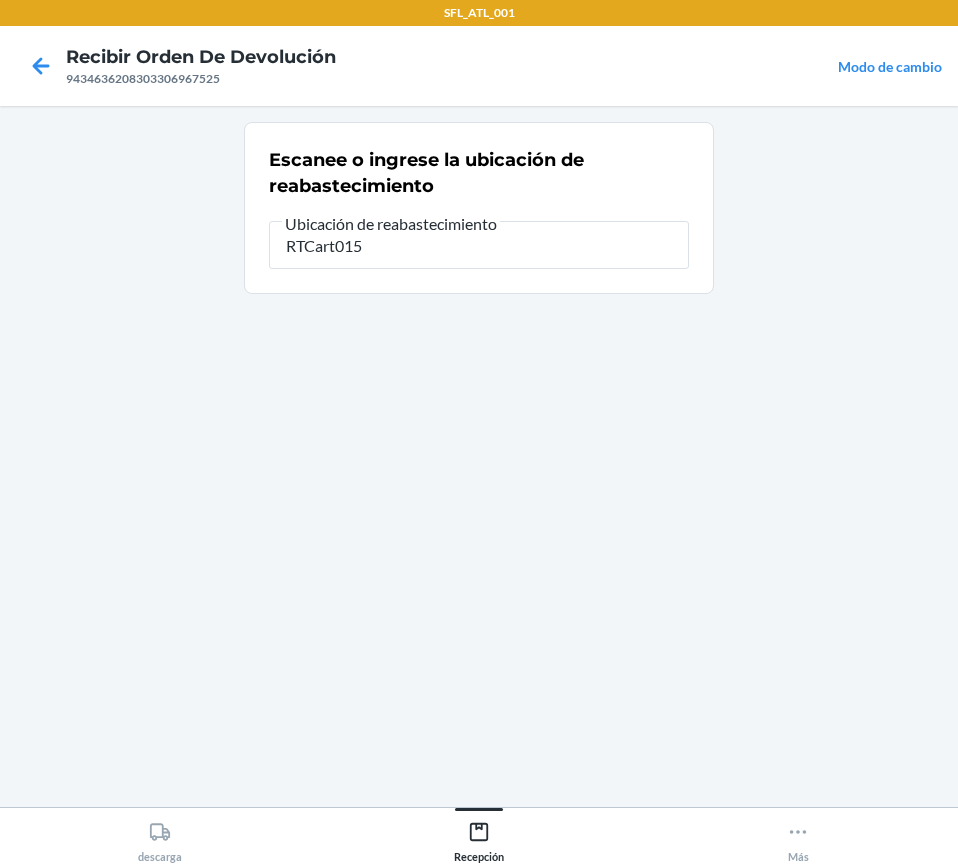 type on "RTCart015" 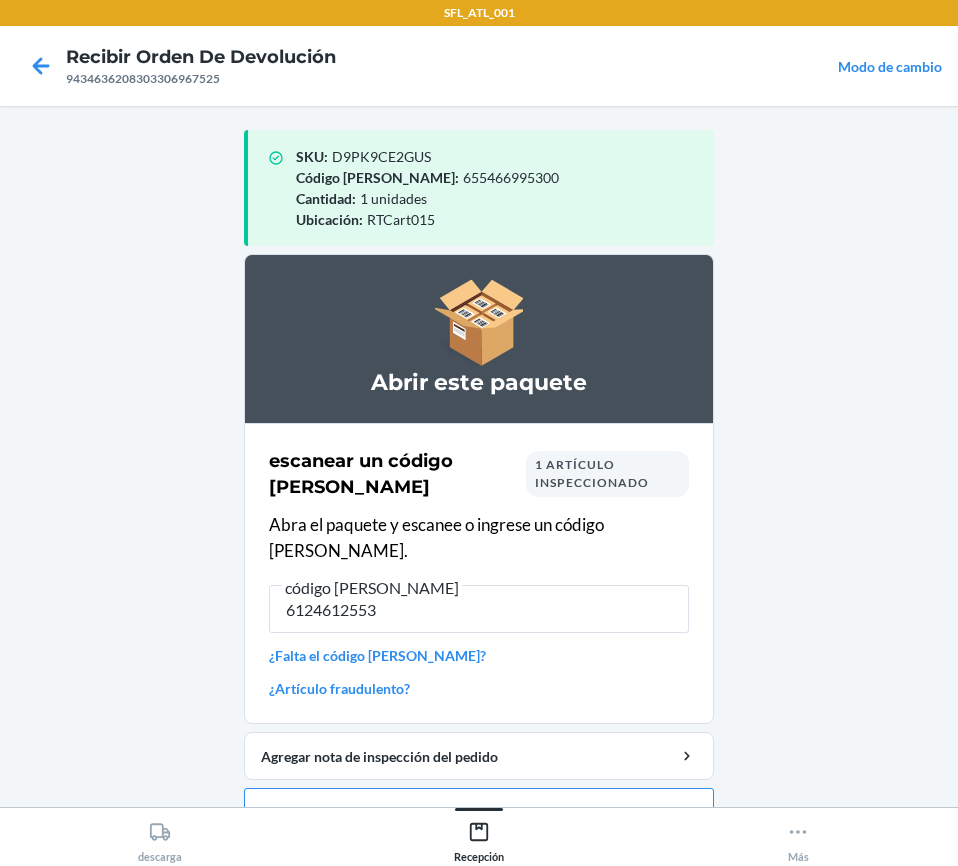 type on "61246125533" 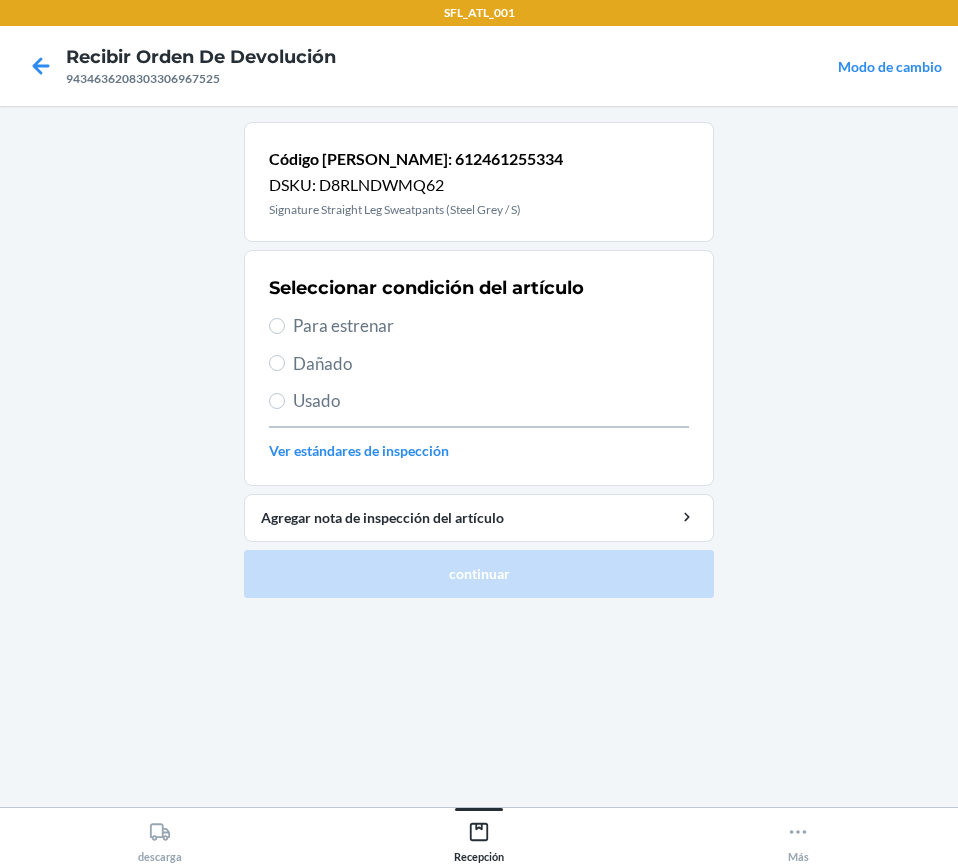 click on "Para estrenar" at bounding box center [479, 326] 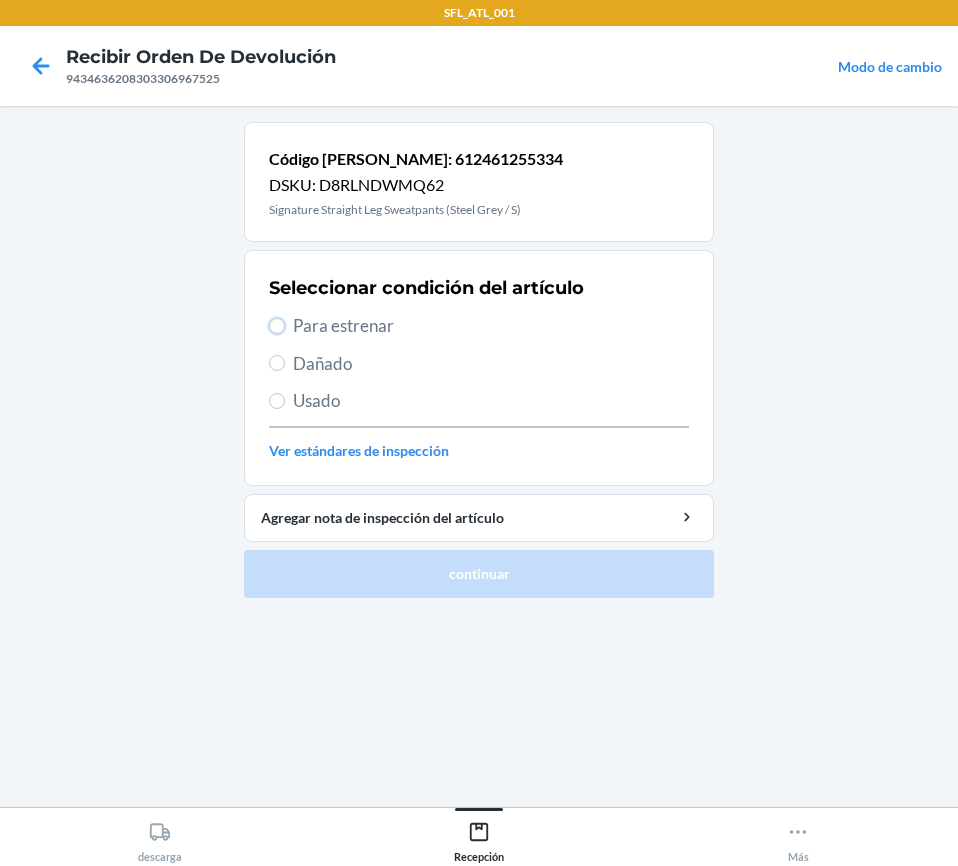 click on "Para estrenar" at bounding box center (277, 326) 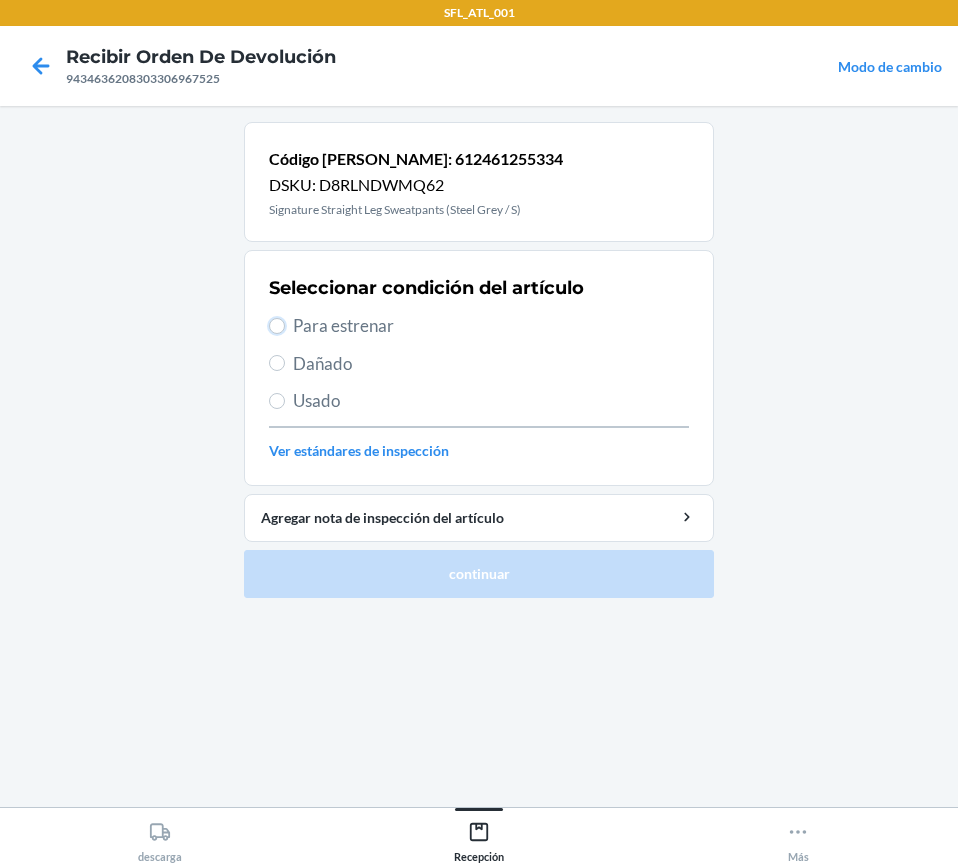 radio on "true" 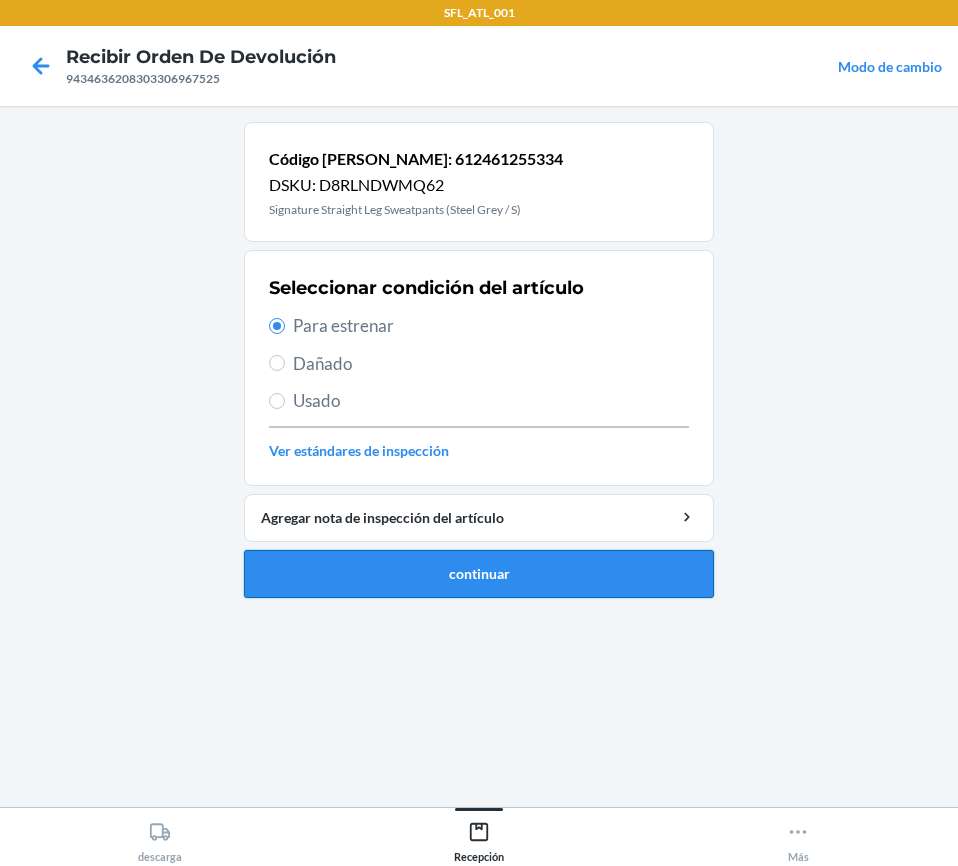 click on "continuar" at bounding box center (479, 574) 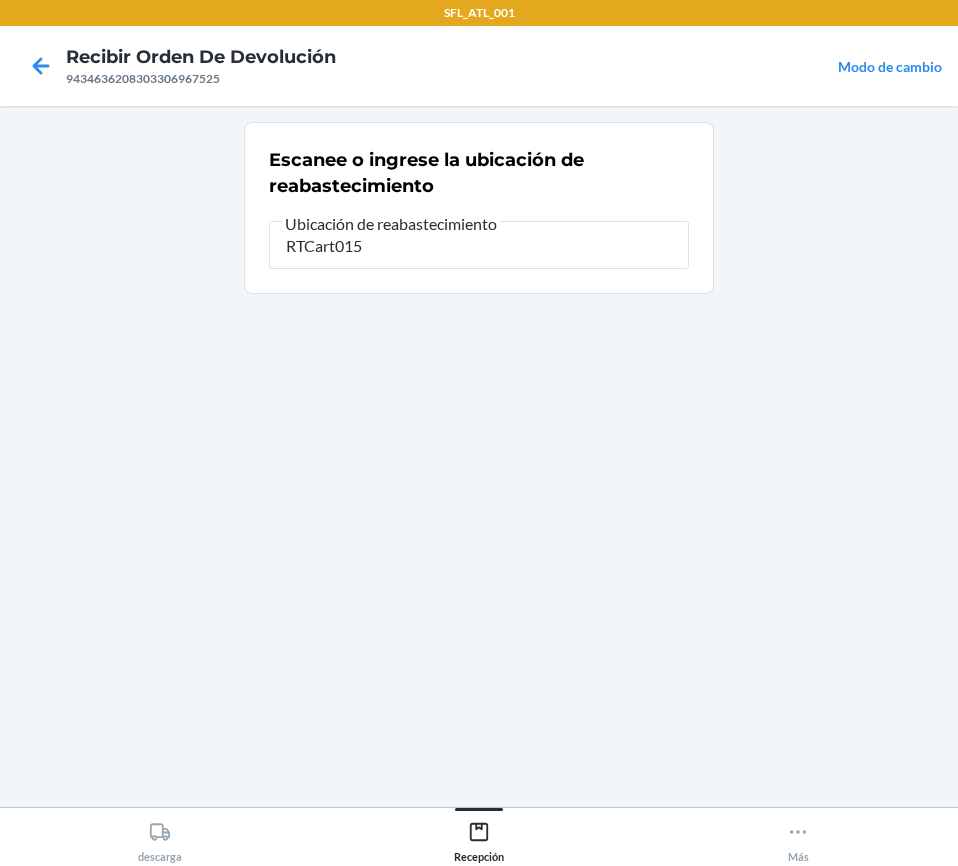 type on "RTCart015" 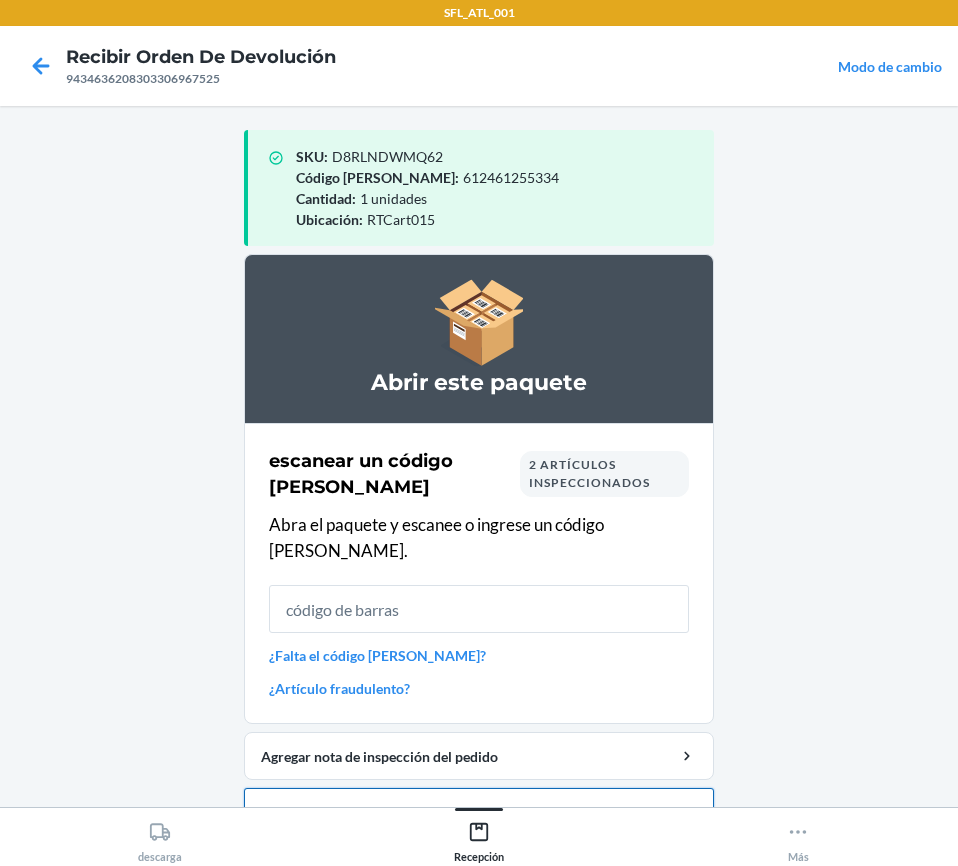 click on "Cerrar orden de devolución" at bounding box center (479, 812) 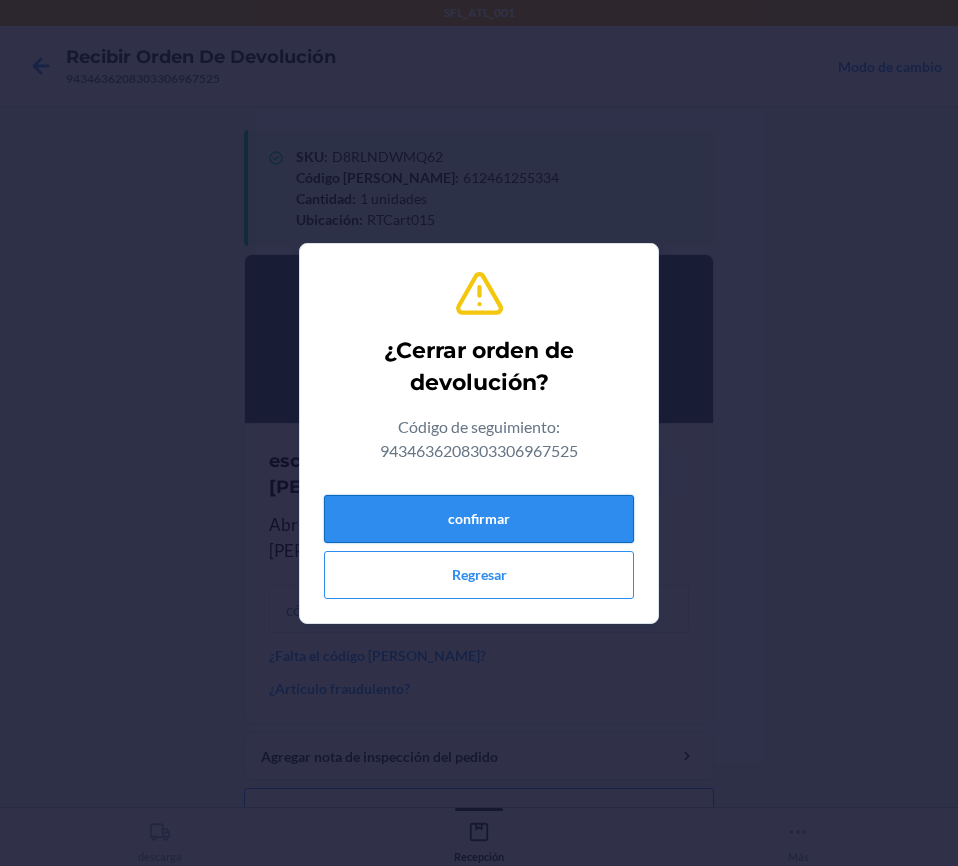 click on "confirmar" at bounding box center [479, 519] 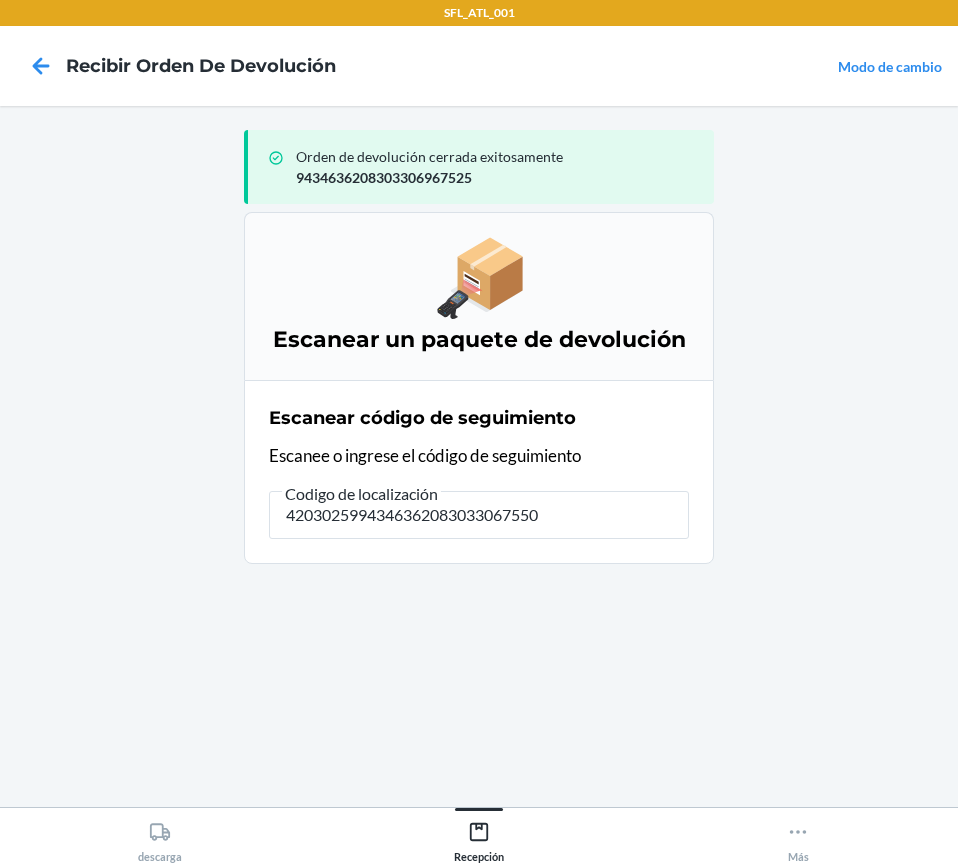 type on "42030259943463620830330675500" 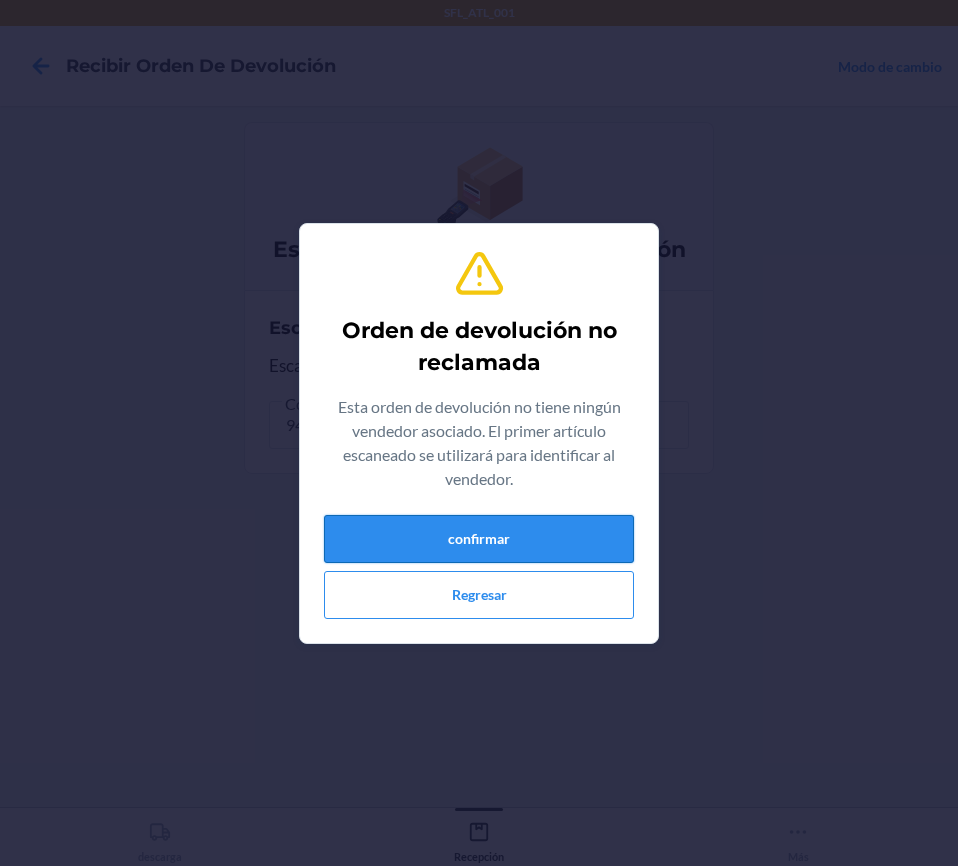 click on "confirmar" at bounding box center (479, 539) 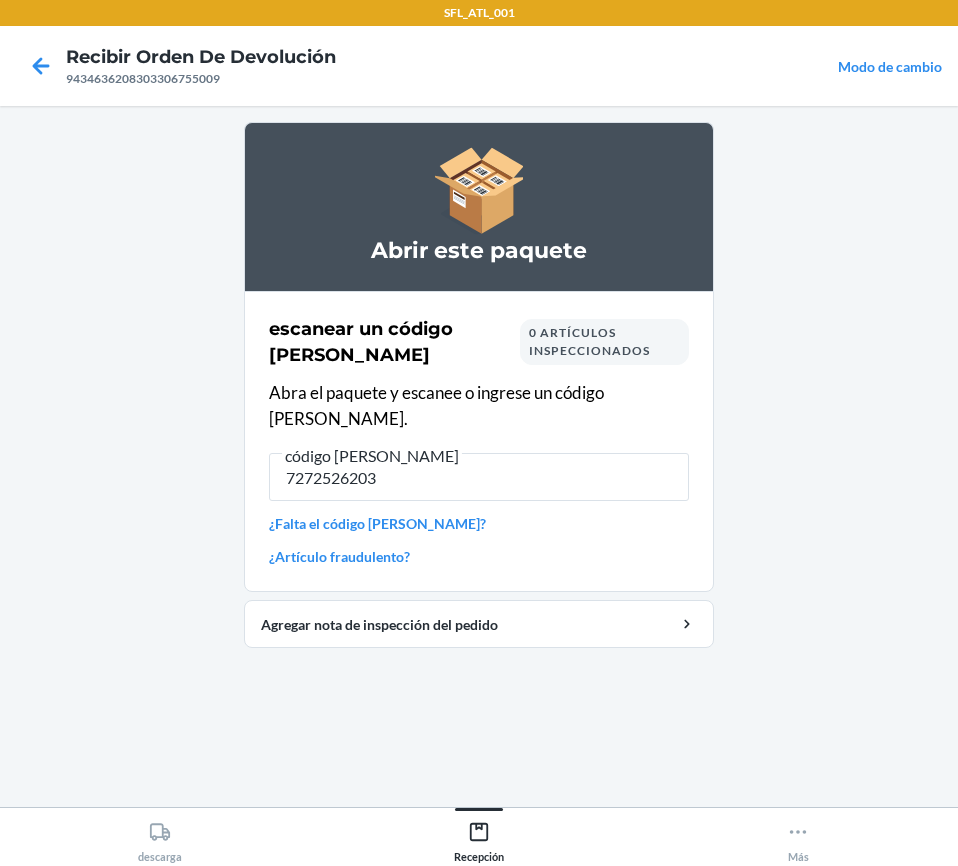 type on "72725262032" 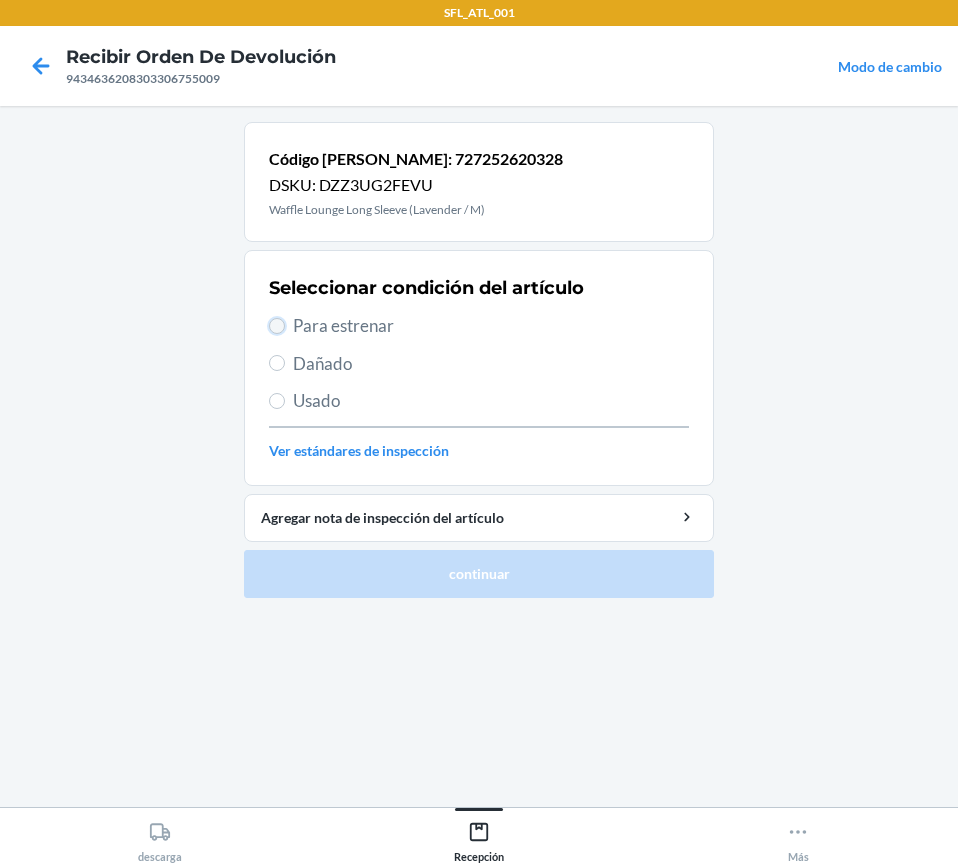 click on "Para estrenar" at bounding box center (277, 326) 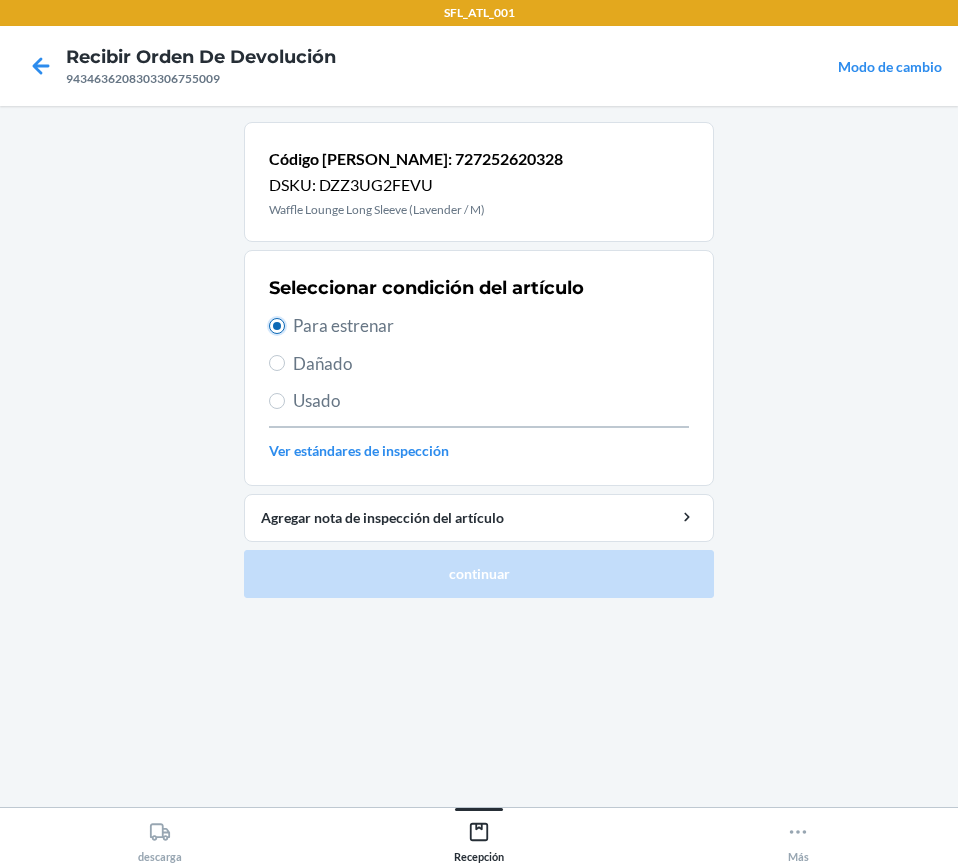 radio on "true" 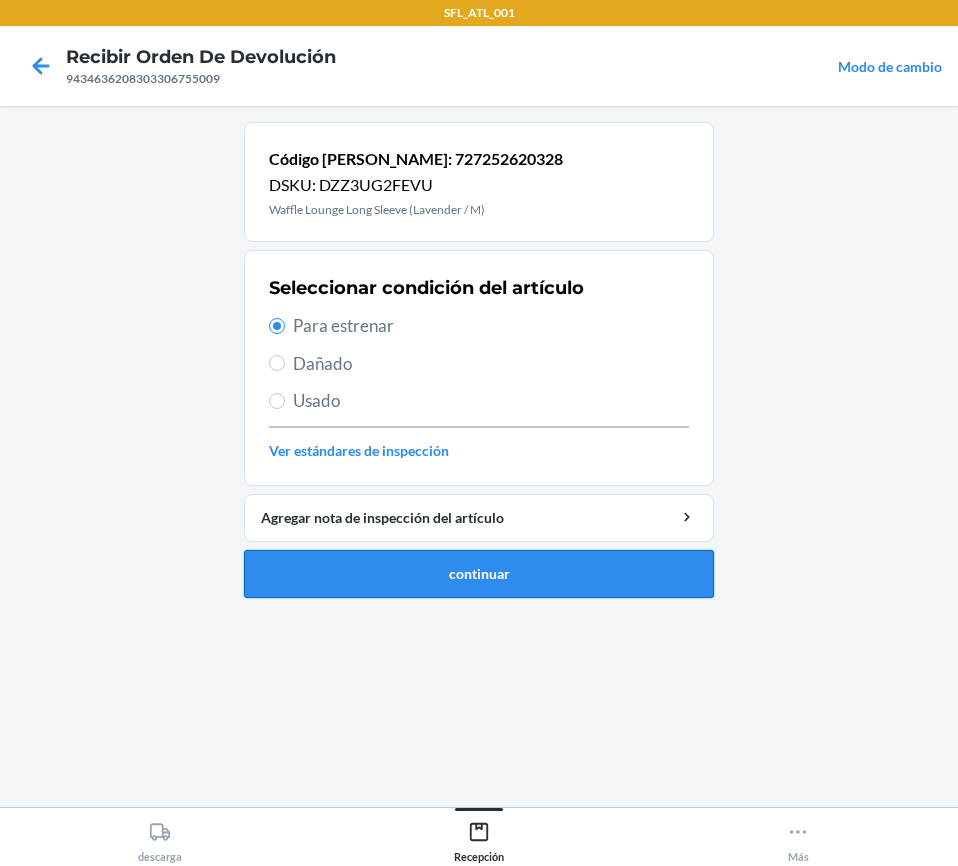 click on "continuar" at bounding box center (479, 574) 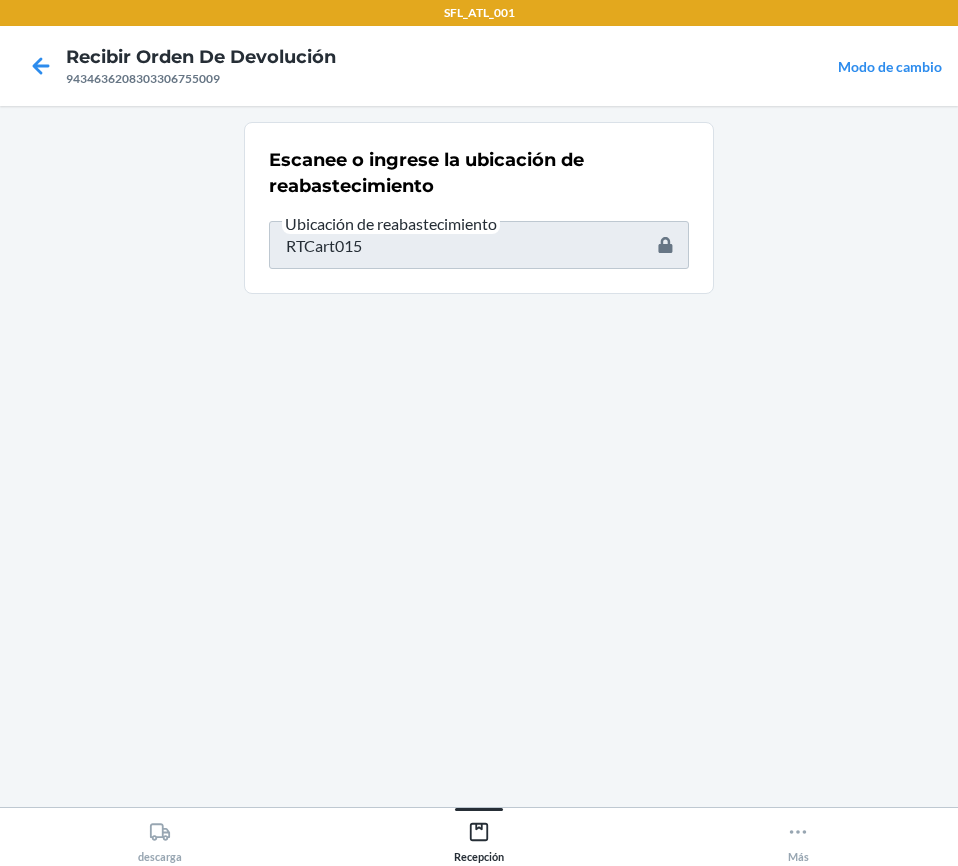 type on "727252838266" 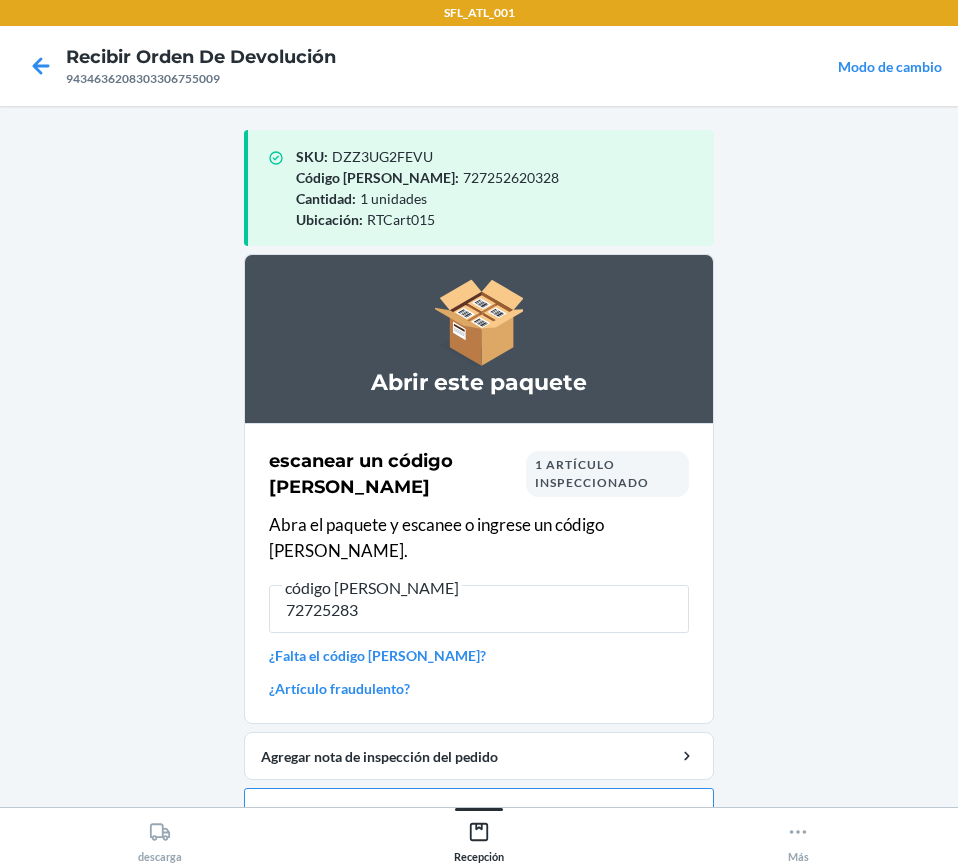 type on "727252838" 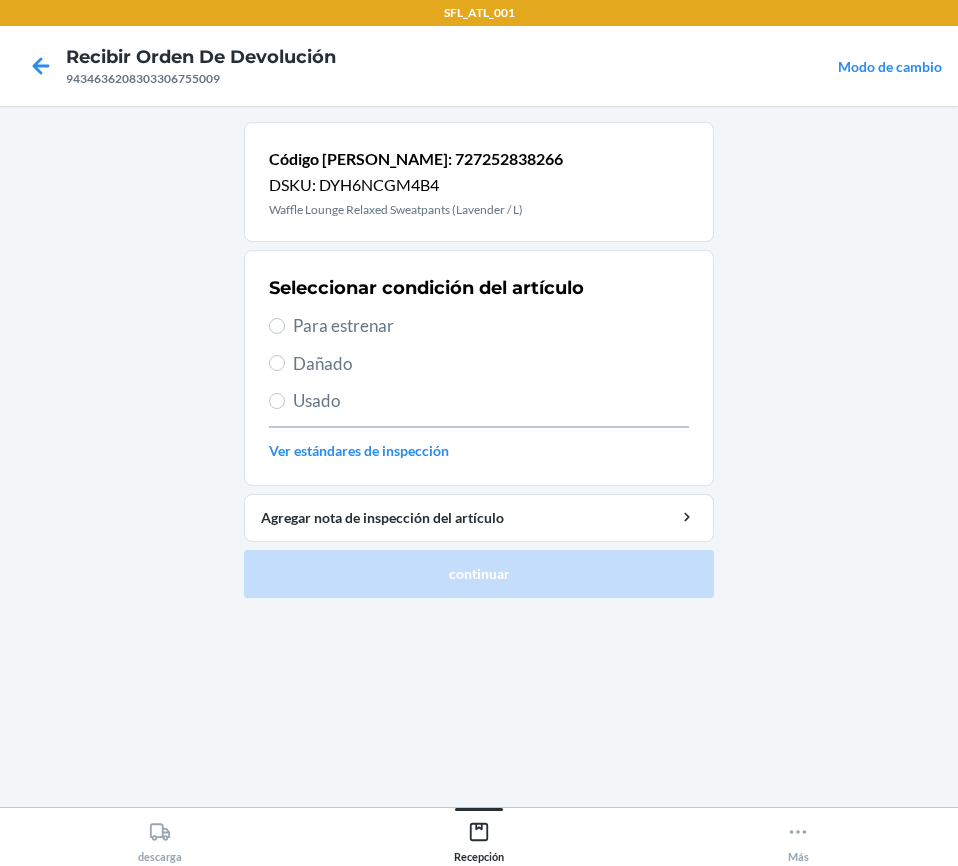 click on "Para estrenar" at bounding box center (479, 326) 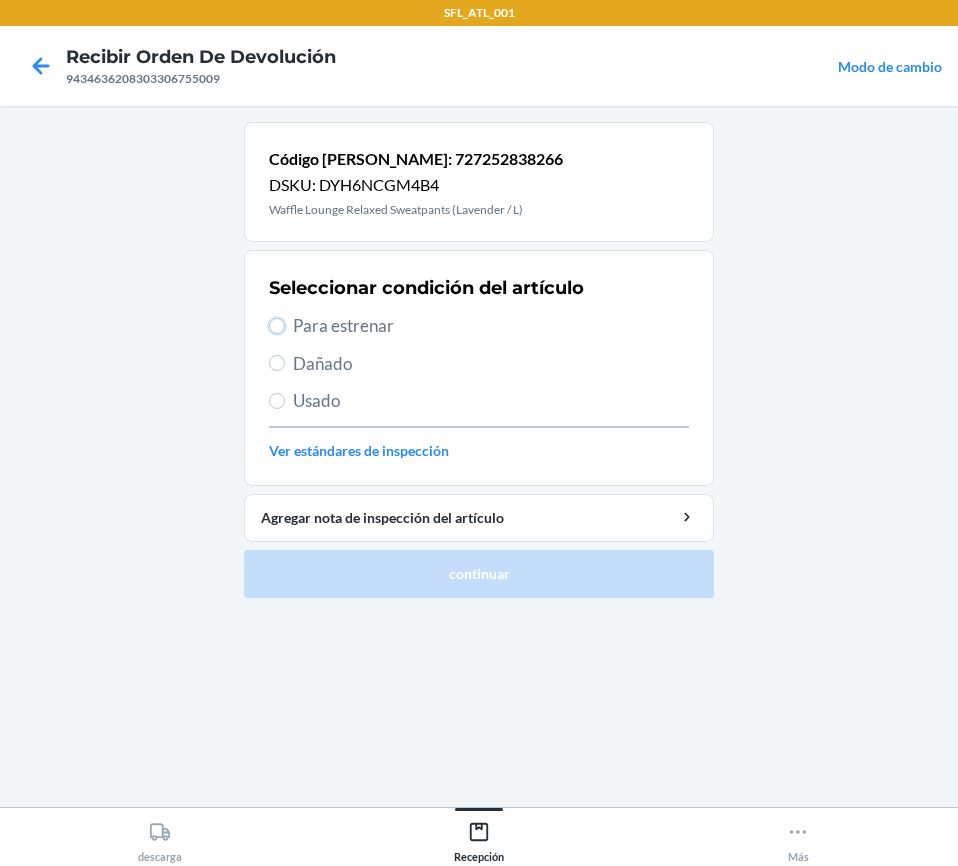 click on "Para estrenar" at bounding box center (277, 326) 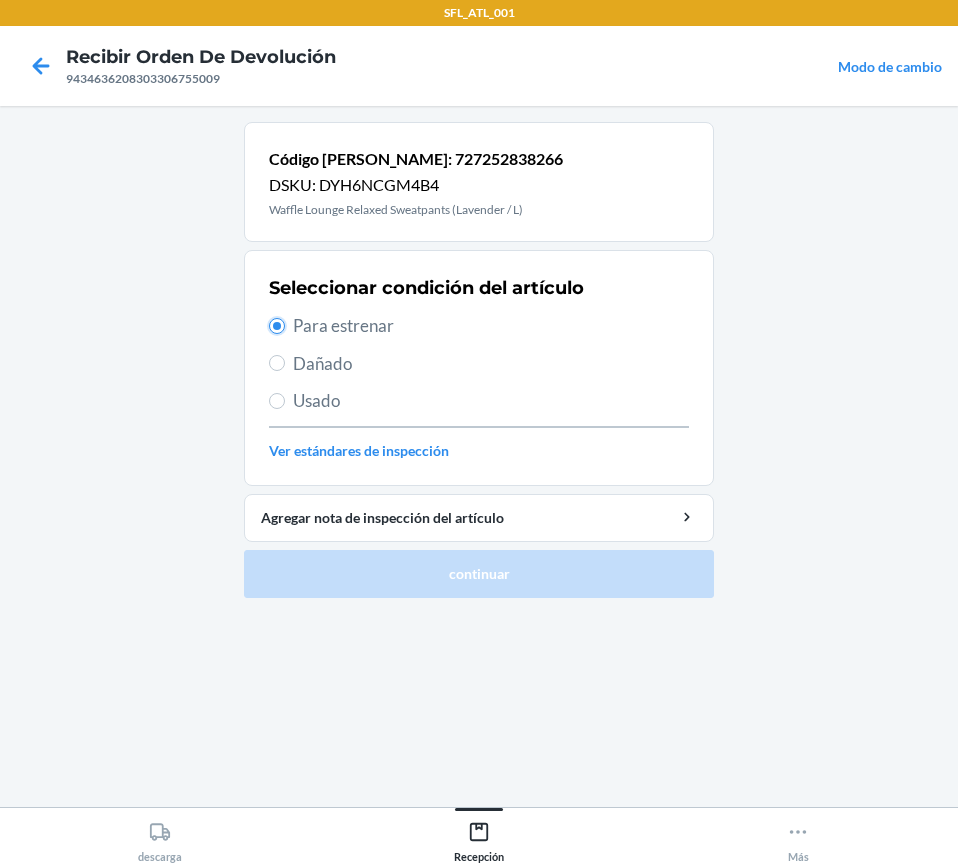 radio on "true" 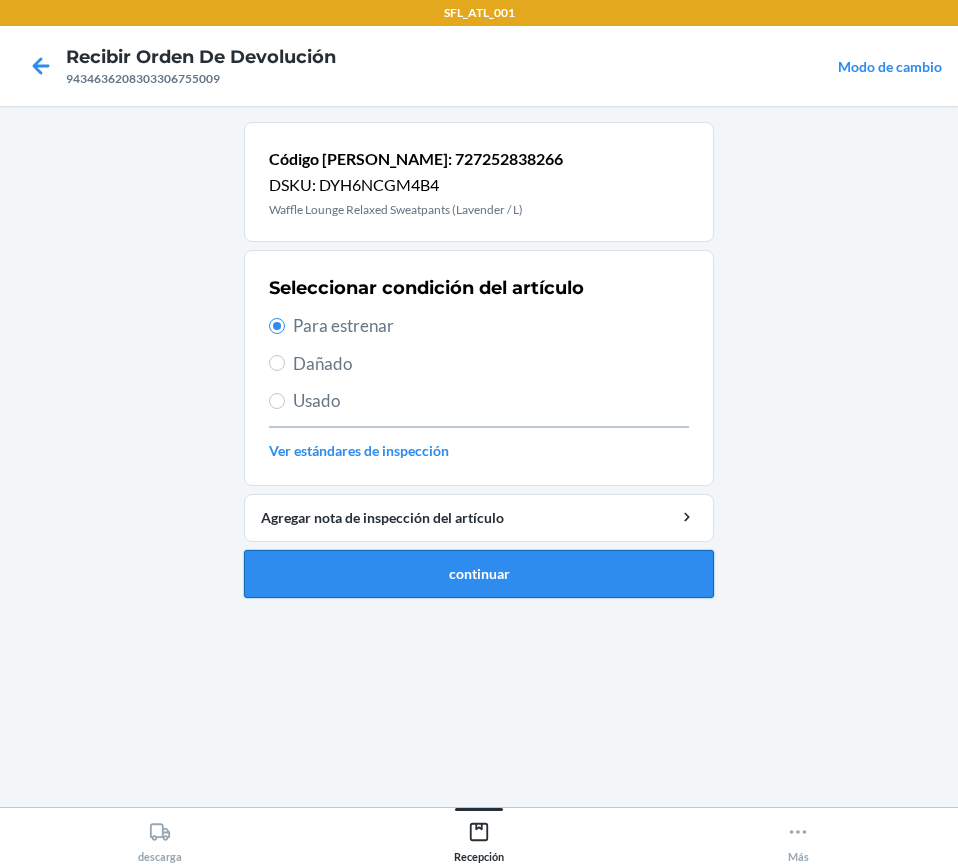 click on "continuar" at bounding box center [479, 574] 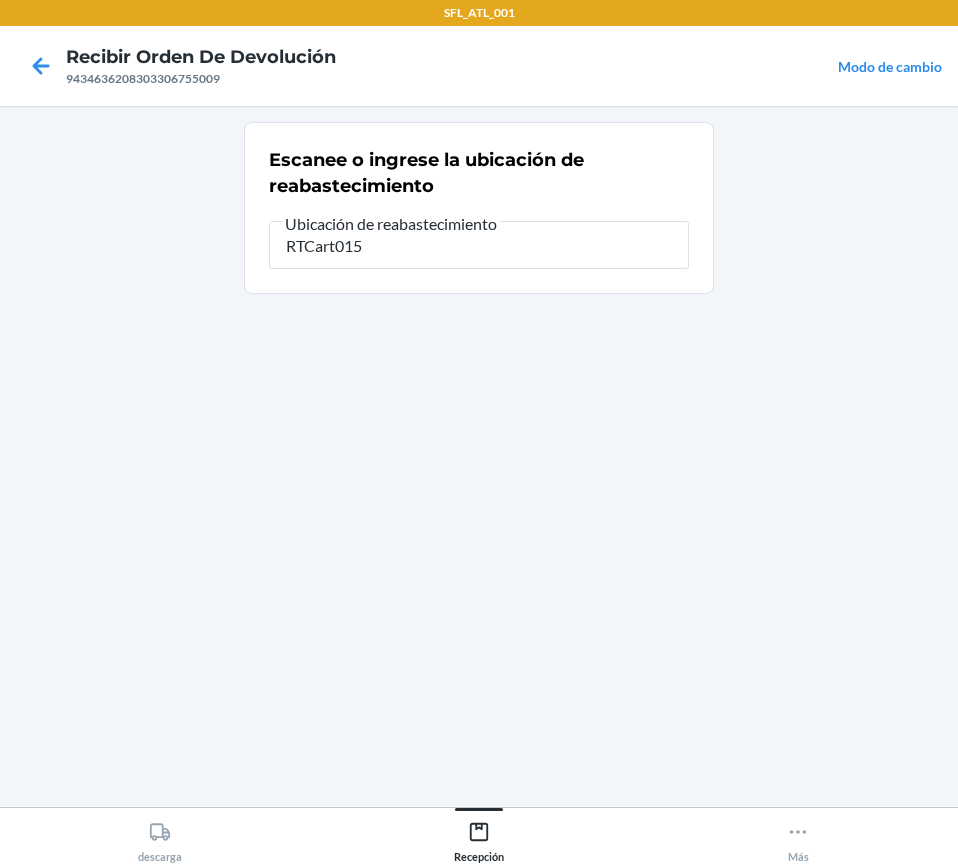 type on "RTCart015" 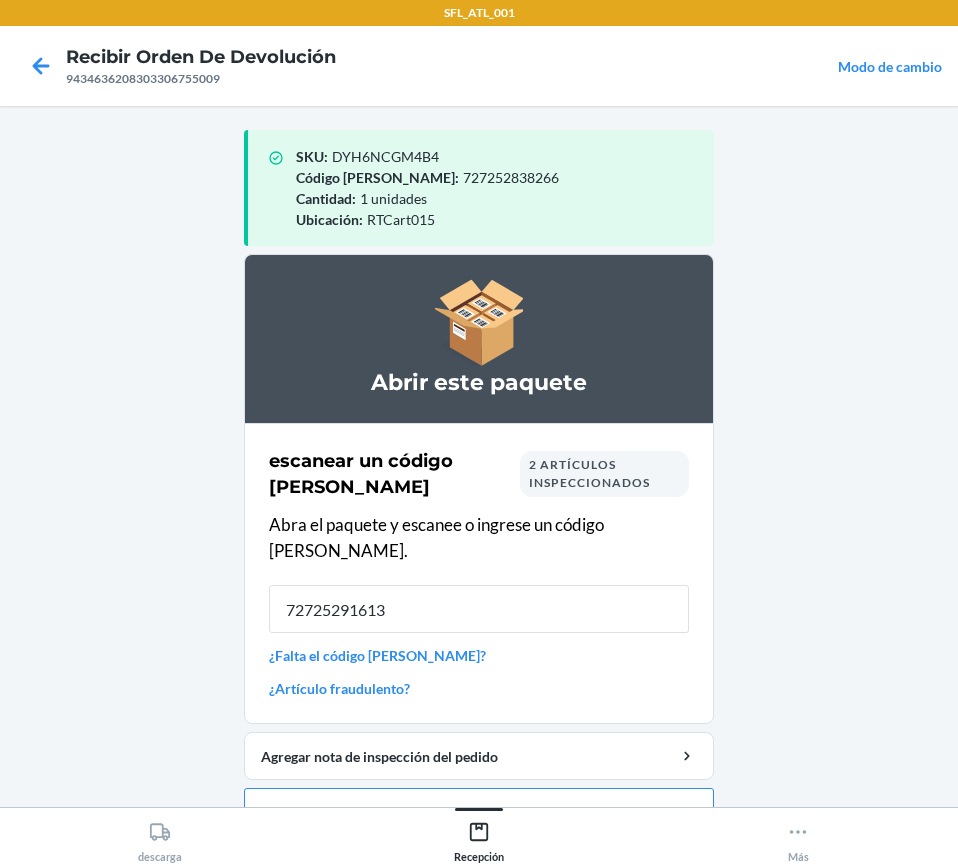 type on "727252916131" 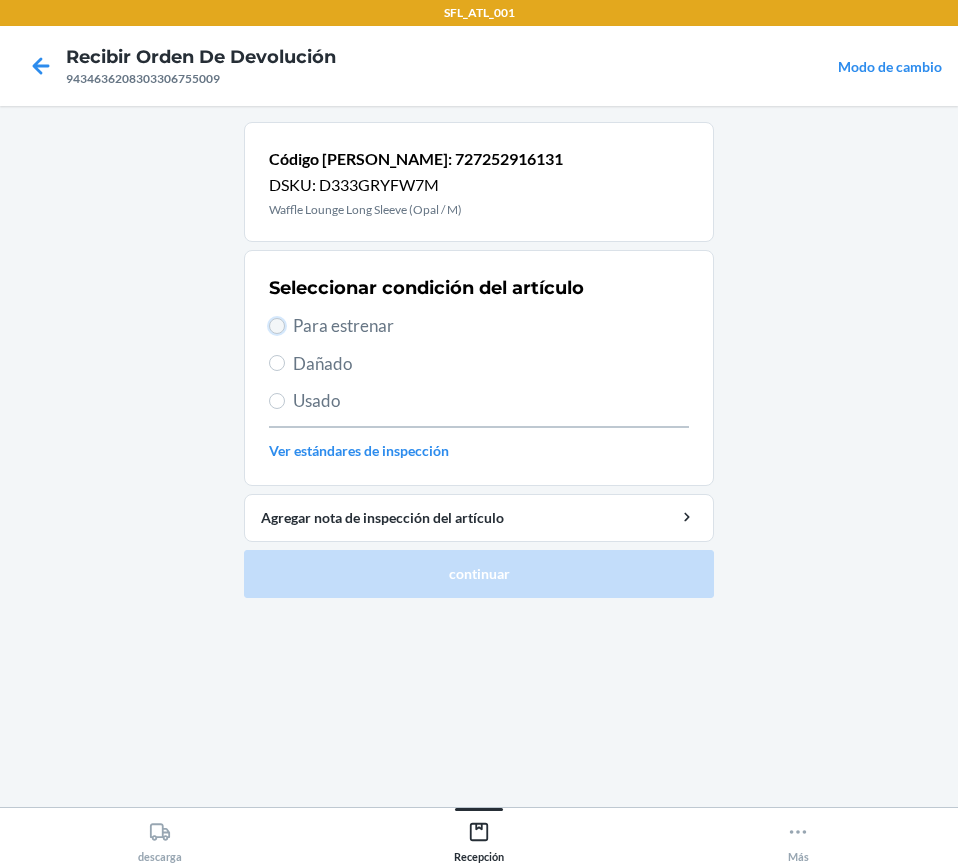 click on "Para estrenar" at bounding box center (277, 326) 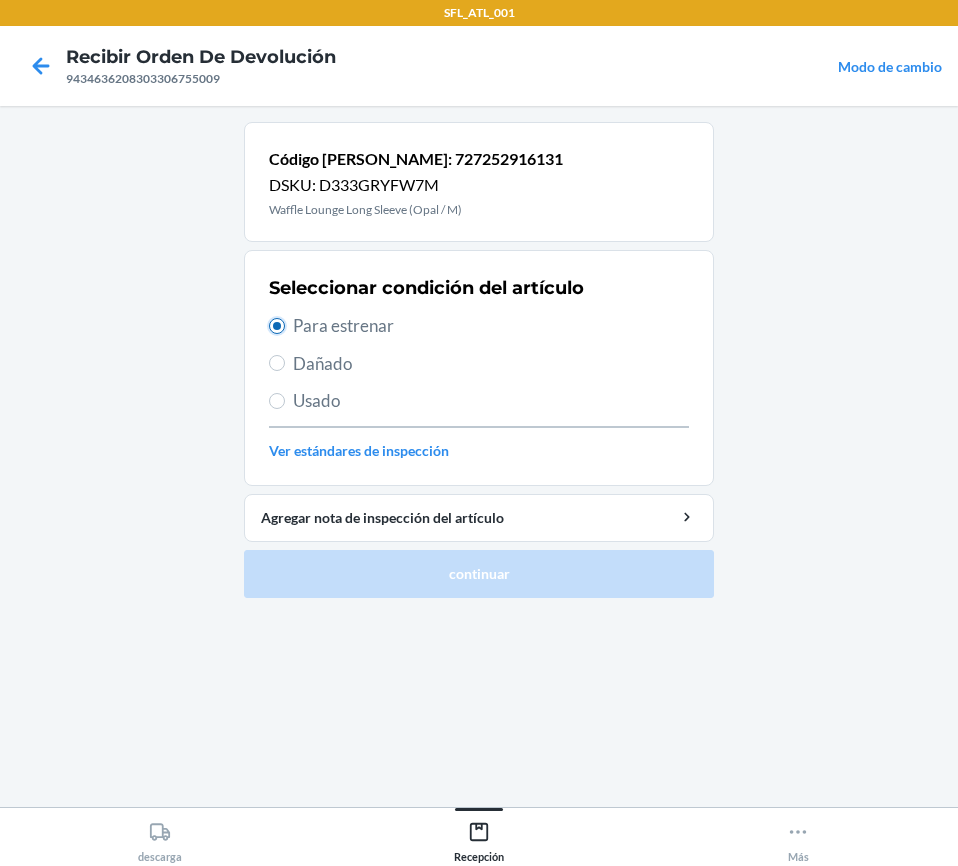 radio on "true" 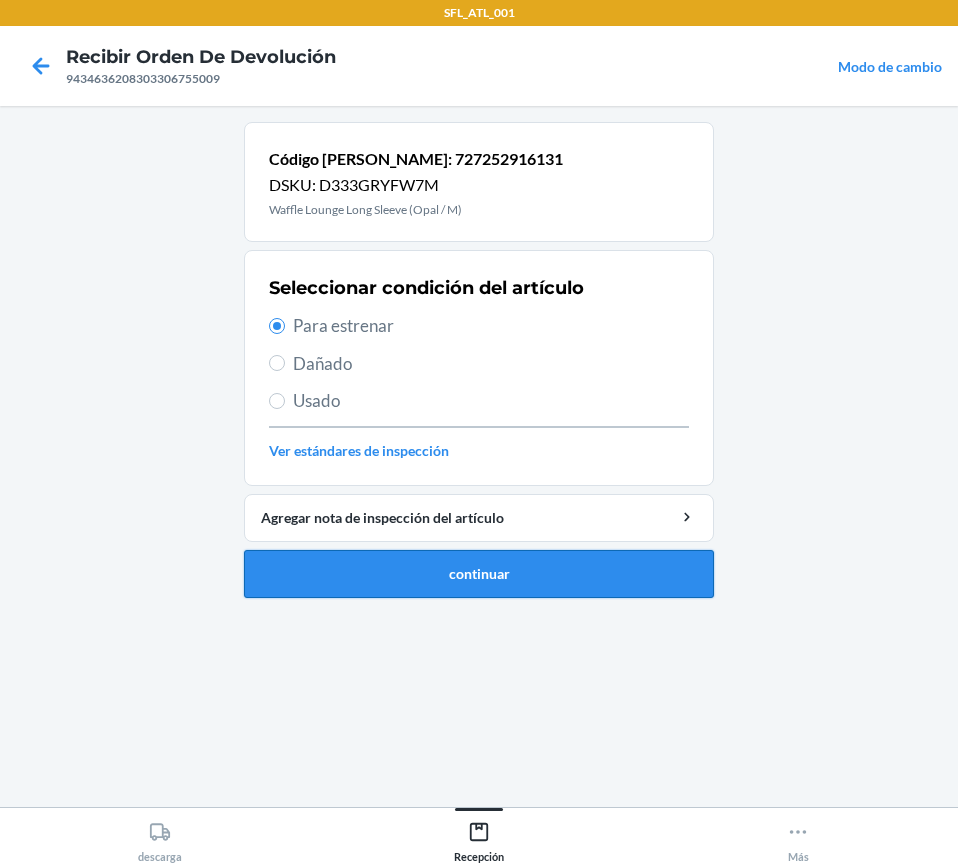 click on "continuar" at bounding box center [479, 574] 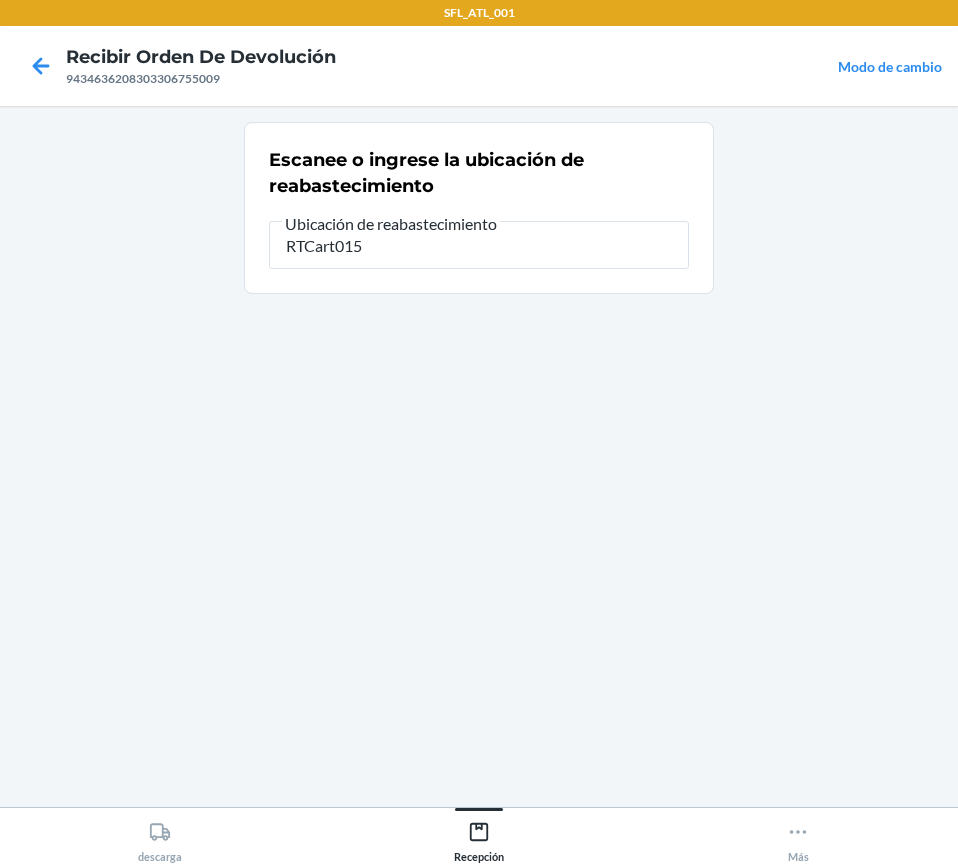 type on "RTCart015" 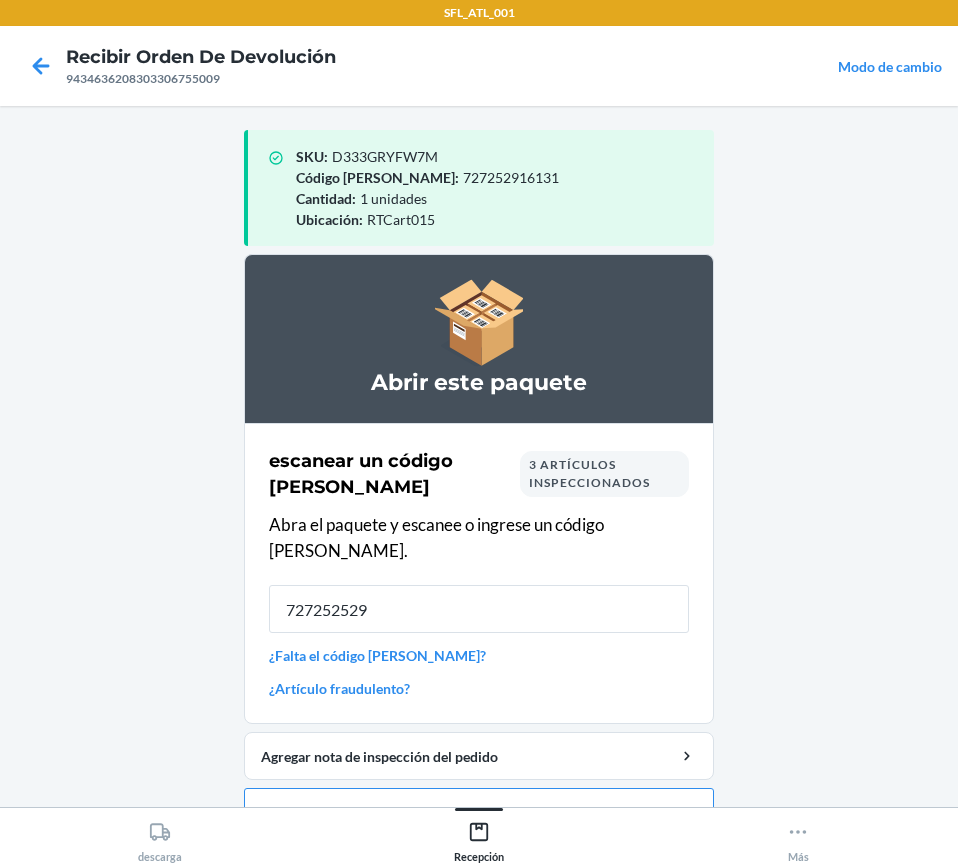type on "7272525295" 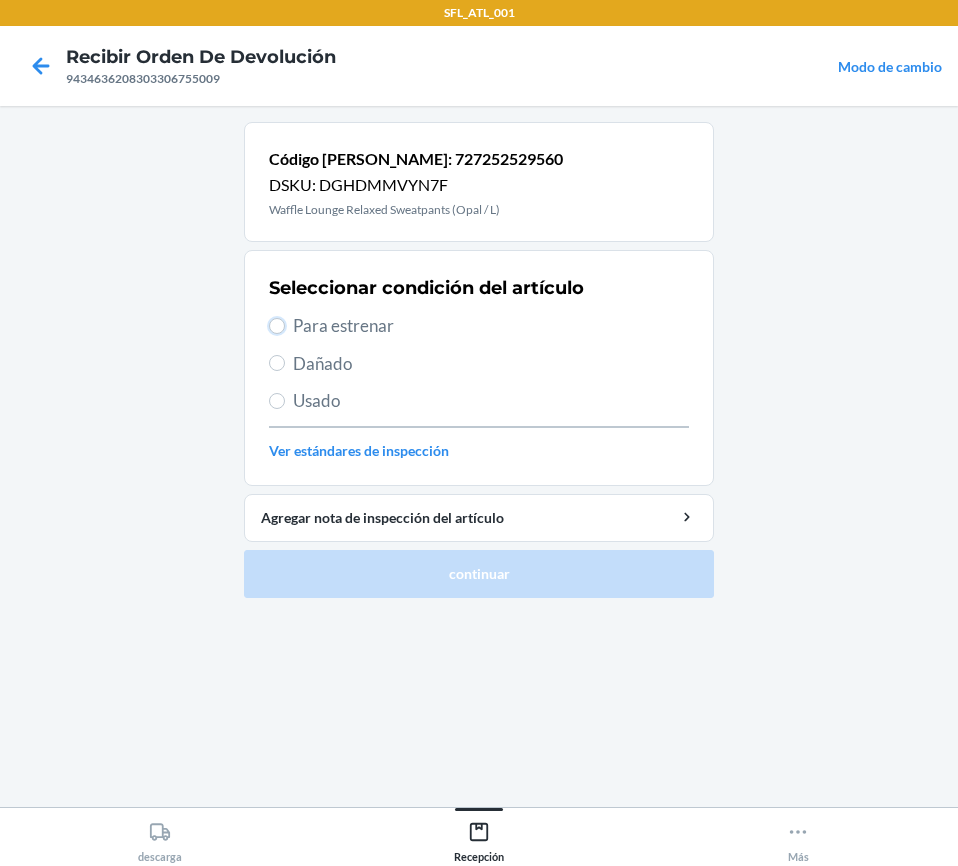 drag, startPoint x: 276, startPoint y: 318, endPoint x: 293, endPoint y: 338, distance: 26.24881 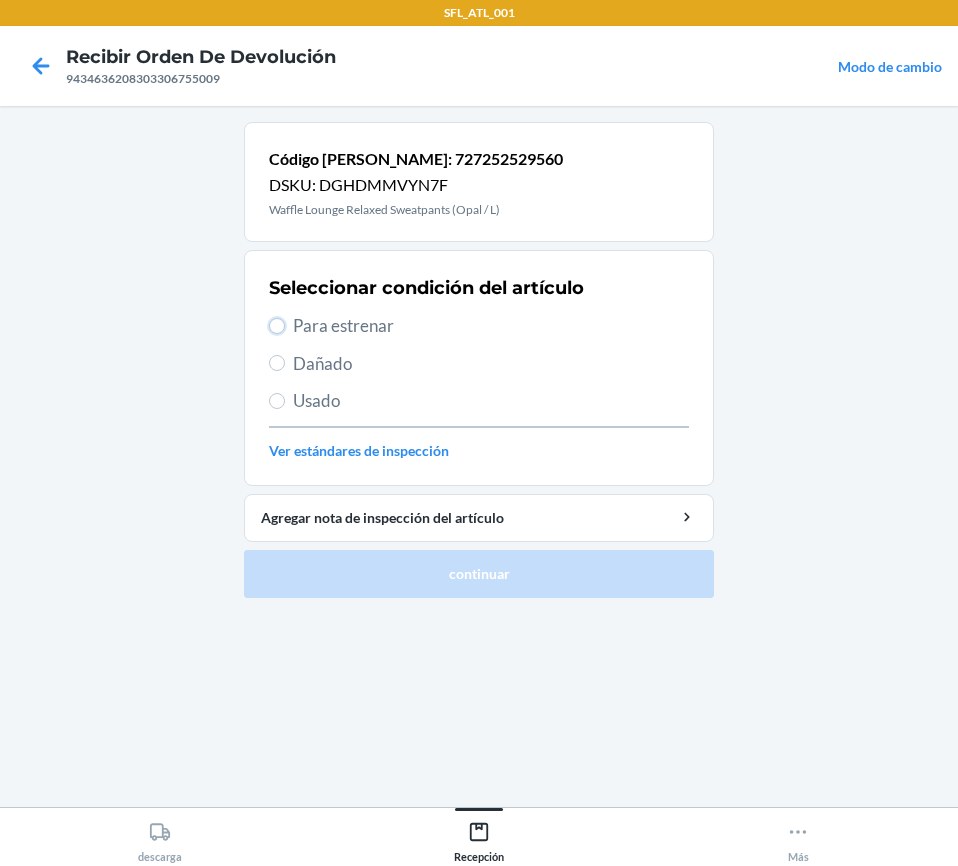 click on "Para estrenar" at bounding box center [479, 326] 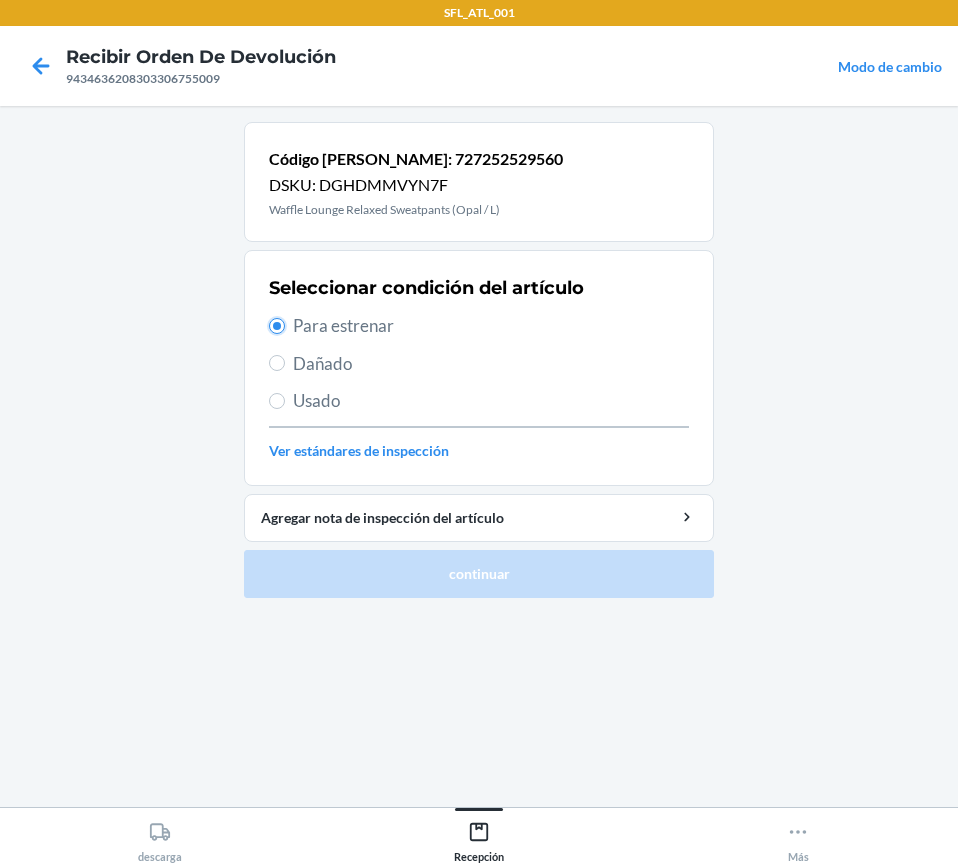 radio on "true" 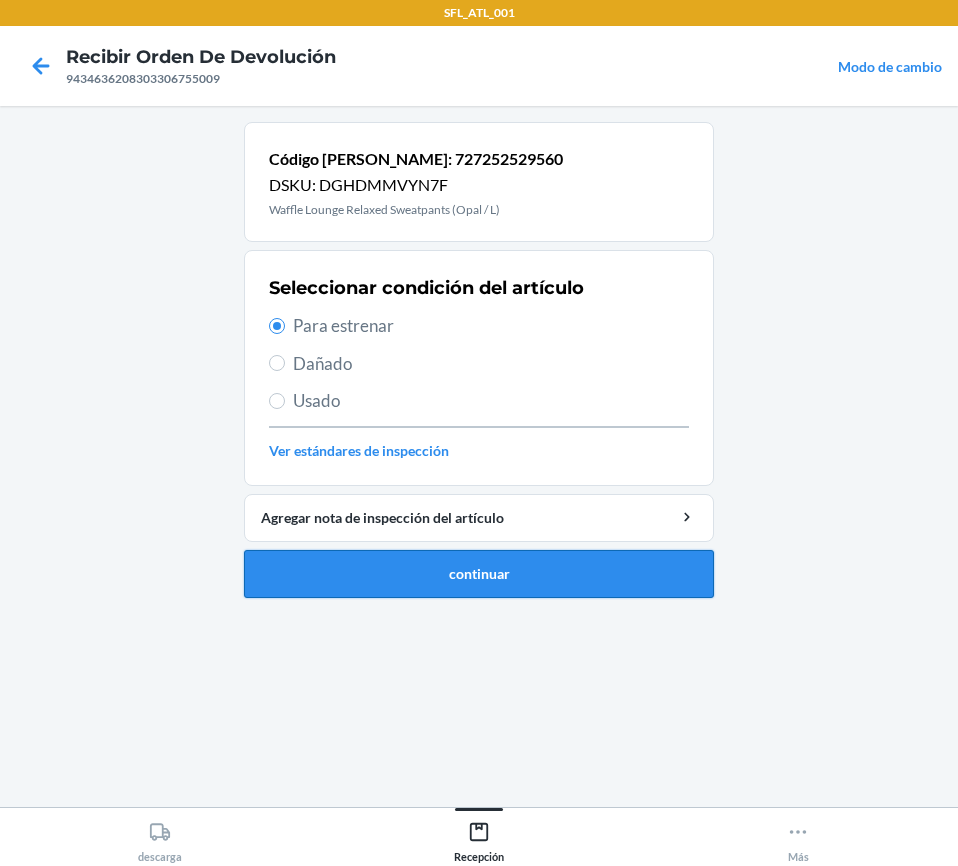 click on "continuar" at bounding box center (479, 574) 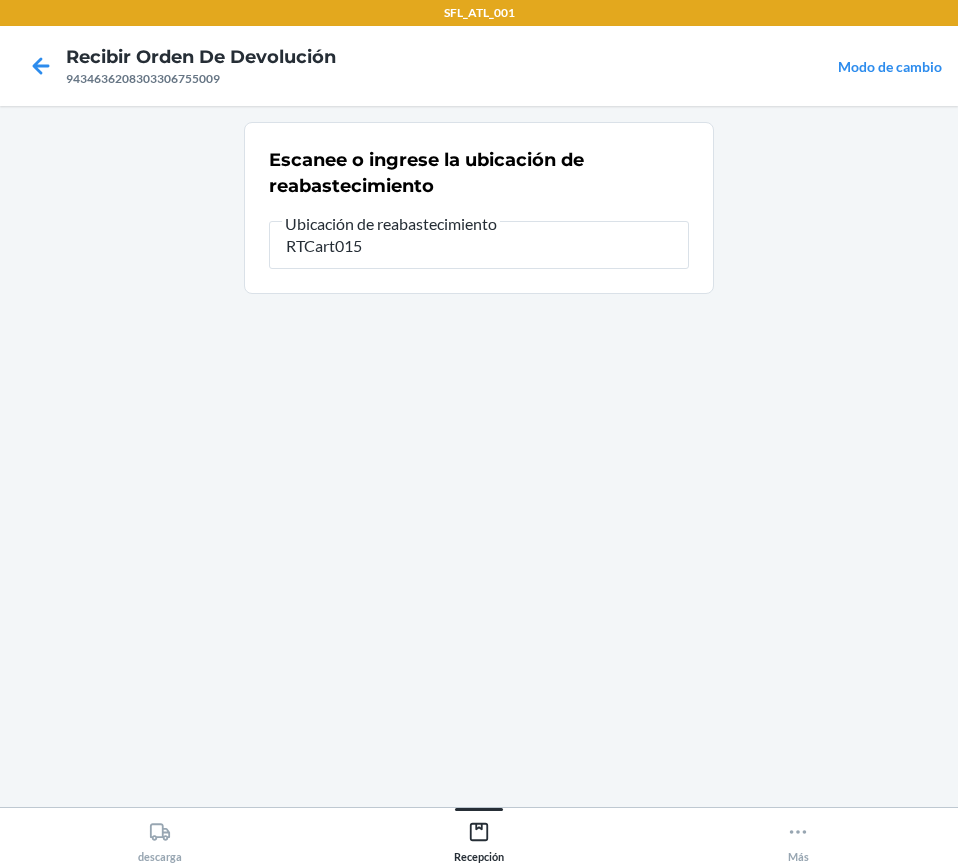 type on "RTCart015" 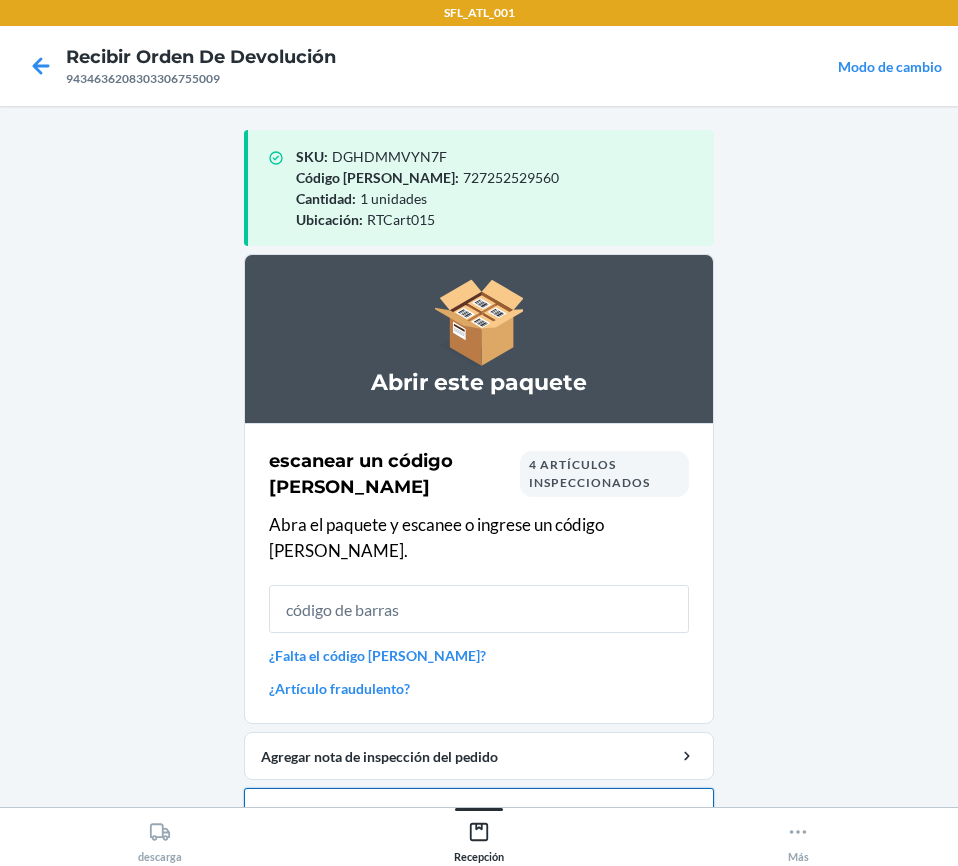 click on "Cerrar orden de devolución" at bounding box center [479, 812] 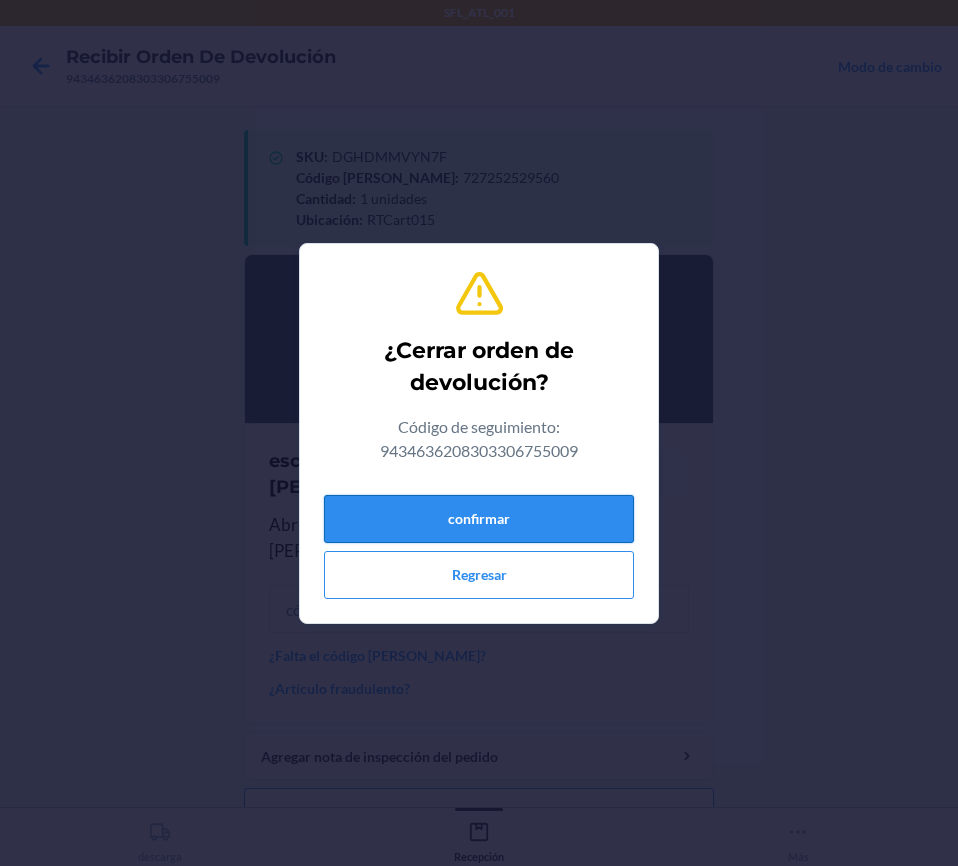 click on "confirmar" at bounding box center [479, 519] 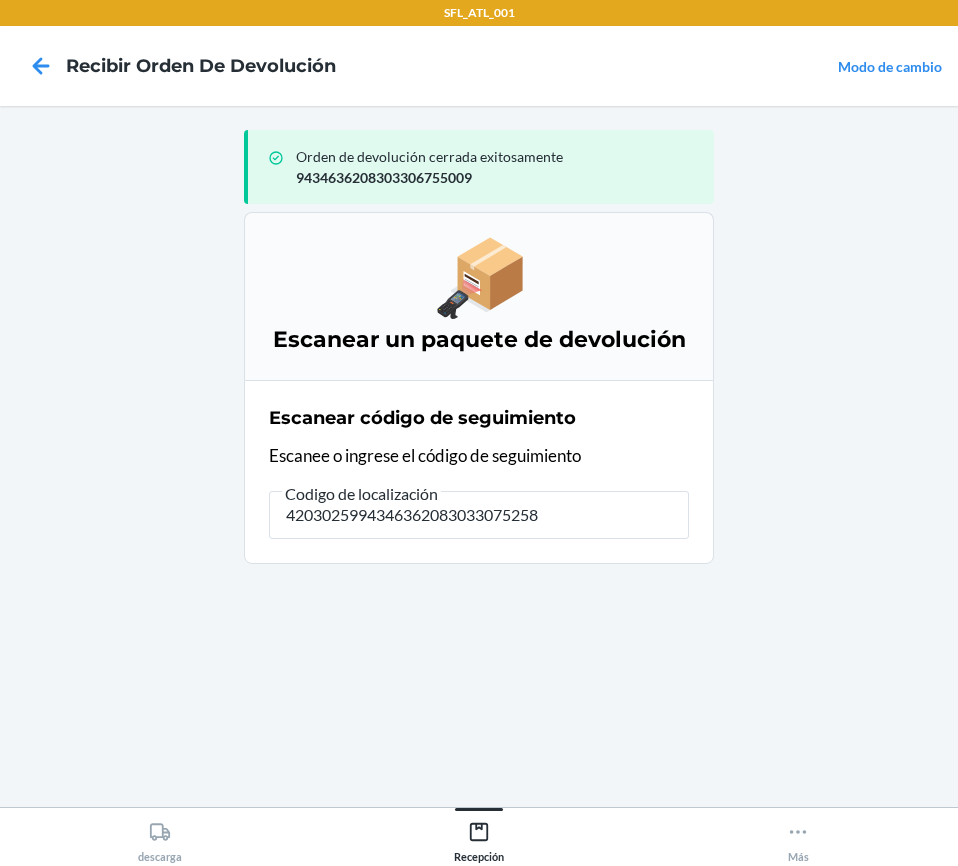 type on "42030259943463620830330752589" 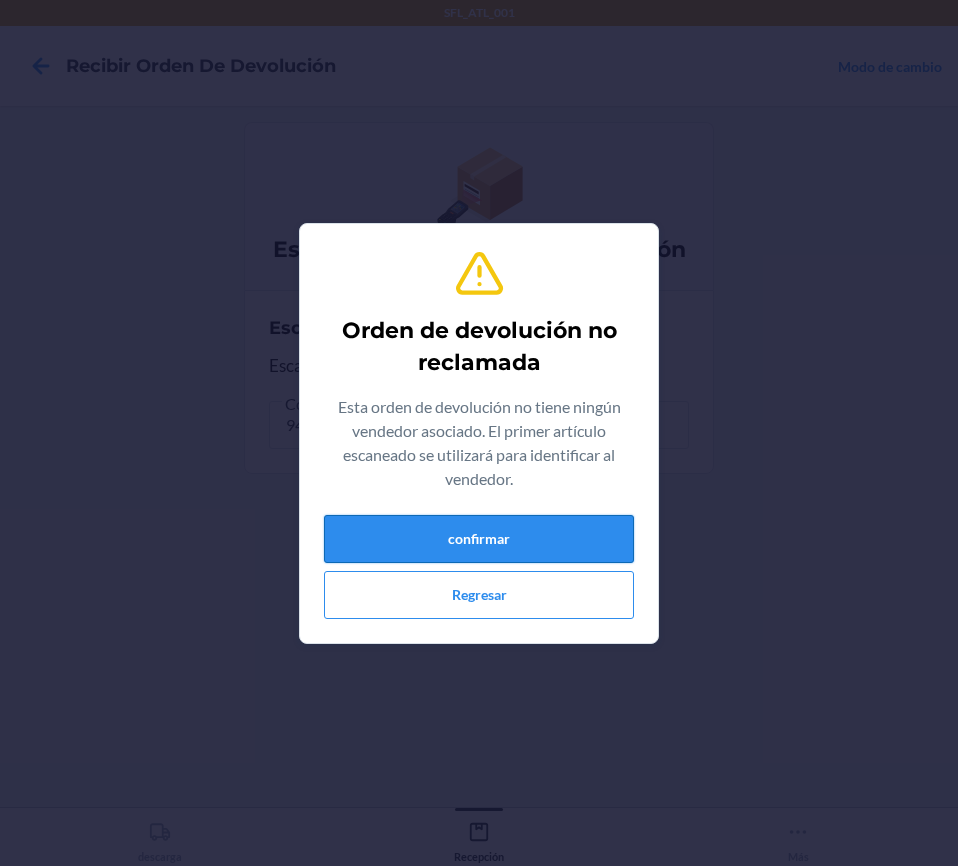 click on "confirmar" at bounding box center [479, 539] 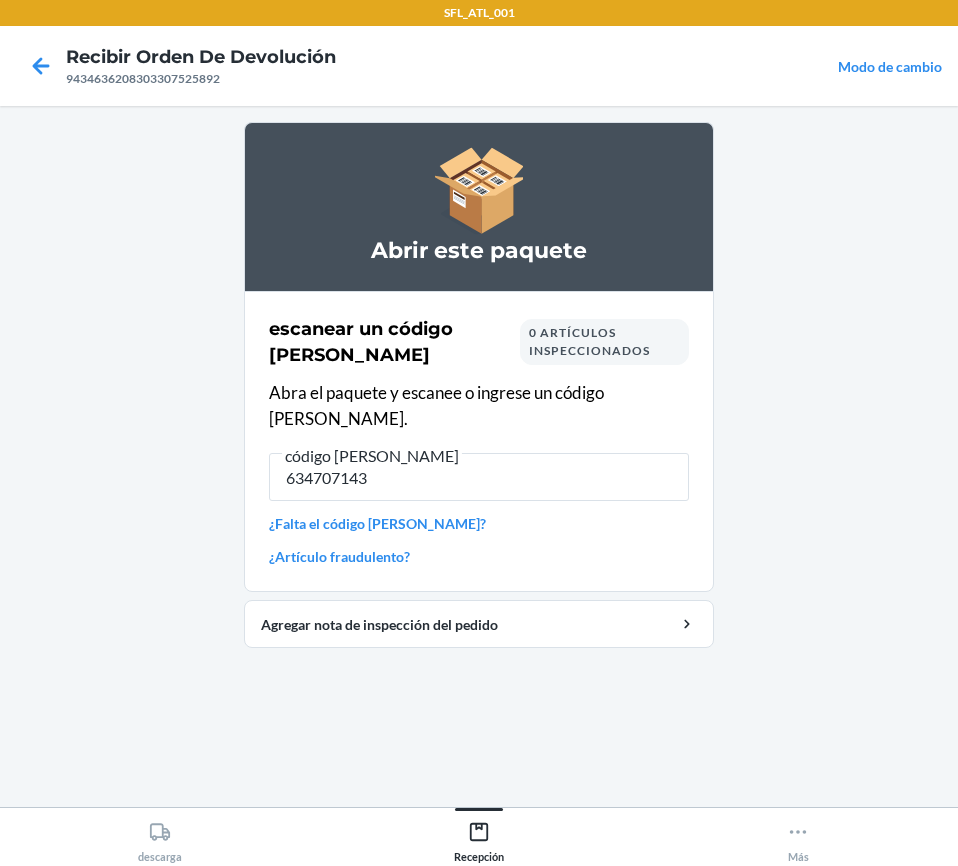 type on "6347071431" 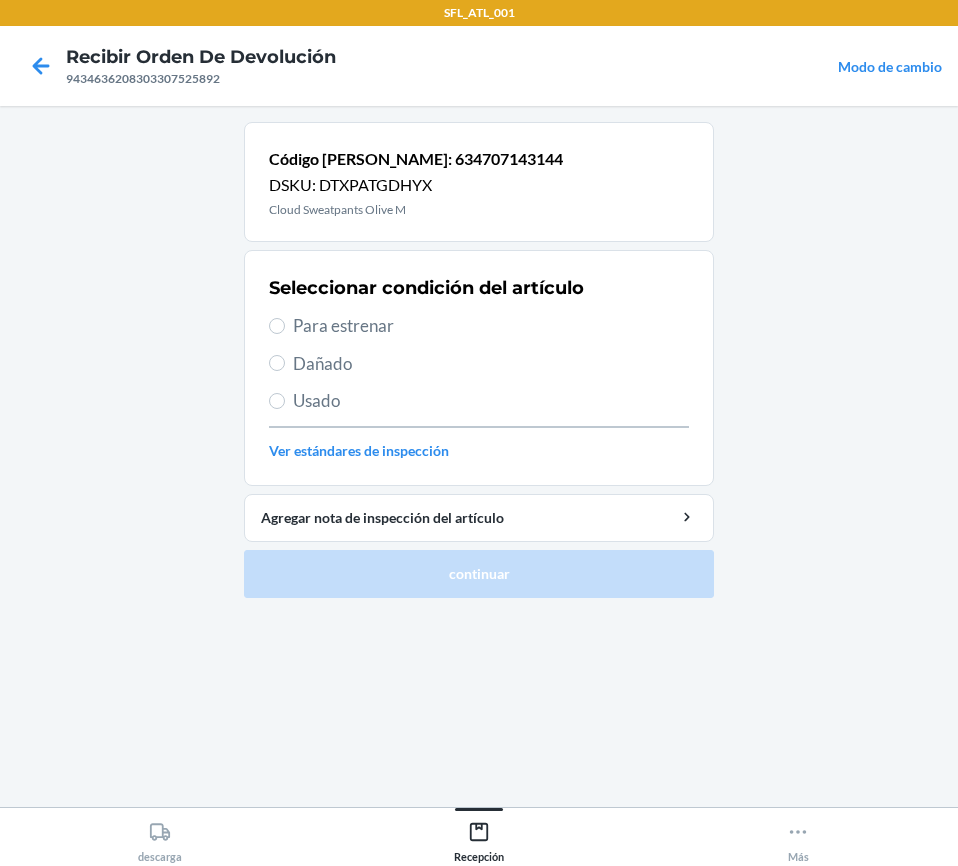 click on "Dañado" at bounding box center (479, 364) 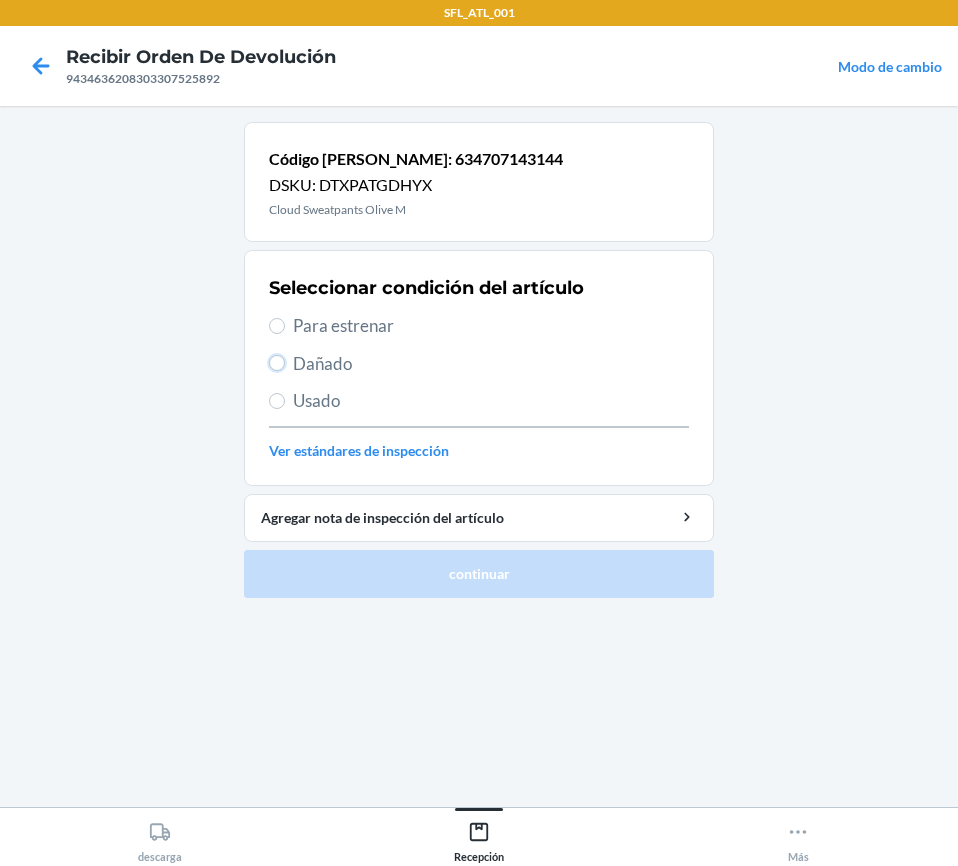 click on "Dañado" at bounding box center [277, 363] 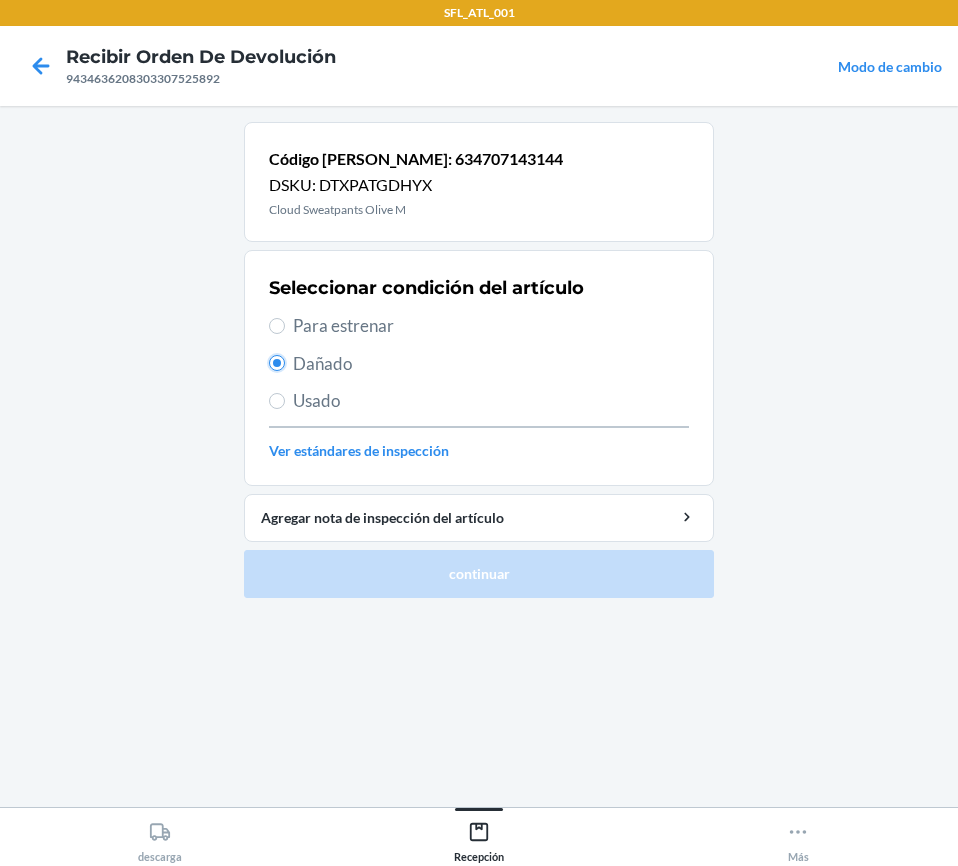 radio on "true" 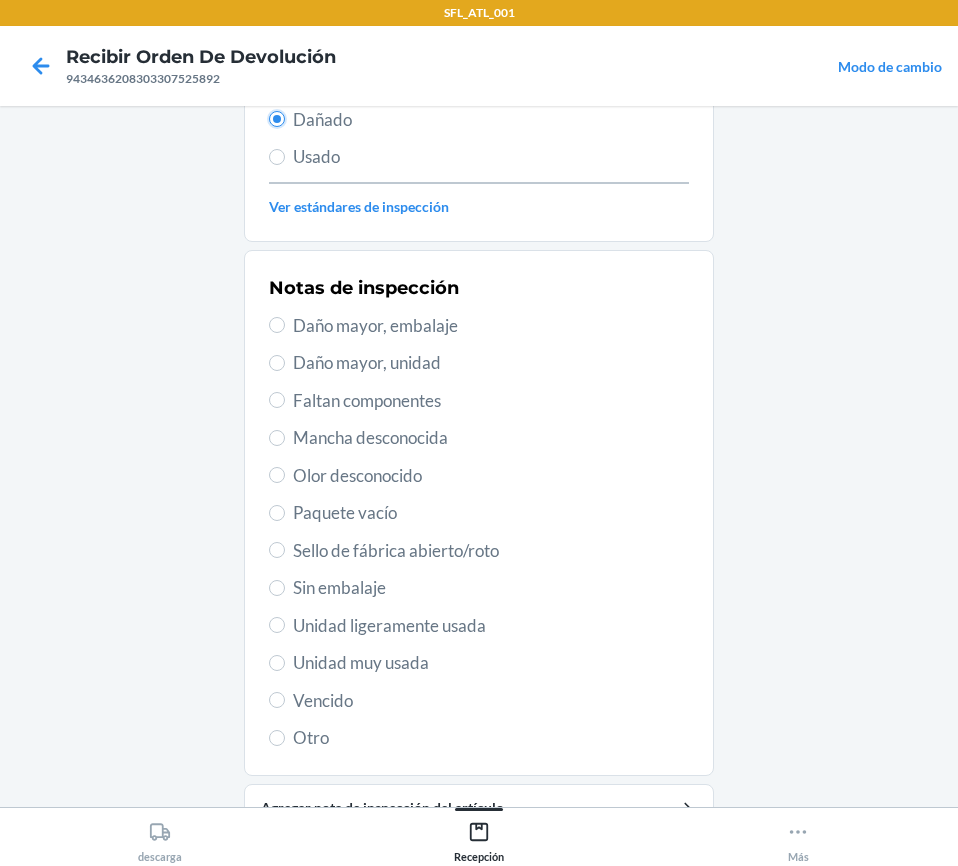 scroll, scrollTop: 341, scrollLeft: 0, axis: vertical 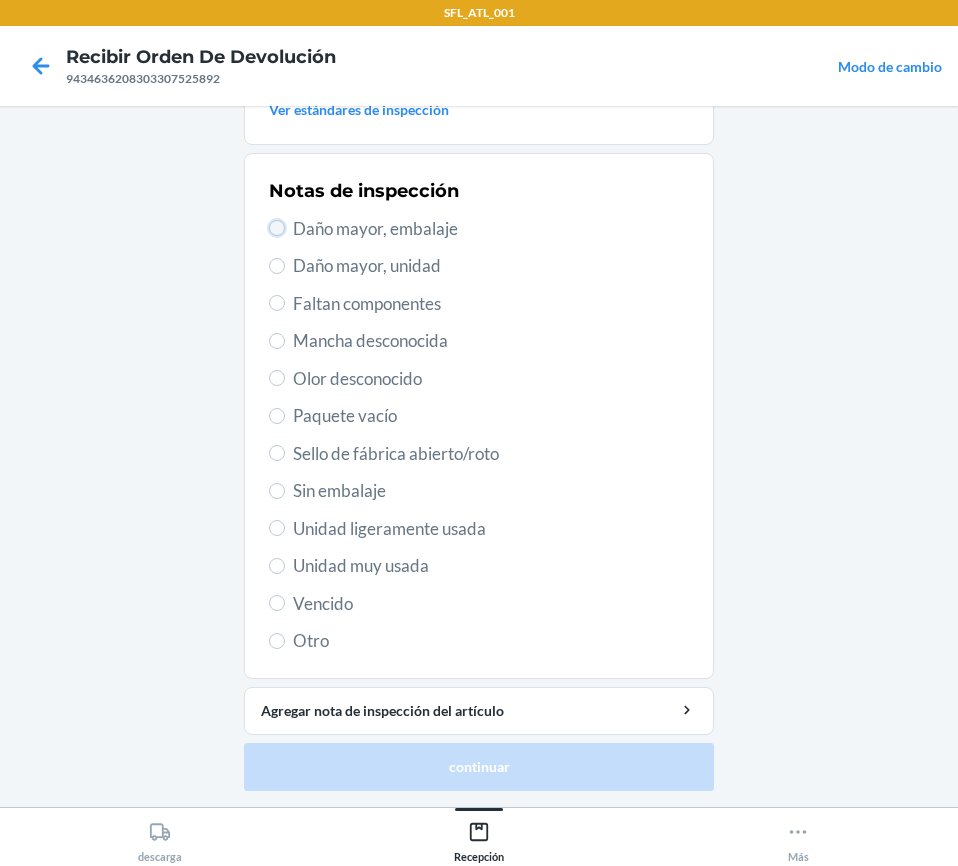 click on "Daño mayor, embalaje" at bounding box center (277, 228) 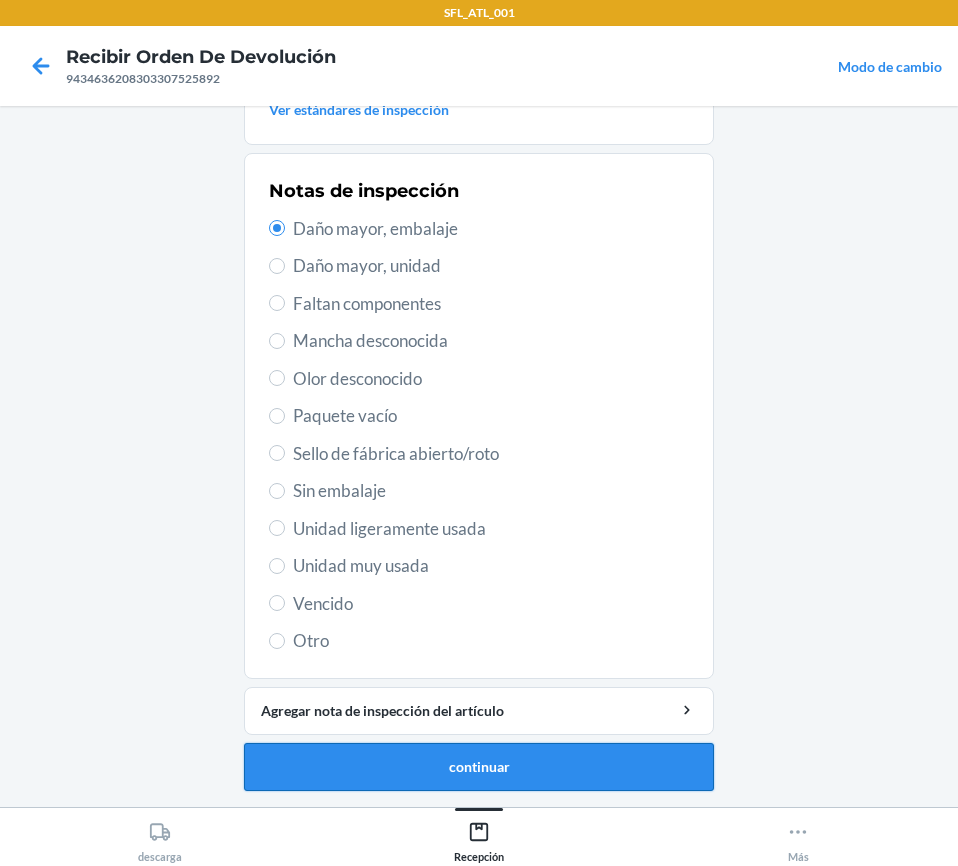 click on "continuar" at bounding box center (479, 767) 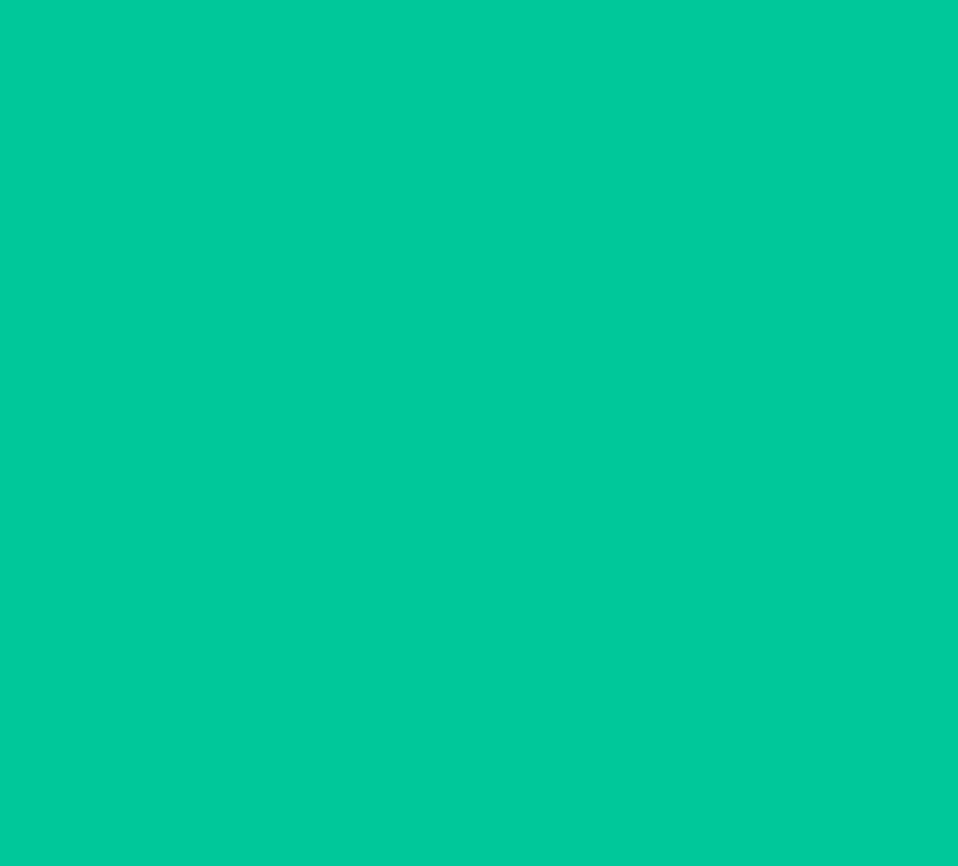 scroll, scrollTop: 201, scrollLeft: 0, axis: vertical 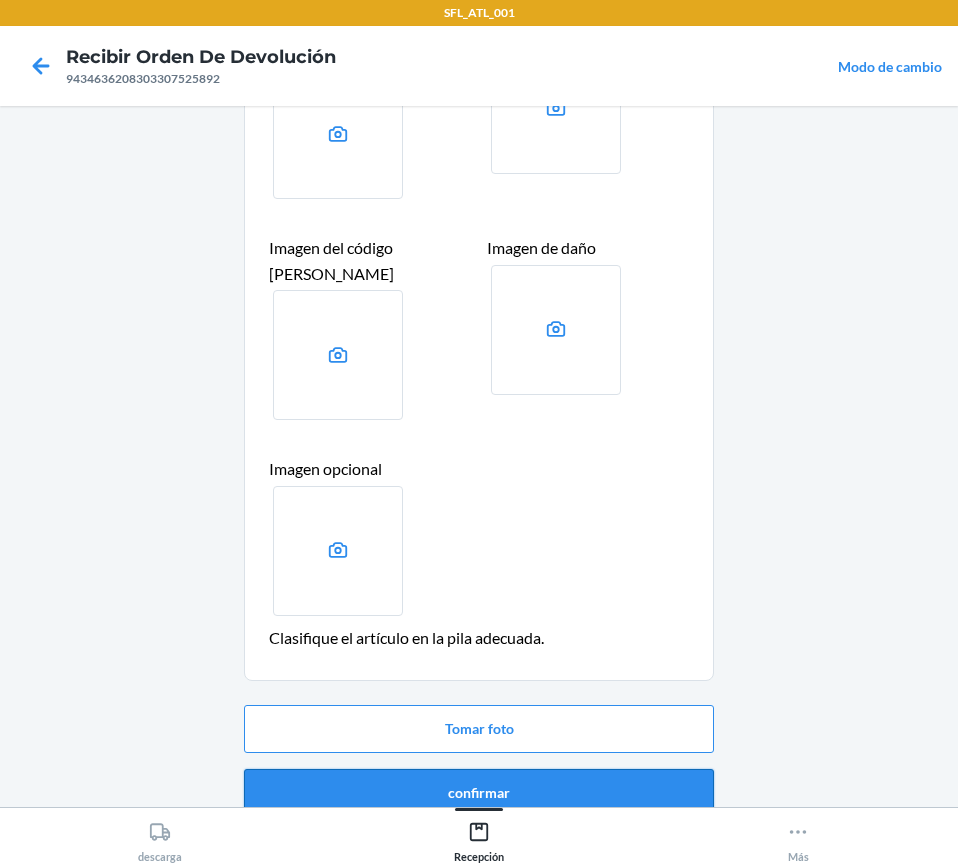 click on "confirmar" at bounding box center (479, 793) 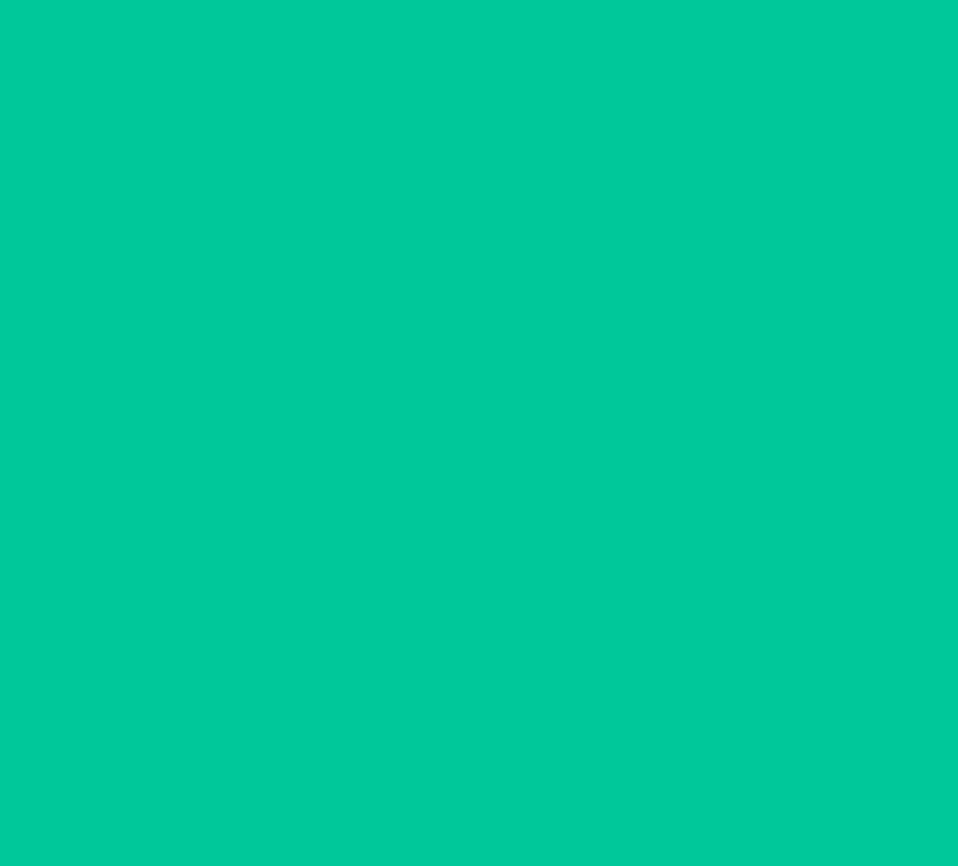 scroll, scrollTop: 0, scrollLeft: 0, axis: both 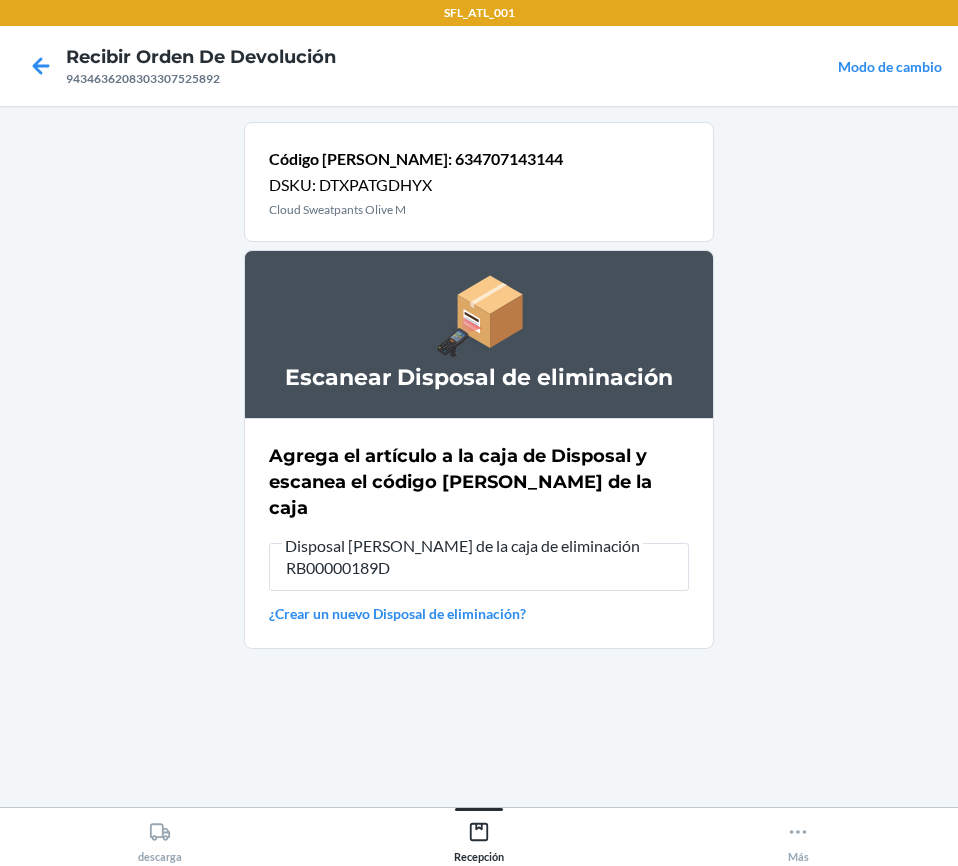 type on "RB00000189D" 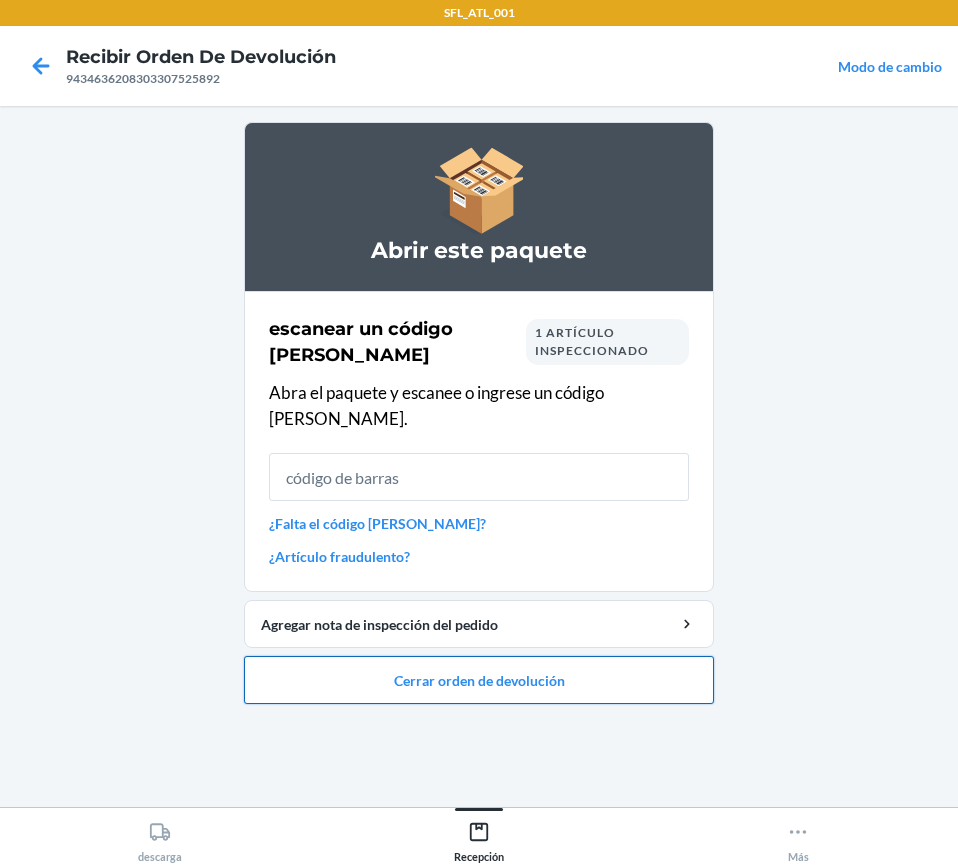 click on "Cerrar orden de devolución" at bounding box center (479, 680) 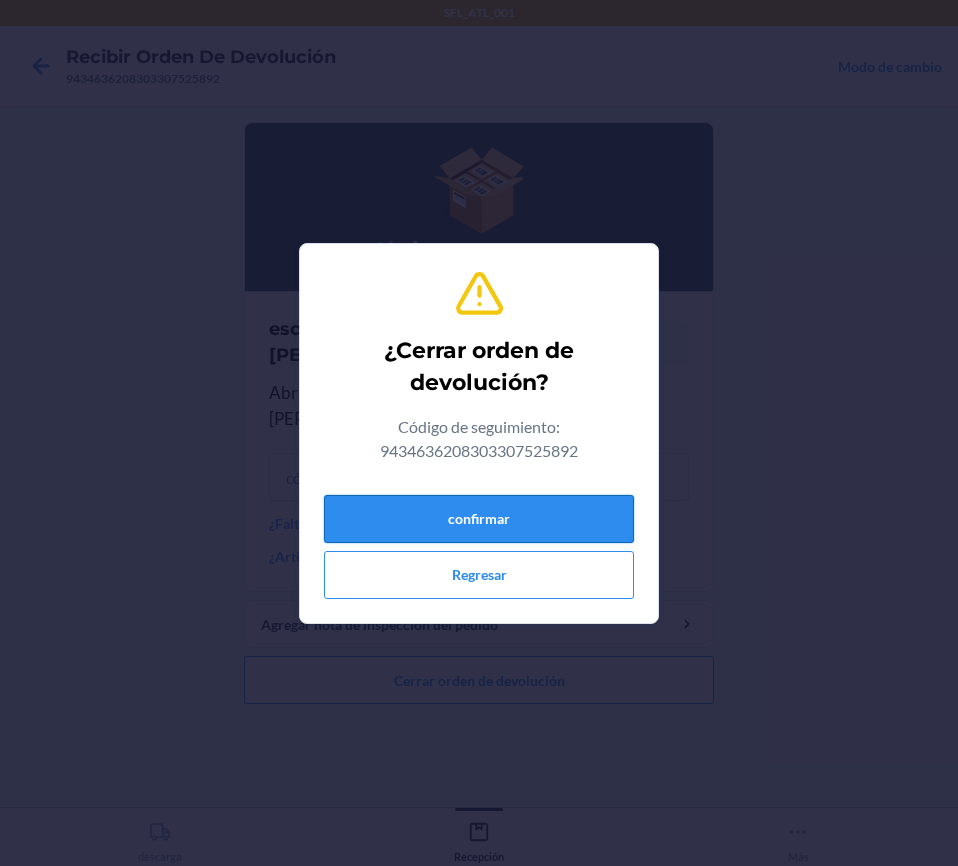 click on "confirmar" at bounding box center [479, 519] 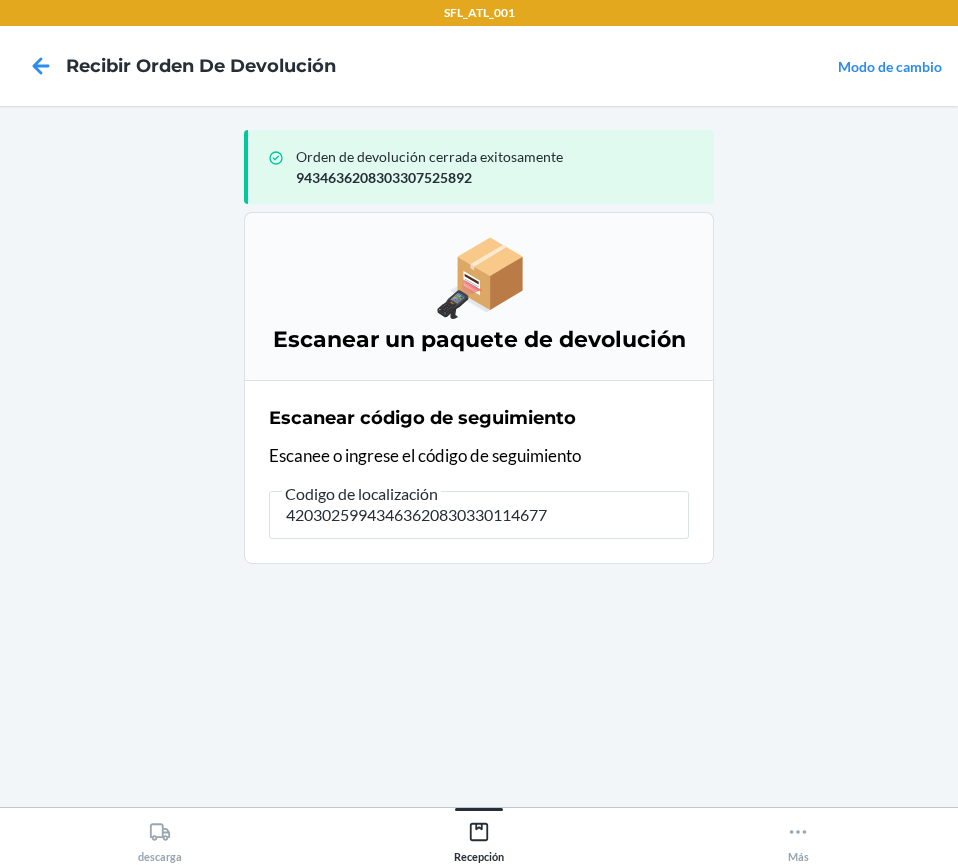 type on "420302599434636208303301146772" 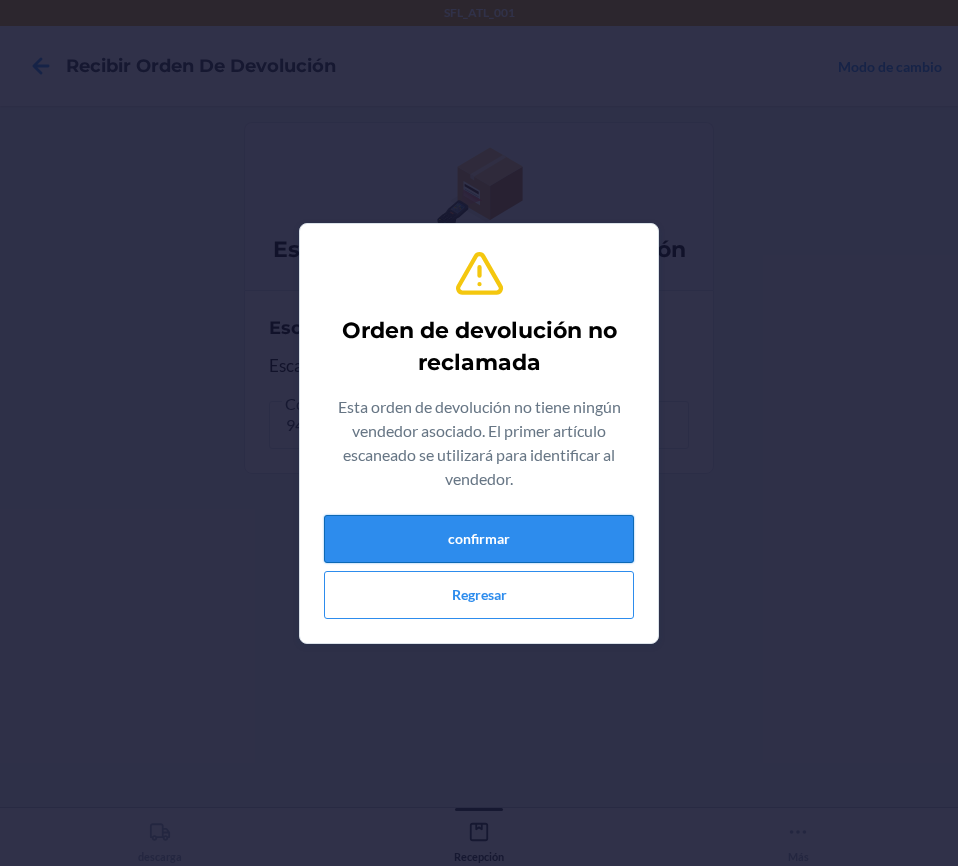 click on "confirmar" at bounding box center (479, 539) 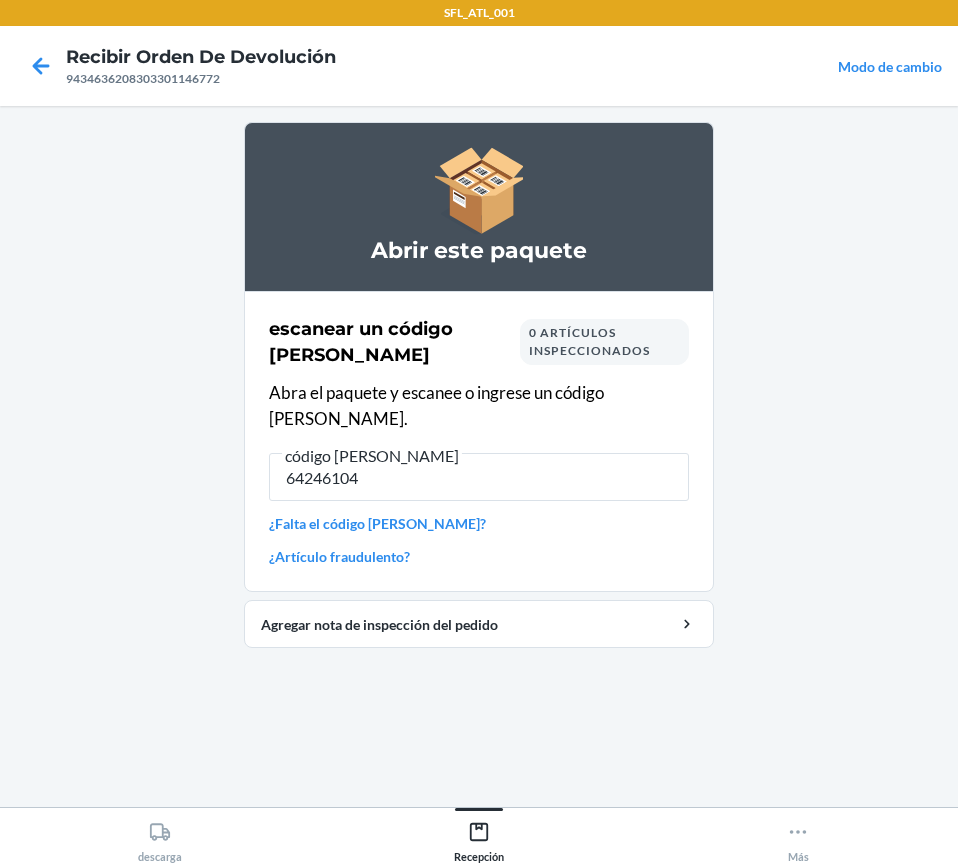 type on "642461040" 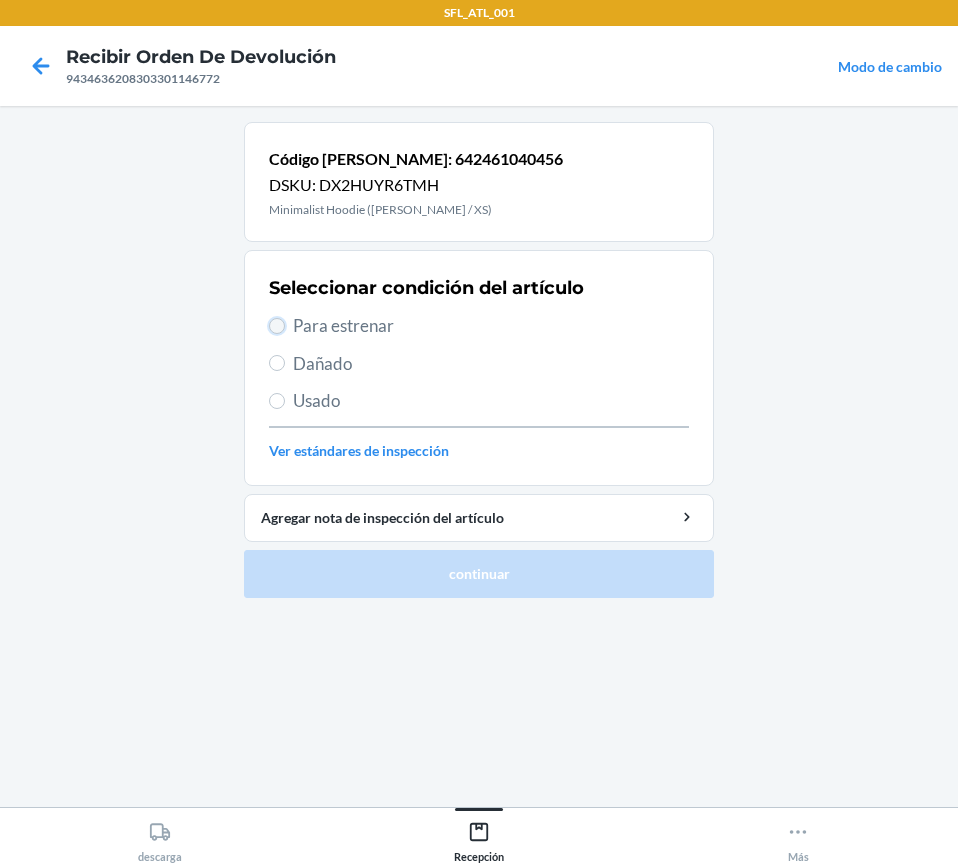 click on "Para estrenar" at bounding box center [277, 326] 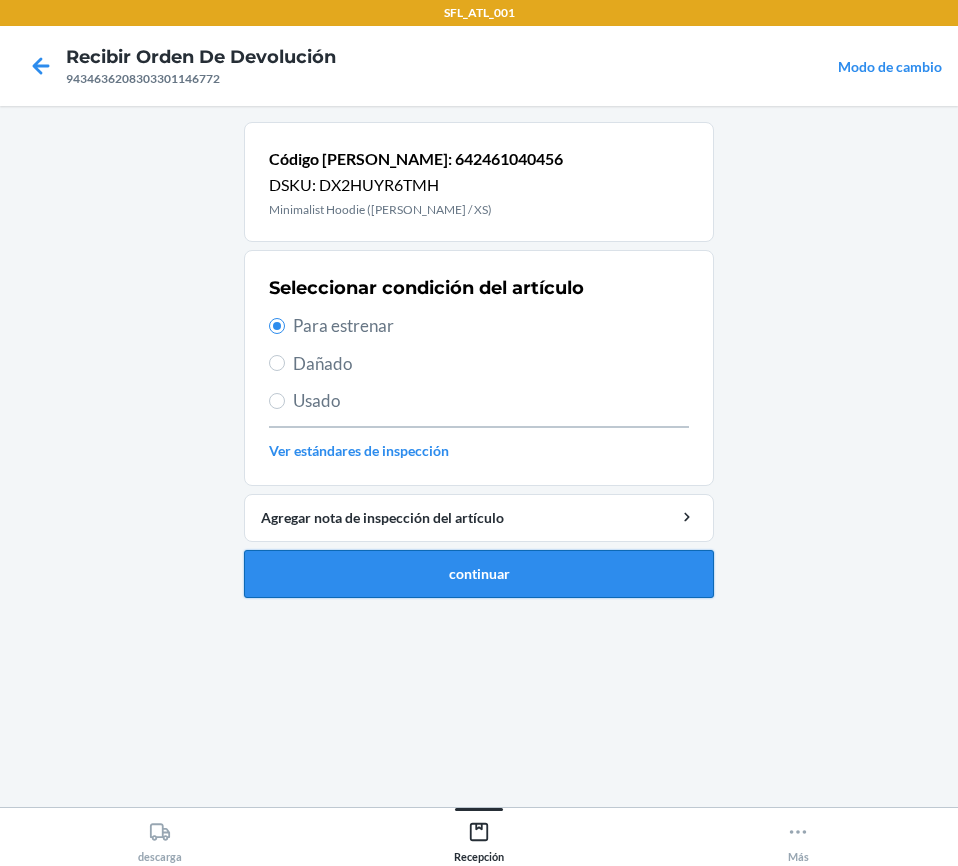 click on "continuar" at bounding box center [479, 574] 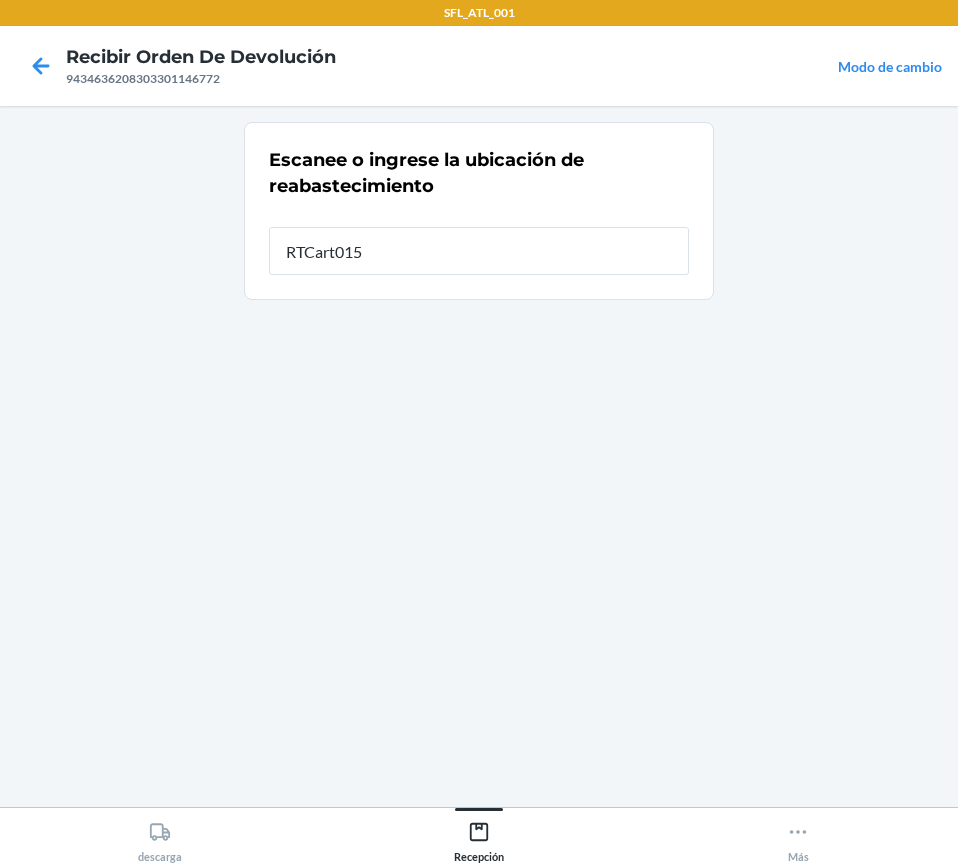 type on "RTCart015" 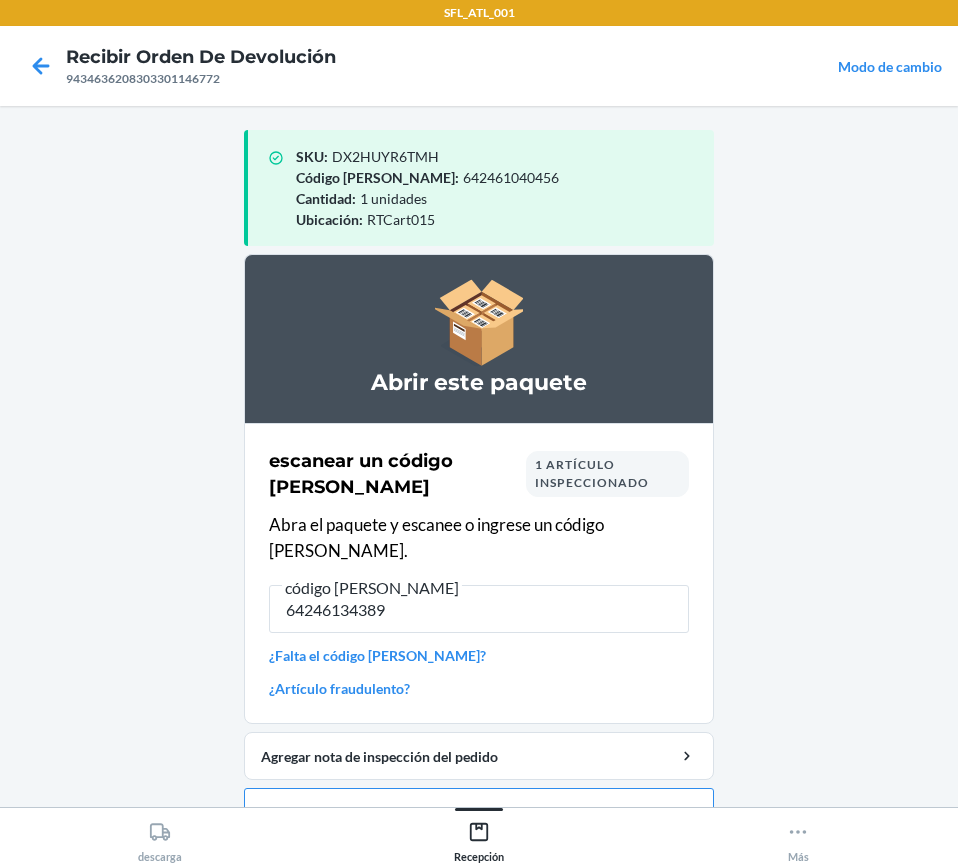 type on "642461343892" 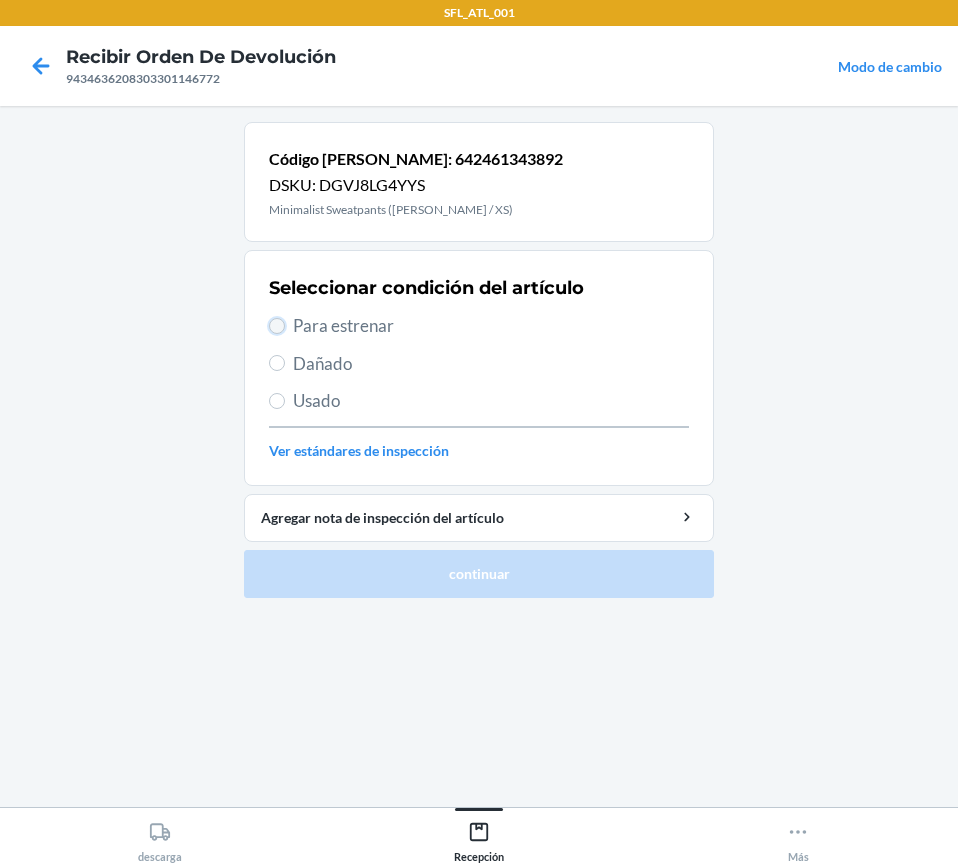 click on "Para estrenar" at bounding box center [277, 326] 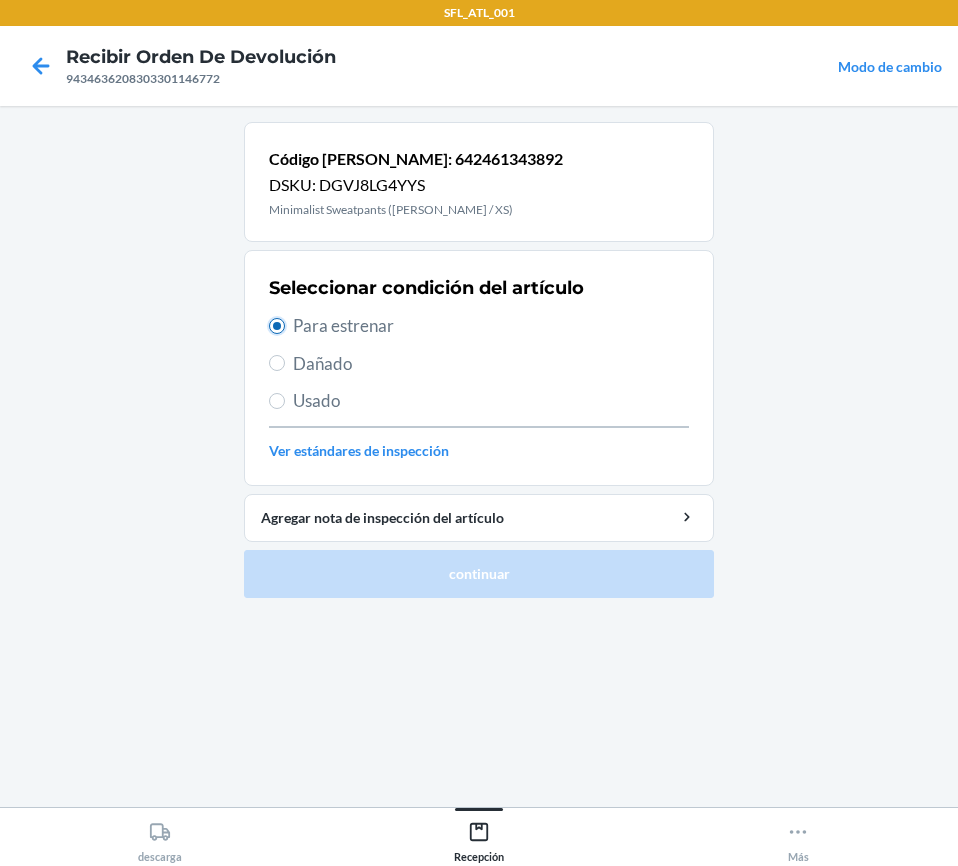 radio on "true" 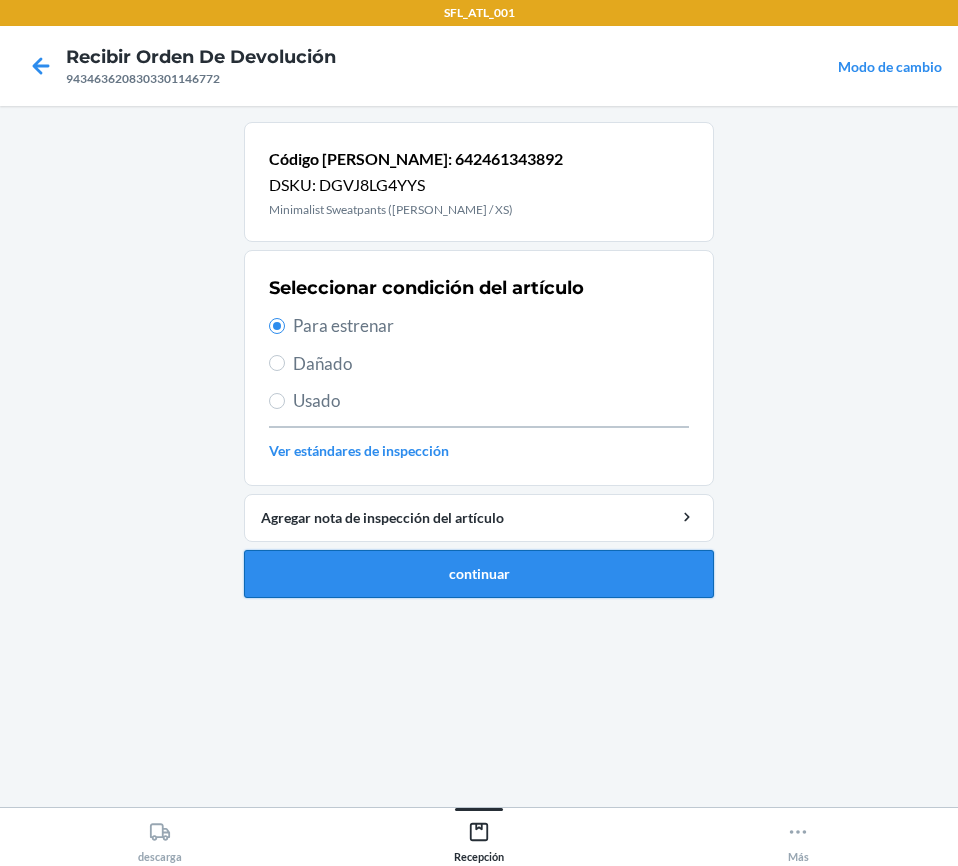 click on "continuar" at bounding box center (479, 574) 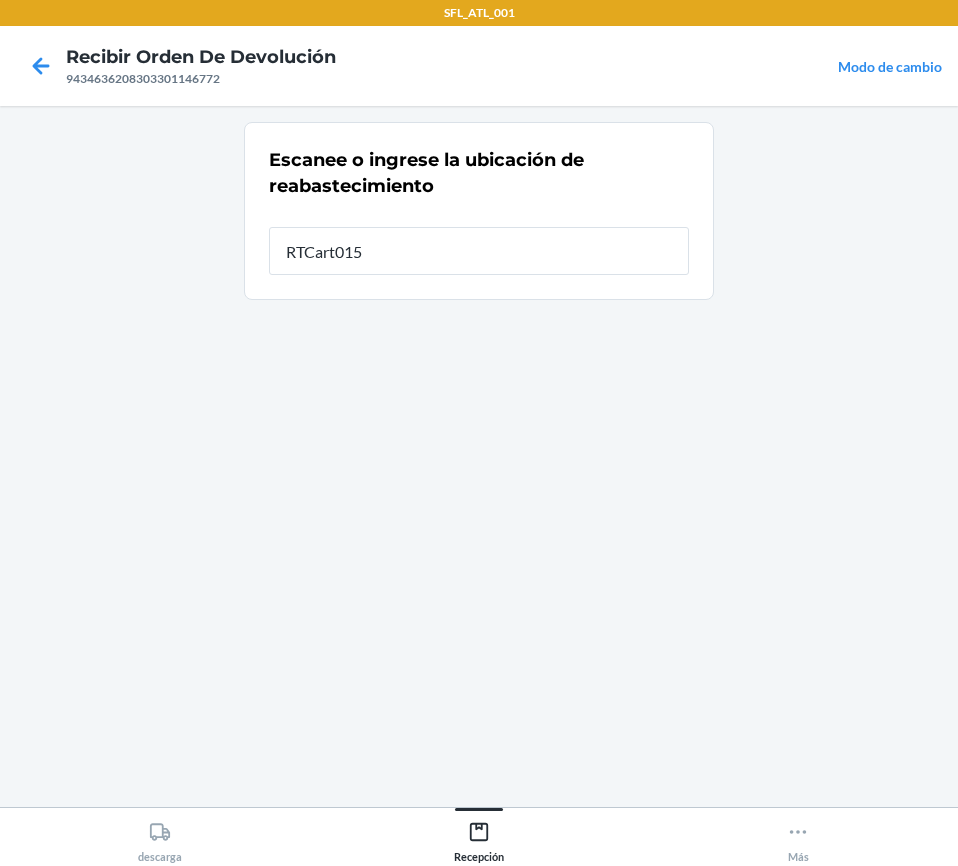 type on "RTCart015" 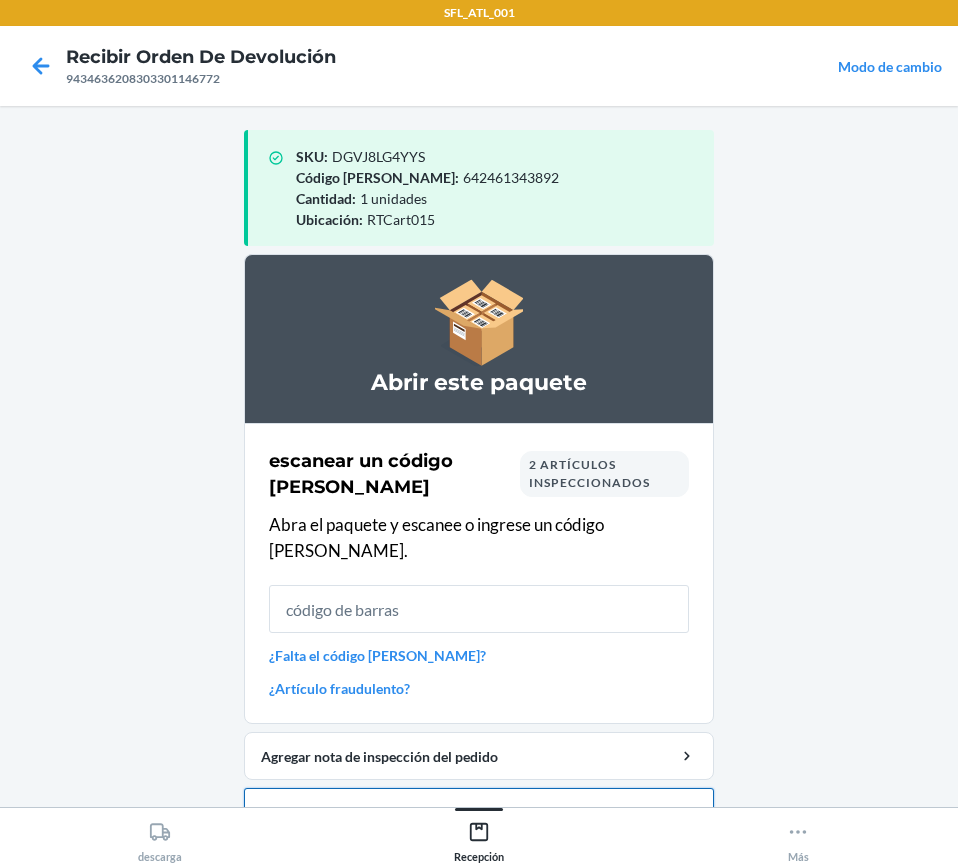 click on "Cerrar orden de devolución" at bounding box center [479, 812] 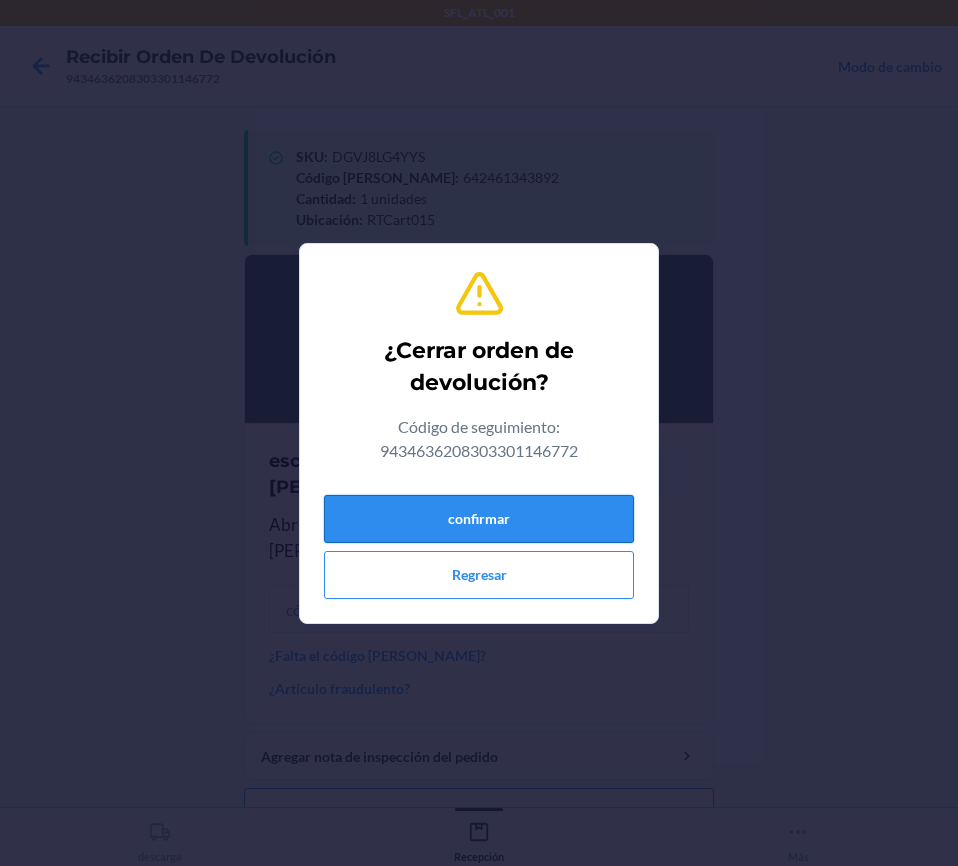 click on "confirmar" at bounding box center (479, 519) 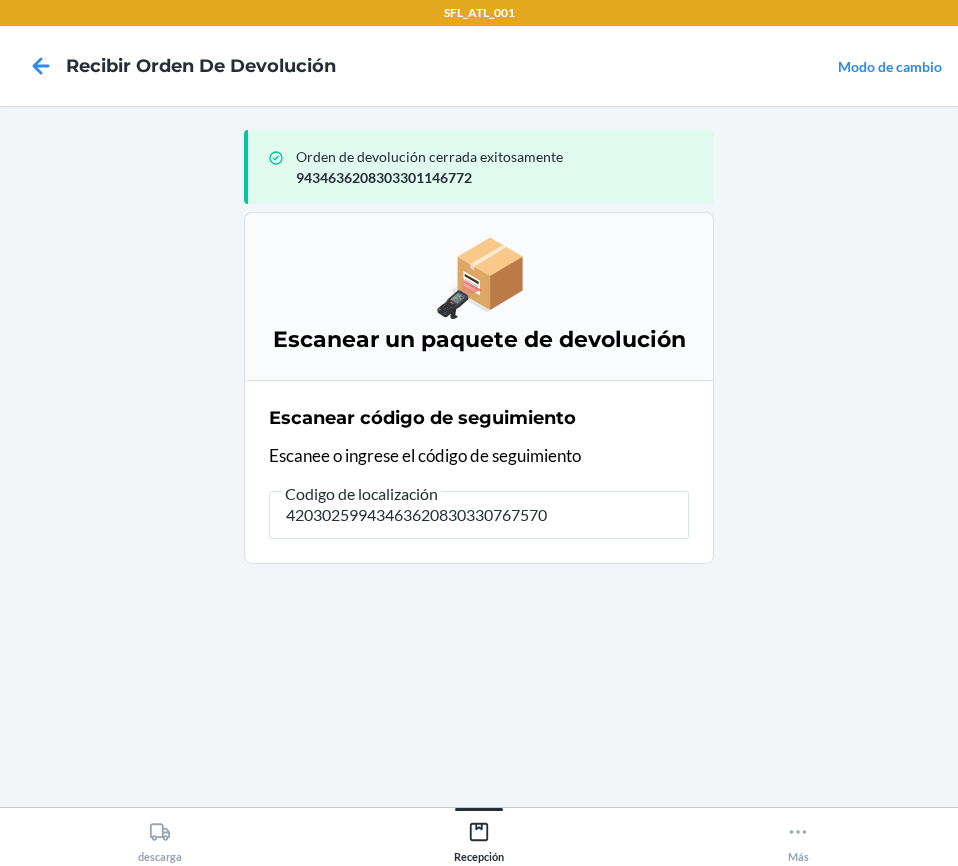type on "420302599434636208303307675702" 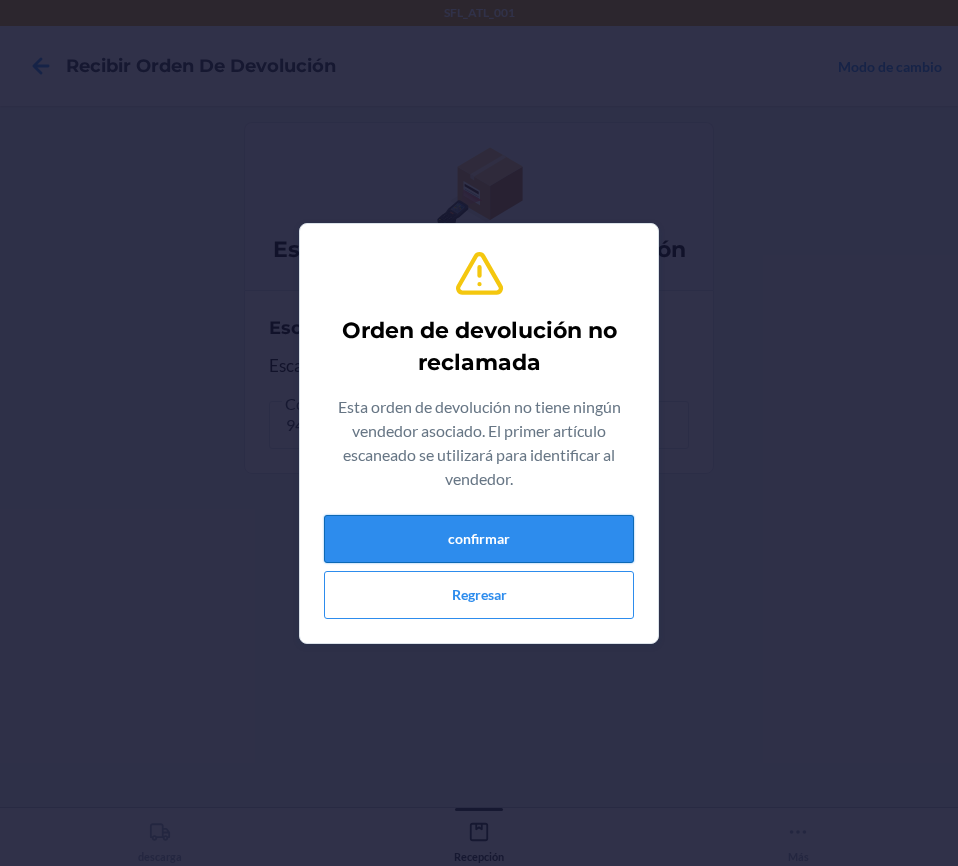 click on "confirmar" at bounding box center (479, 539) 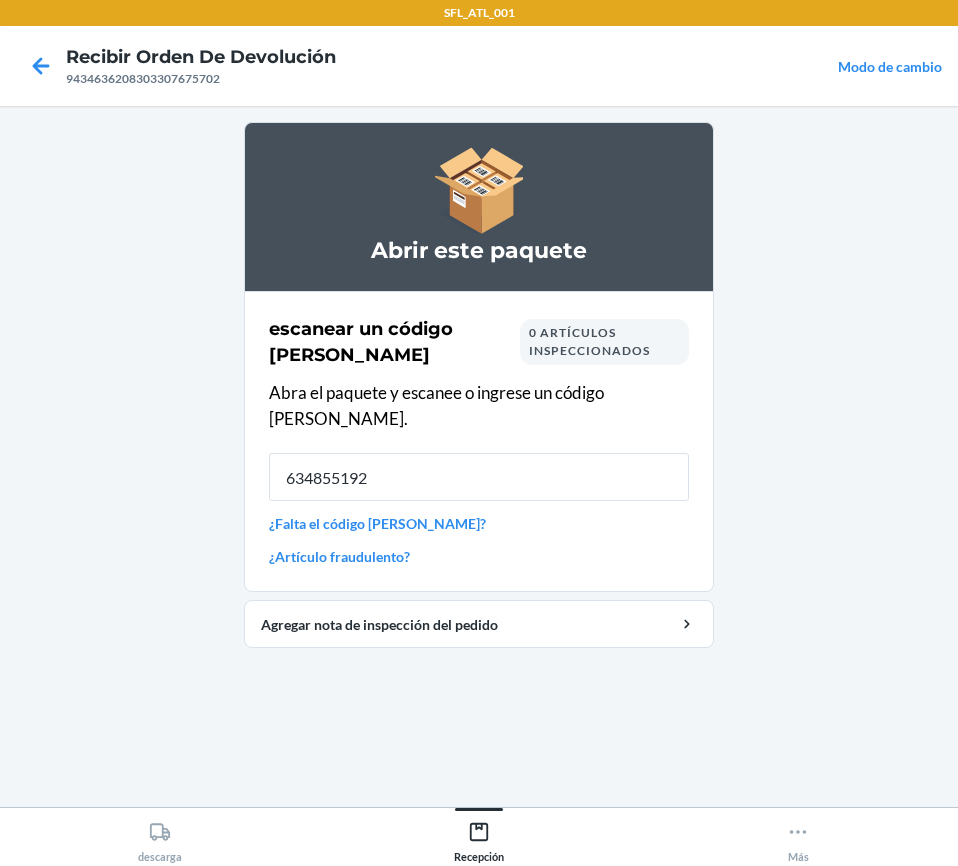 type on "6348551929" 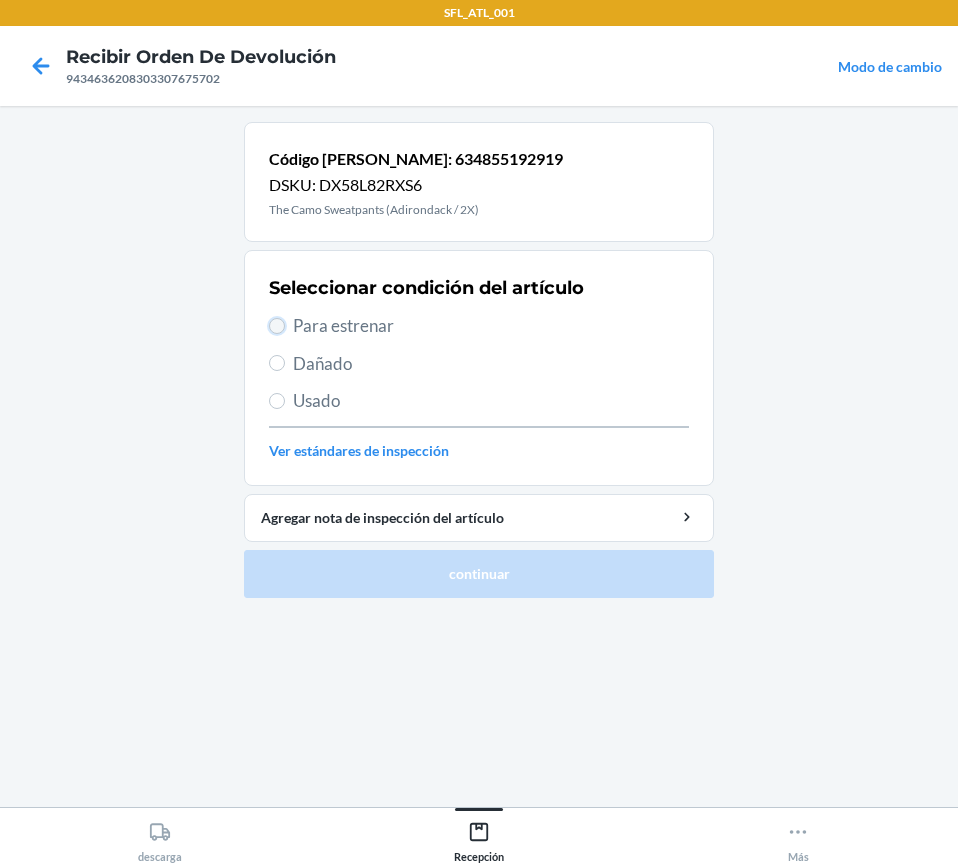 click on "Para estrenar" at bounding box center (277, 326) 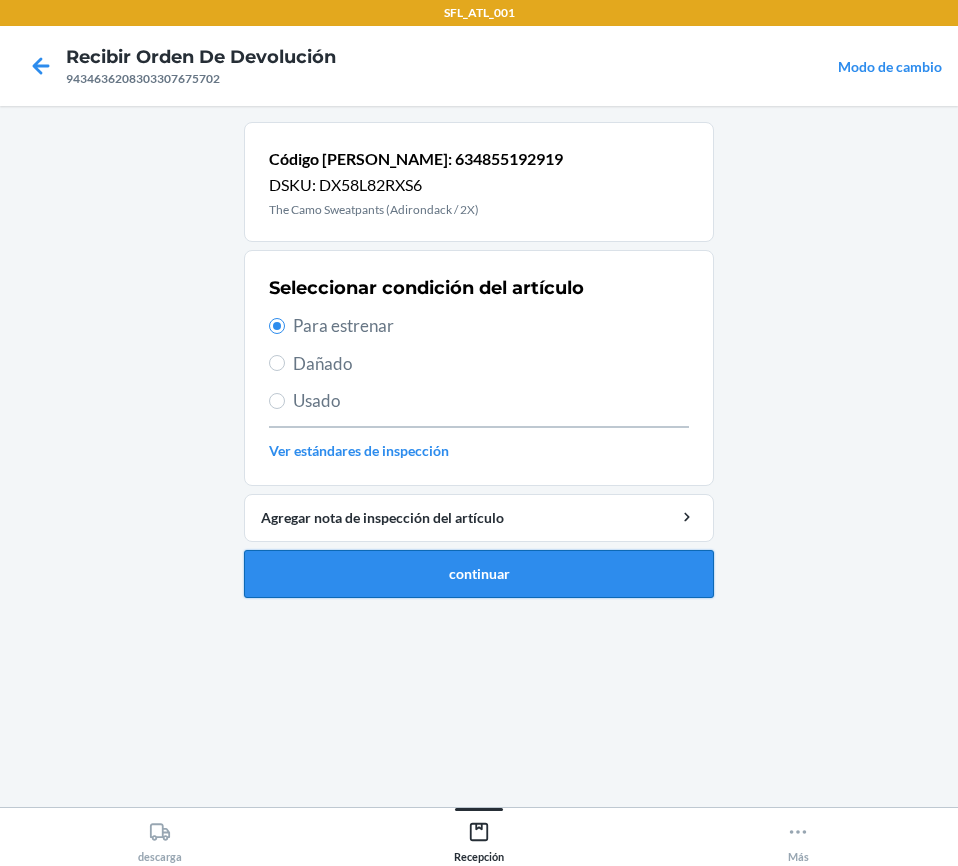 click on "continuar" at bounding box center (479, 574) 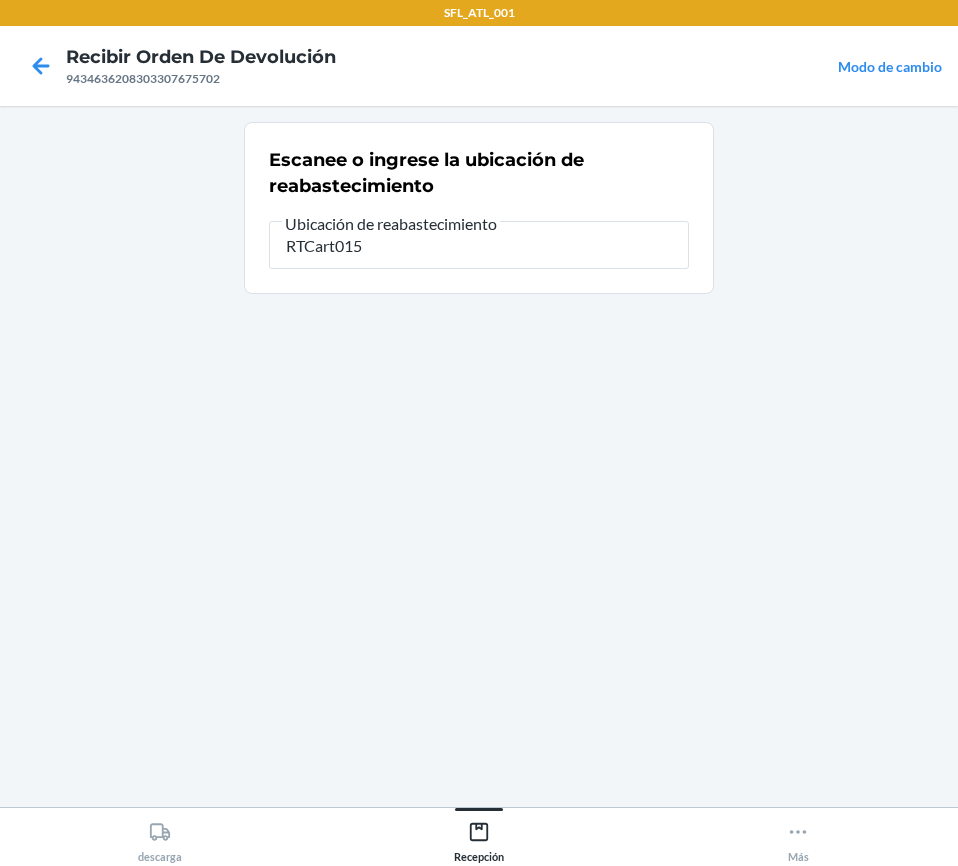 type on "RTCart015" 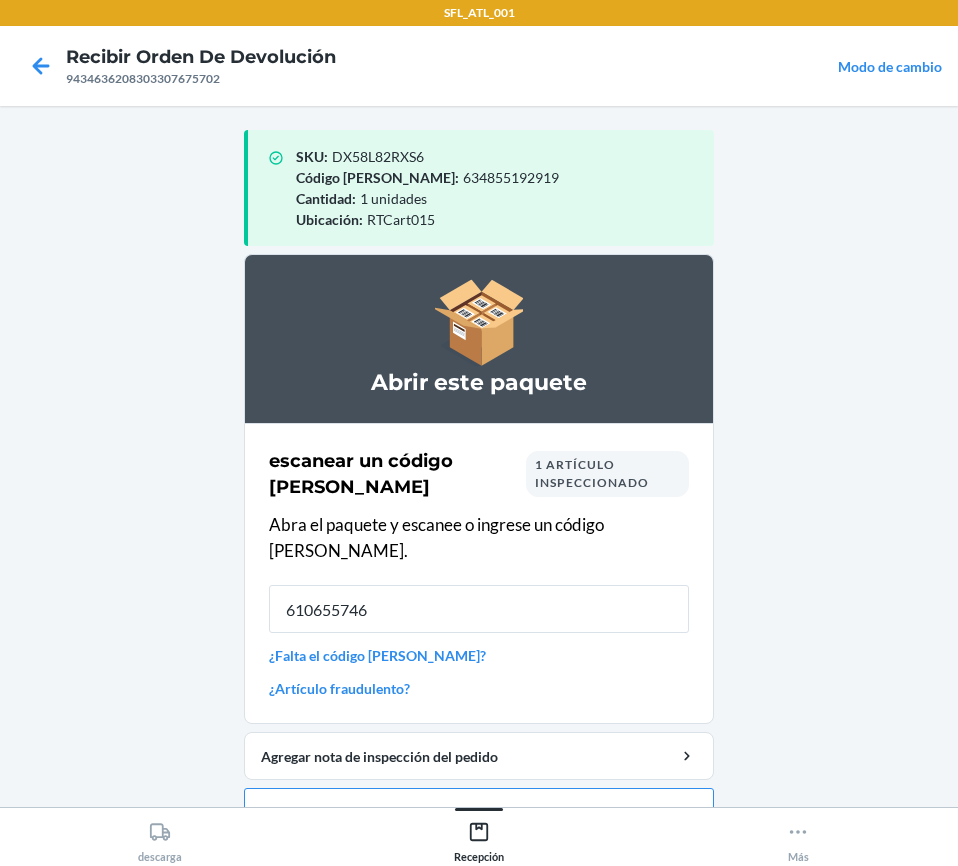 type on "6106557468" 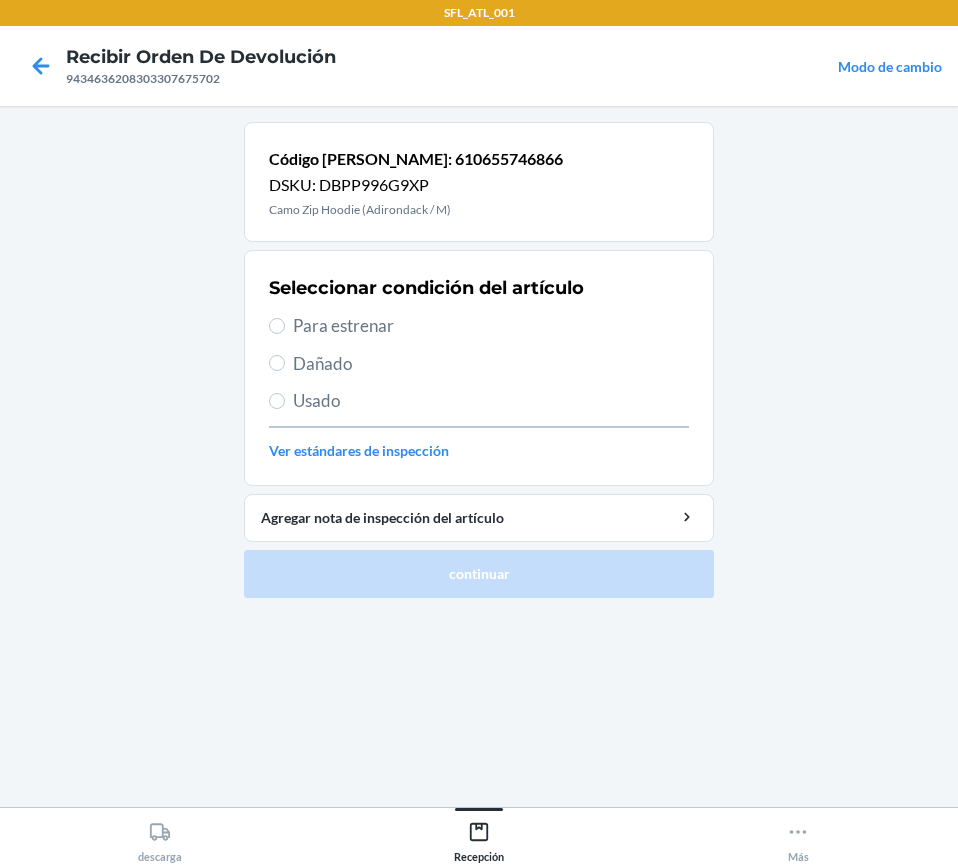 click on "Para estrenar" at bounding box center (479, 326) 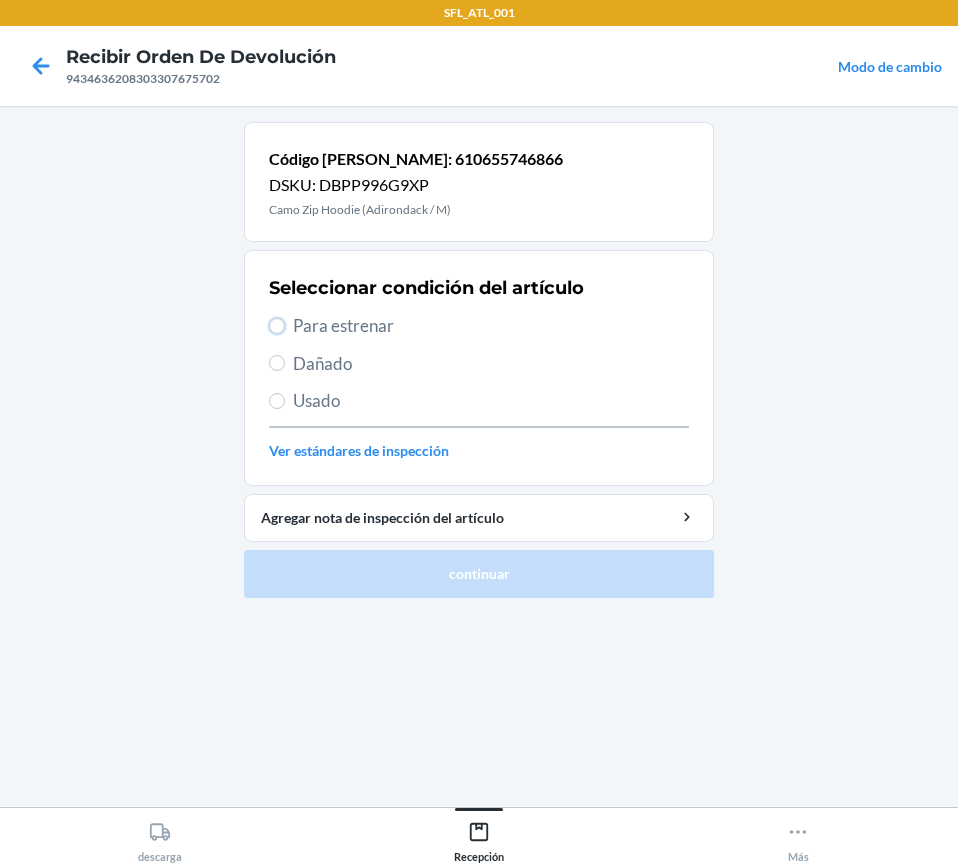 click on "Para estrenar" at bounding box center (277, 326) 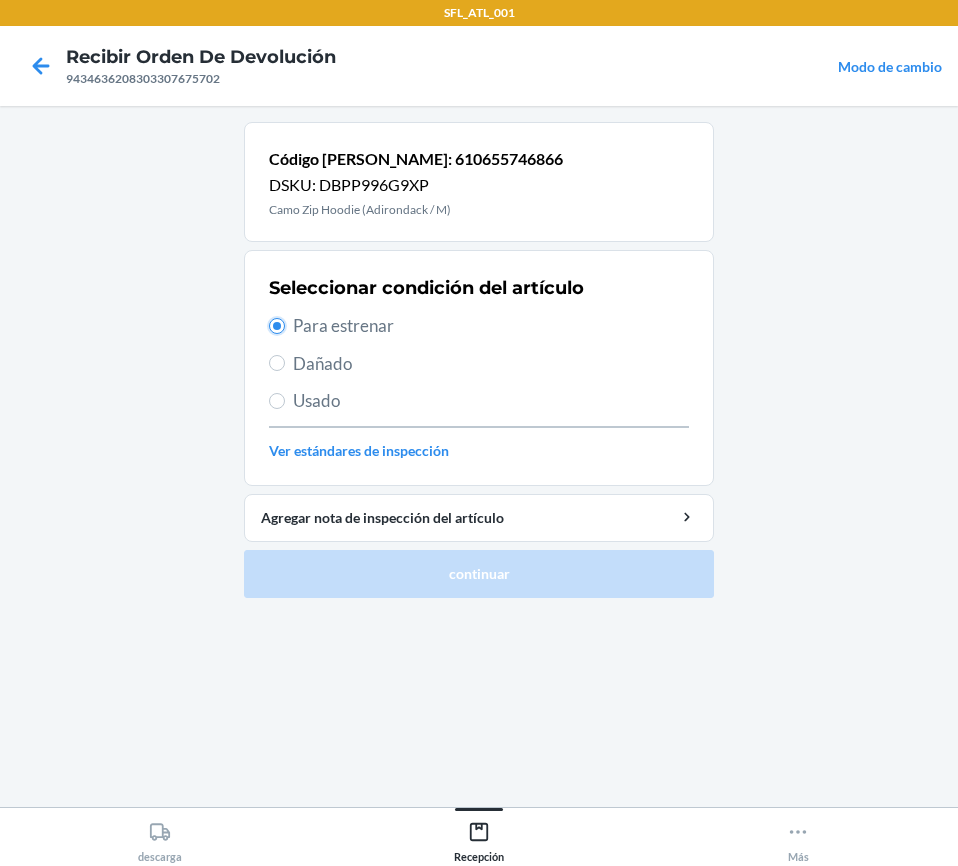 radio on "true" 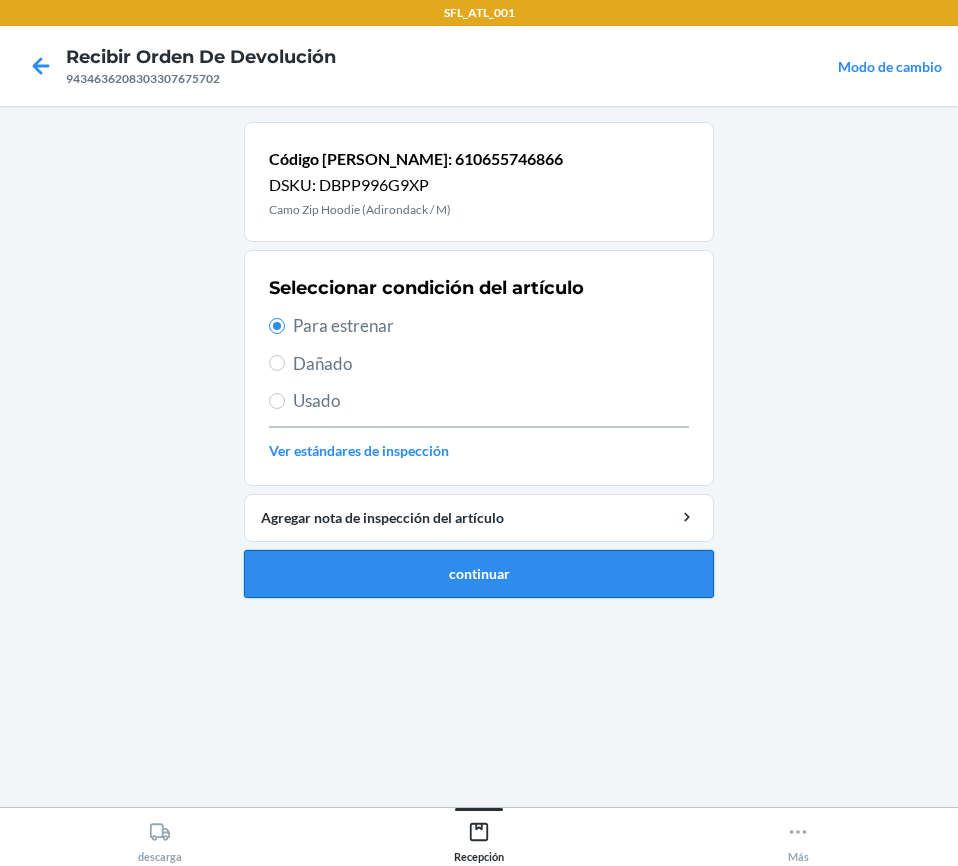 click on "continuar" at bounding box center (479, 574) 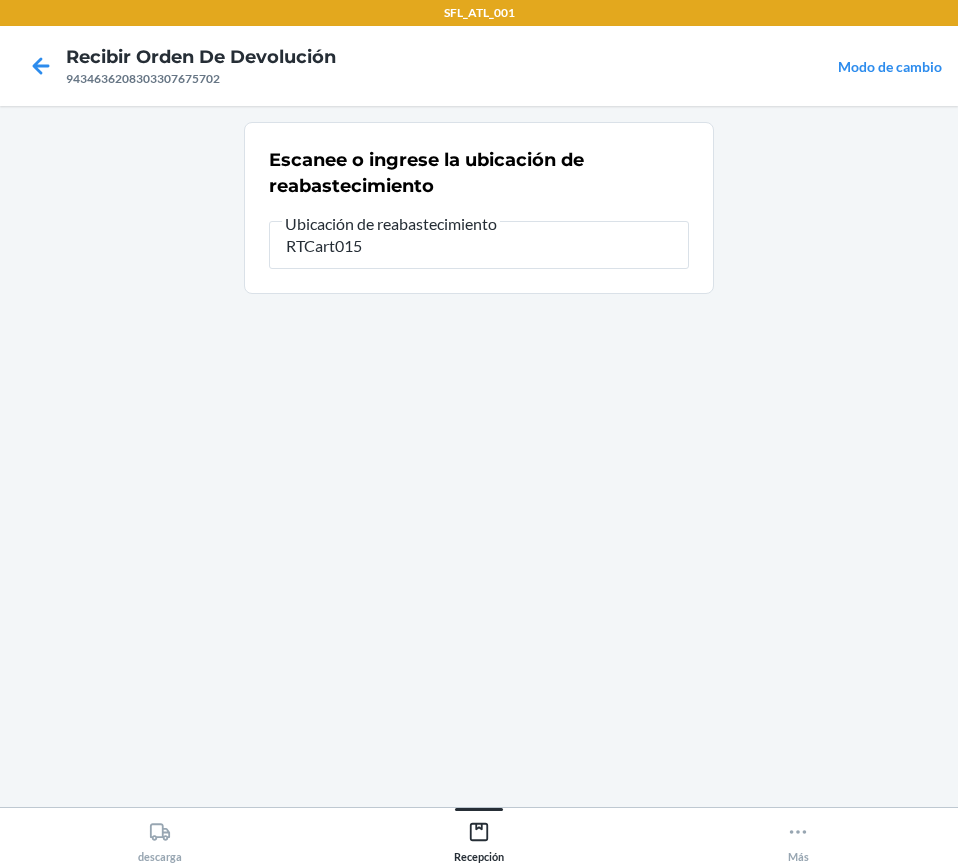 type on "RTCart015" 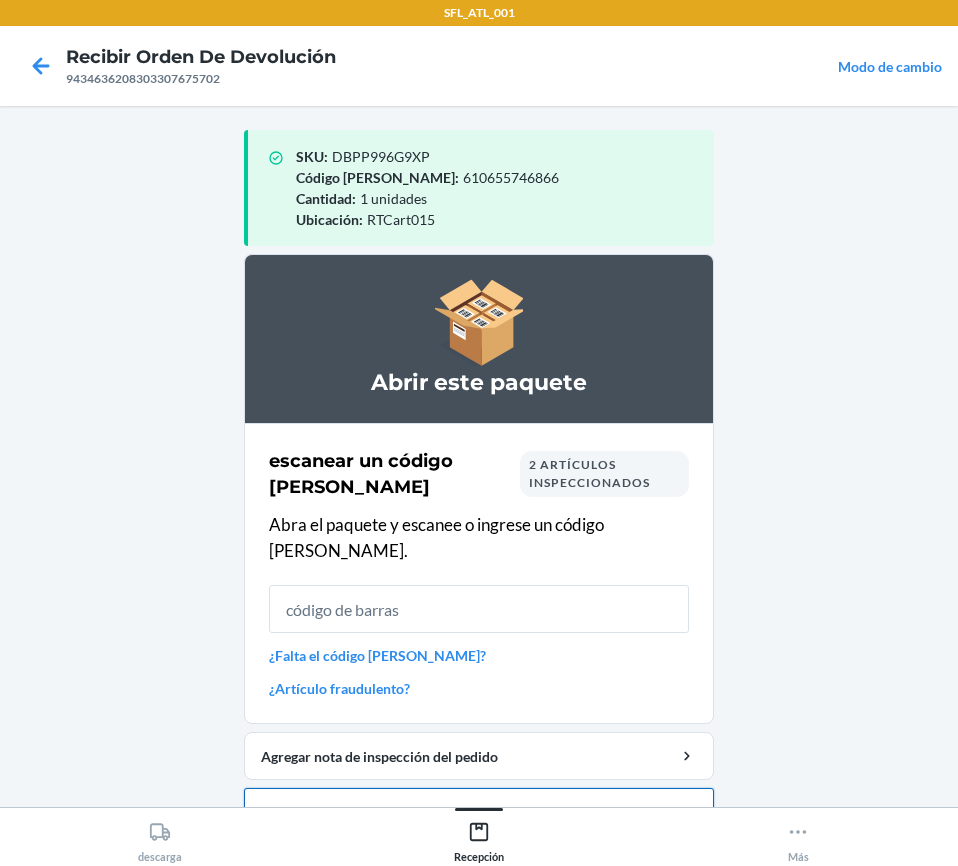 click on "Cerrar orden de devolución" at bounding box center (479, 812) 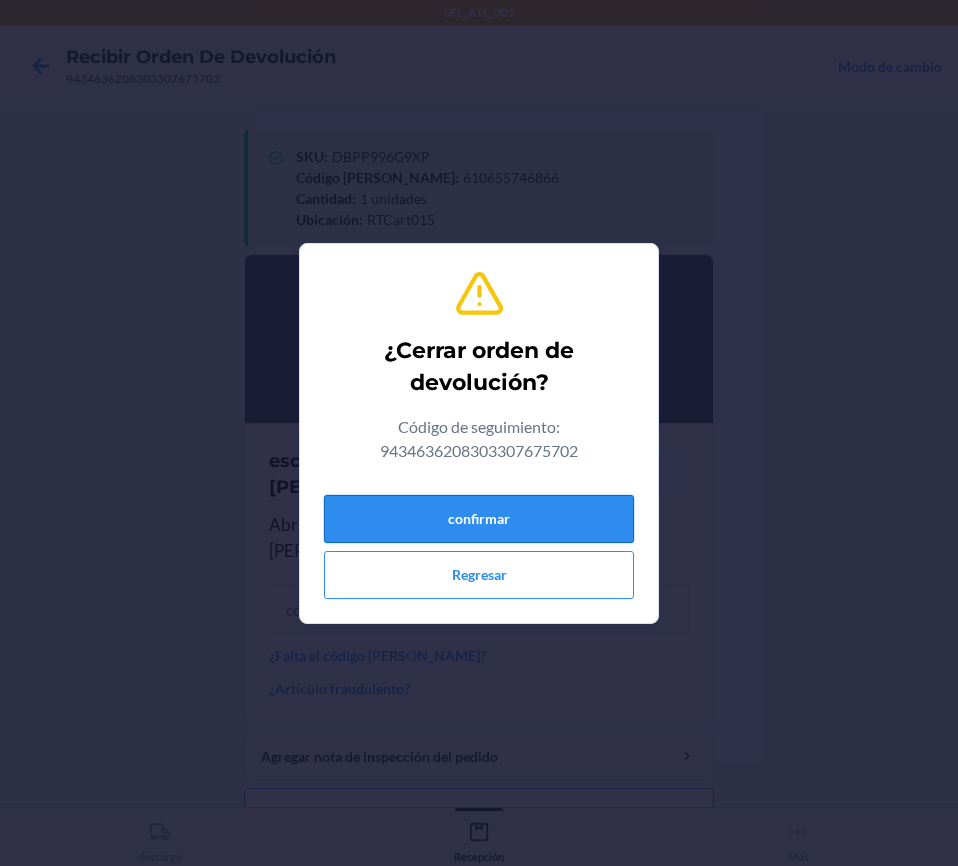 click on "confirmar" at bounding box center (479, 519) 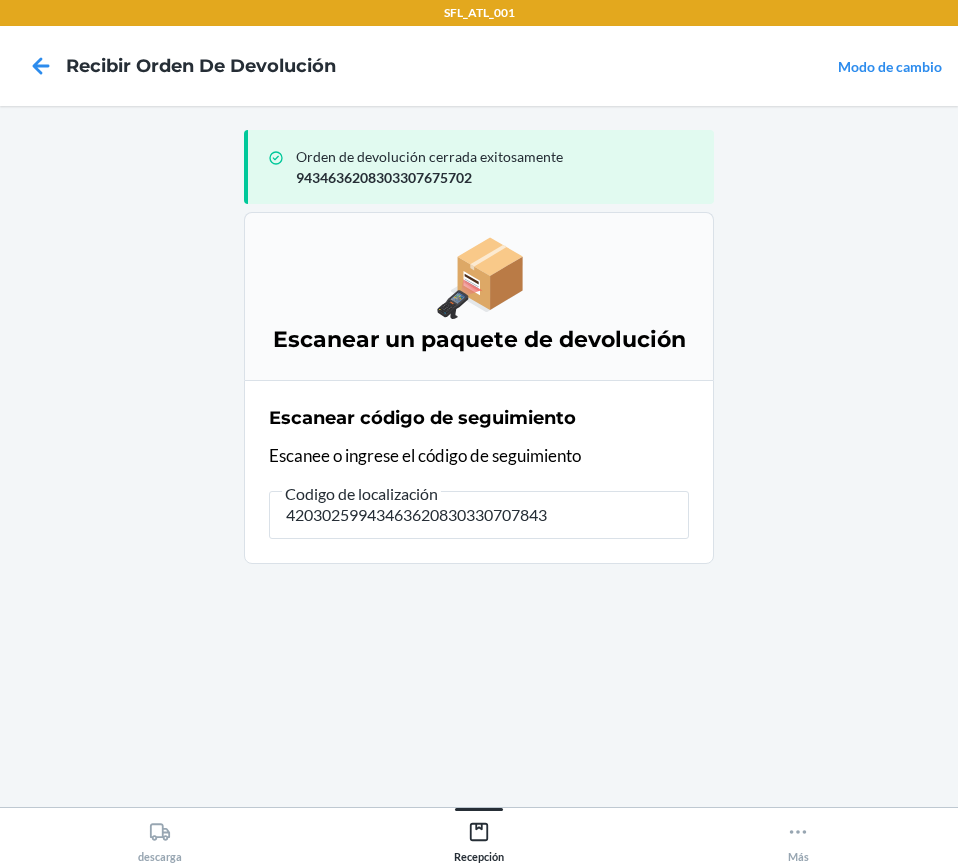 type on "420302599434636208303307078435" 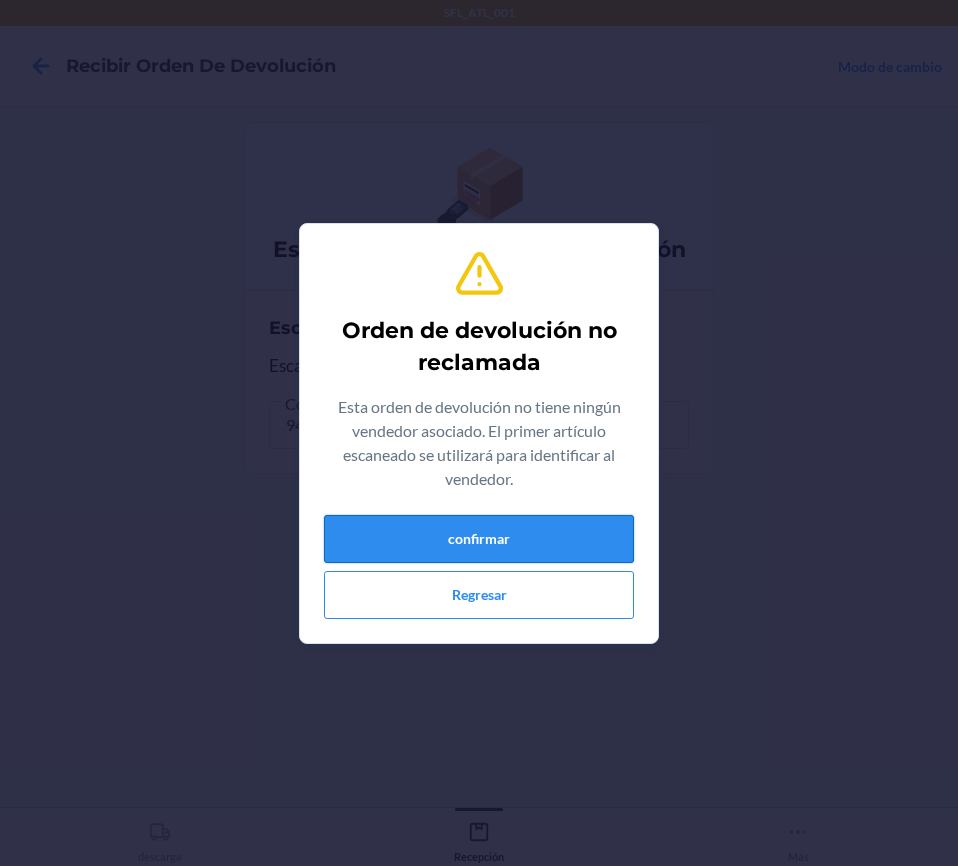 click on "confirmar" at bounding box center (479, 539) 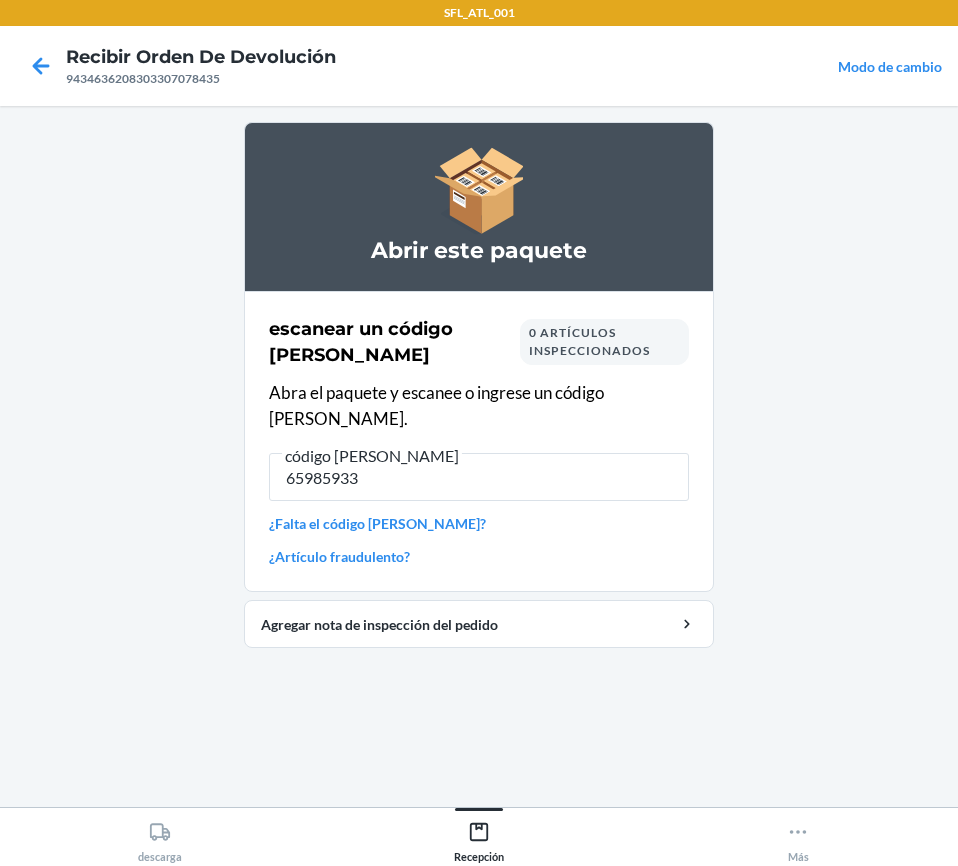 type on "659859330" 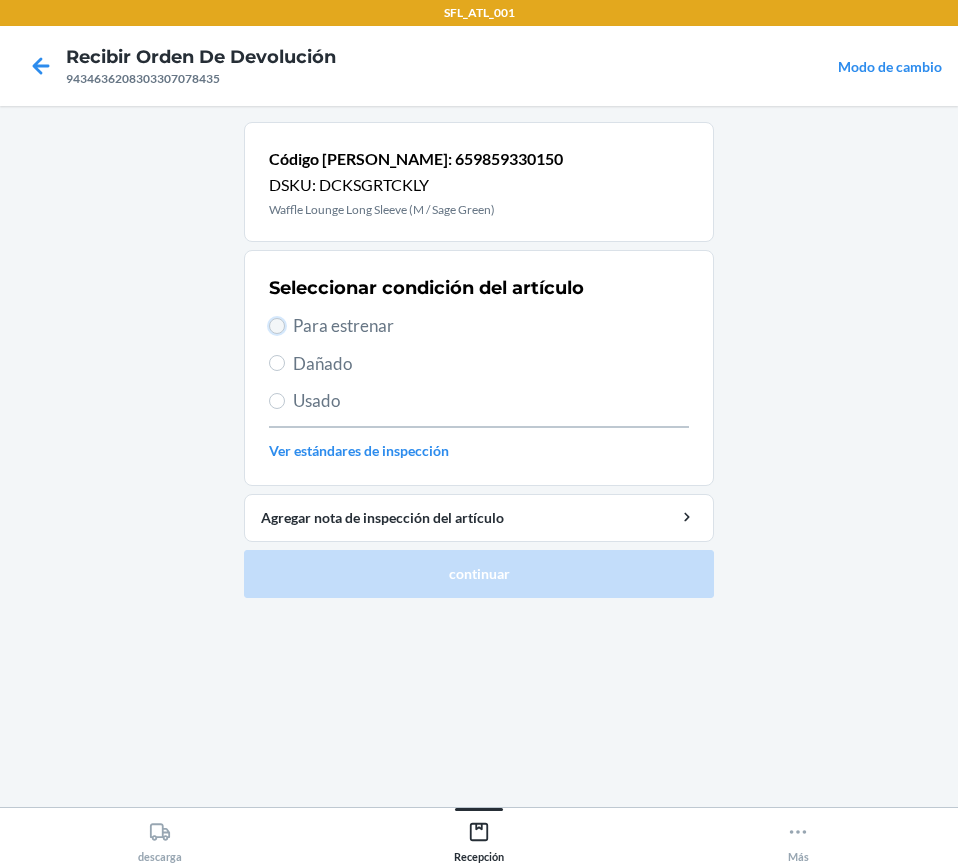 click on "Para estrenar" at bounding box center (277, 326) 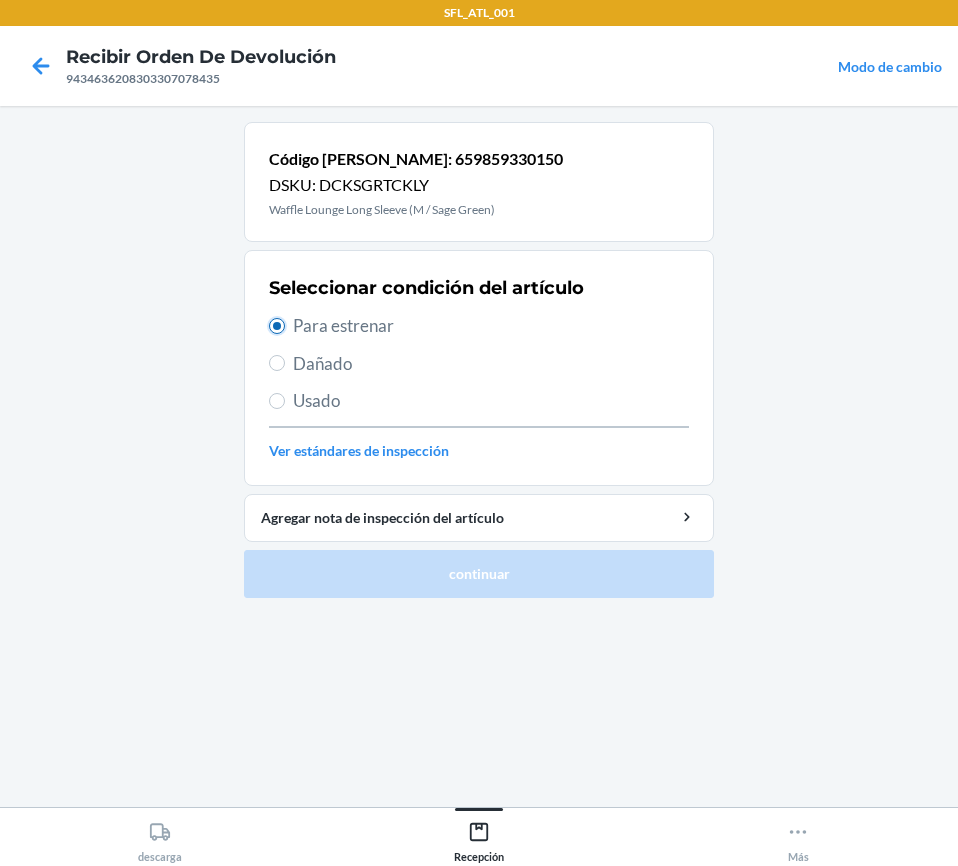 radio on "true" 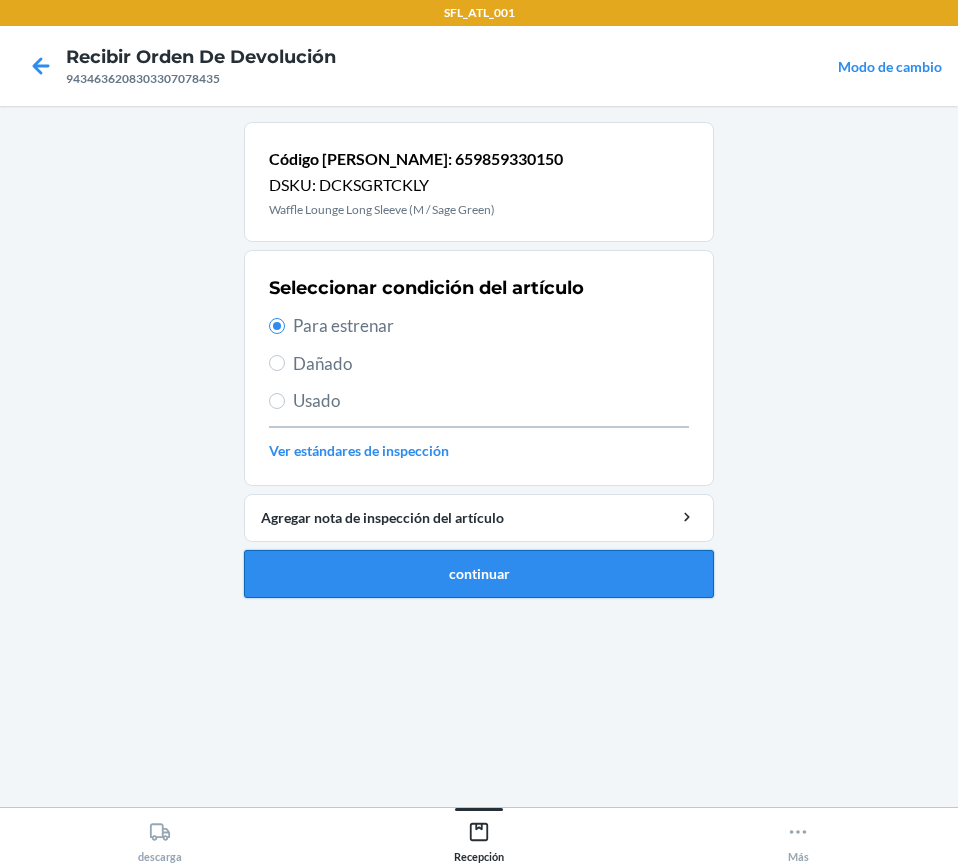 click on "continuar" at bounding box center [479, 574] 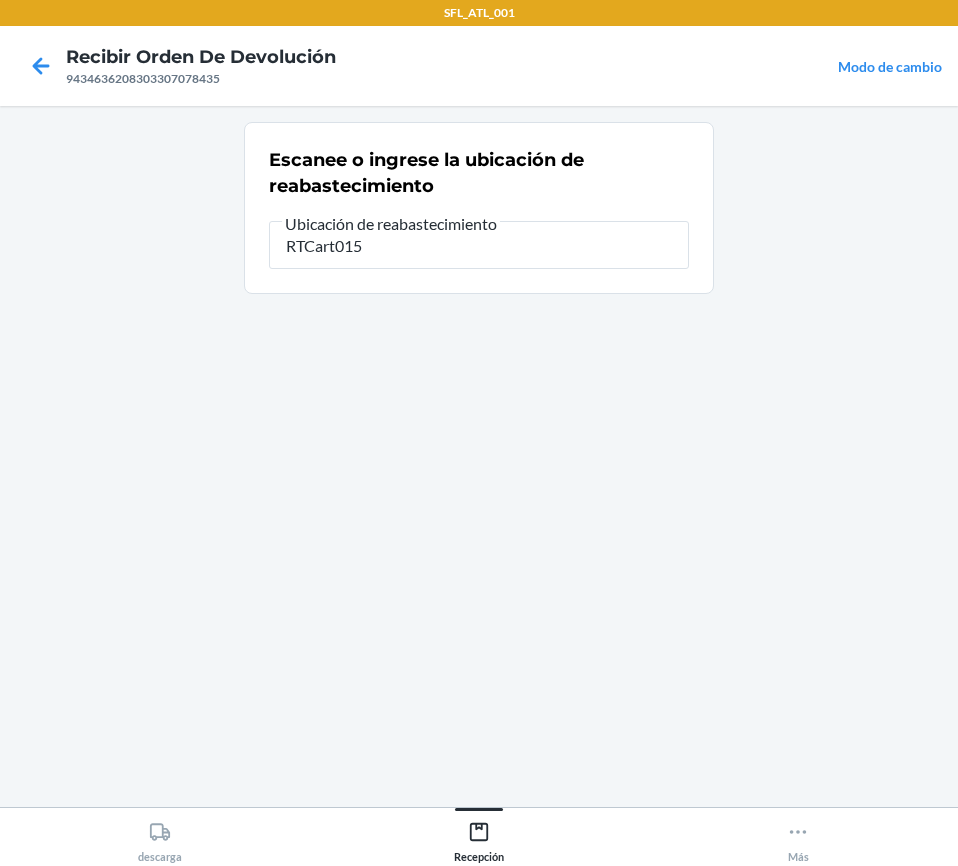 type on "RTCart015" 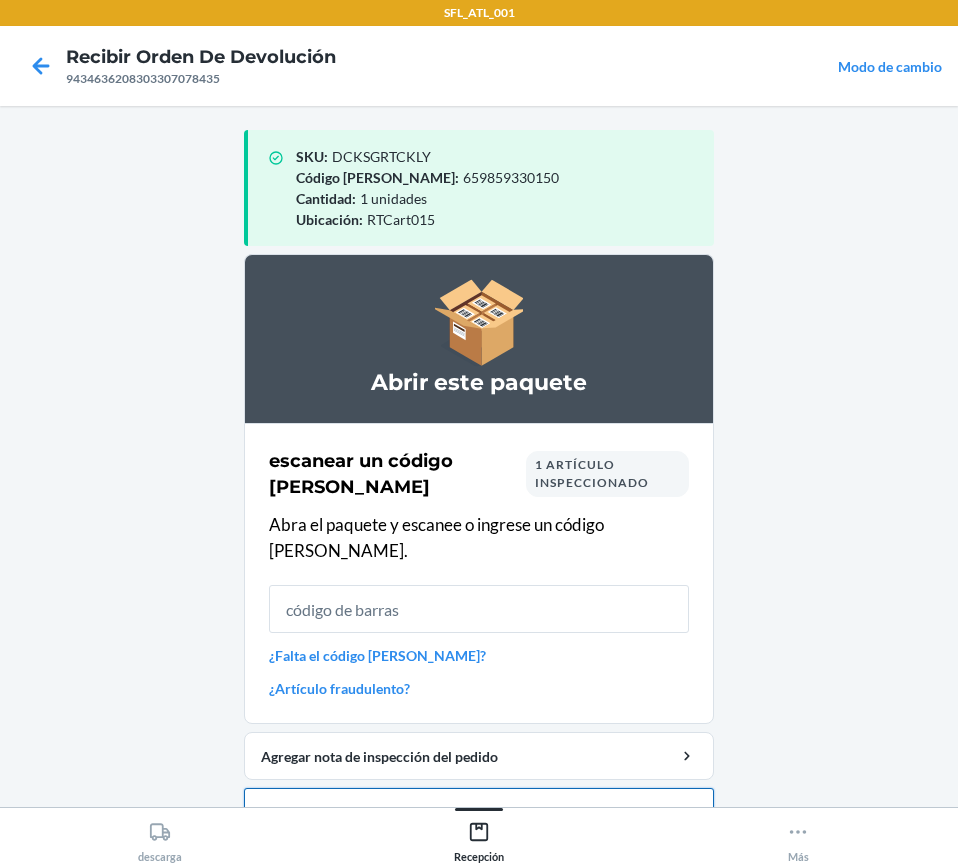 click on "Cerrar orden de devolución" at bounding box center [479, 812] 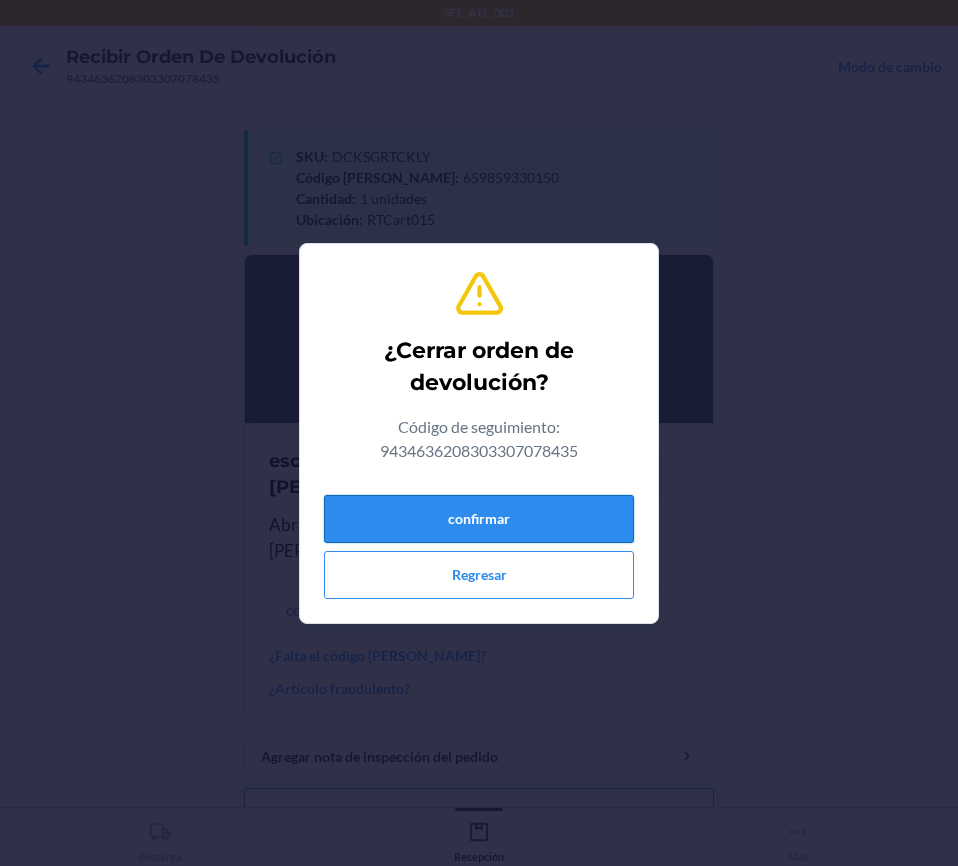 click on "confirmar" at bounding box center [479, 519] 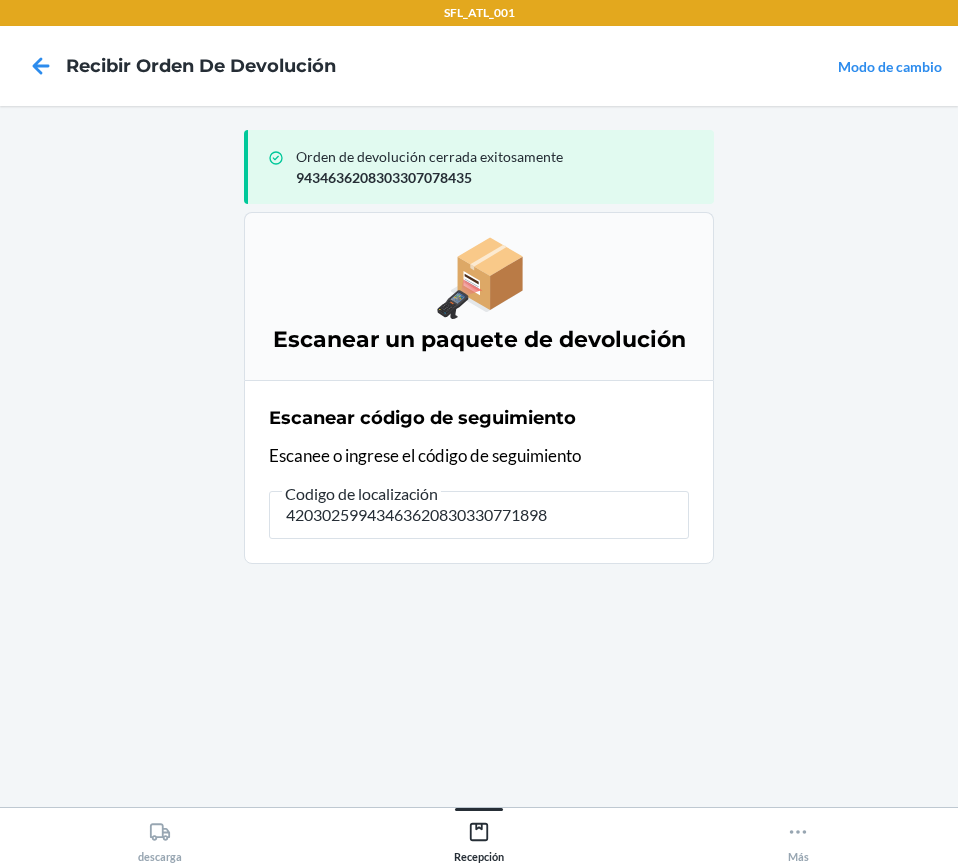 type on "420302599434636208303307718980" 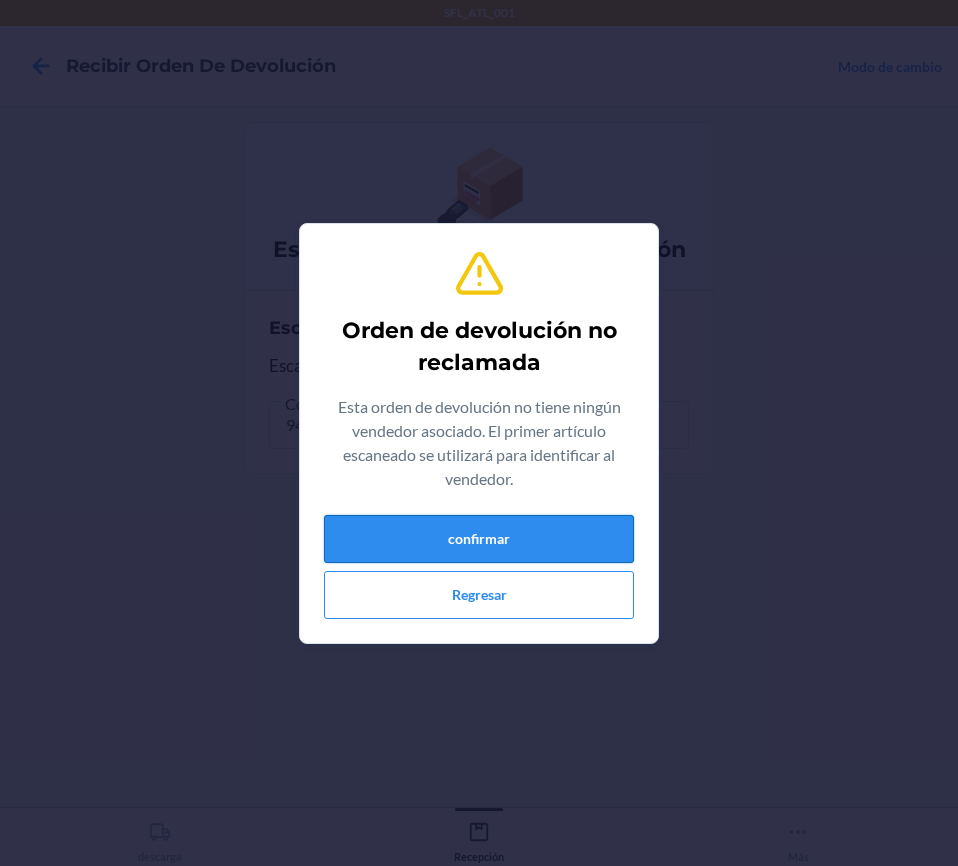 click on "confirmar" at bounding box center (479, 539) 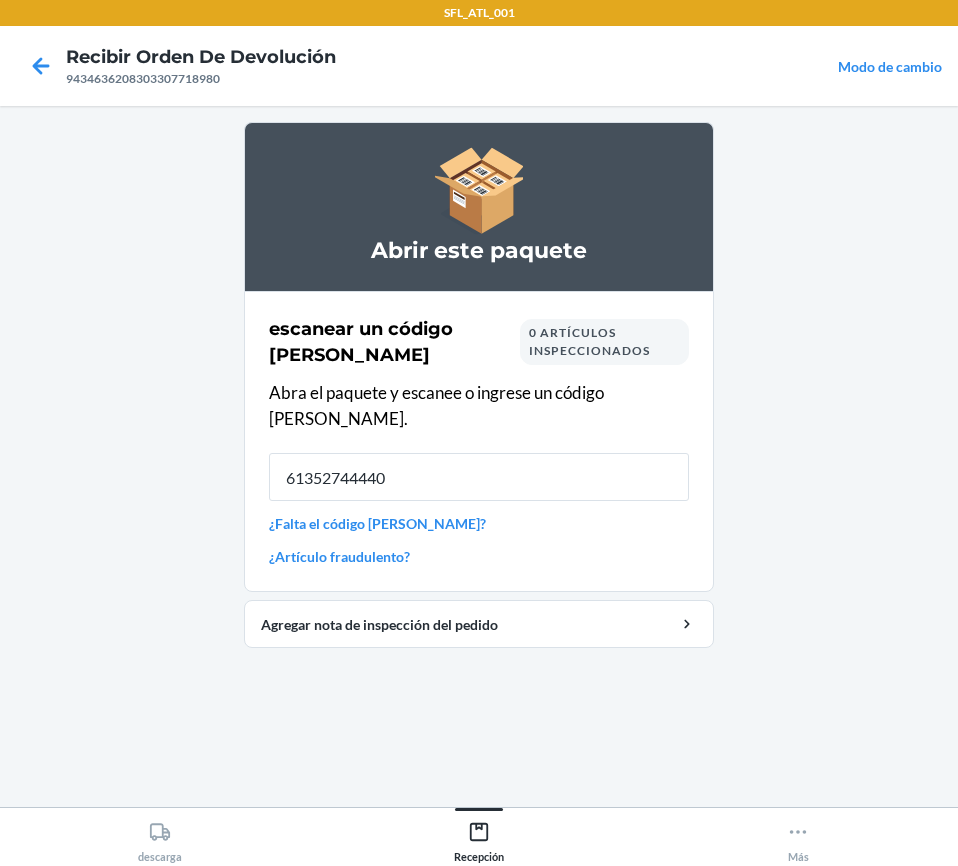type on "613527444402" 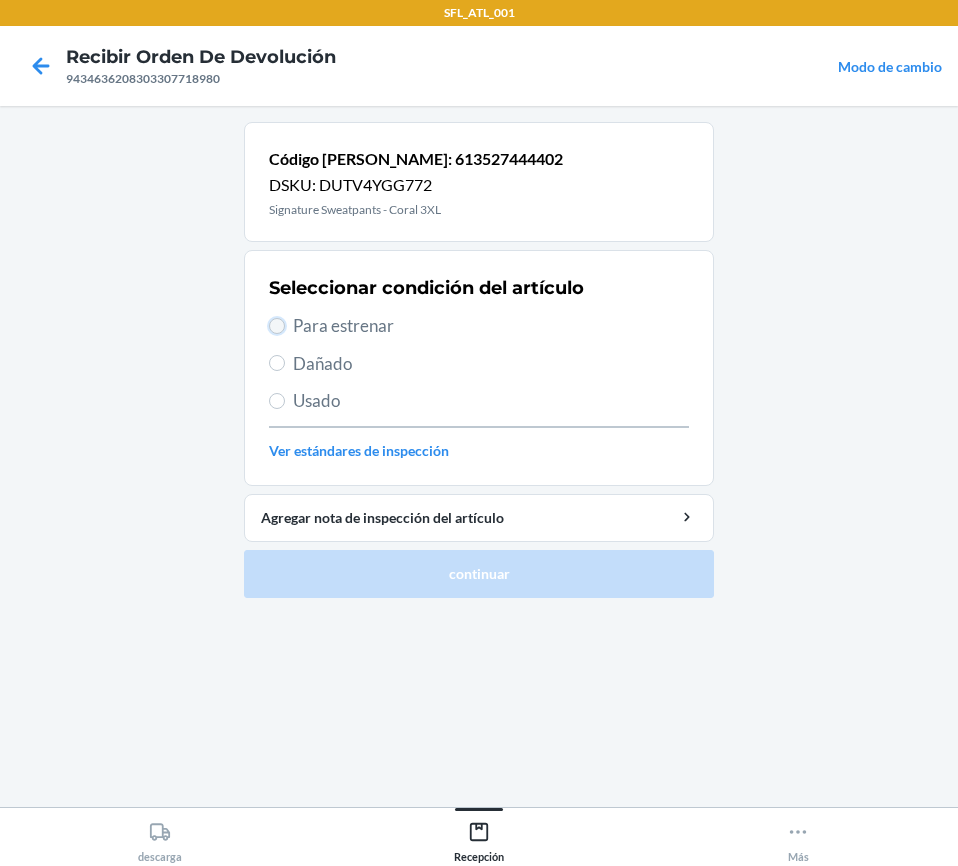 click on "Para estrenar" at bounding box center [277, 326] 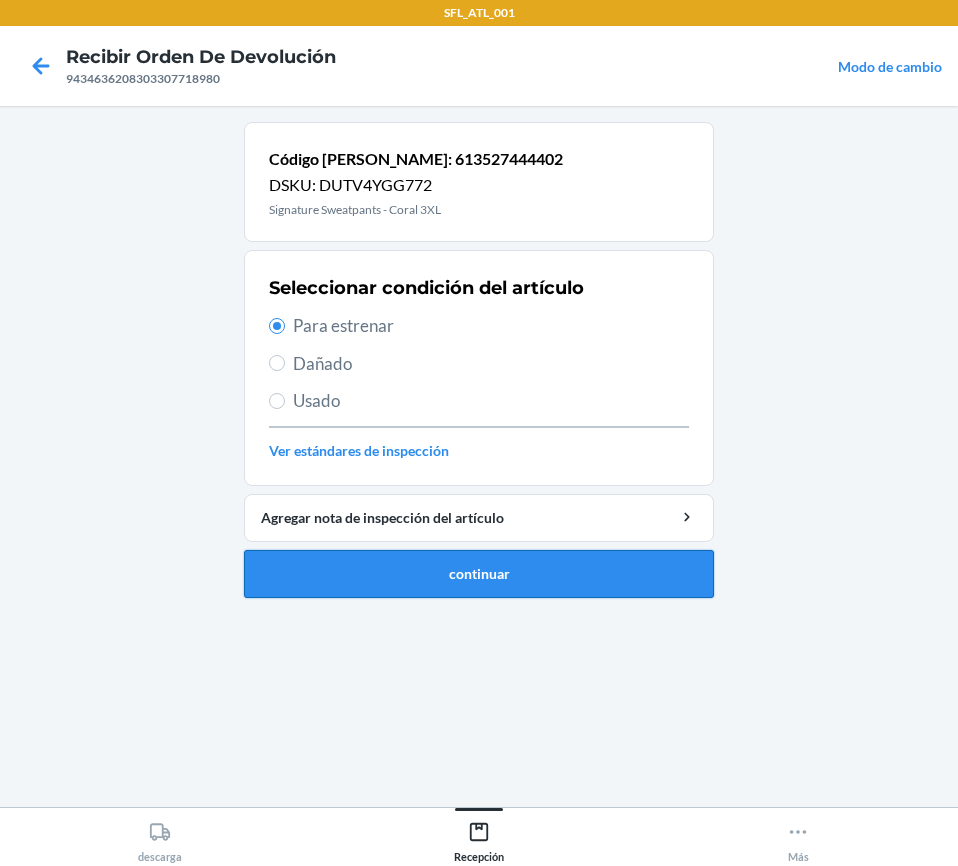 click on "continuar" at bounding box center (479, 574) 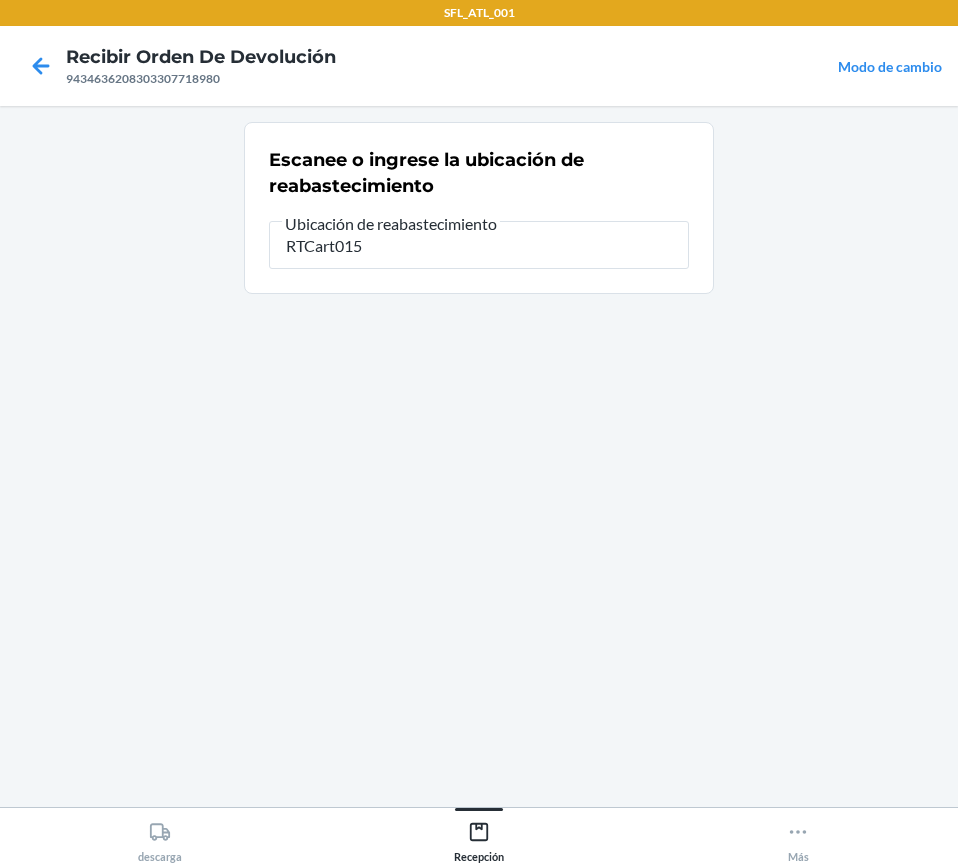 type on "RTCart015" 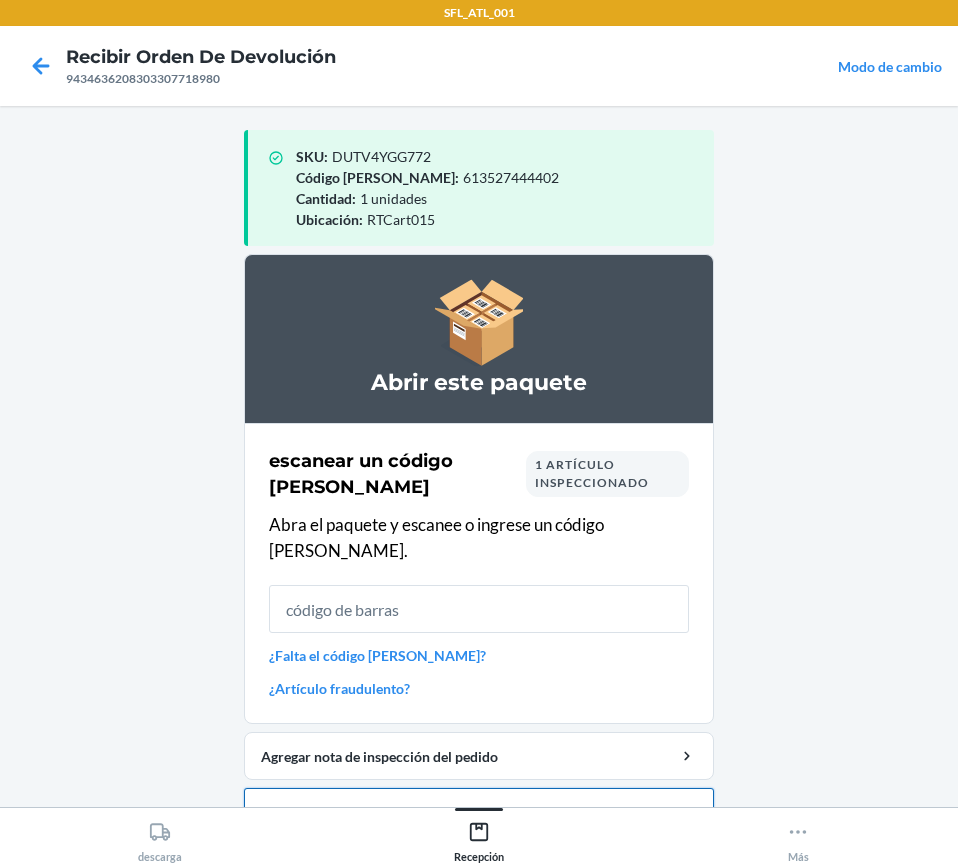 click on "Cerrar orden de devolución" at bounding box center [479, 812] 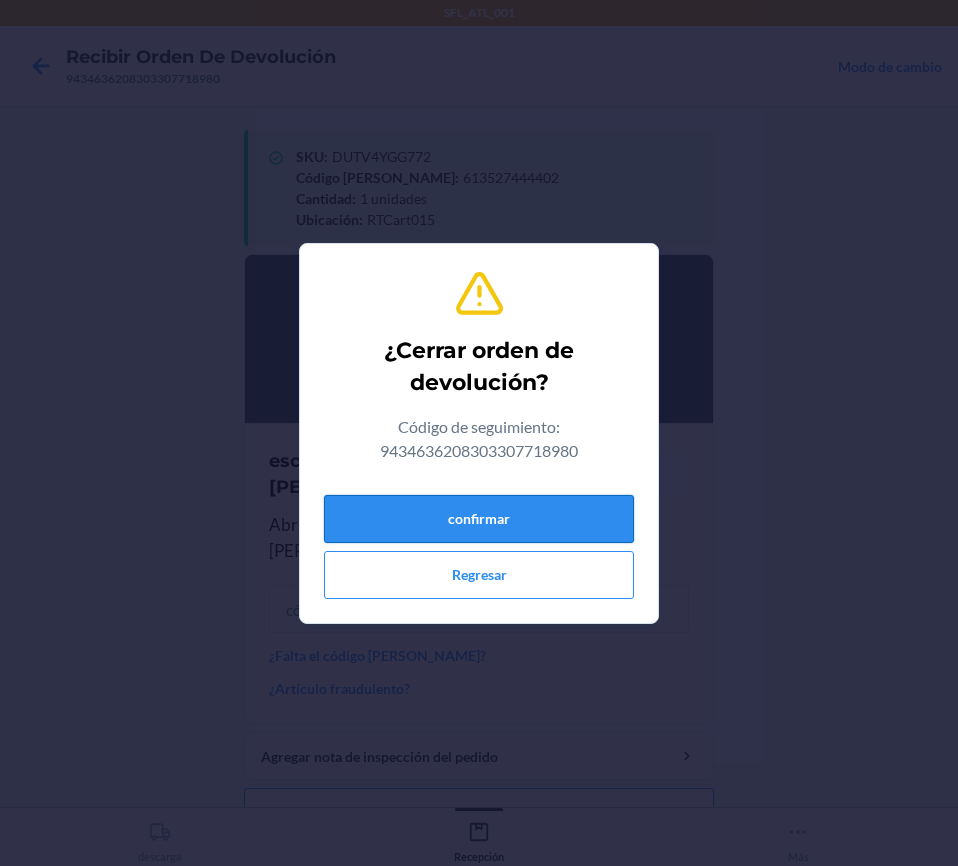 click on "confirmar" at bounding box center (479, 519) 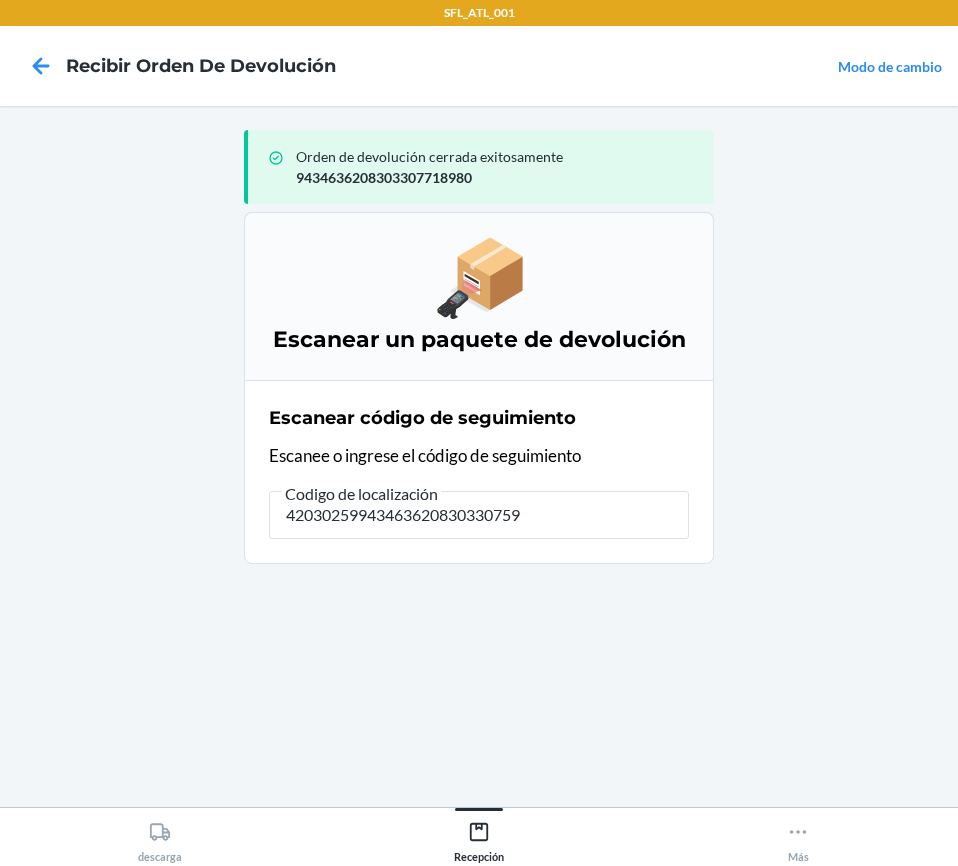 type on "420302599434636208303307594" 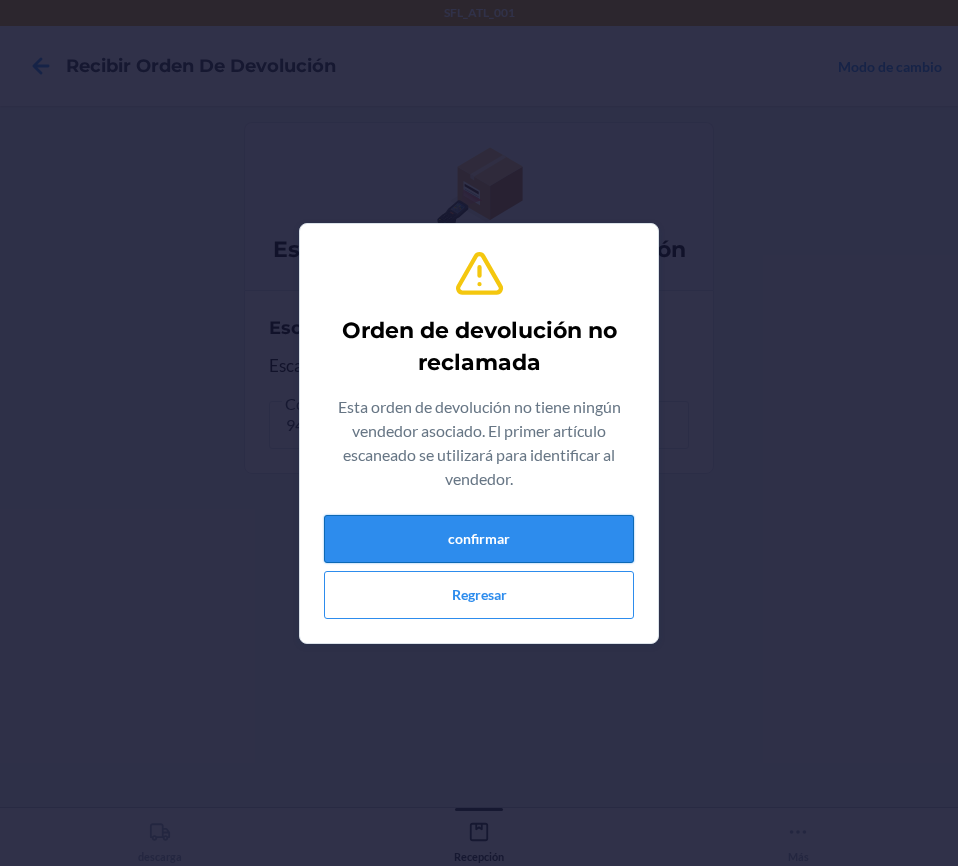 click on "confirmar" at bounding box center [479, 539] 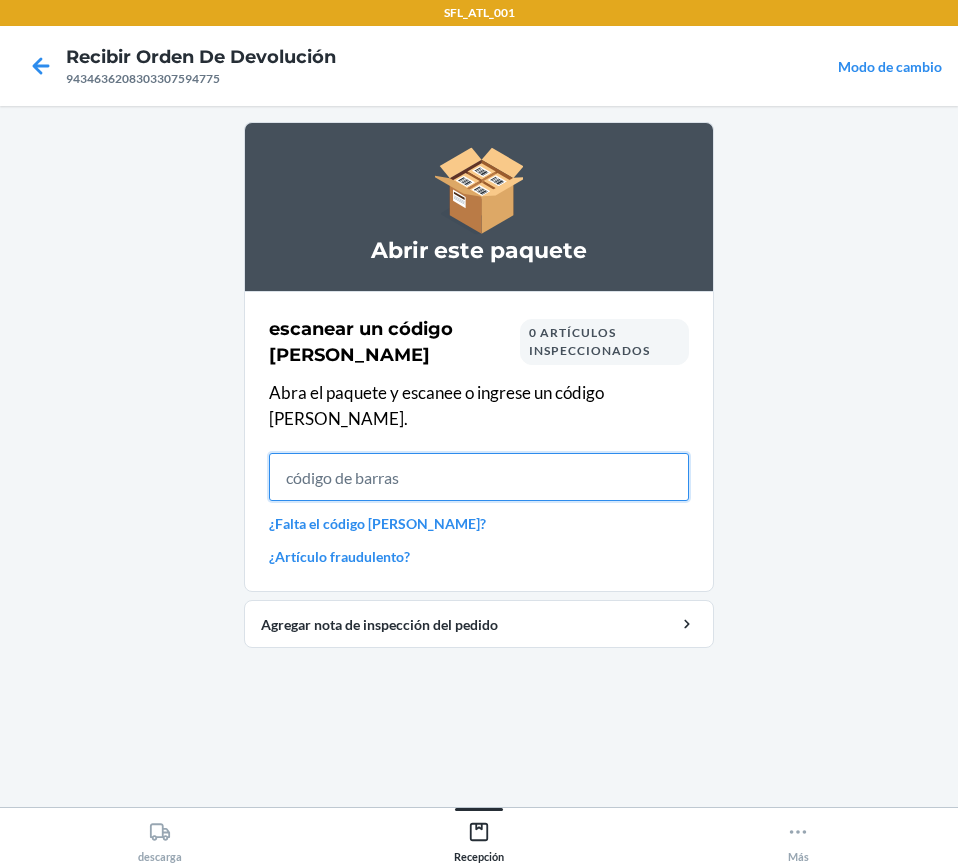 drag, startPoint x: 3, startPoint y: 147, endPoint x: 570, endPoint y: 457, distance: 646.21124 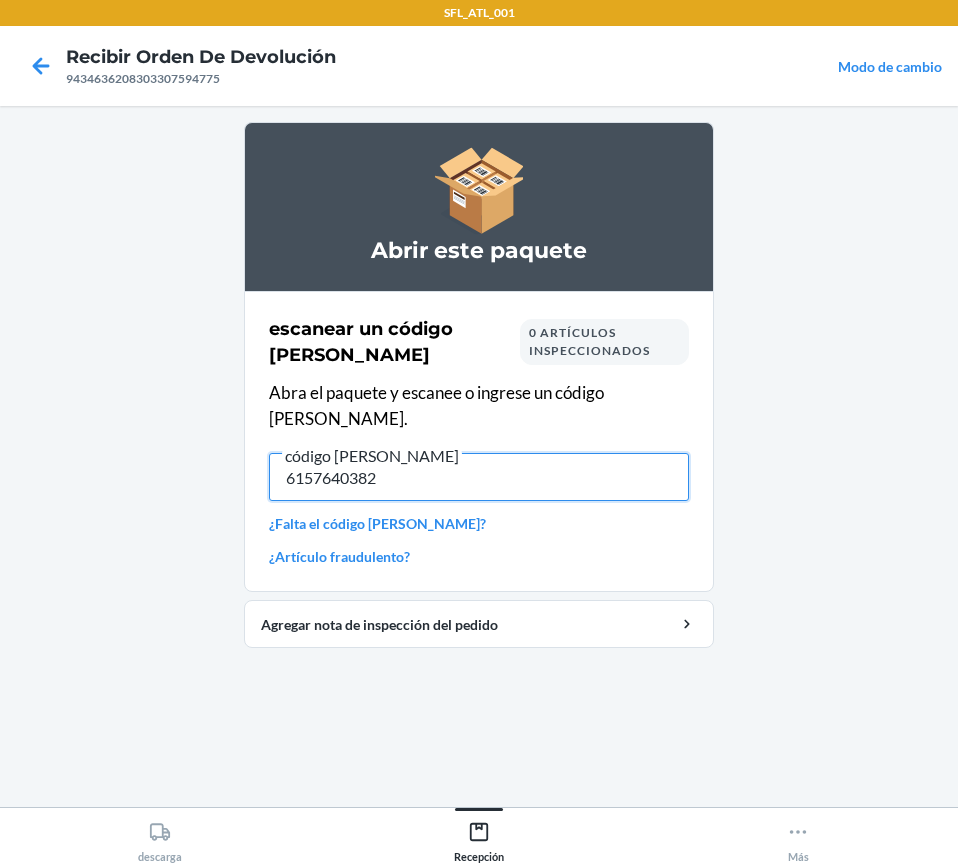 type on "61576403825" 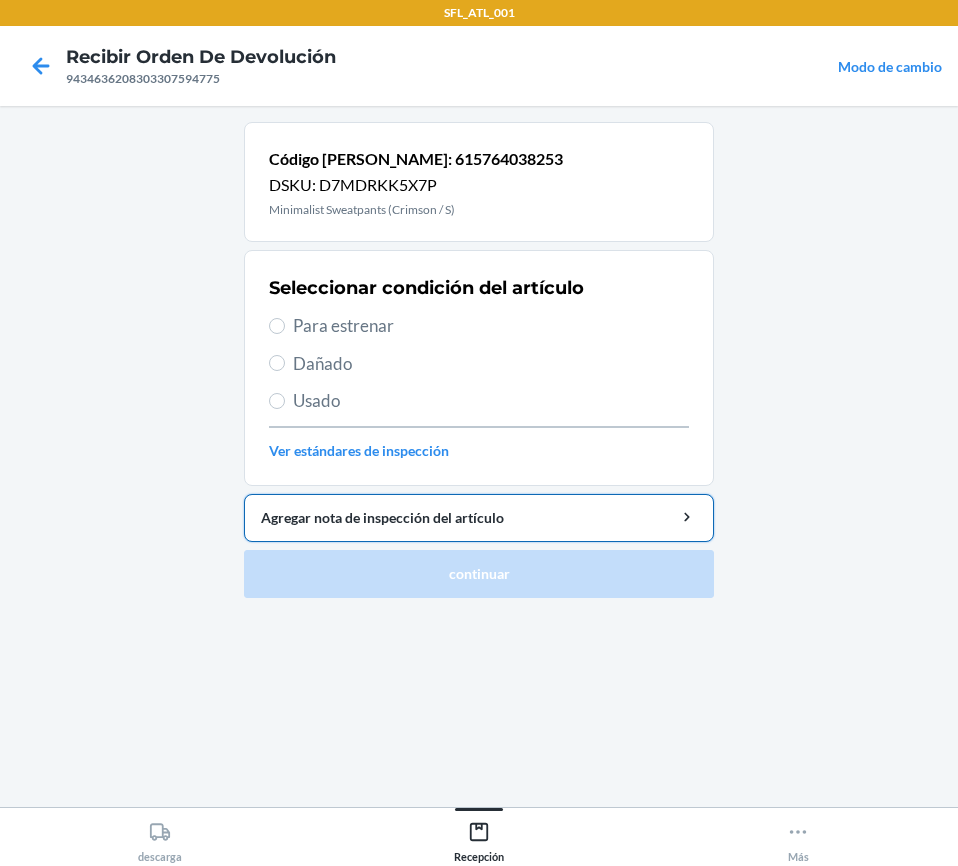 drag, startPoint x: 288, startPoint y: 314, endPoint x: 533, endPoint y: 526, distance: 323.9892 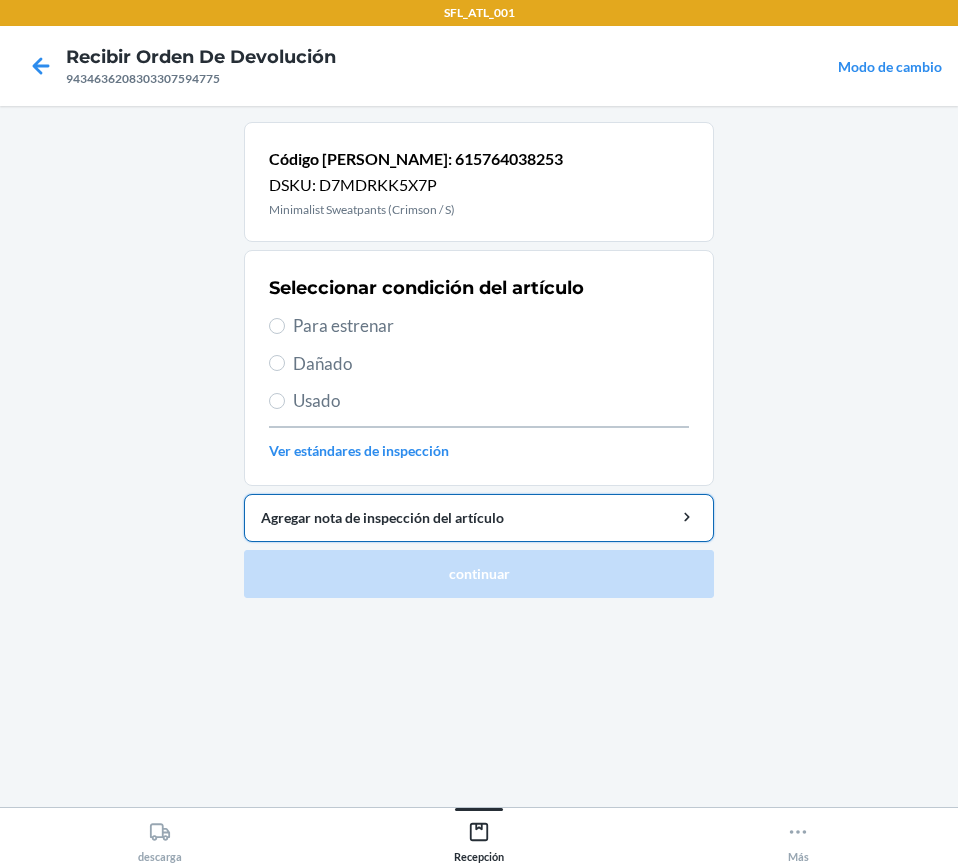 click on "Para estrenar" at bounding box center [479, 326] 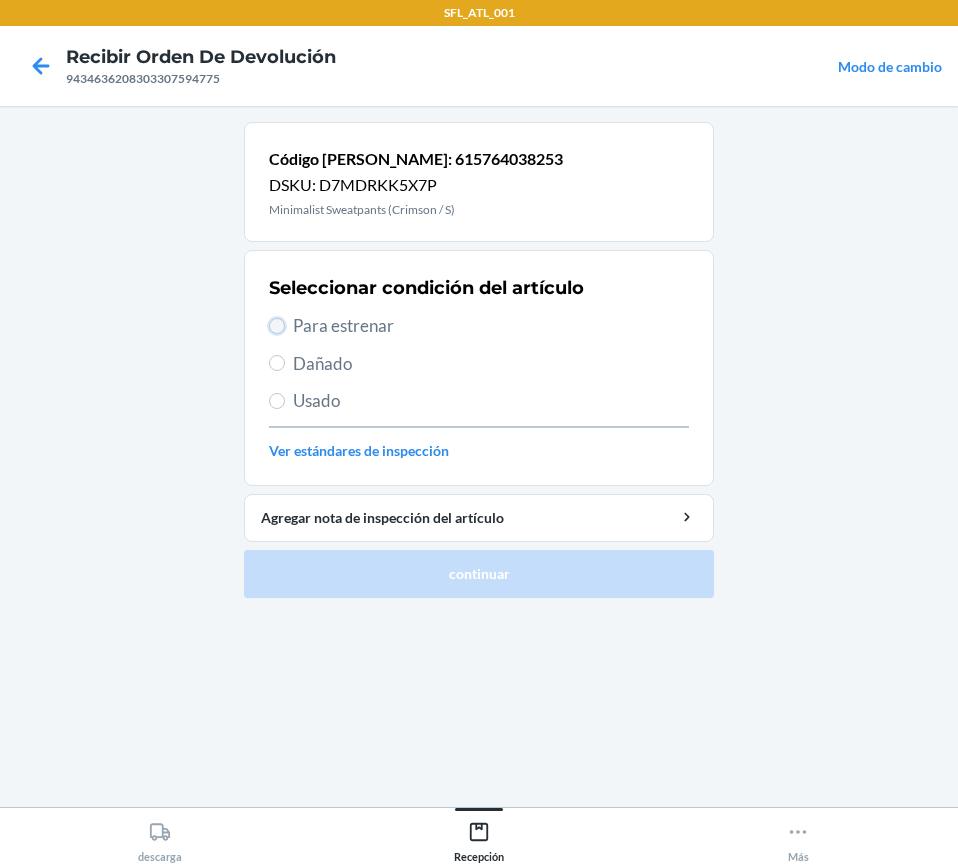 click on "Para estrenar" at bounding box center [277, 326] 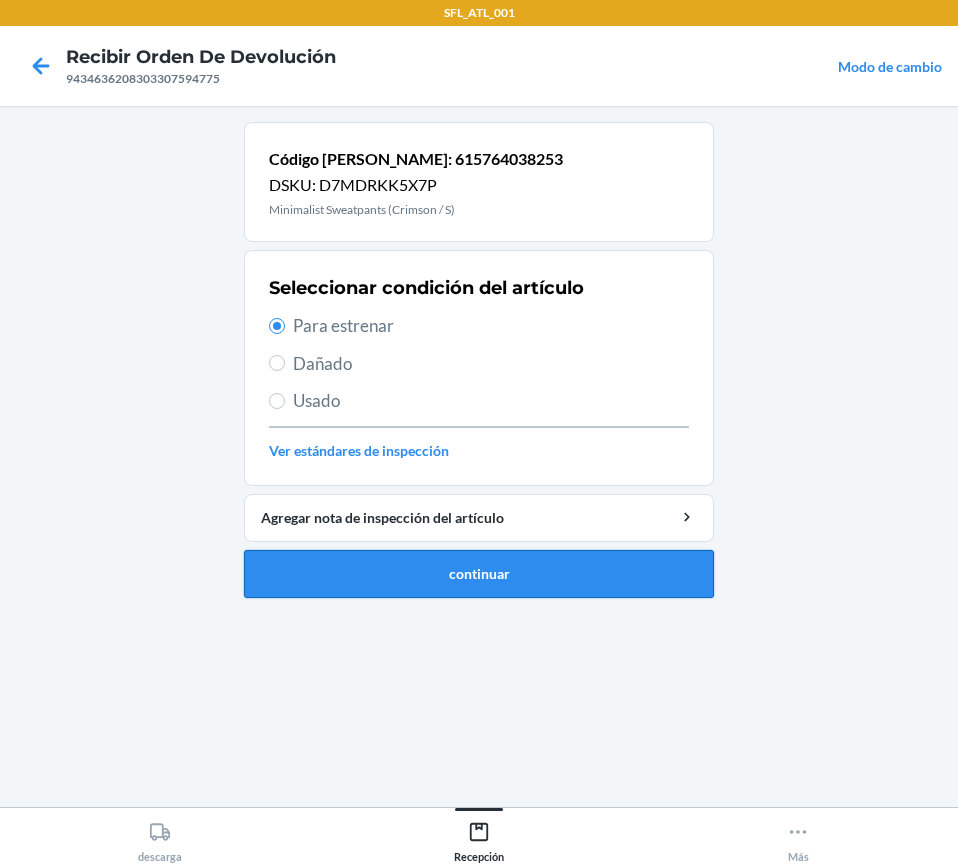 click on "continuar" at bounding box center (479, 574) 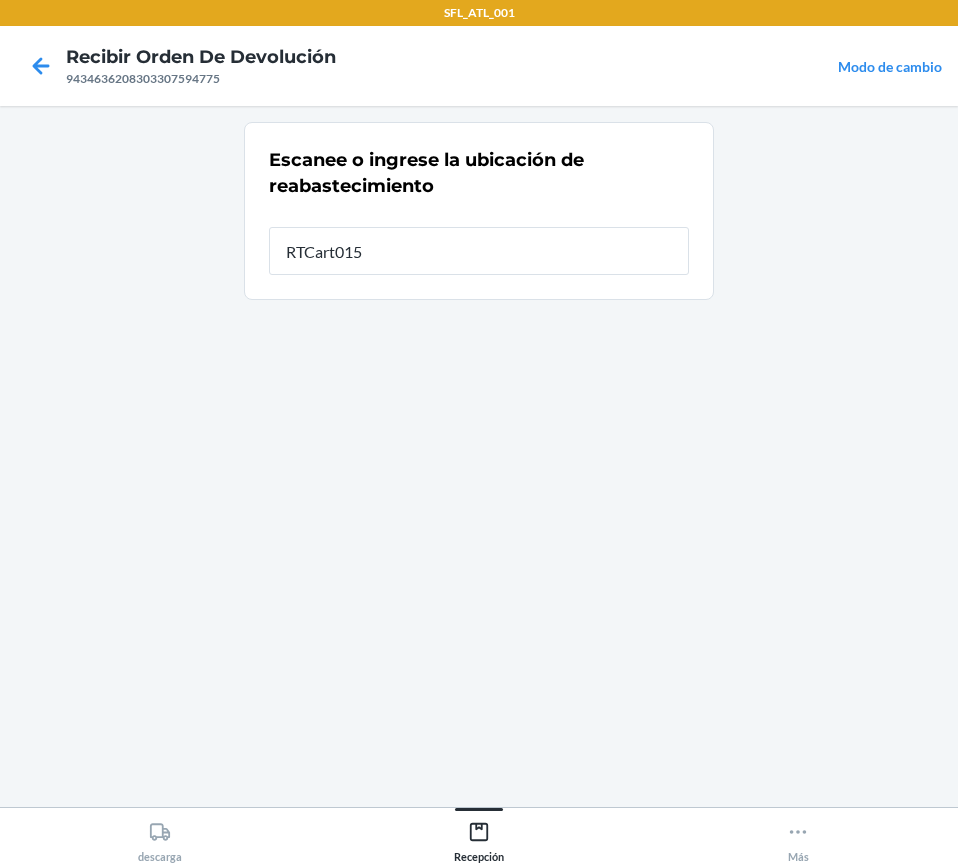 type on "RTCart015" 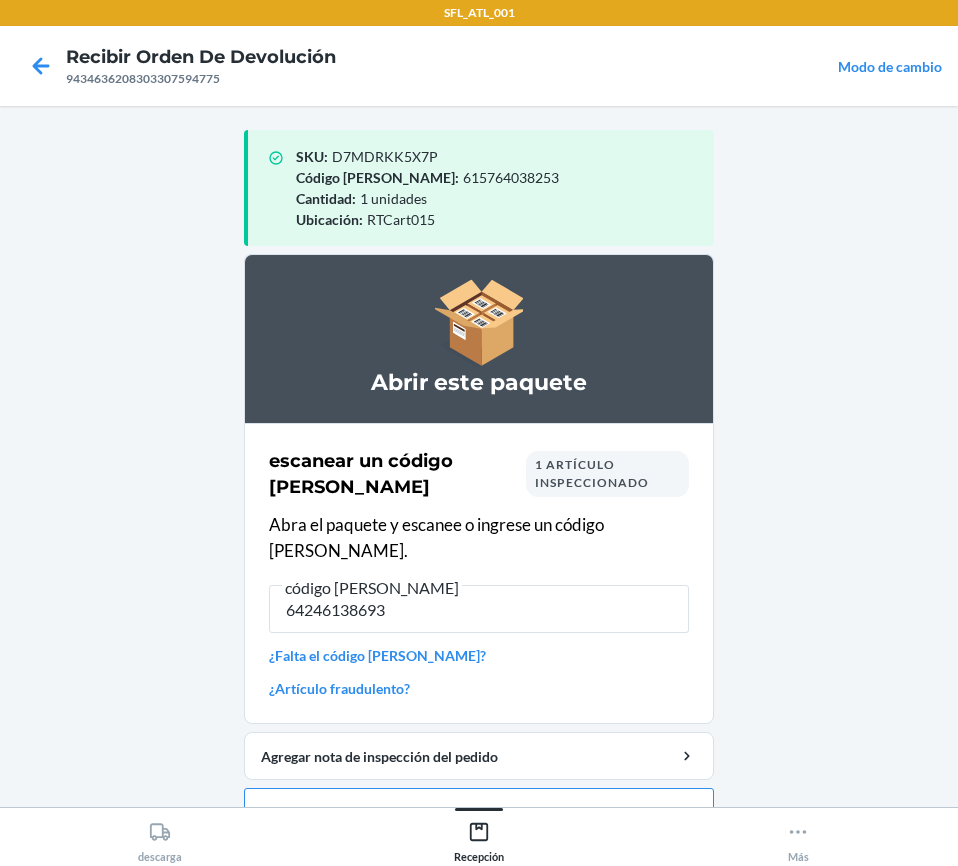 type on "642461386936" 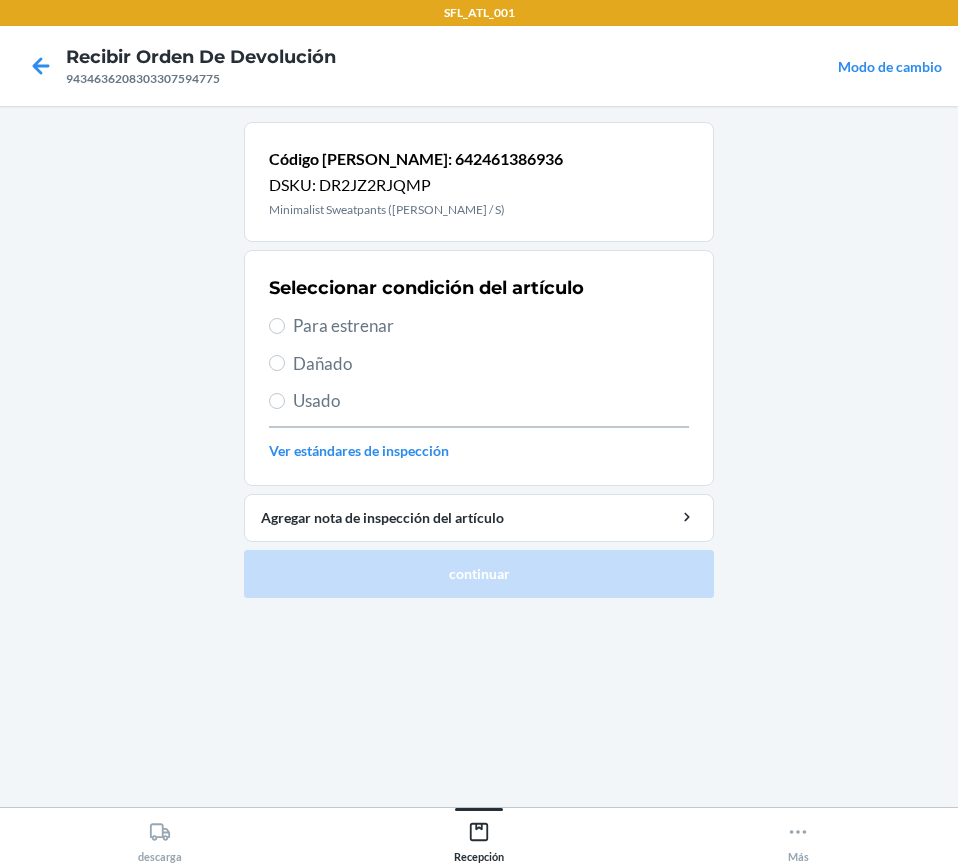click on "Para estrenar" at bounding box center [479, 326] 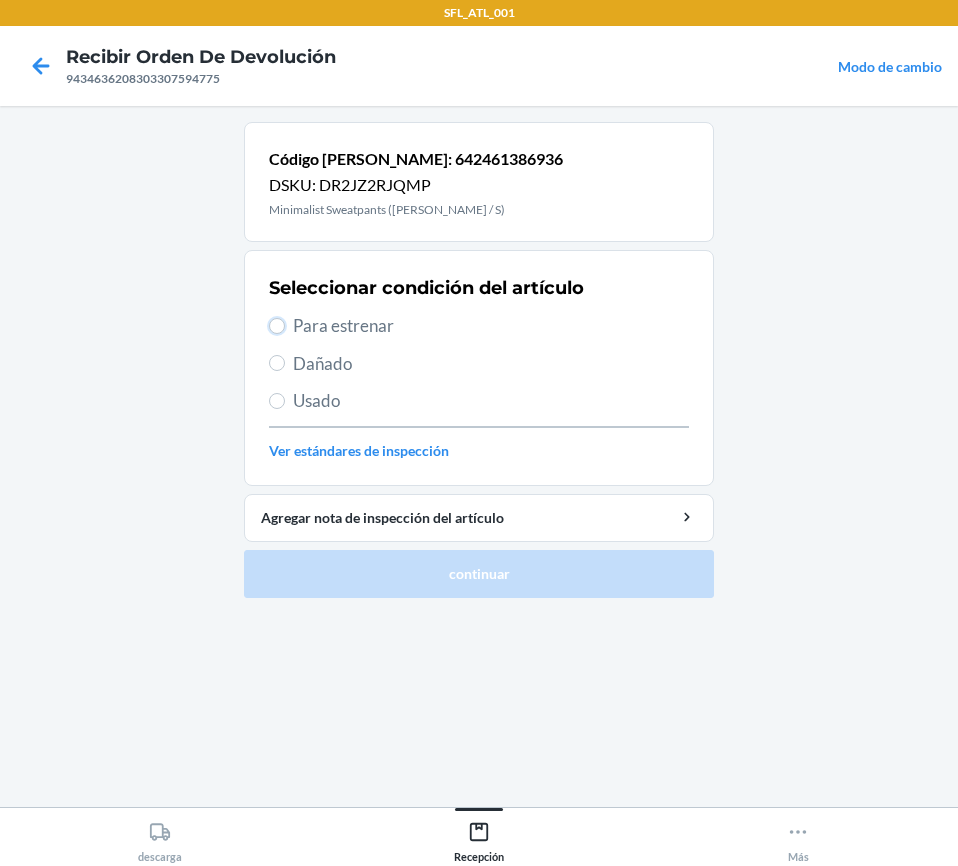 click on "Para estrenar" at bounding box center (277, 326) 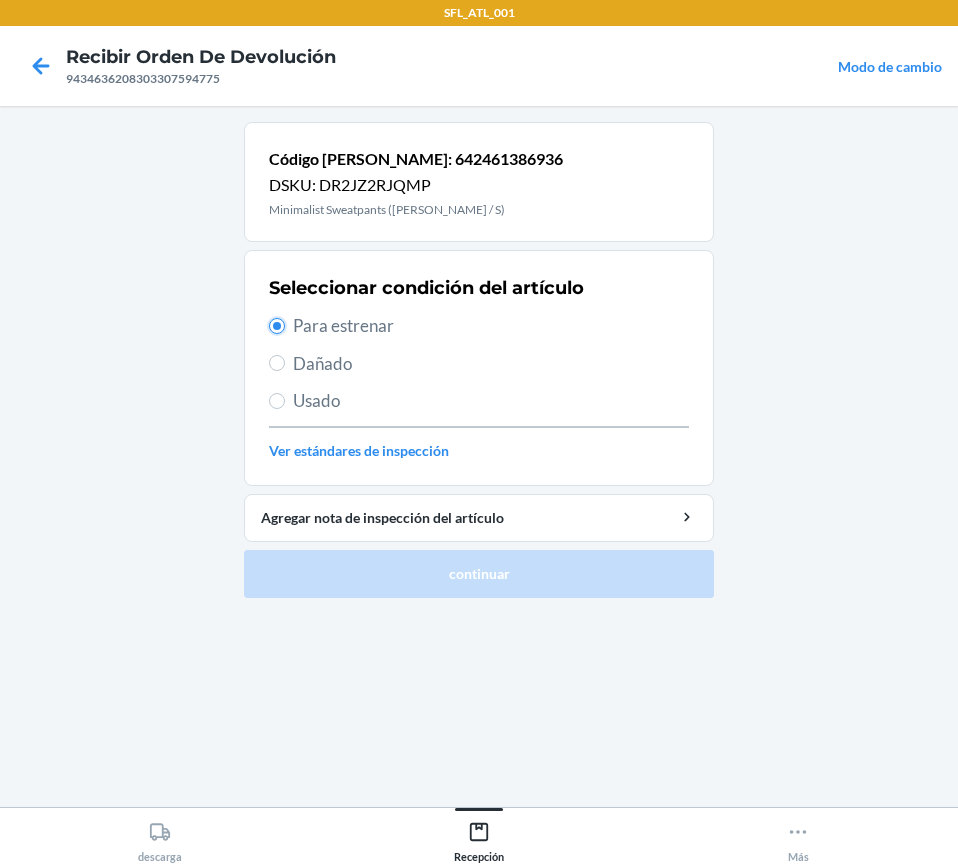 radio on "true" 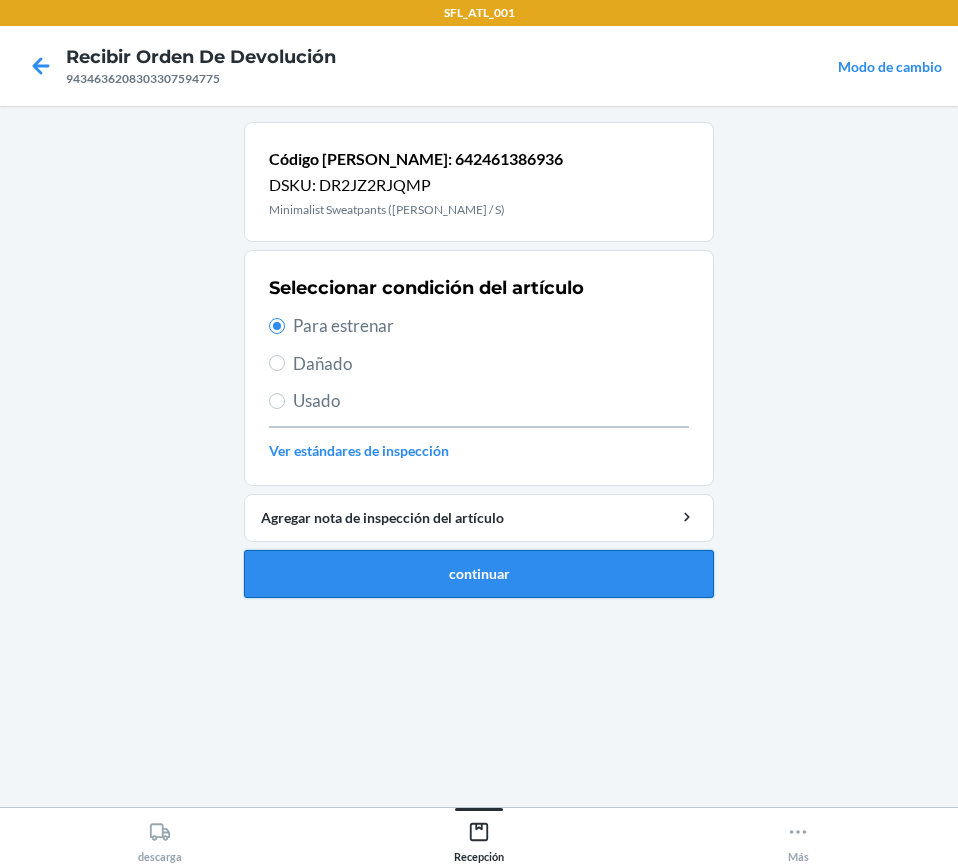 click on "continuar" at bounding box center [479, 574] 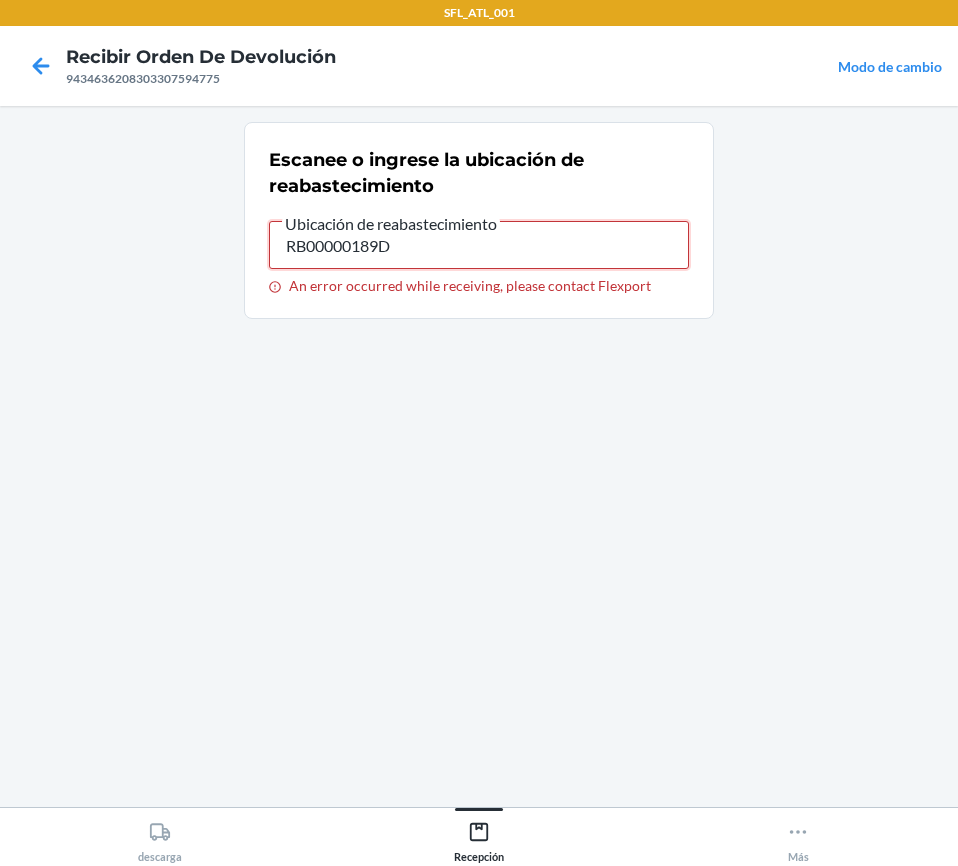drag, startPoint x: 425, startPoint y: 249, endPoint x: 410, endPoint y: 256, distance: 16.552946 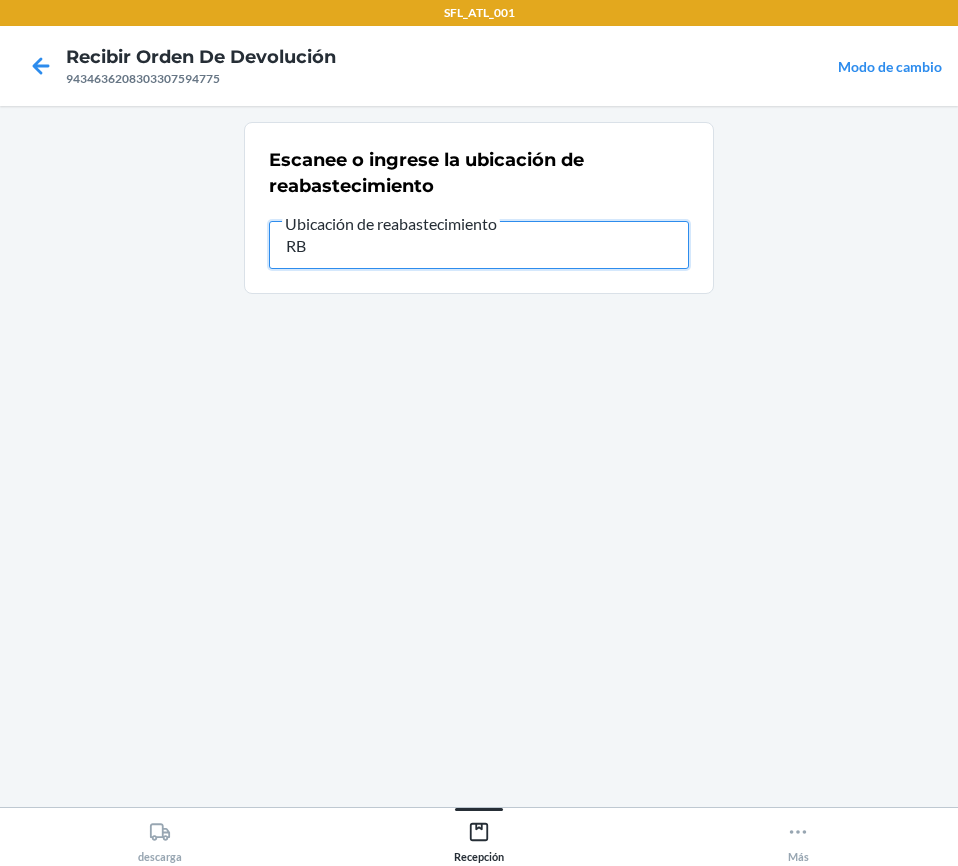 type on "R" 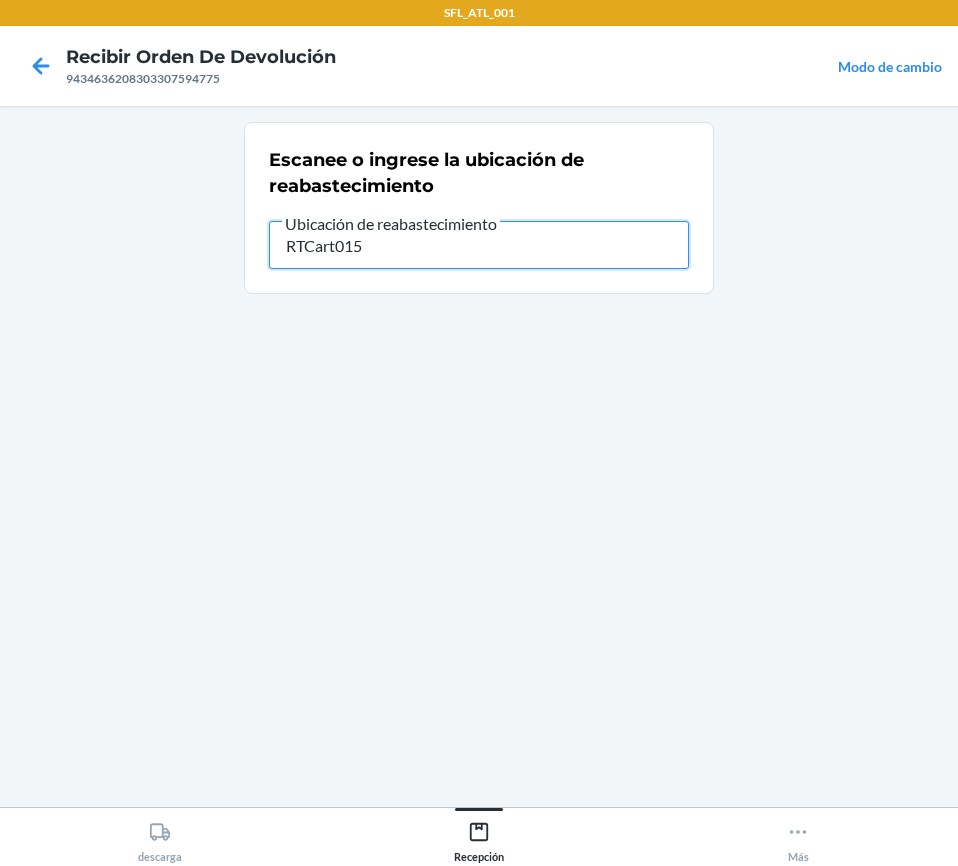 type on "RTCart015" 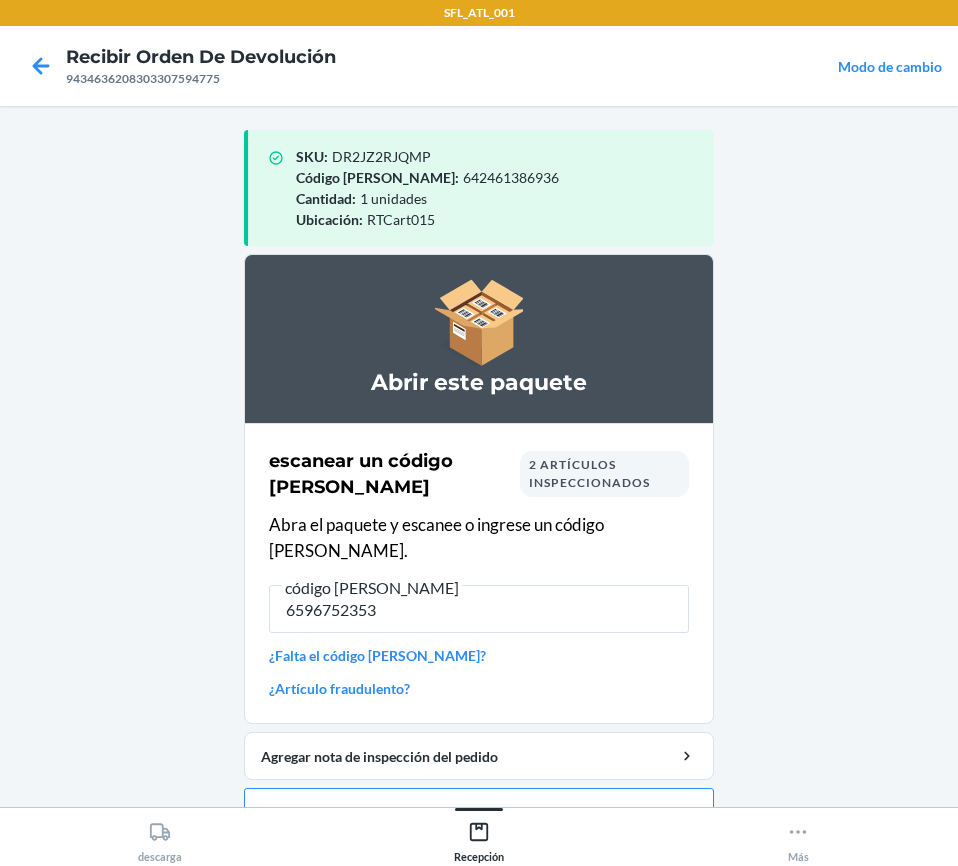 type on "65967523536" 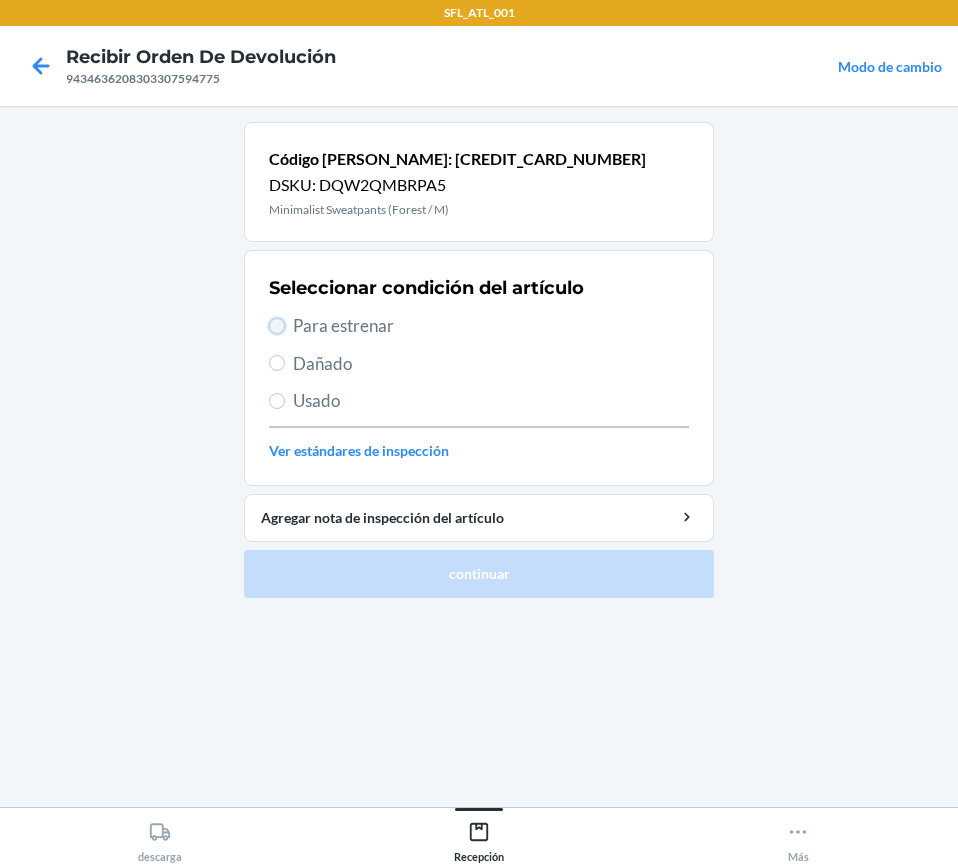 click on "Para estrenar" at bounding box center (277, 326) 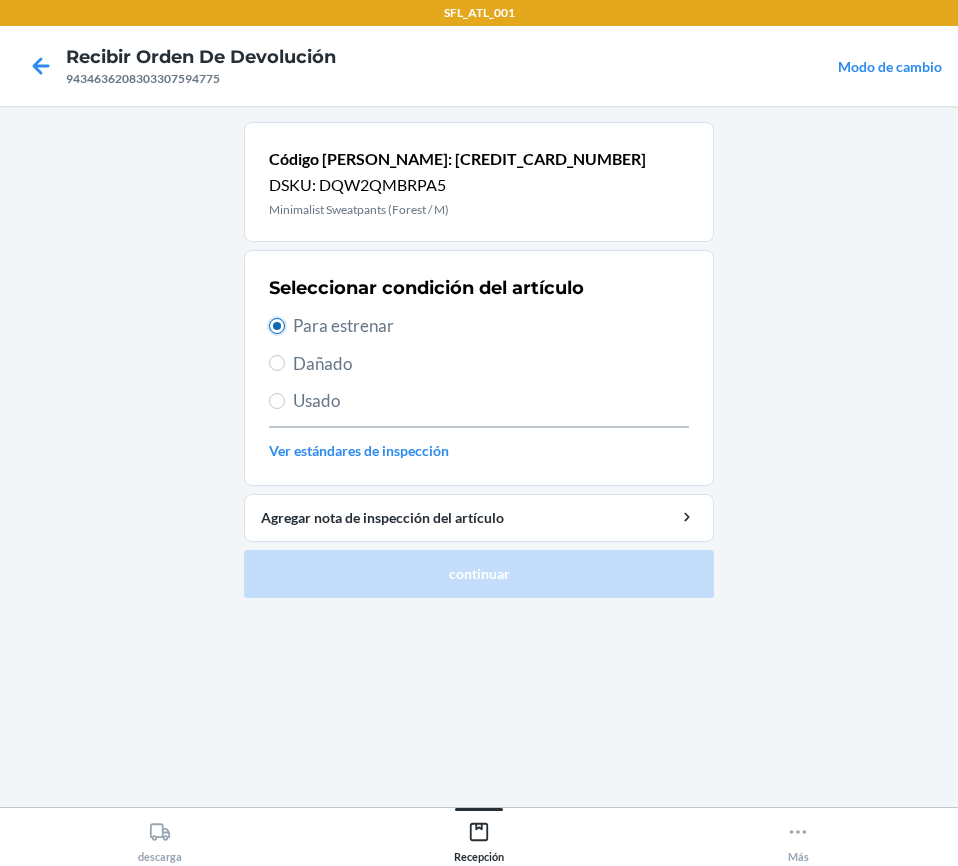 radio on "true" 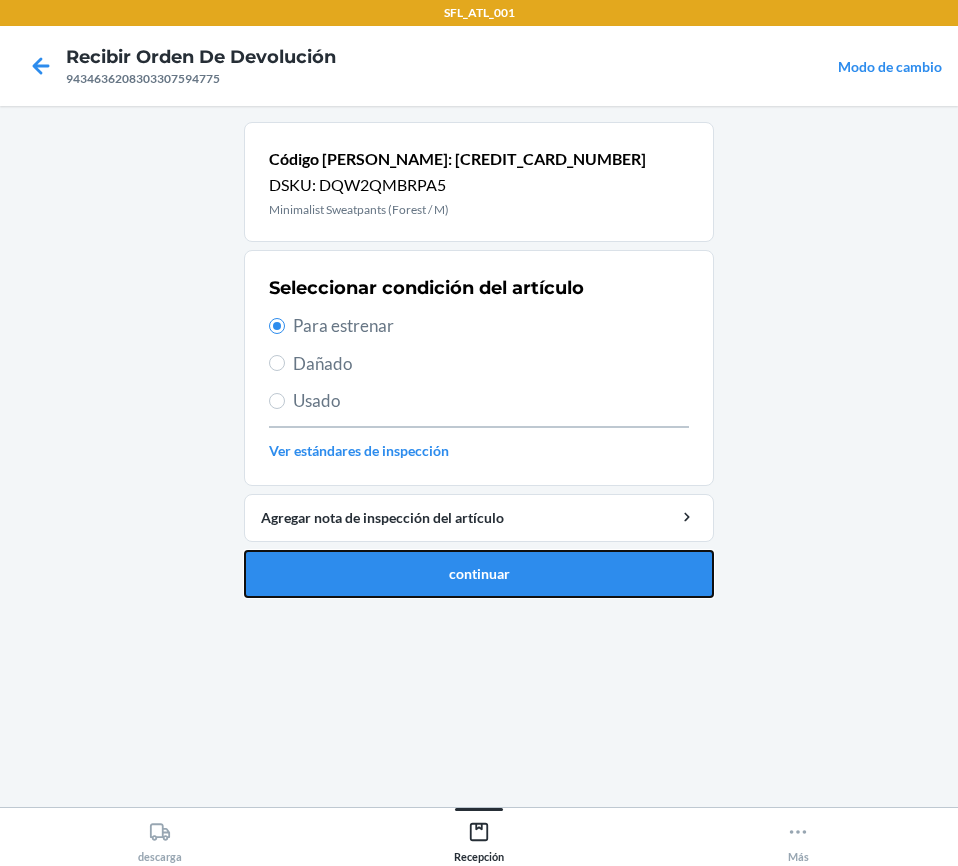 click on "continuar" at bounding box center (479, 574) 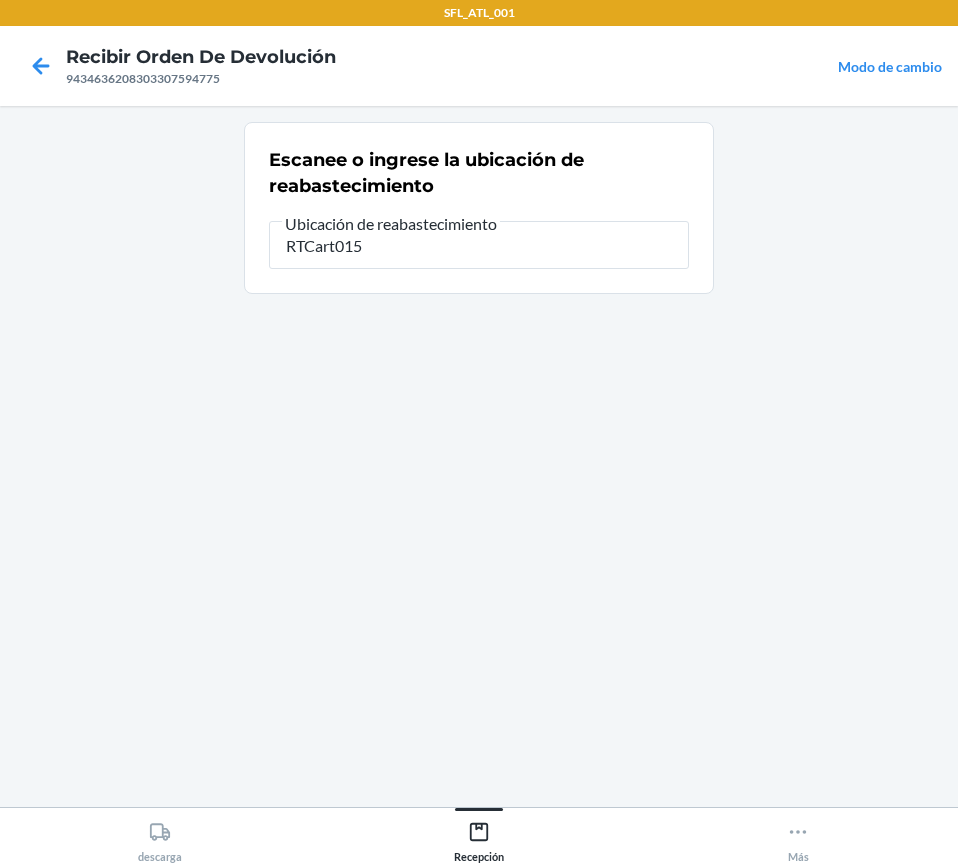 type on "RTCart015" 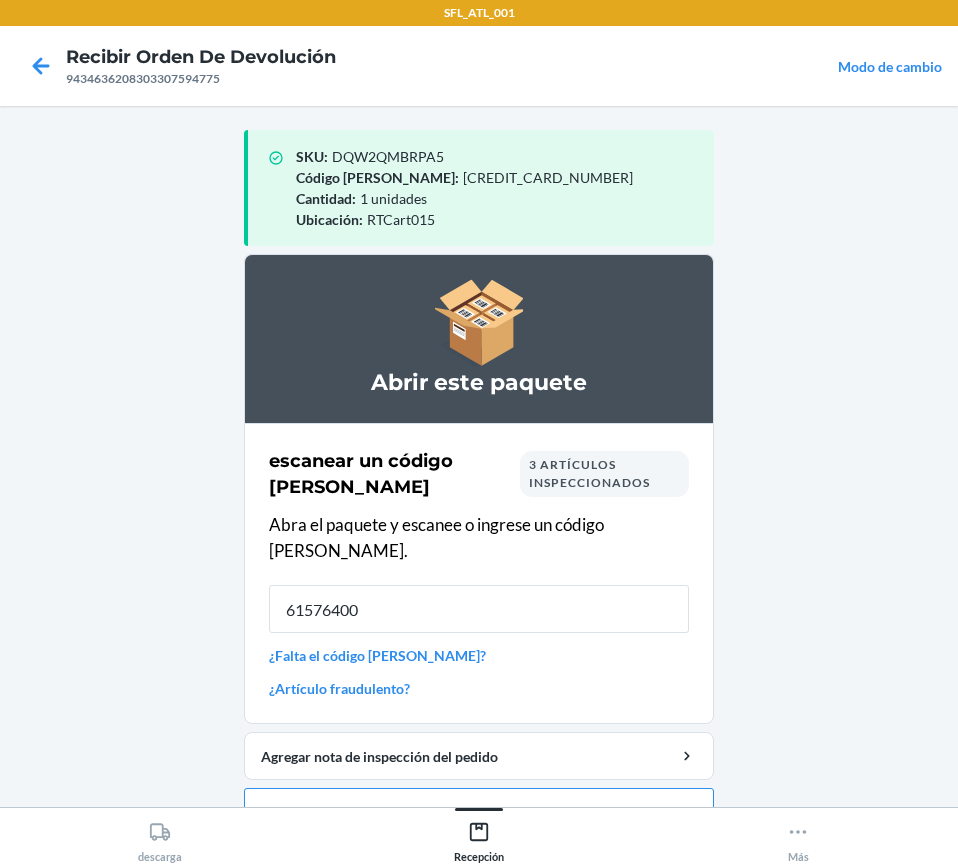 type on "615764008" 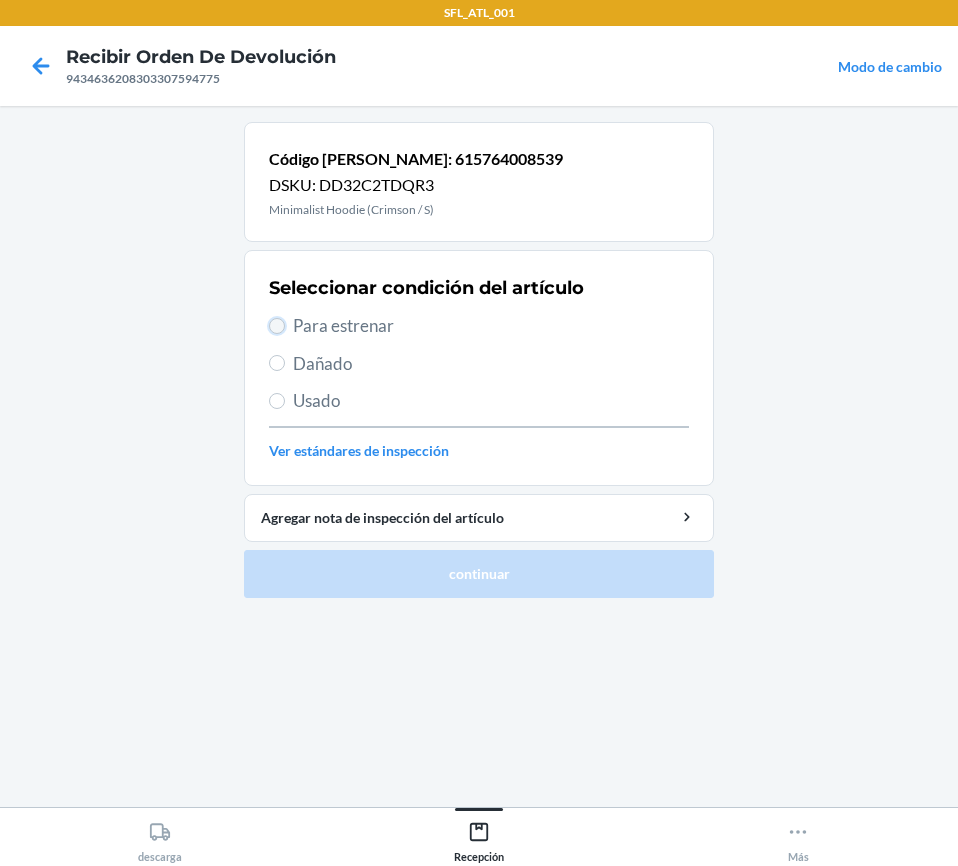 click on "Para estrenar" at bounding box center [277, 326] 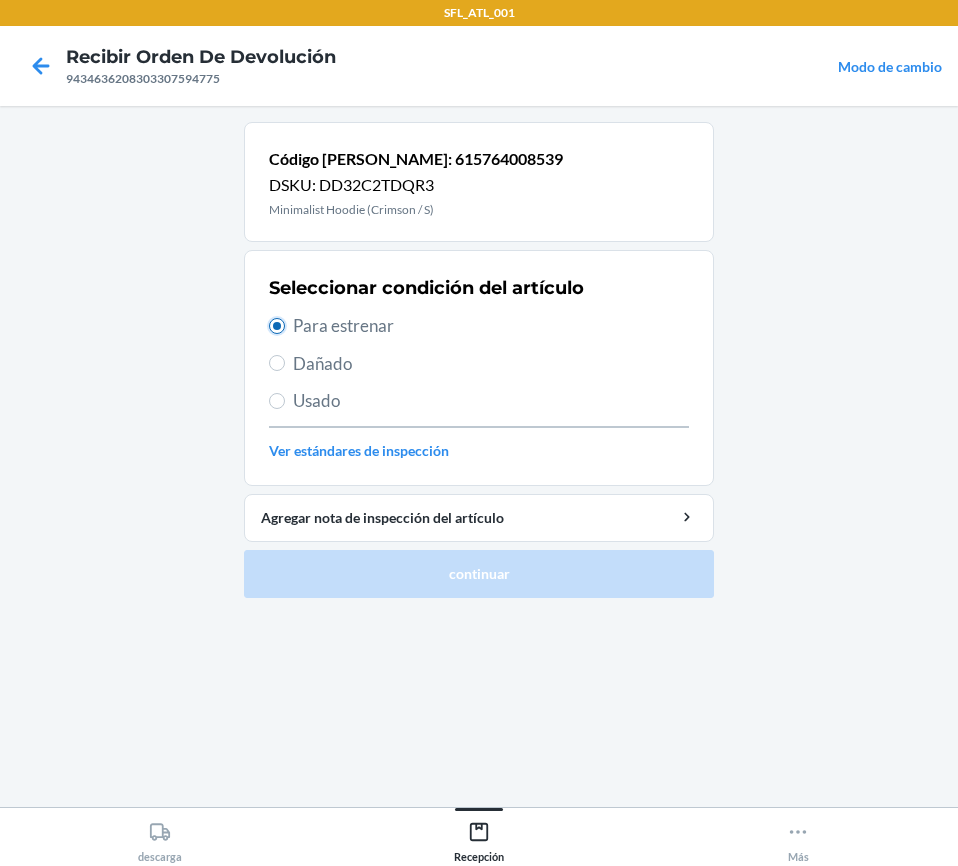 radio on "true" 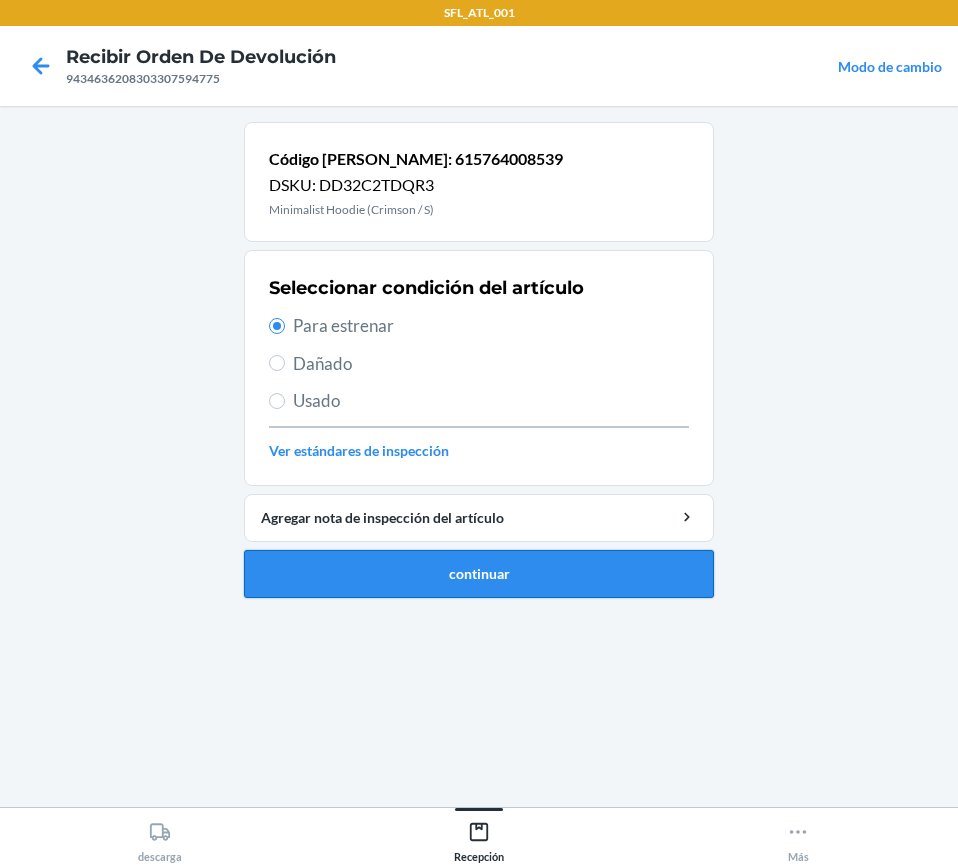 click on "continuar" at bounding box center (479, 574) 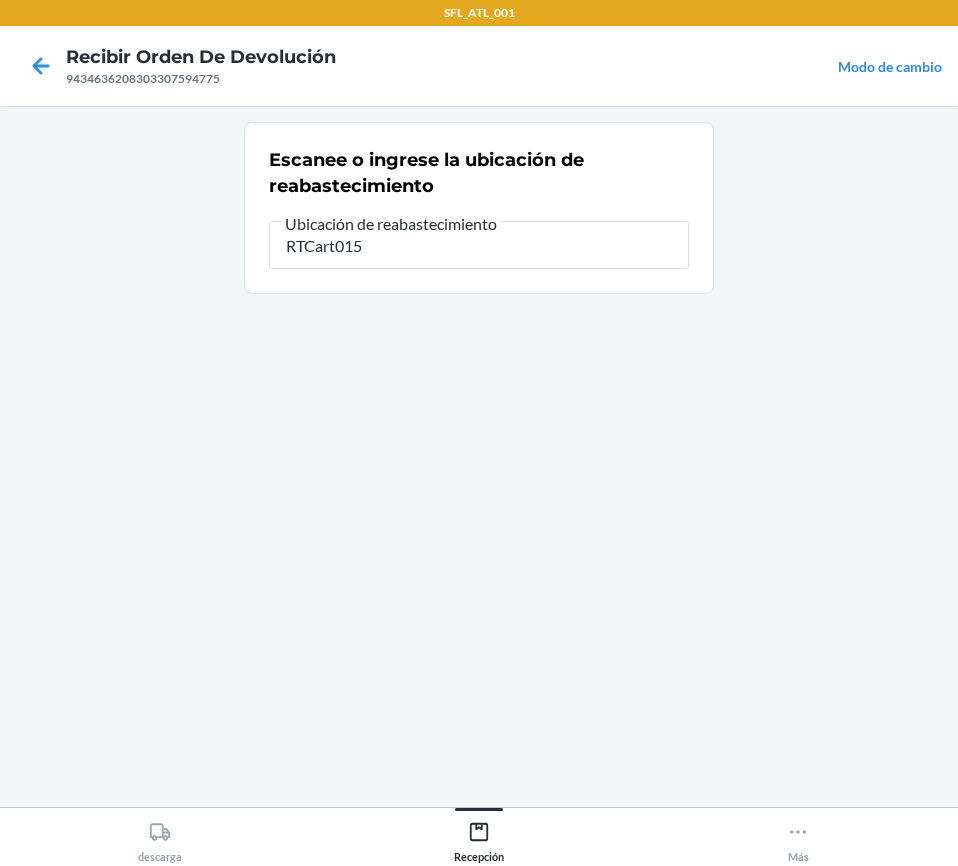type on "RTCart015" 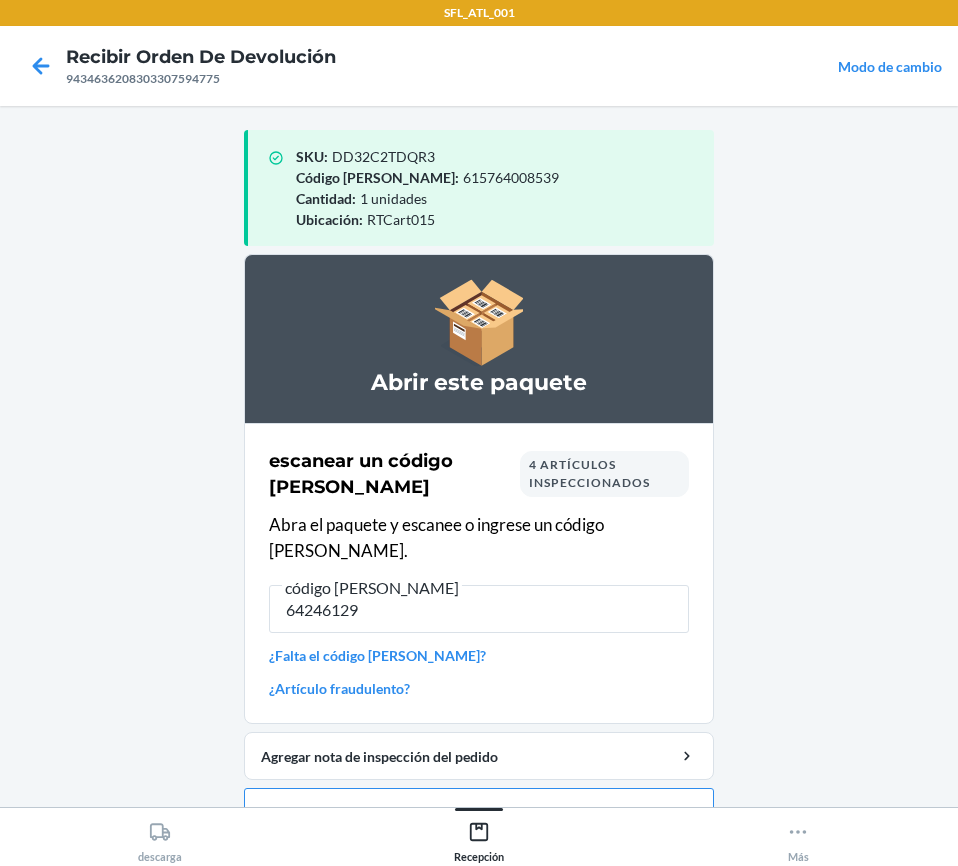 type on "642461293" 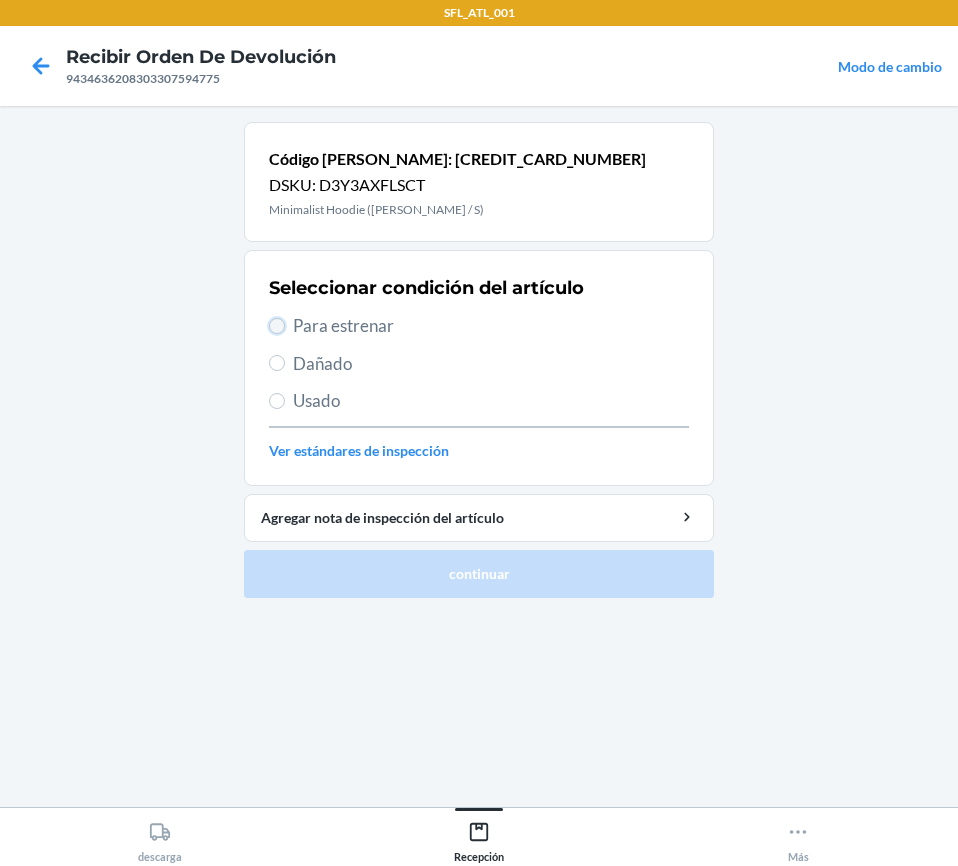 click on "Para estrenar" at bounding box center (277, 326) 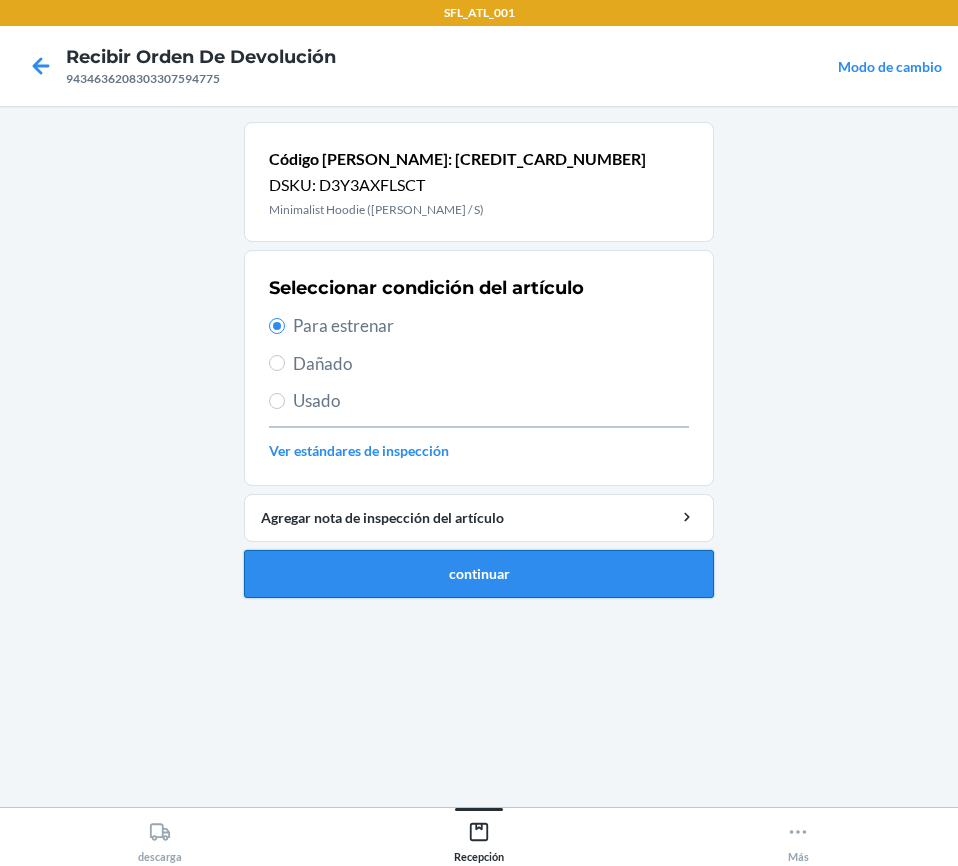 click on "continuar" at bounding box center (479, 574) 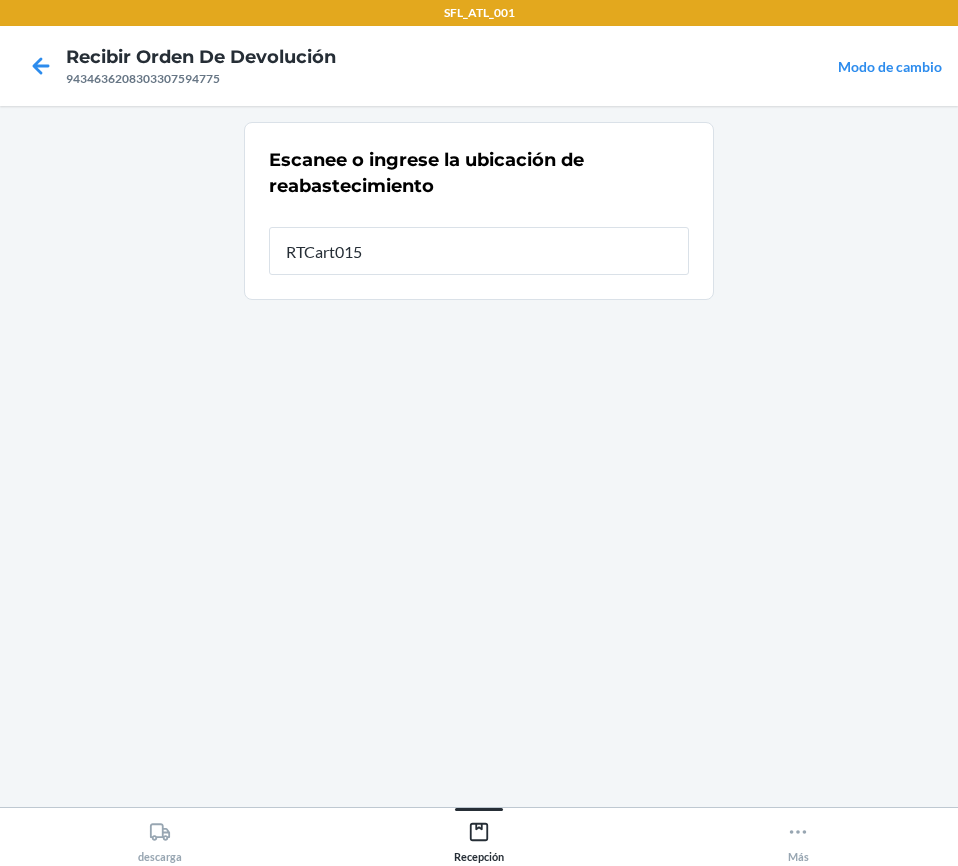 type on "RTCart015" 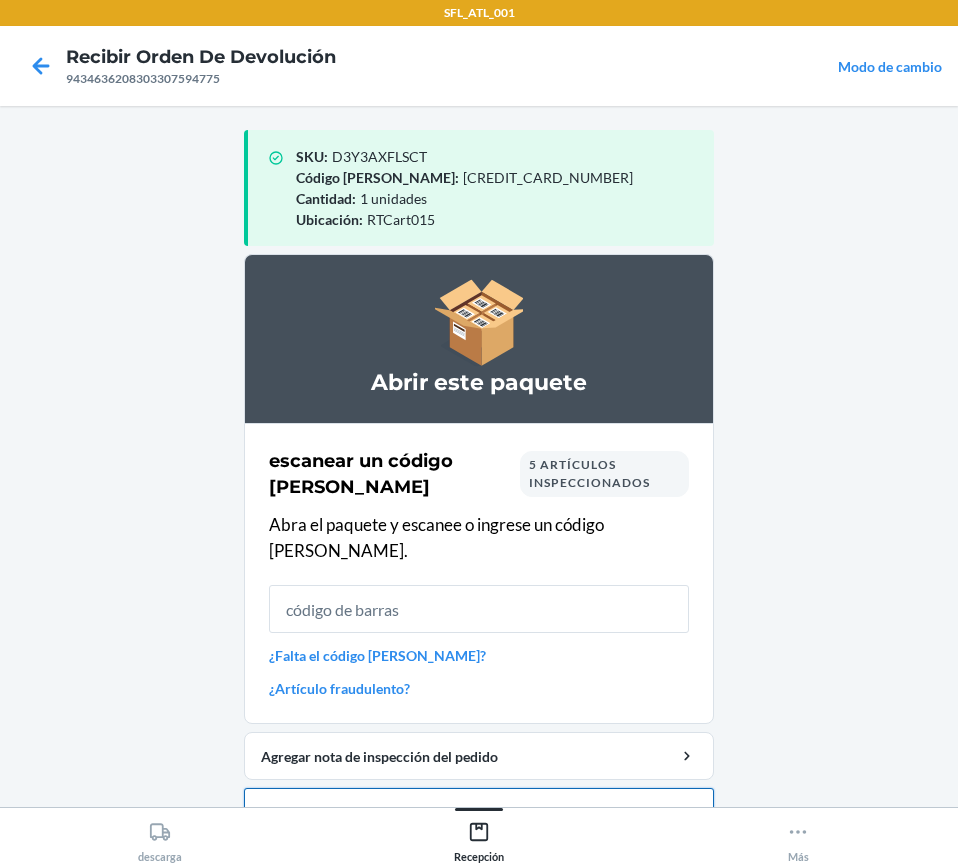 click on "Cerrar orden de devolución" at bounding box center (479, 812) 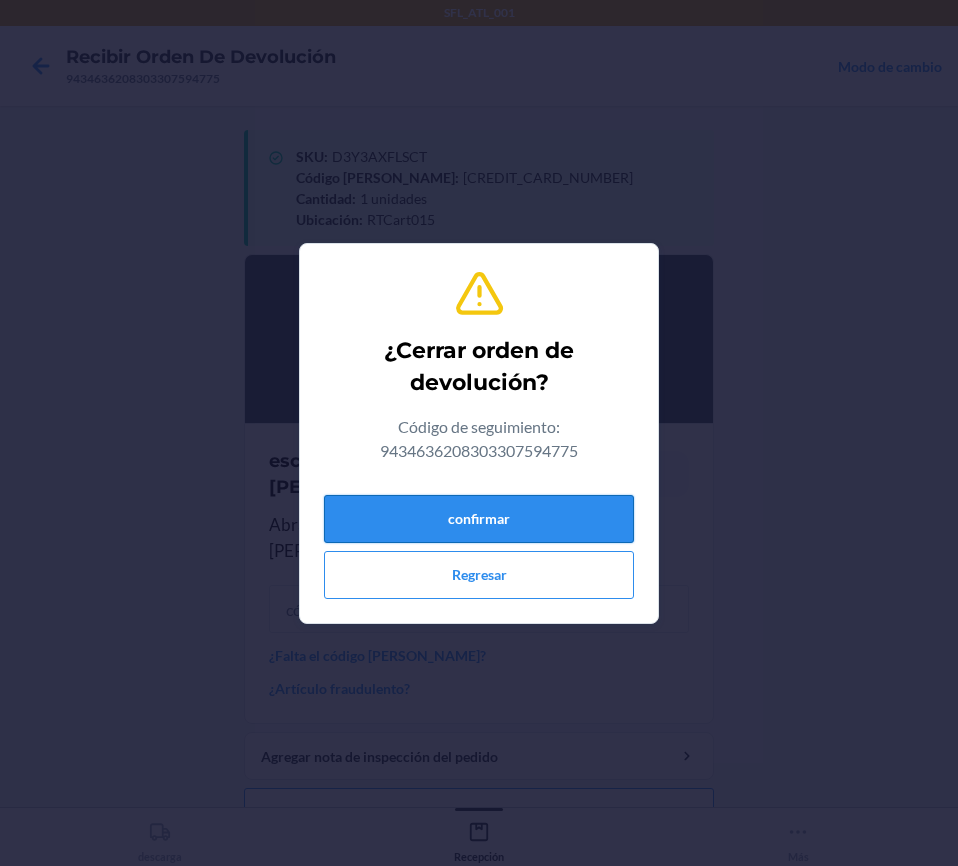 click on "confirmar" at bounding box center (479, 519) 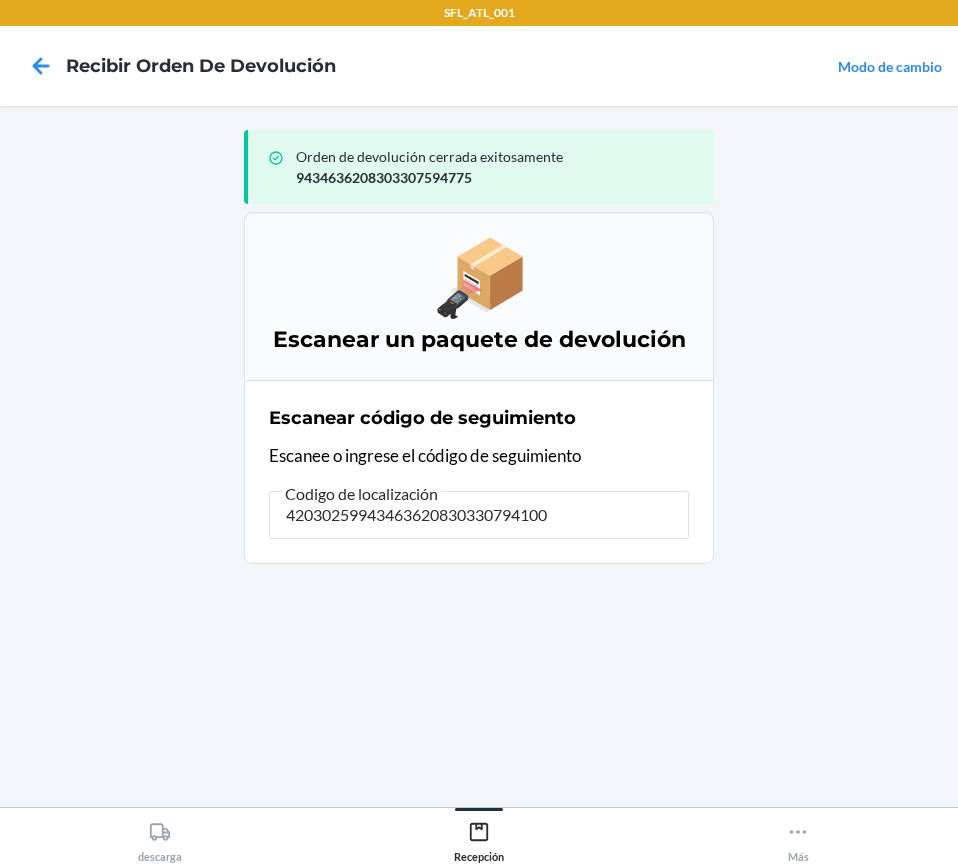 type on "420302599434636208303307941005" 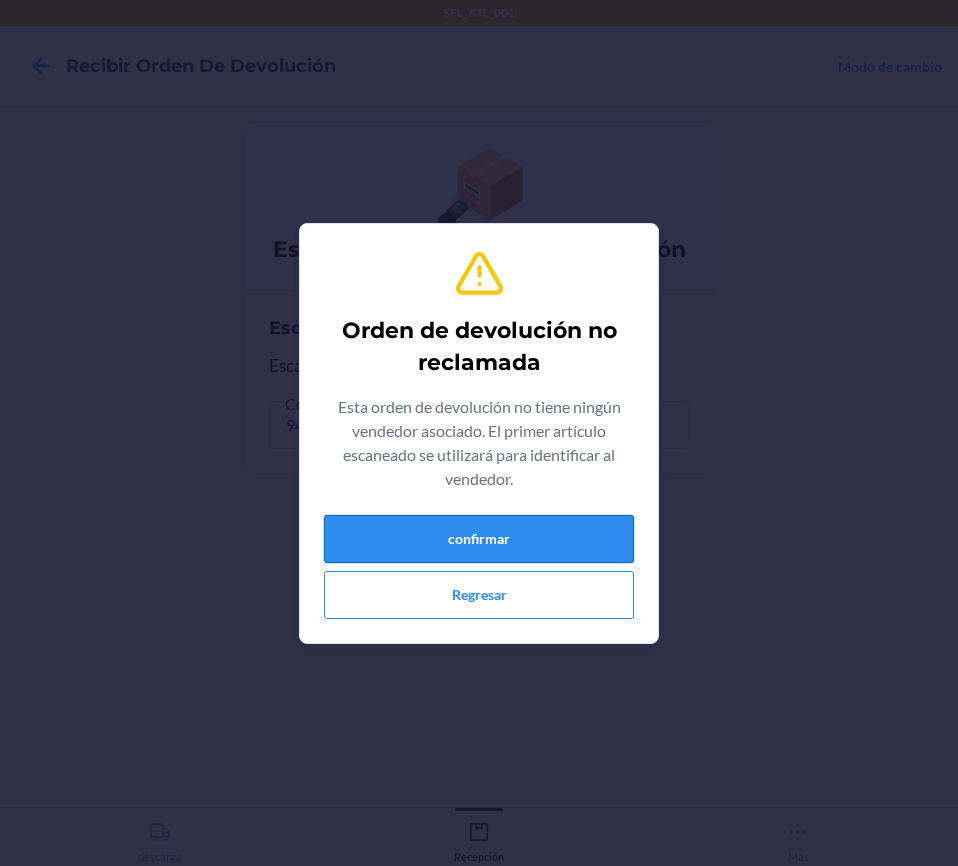 click on "confirmar" at bounding box center [479, 539] 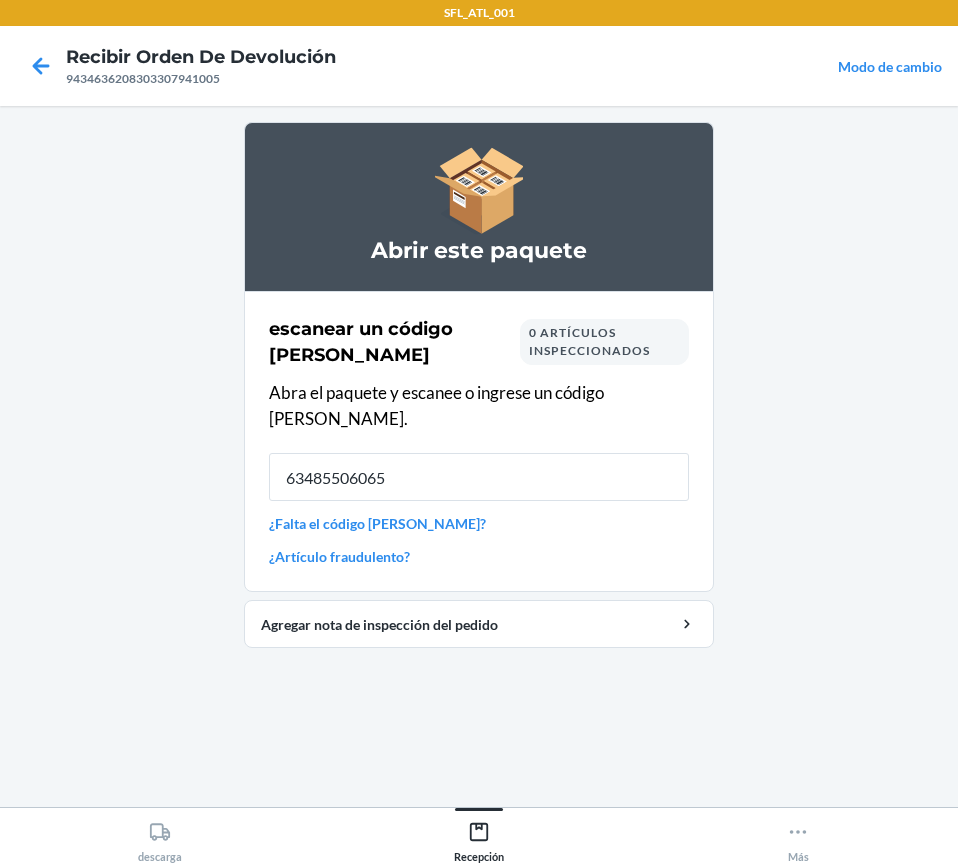 type on "634855060652" 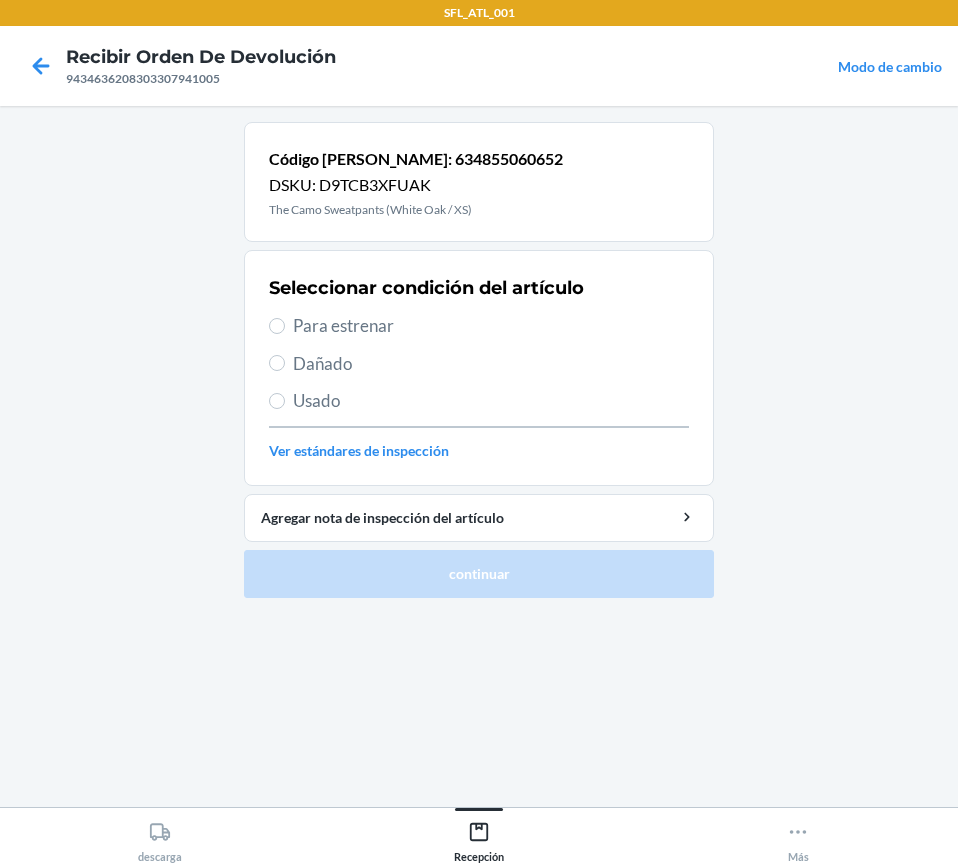 click on "Para estrenar" at bounding box center (479, 326) 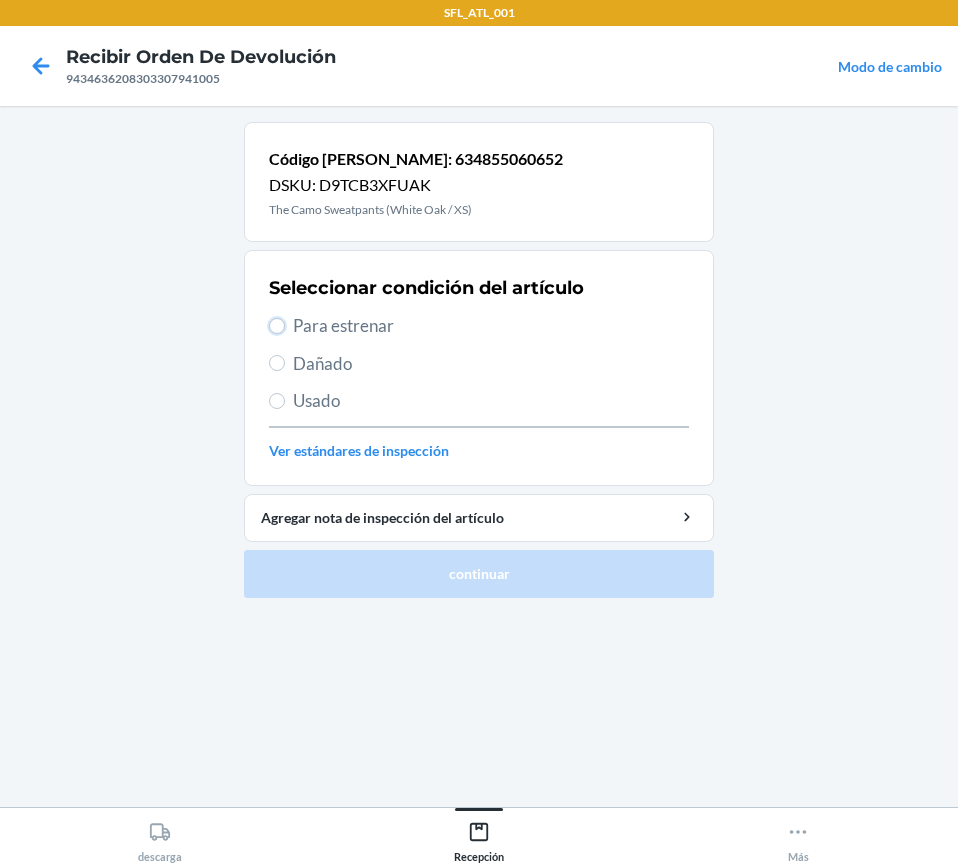 click on "Para estrenar" at bounding box center [277, 326] 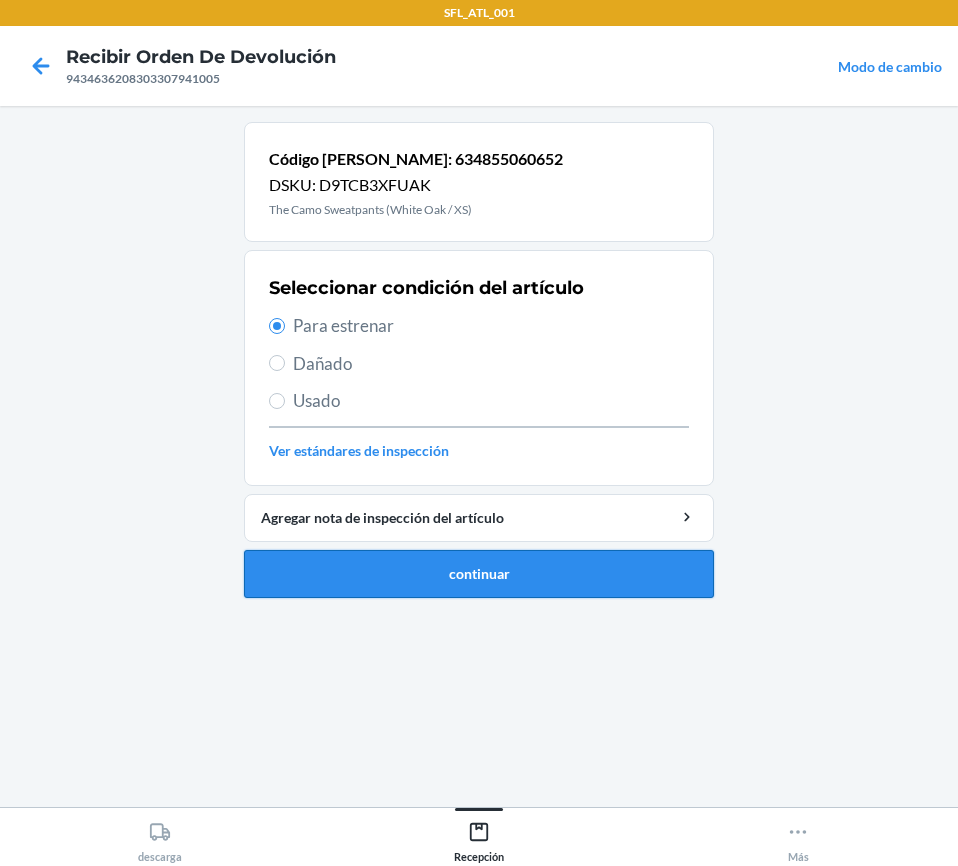 click on "continuar" at bounding box center (479, 574) 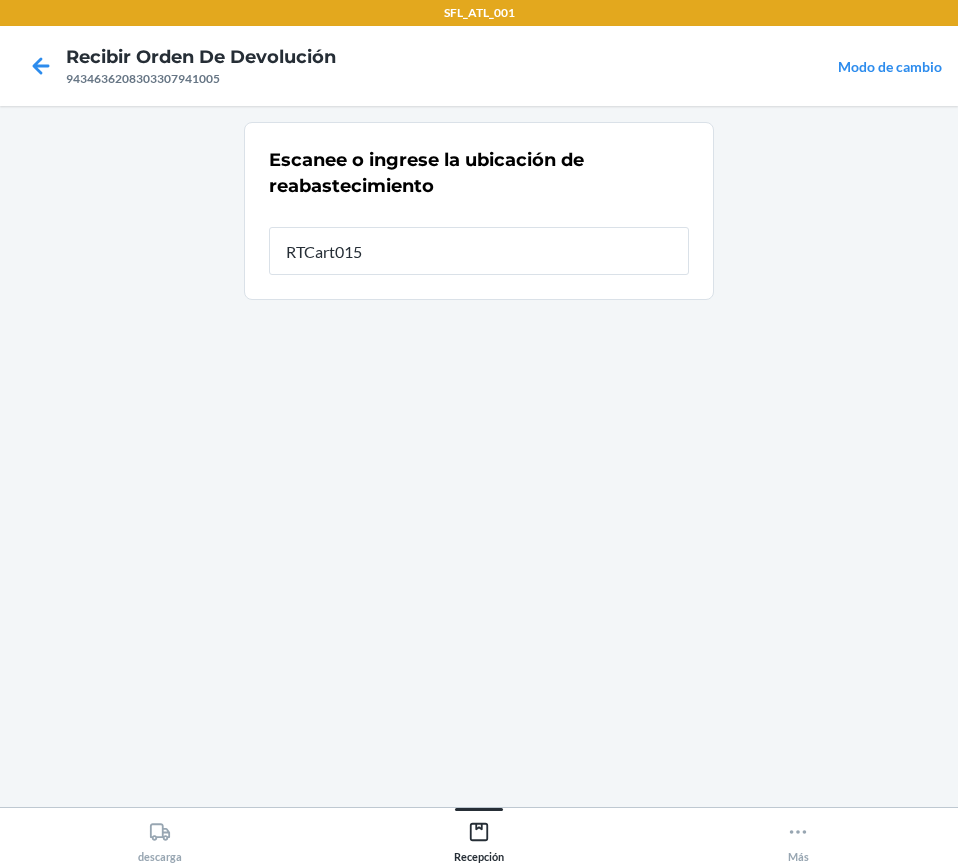 type on "RTCart015" 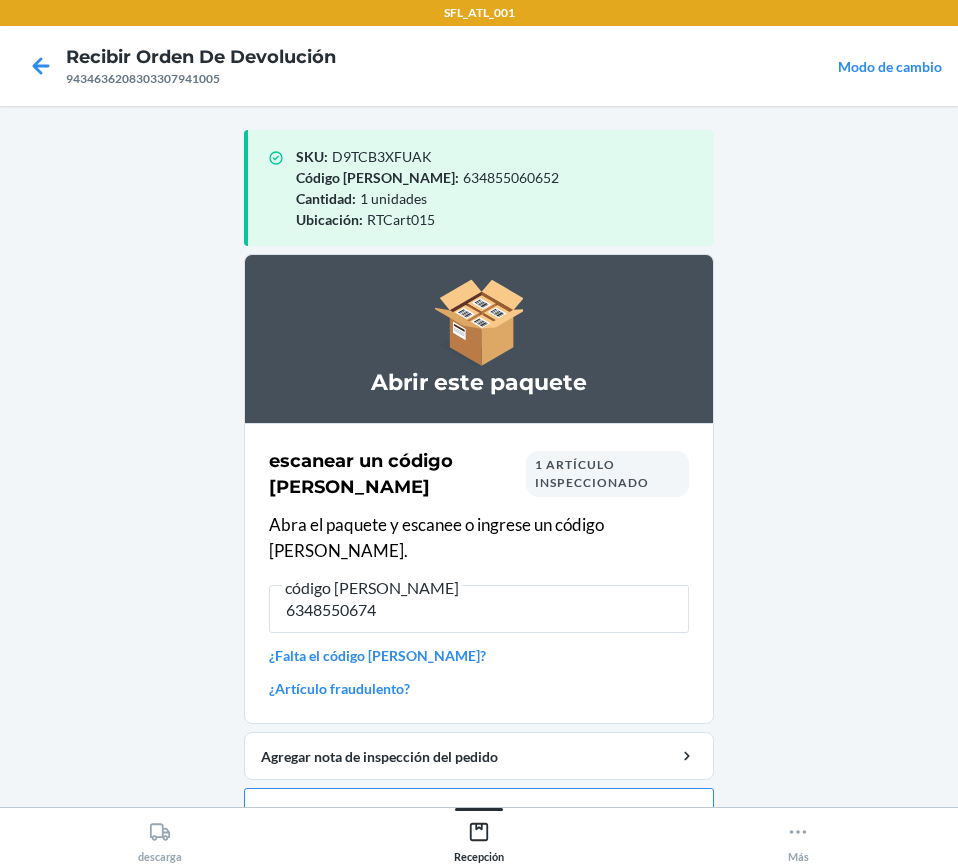 type on "63485506746" 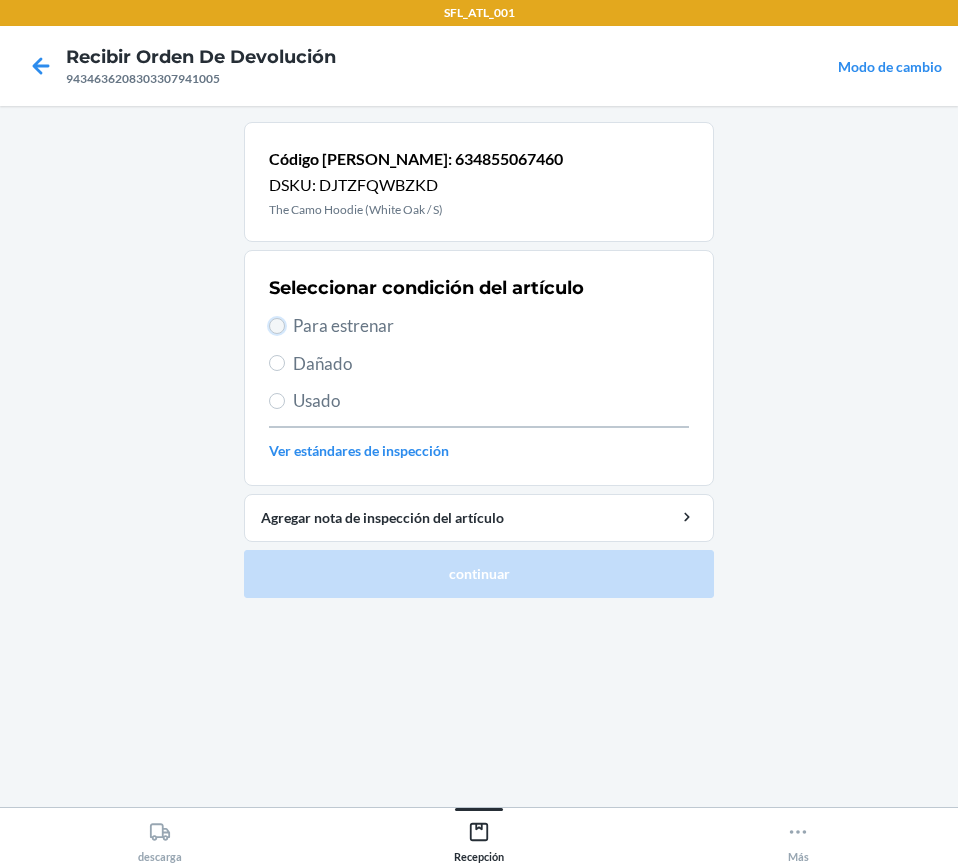 click on "Para estrenar" at bounding box center (277, 326) 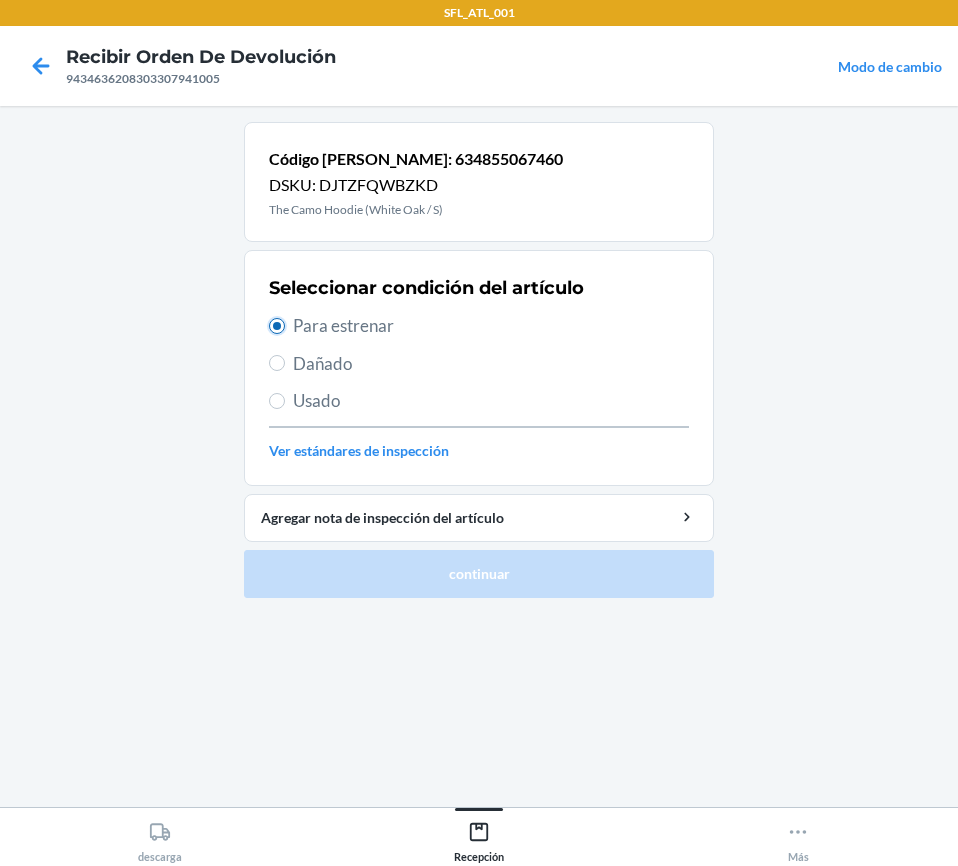 radio on "true" 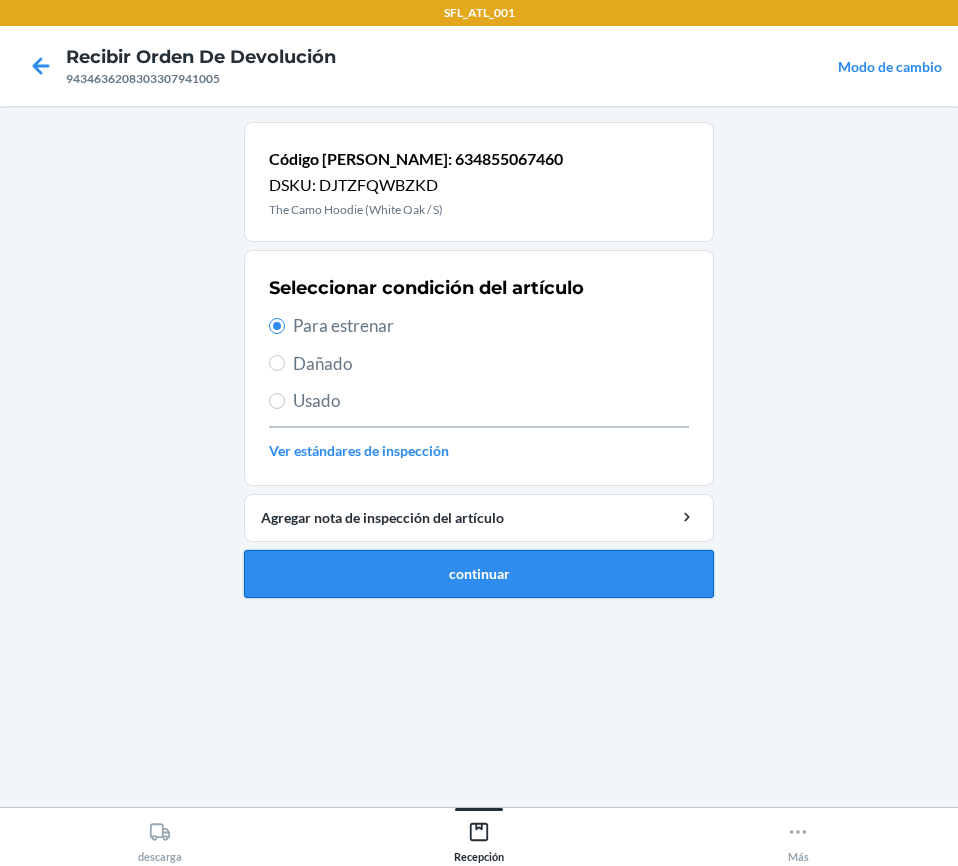 click on "continuar" at bounding box center [479, 574] 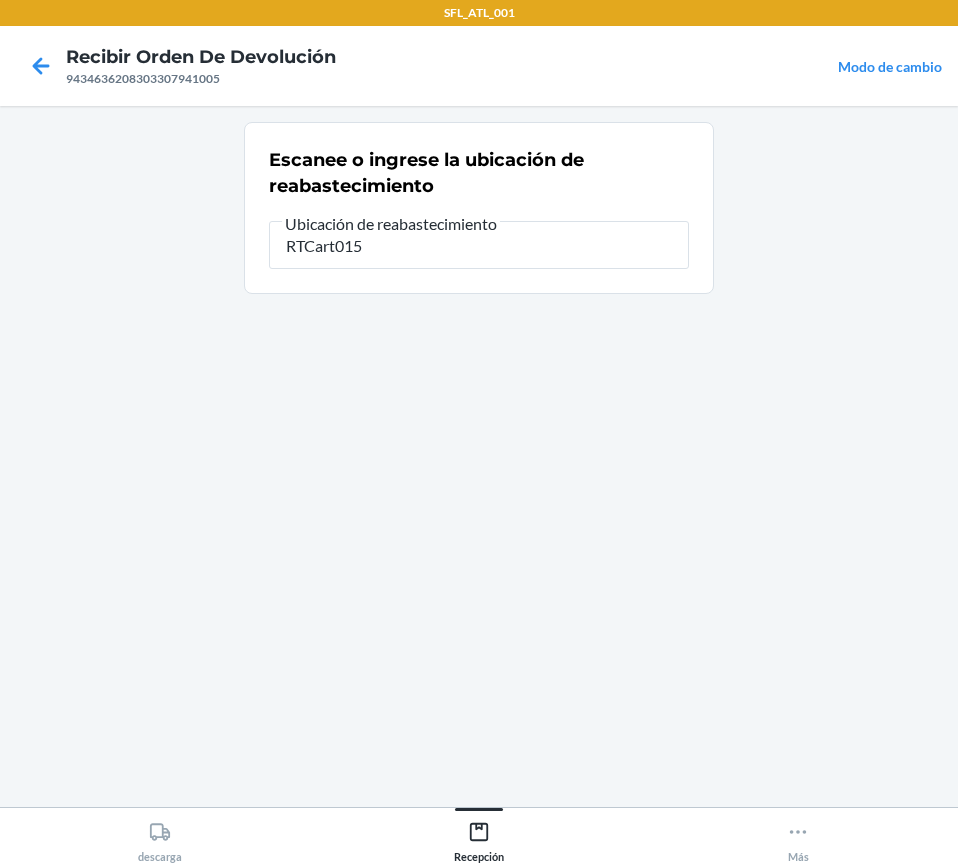 type on "RTCart015" 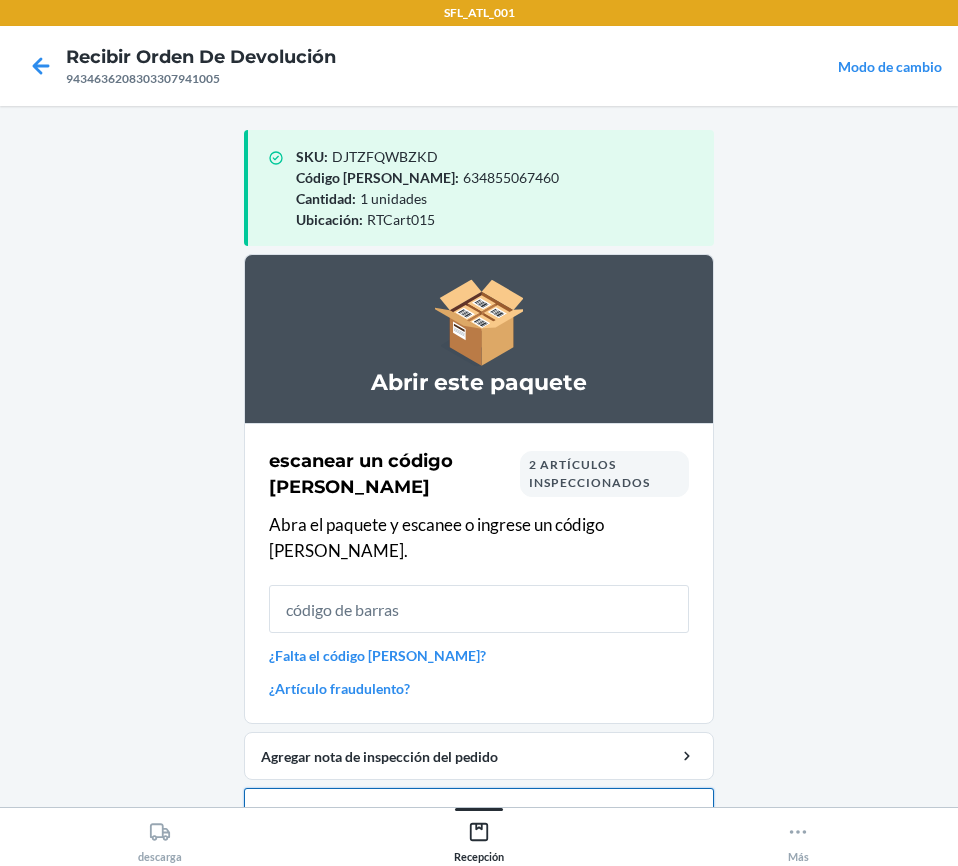 click on "Cerrar orden de devolución" at bounding box center [479, 812] 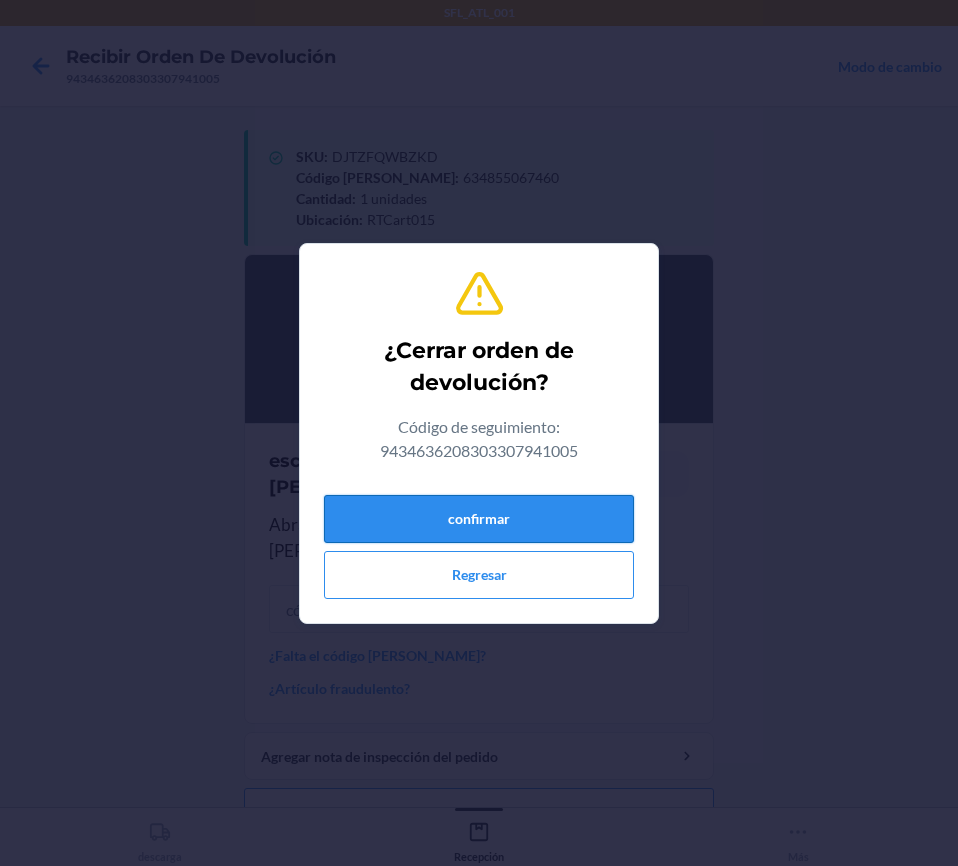click on "confirmar" at bounding box center (479, 519) 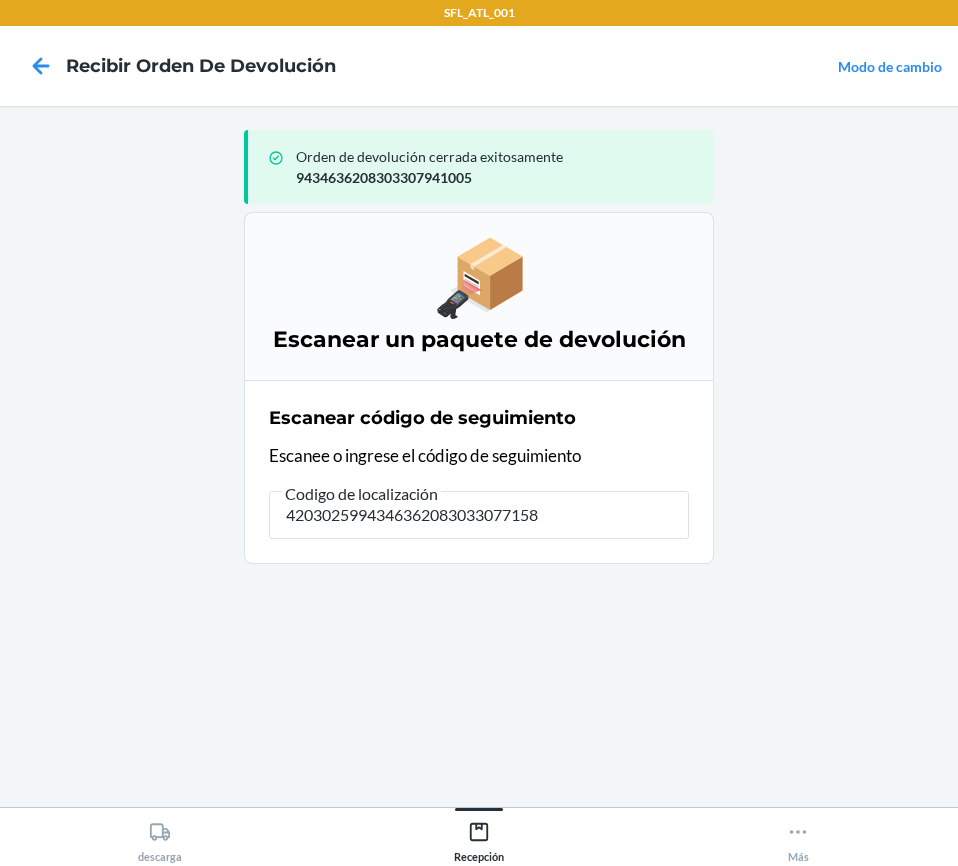 type on "42030259943463620830330771588" 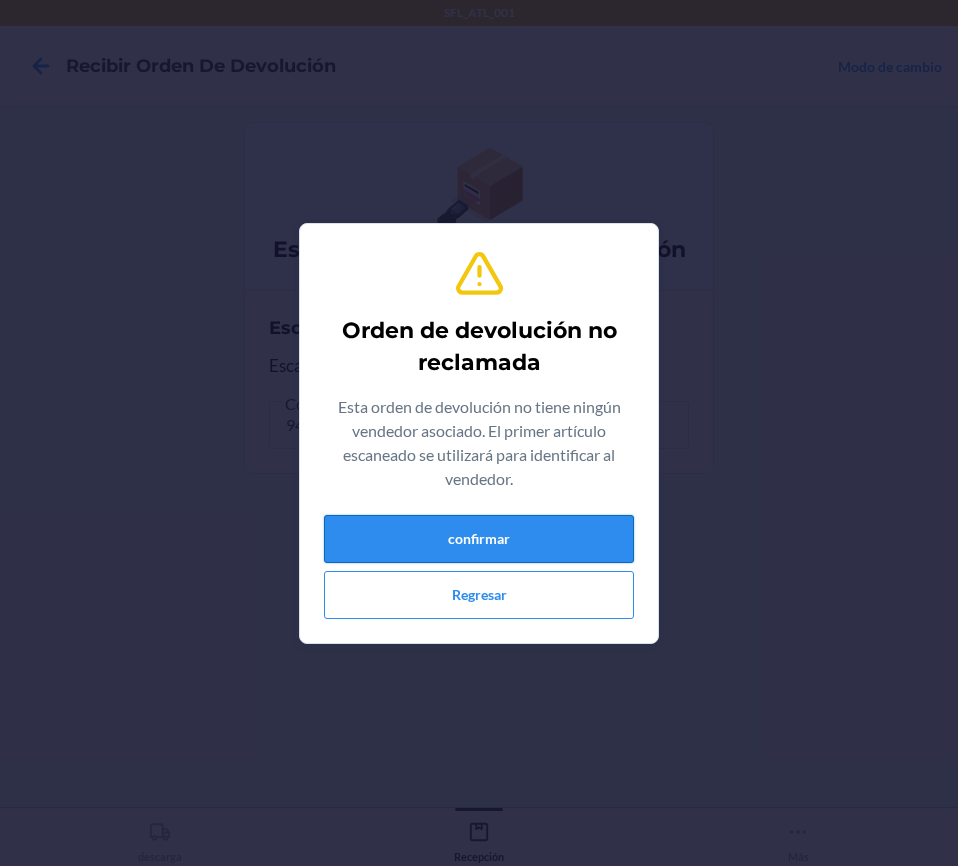 click on "confirmar" at bounding box center [479, 539] 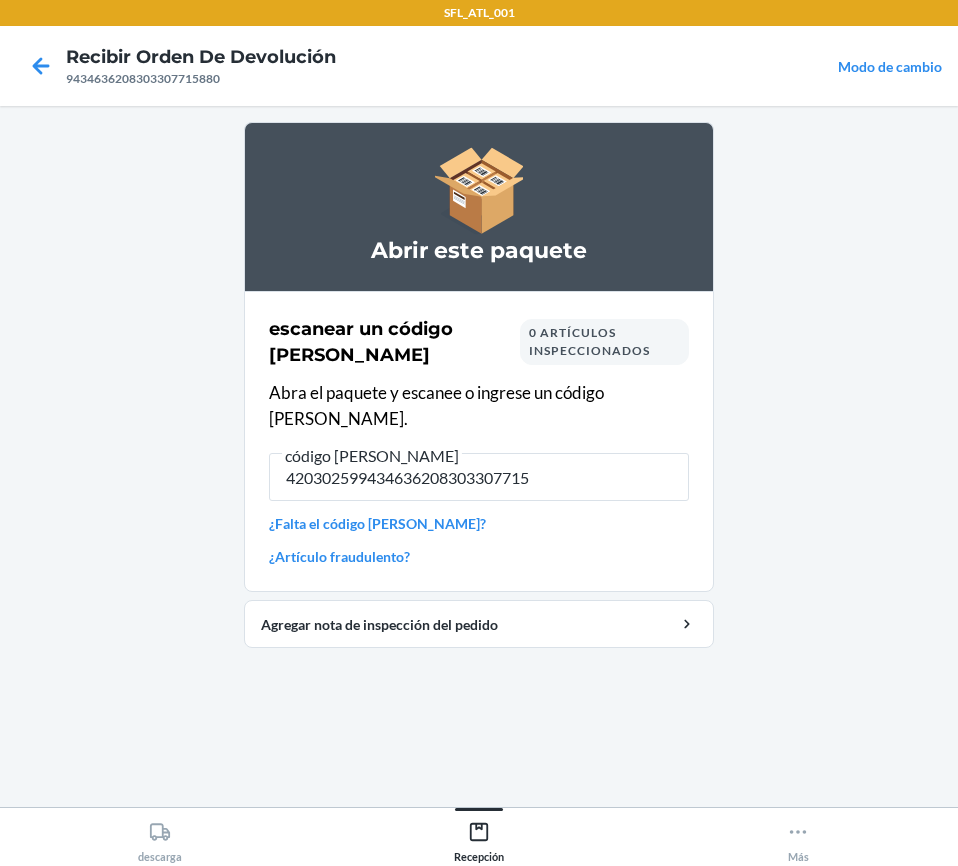 type on "4203025994346362083033077158" 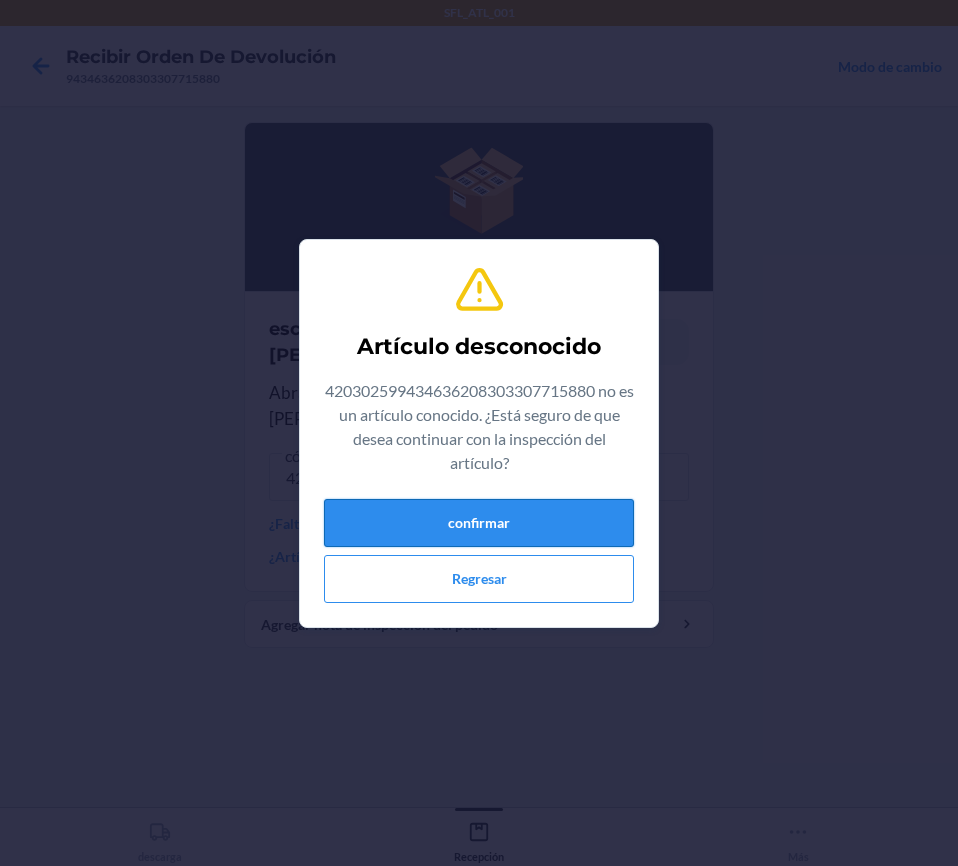 click on "confirmar" at bounding box center [479, 523] 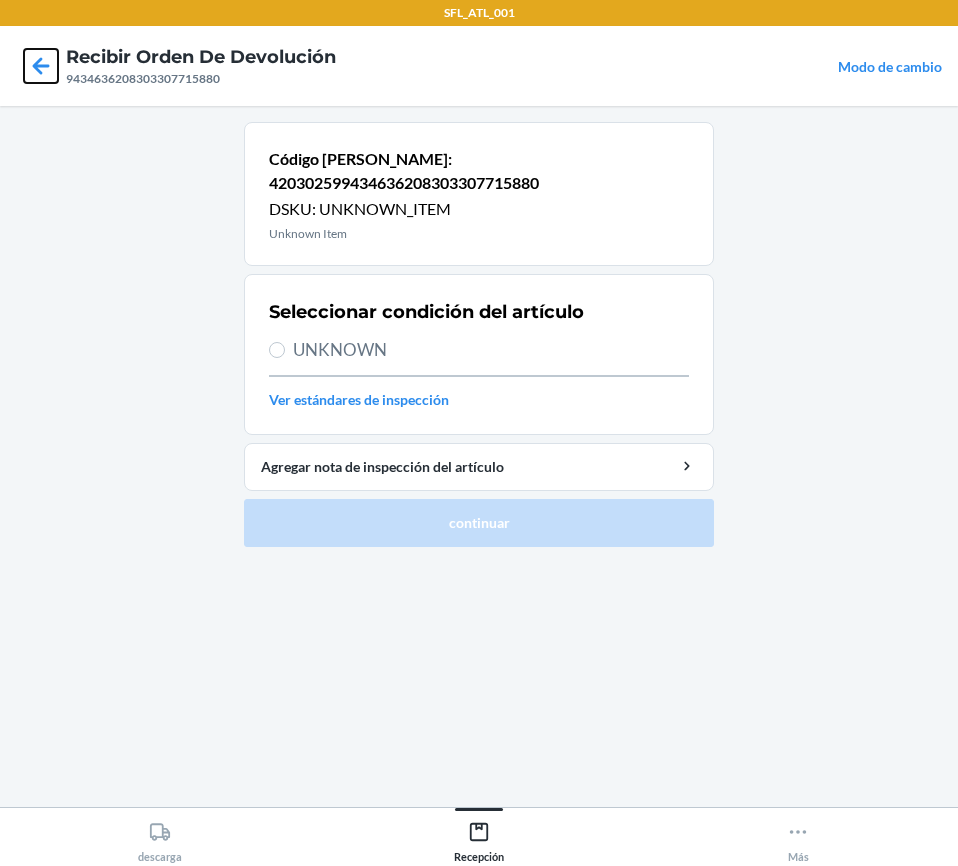 click 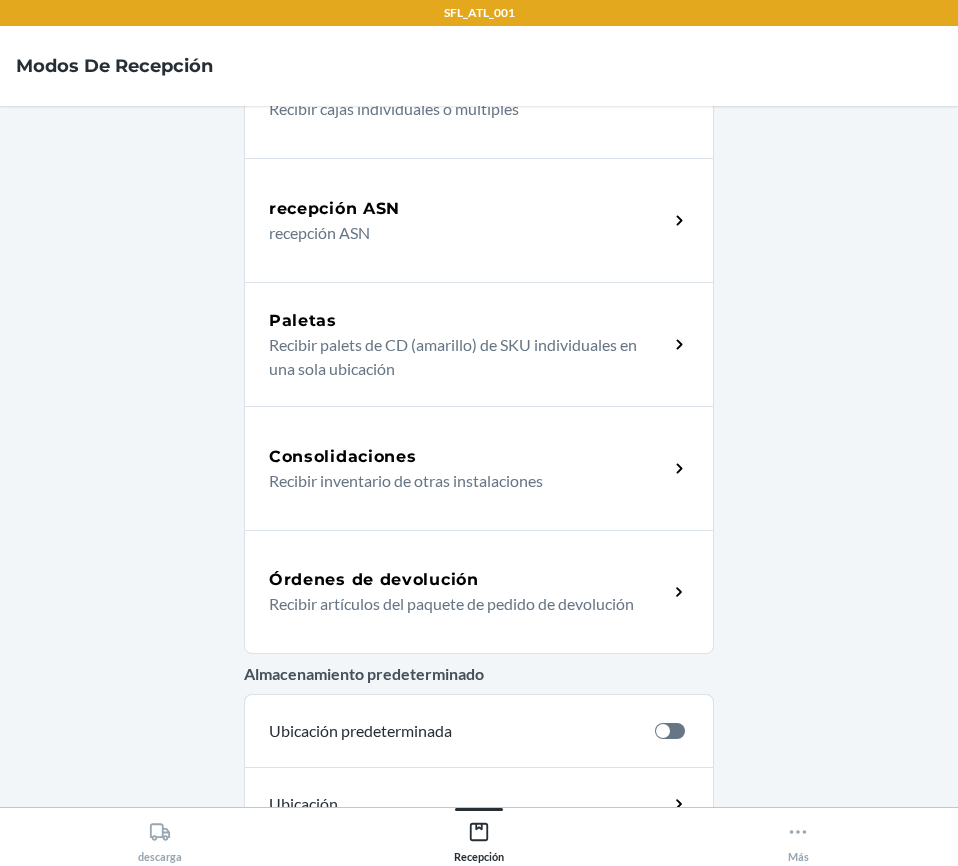 scroll, scrollTop: 206, scrollLeft: 0, axis: vertical 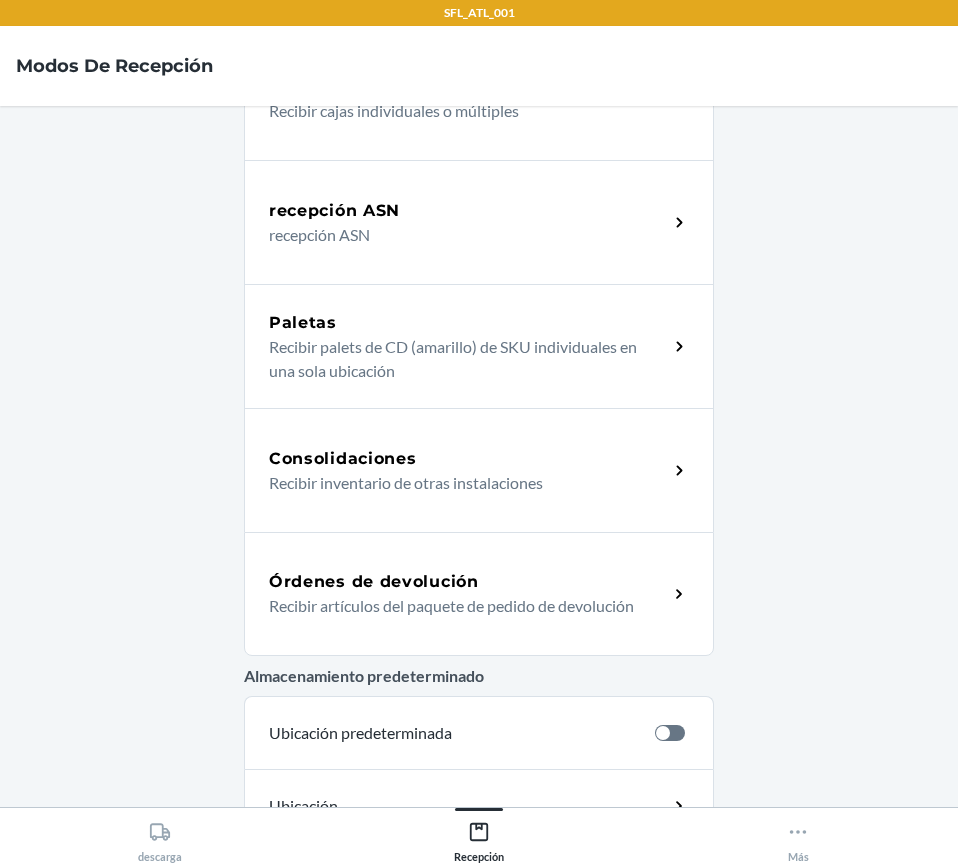 click on "Órdenes de devolución" at bounding box center (468, 582) 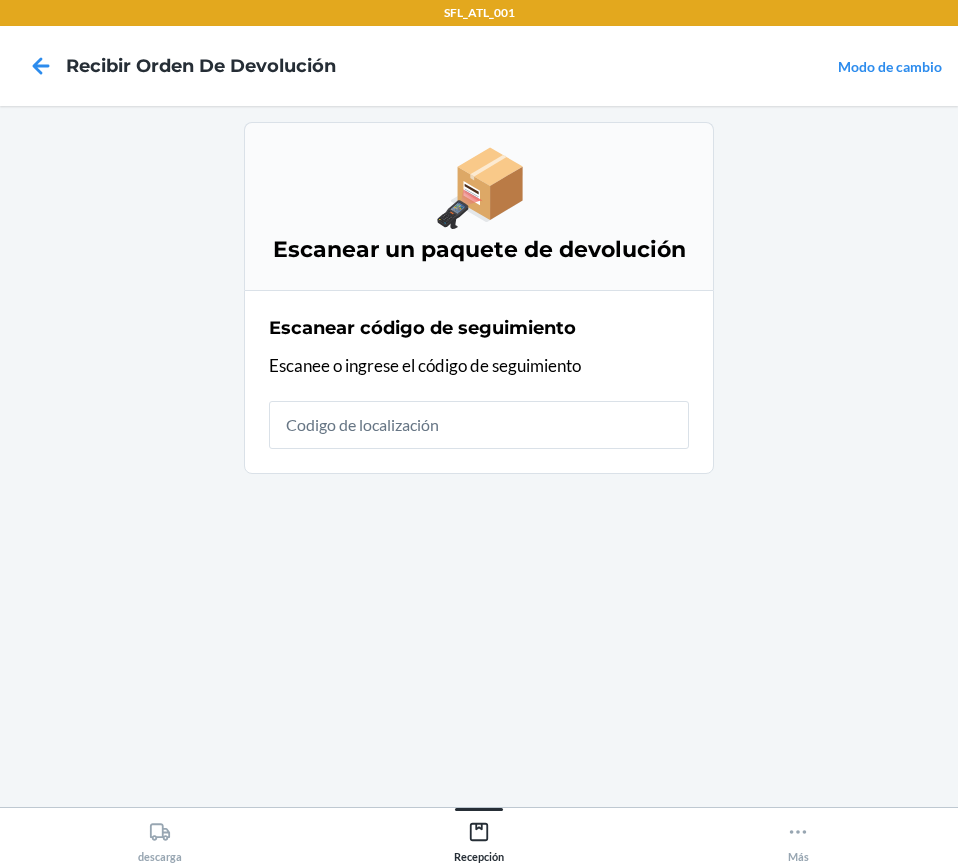scroll, scrollTop: 0, scrollLeft: 0, axis: both 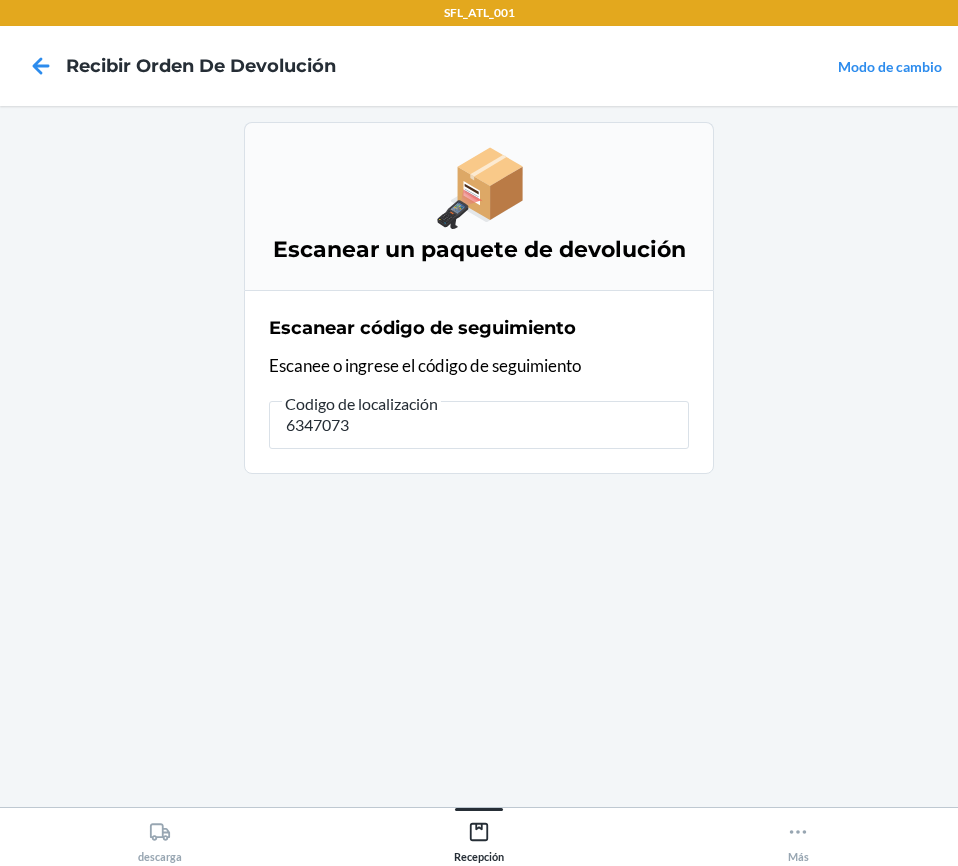 type on "63470736" 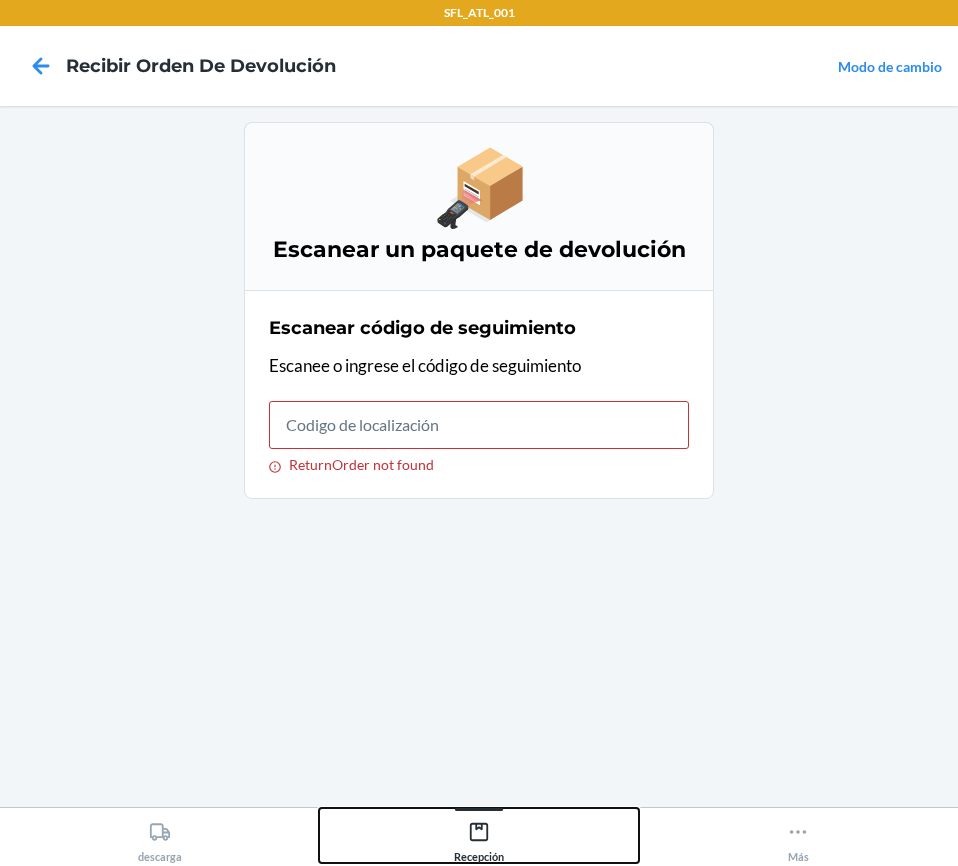 click on "Recepción" at bounding box center [479, 838] 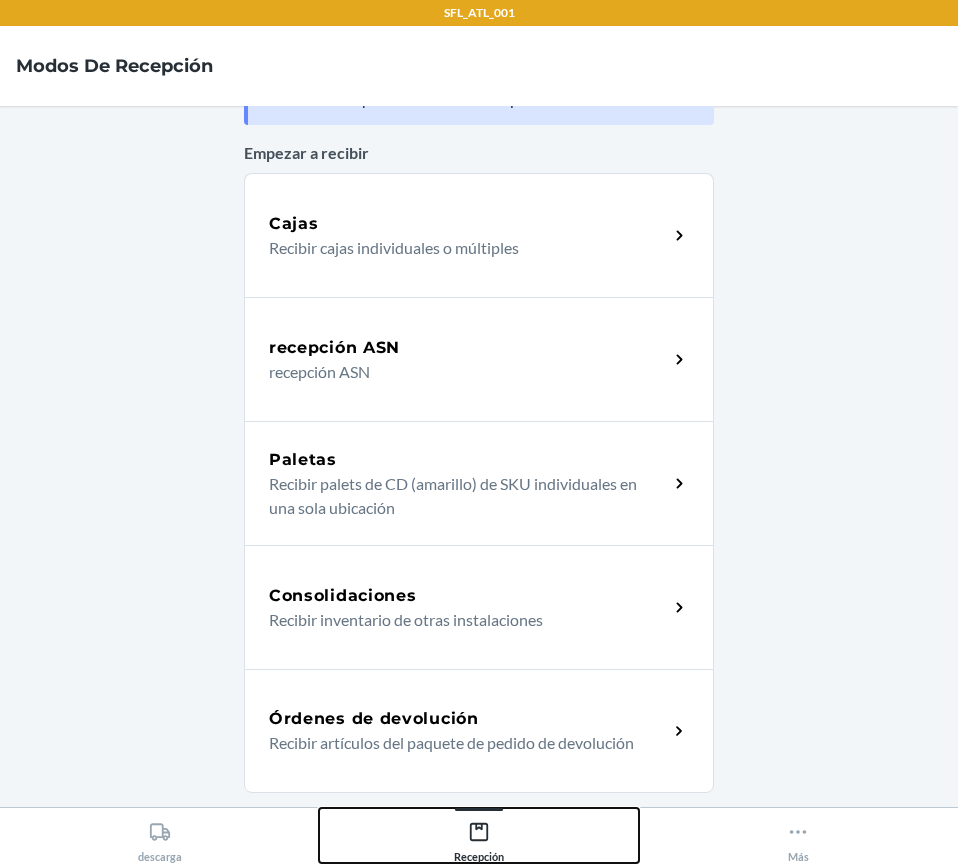 scroll, scrollTop: 100, scrollLeft: 0, axis: vertical 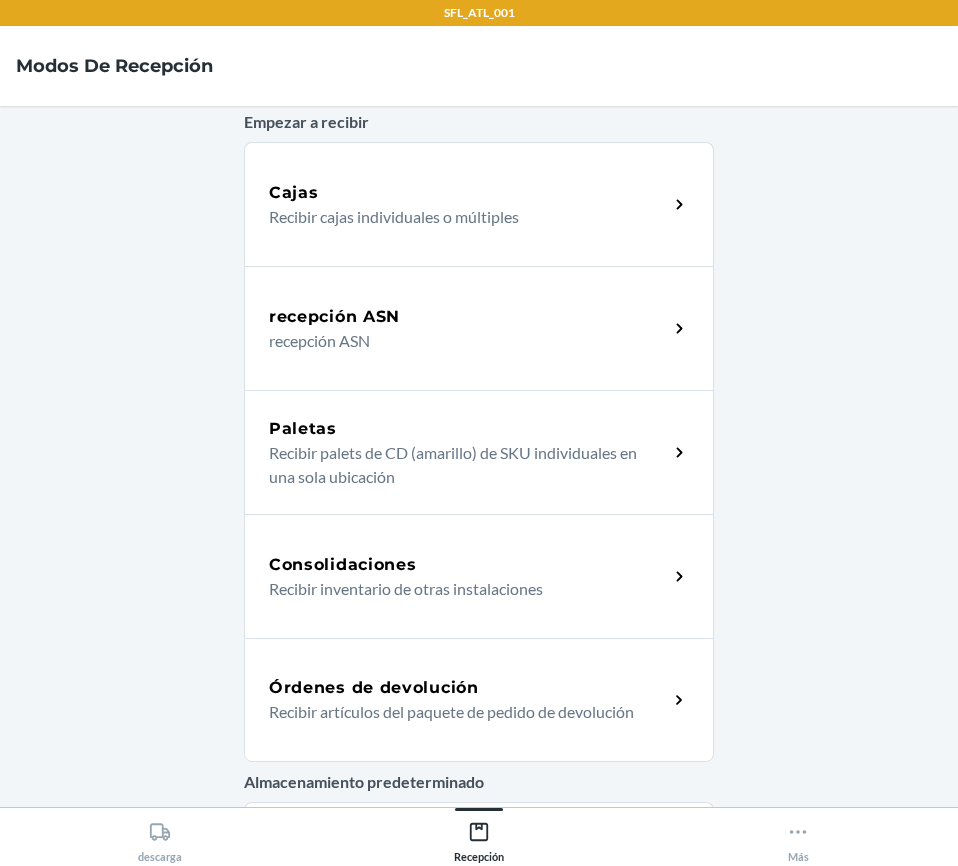 click on "Órdenes de devolución" at bounding box center [468, 688] 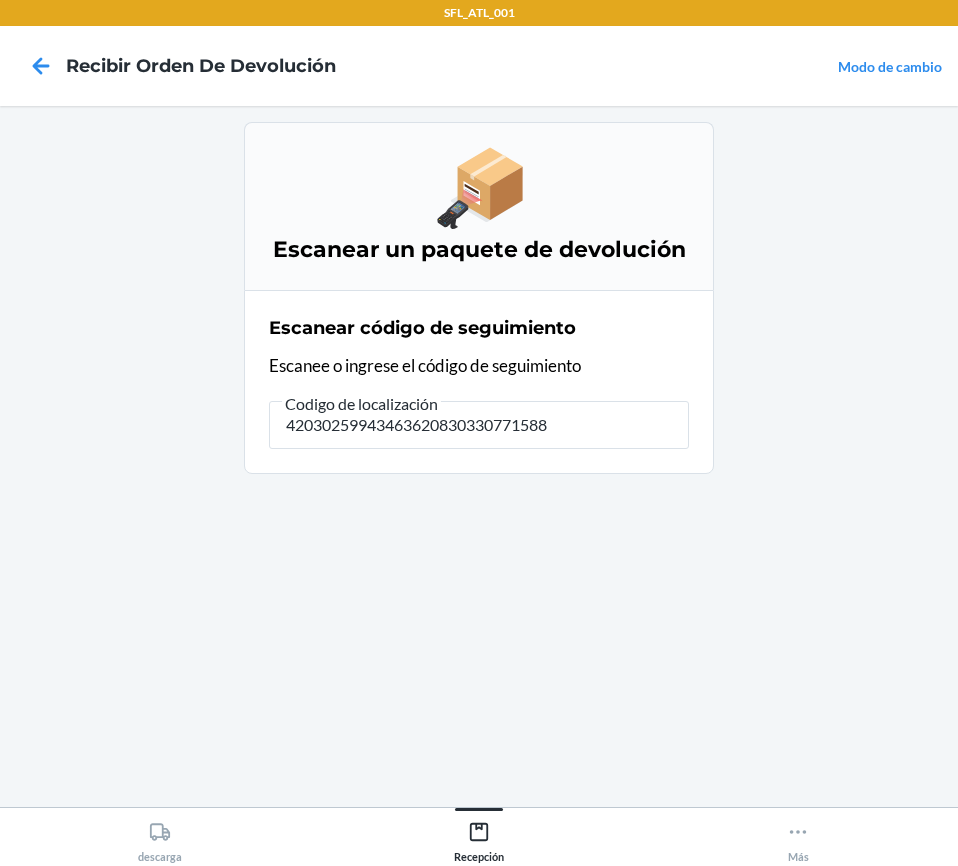 type on "420302599434636208303307715880" 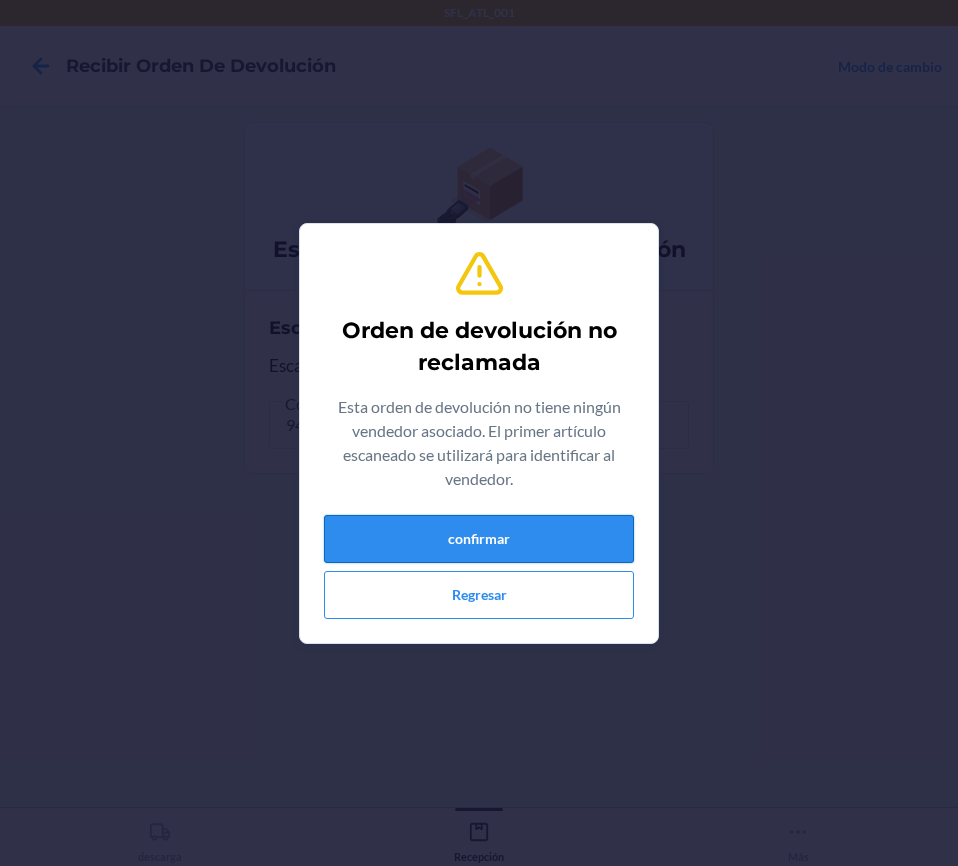 click on "confirmar" at bounding box center (479, 539) 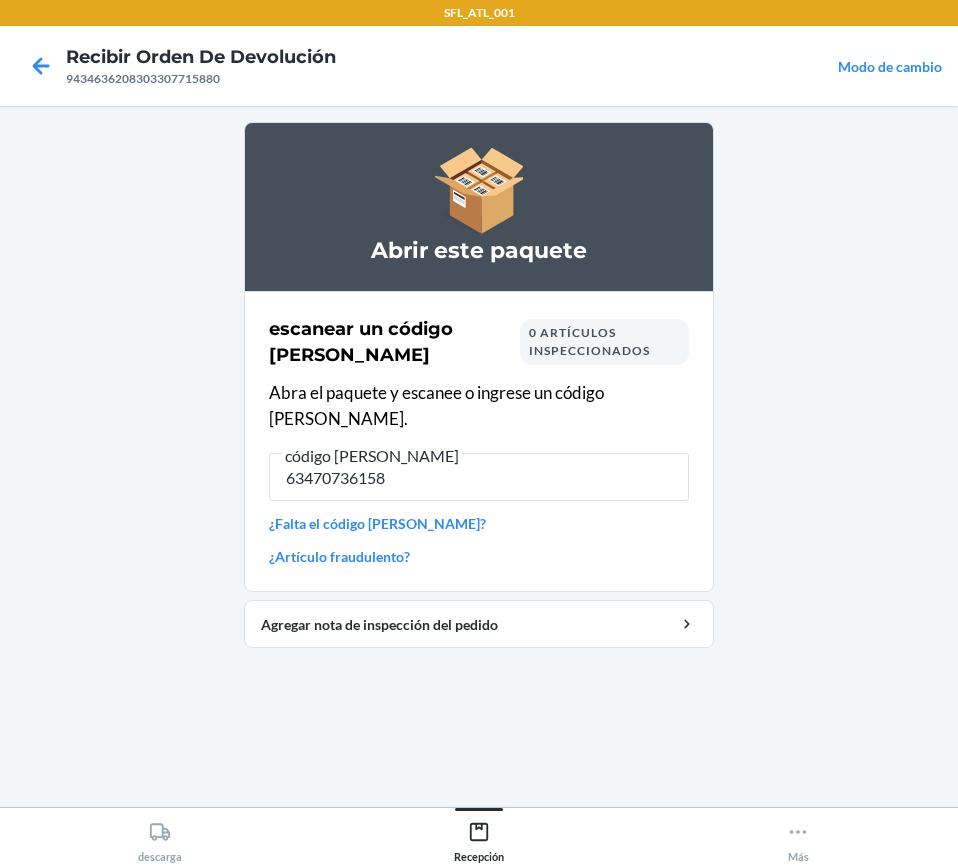 type on "[CREDIT_CARD_NUMBER]" 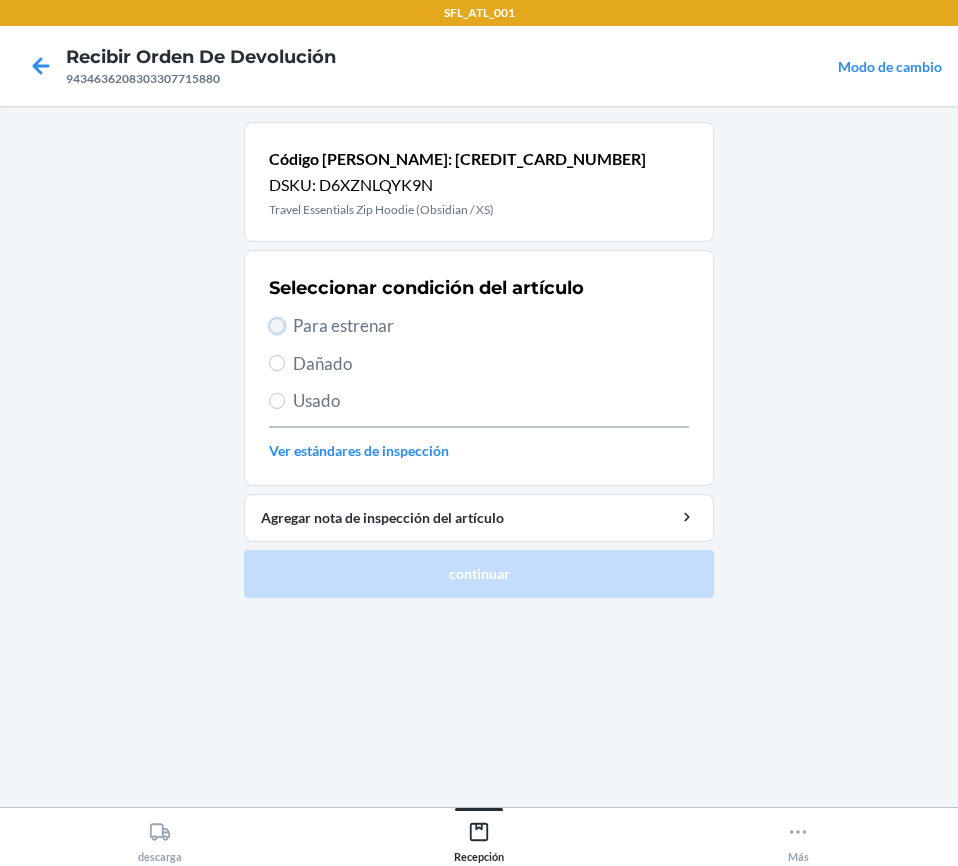 click on "Para estrenar" at bounding box center [277, 326] 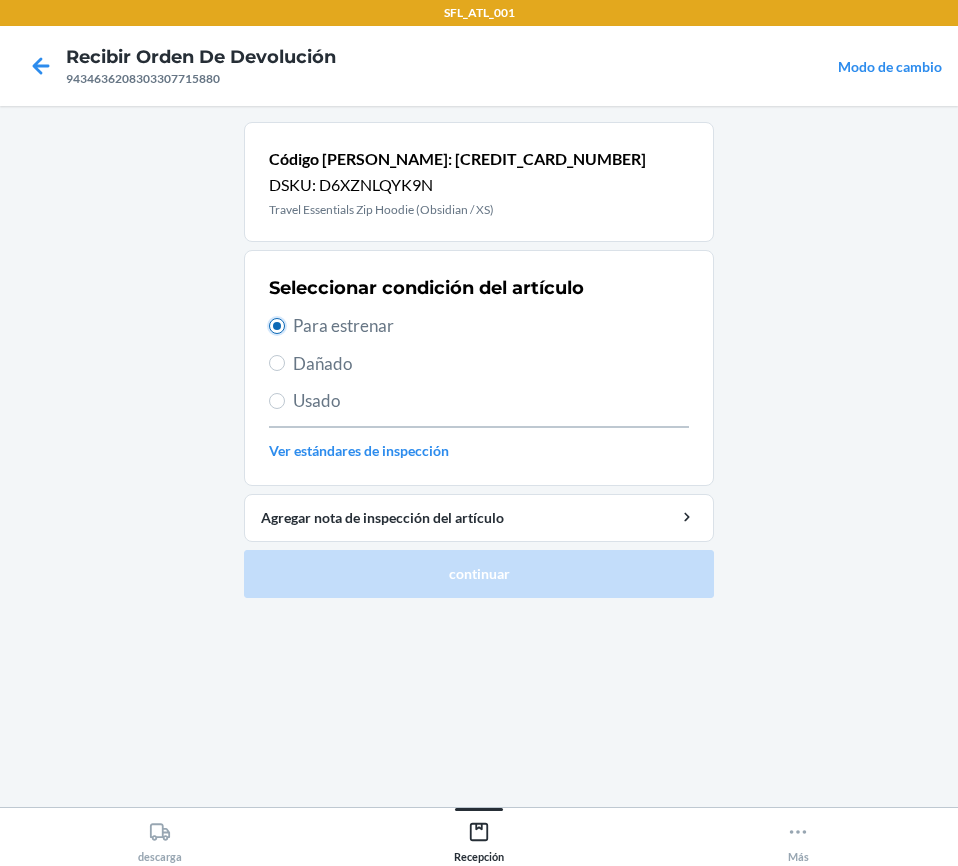 radio on "true" 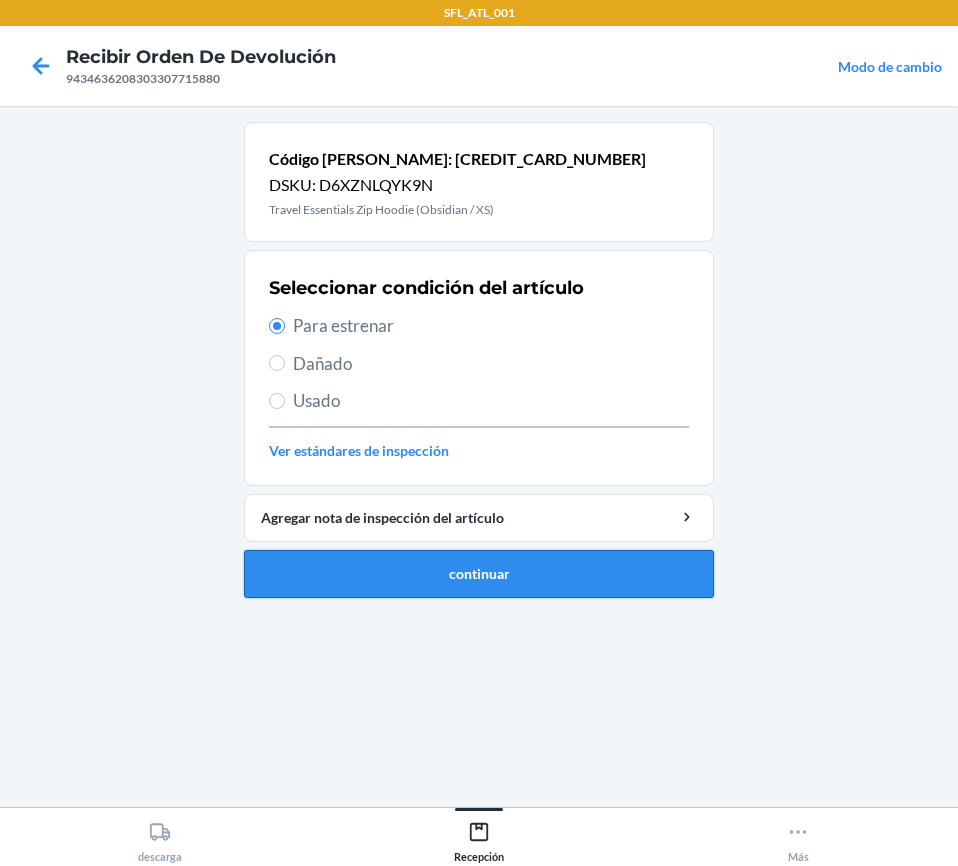 click on "continuar" at bounding box center [479, 574] 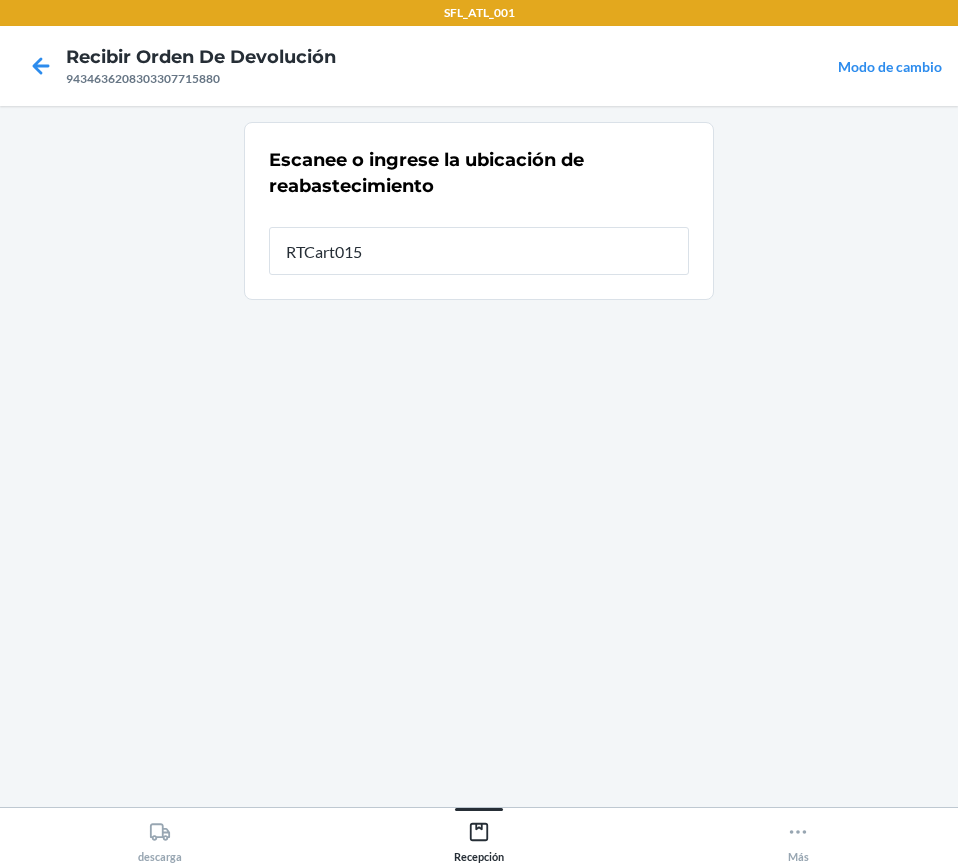 type on "RTCart015" 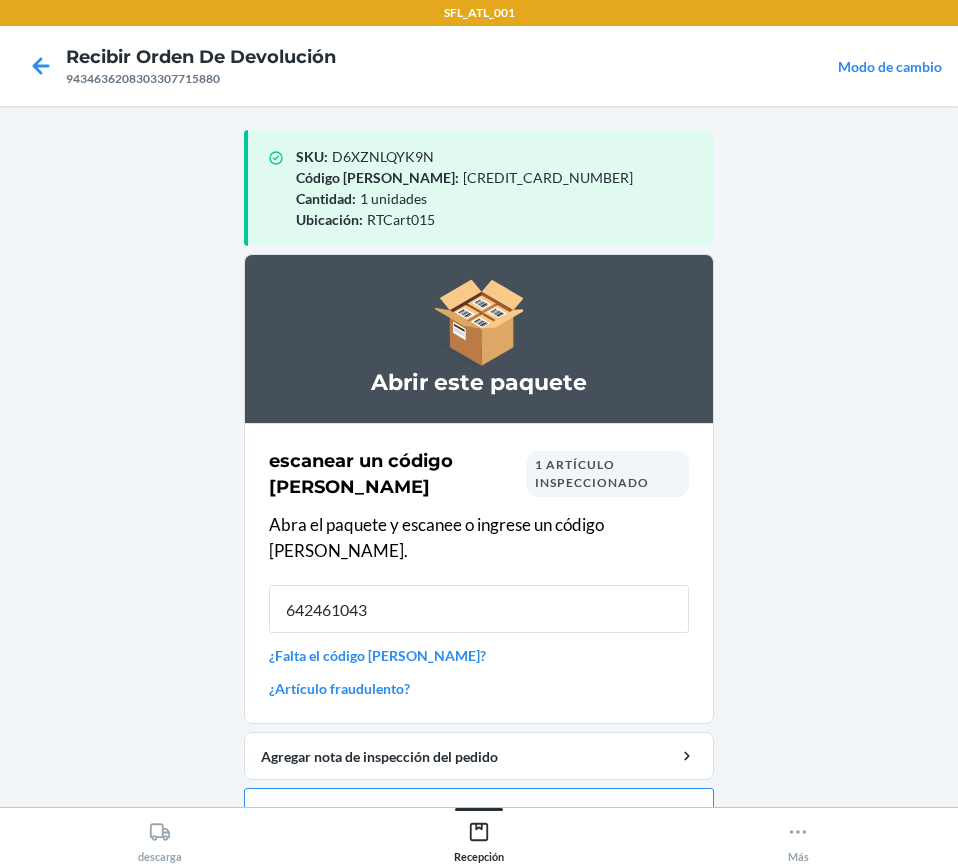 type on "6424610430" 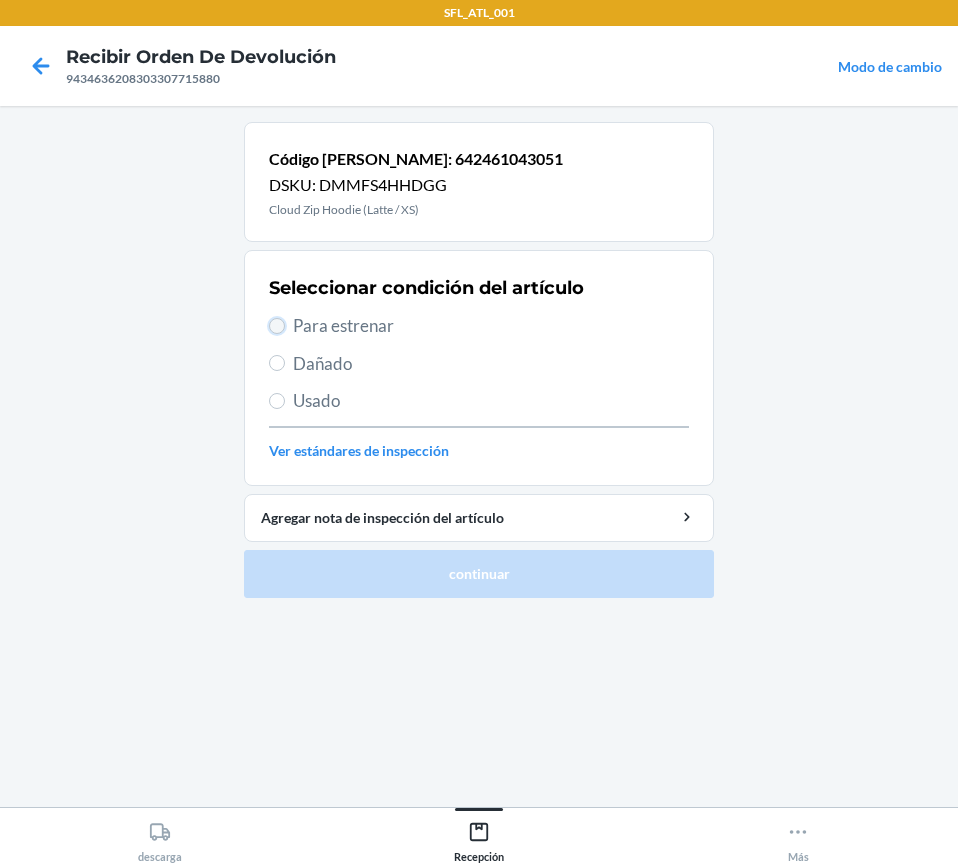 click on "Para estrenar" at bounding box center (277, 326) 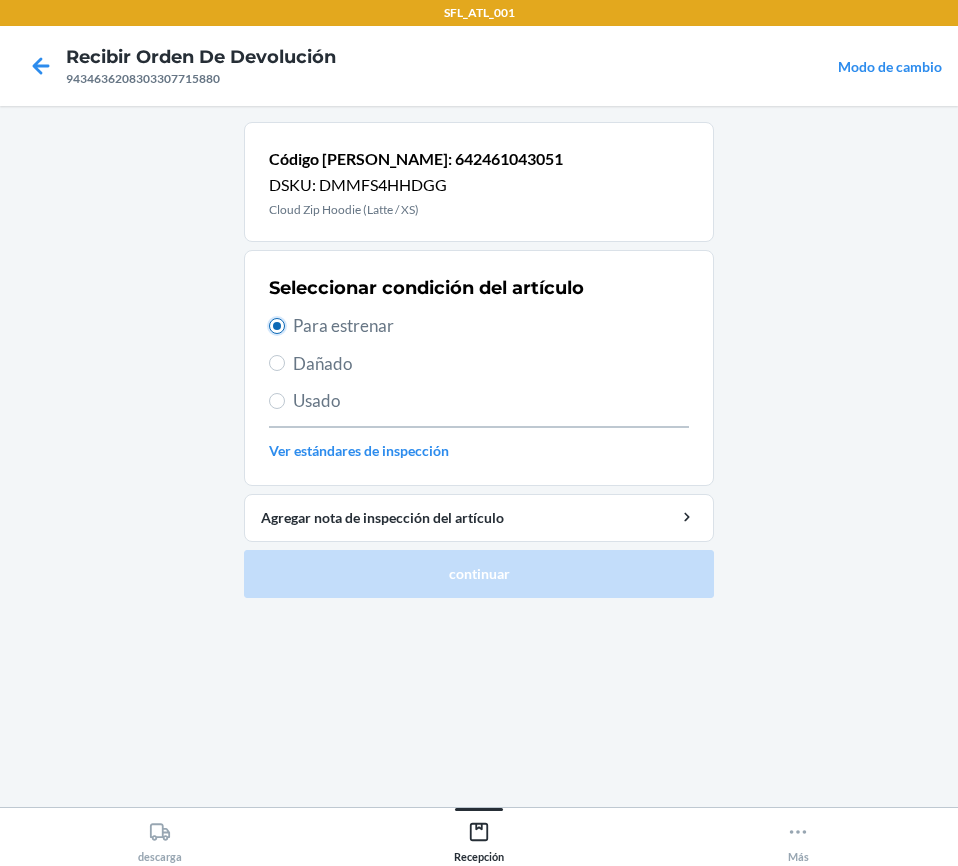 radio on "true" 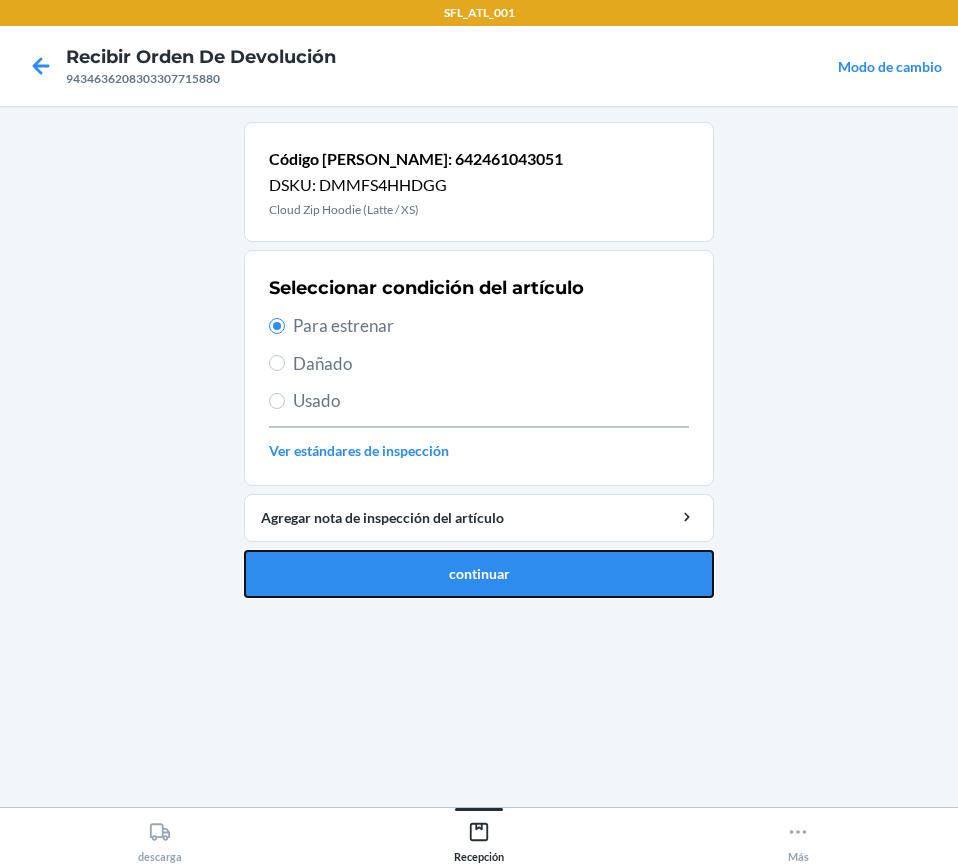 click on "continuar" at bounding box center [479, 574] 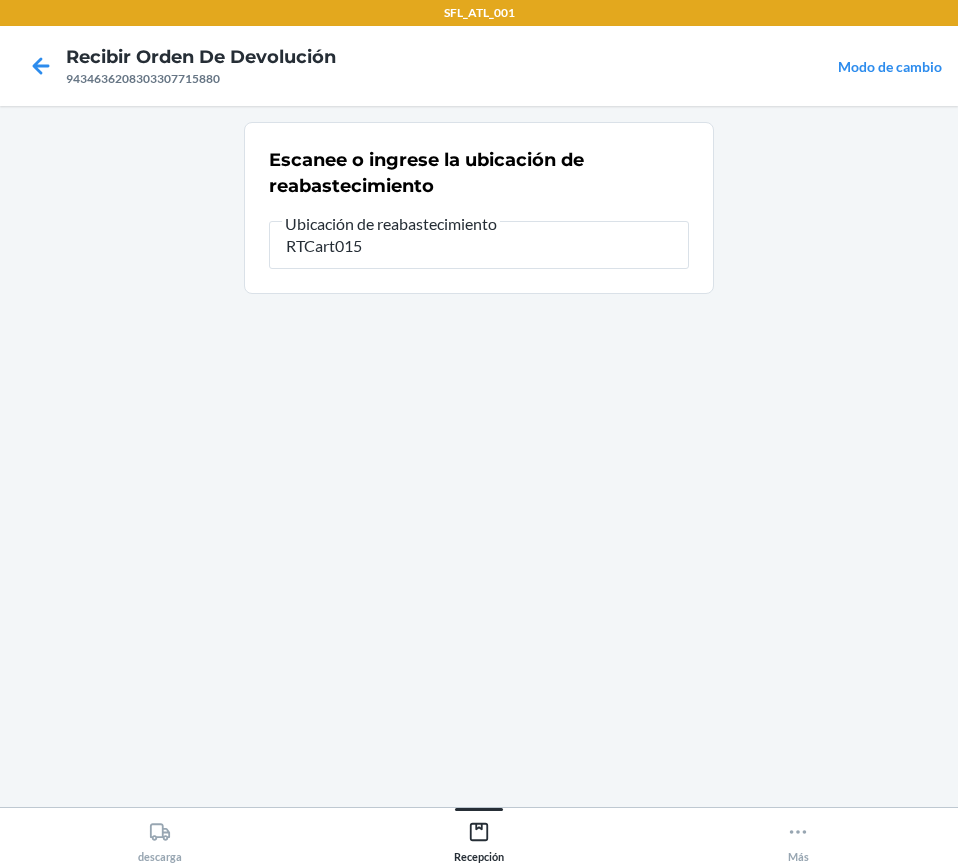 type on "RTCart015" 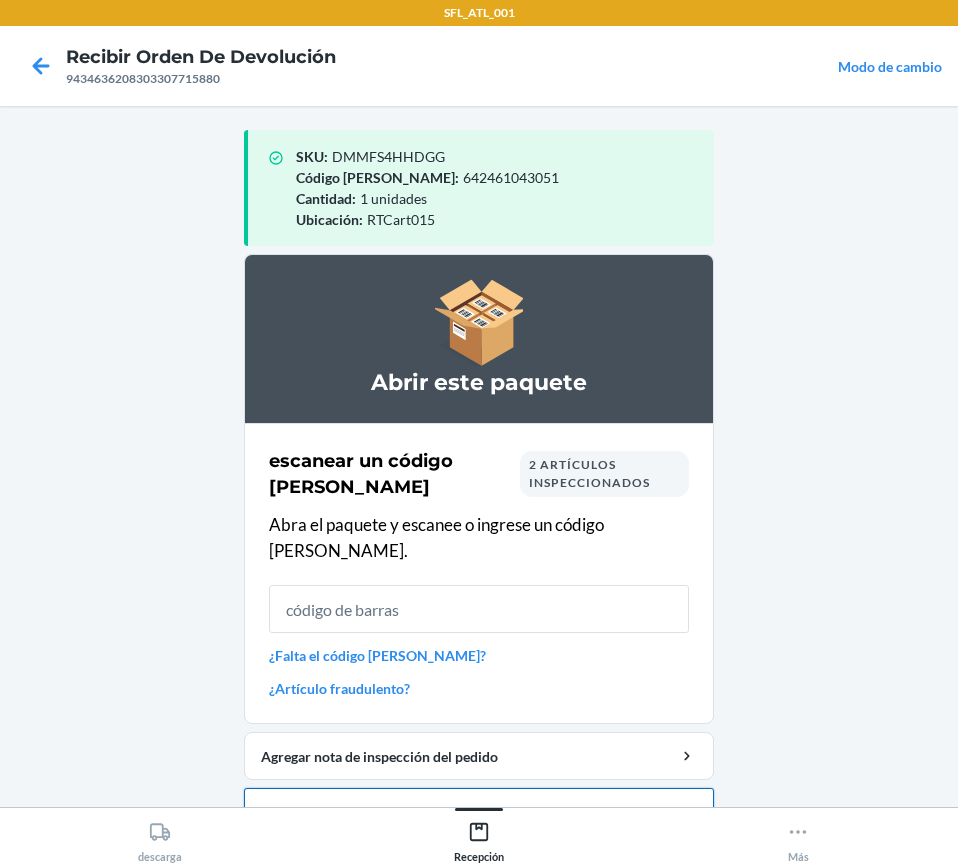 click on "Cerrar orden de devolución" at bounding box center [479, 812] 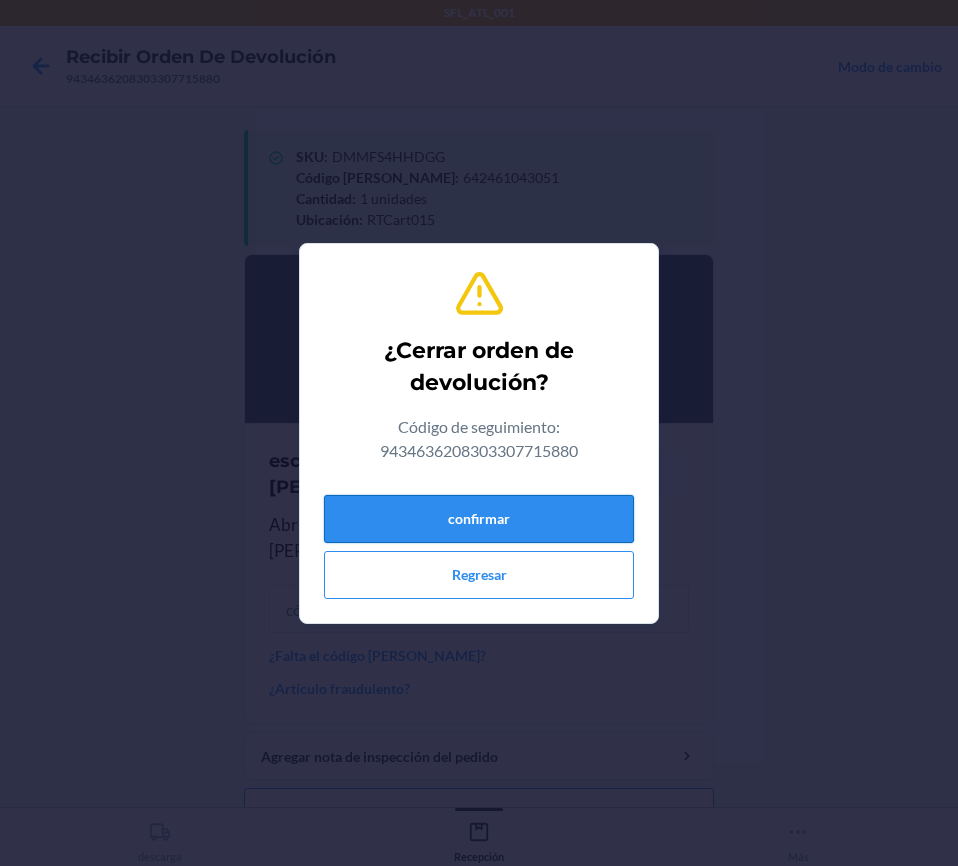 click on "confirmar" at bounding box center [479, 519] 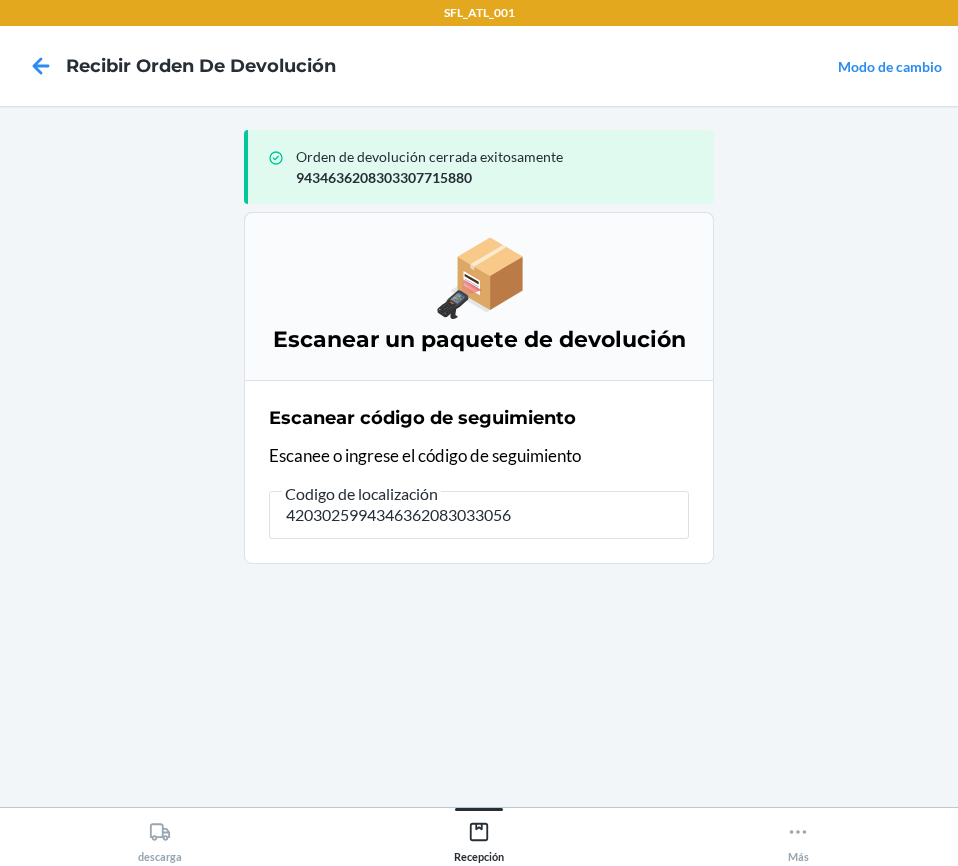 type on "42030259943463620830330569" 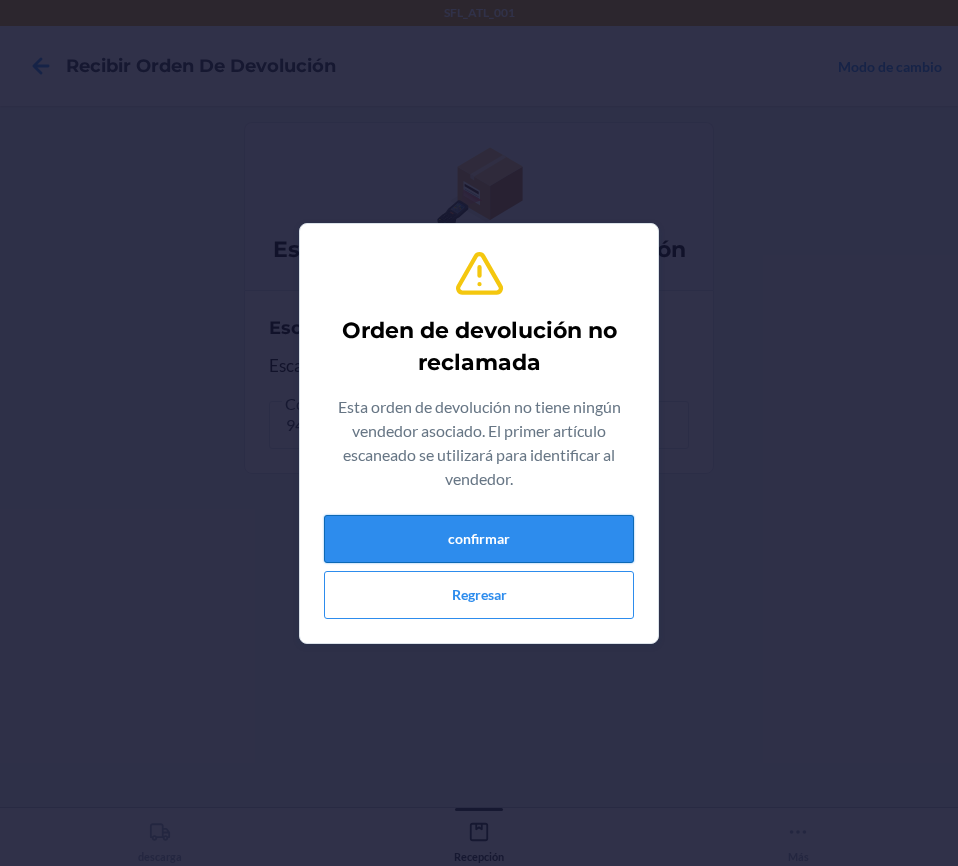 click on "confirmar" at bounding box center (479, 539) 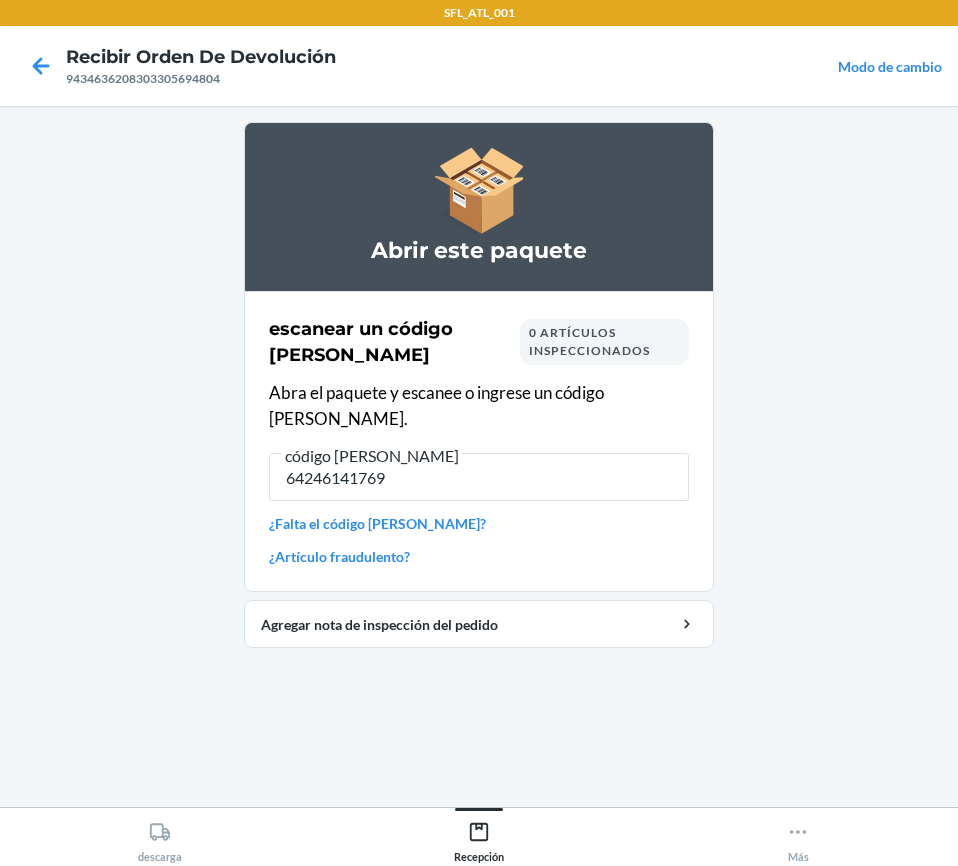 type on "[CREDIT_CARD_NUMBER]" 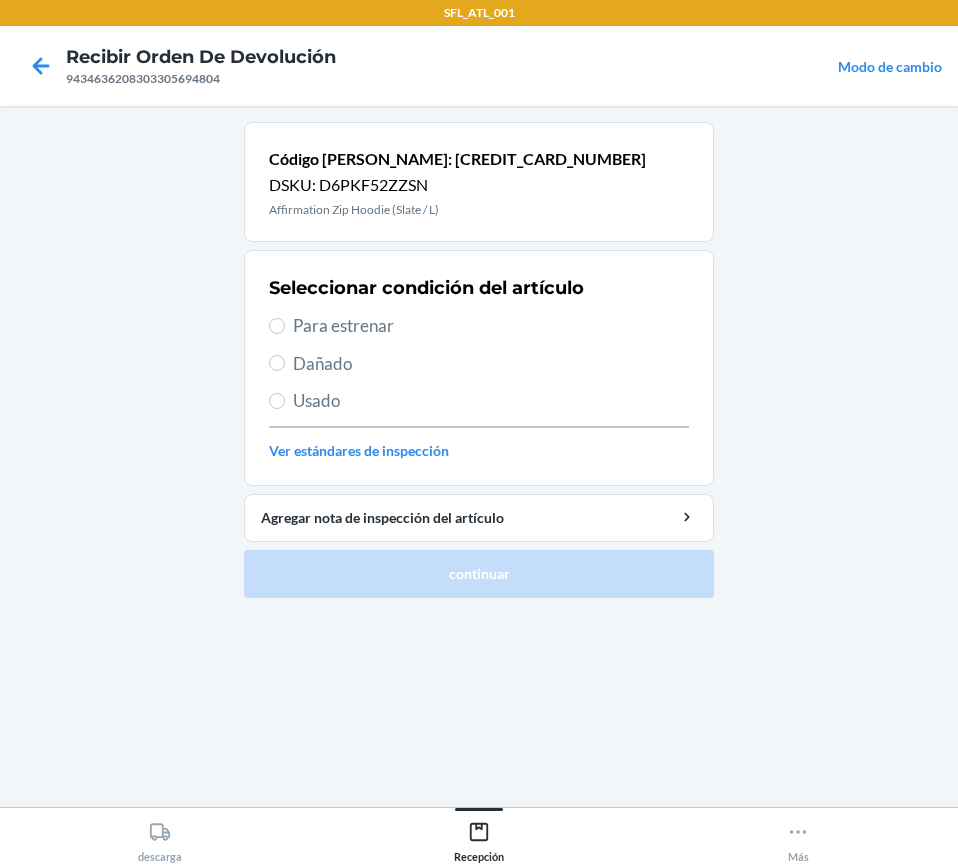 click on "Para estrenar" at bounding box center (479, 326) 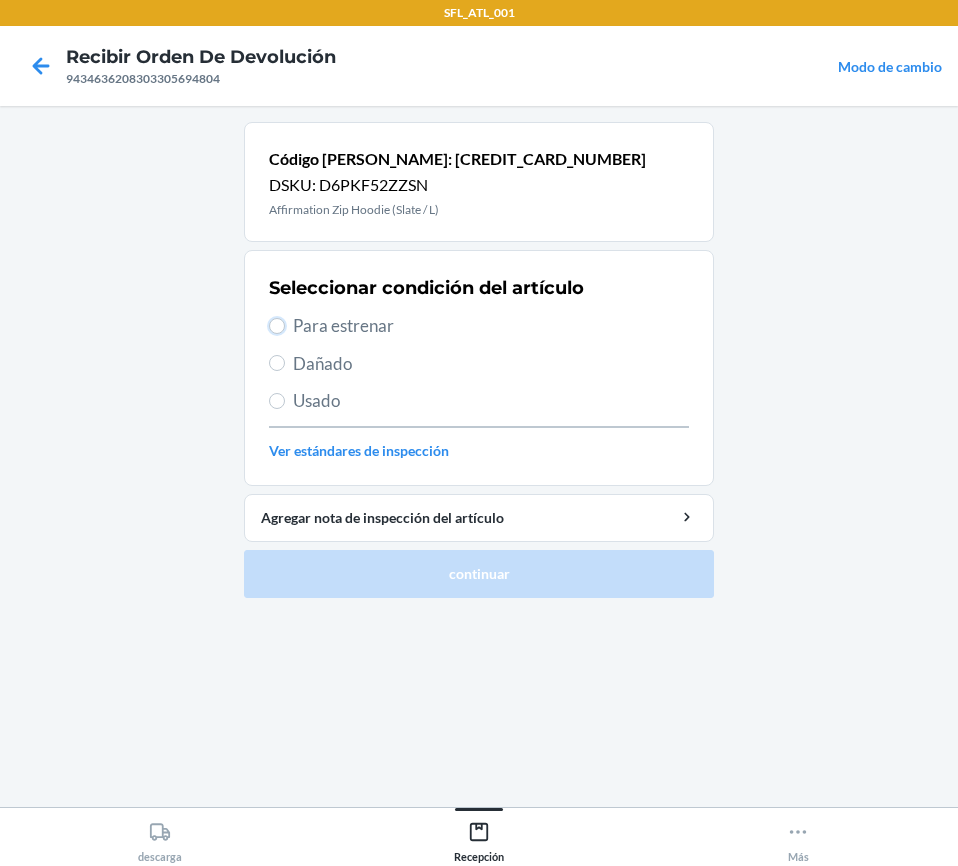 click on "Para estrenar" at bounding box center (277, 326) 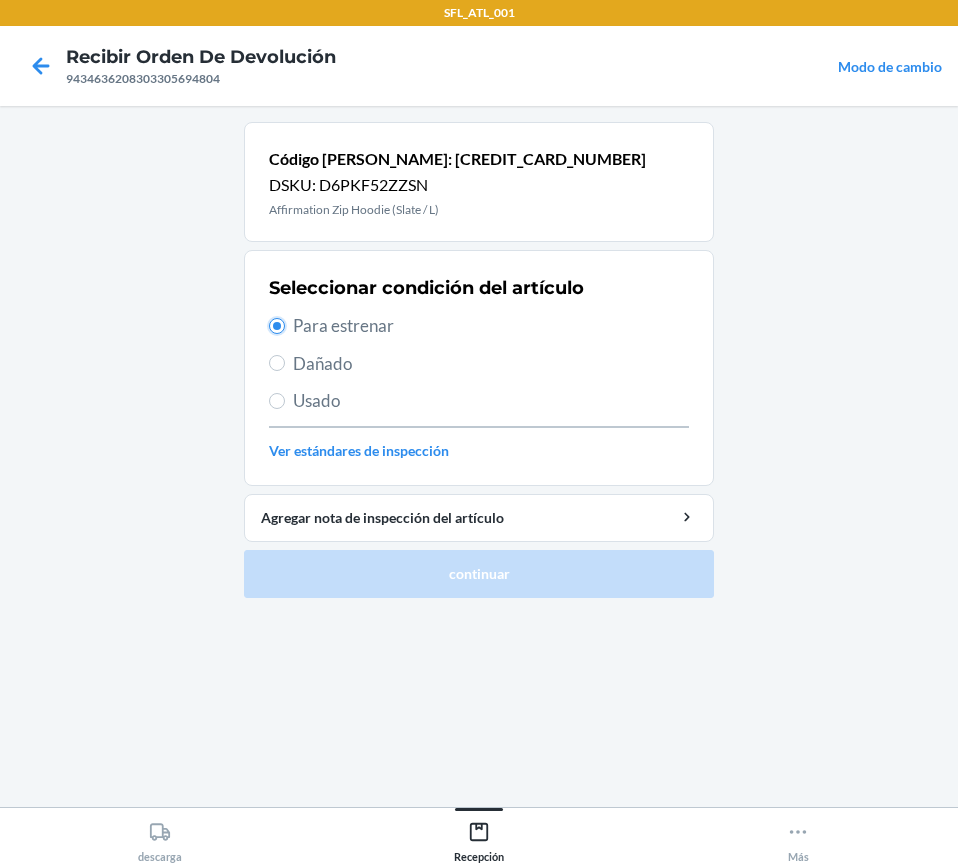 radio on "true" 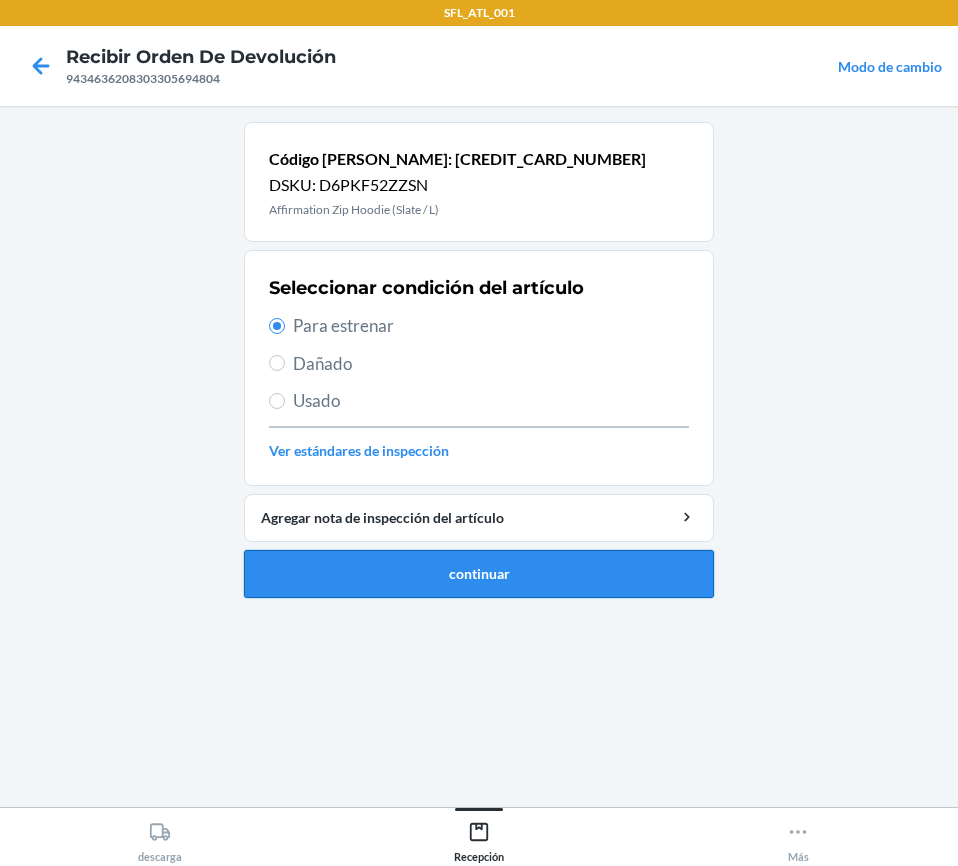 click on "continuar" at bounding box center [479, 574] 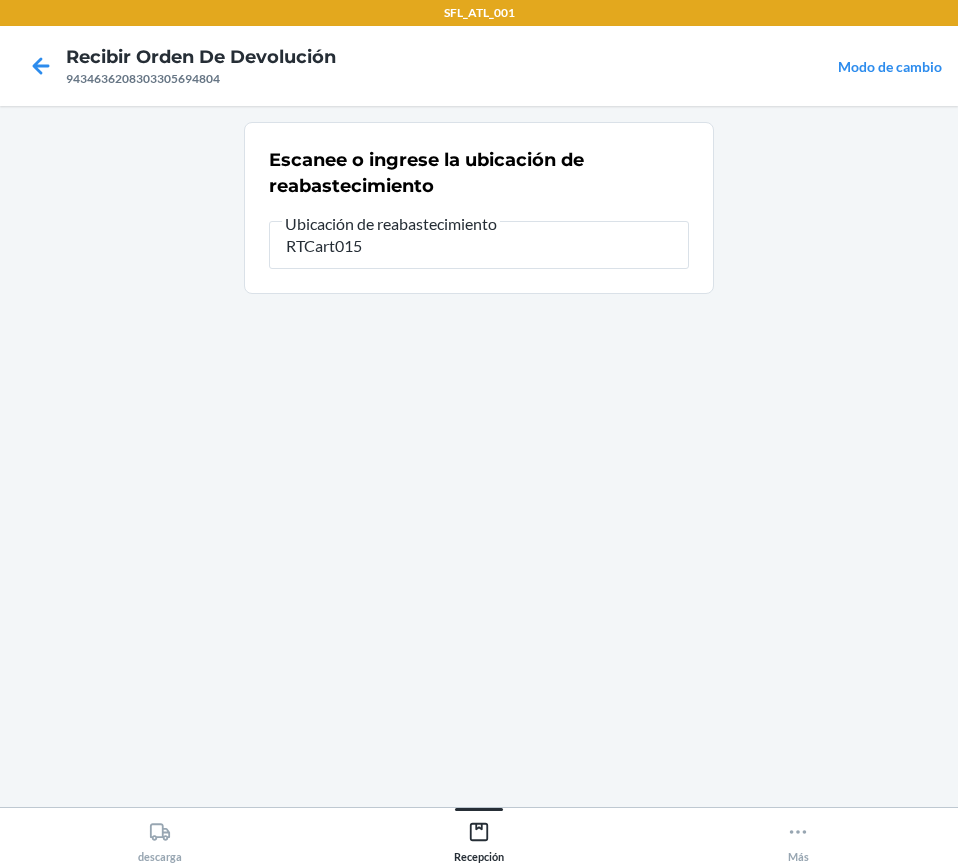 type on "RTCart015" 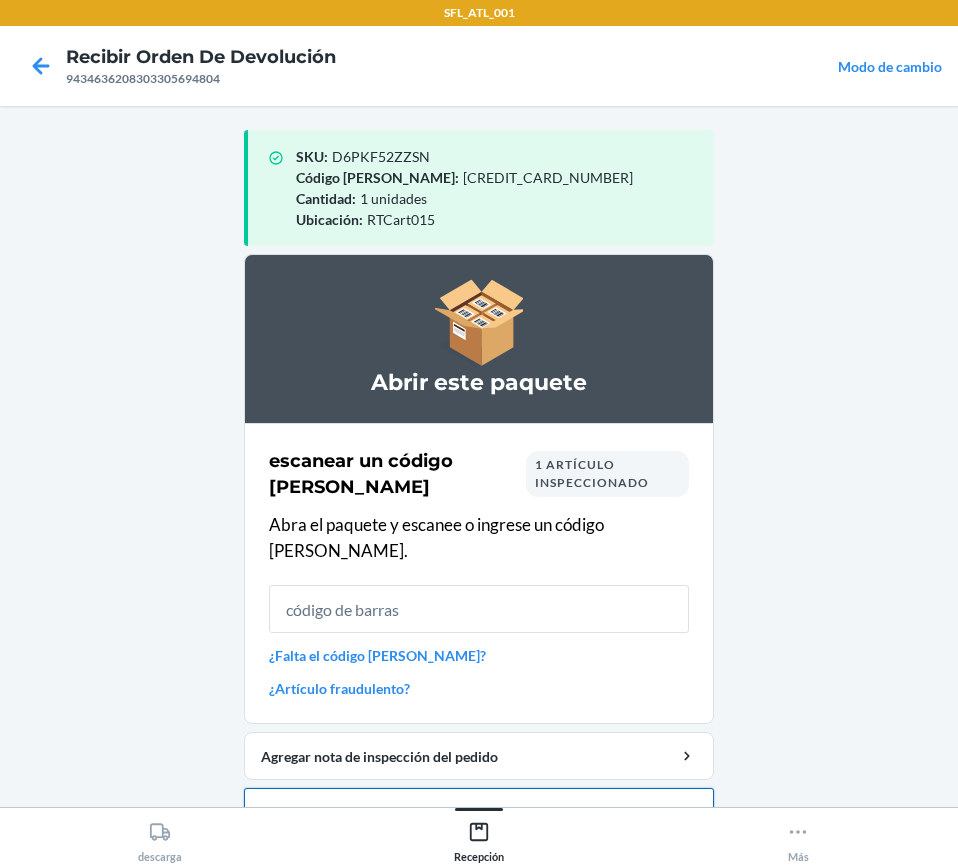 click on "Cerrar orden de devolución" at bounding box center [479, 812] 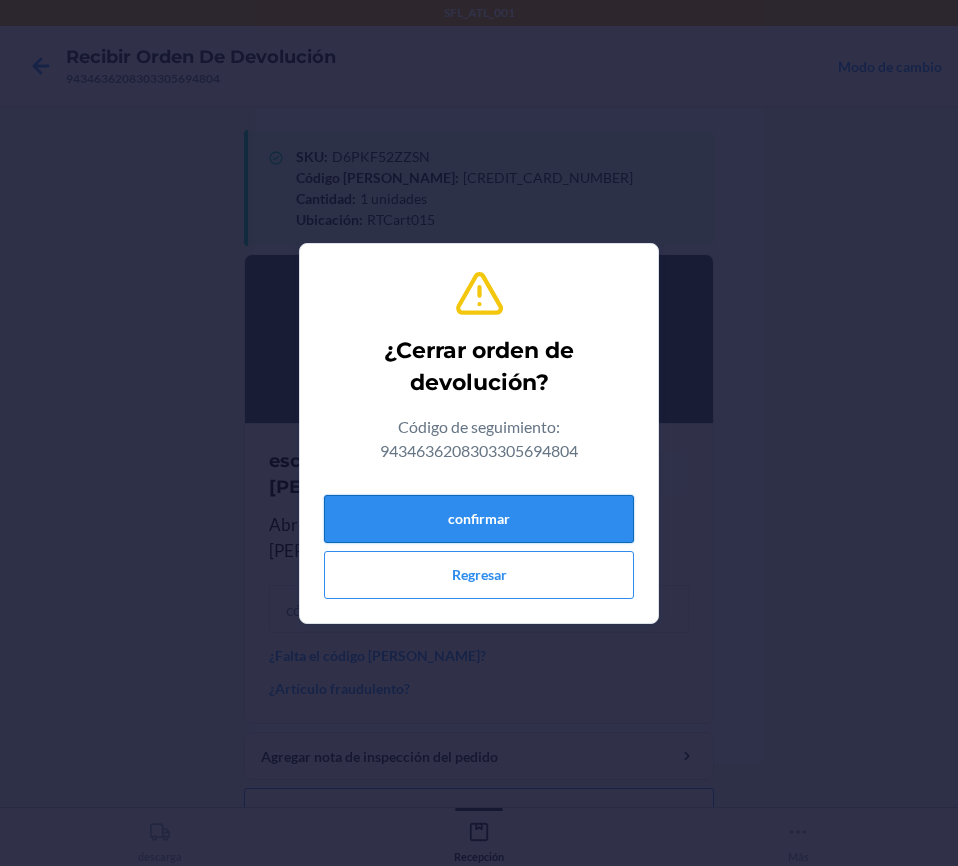 click on "confirmar" at bounding box center [479, 519] 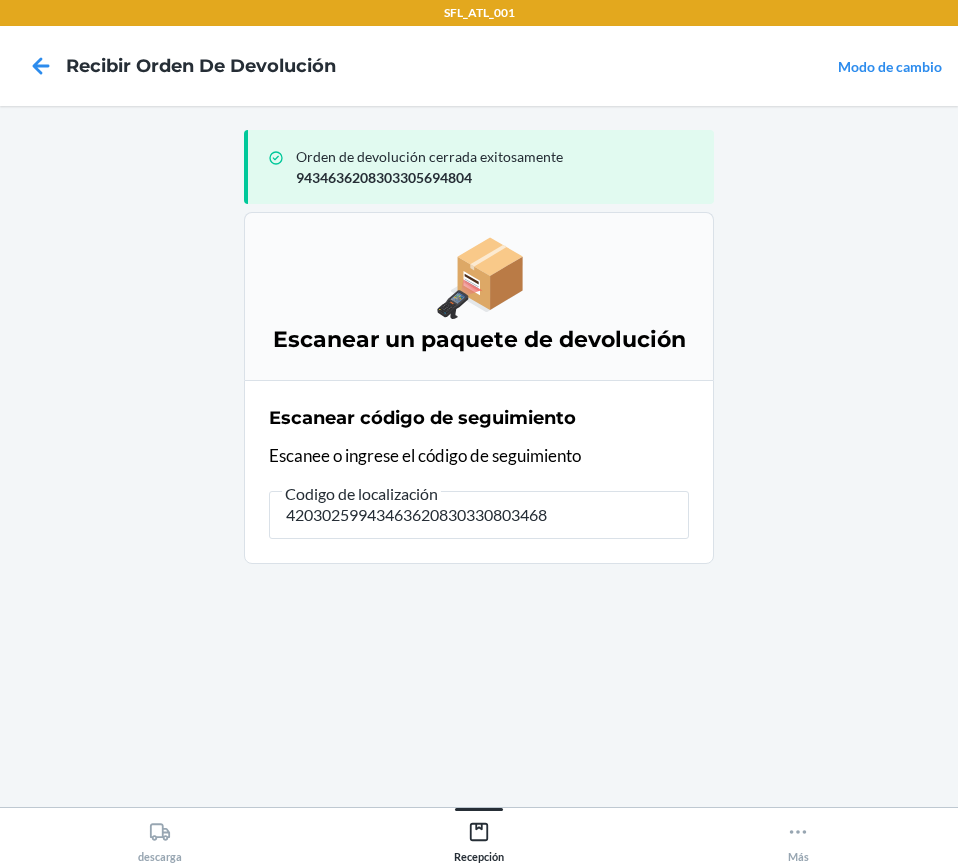 type on "420302599434636208303308034683" 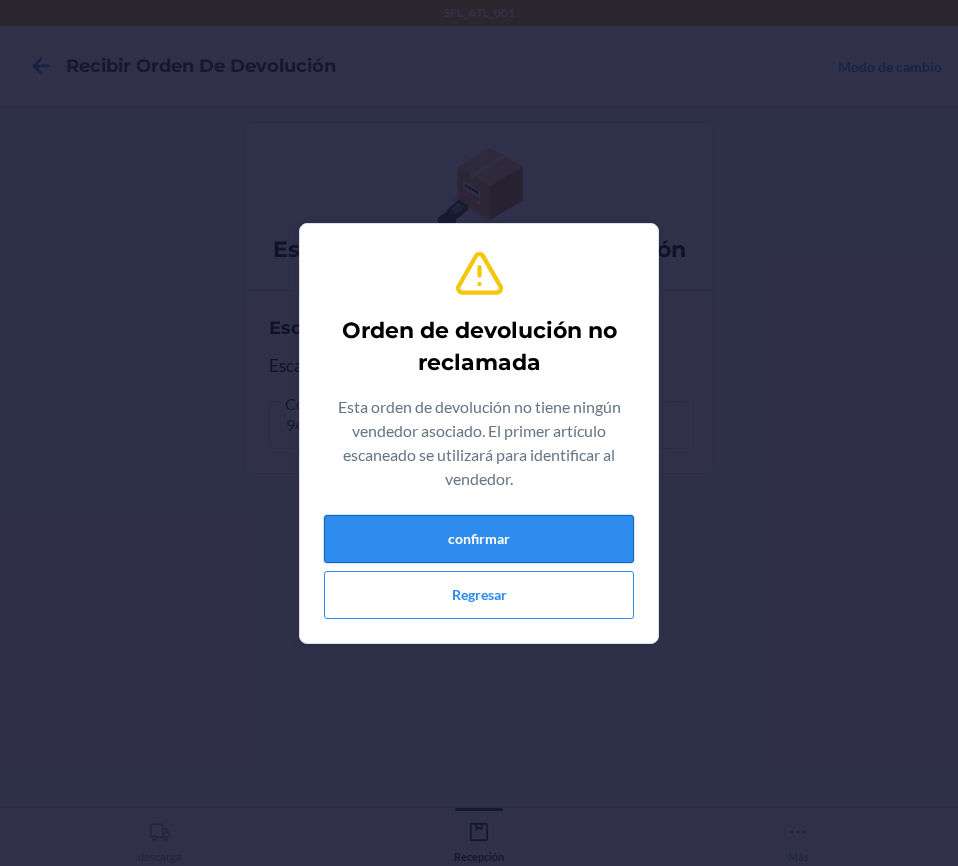 click on "confirmar" at bounding box center [479, 539] 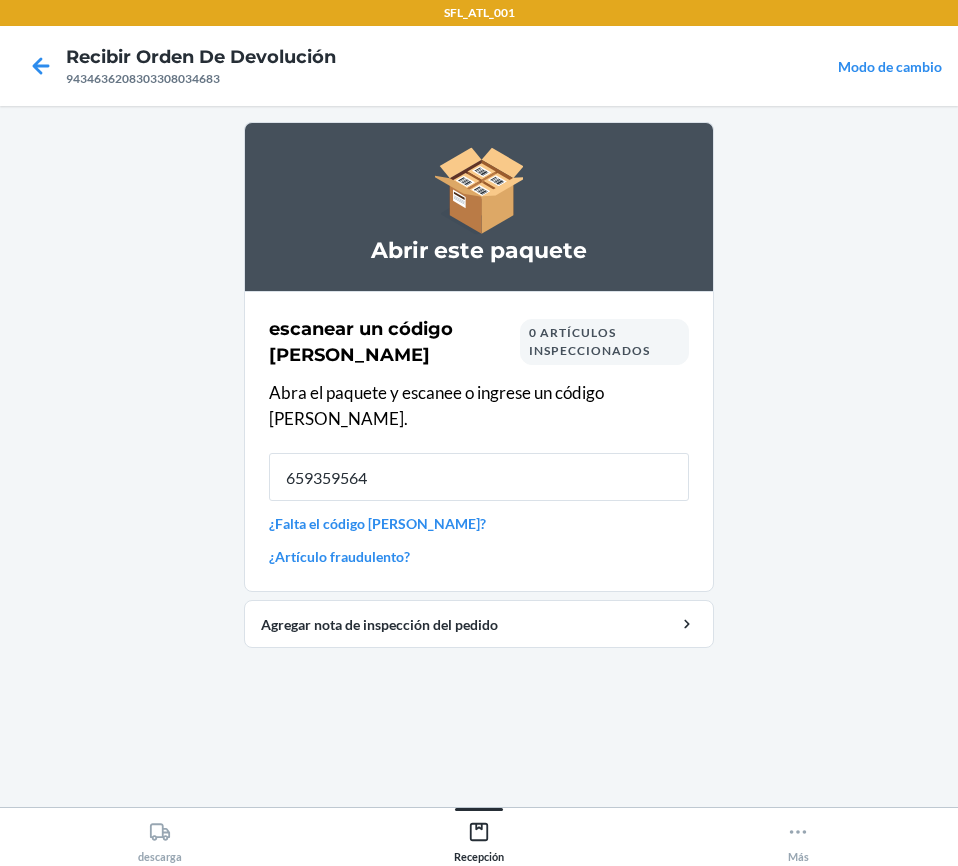 type on "6593595643" 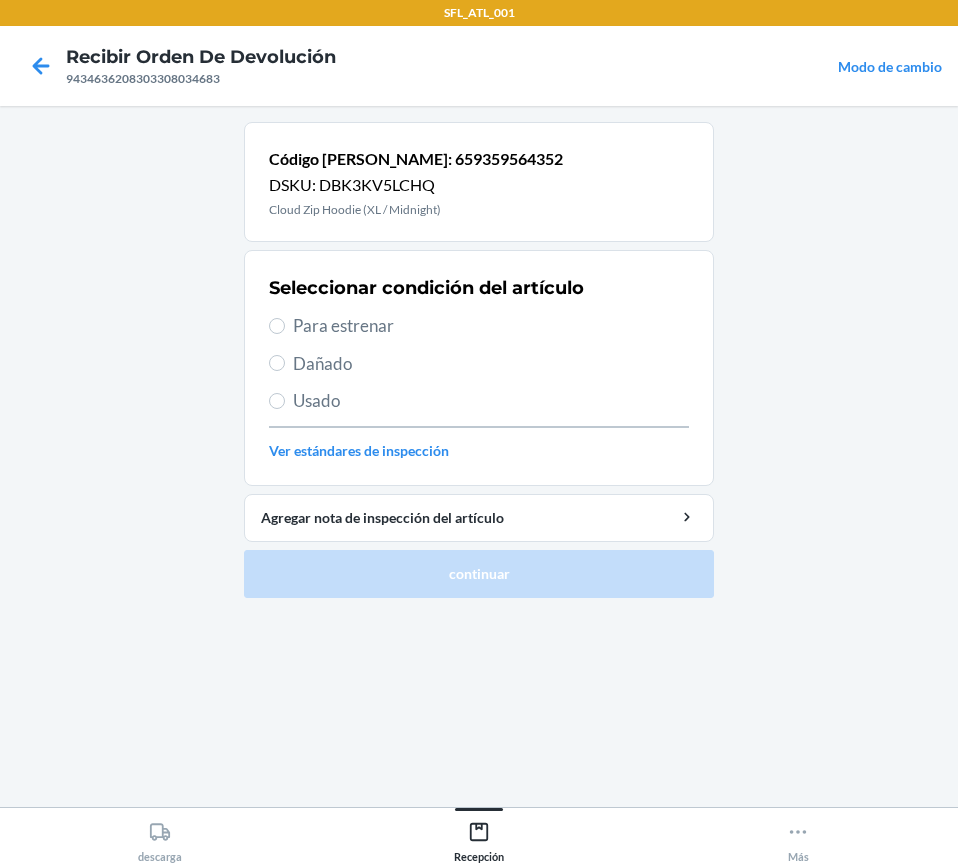 click on "Para estrenar" at bounding box center (479, 326) 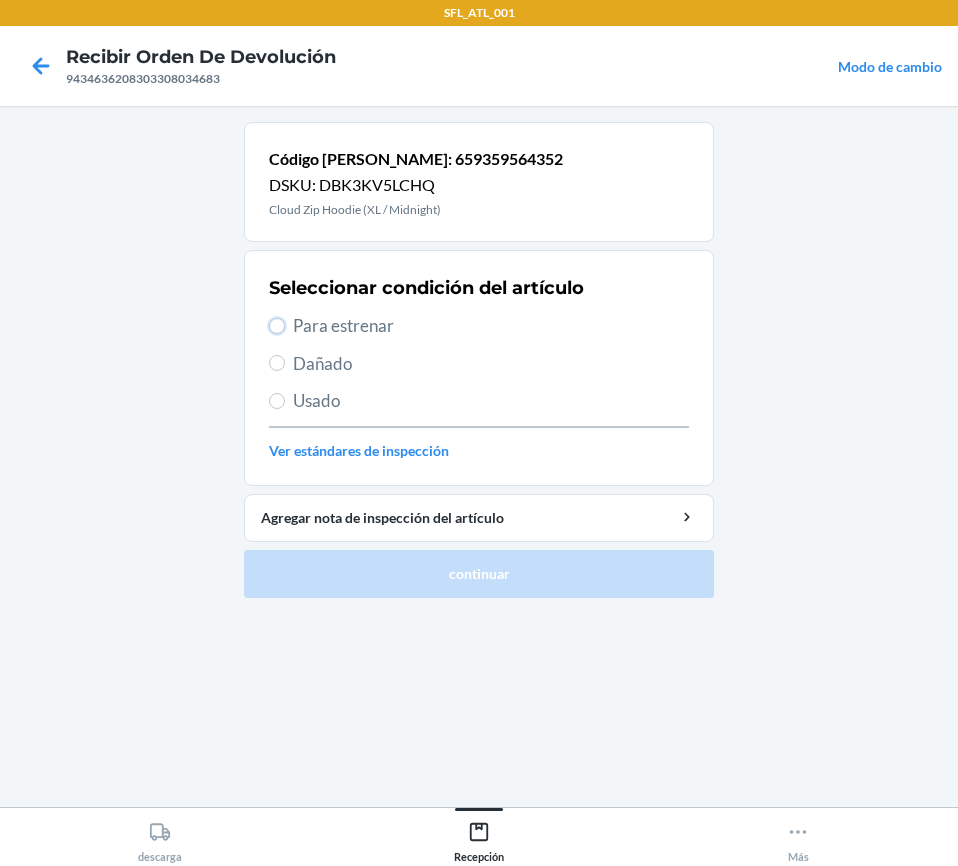 click on "Para estrenar" at bounding box center (277, 326) 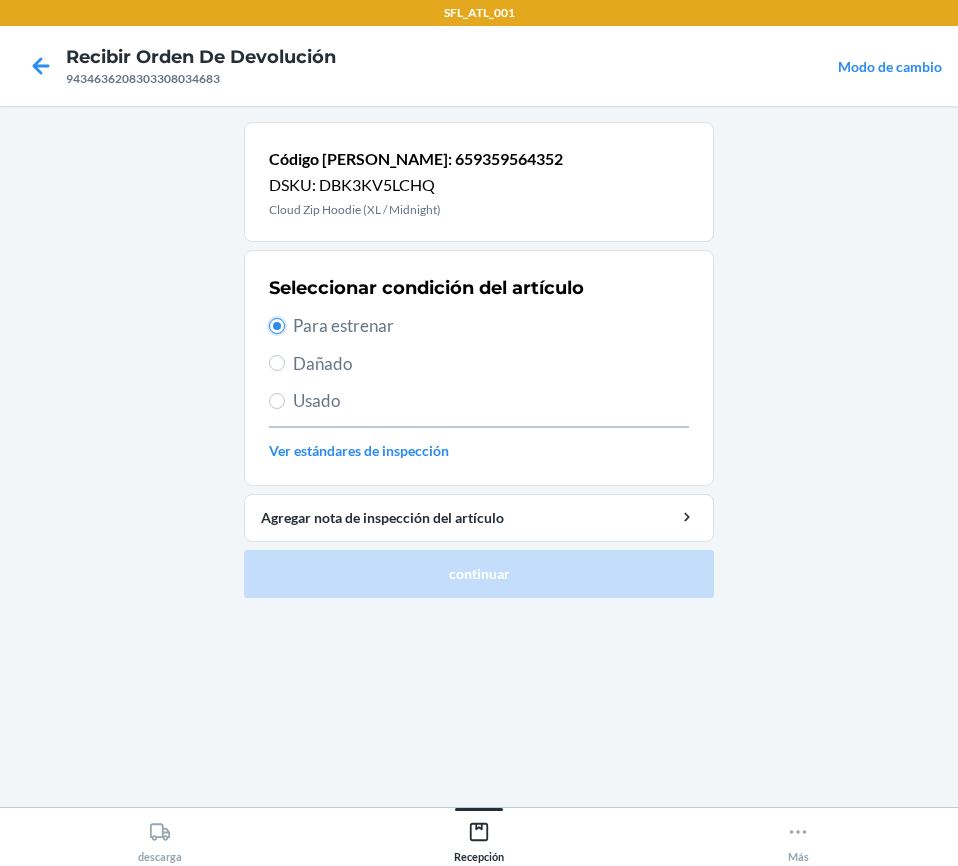 radio on "true" 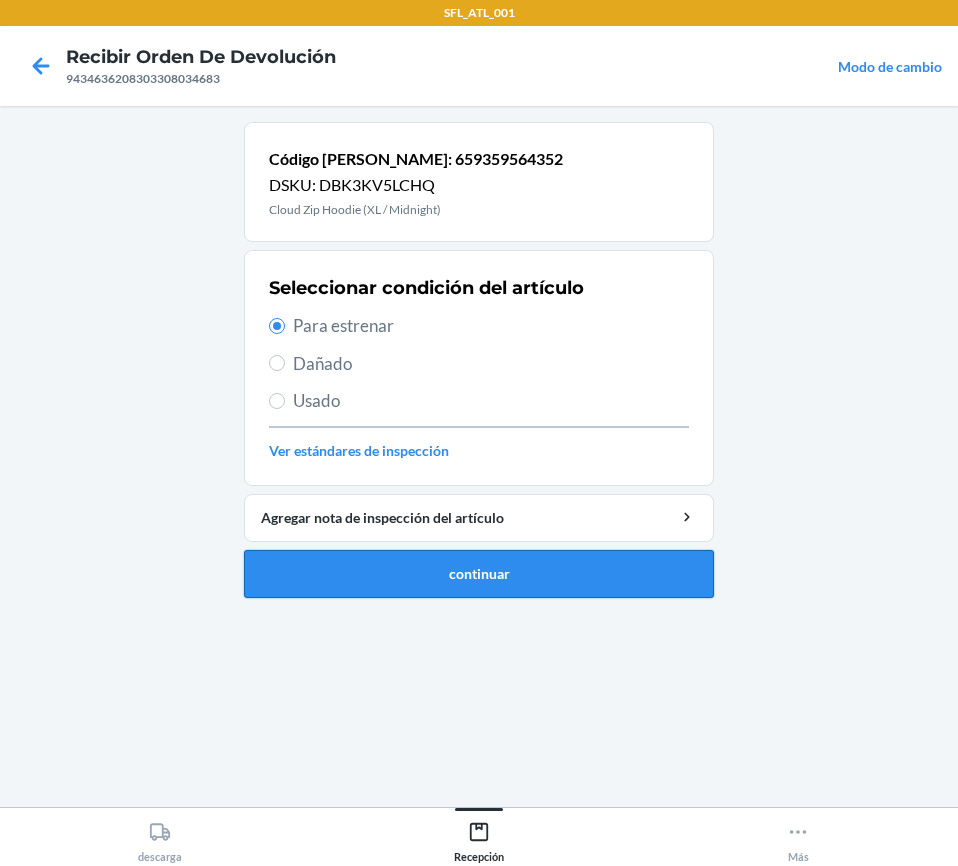 click on "continuar" at bounding box center (479, 574) 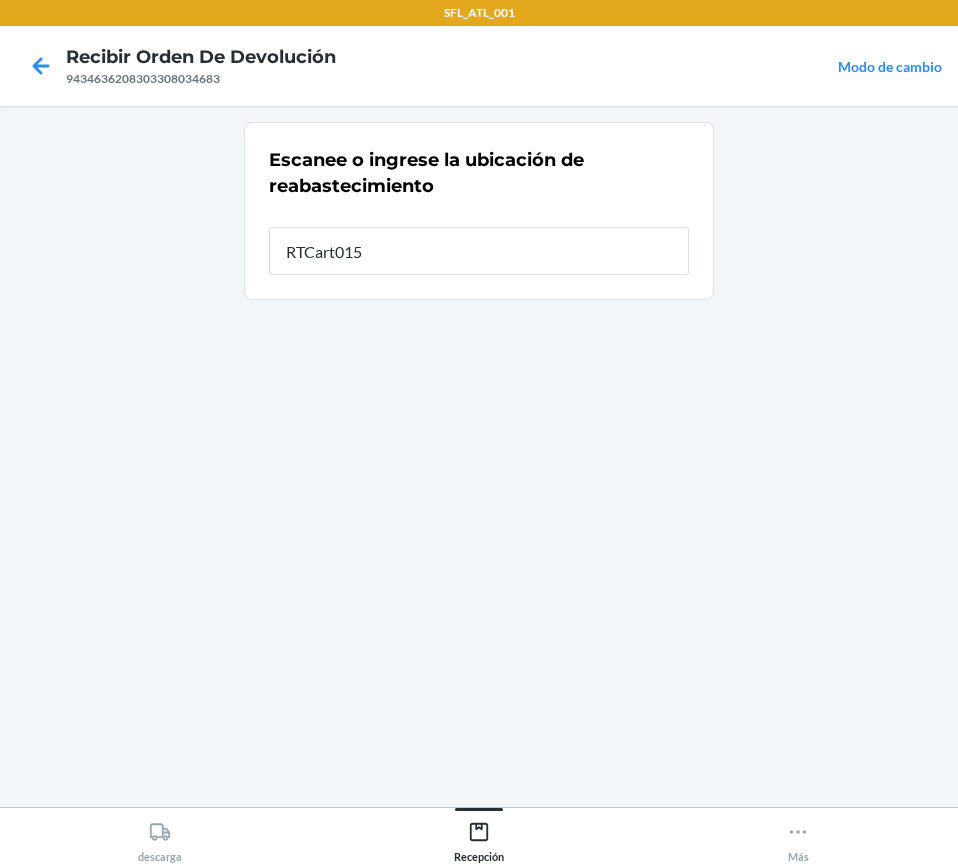 type on "RTCart015" 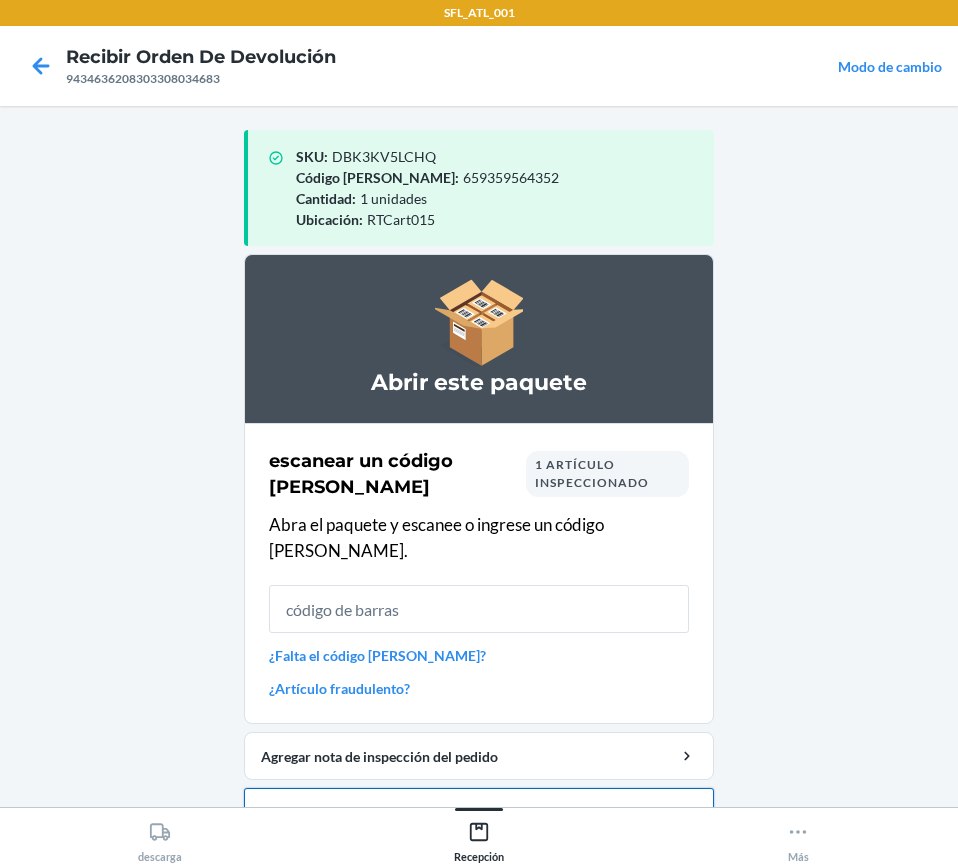 click on "Cerrar orden de devolución" at bounding box center [479, 812] 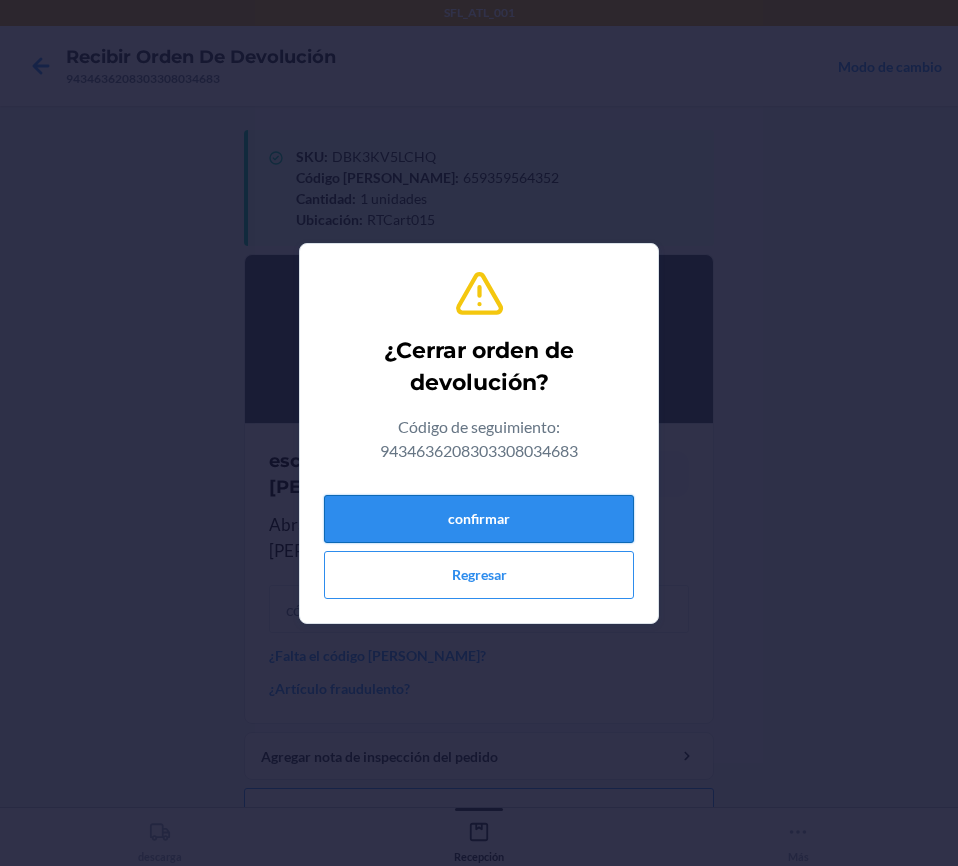 click on "confirmar" at bounding box center (479, 519) 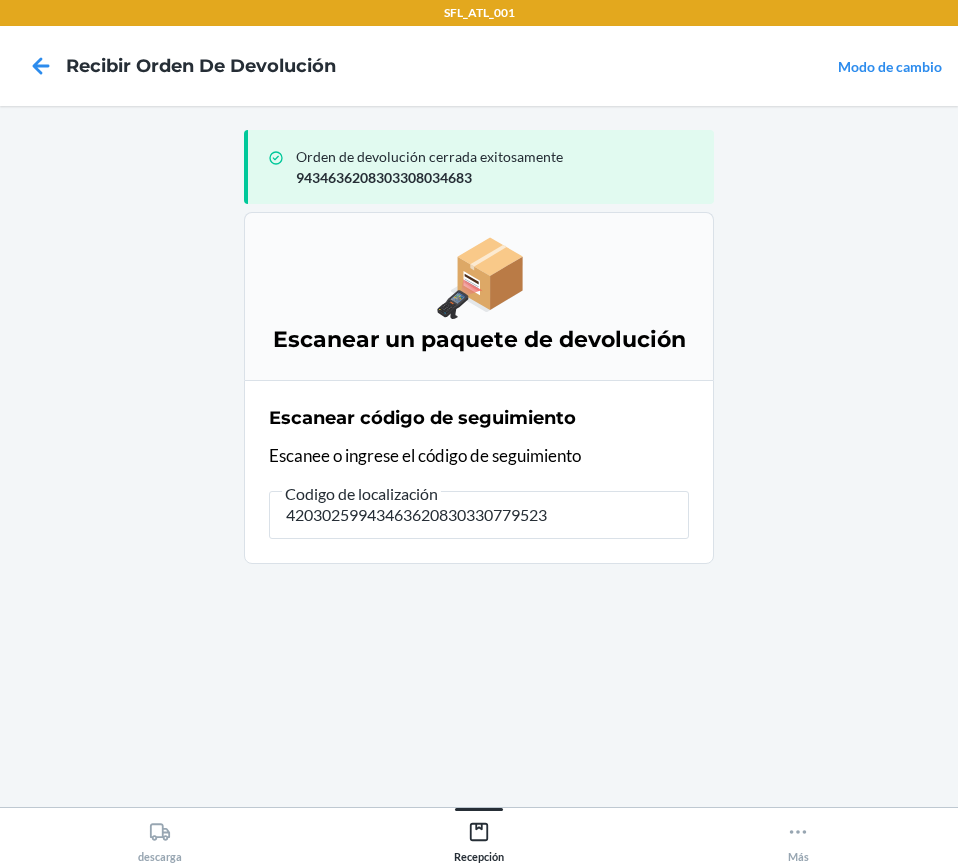 type on "420302599434636208303307795233" 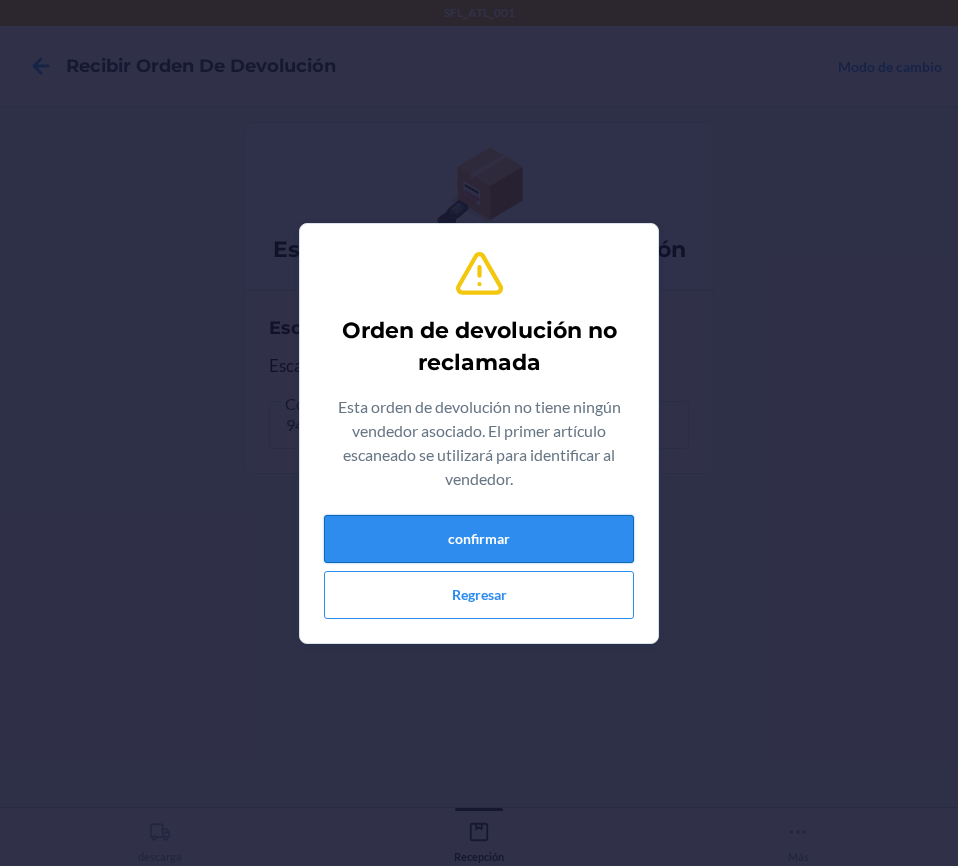 click on "confirmar" at bounding box center (479, 539) 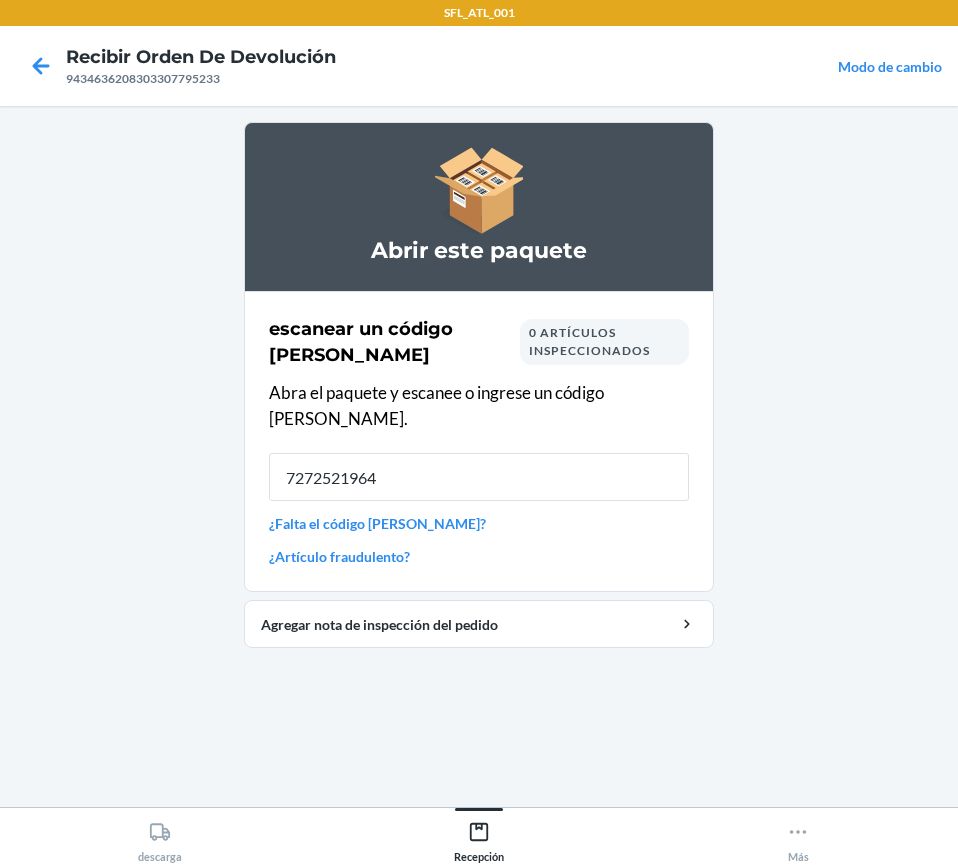 type on "72725219644" 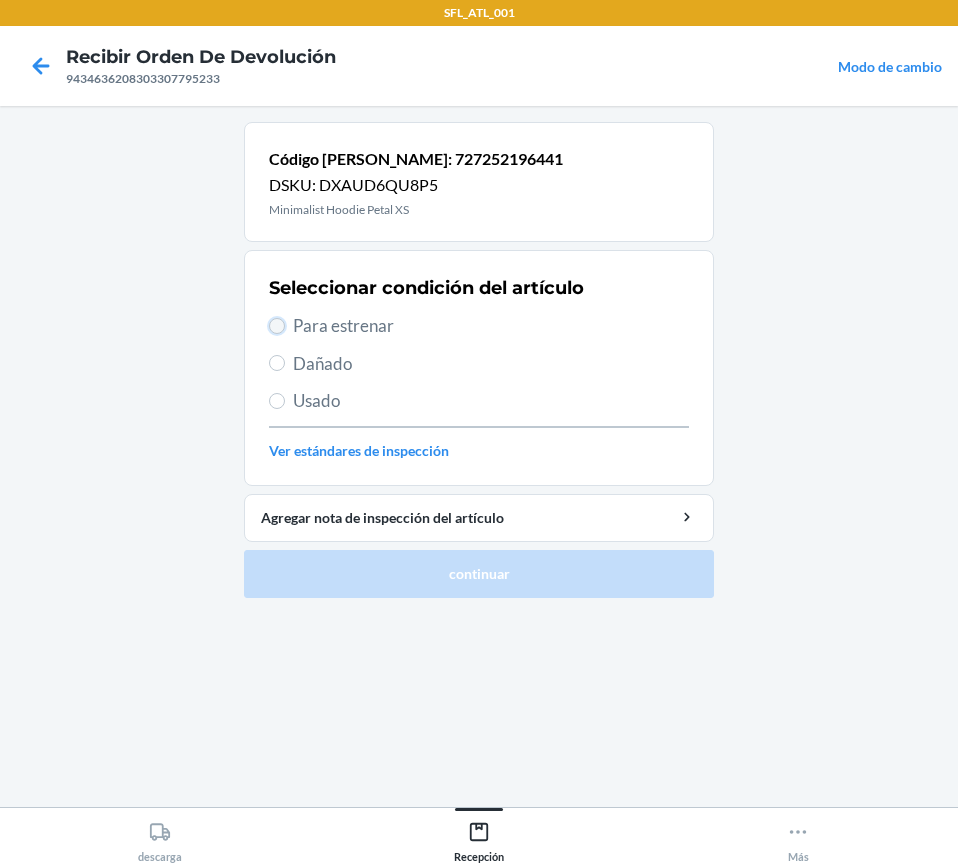 click on "Para estrenar" at bounding box center [277, 326] 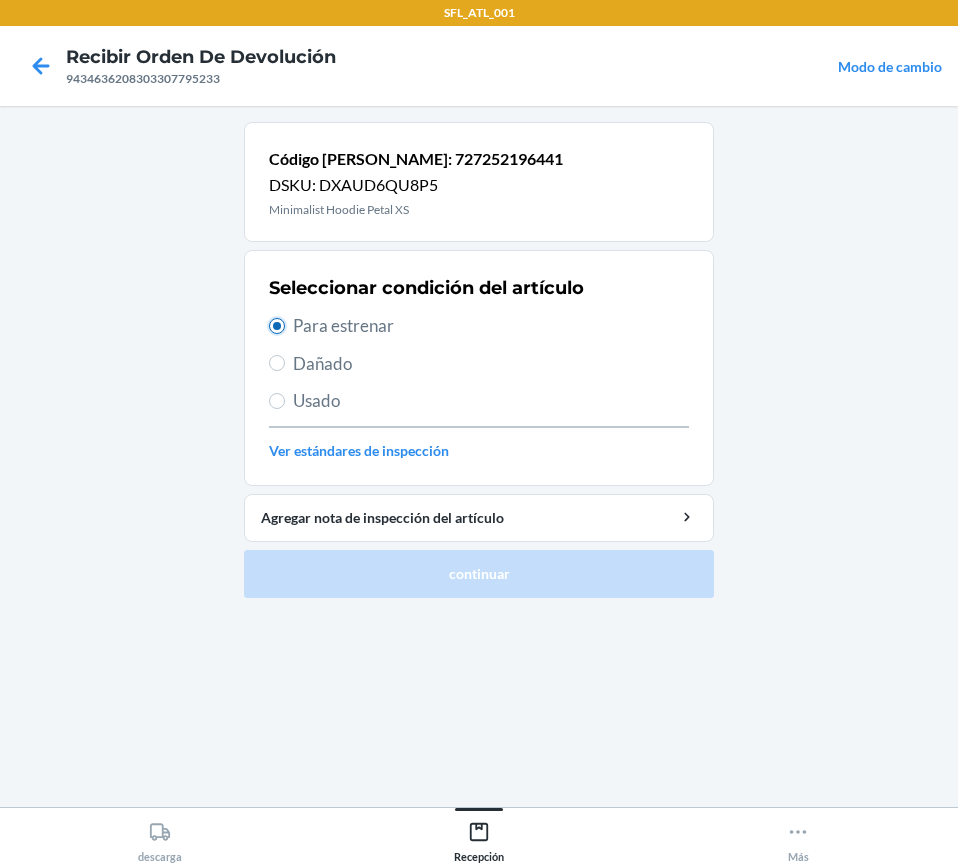 radio on "true" 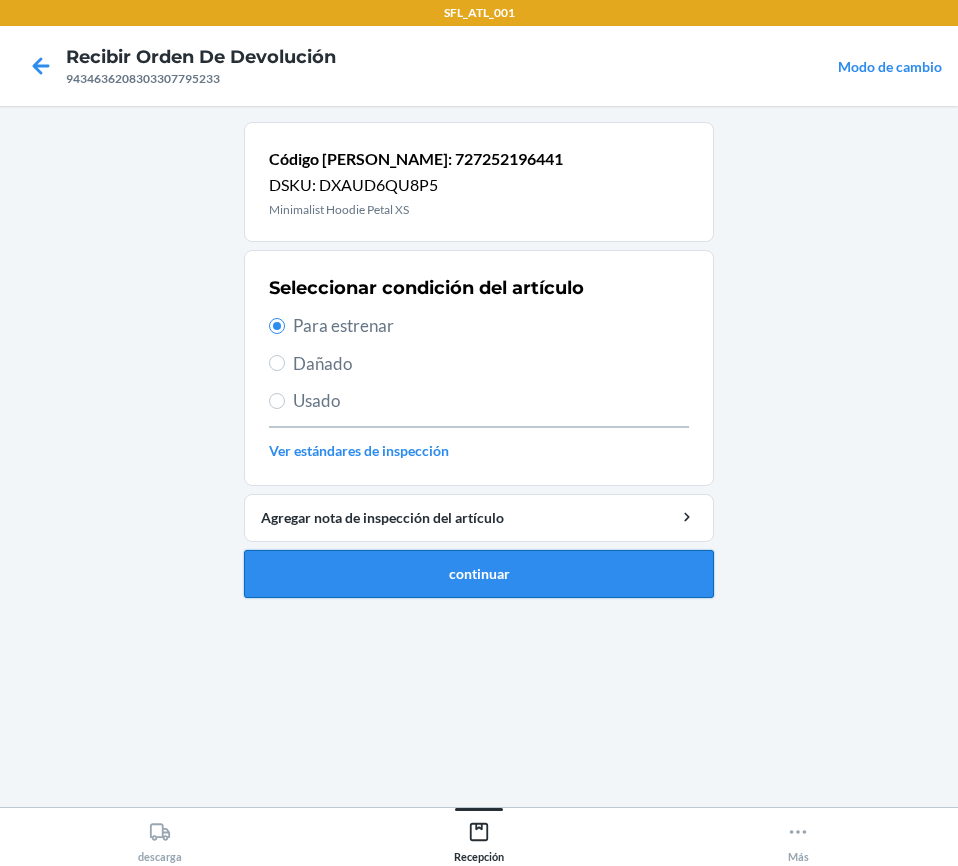 click on "continuar" at bounding box center [479, 574] 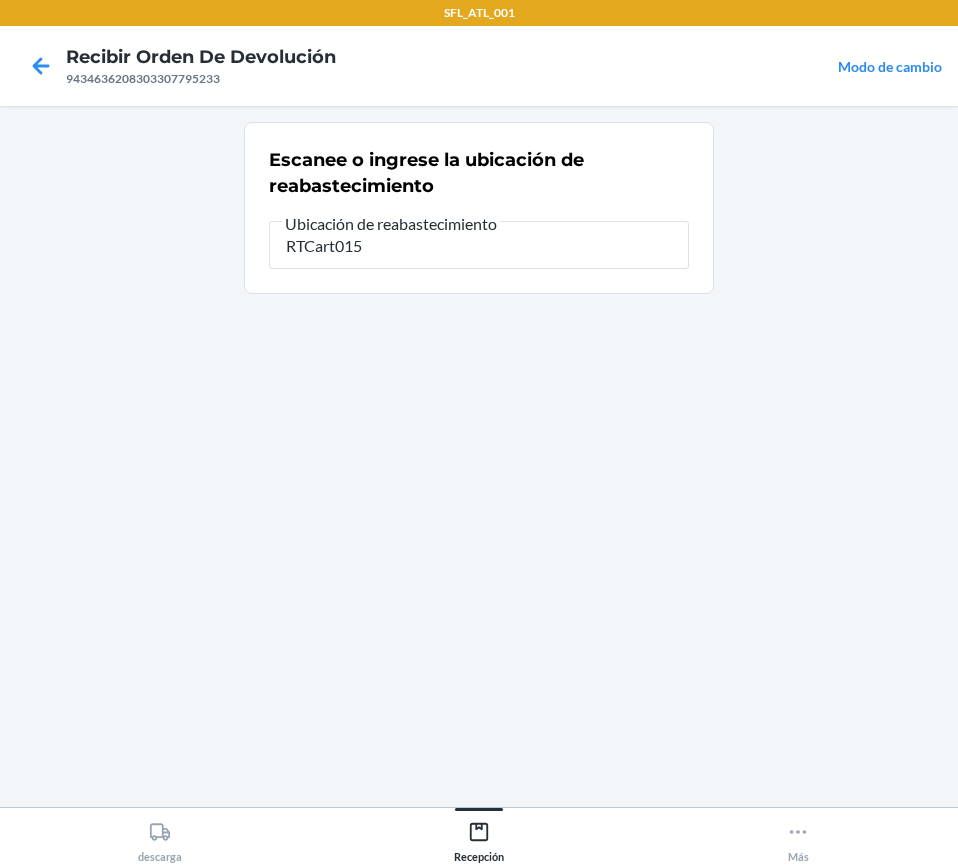 type on "RTCart015" 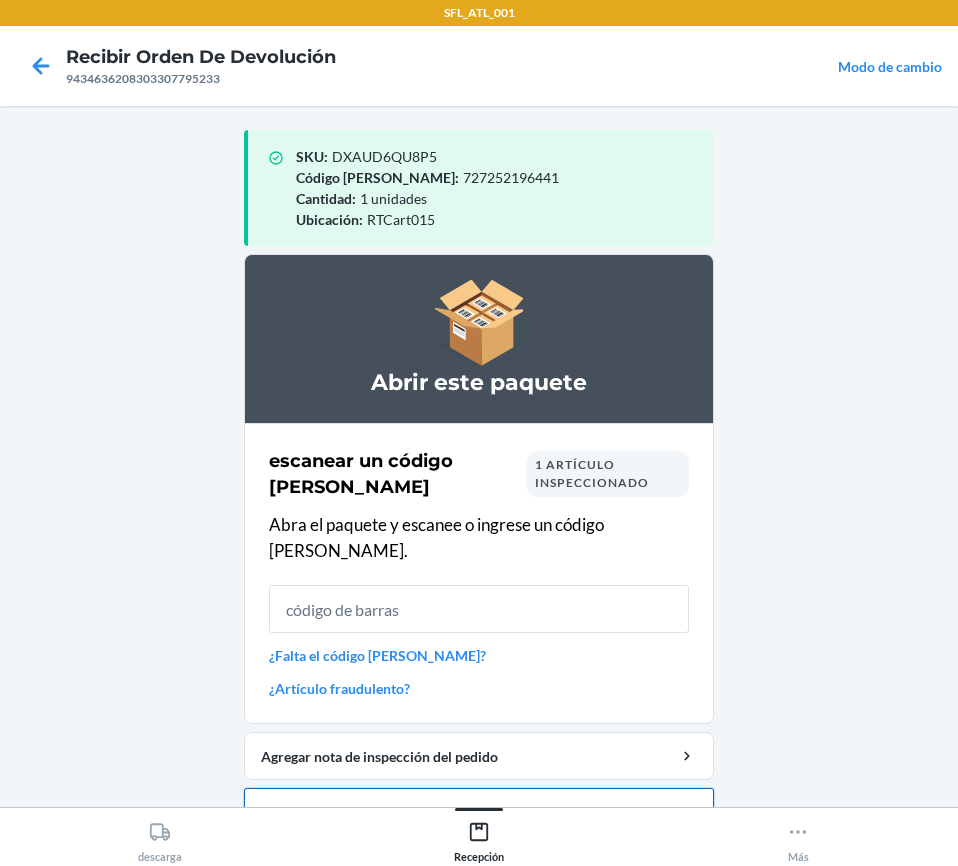 click on "Cerrar orden de devolución" at bounding box center [479, 812] 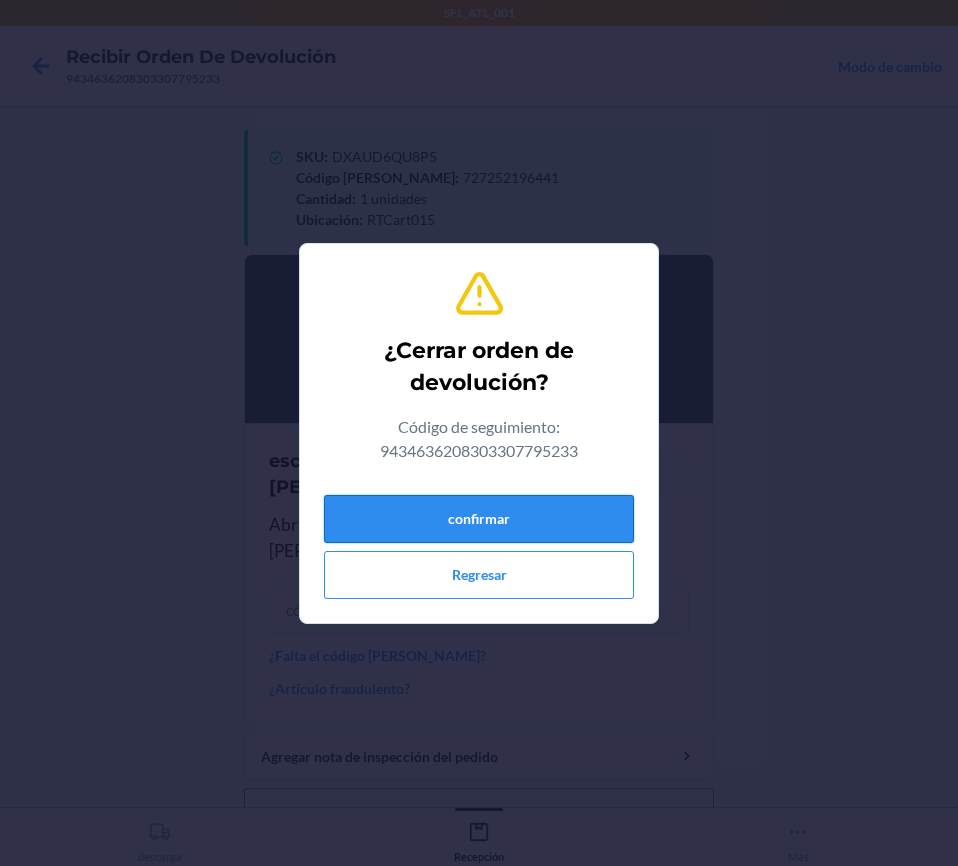 click on "confirmar" at bounding box center (479, 519) 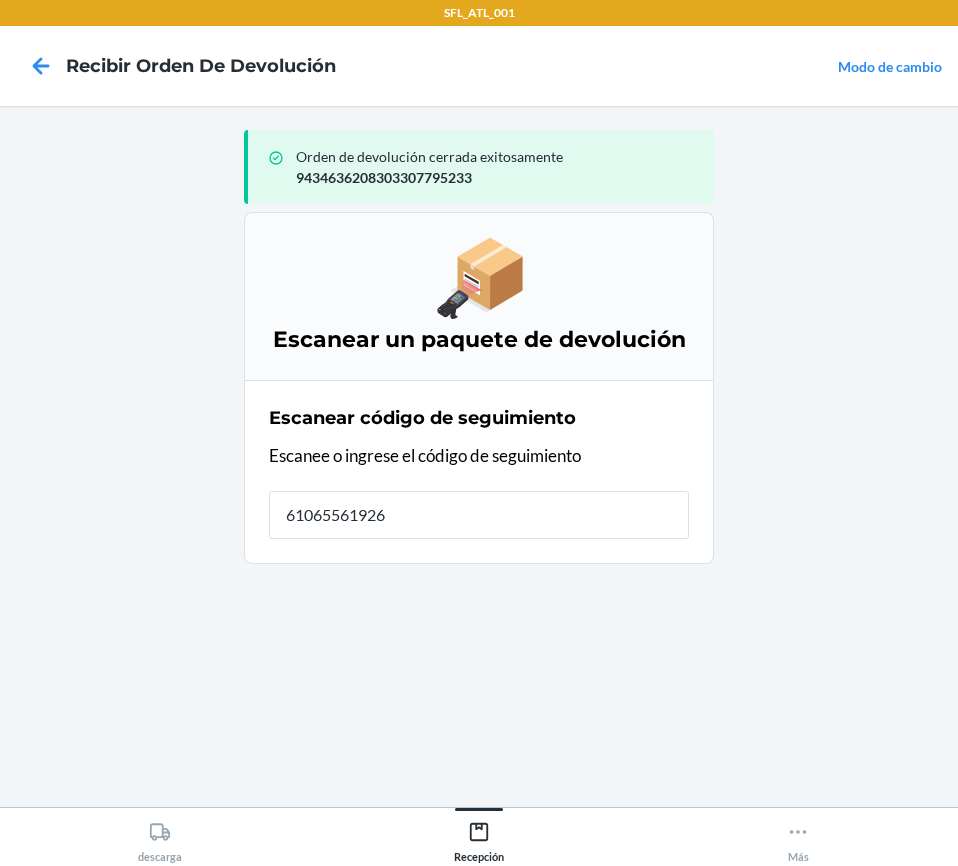 type on "610655619269" 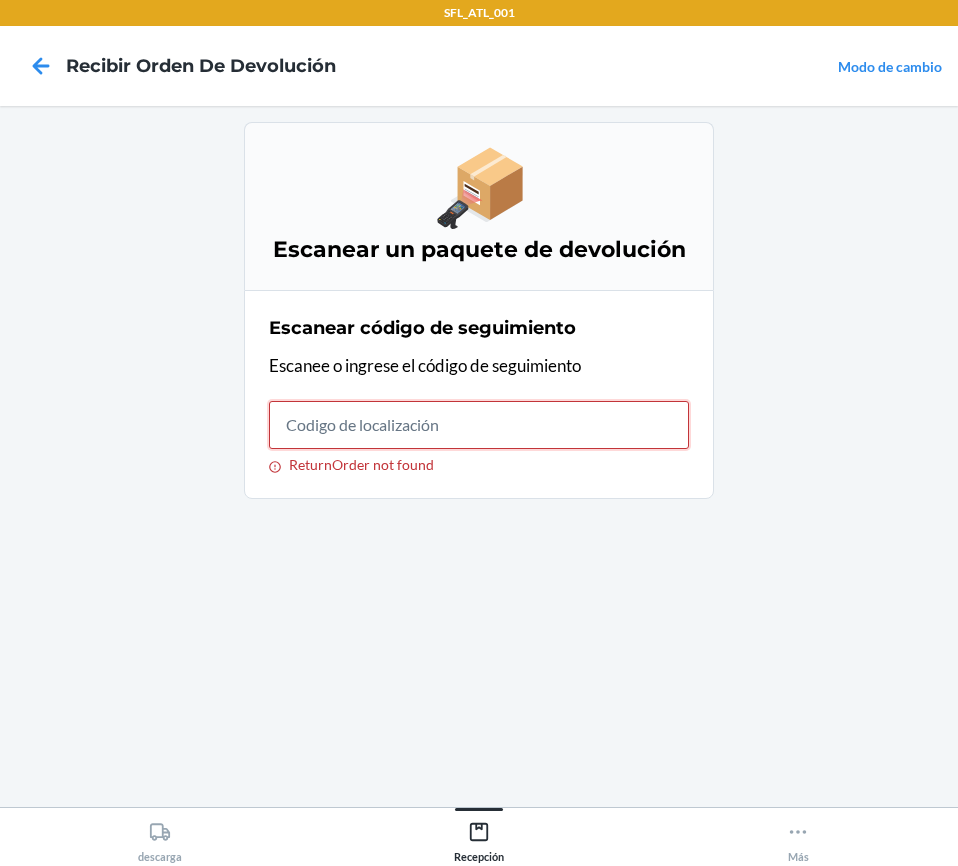 click on "ReturnOrder not found" at bounding box center [479, 425] 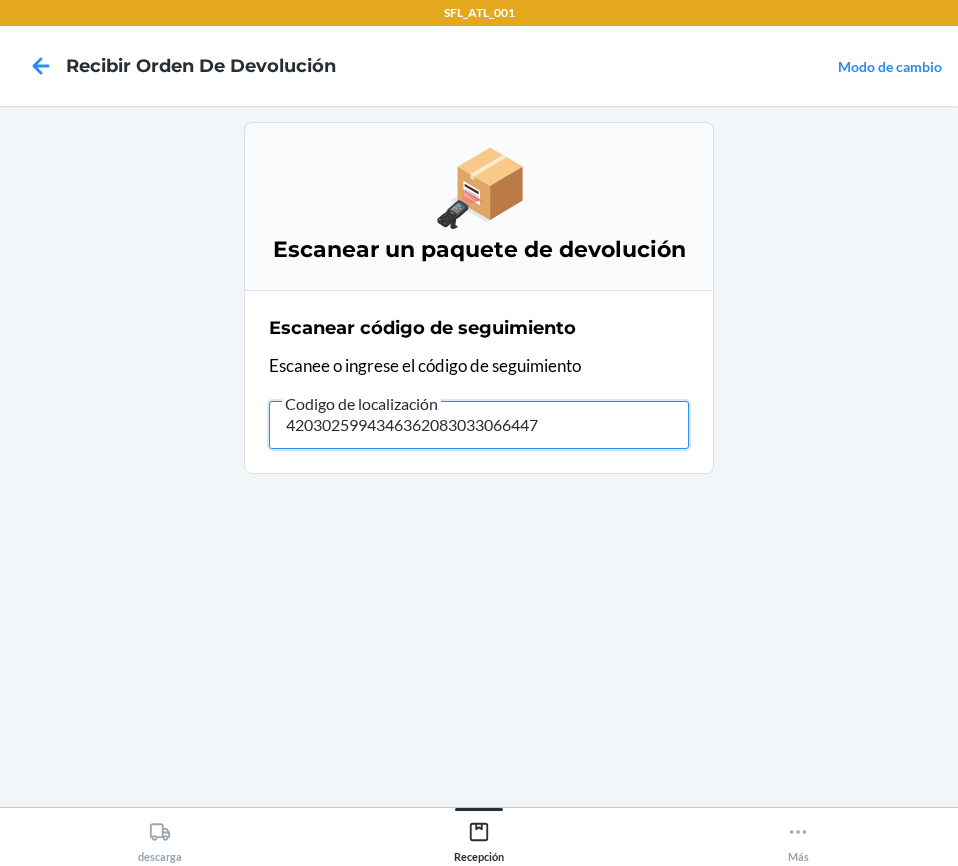 type on "42030259943463620830330664478" 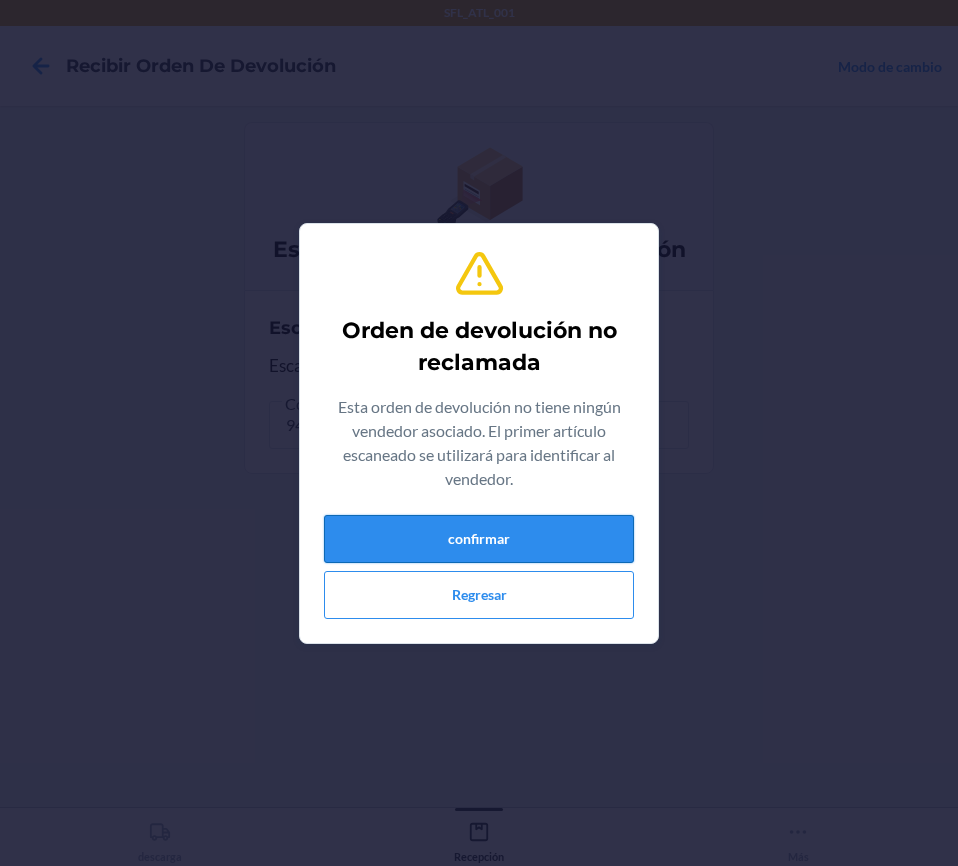 click on "confirmar" at bounding box center (479, 539) 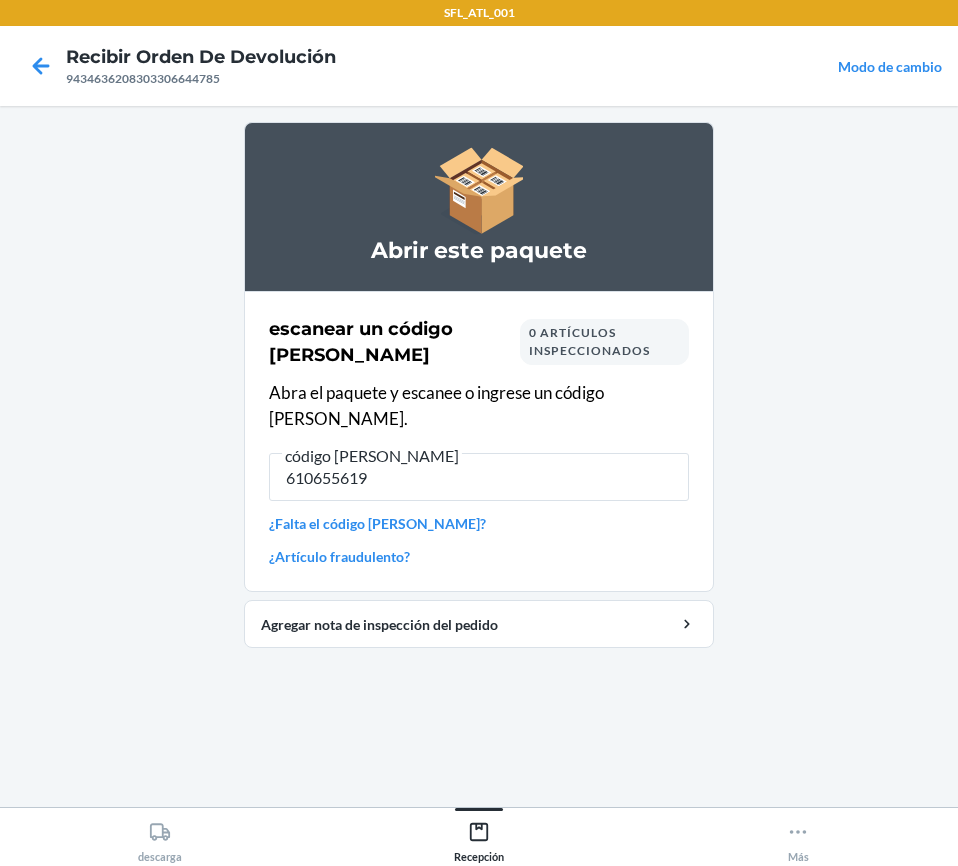 type on "6106556192" 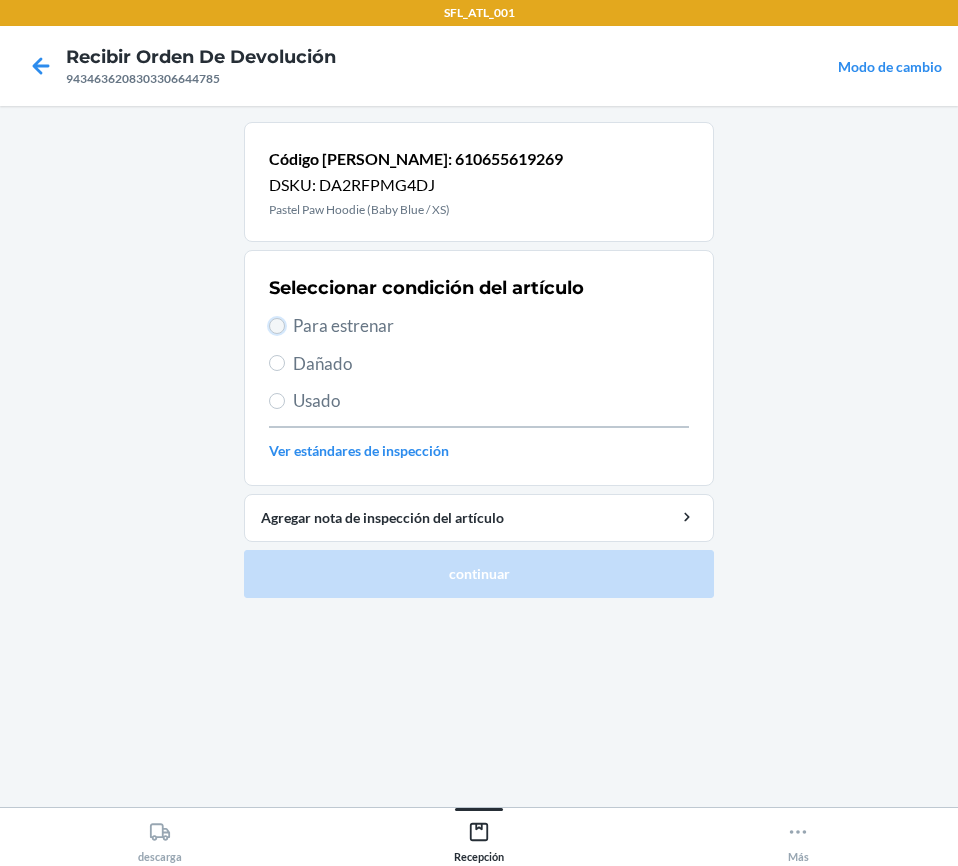 click on "Para estrenar" at bounding box center [277, 326] 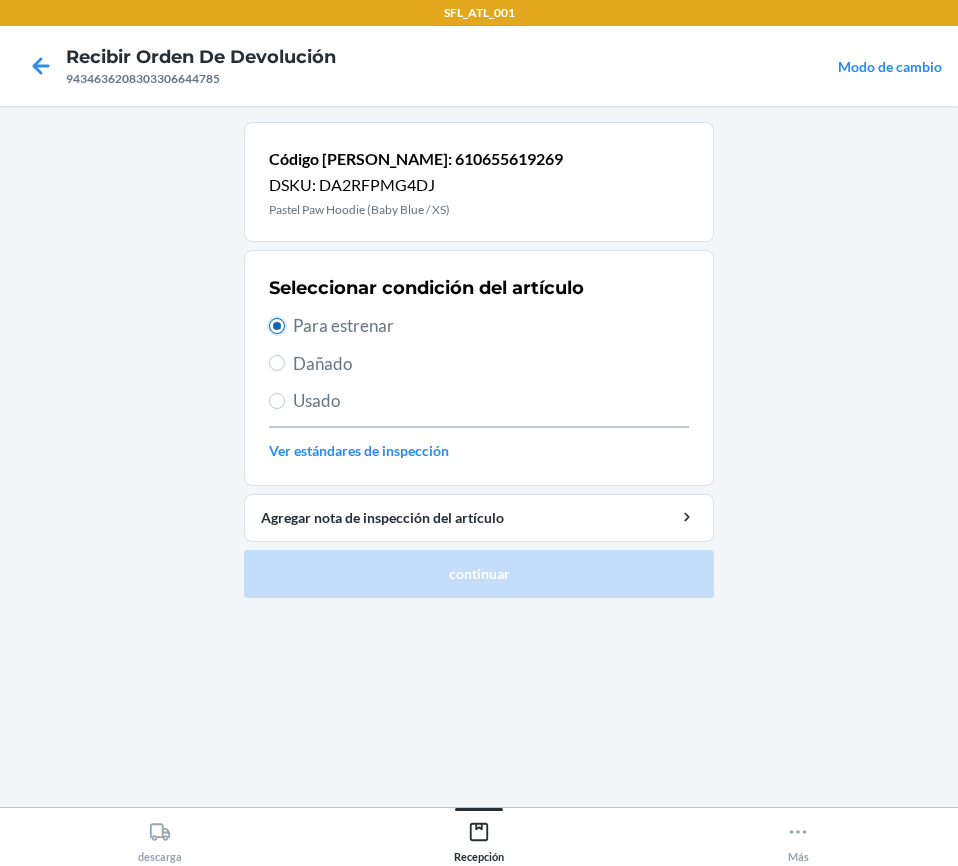 radio on "true" 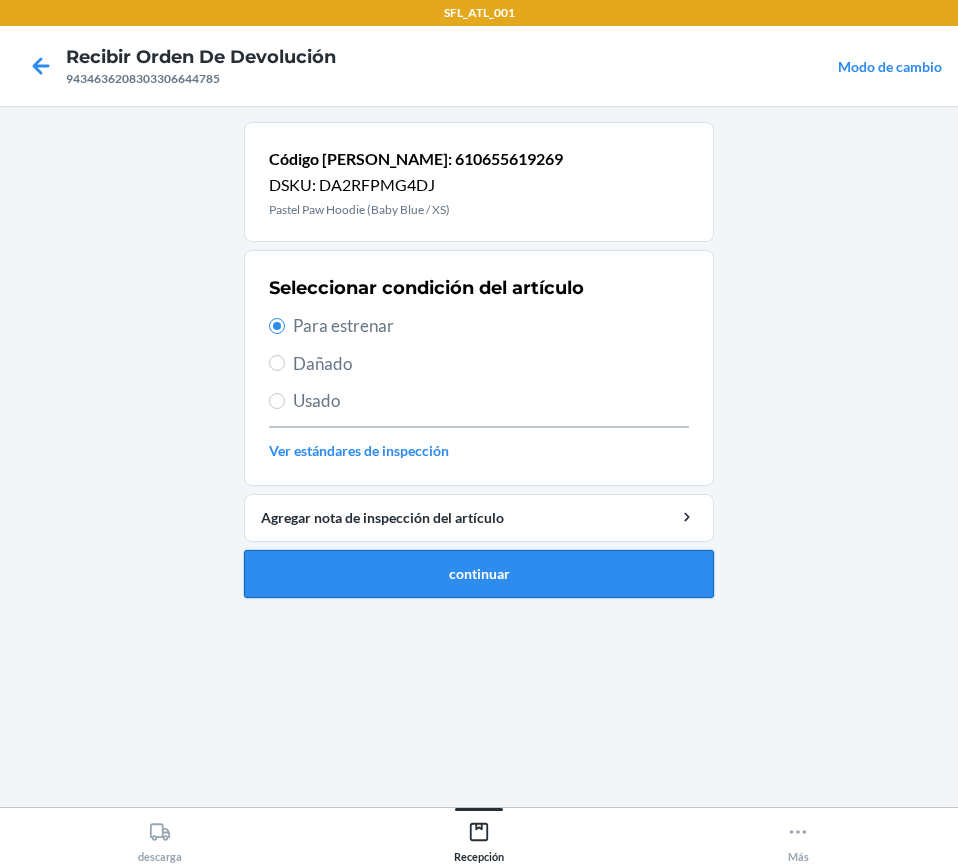 click on "continuar" at bounding box center (479, 574) 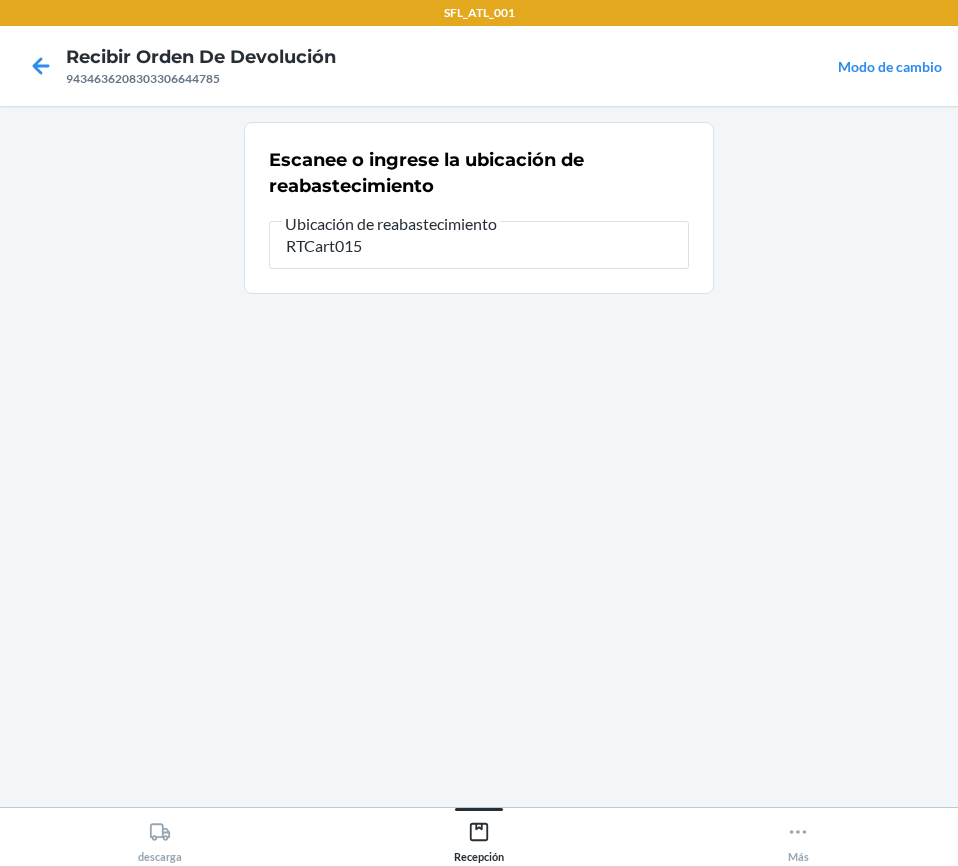 type on "RTCart015" 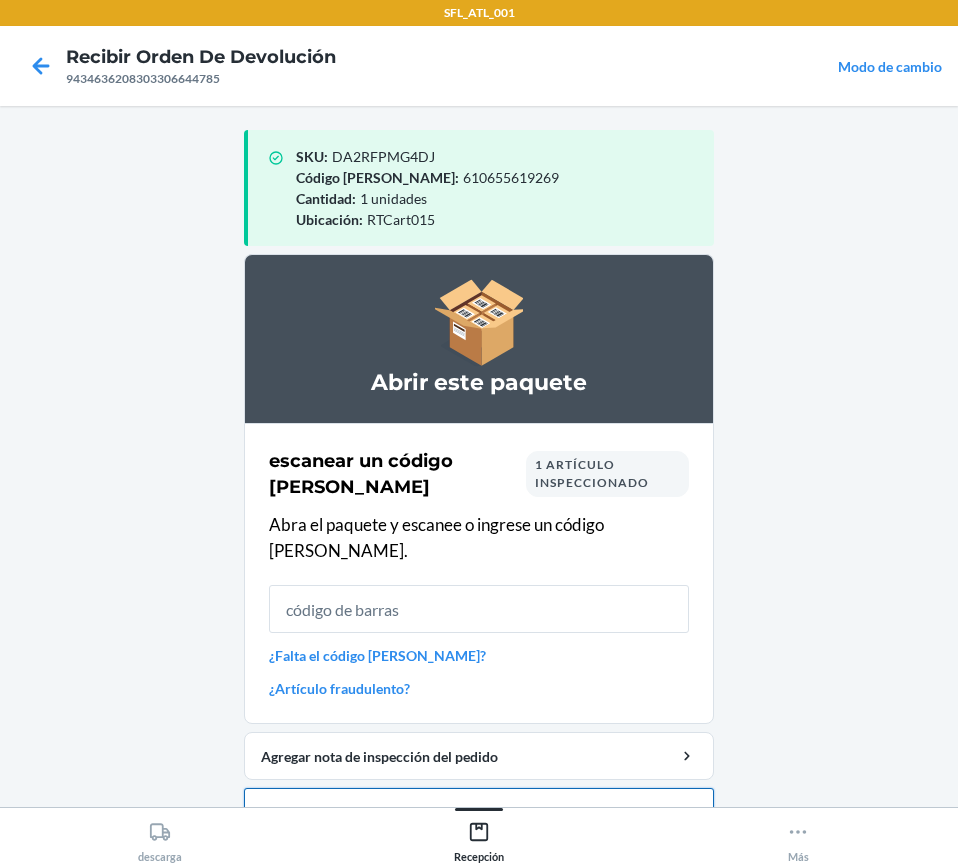 click on "Cerrar orden de devolución" at bounding box center (479, 812) 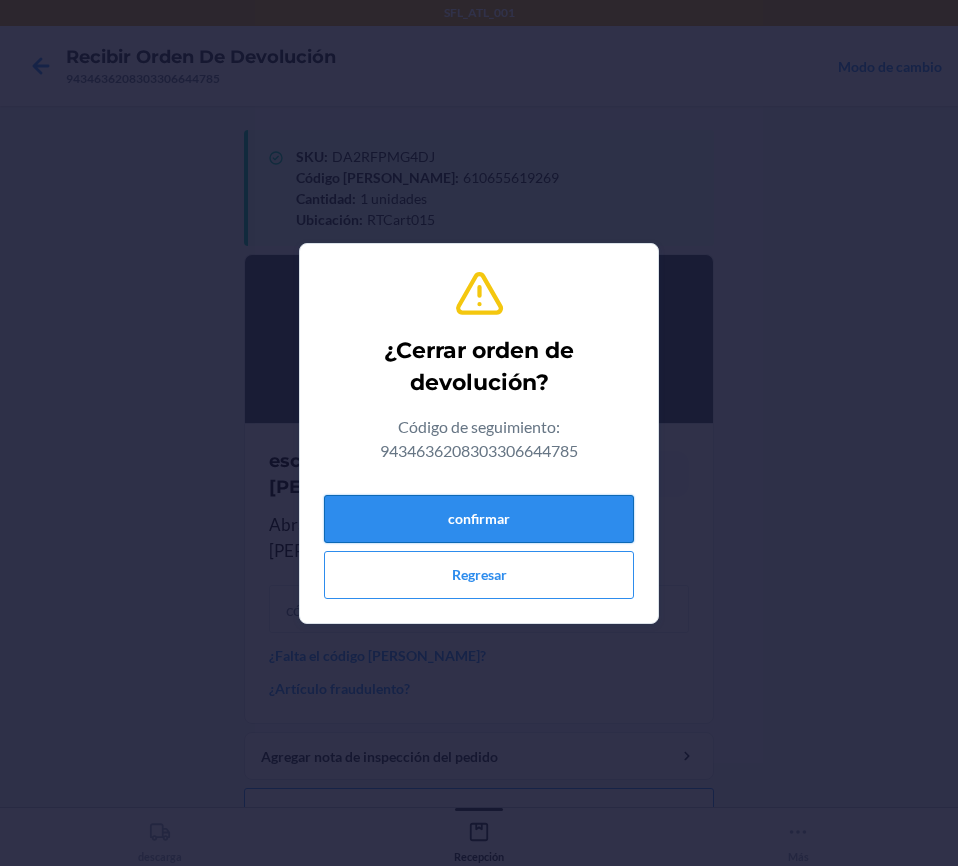 click on "confirmar" at bounding box center (479, 519) 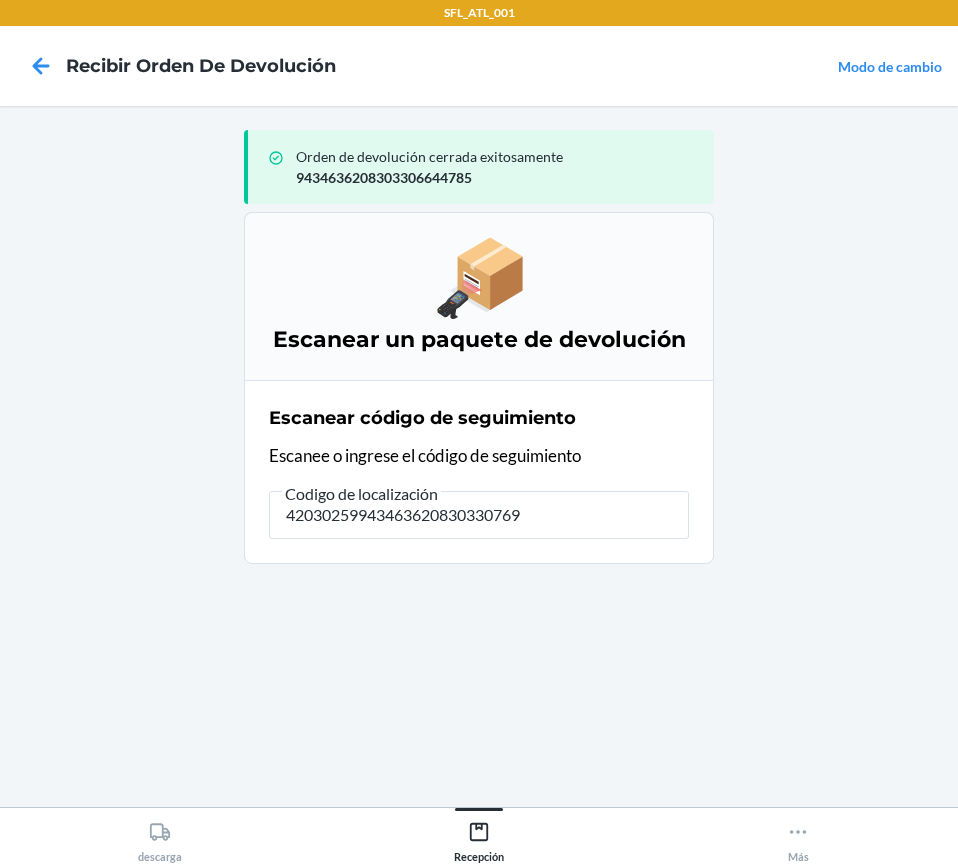 type on "420302599434636208303307694" 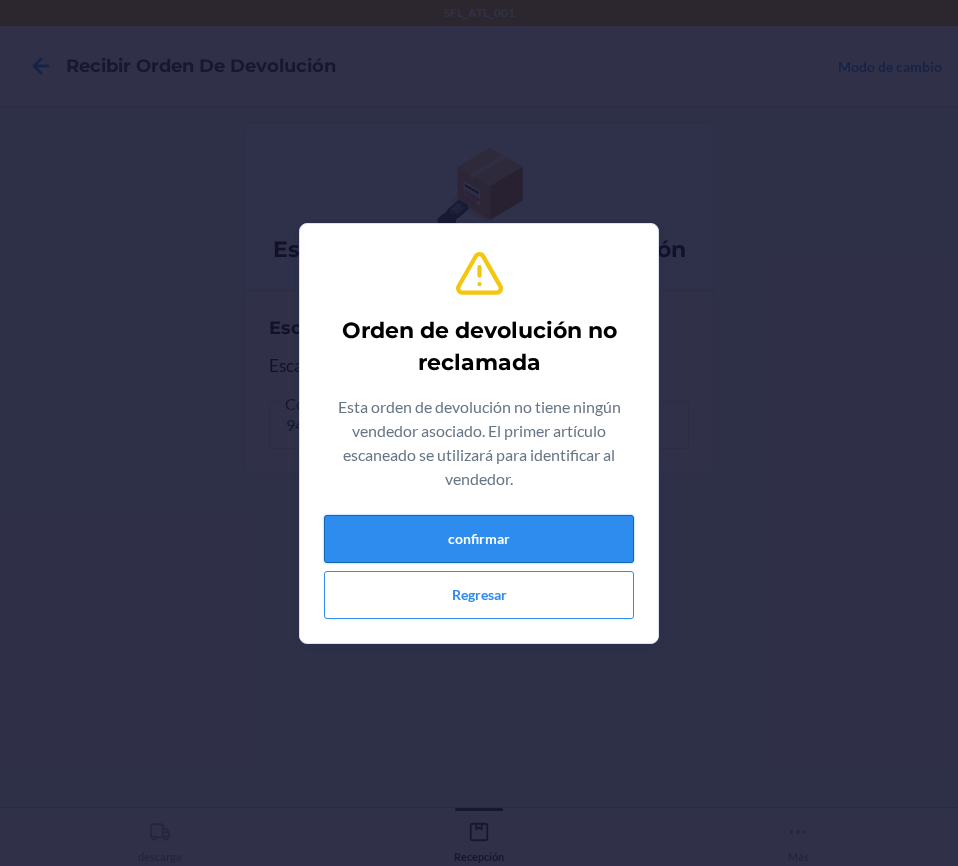 click on "confirmar" at bounding box center [479, 539] 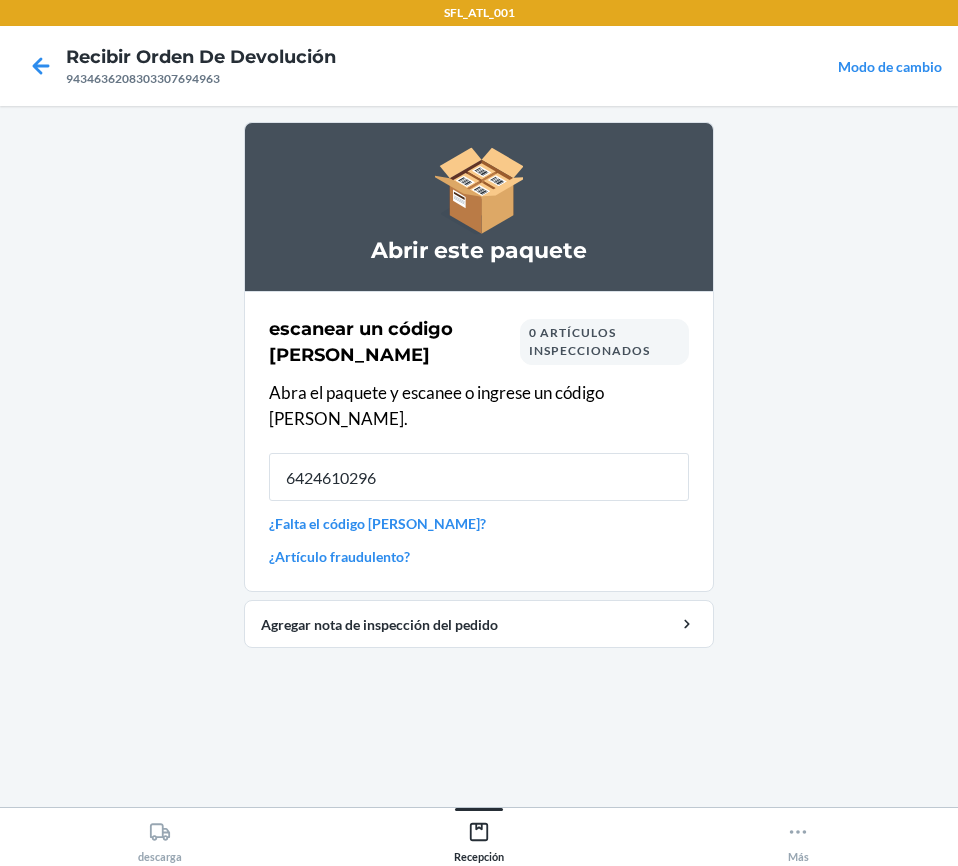 type on "64246102965" 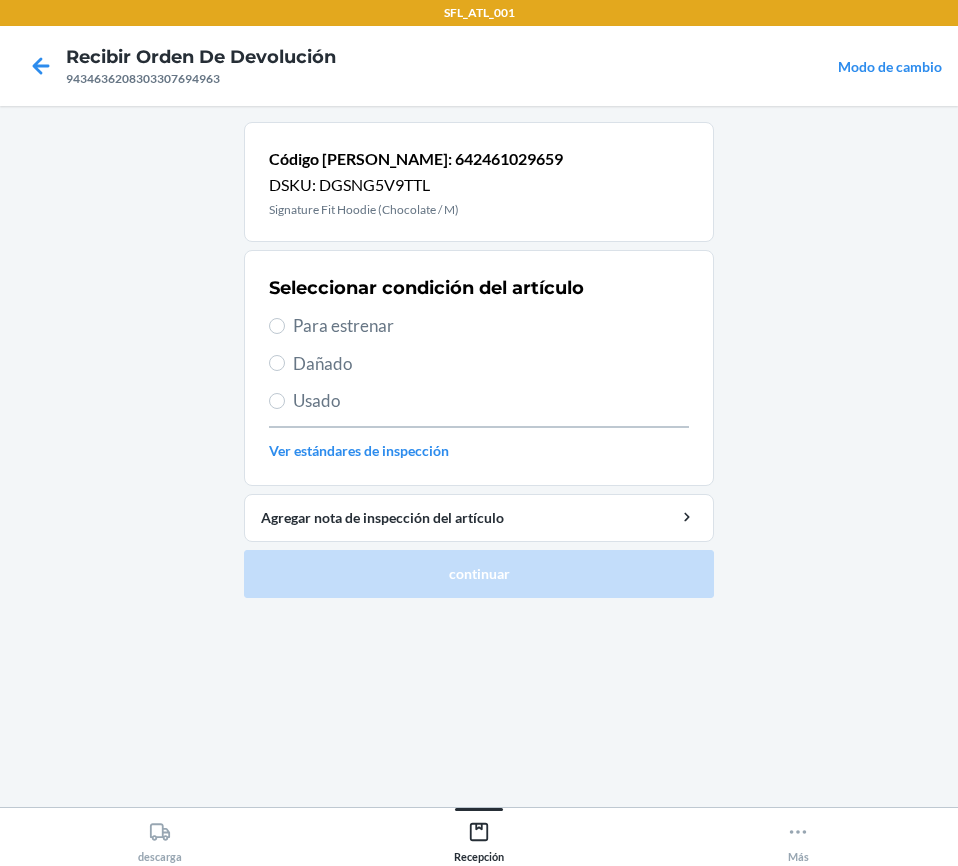 click on "Para estrenar" at bounding box center (479, 326) 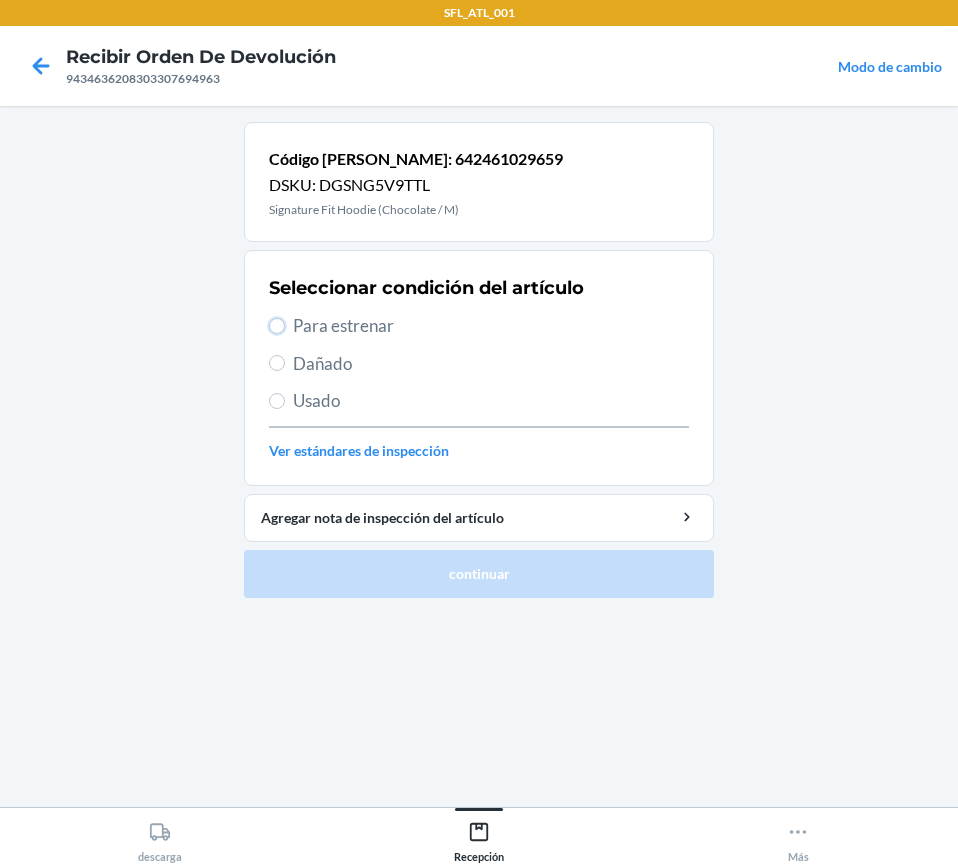 click on "Para estrenar" at bounding box center [277, 326] 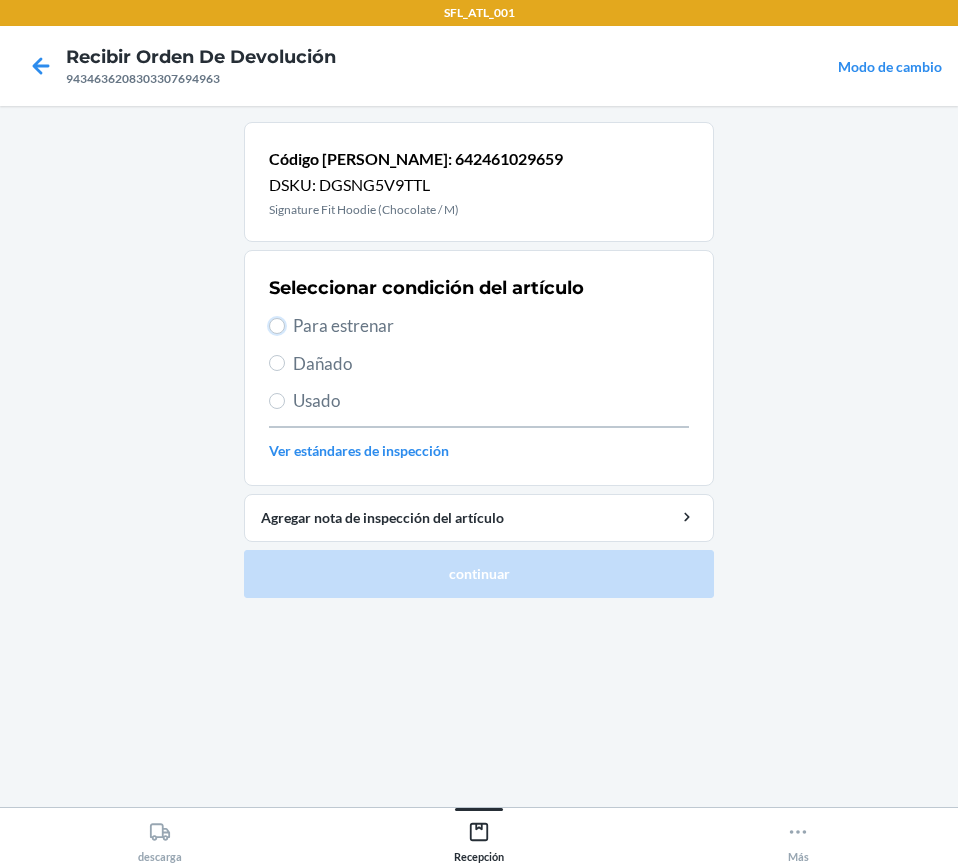 radio on "true" 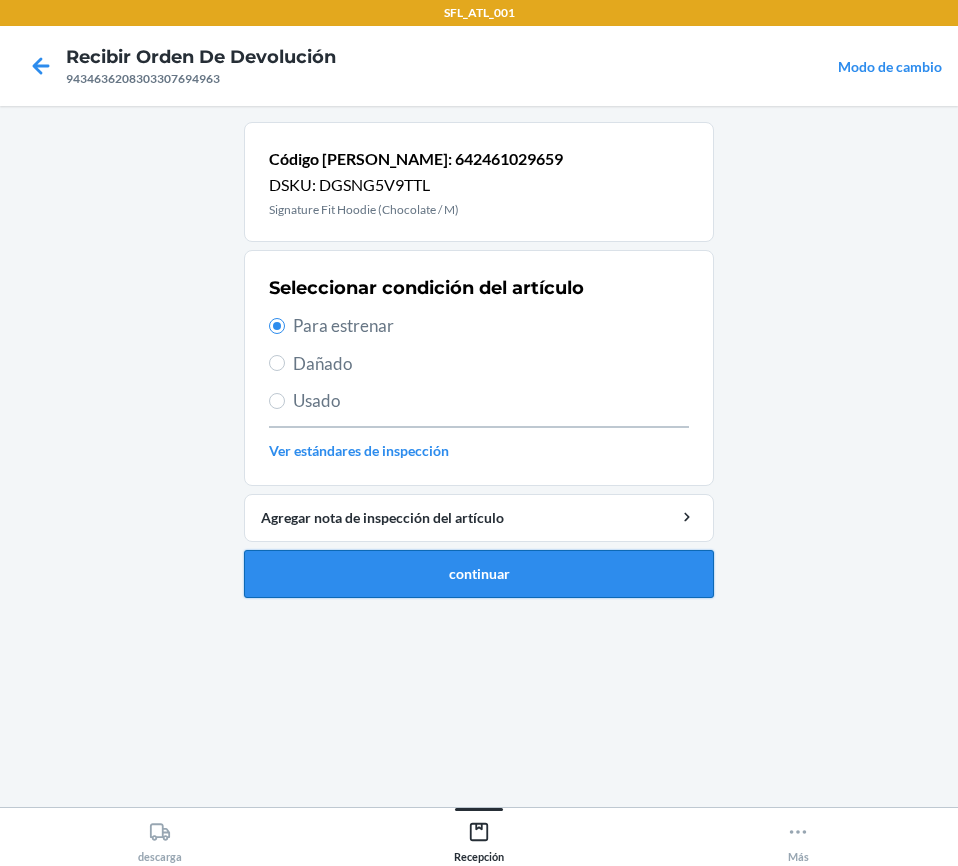 click on "continuar" at bounding box center [479, 574] 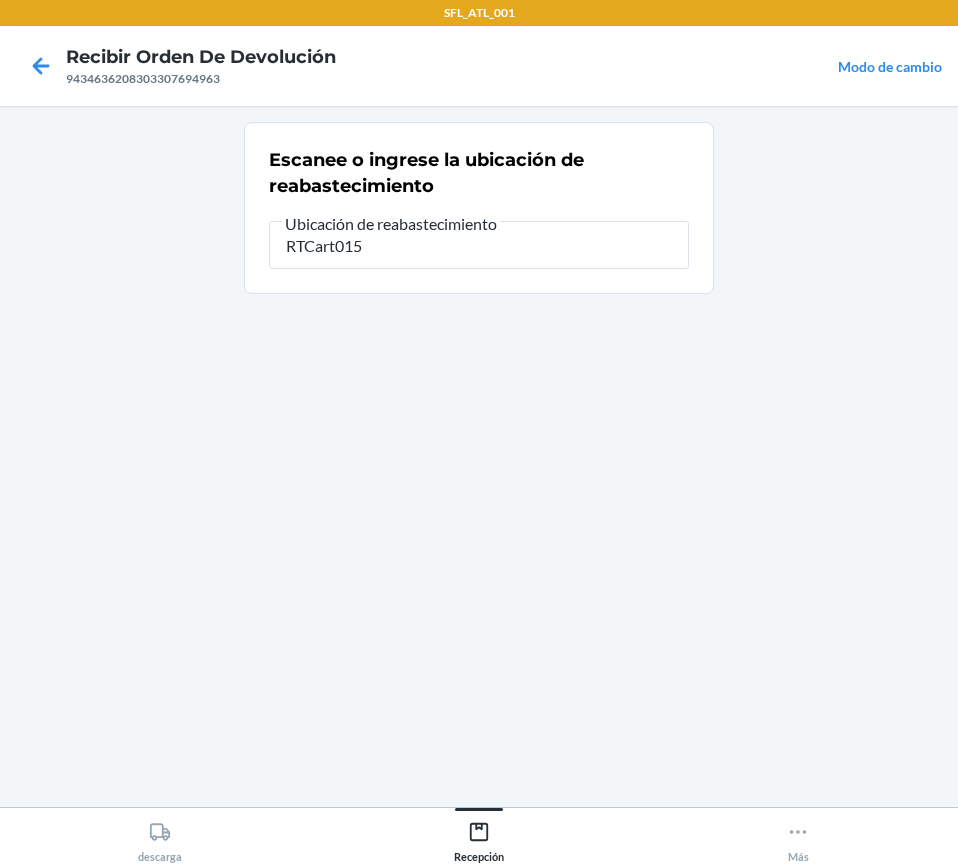 type on "RTCart015" 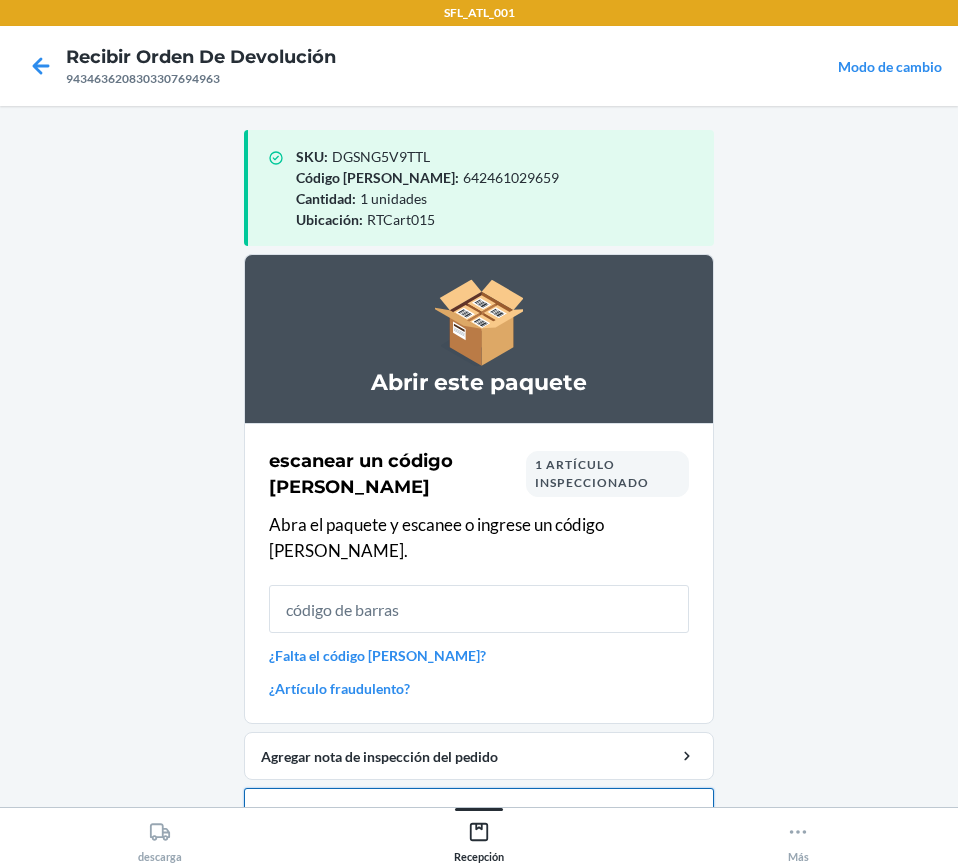 click on "Cerrar orden de devolución" at bounding box center (479, 812) 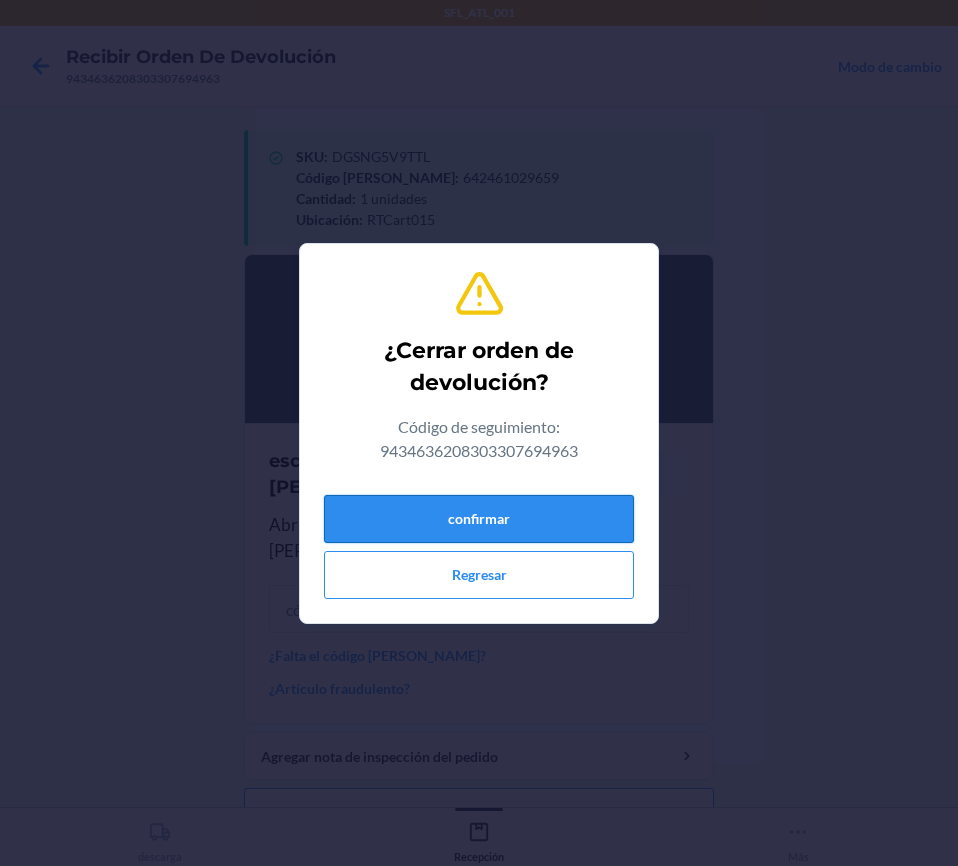 click on "confirmar" at bounding box center [479, 519] 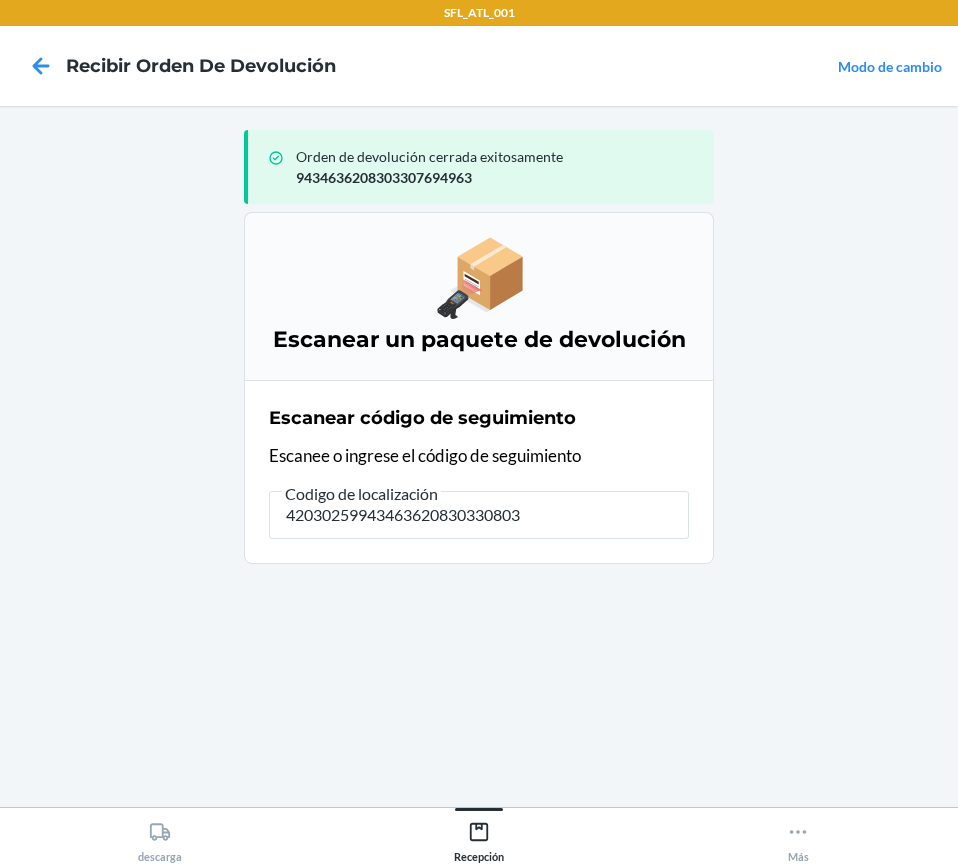 type on "420302599434636208303308034" 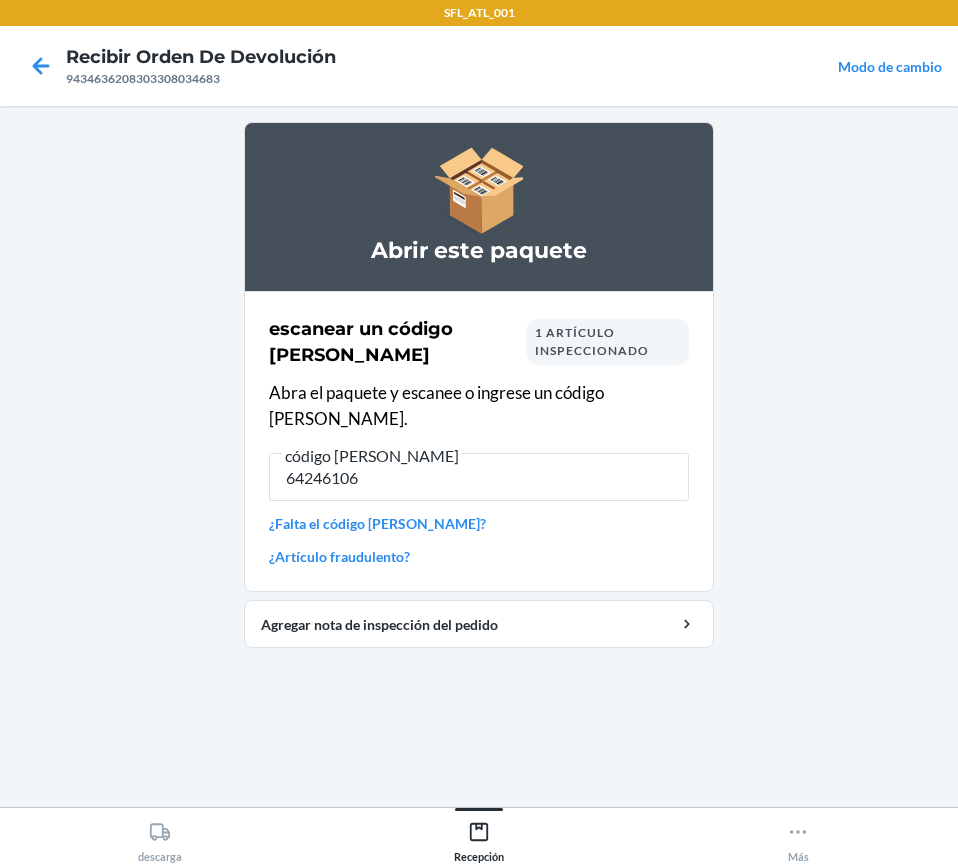 type on "642461061" 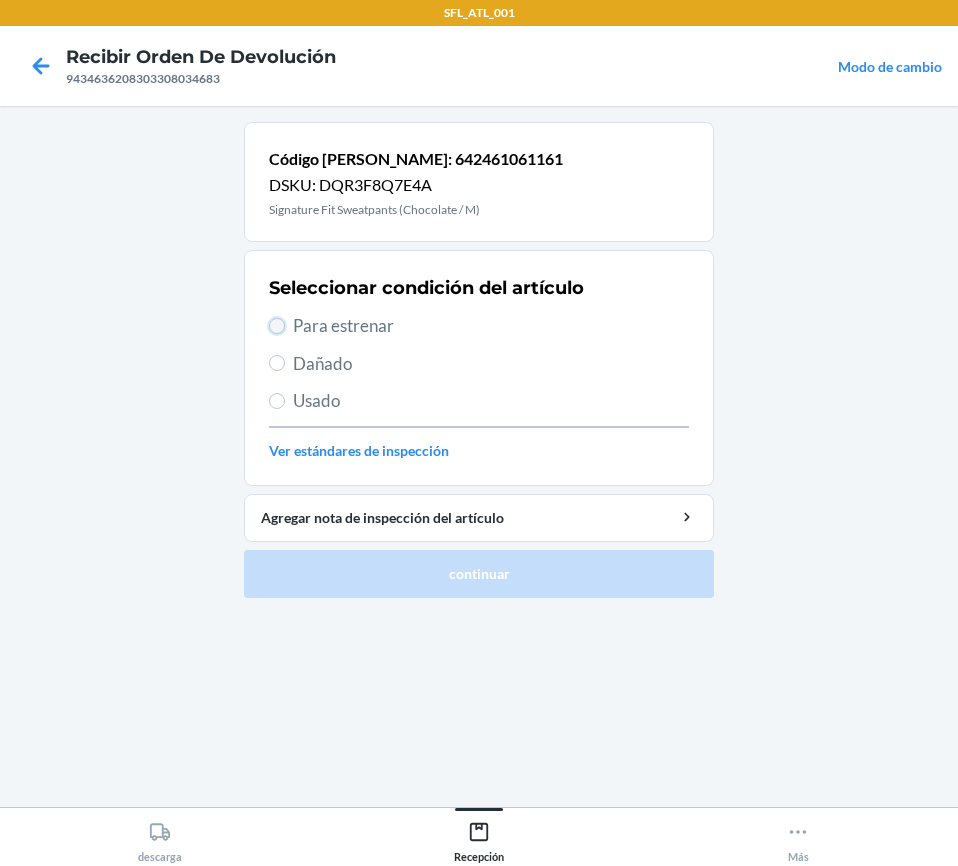 click on "Para estrenar" at bounding box center (277, 326) 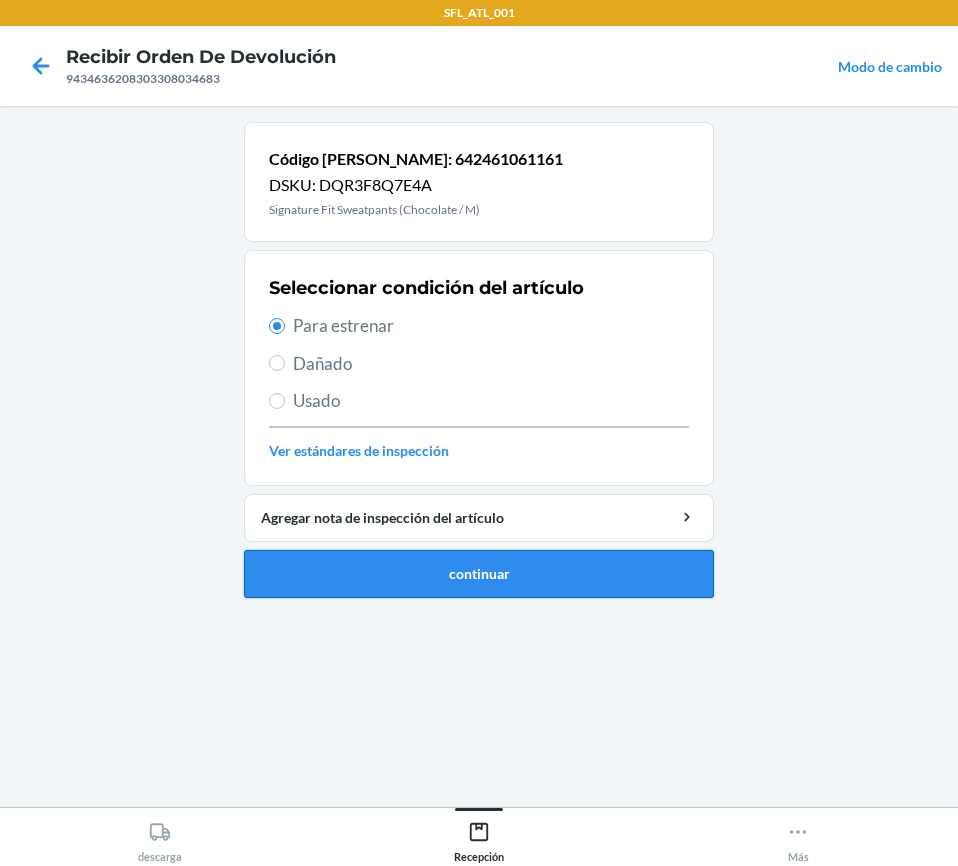 click on "continuar" at bounding box center (479, 574) 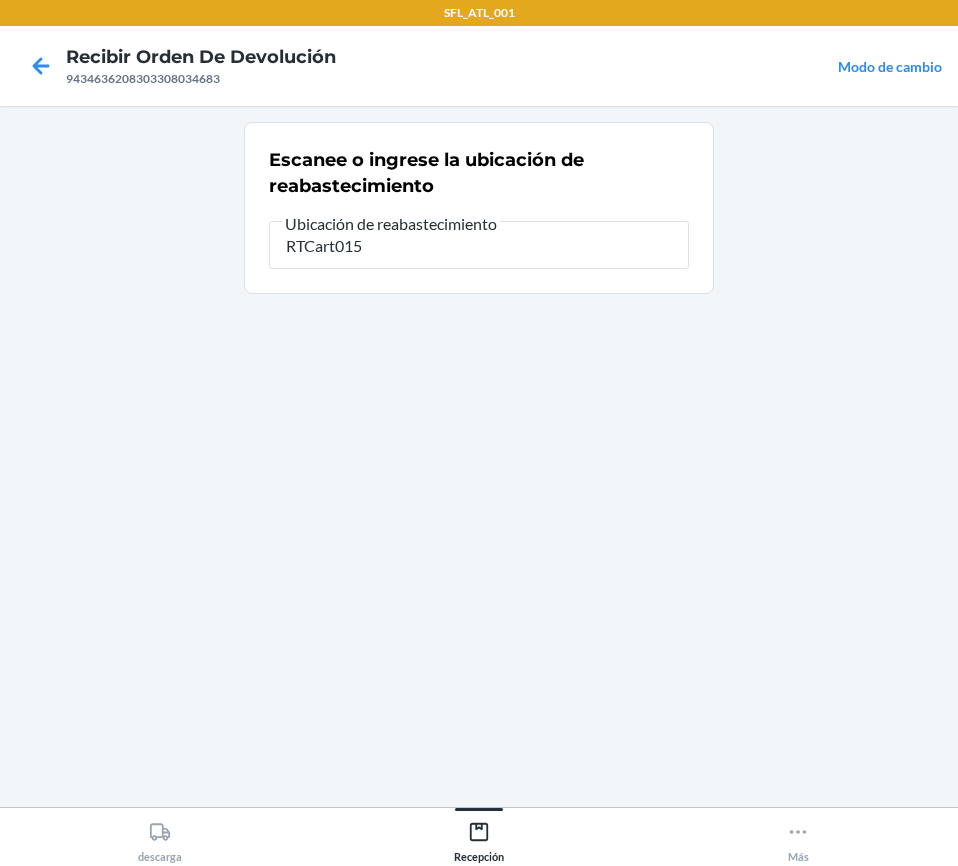 type on "RTCart015" 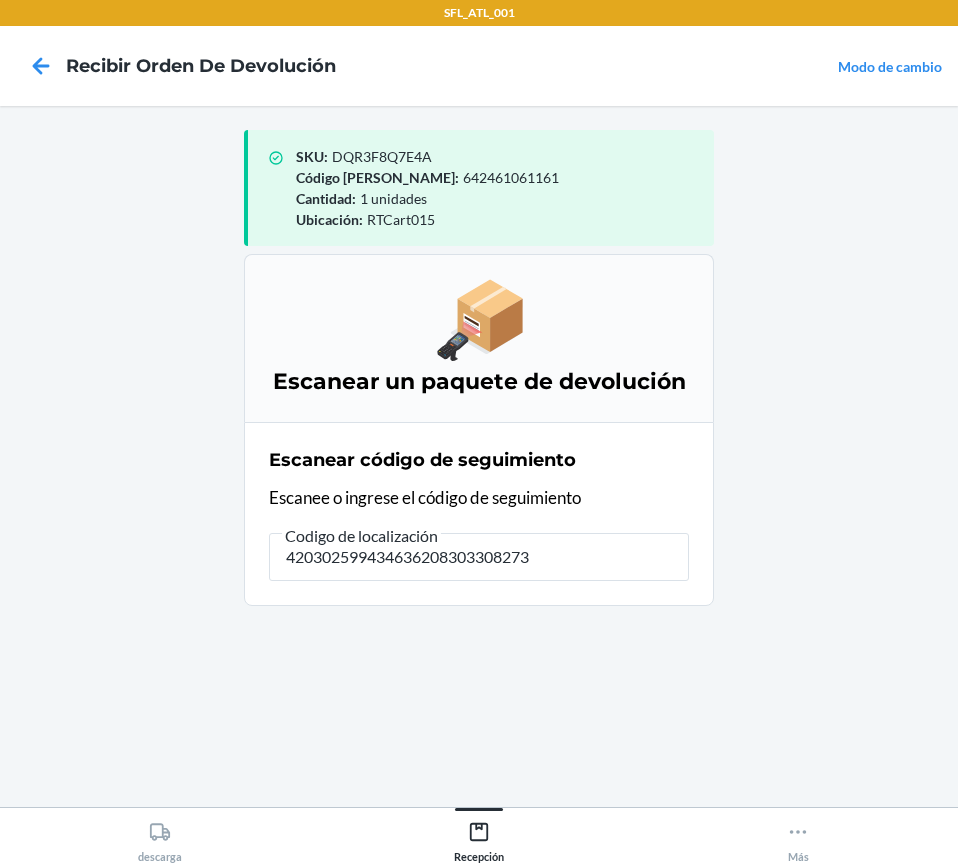 type on "4203025994346362083033082739" 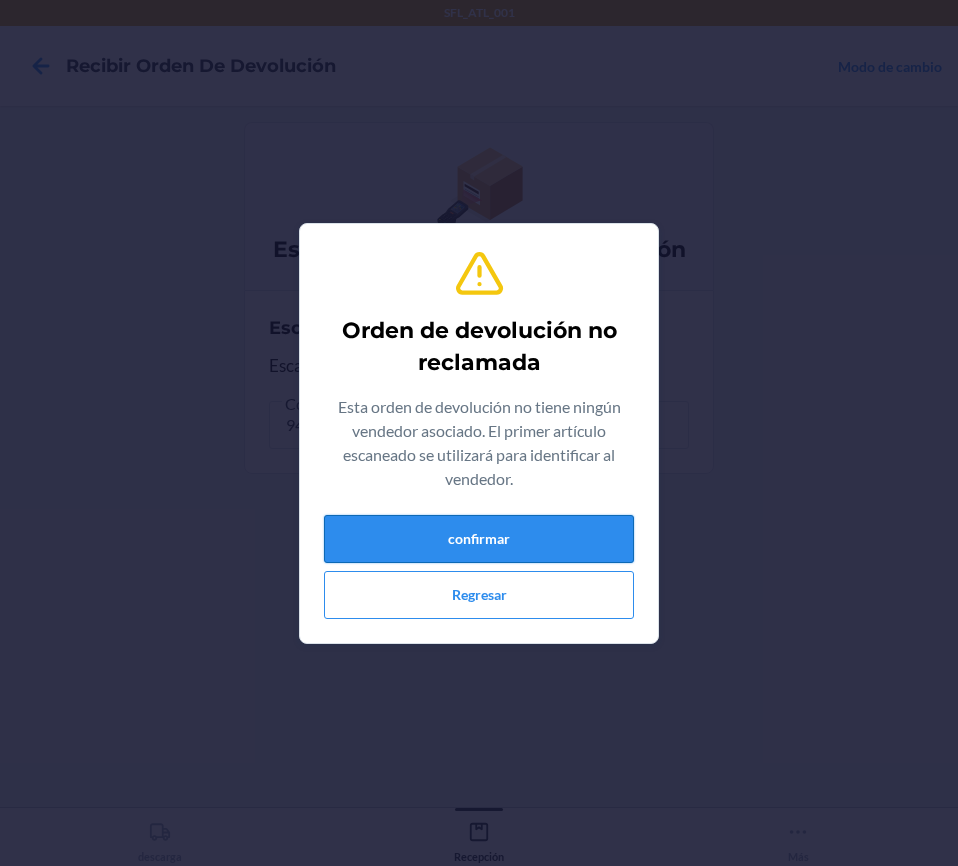 click on "confirmar" at bounding box center [479, 539] 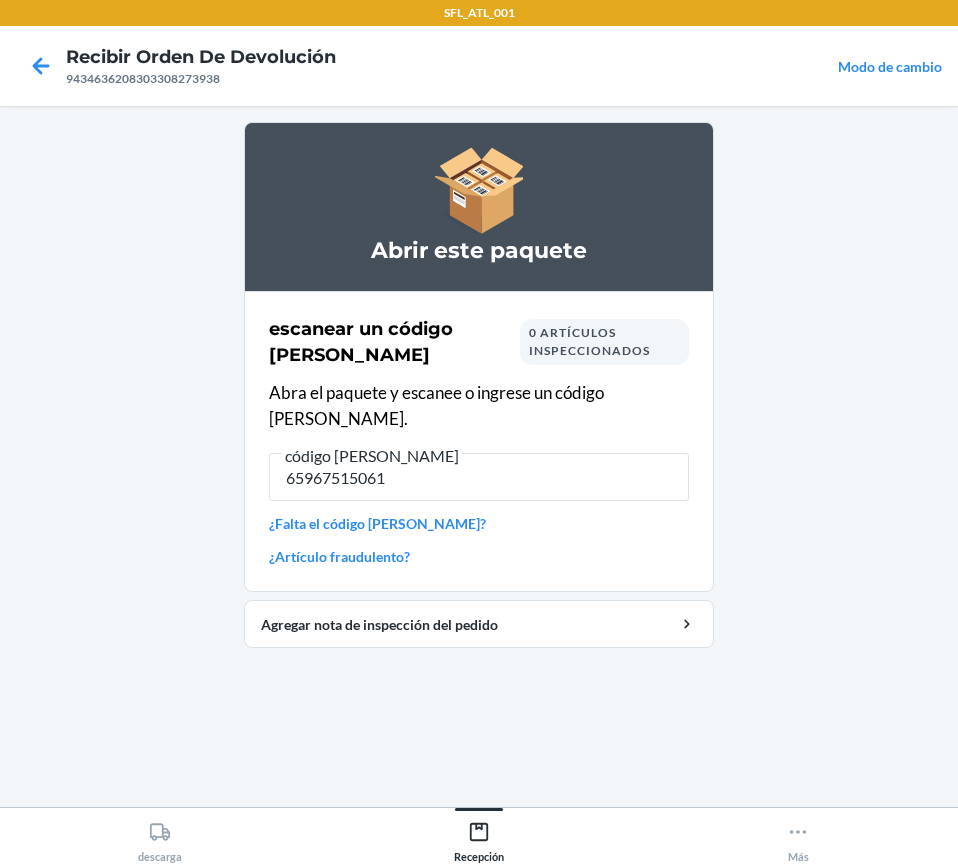 type on "659675150611" 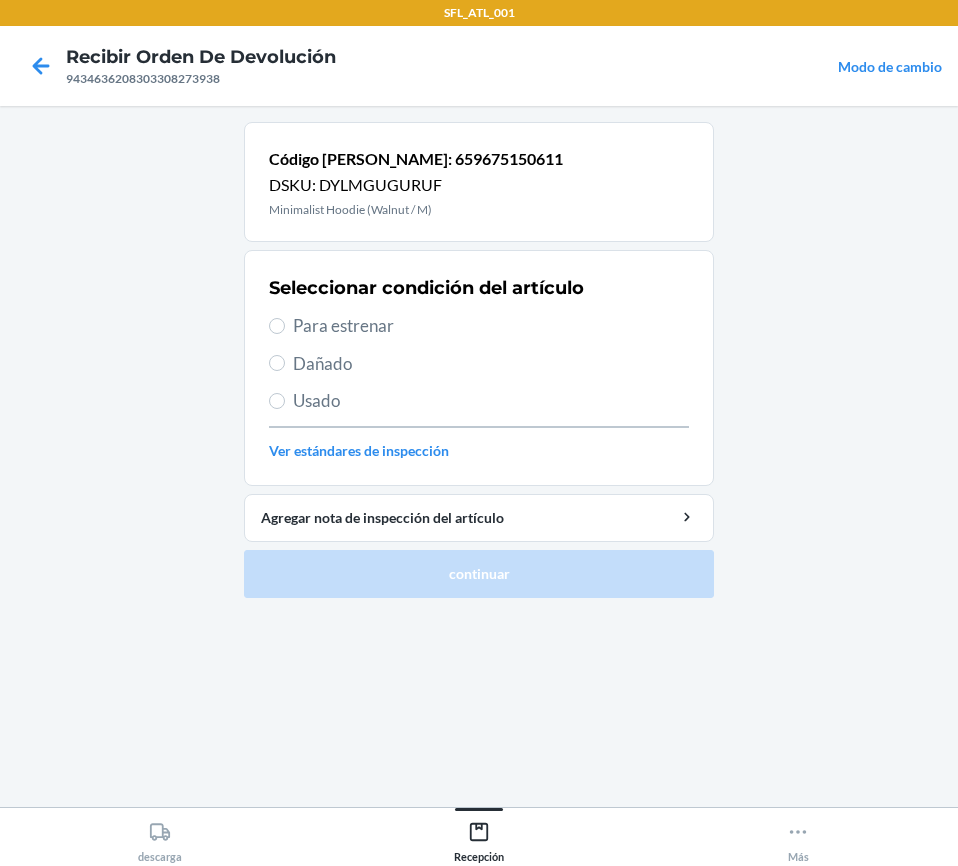 click on "Para estrenar" at bounding box center [479, 326] 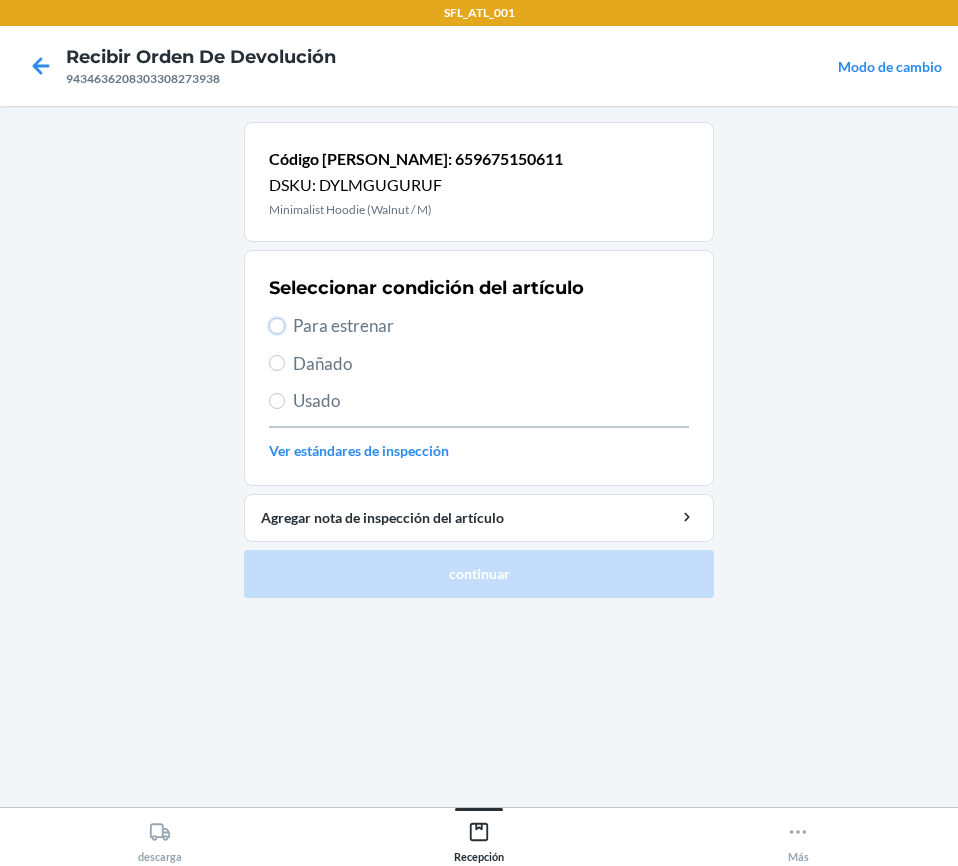 click on "Para estrenar" at bounding box center (277, 326) 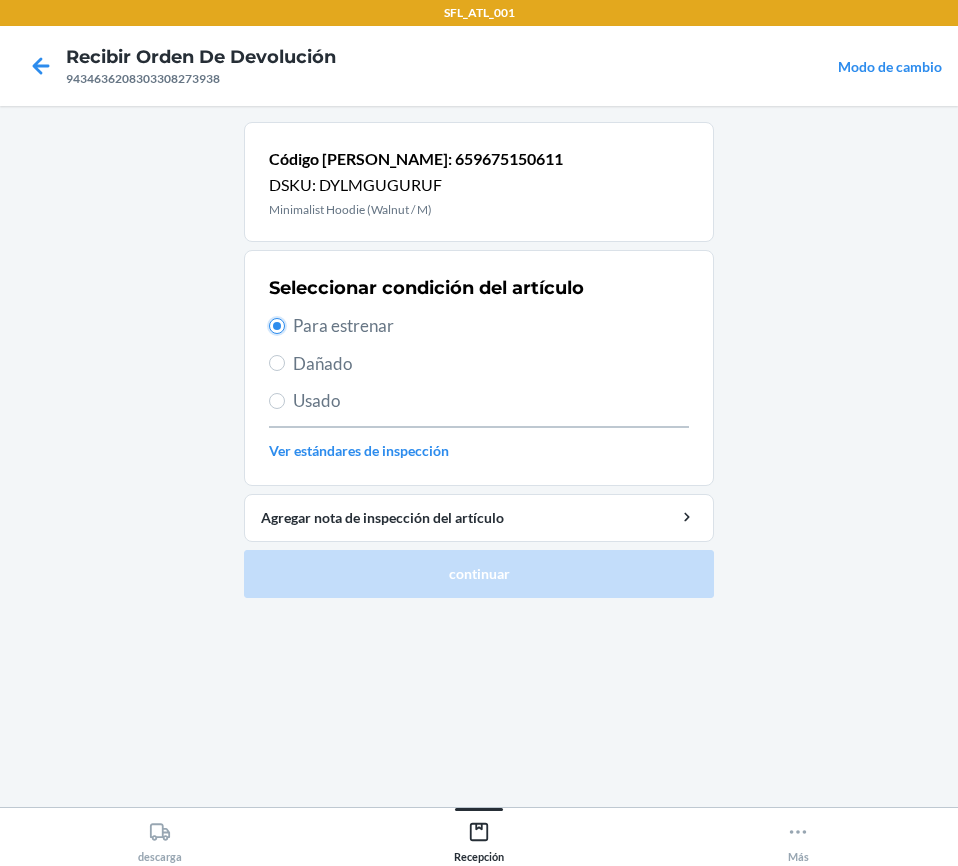 radio on "true" 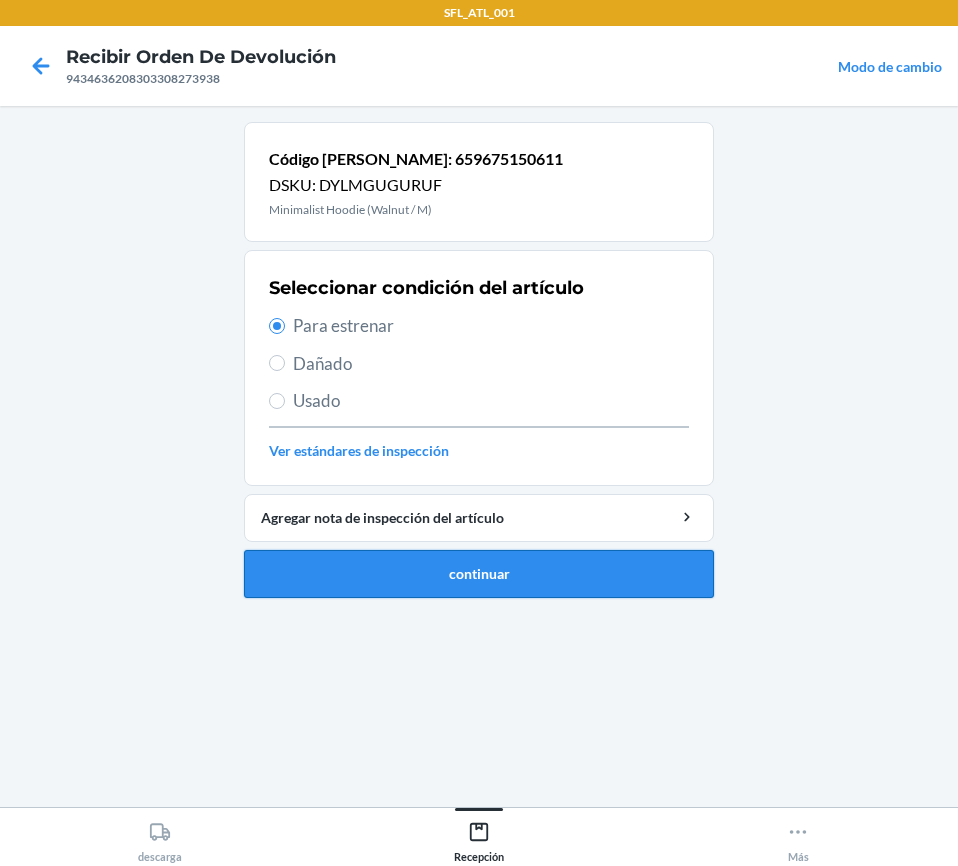 click on "continuar" at bounding box center [479, 574] 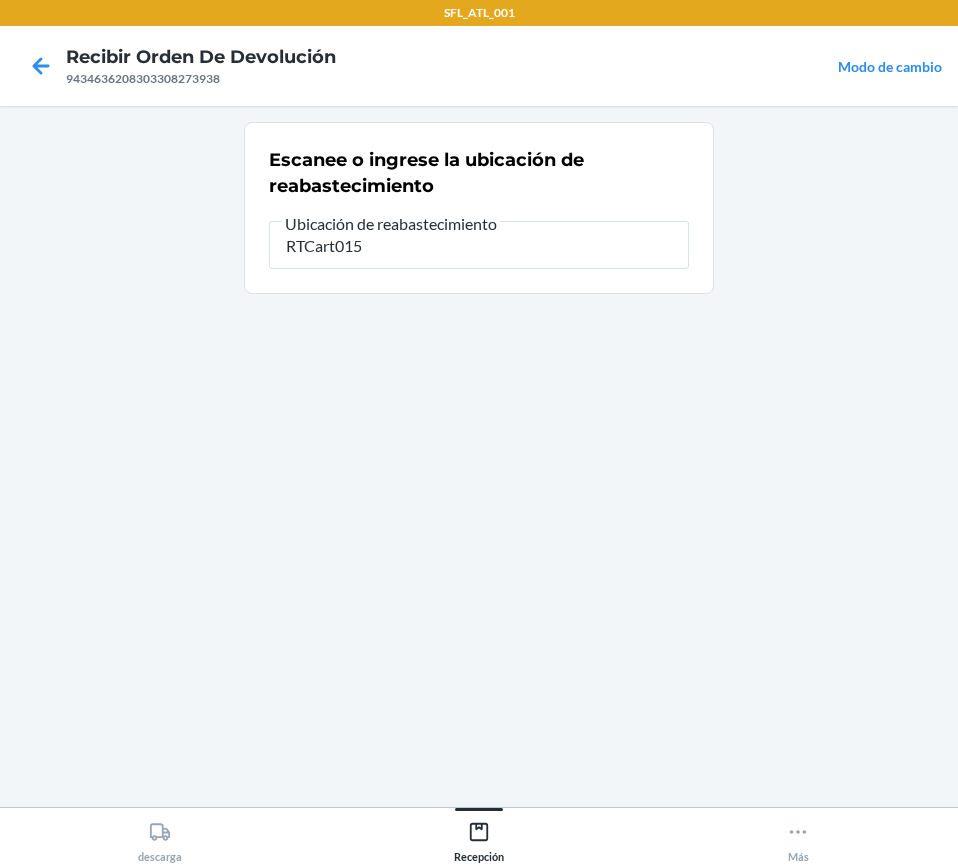 type on "RTCart015" 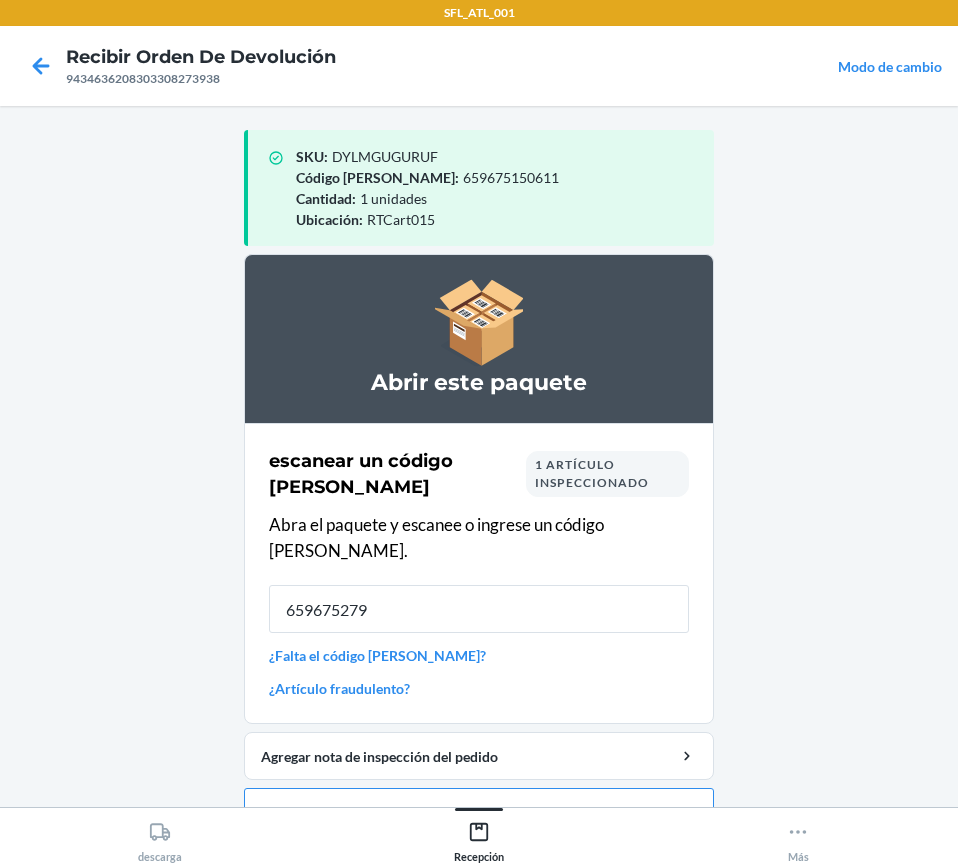type on "6596752794" 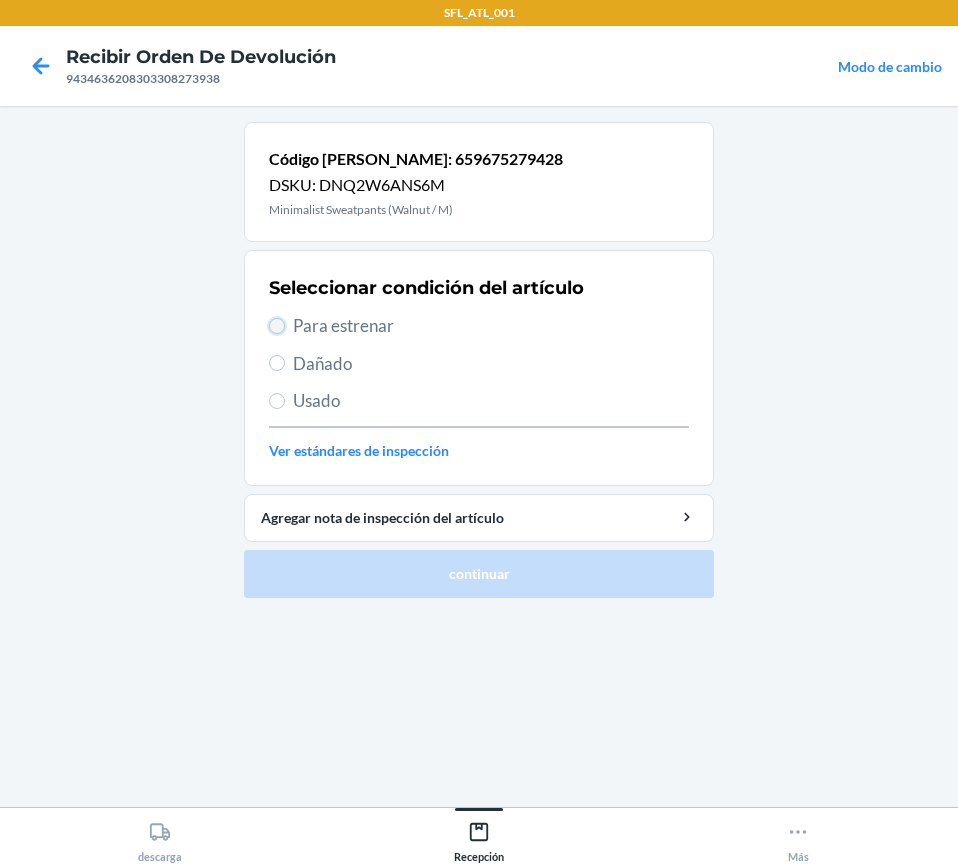 click on "Para estrenar" at bounding box center (277, 326) 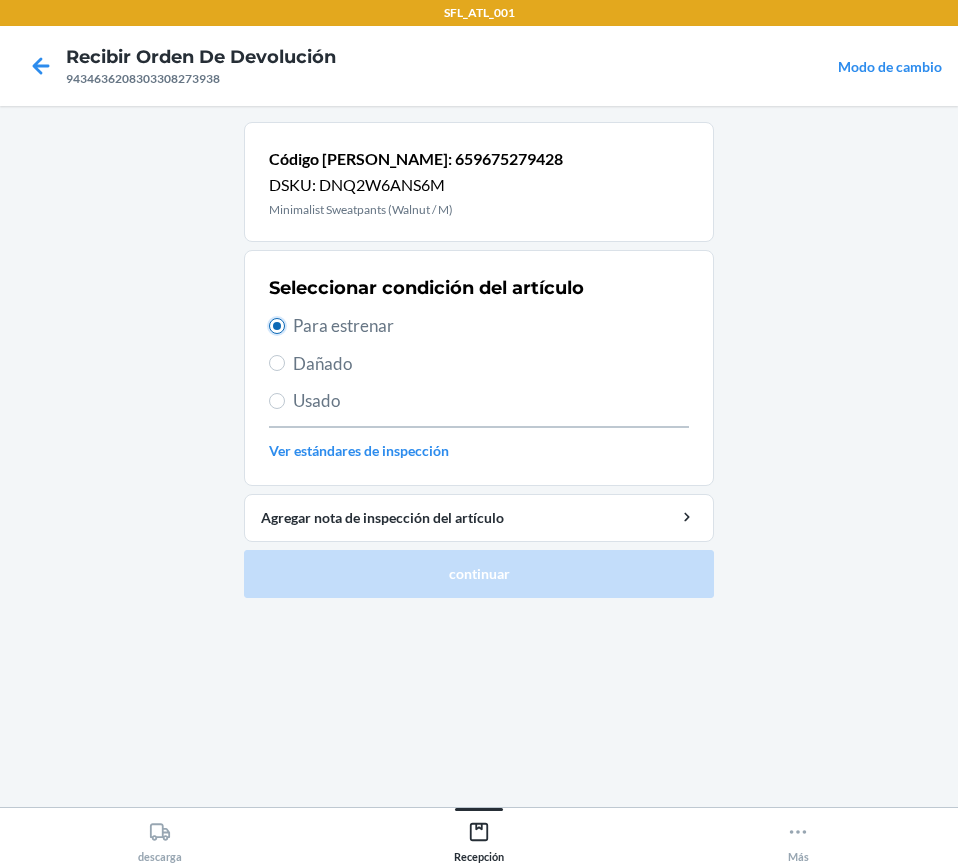 radio on "true" 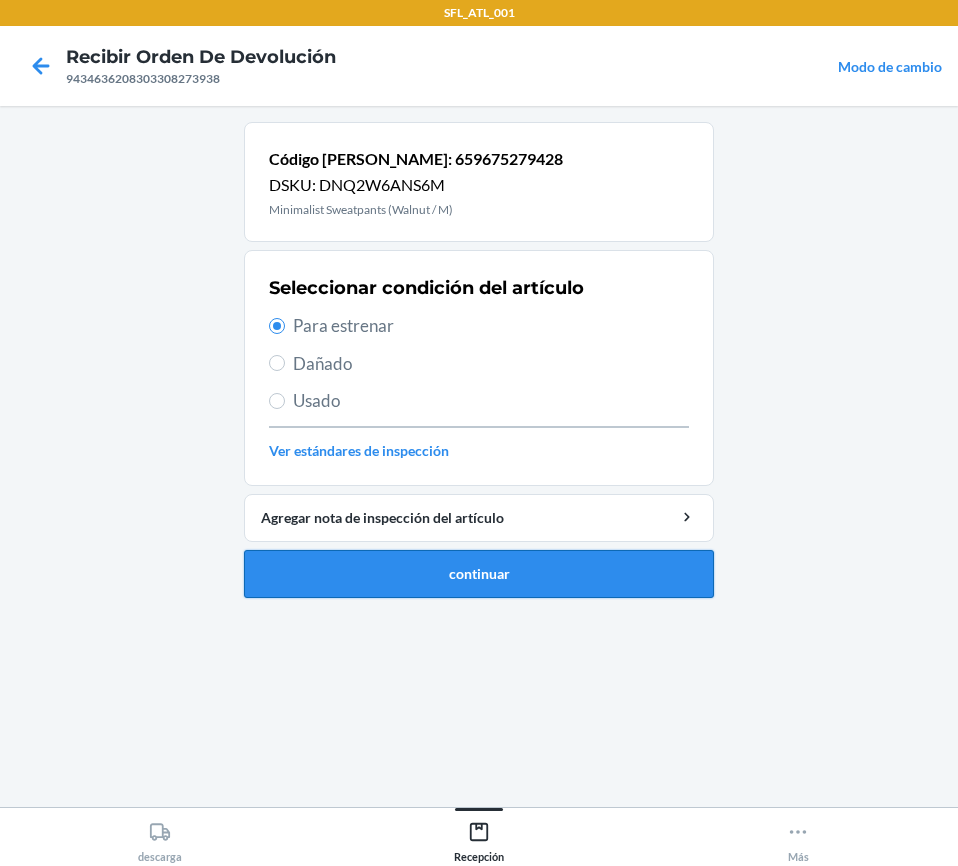 click on "continuar" at bounding box center [479, 574] 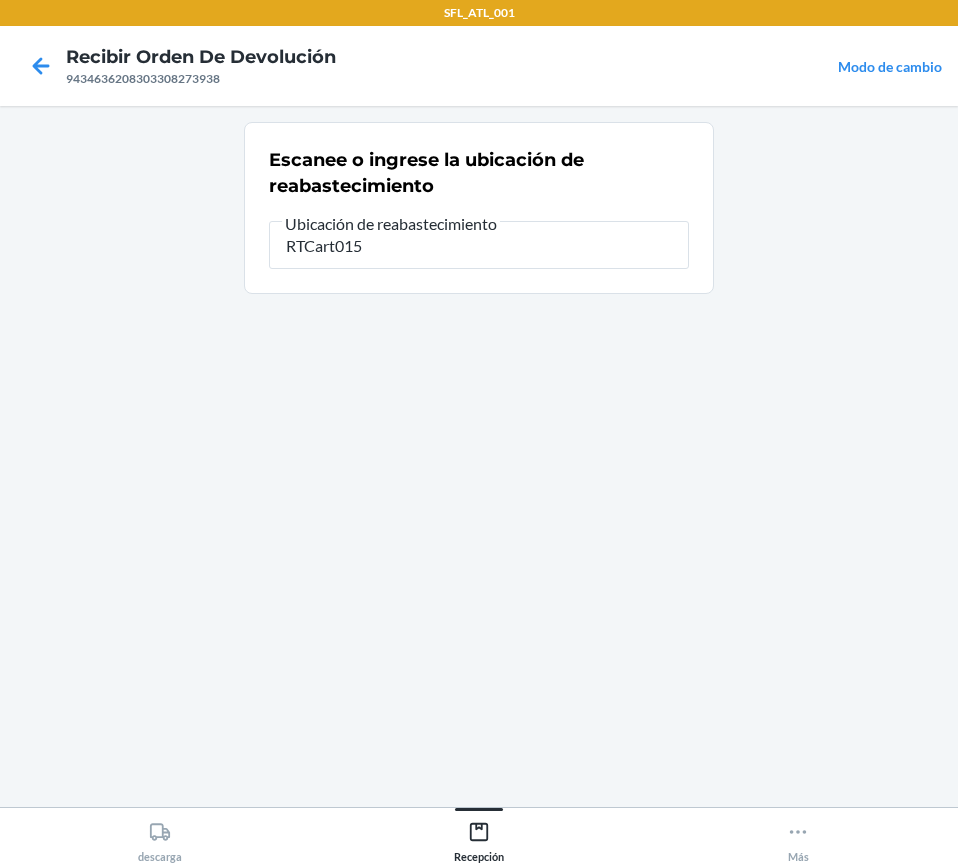 type on "RTCart015" 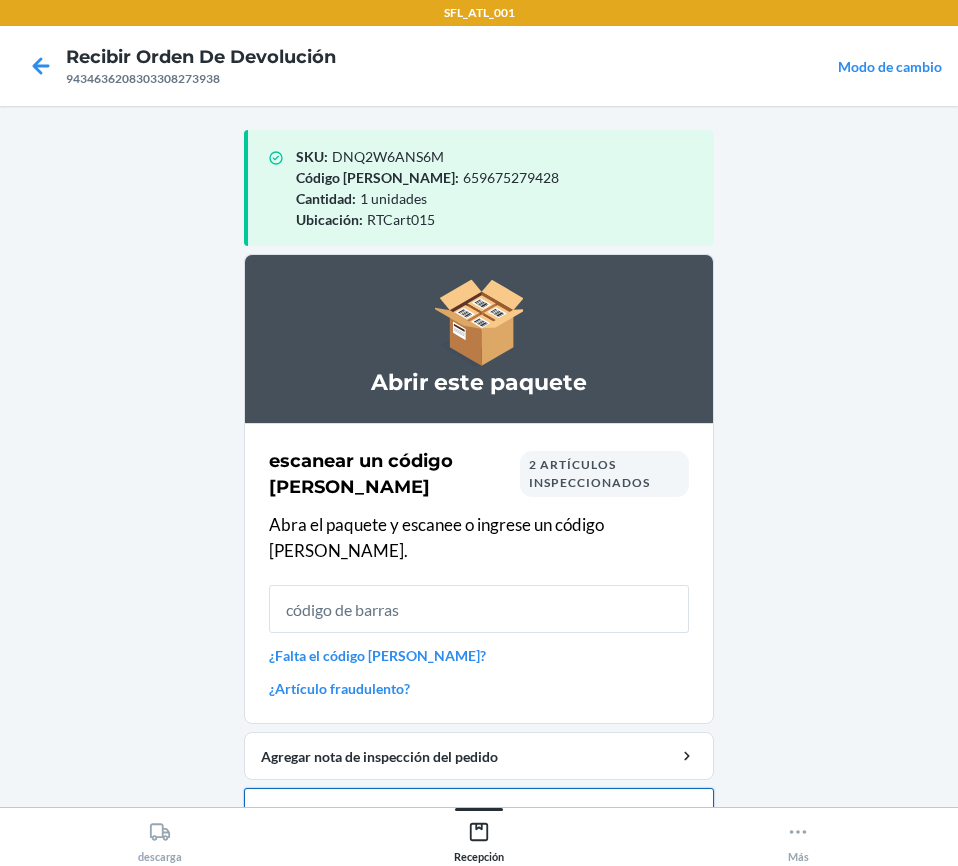 click on "Cerrar orden de devolución" at bounding box center [479, 812] 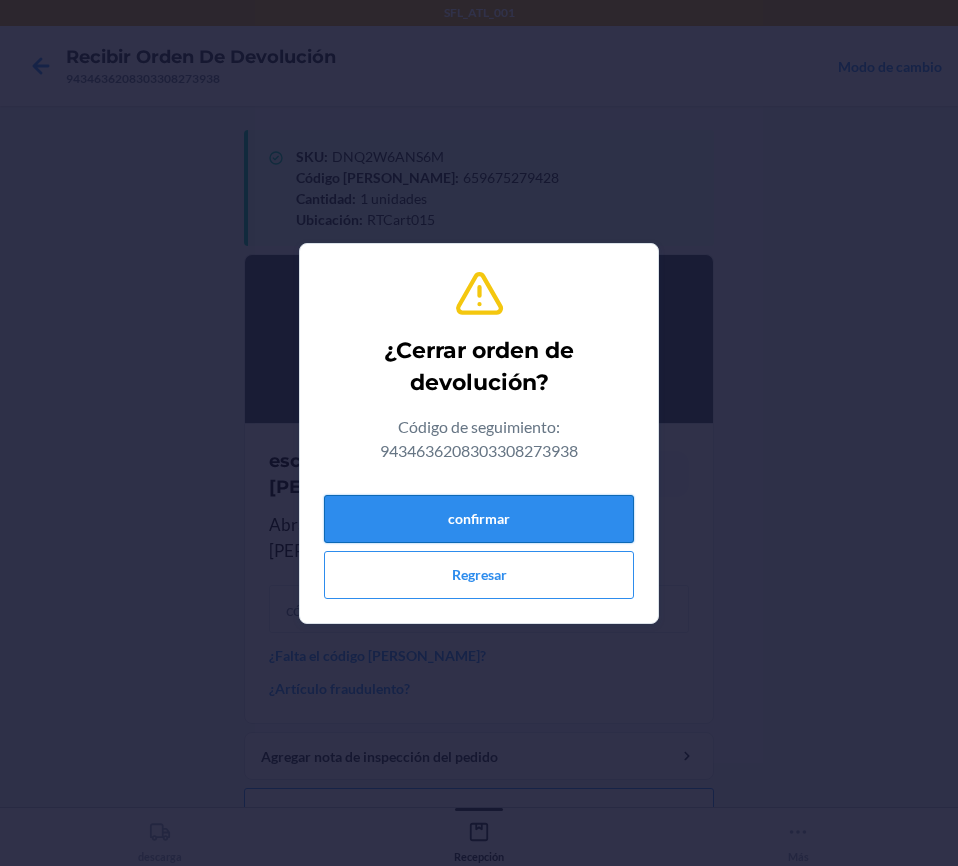 click on "confirmar" at bounding box center [479, 519] 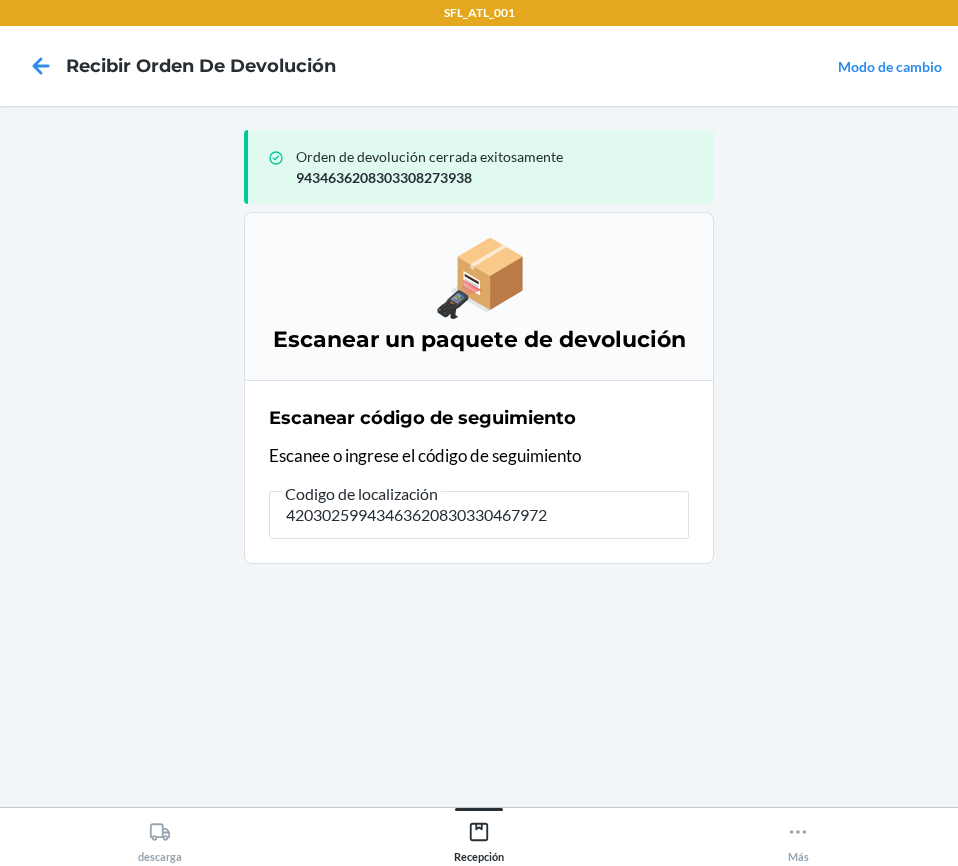 type on "420302599434636208303304679727" 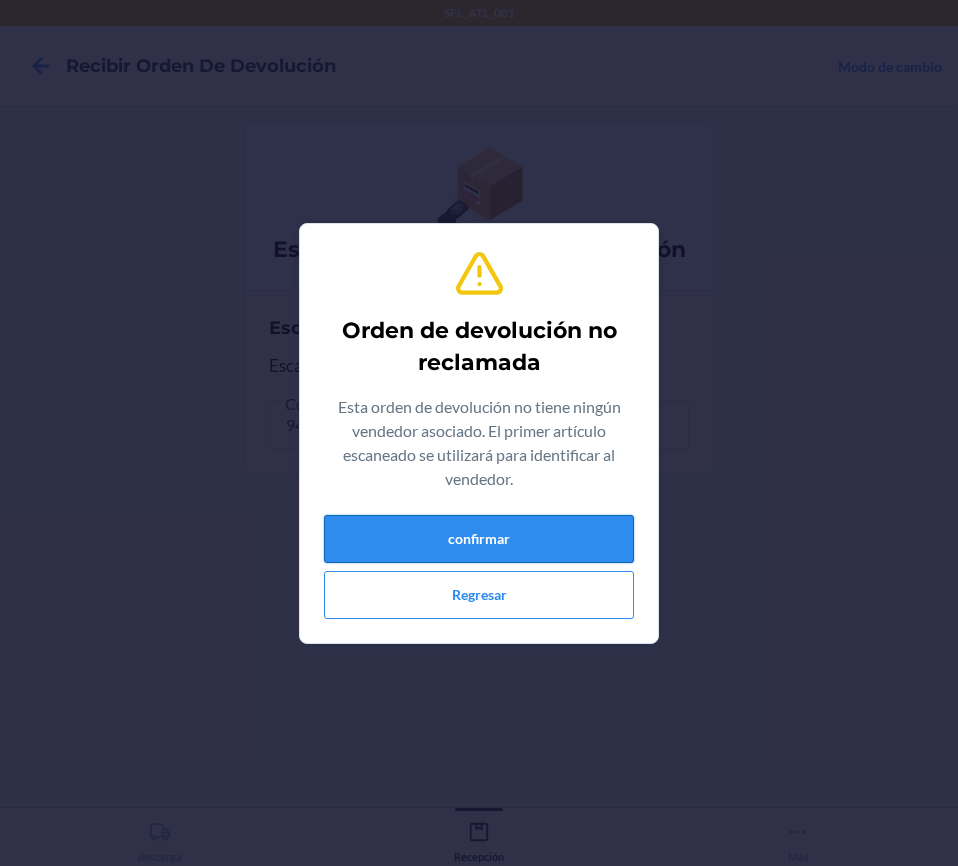 click on "confirmar" at bounding box center (479, 539) 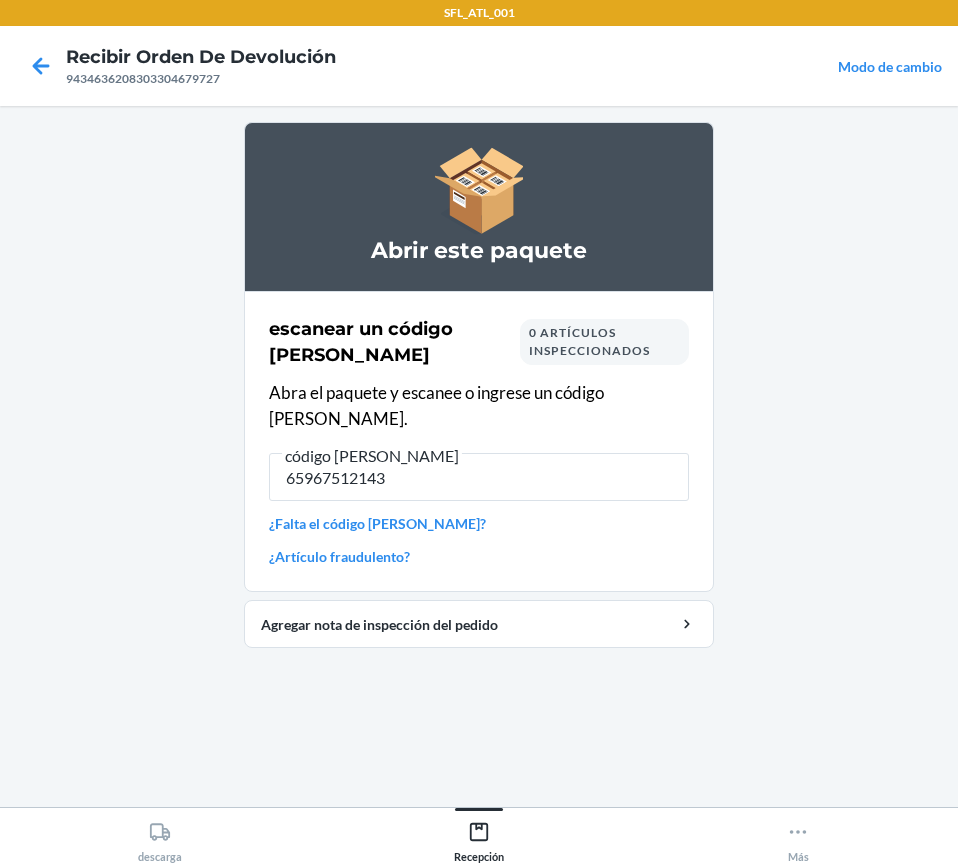 type on "659675121437" 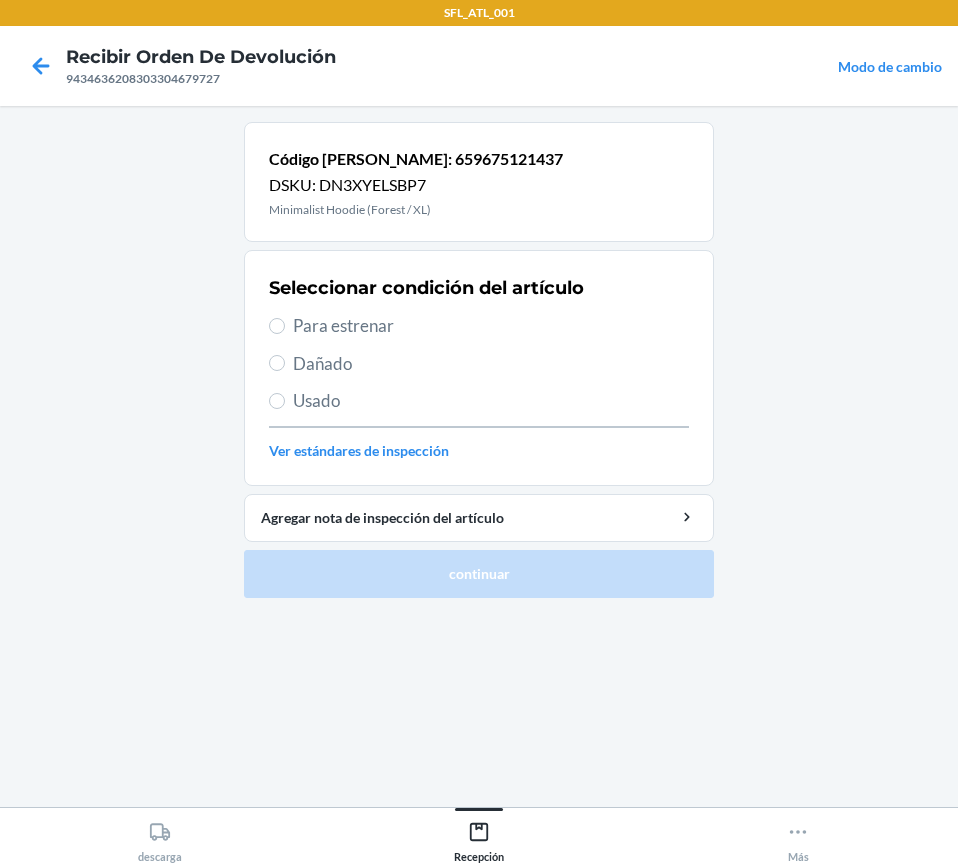 drag, startPoint x: 273, startPoint y: 317, endPoint x: 369, endPoint y: 453, distance: 166.46922 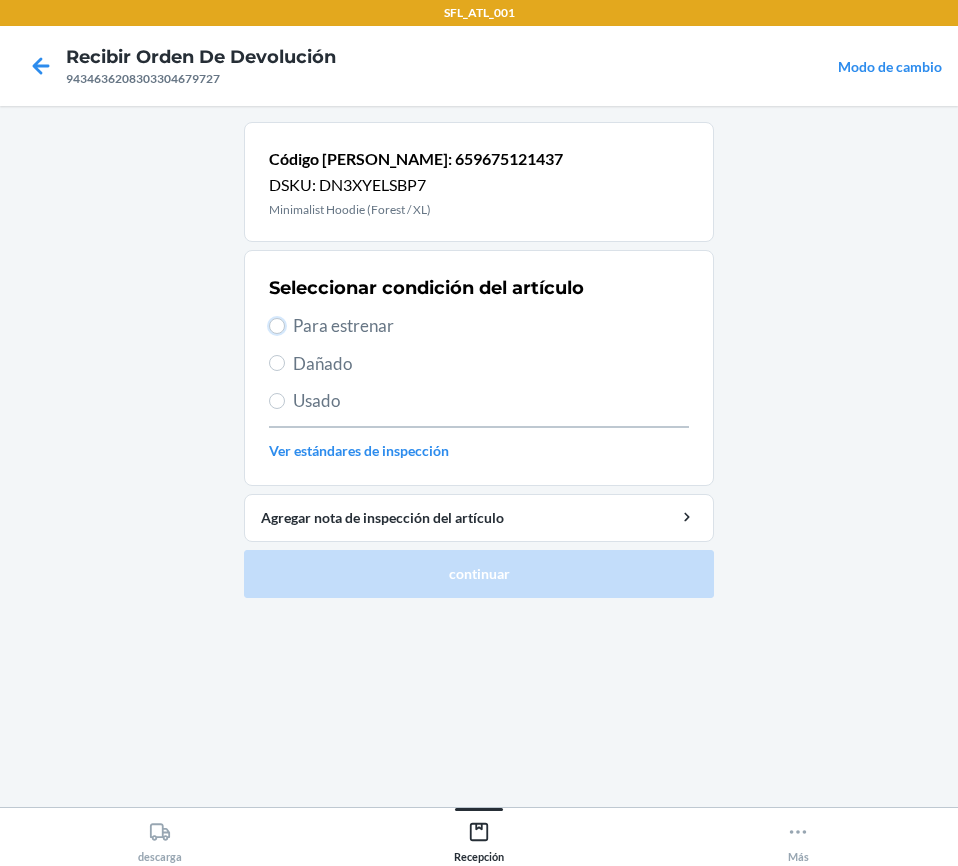 radio on "true" 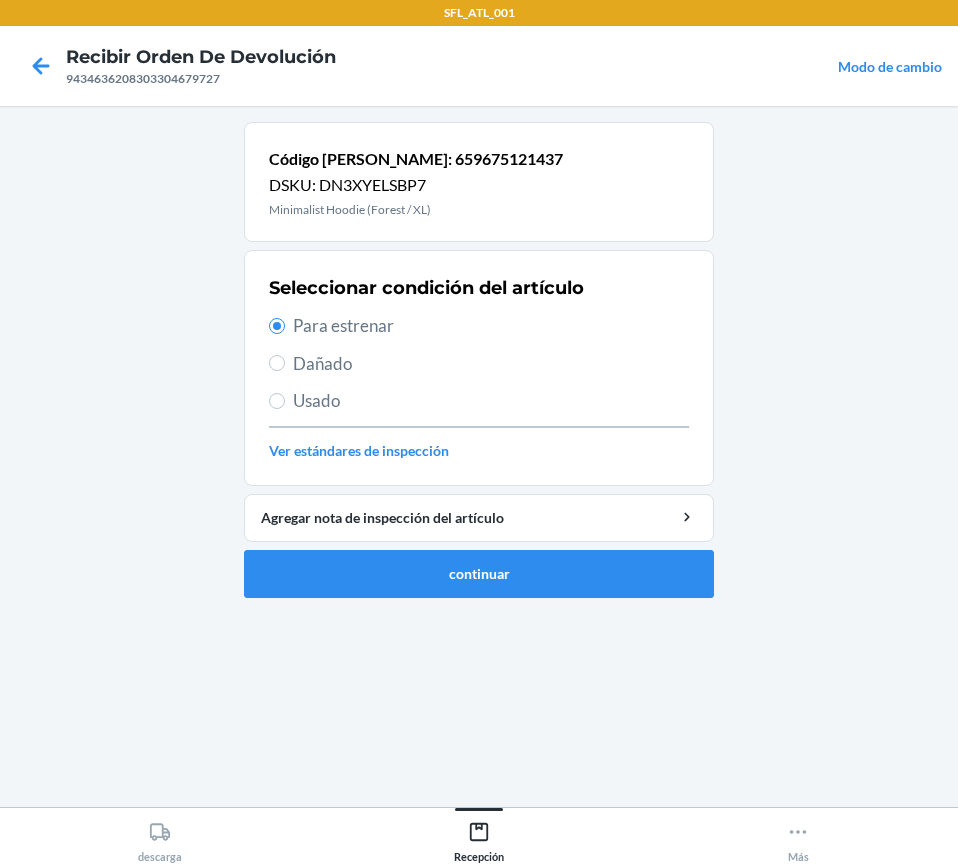 click on "Código [PERSON_NAME]: 659675121437 DSKU: DN3XYELSBP7 Minimalist Hoodie (Forest / XL) Seleccionar condición del artículo Para estrenar Dañado Usado Ver estándares de inspección Agregar nota de inspección del artículo continuar" at bounding box center (479, 368) 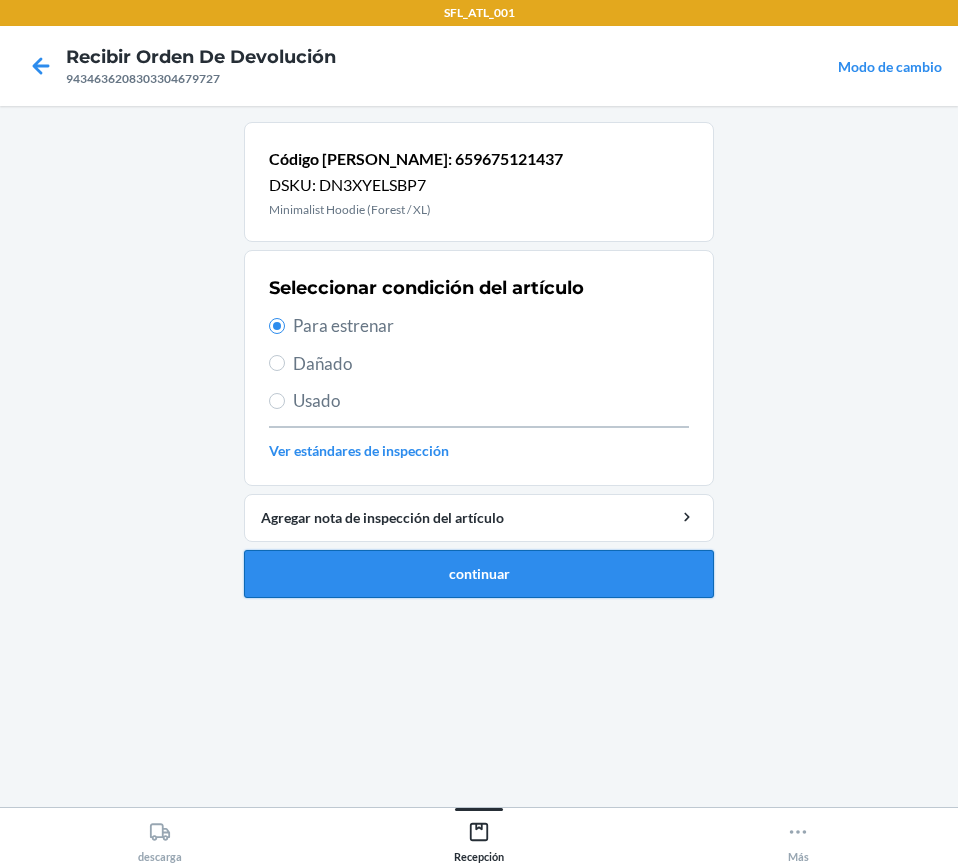 click on "continuar" at bounding box center [479, 574] 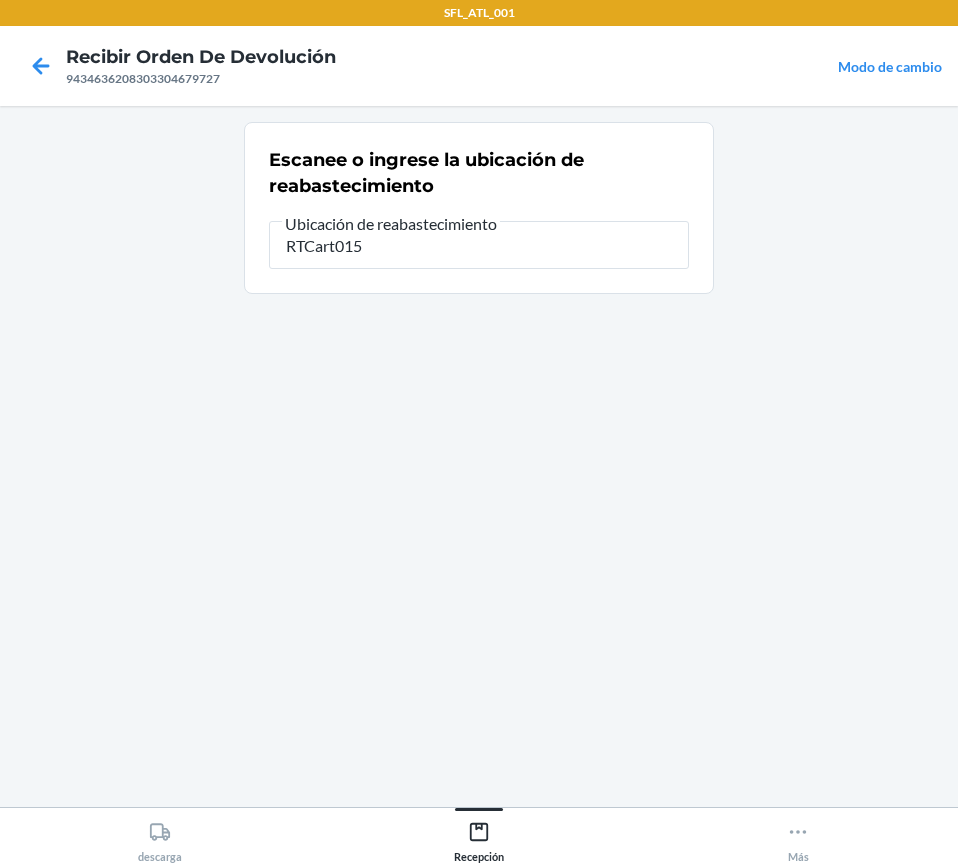 type on "RTCart015" 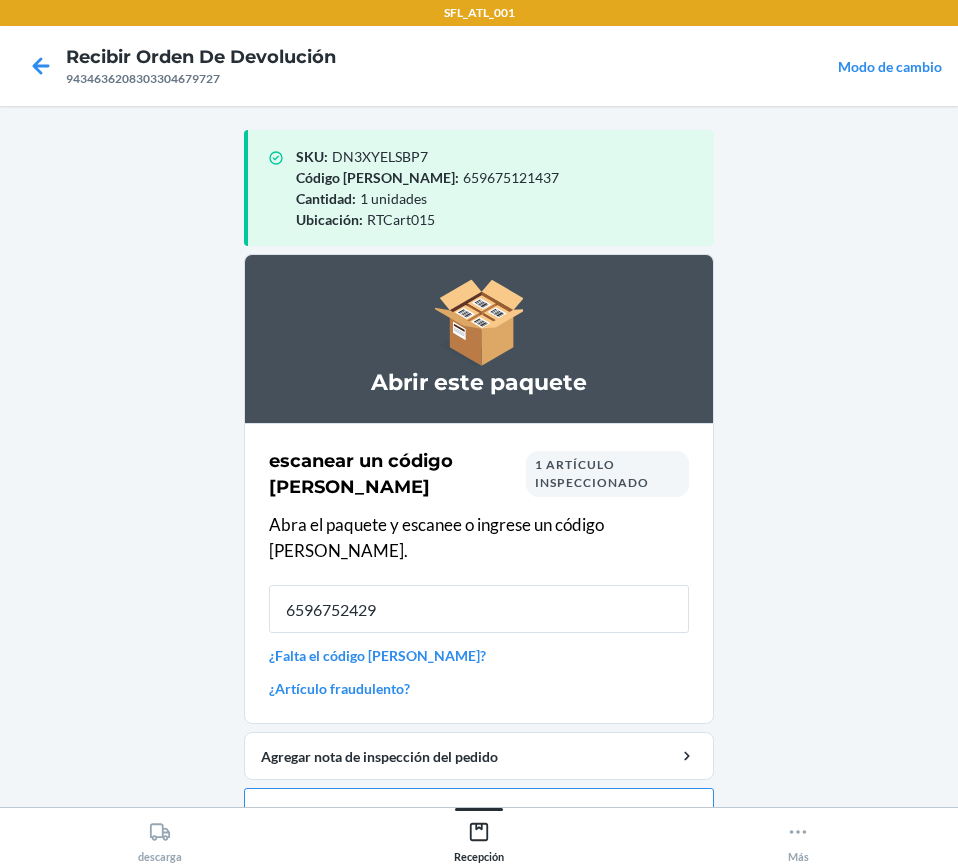 type on "65967524294" 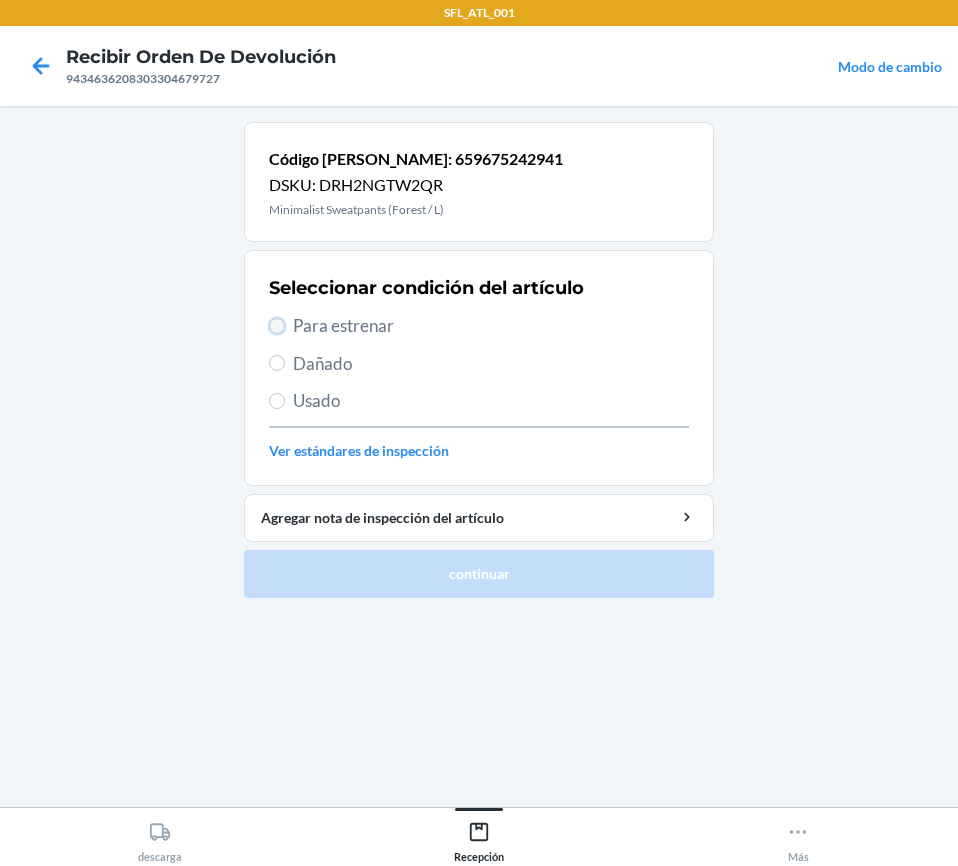drag, startPoint x: 270, startPoint y: 329, endPoint x: 280, endPoint y: 327, distance: 10.198039 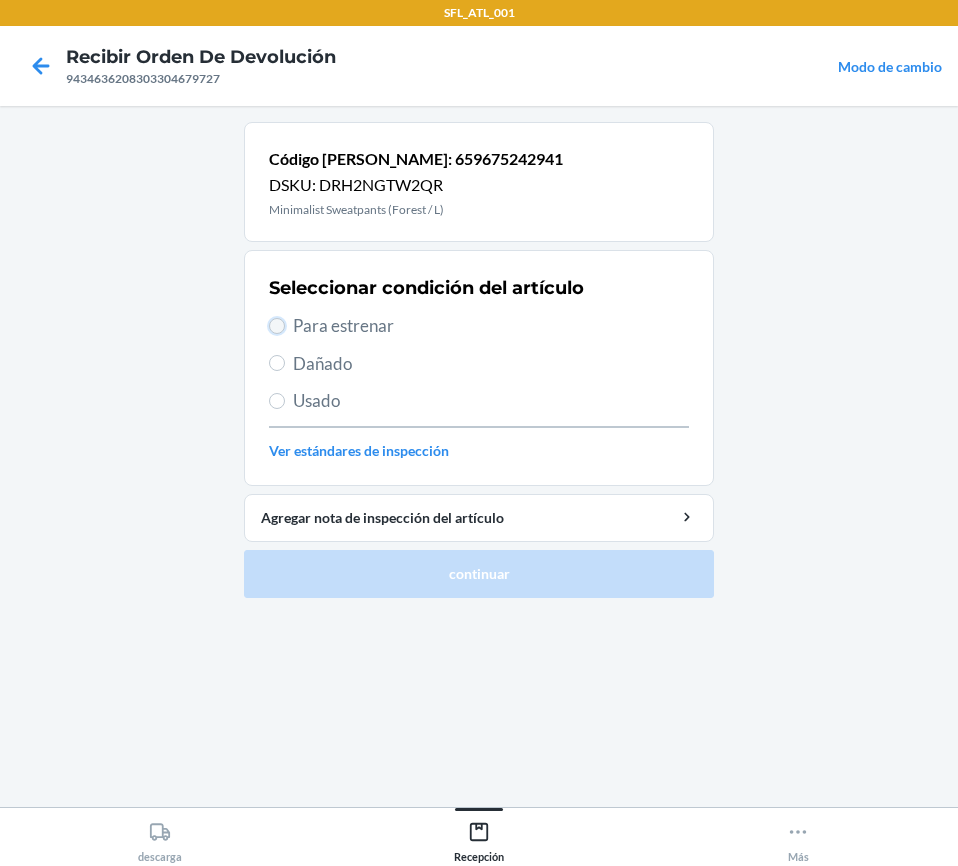 click on "Para estrenar" at bounding box center [277, 326] 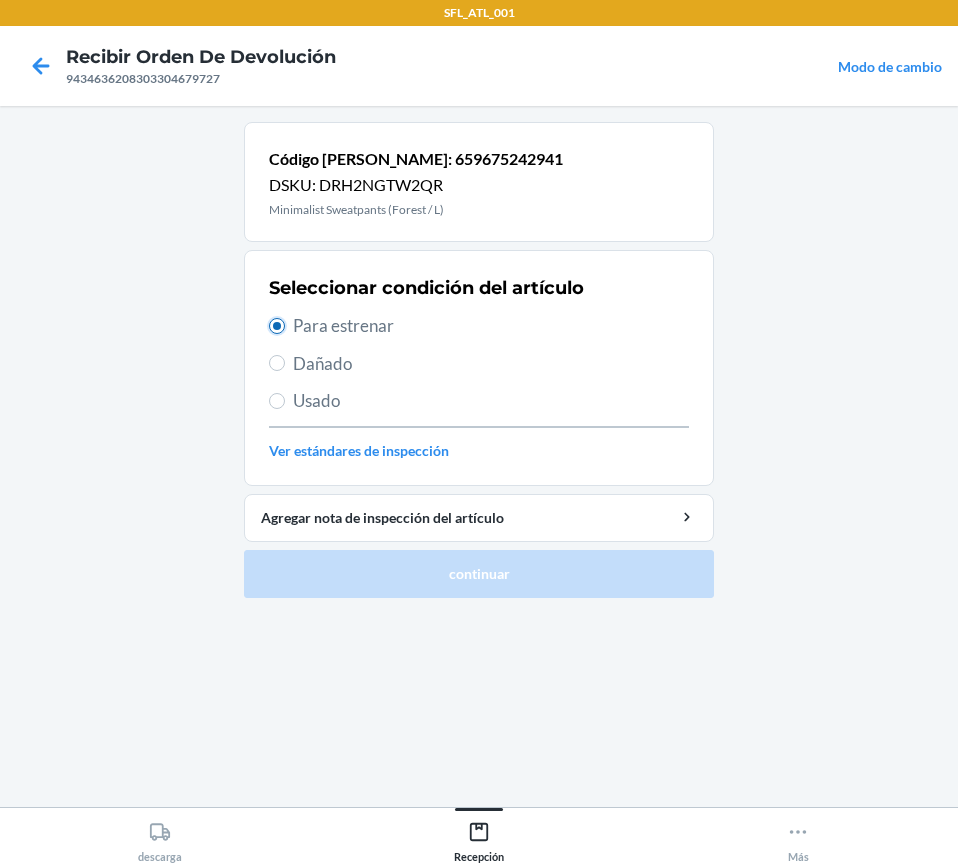 radio on "true" 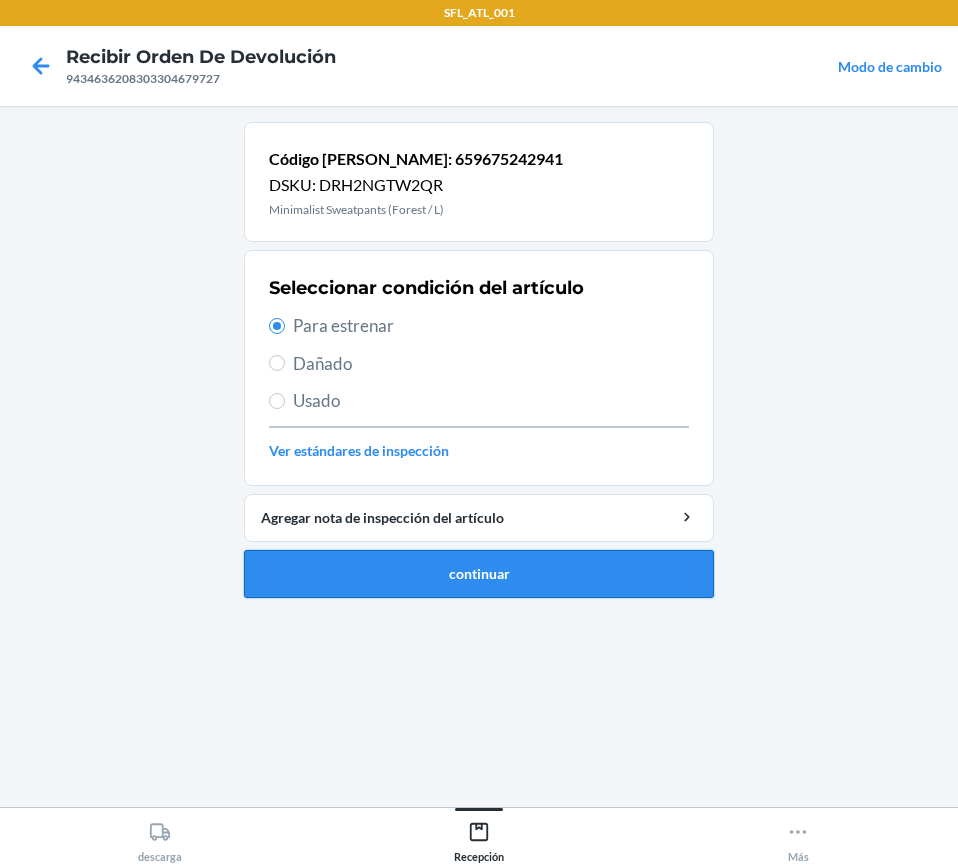 click on "continuar" at bounding box center (479, 574) 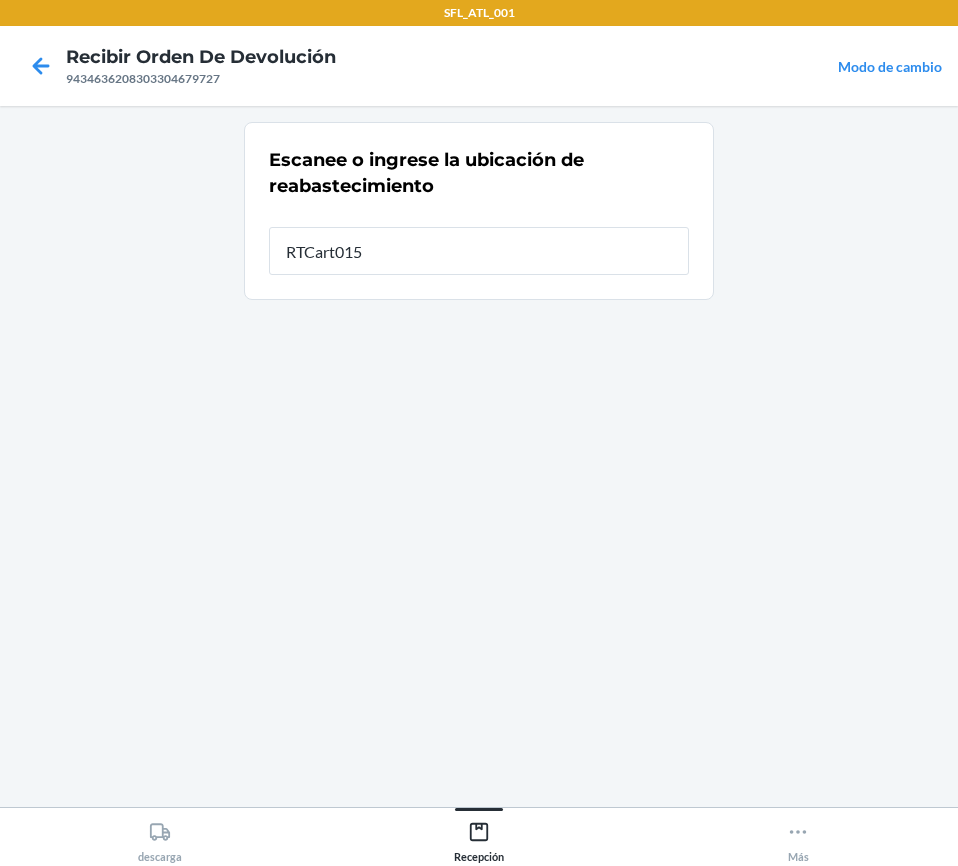 type on "RTCart015" 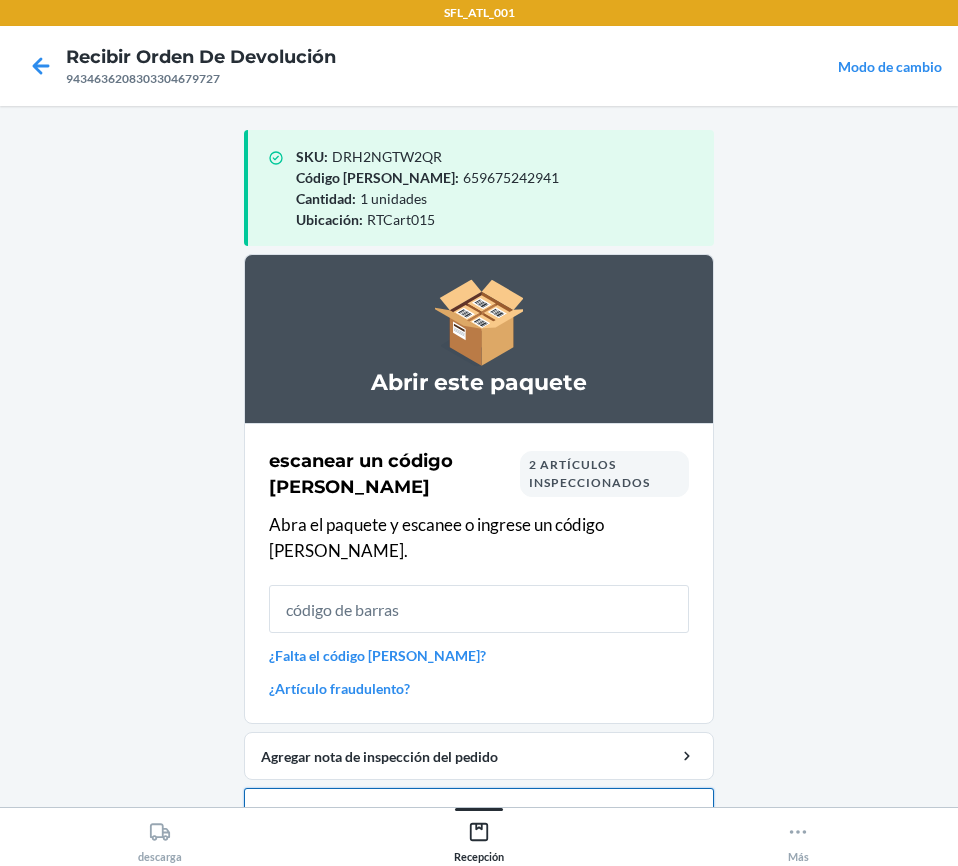 click on "Cerrar orden de devolución" at bounding box center [479, 812] 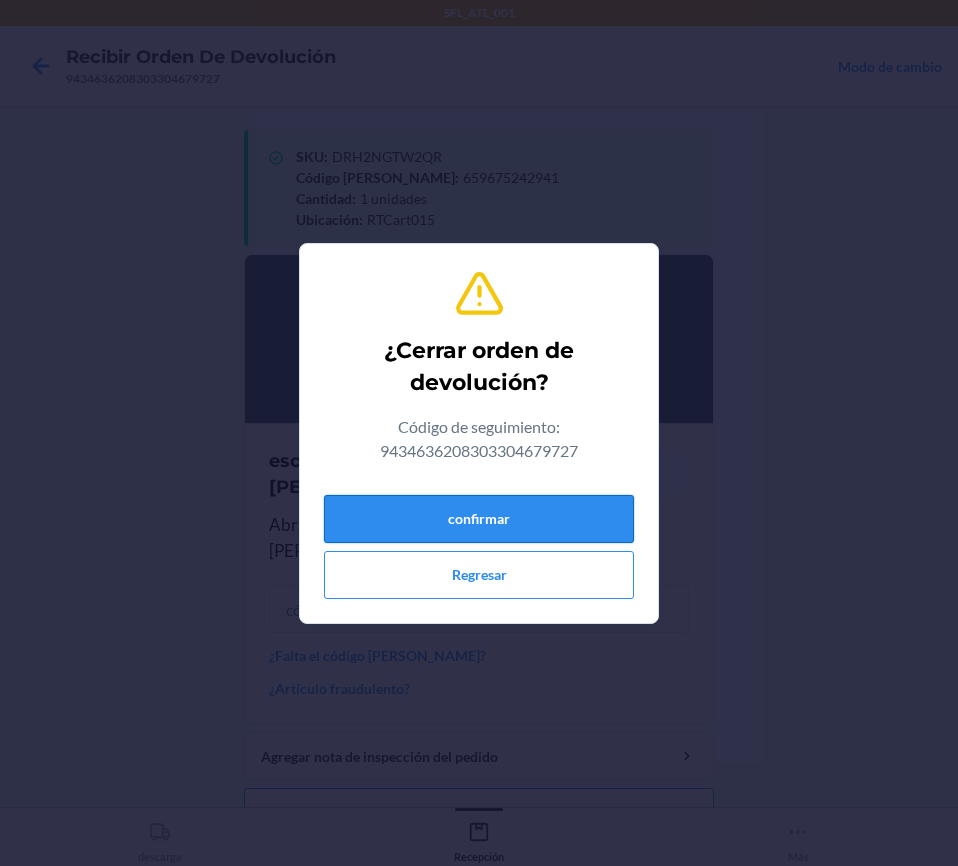 click on "confirmar" at bounding box center (479, 519) 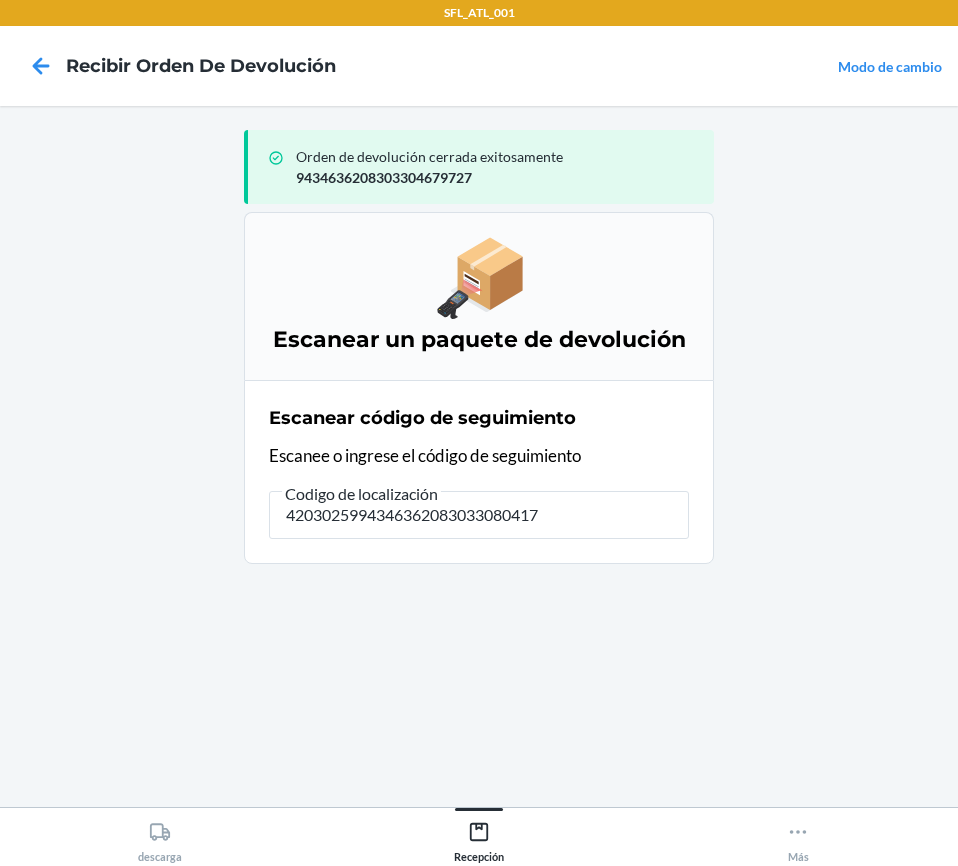 type on "42030259943463620830330804174" 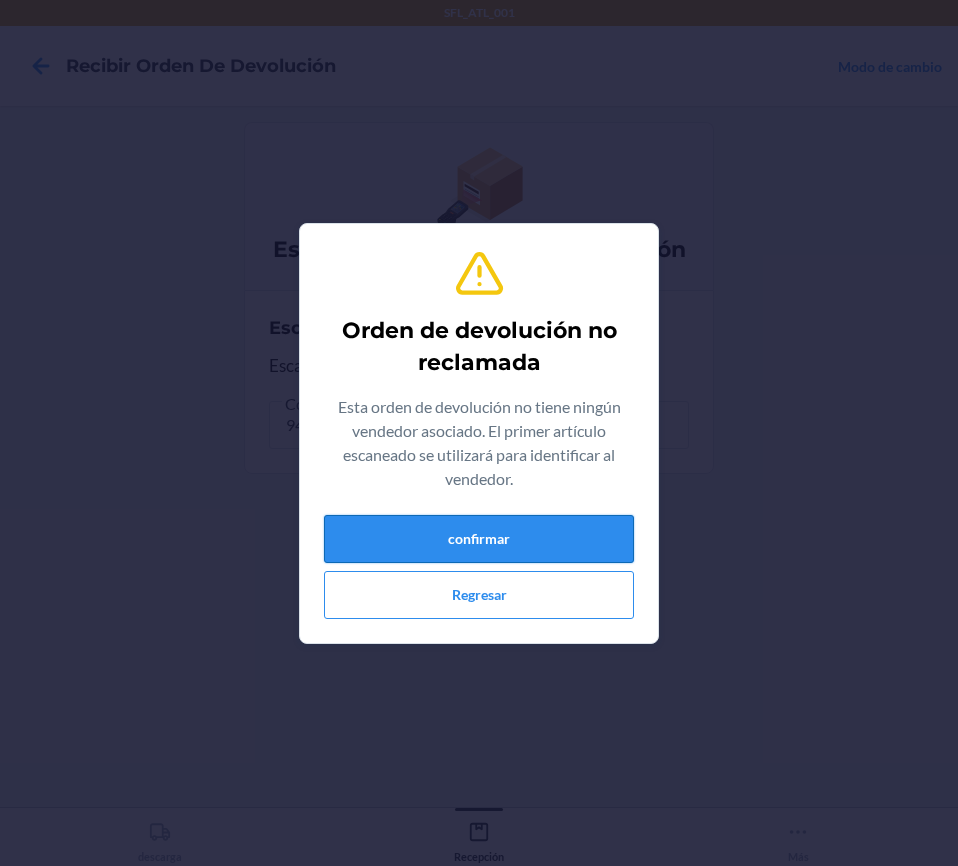 click on "confirmar" at bounding box center (479, 539) 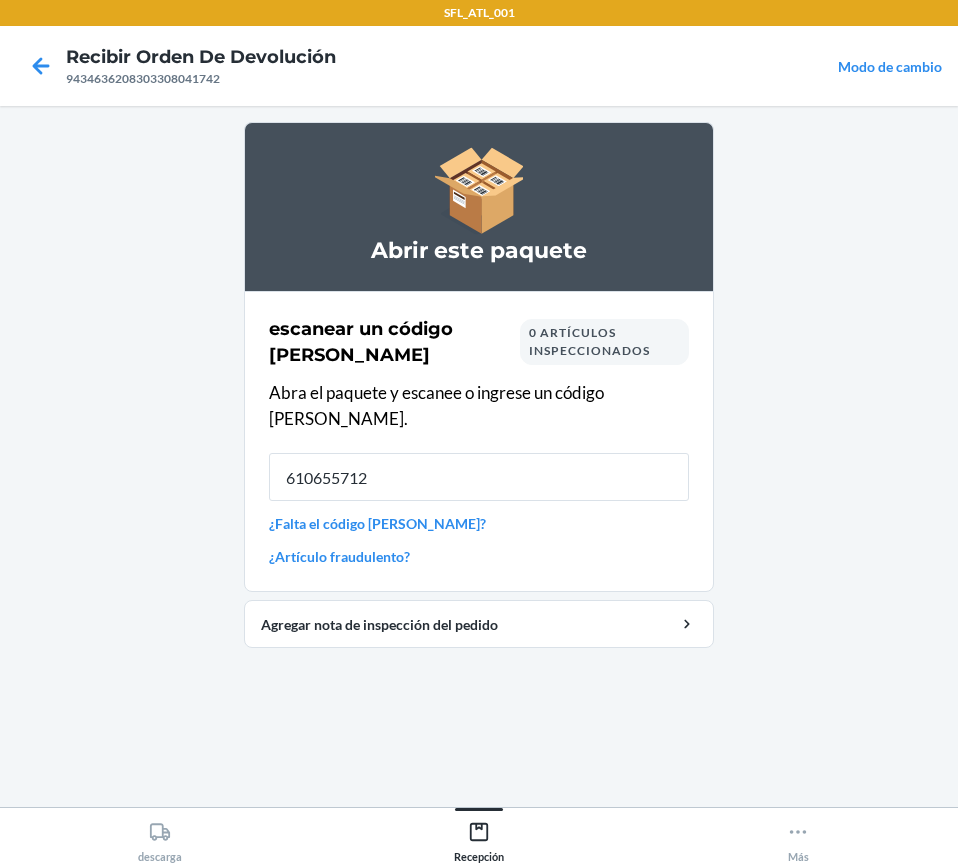 type on "6106557123" 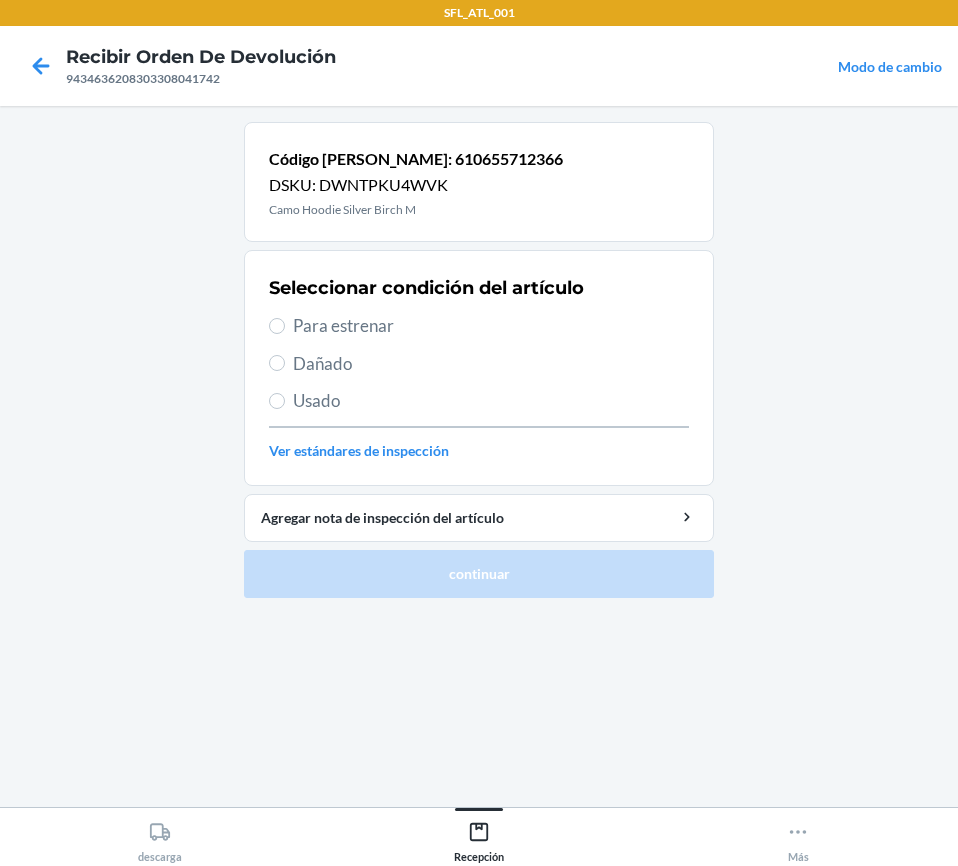 drag, startPoint x: 285, startPoint y: 321, endPoint x: 388, endPoint y: 388, distance: 122.87392 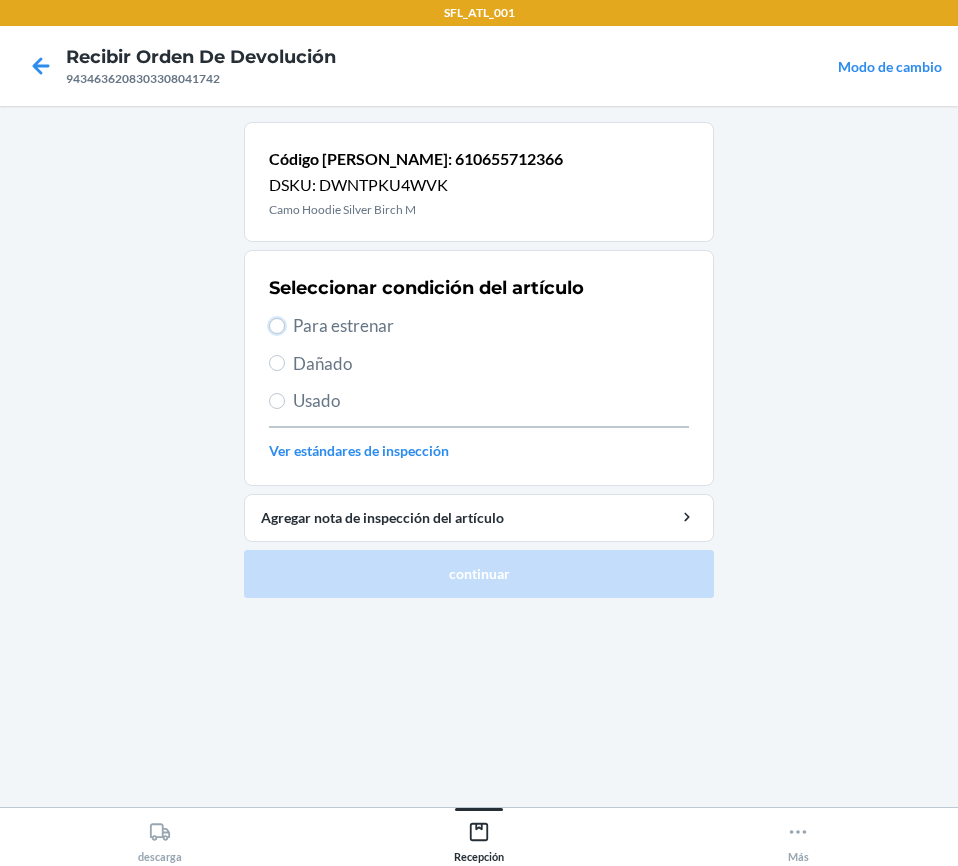 click on "Para estrenar" at bounding box center [277, 326] 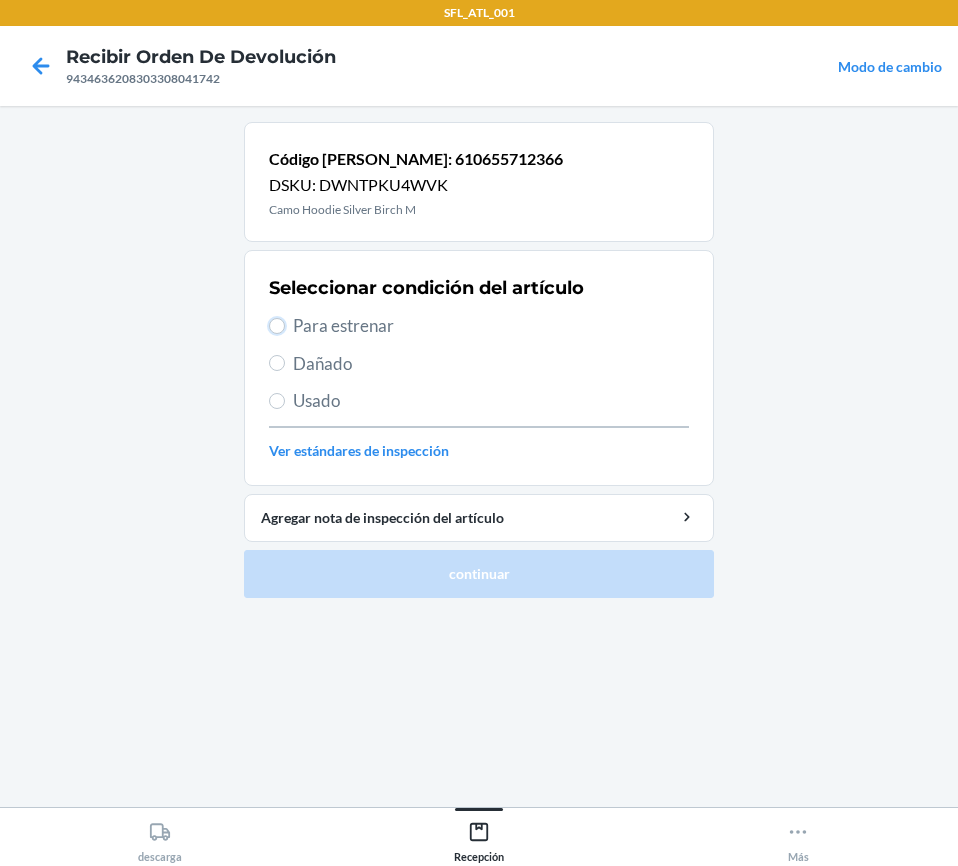 radio on "true" 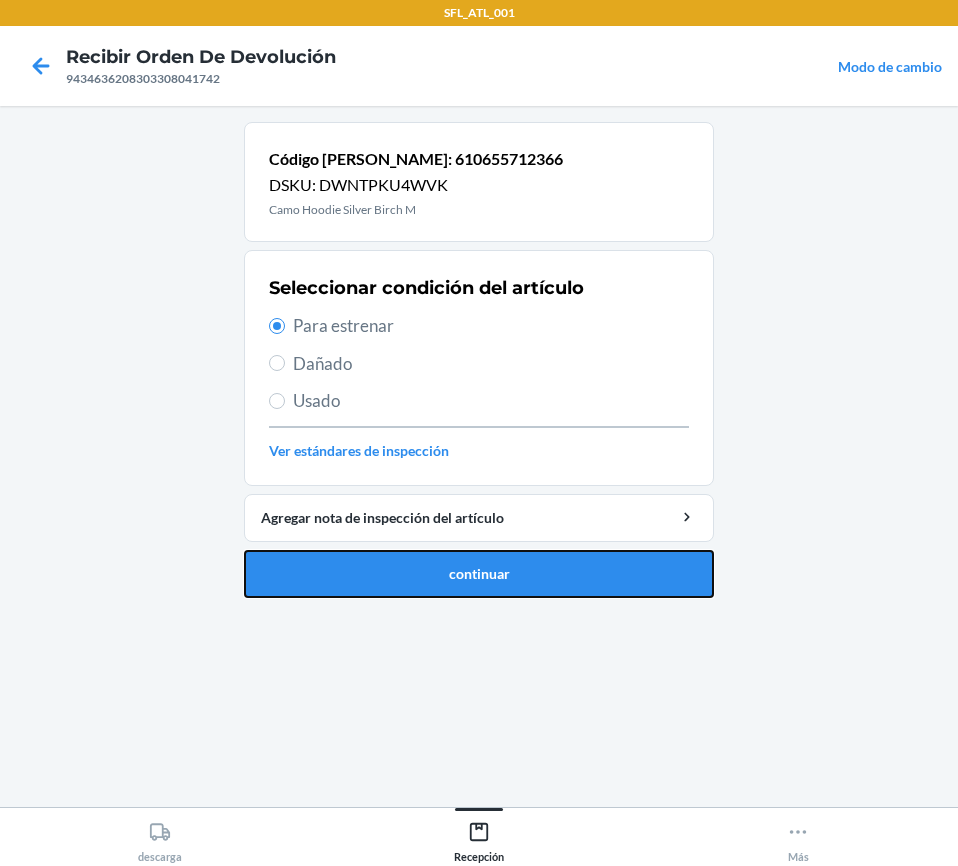 click on "continuar" at bounding box center [479, 574] 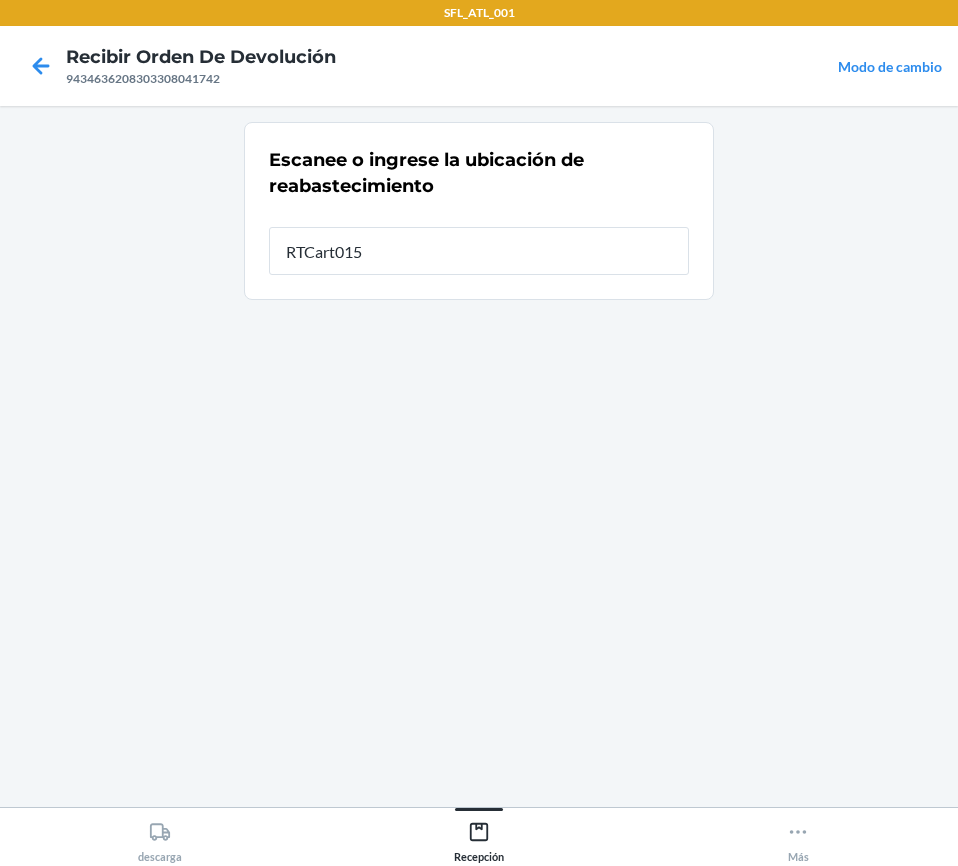 type on "RTCart015" 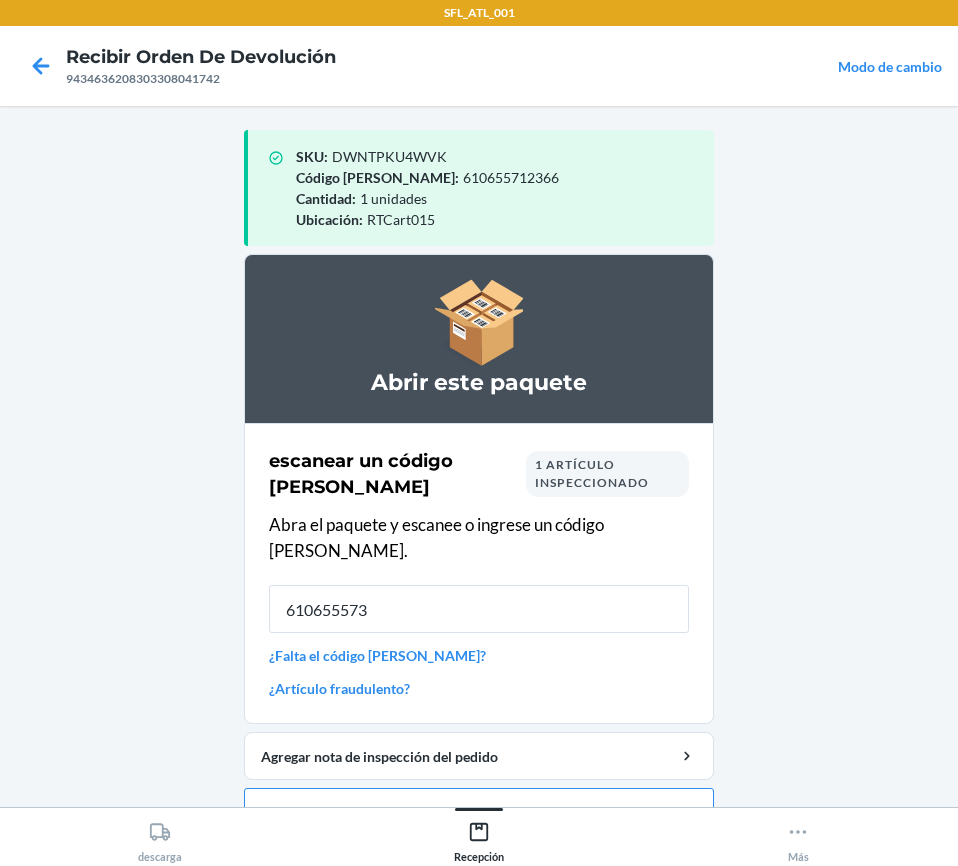 type on "6106555737" 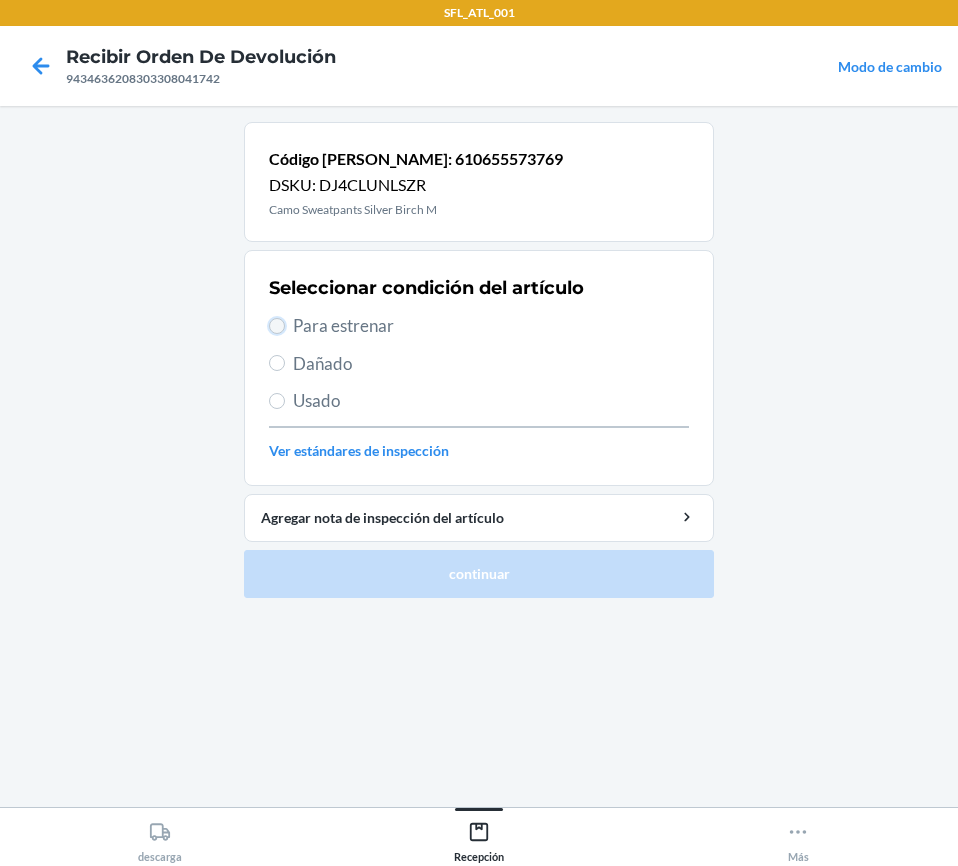 click on "Para estrenar" at bounding box center (277, 326) 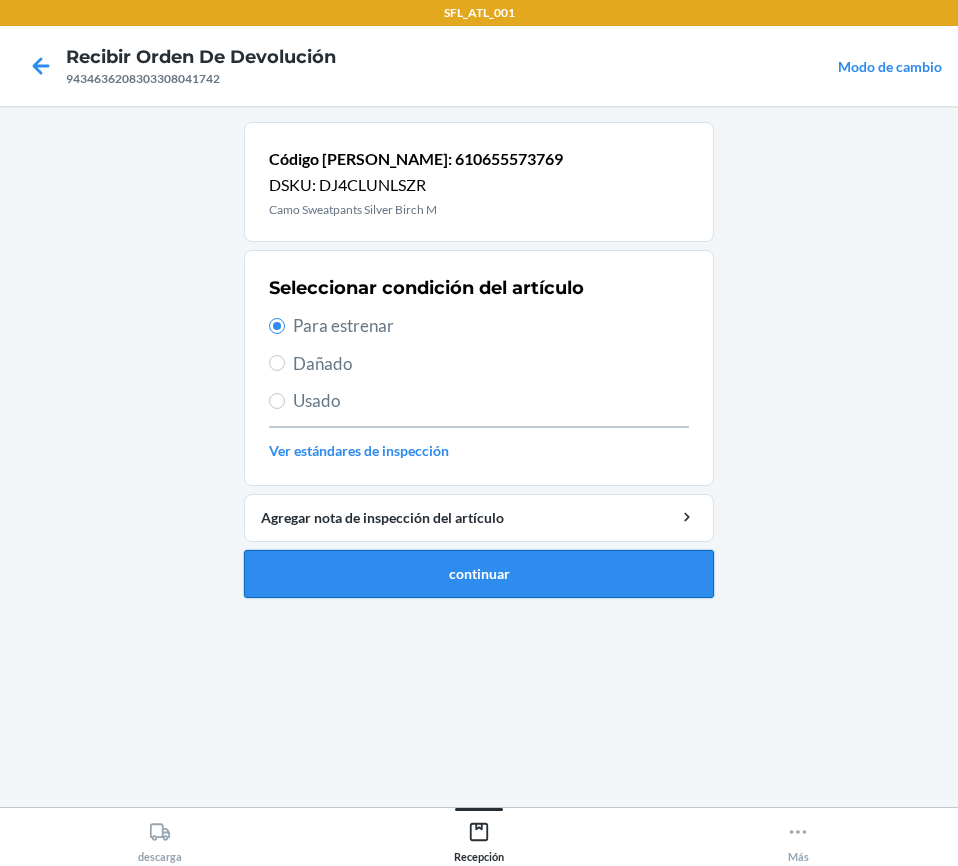 click on "continuar" at bounding box center (479, 574) 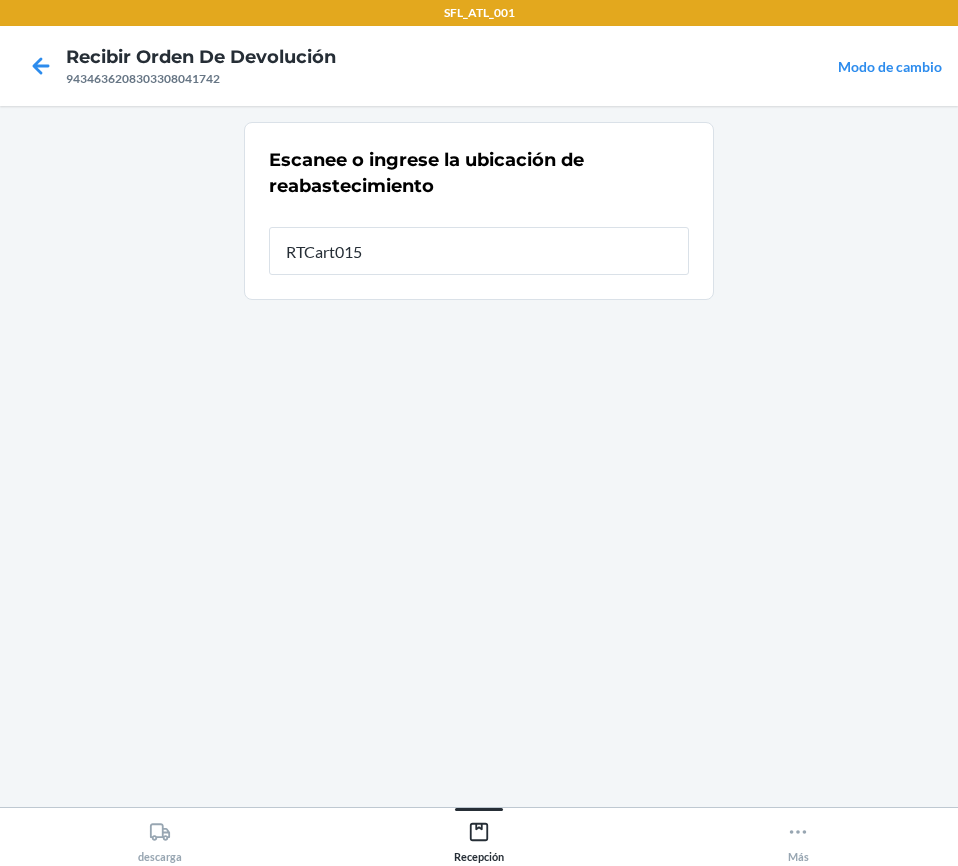 type on "RTCart015" 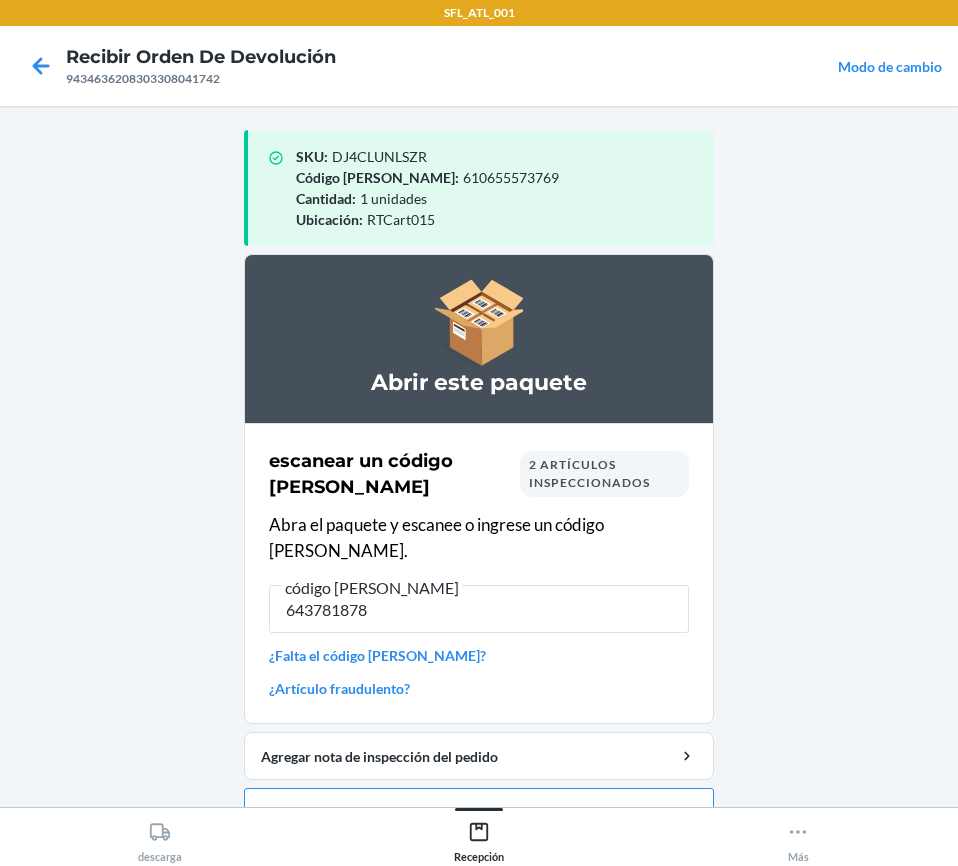 type on "6437818780" 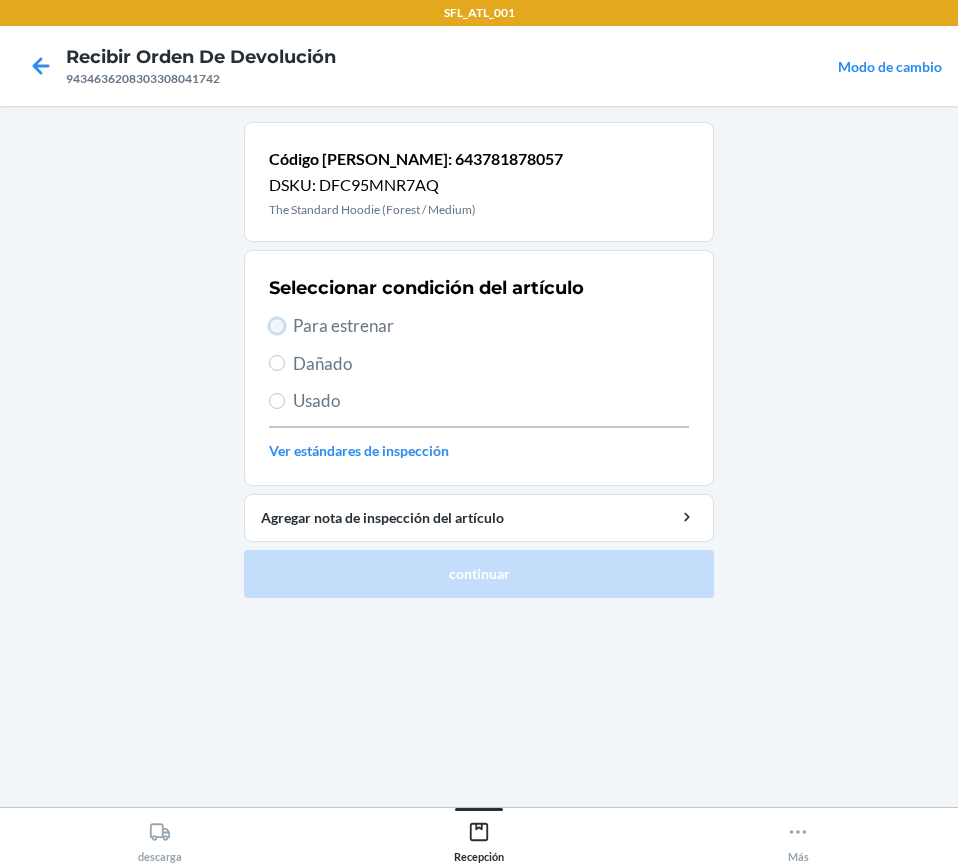click on "Para estrenar" at bounding box center (277, 326) 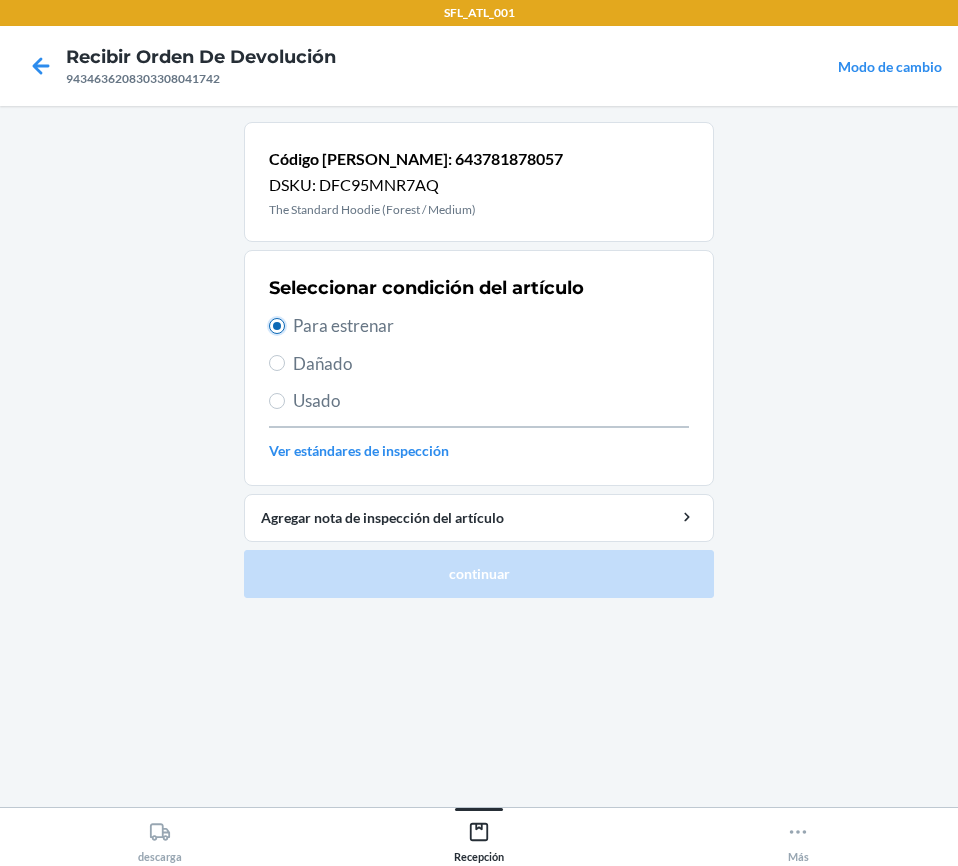 radio on "true" 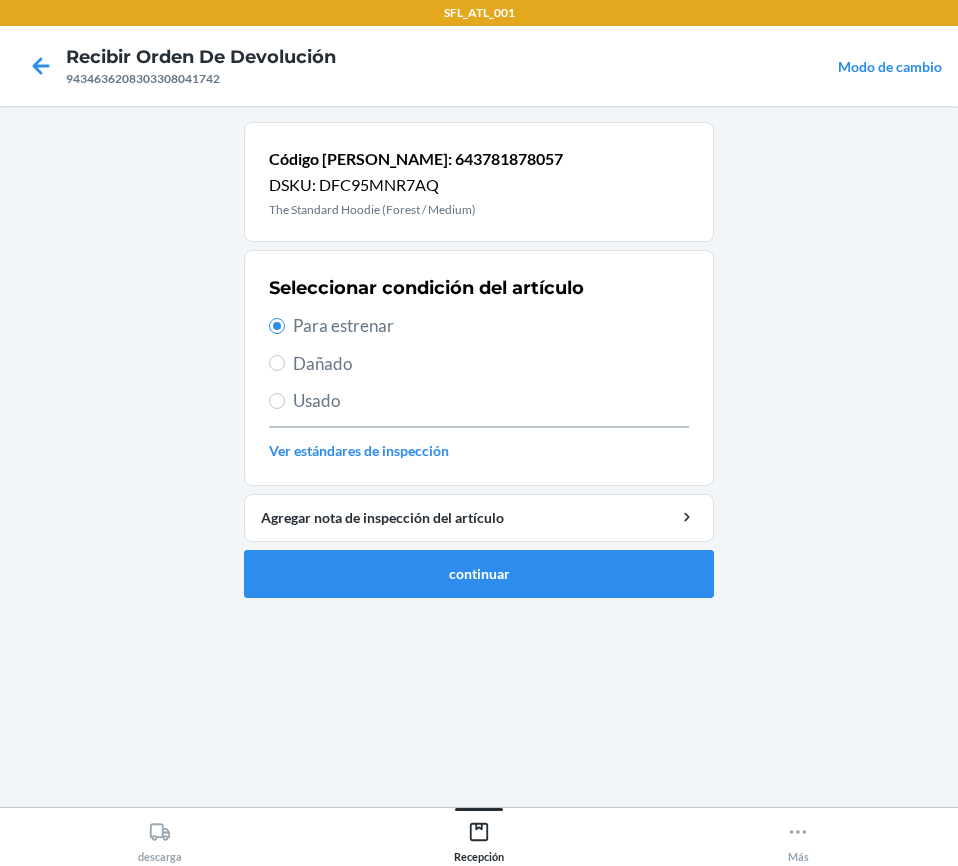 click on "Código [PERSON_NAME]: 643781878057 DSKU: DFC95MNR7AQ The Standard Hoodie (Forest / Medium) Seleccionar condición del artículo Para estrenar Dañado Usado Ver estándares de inspección Agregar nota de inspección del artículo continuar" at bounding box center [479, 360] 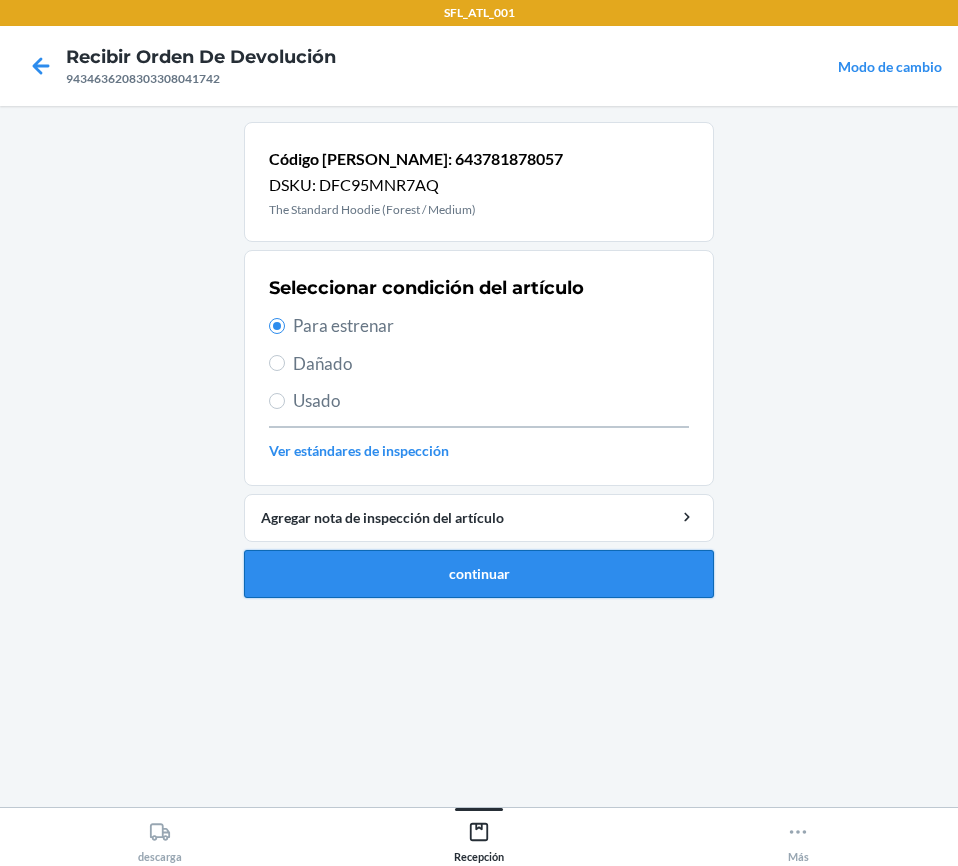 click on "continuar" at bounding box center [479, 574] 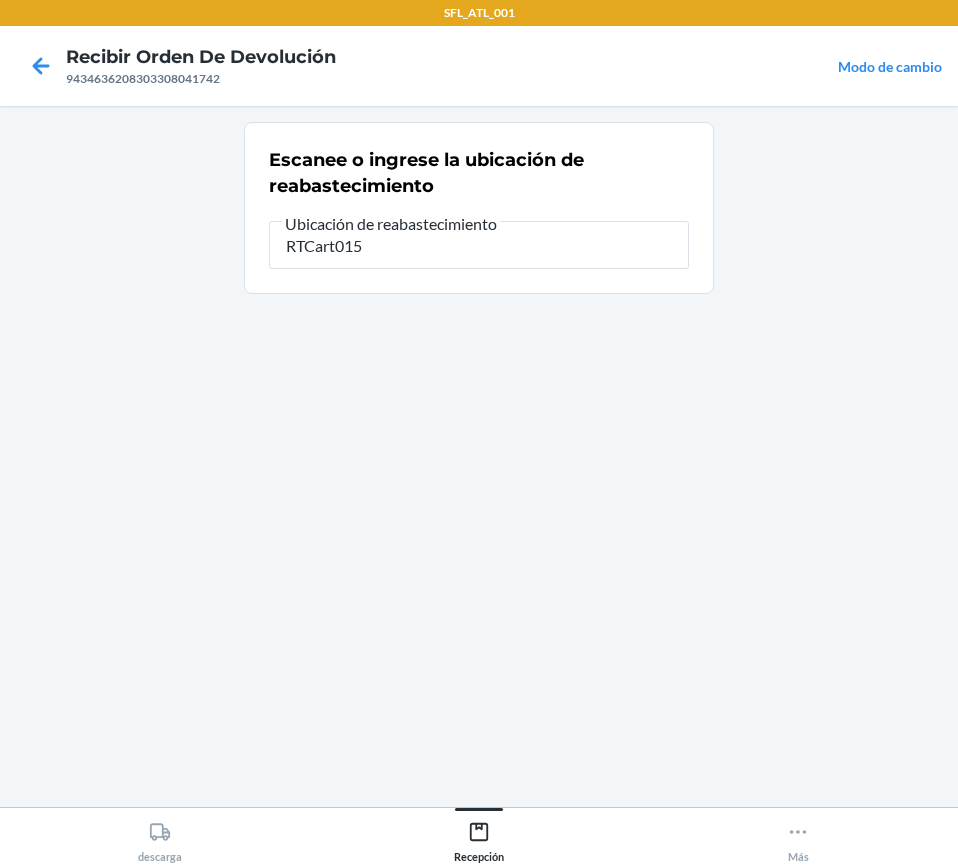 type on "RTCart015" 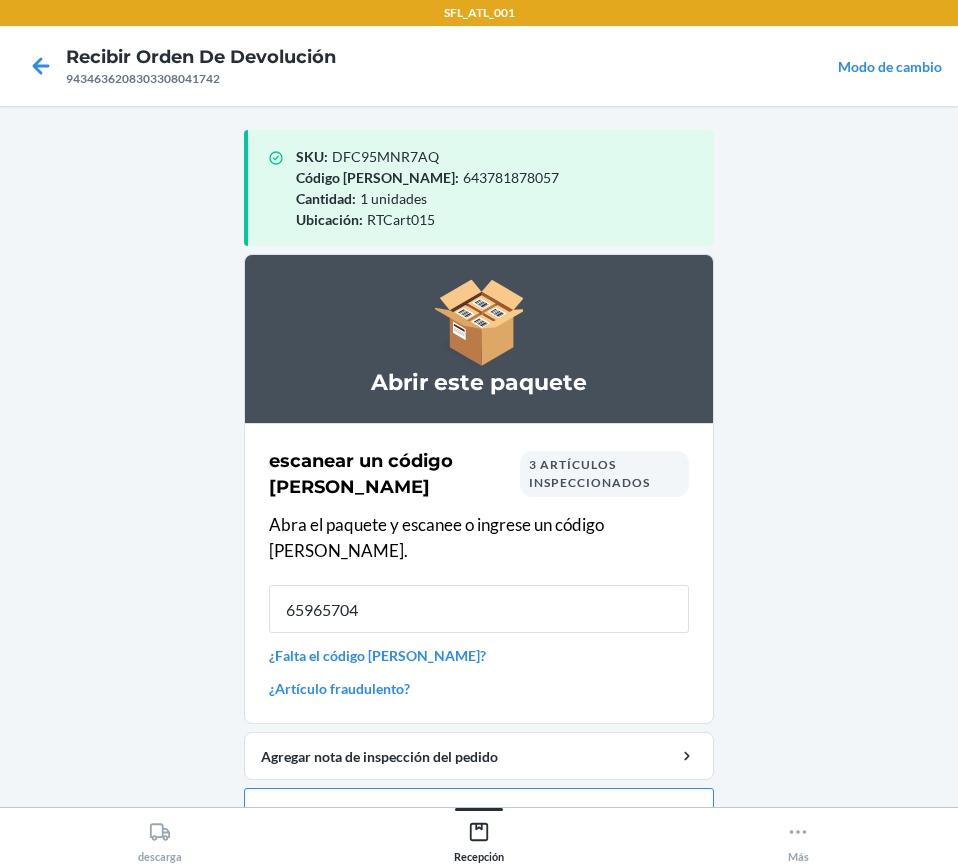 type on "659657045" 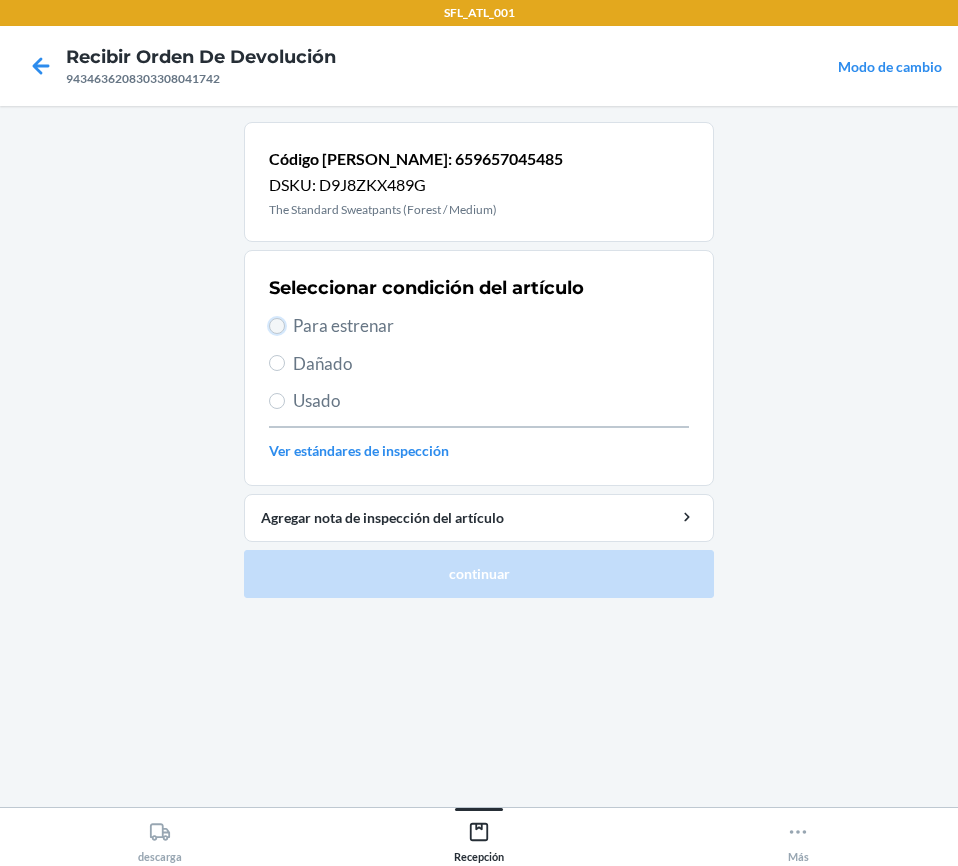 click on "Para estrenar" at bounding box center (277, 326) 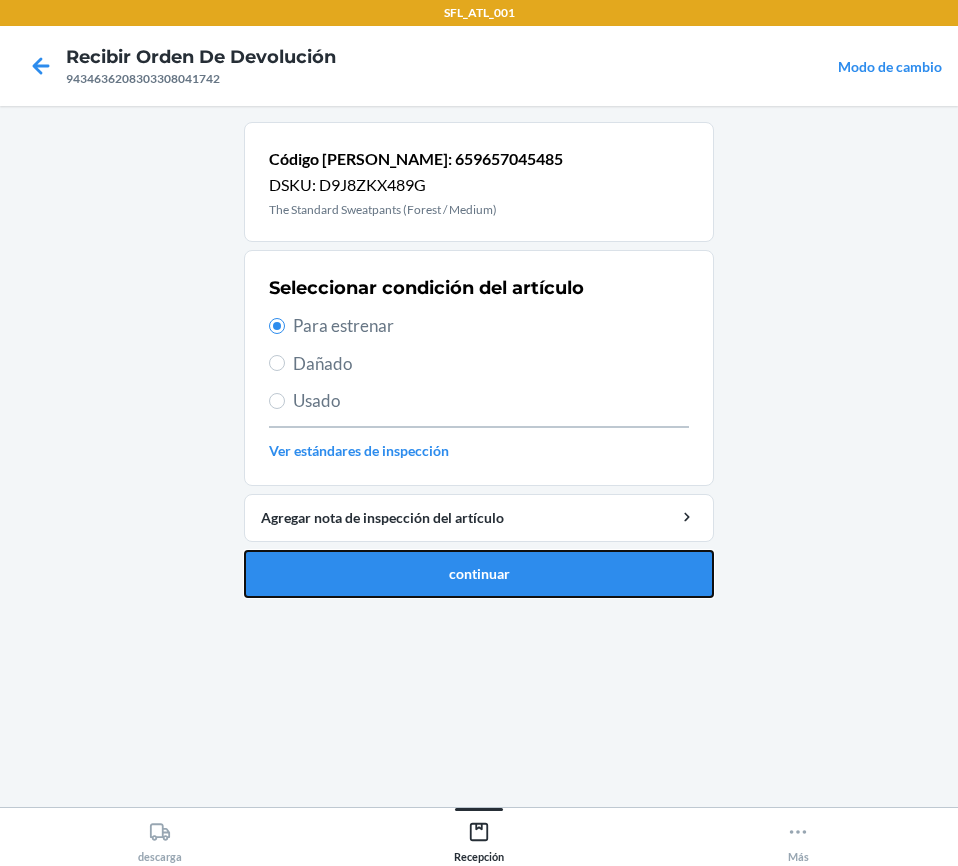 click on "continuar" at bounding box center (479, 574) 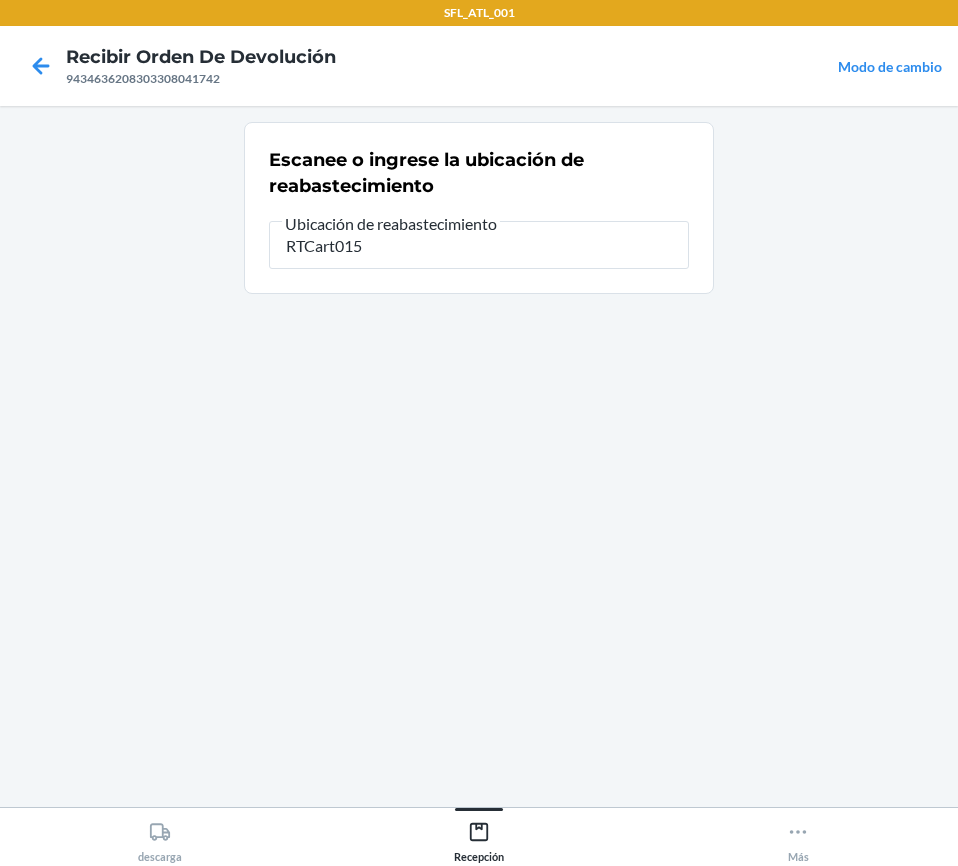 type on "RTCart015" 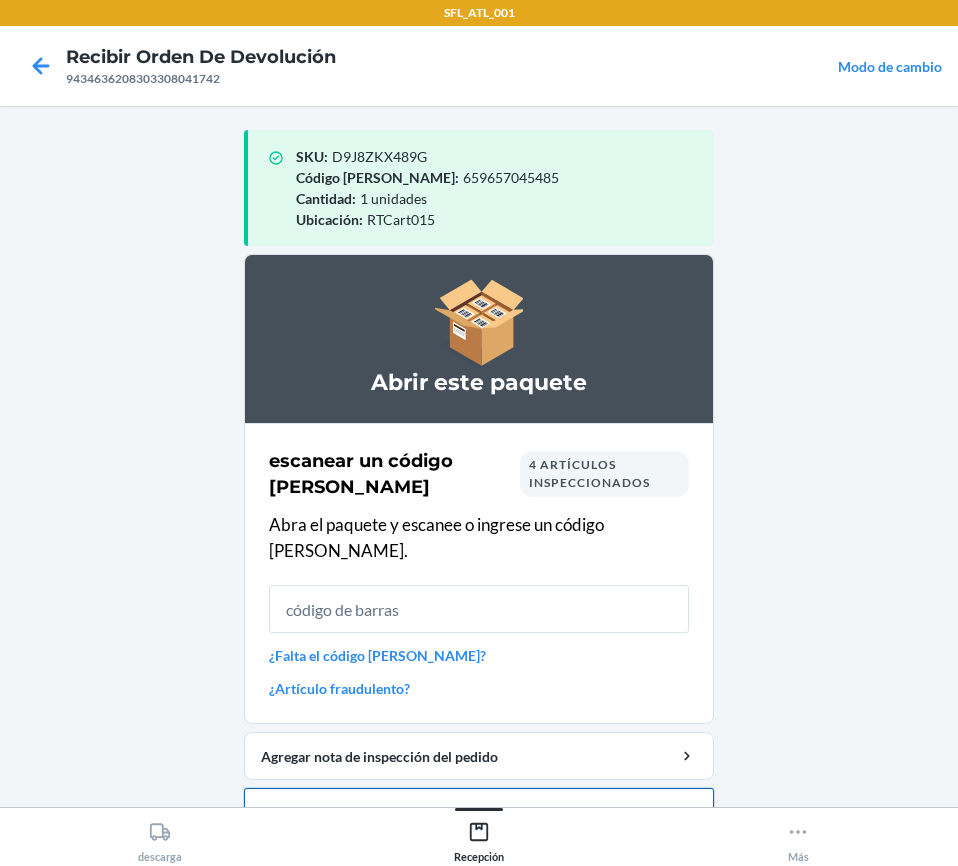 click on "Cerrar orden de devolución" at bounding box center [479, 812] 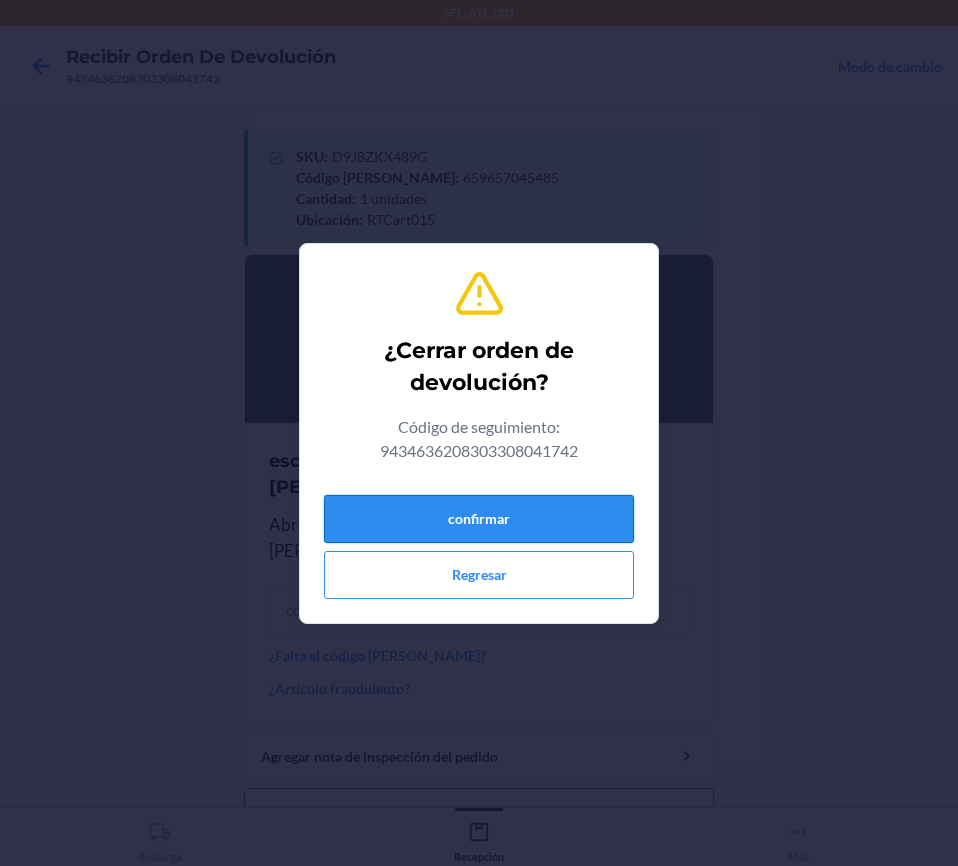 click on "confirmar" at bounding box center [479, 519] 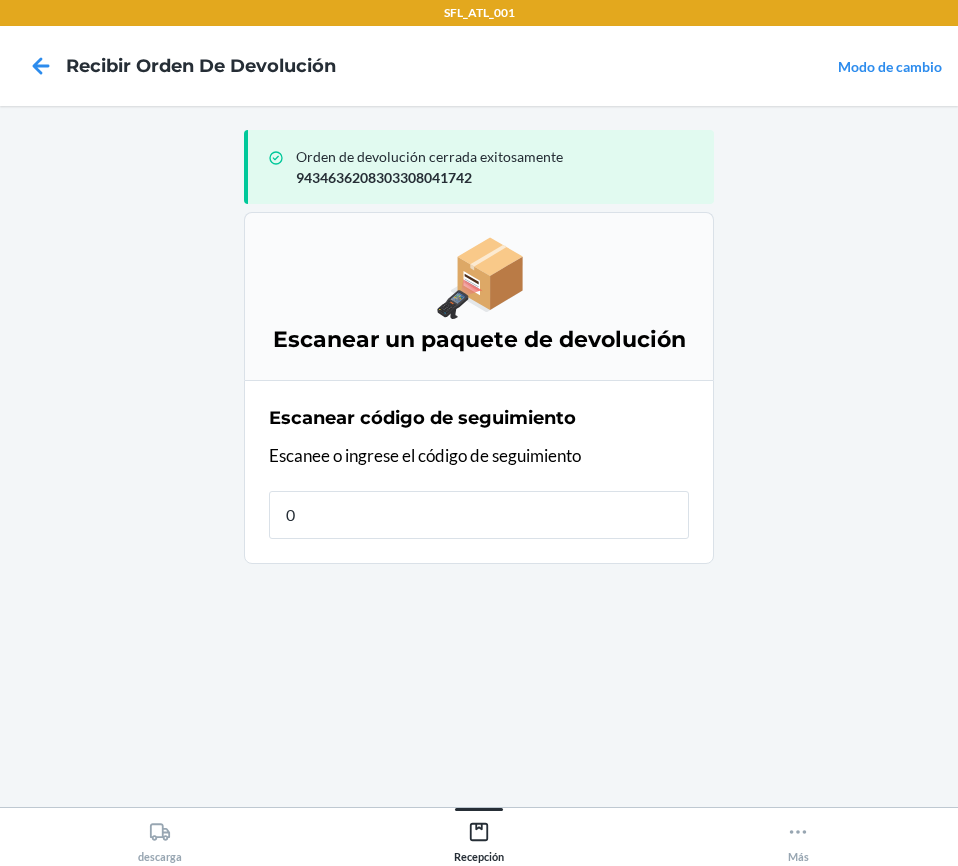 type on "0." 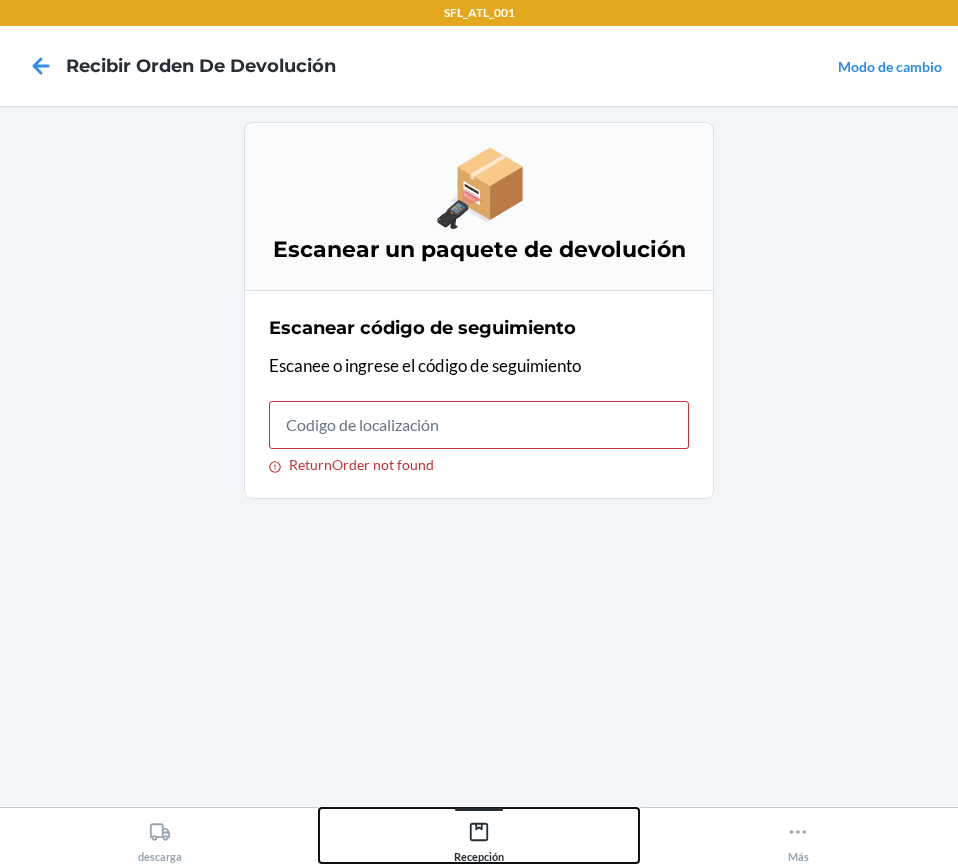 click at bounding box center (479, 809) 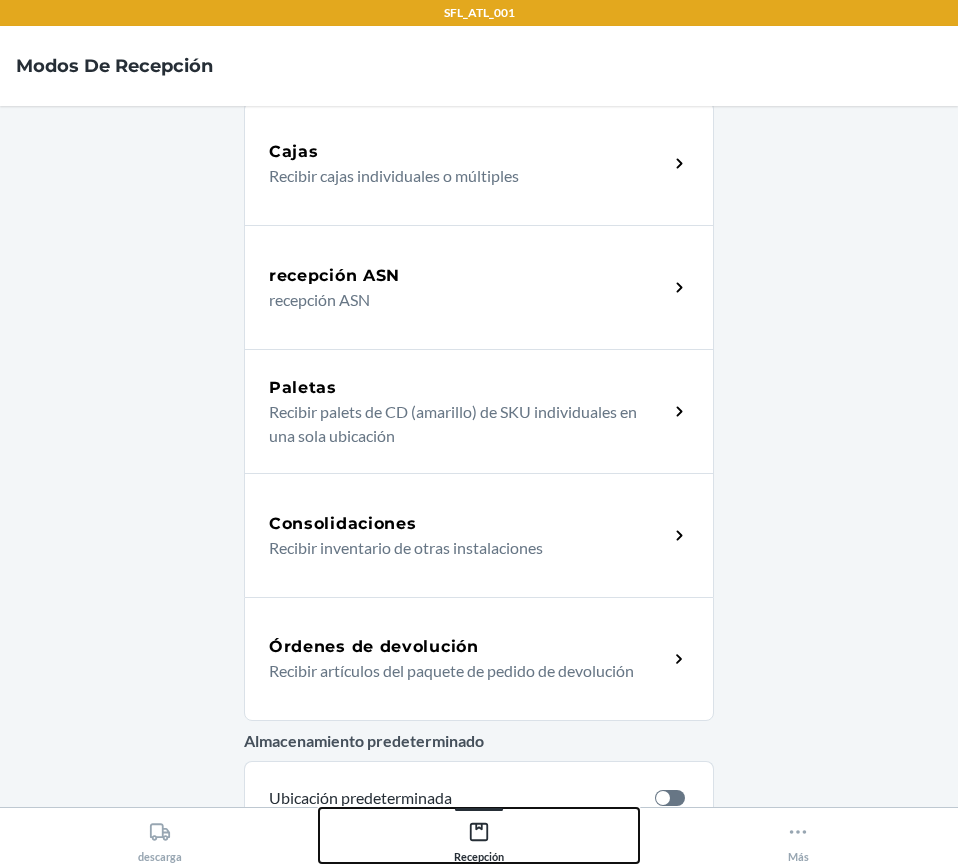 scroll, scrollTop: 400, scrollLeft: 0, axis: vertical 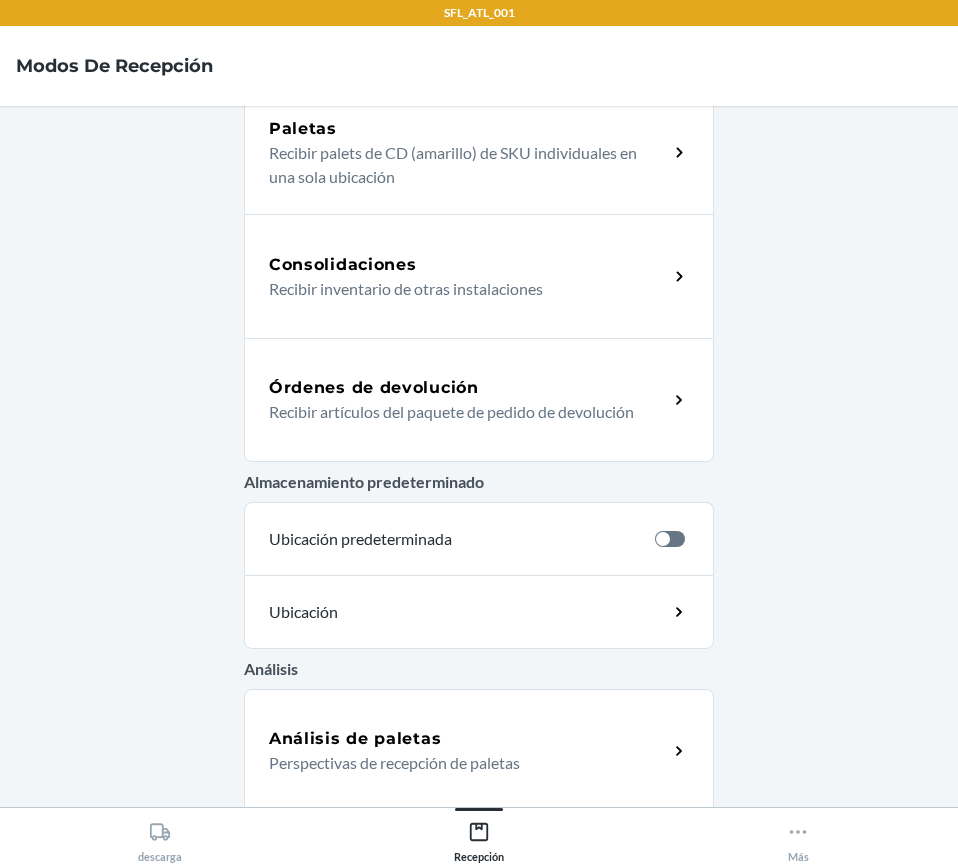 click on "Recibir artículos del paquete de pedido de devolución" at bounding box center [460, 412] 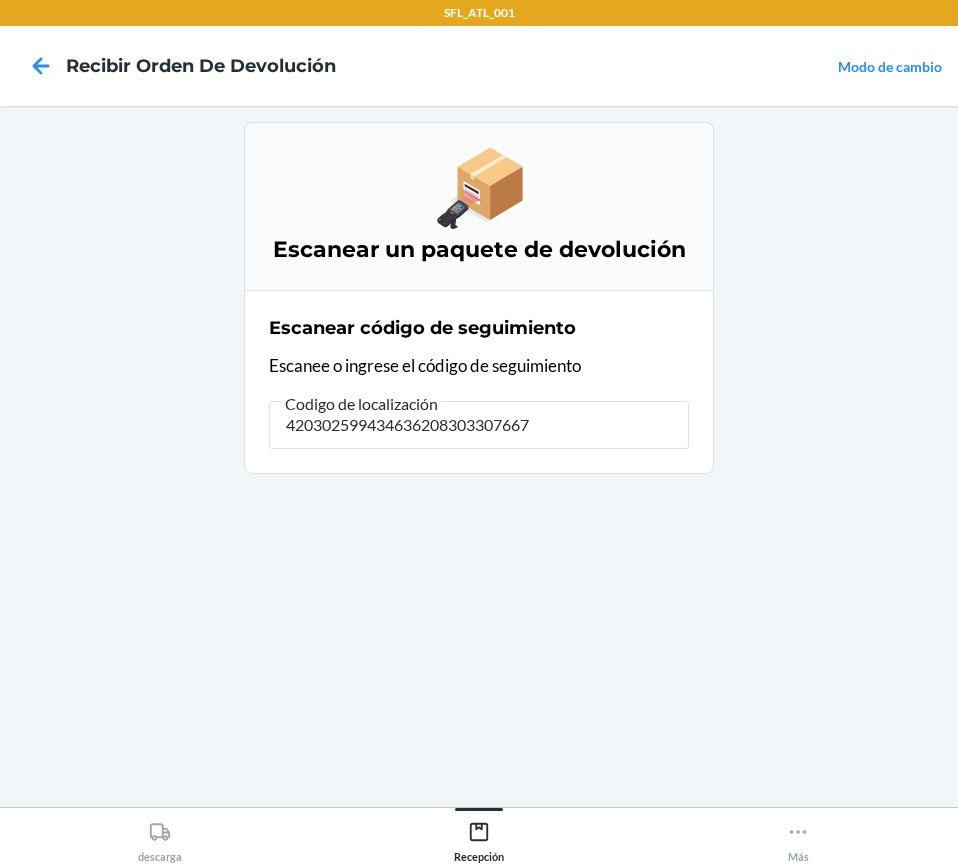 type on "4203025994346362083033076677" 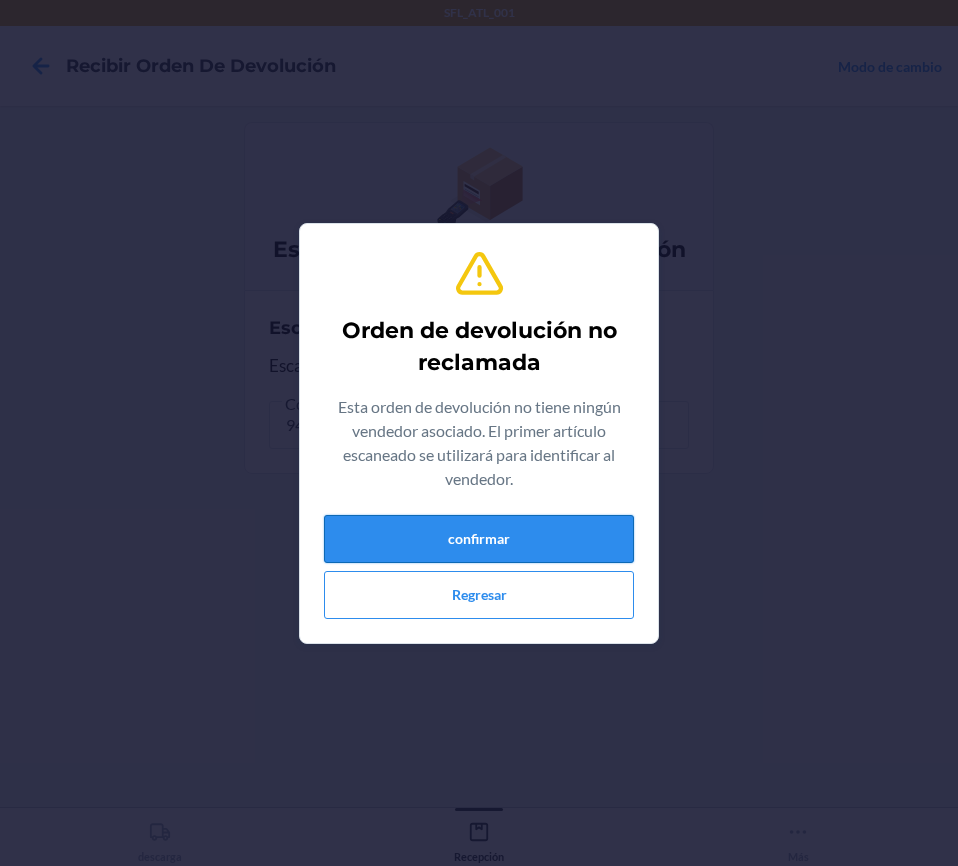 click on "confirmar" at bounding box center (479, 539) 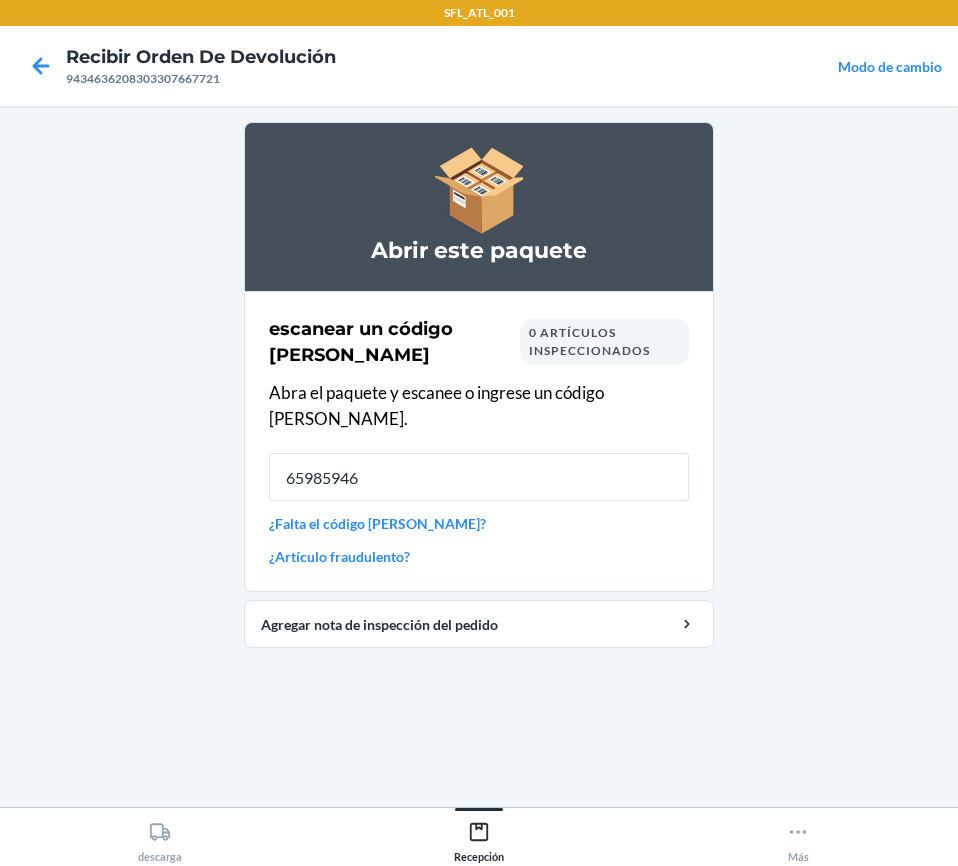 type on "659859465" 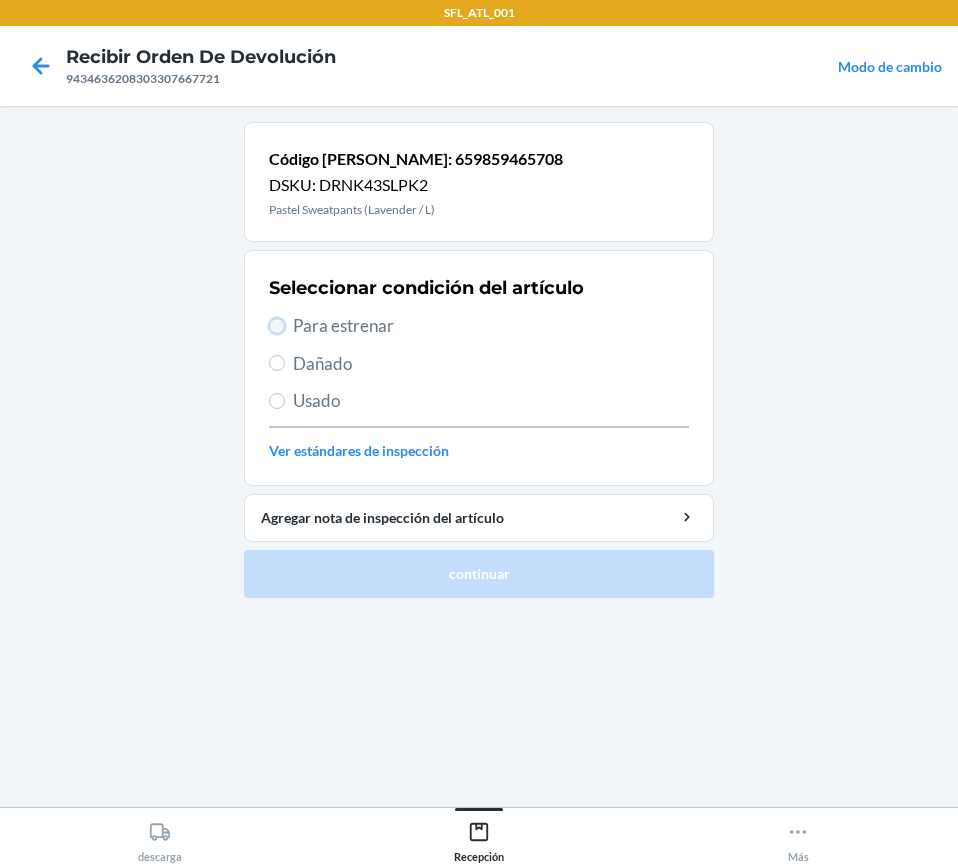 click on "Para estrenar" at bounding box center (277, 326) 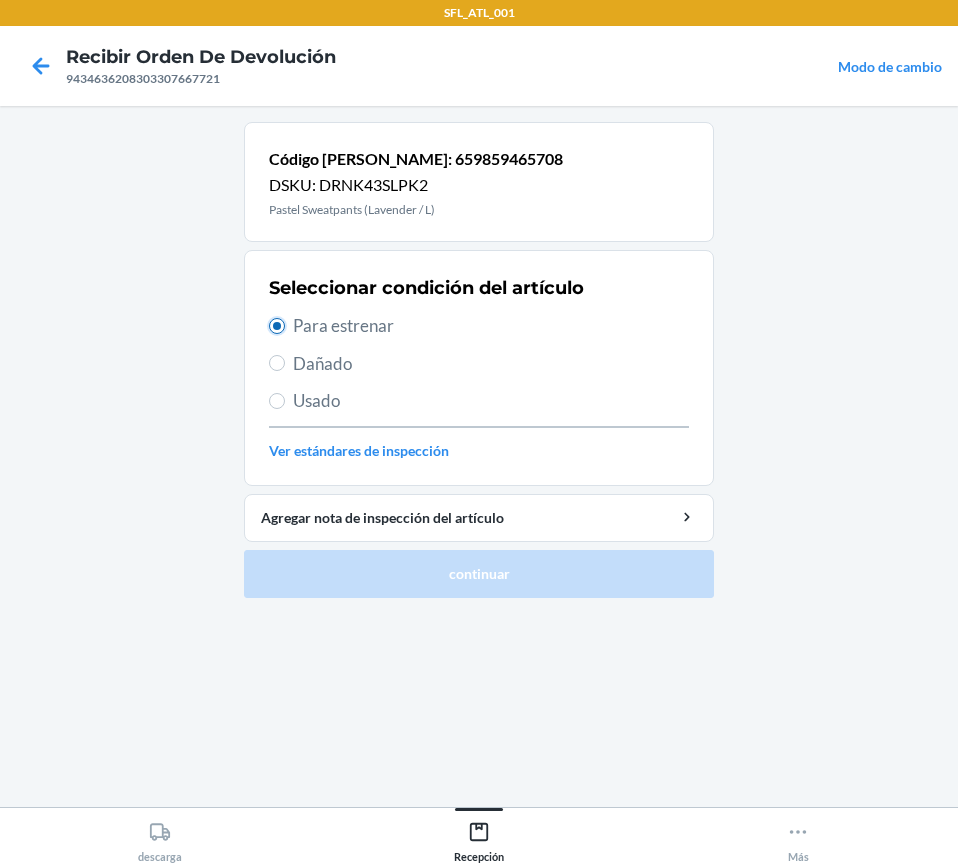 radio on "true" 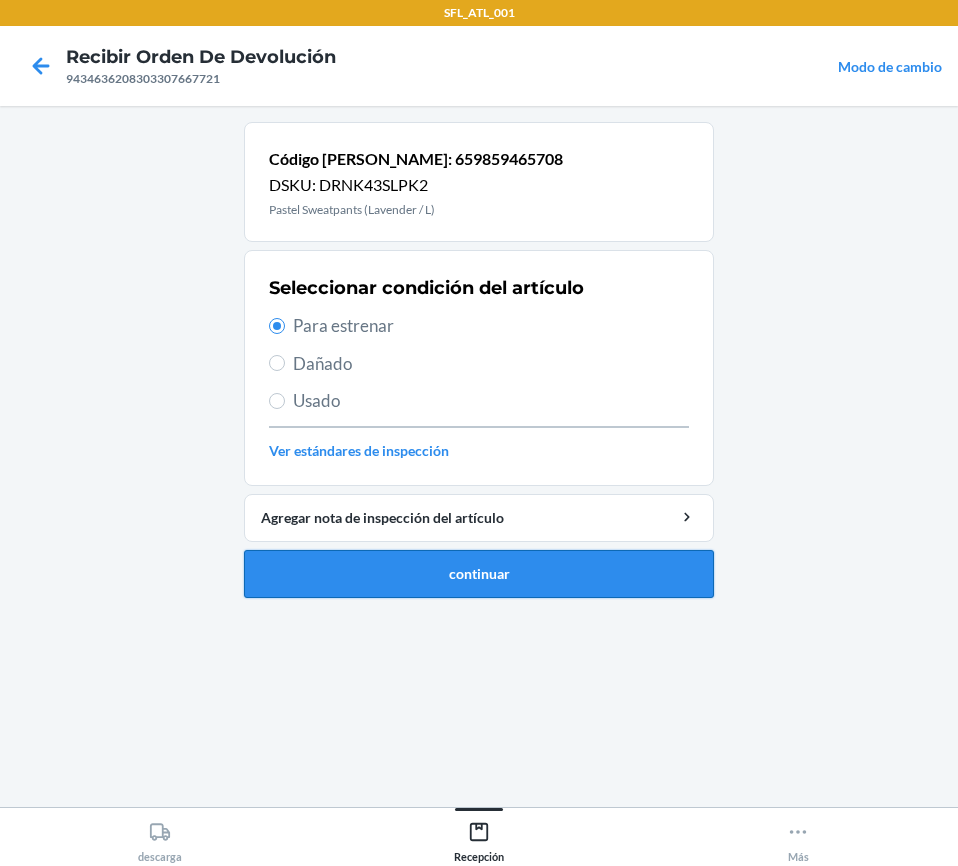 click on "continuar" at bounding box center [479, 574] 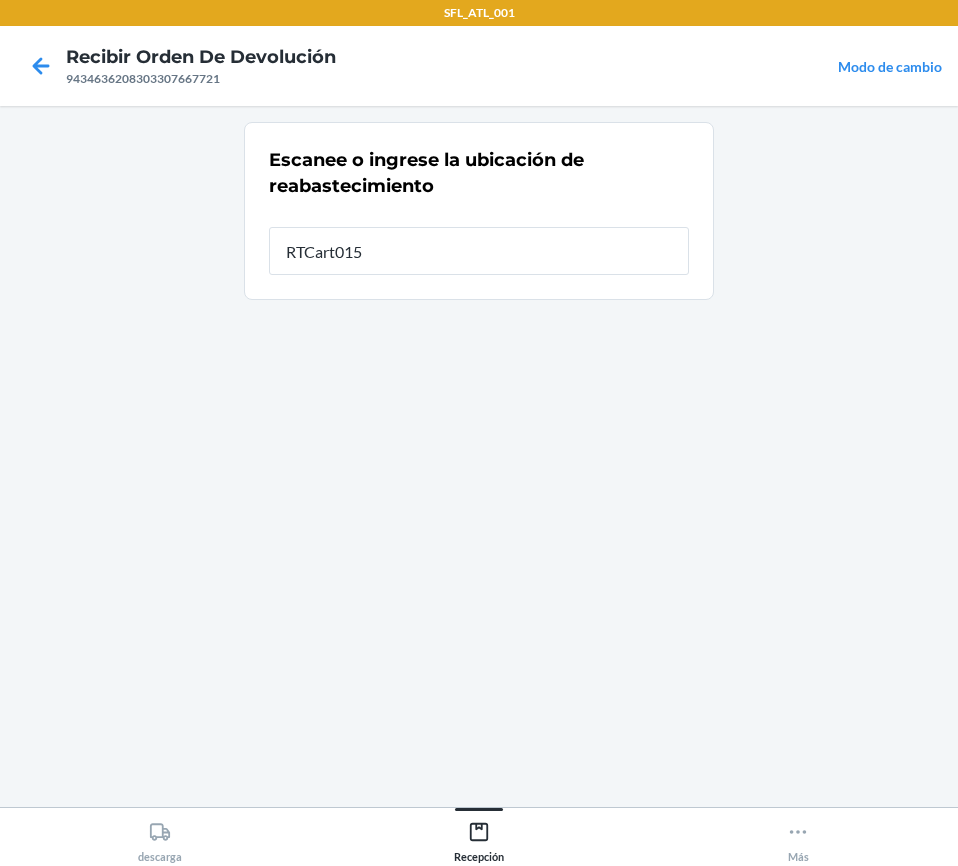 type on "RTCart015" 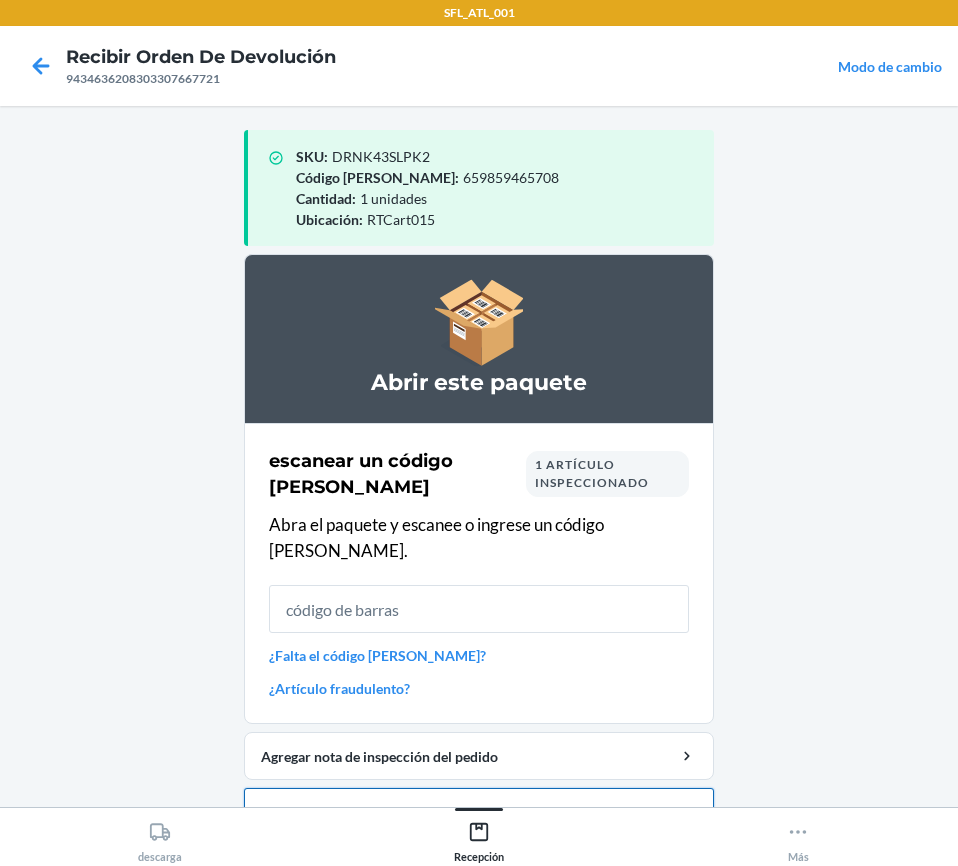 click on "Cerrar orden de devolución" at bounding box center (479, 812) 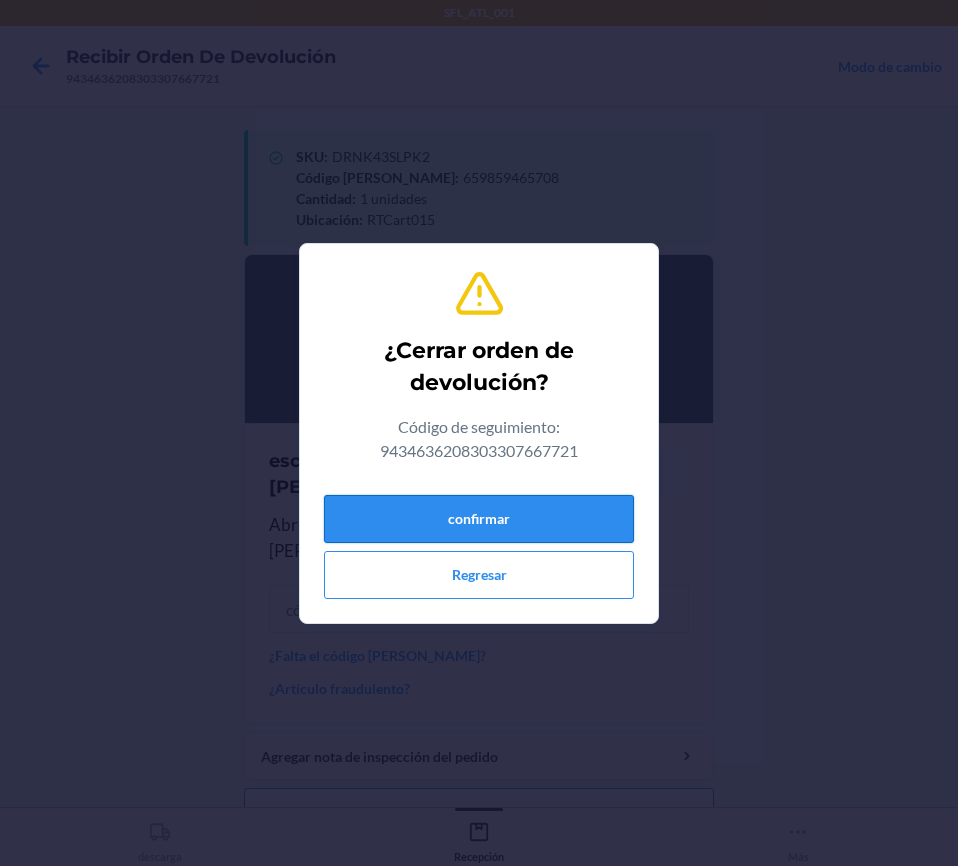 click on "confirmar" at bounding box center (479, 519) 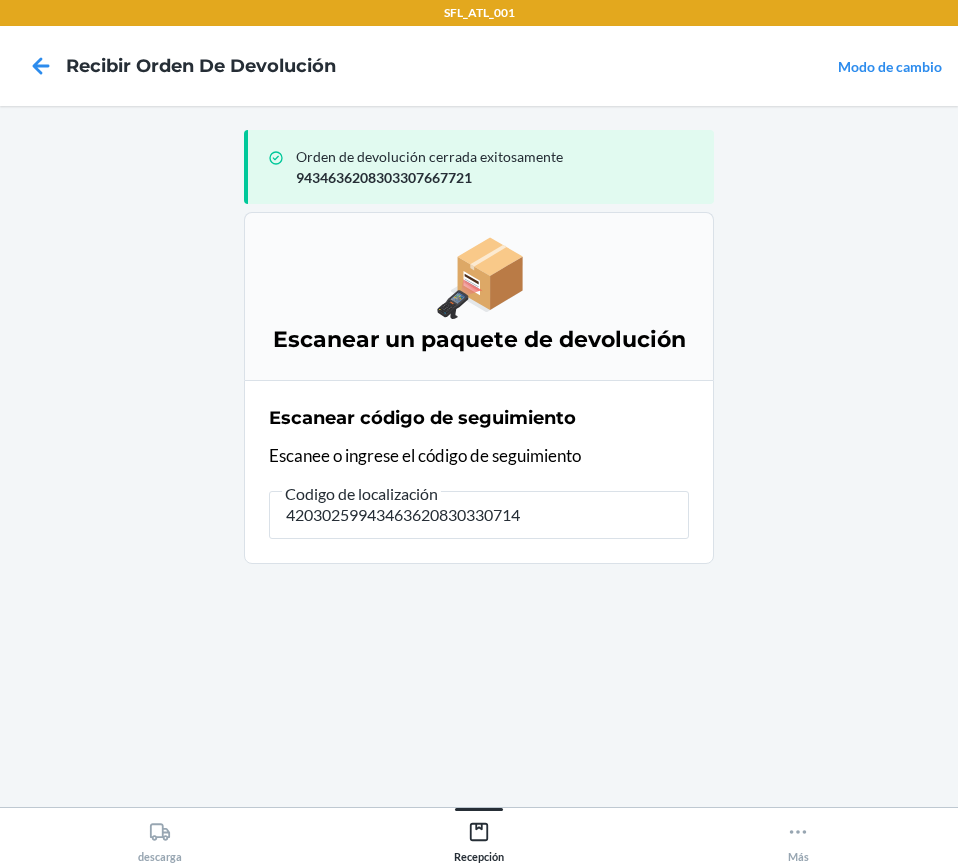 type on "420302599434636208303307141" 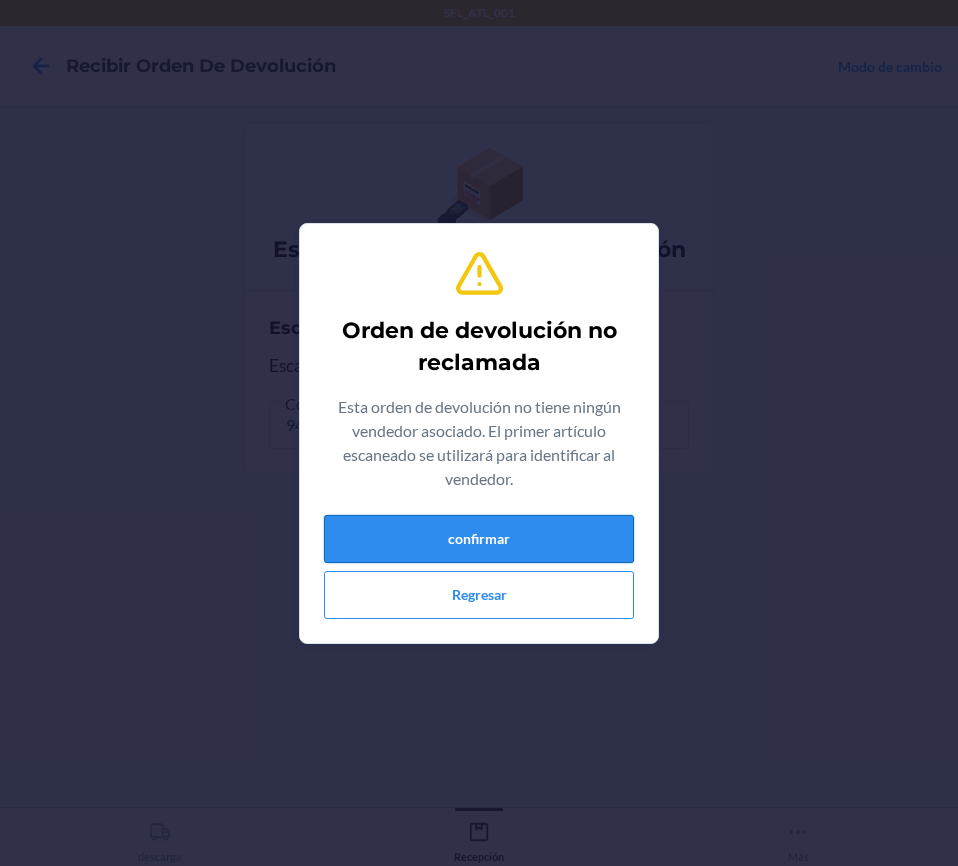 click on "confirmar" at bounding box center (479, 539) 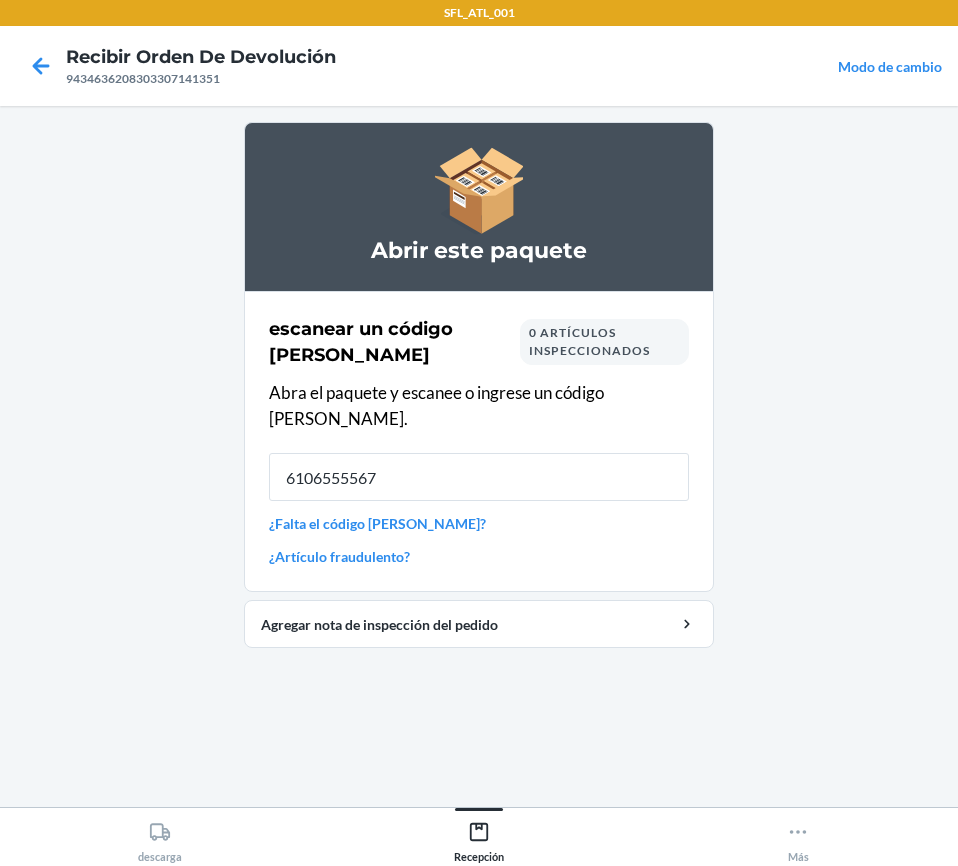 type on "61065555678" 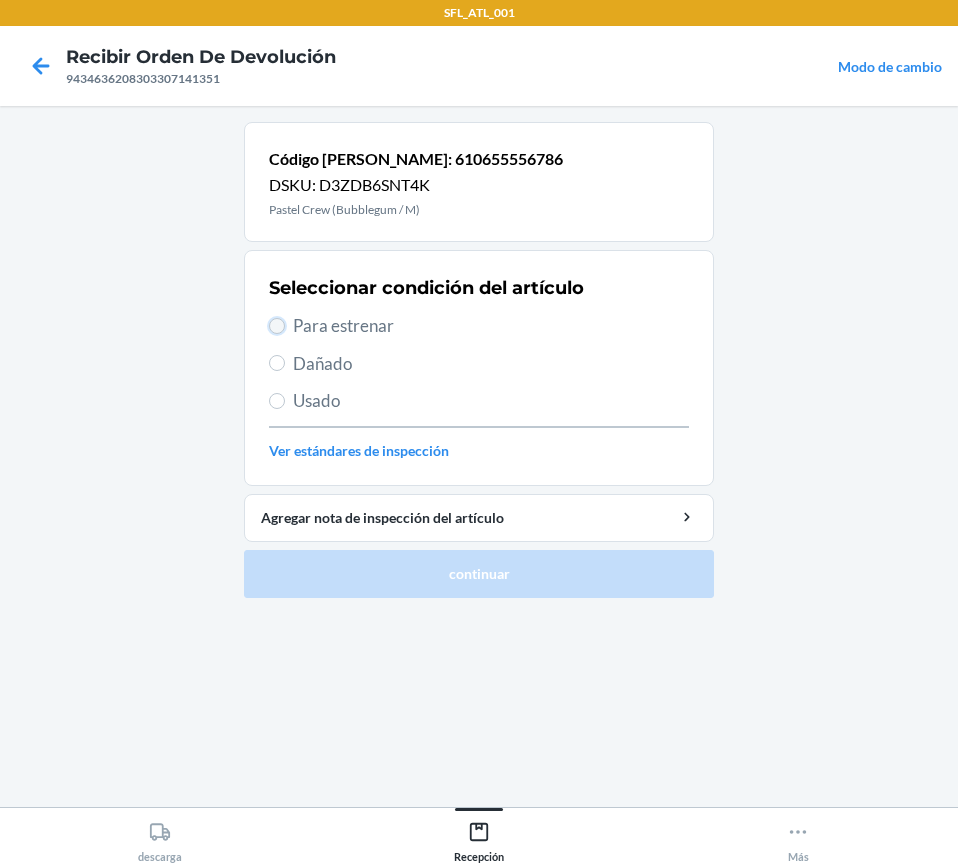 click on "Para estrenar" at bounding box center (277, 326) 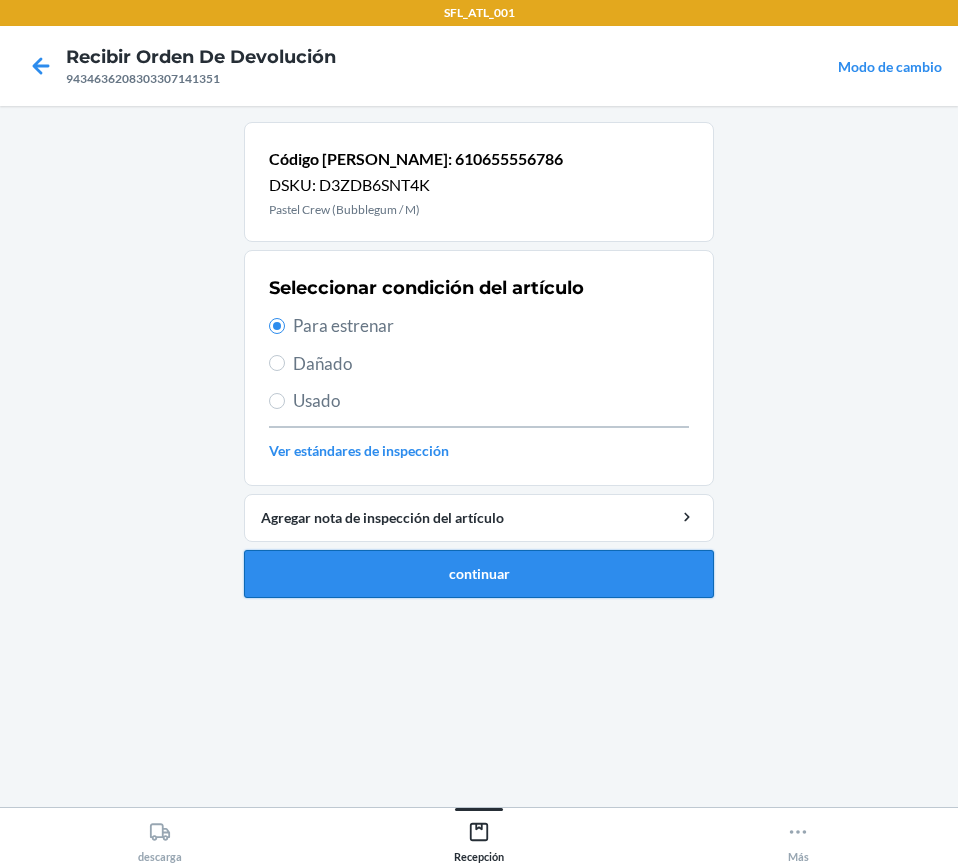 click on "continuar" at bounding box center [479, 574] 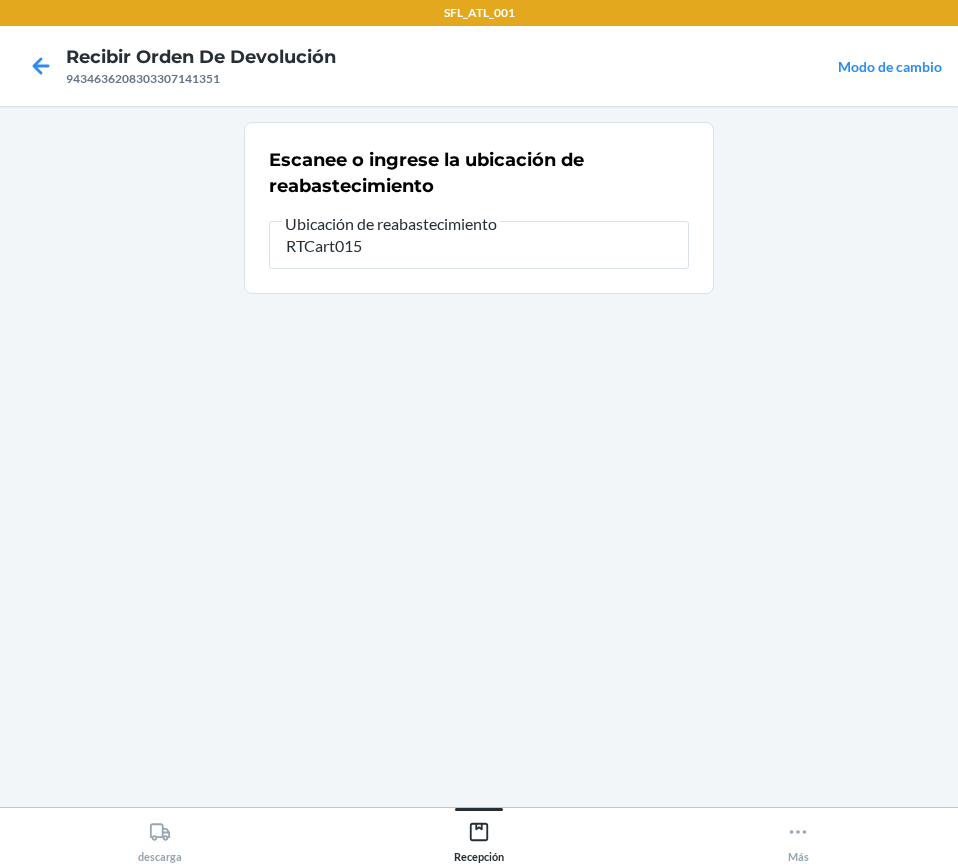 type on "RTCart015" 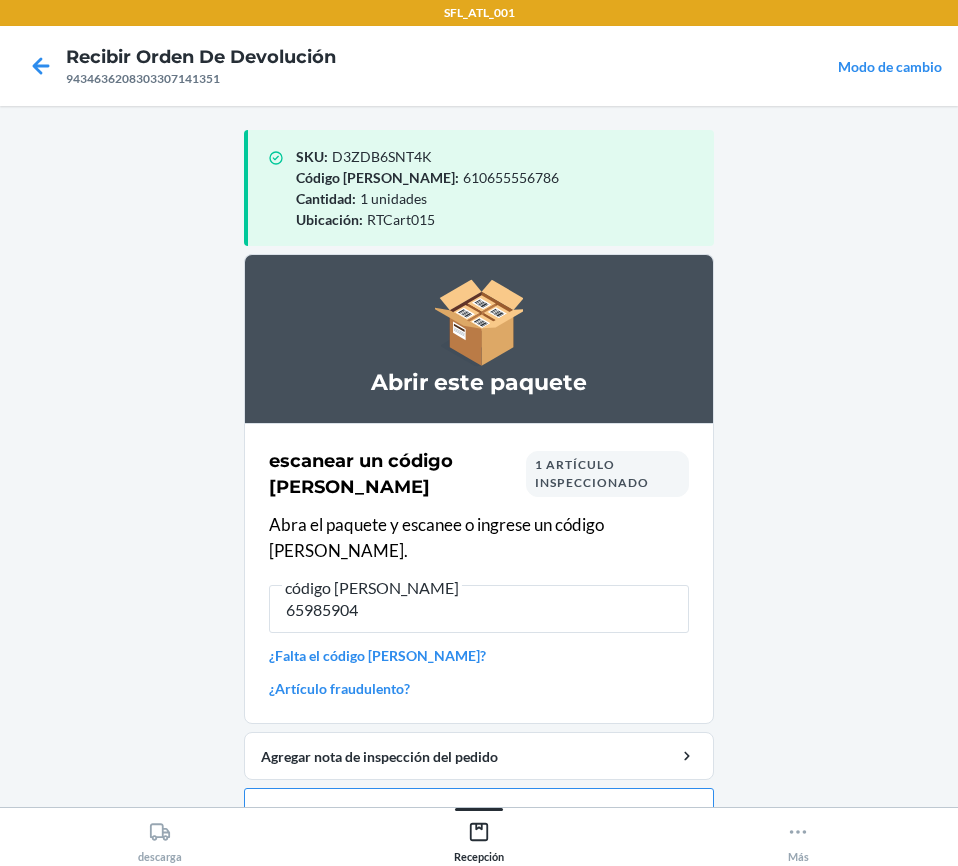 type on "659859045" 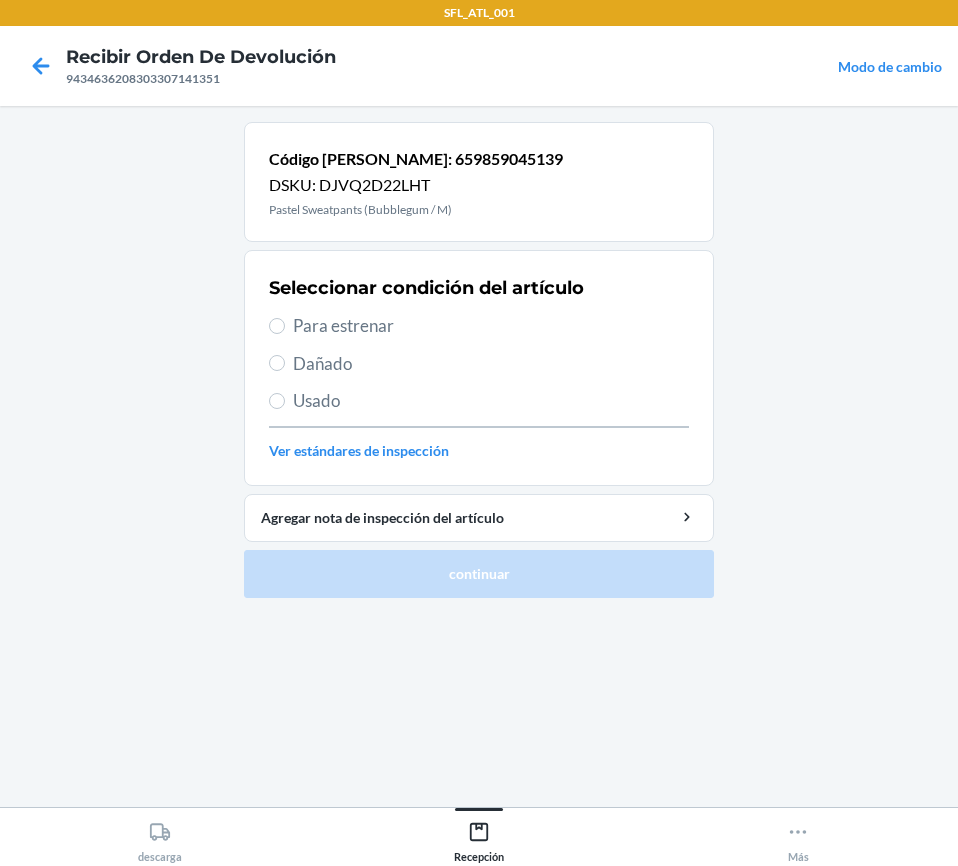 click on "Para estrenar" at bounding box center (479, 326) 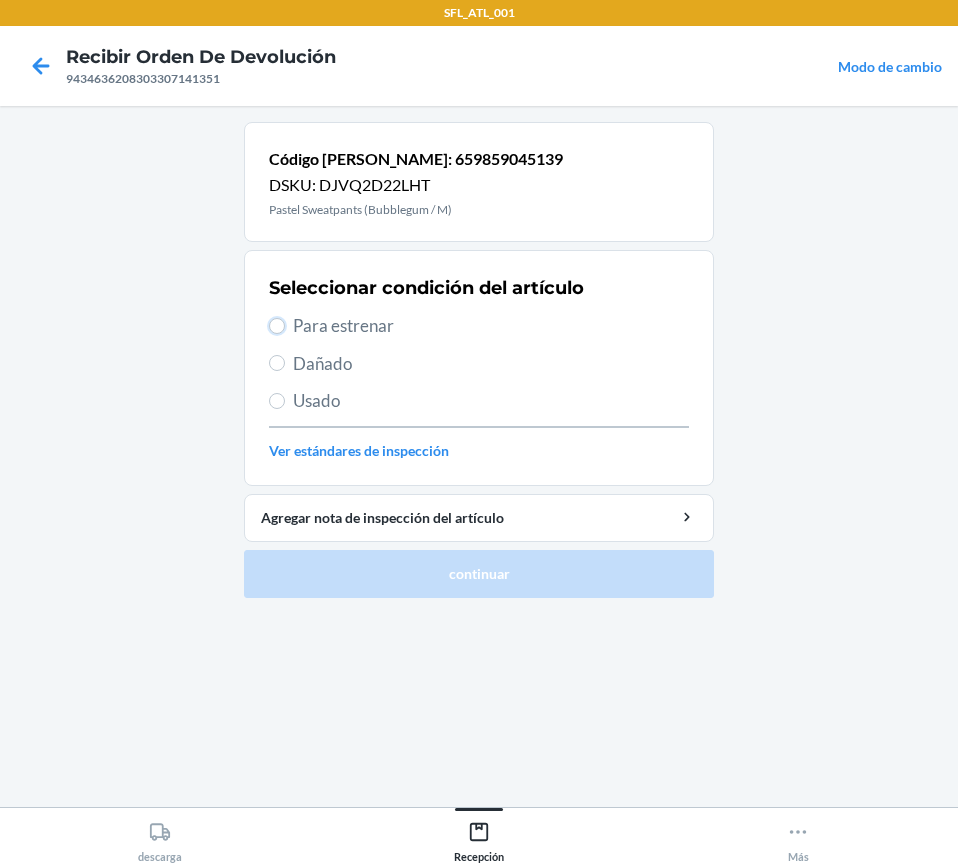 click on "Para estrenar" at bounding box center (277, 326) 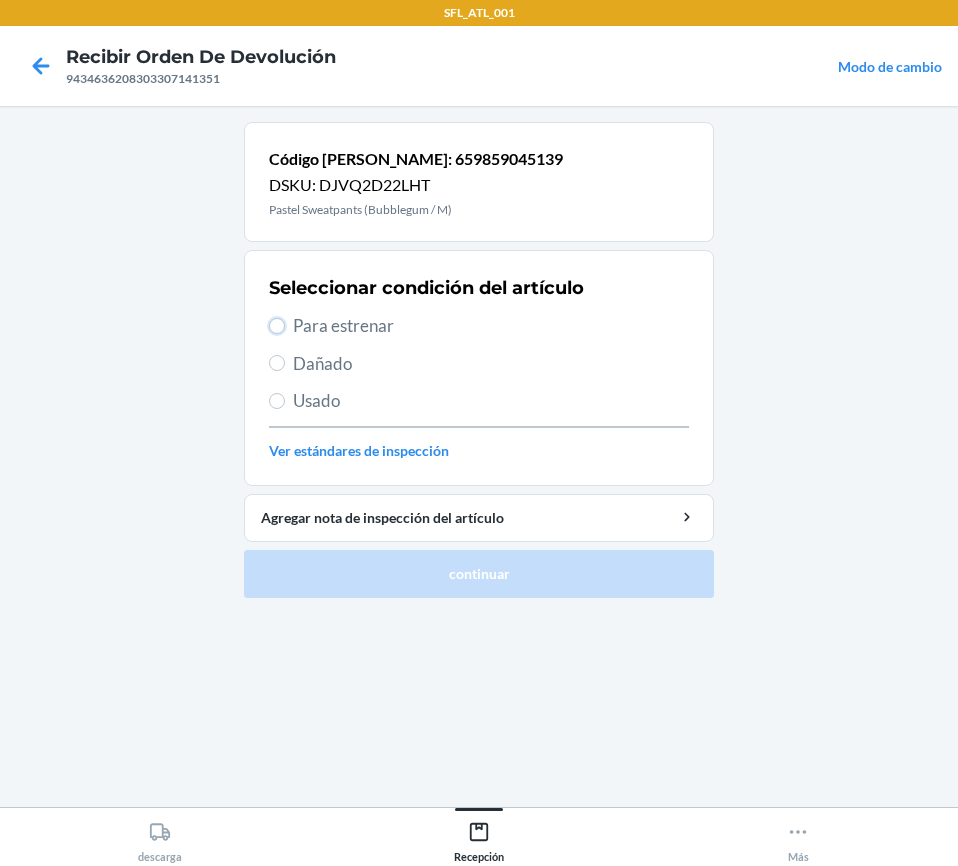 radio on "true" 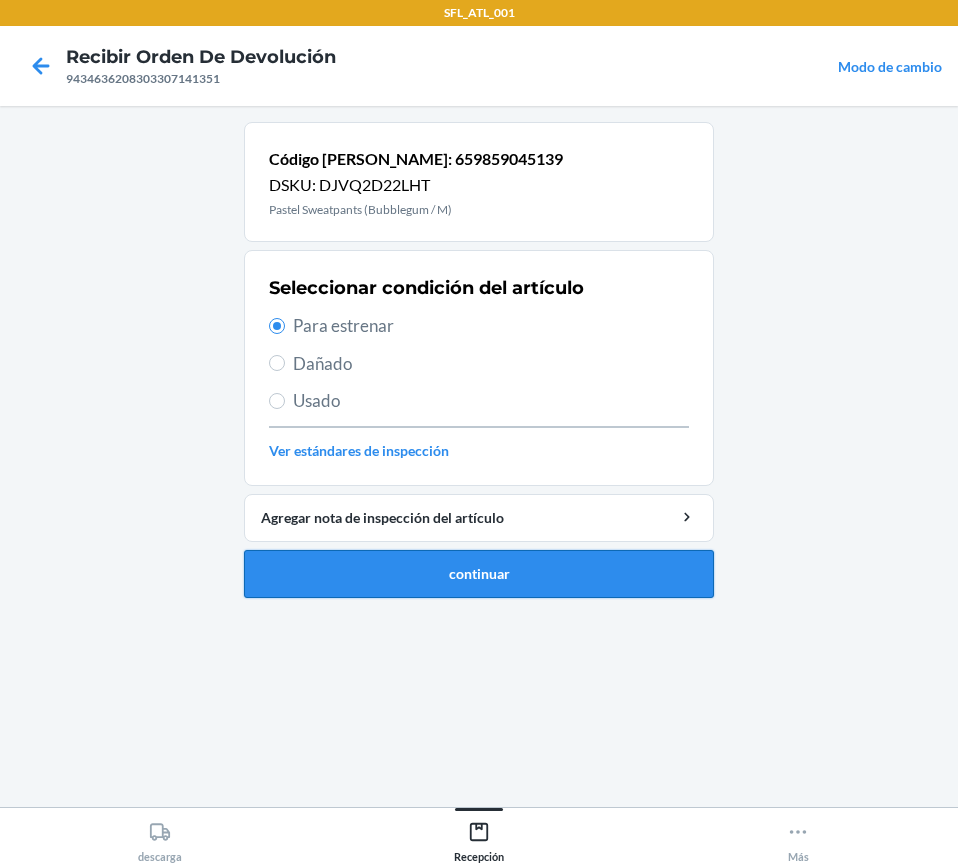 click on "continuar" at bounding box center (479, 574) 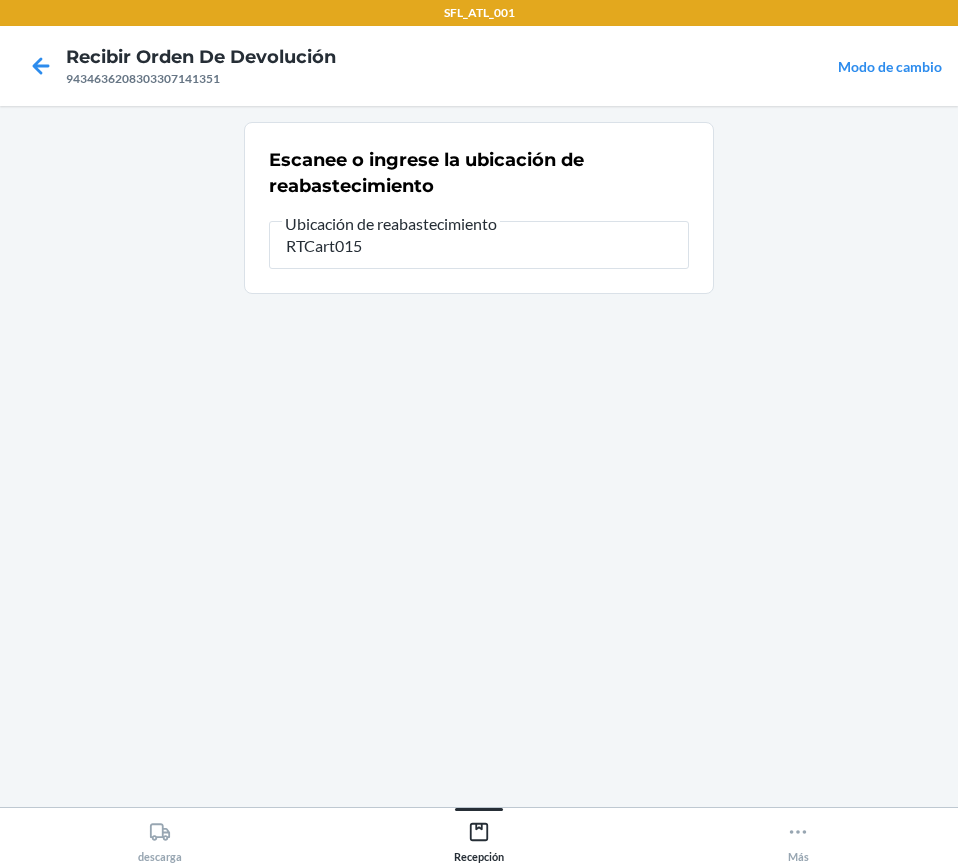 type on "RTCart015" 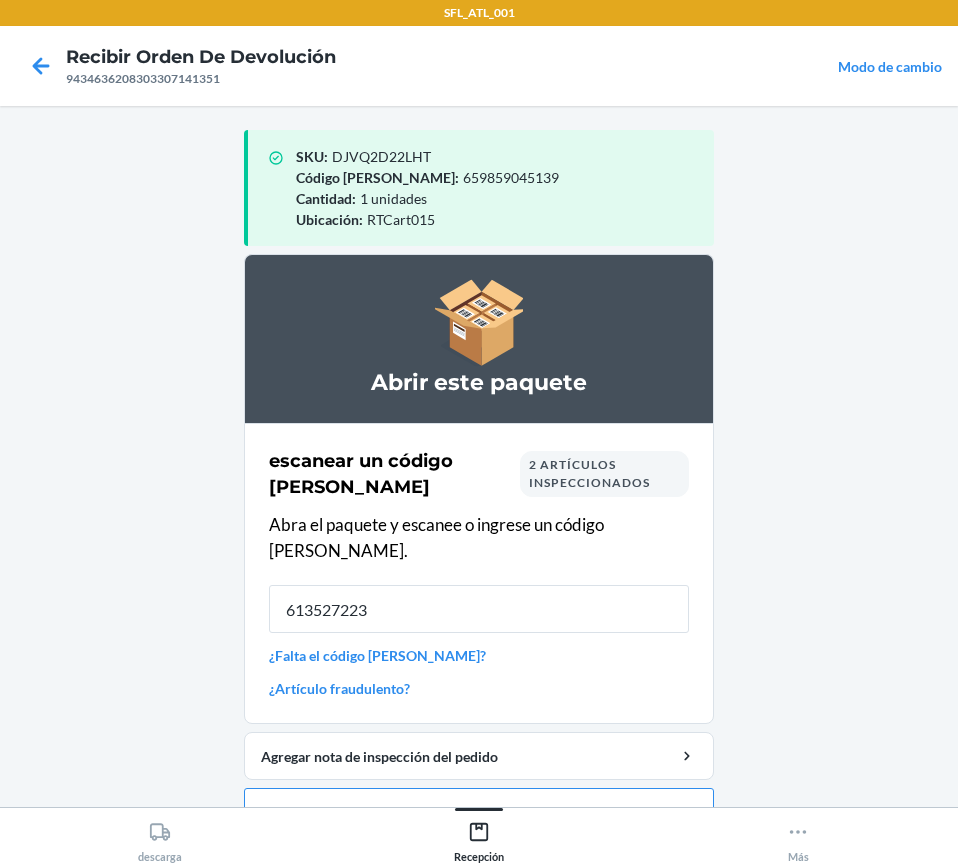 type on "6135272235" 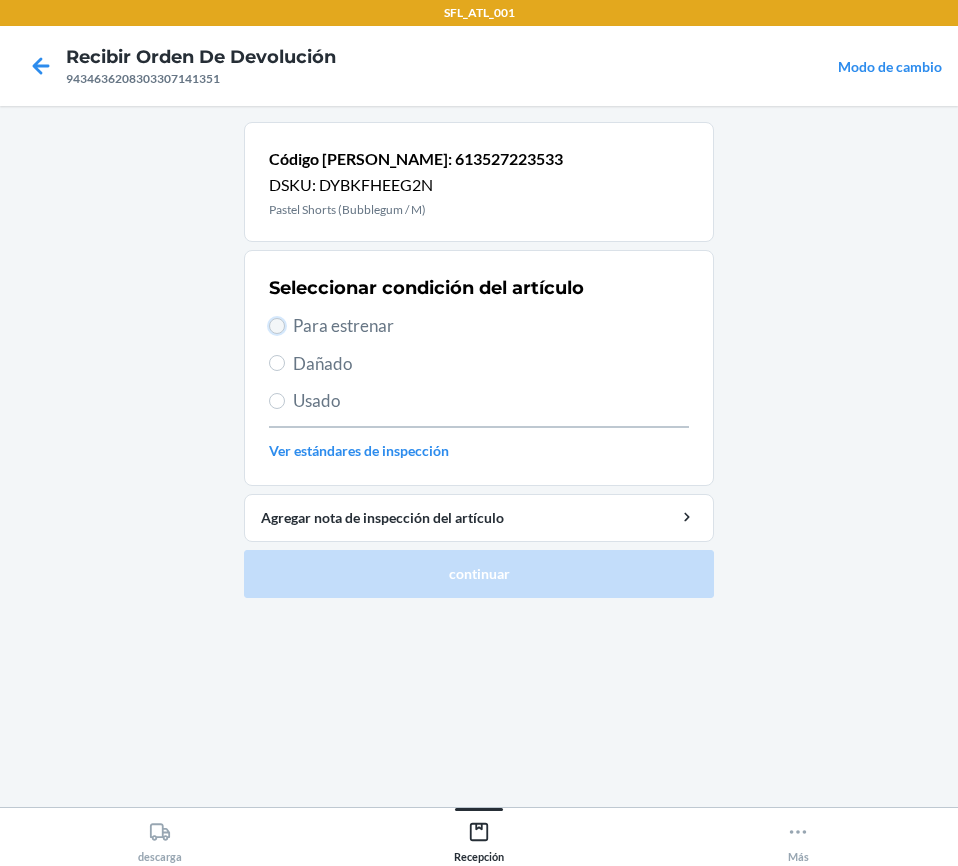 click on "Para estrenar" at bounding box center (277, 326) 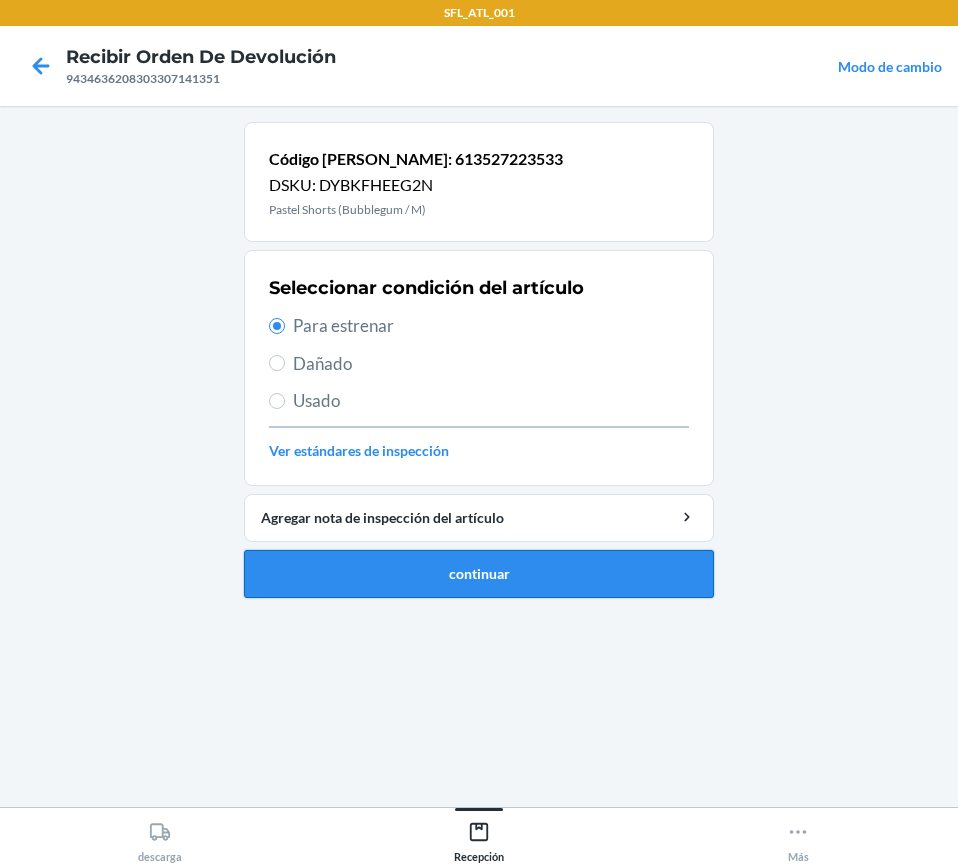 click on "continuar" at bounding box center [479, 574] 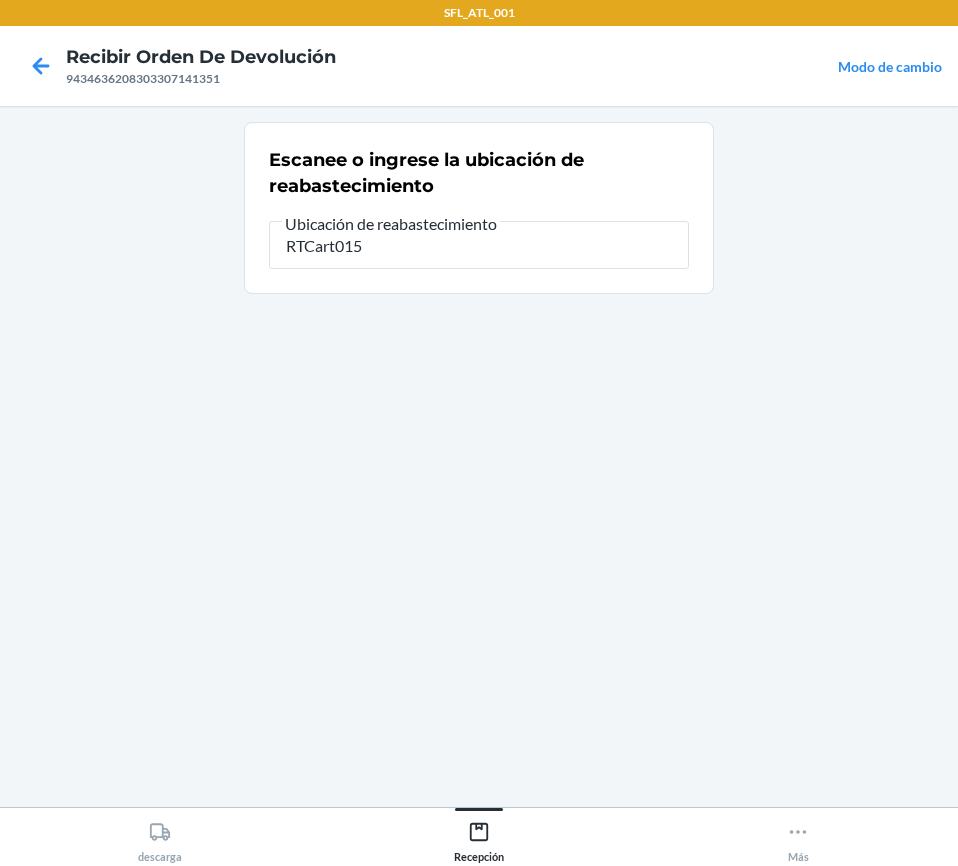 type on "RTCart015" 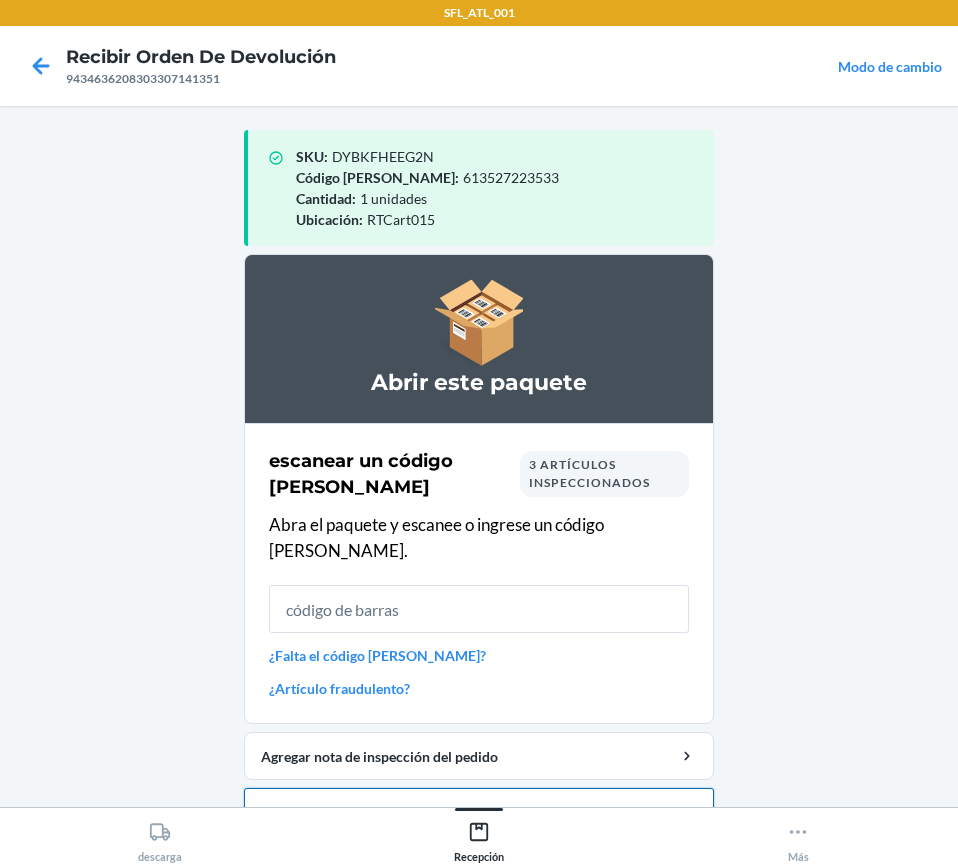 click on "Cerrar orden de devolución" at bounding box center [479, 812] 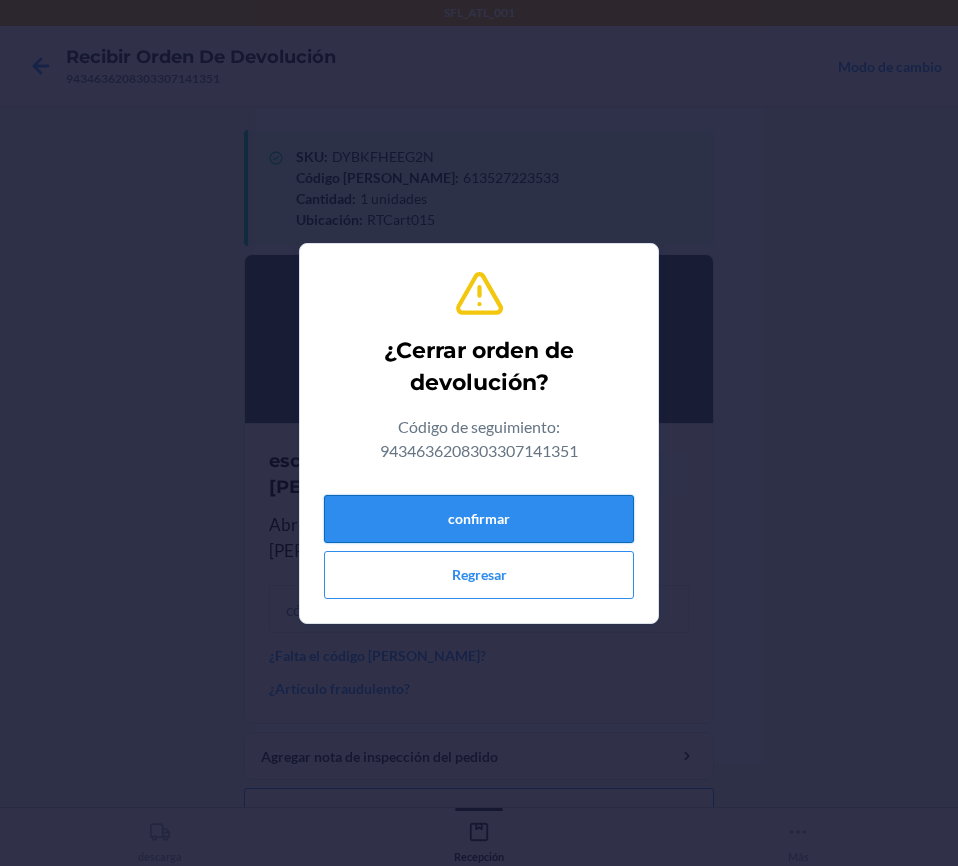 click on "confirmar" at bounding box center (479, 519) 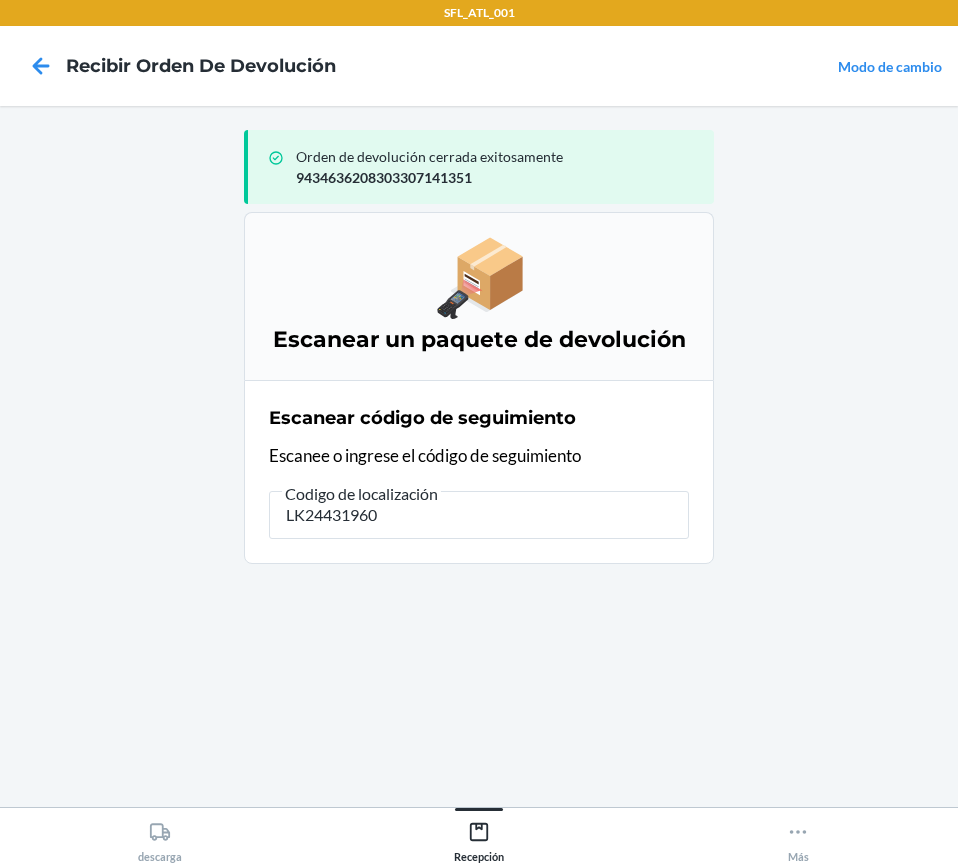 type on "LK244319601" 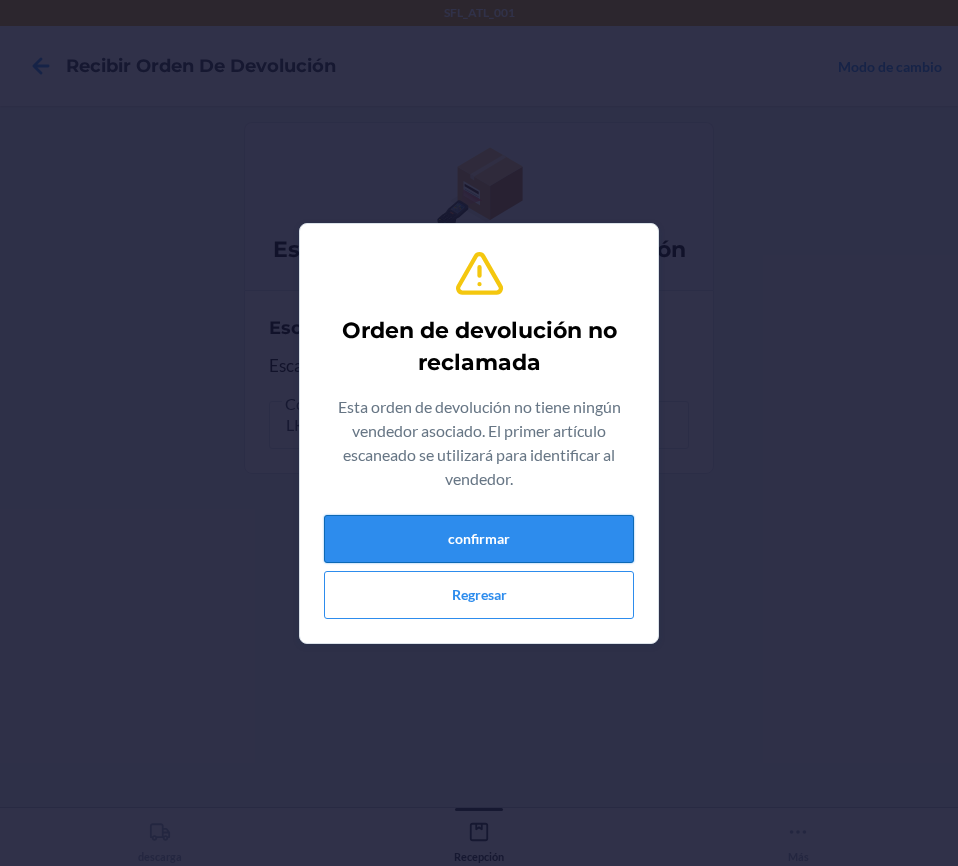 click on "confirmar" at bounding box center [479, 539] 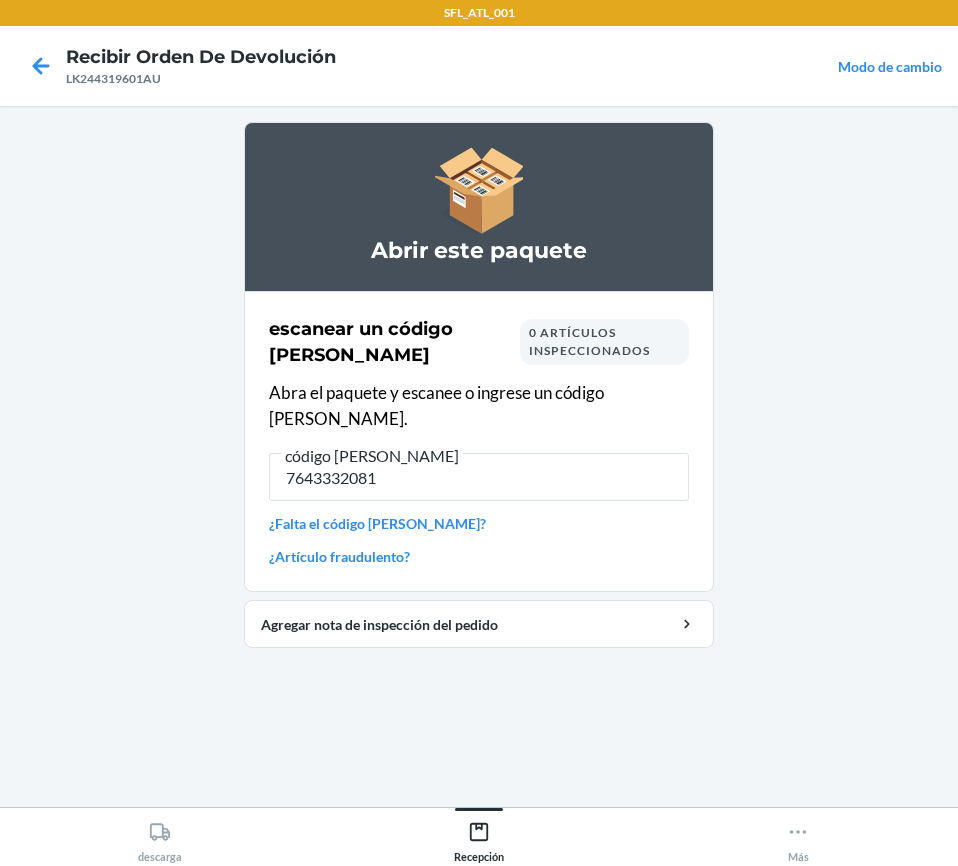 type on "76433320813" 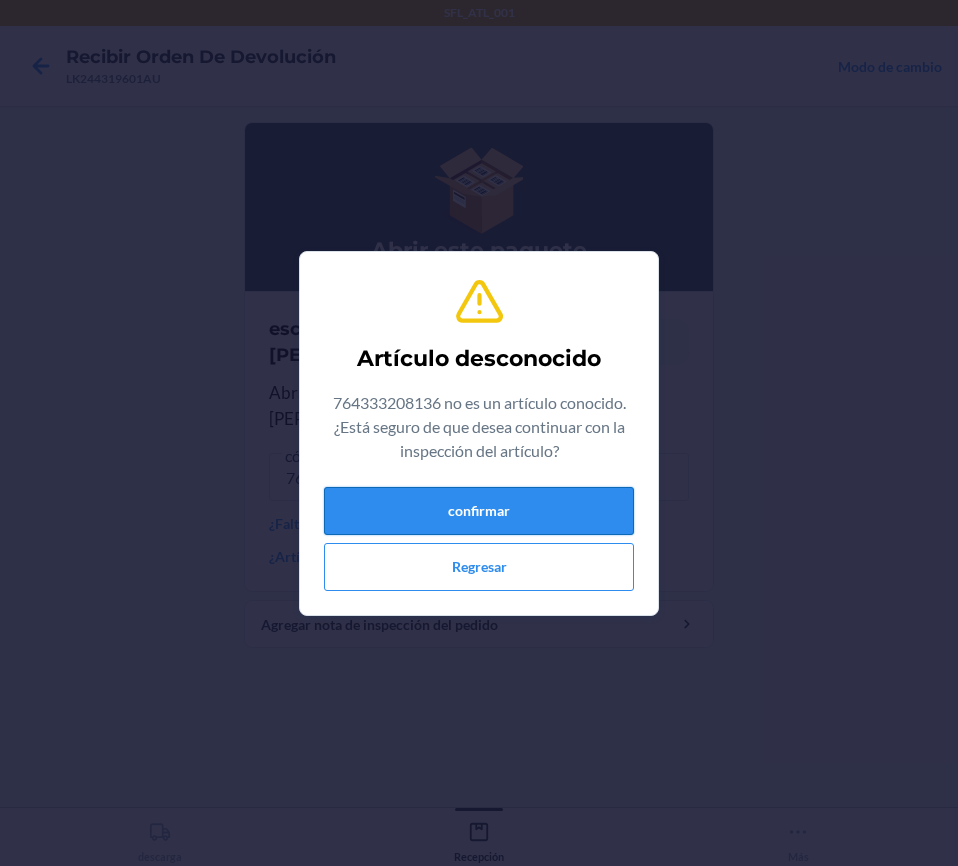 click on "confirmar" at bounding box center [479, 511] 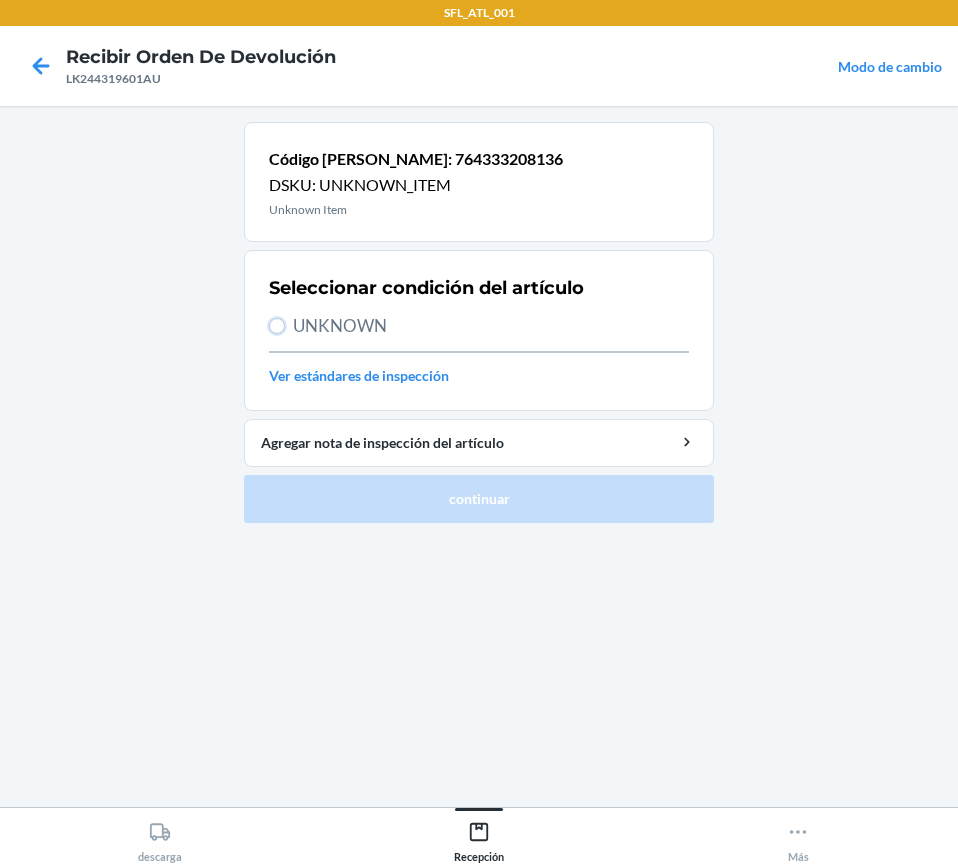 drag, startPoint x: 276, startPoint y: 326, endPoint x: 313, endPoint y: 368, distance: 55.97321 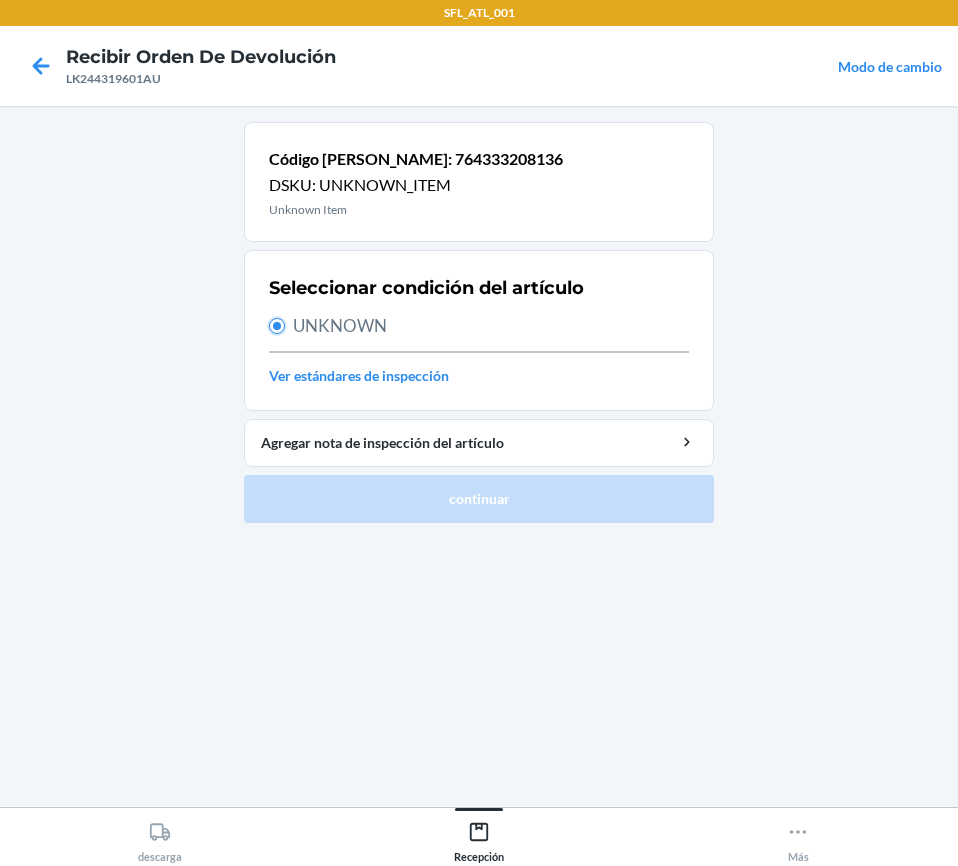 radio on "true" 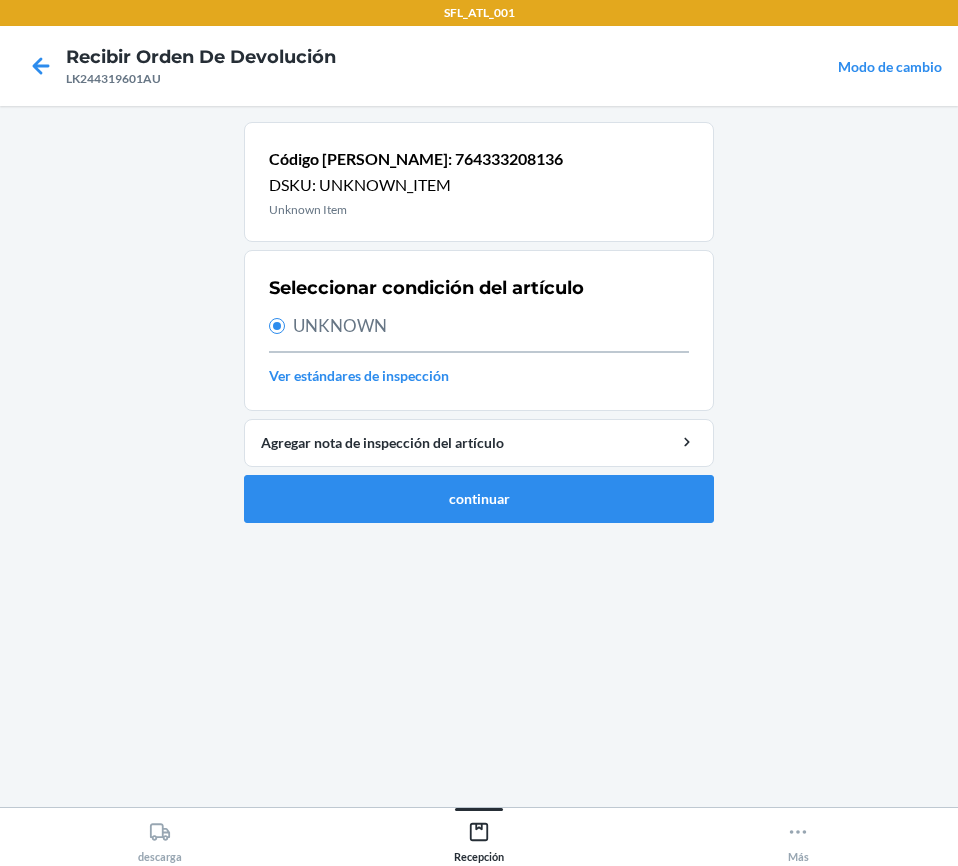 click on "Código [PERSON_NAME]: 764333208136 DSKU: UNKNOWN_ITEM Unknown Item Seleccionar condición del artículo UNKNOWN Ver estándares de inspección Agregar nota de inspección del artículo continuar" at bounding box center [479, 330] 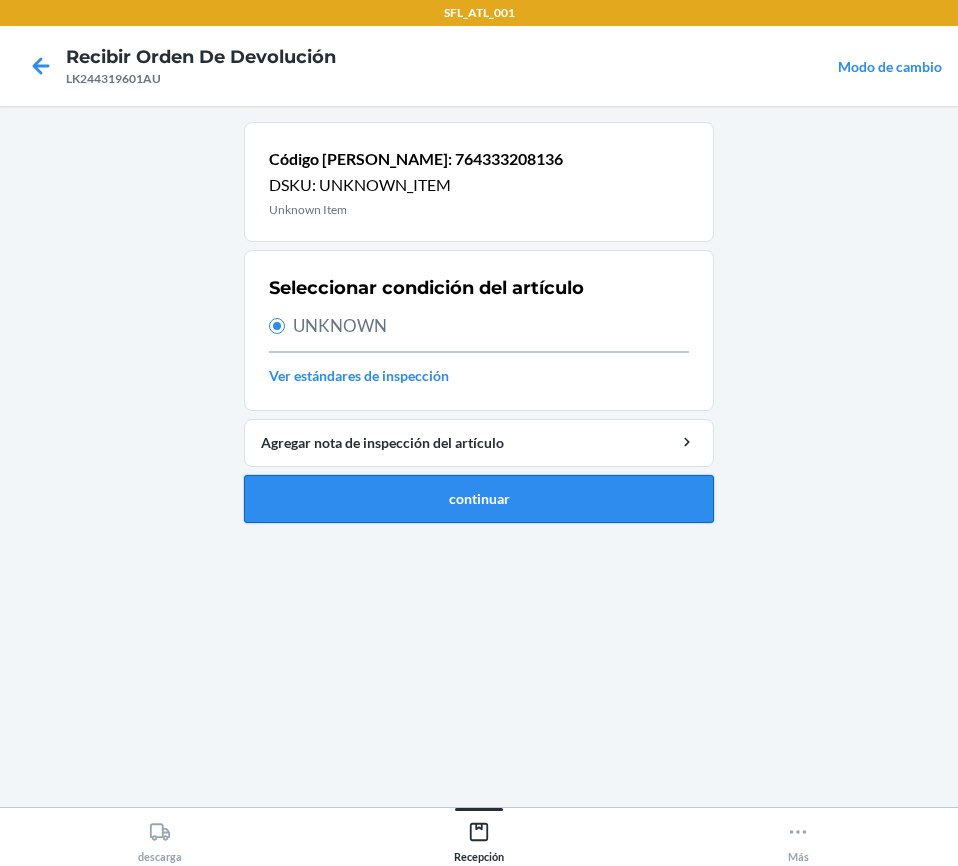 click on "continuar" at bounding box center (479, 499) 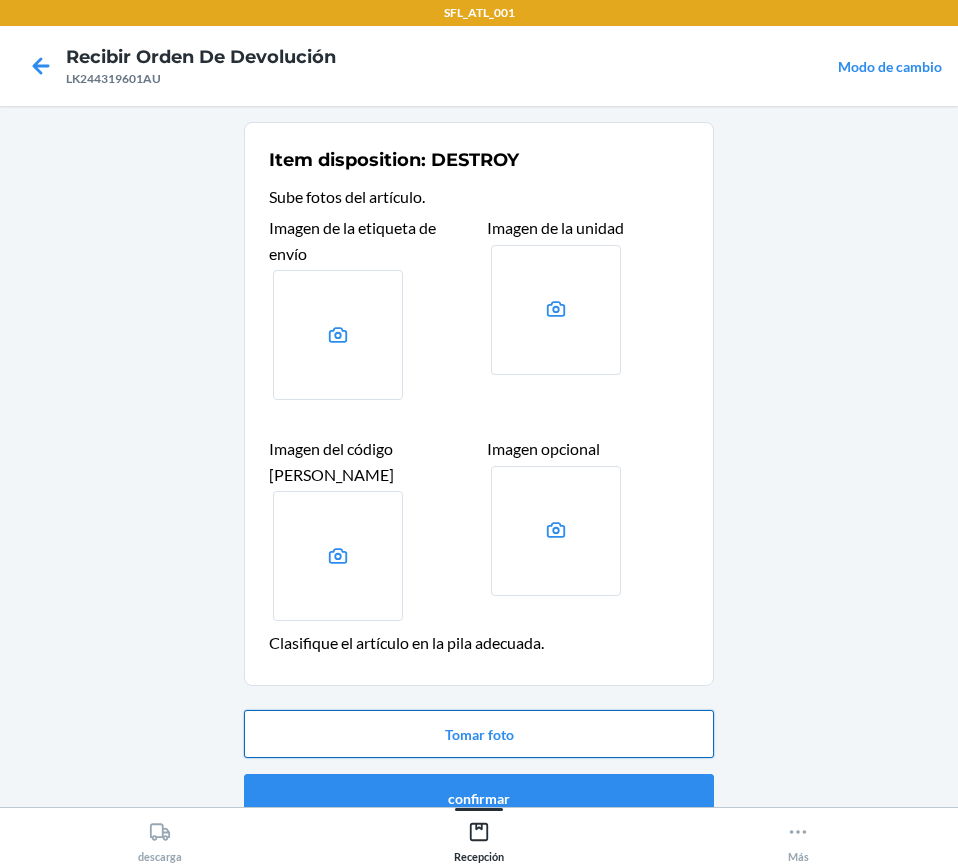click on "Tomar foto" at bounding box center (479, 734) 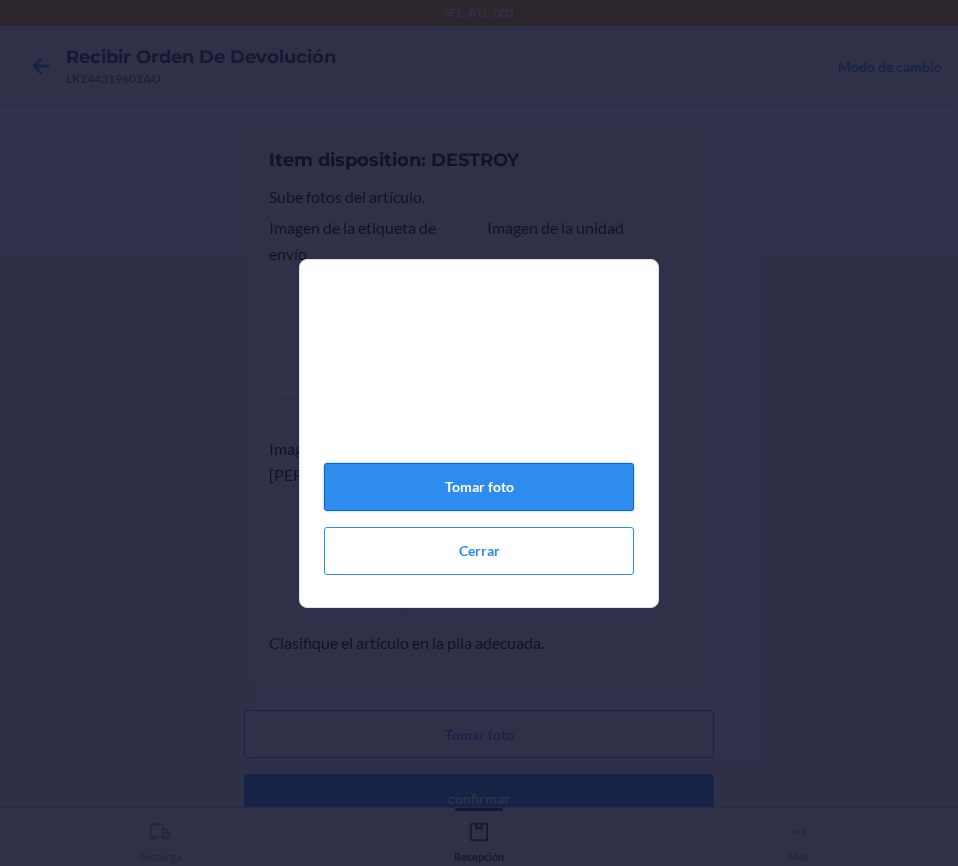 click on "Tomar foto" 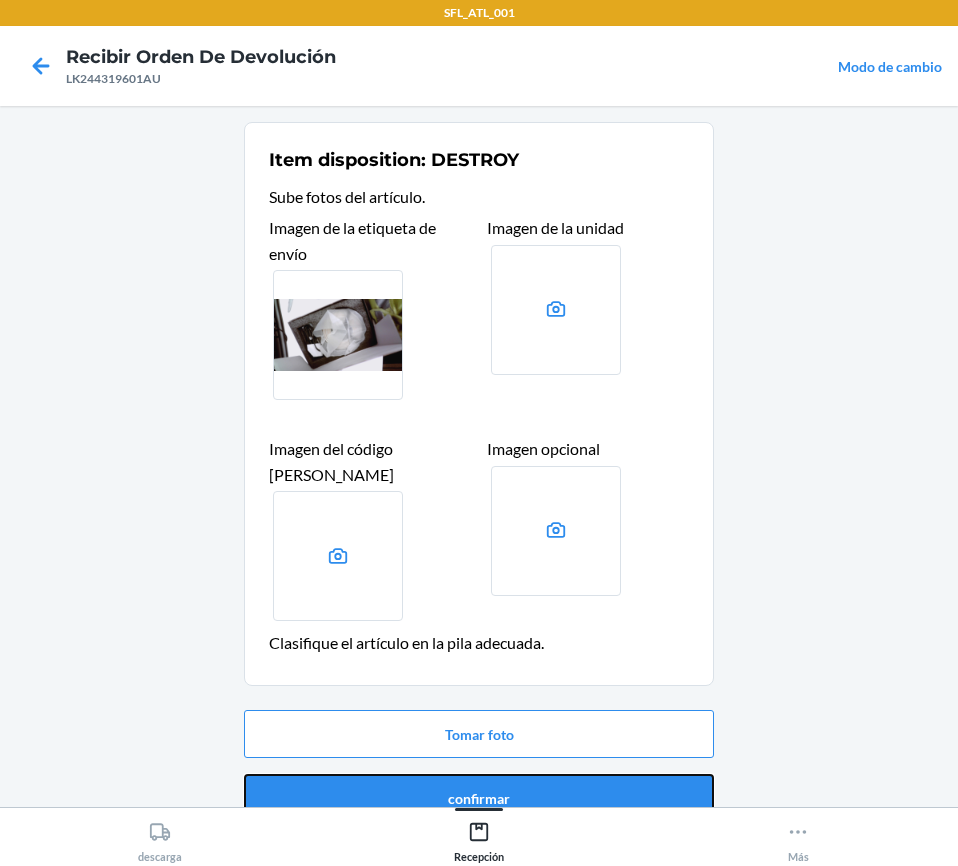 click on "confirmar" at bounding box center (479, 798) 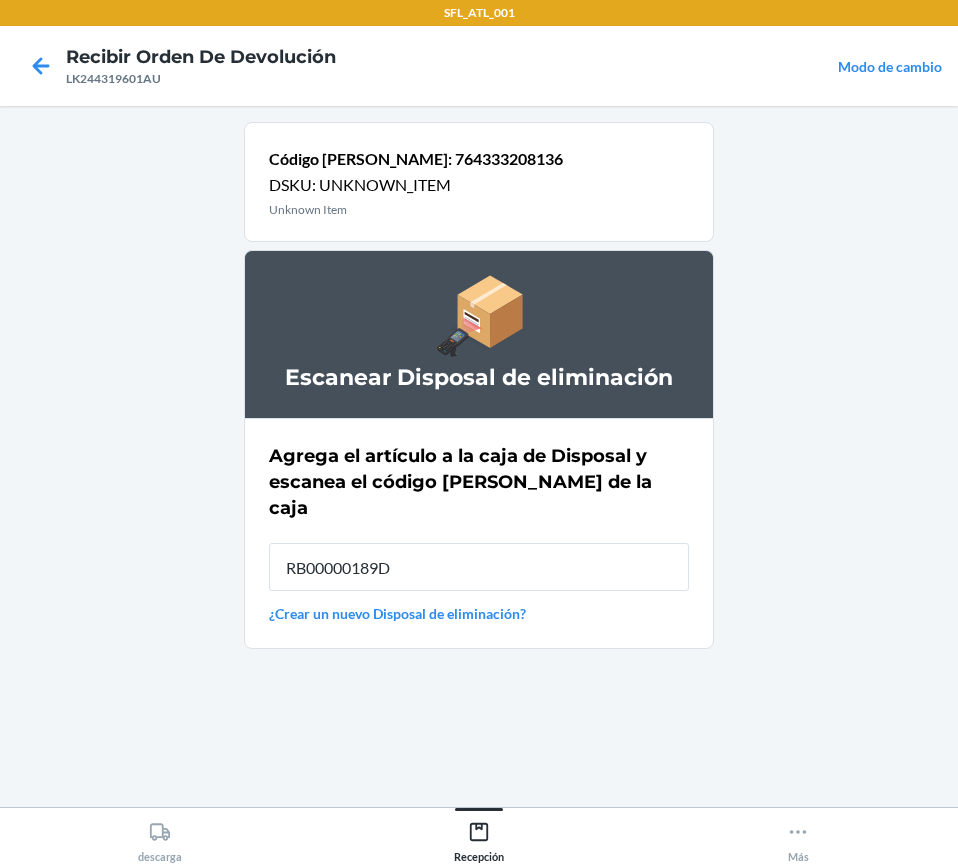 type on "RB00000189D" 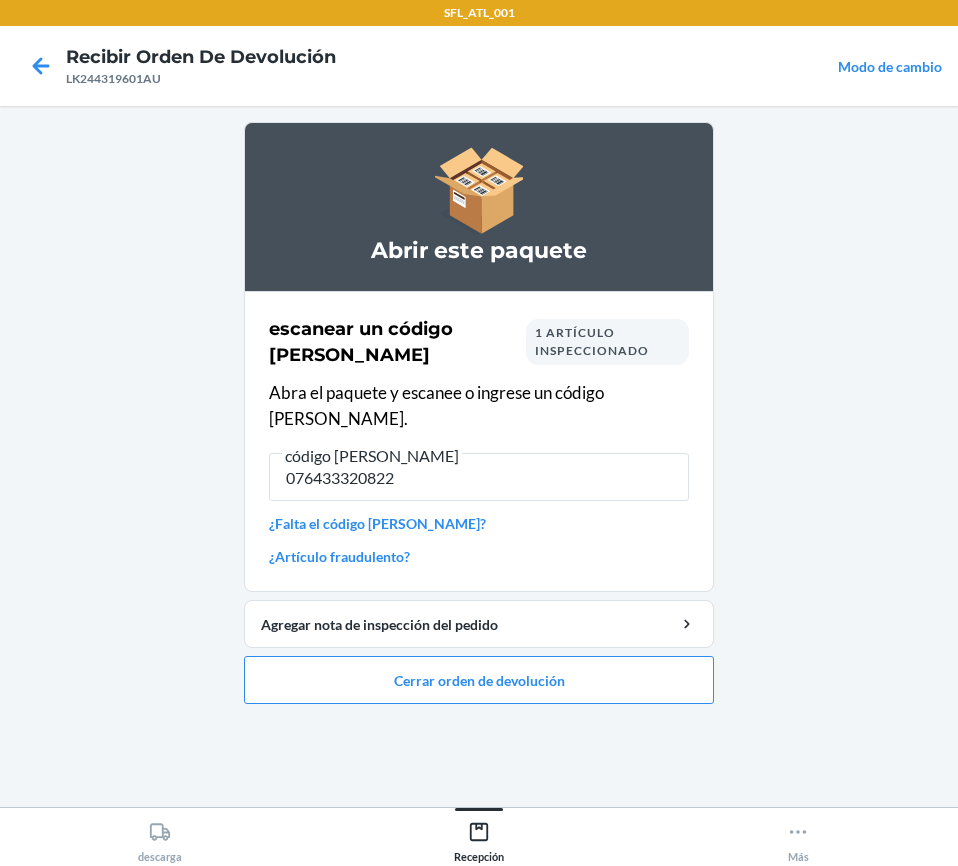 type on "0764333208228" 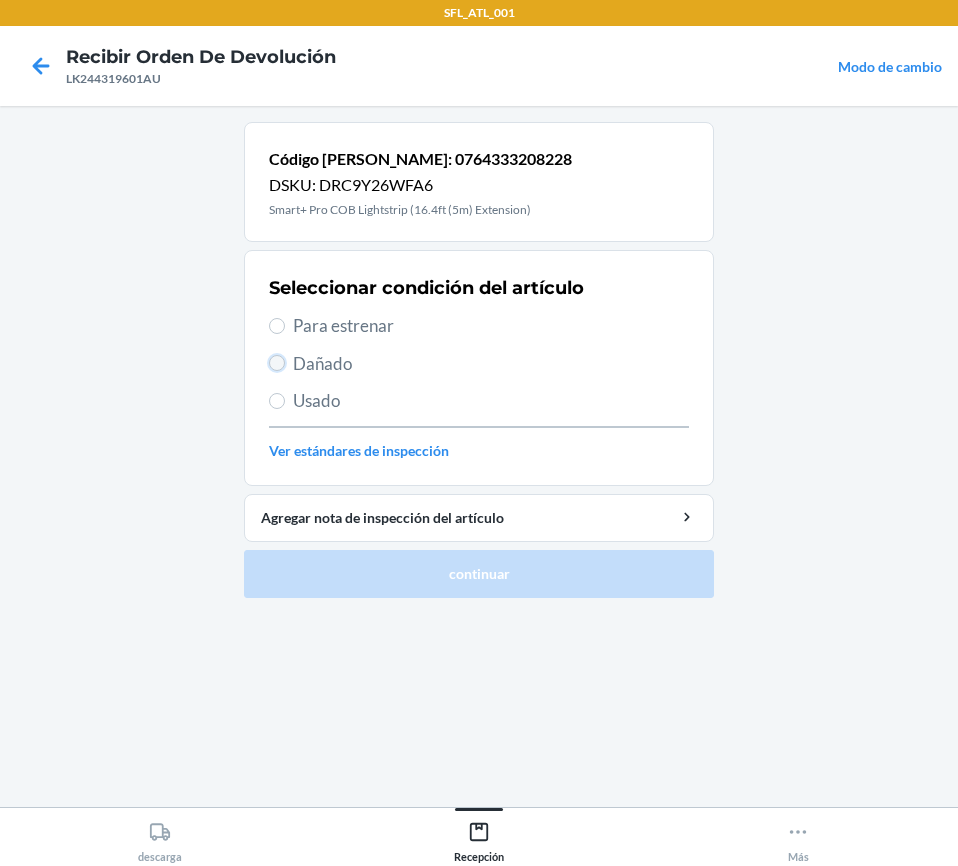 click on "Dañado" at bounding box center [277, 363] 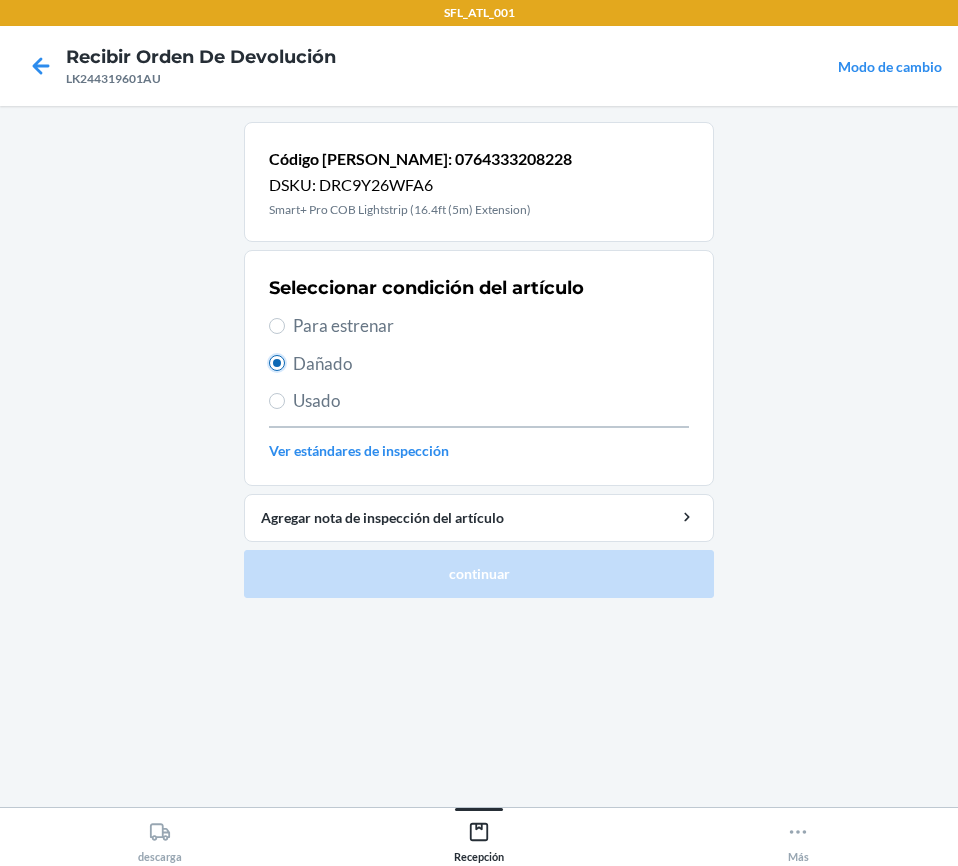 radio on "true" 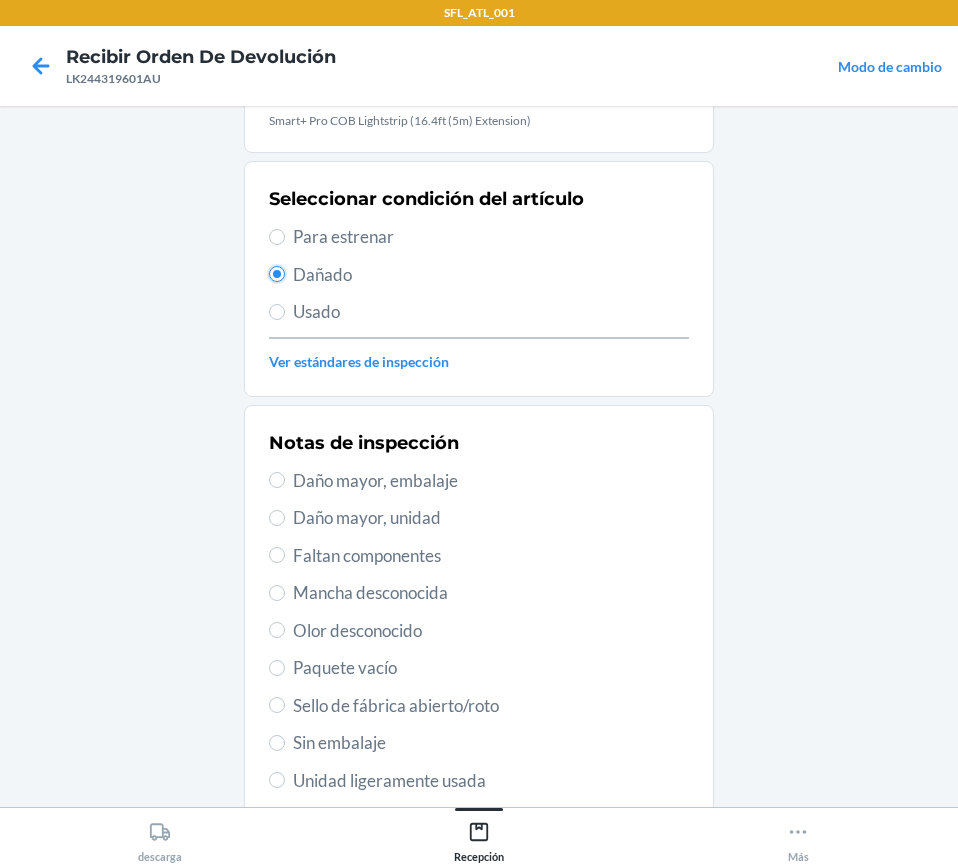 scroll, scrollTop: 200, scrollLeft: 0, axis: vertical 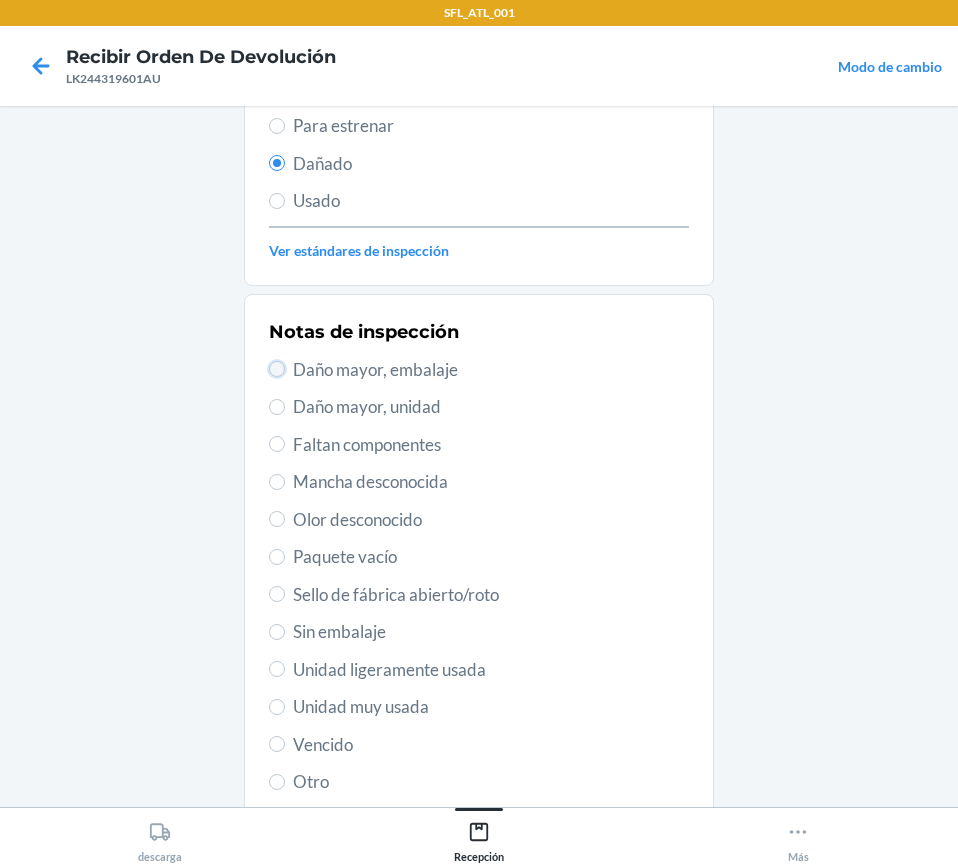 click on "Daño mayor, embalaje" at bounding box center [277, 369] 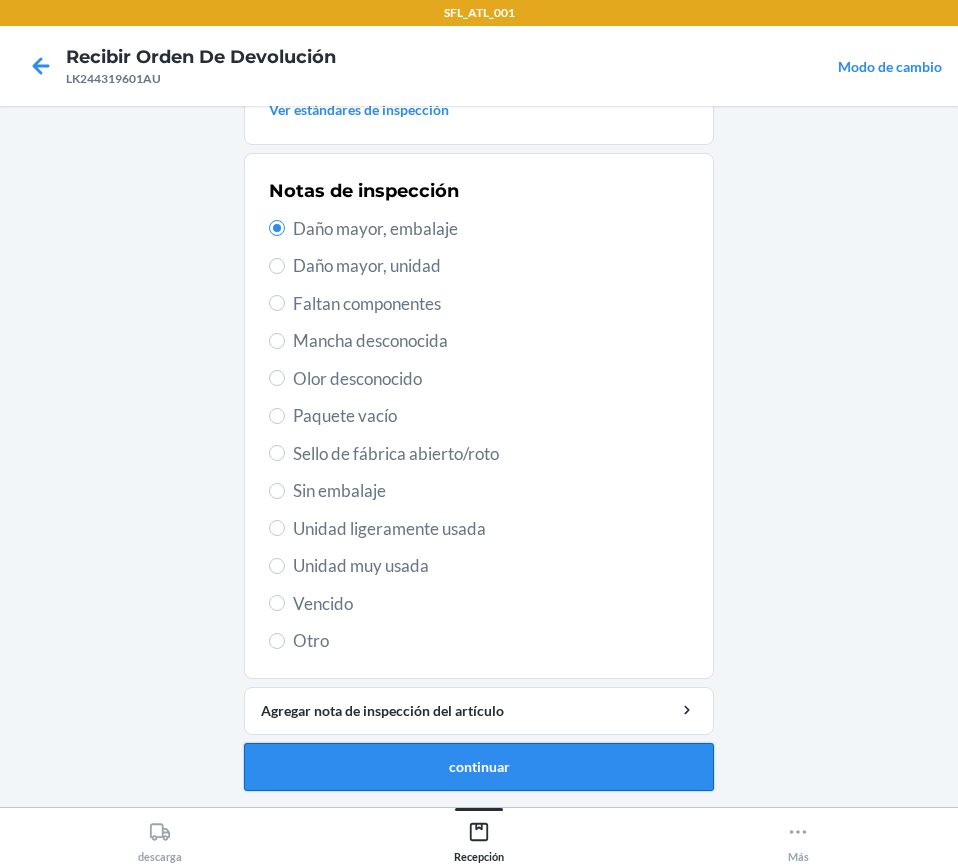 click on "continuar" at bounding box center [479, 767] 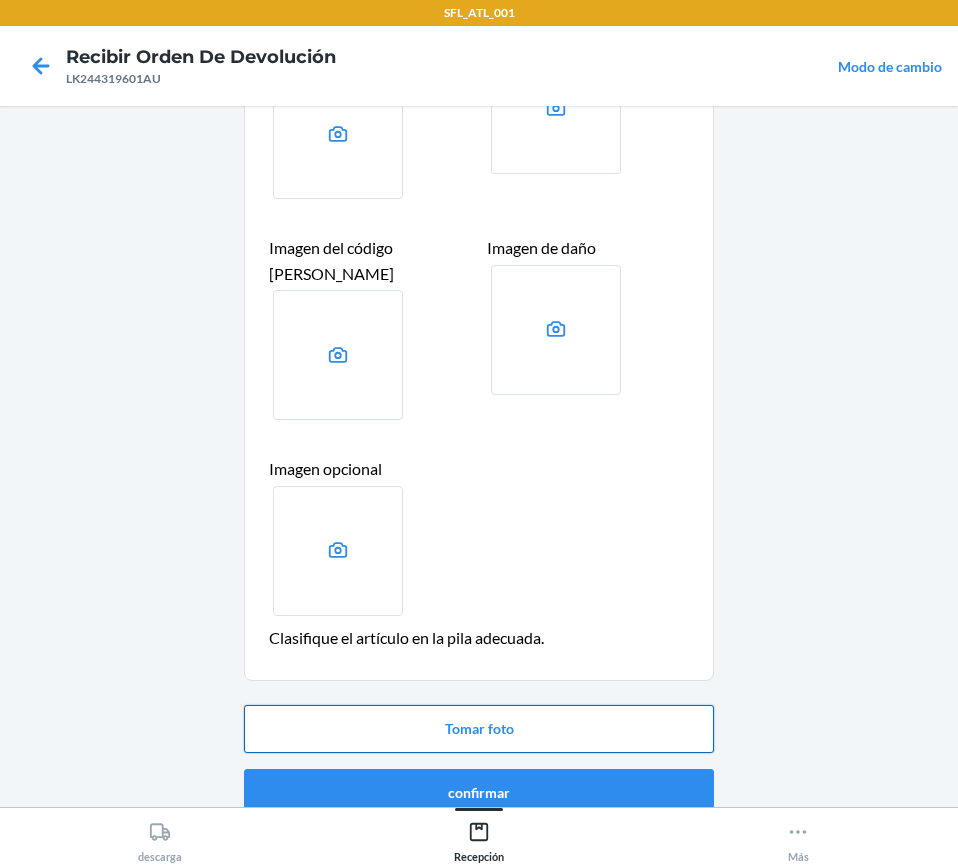 click on "Tomar foto" at bounding box center (479, 729) 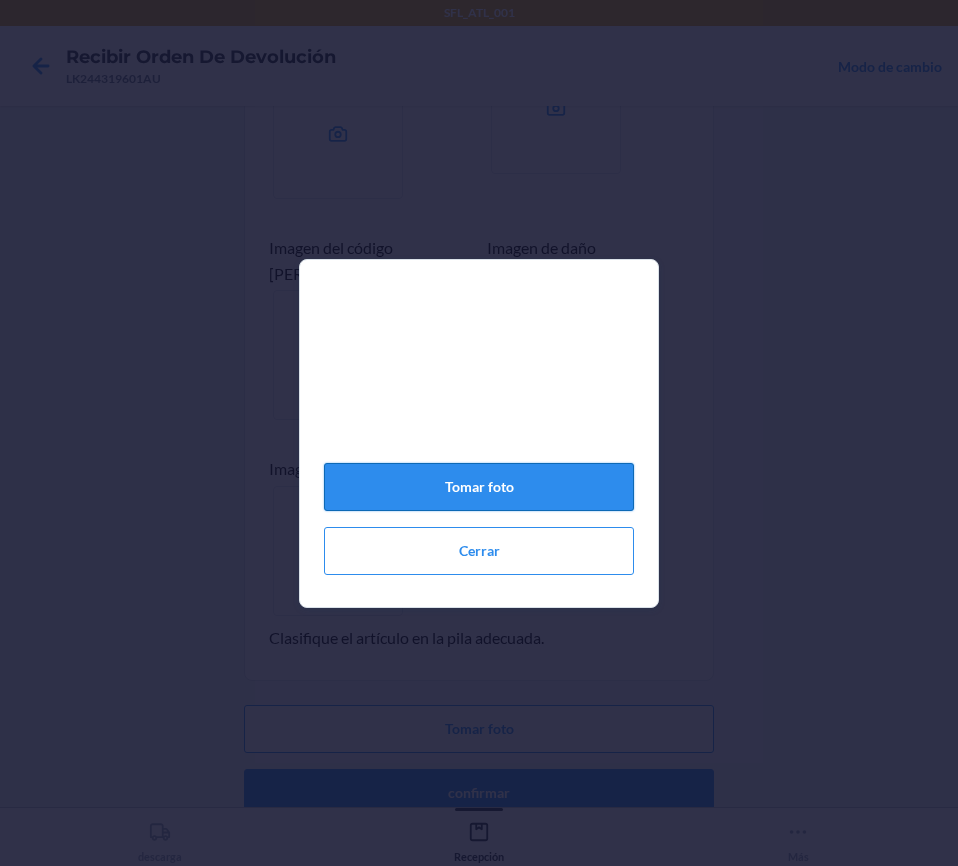 click on "Tomar foto" 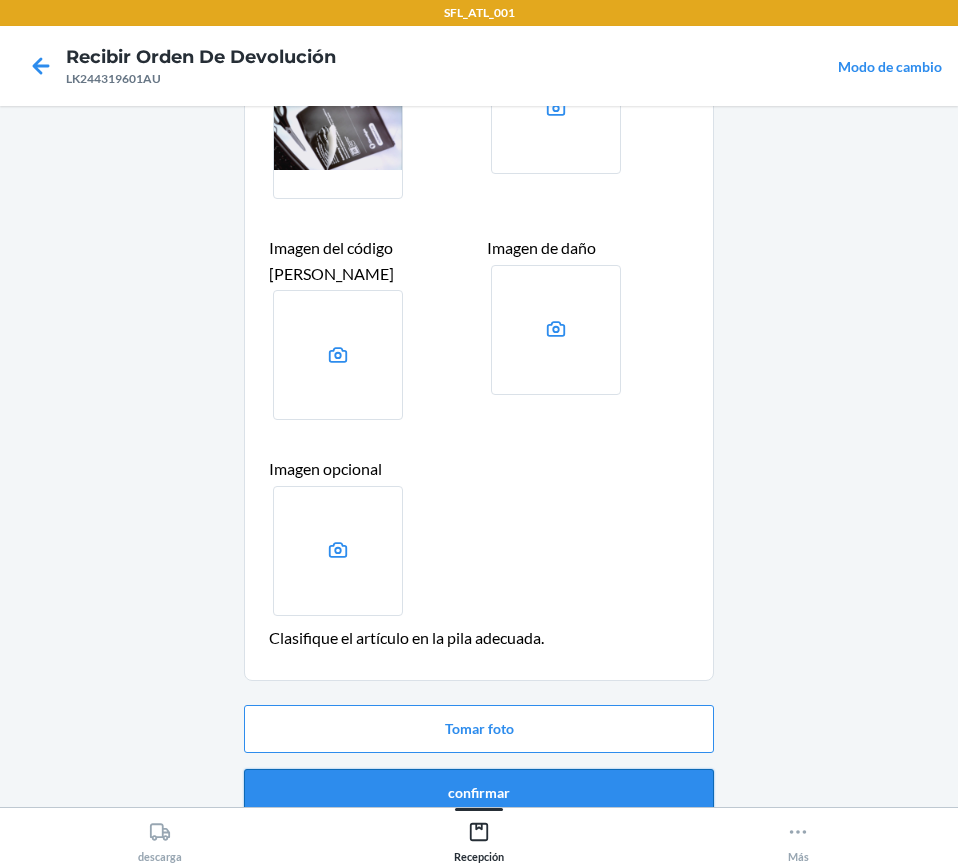 click on "confirmar" at bounding box center (479, 793) 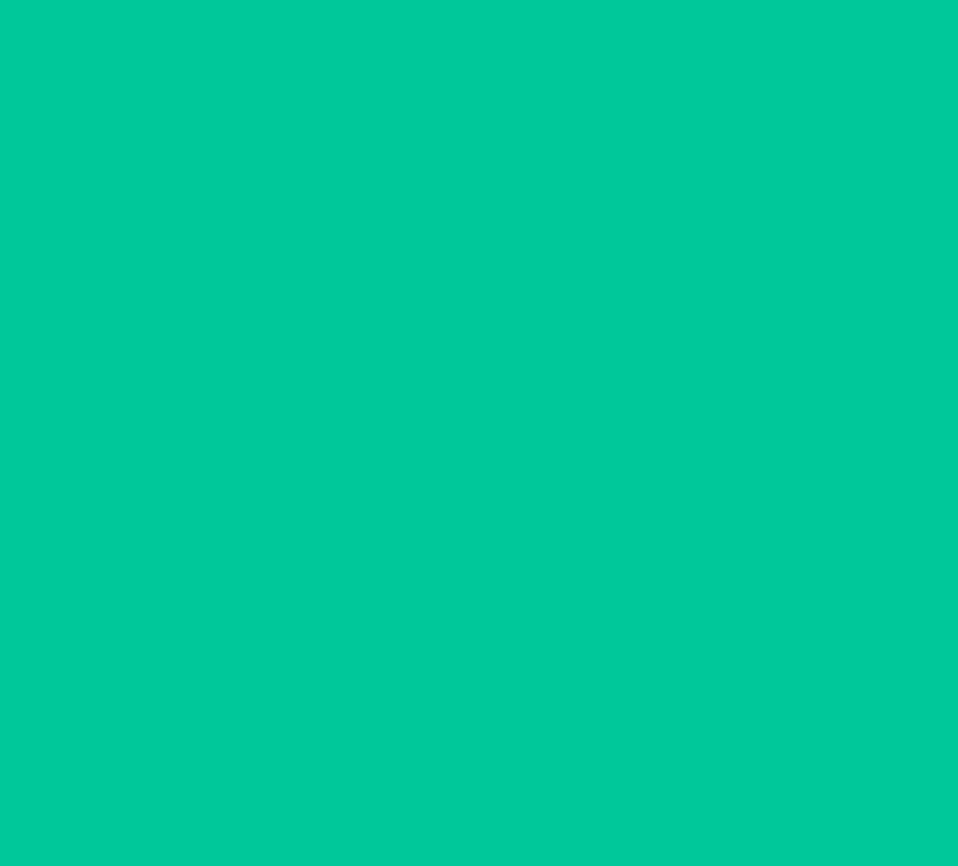 scroll, scrollTop: 0, scrollLeft: 0, axis: both 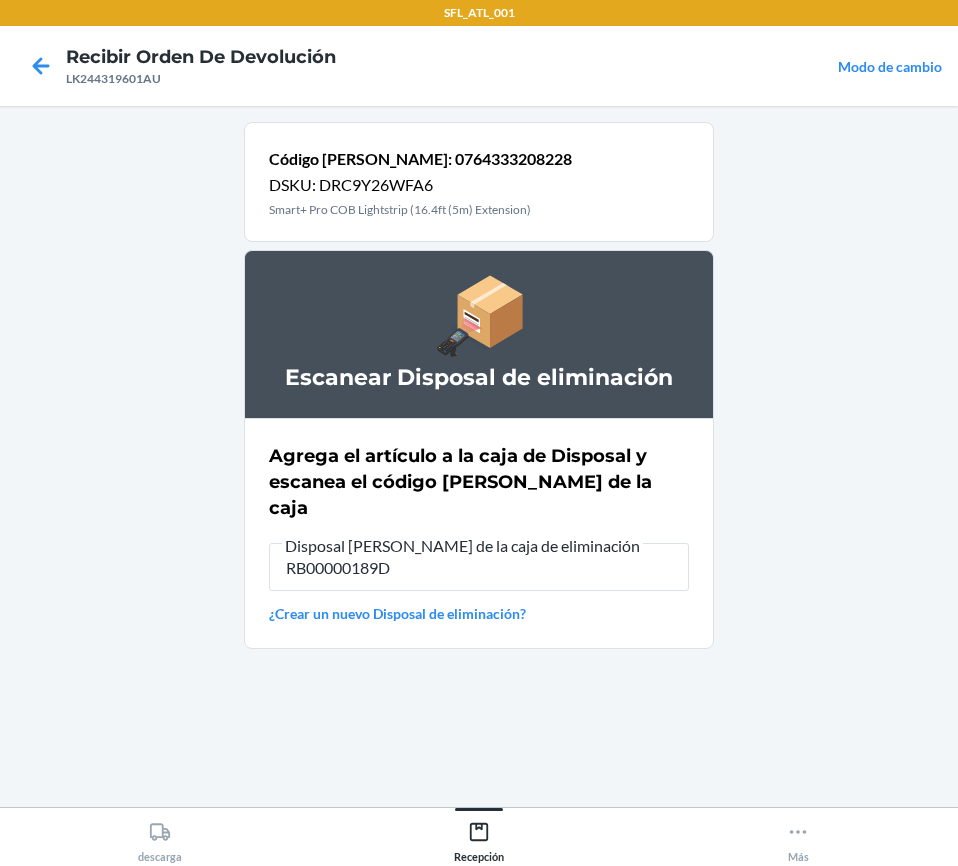 type on "RB00000189D" 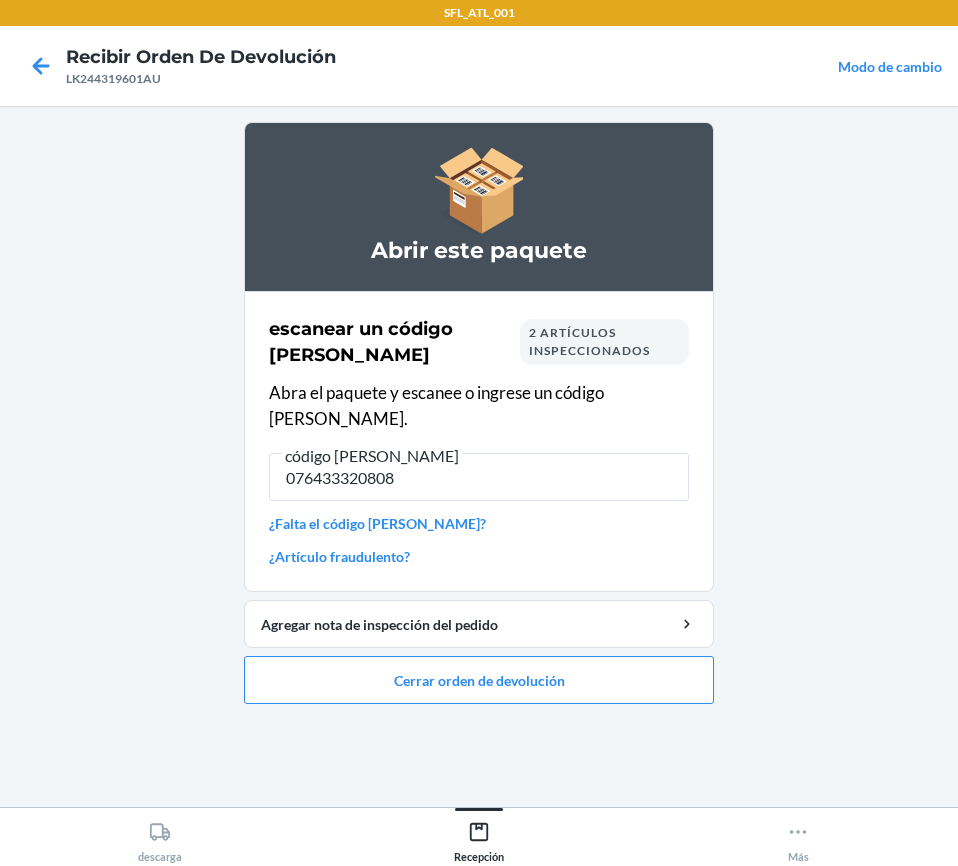 type on "0764333208082" 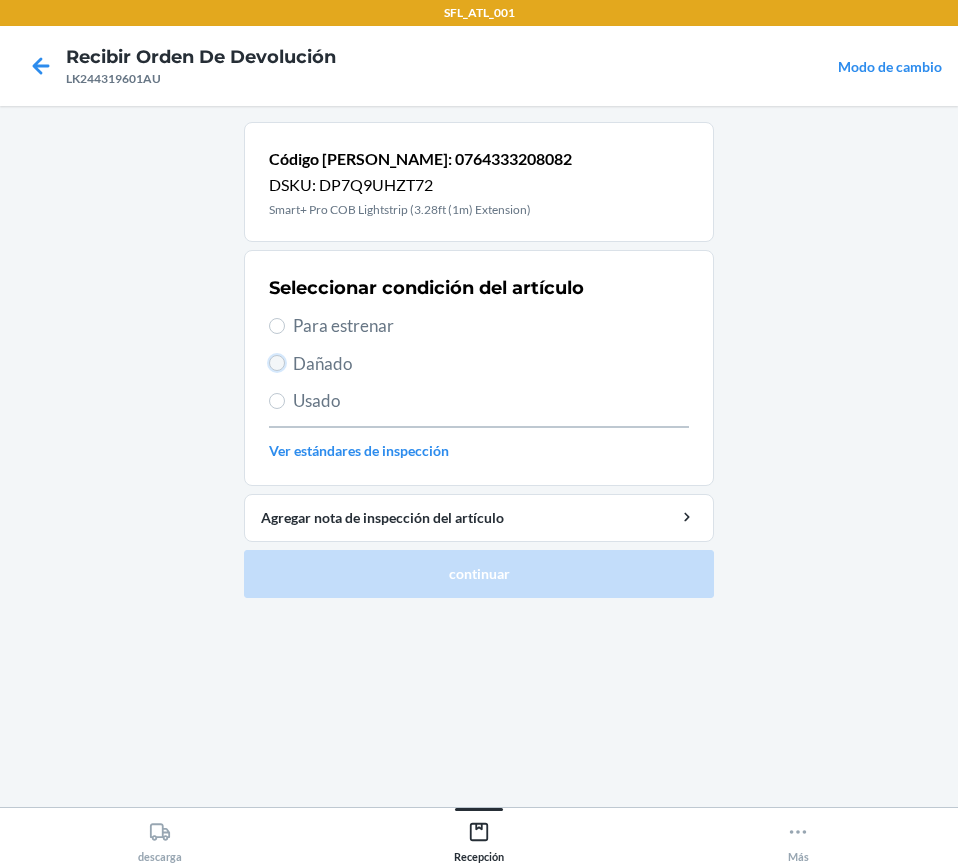 click on "Dañado" at bounding box center [277, 363] 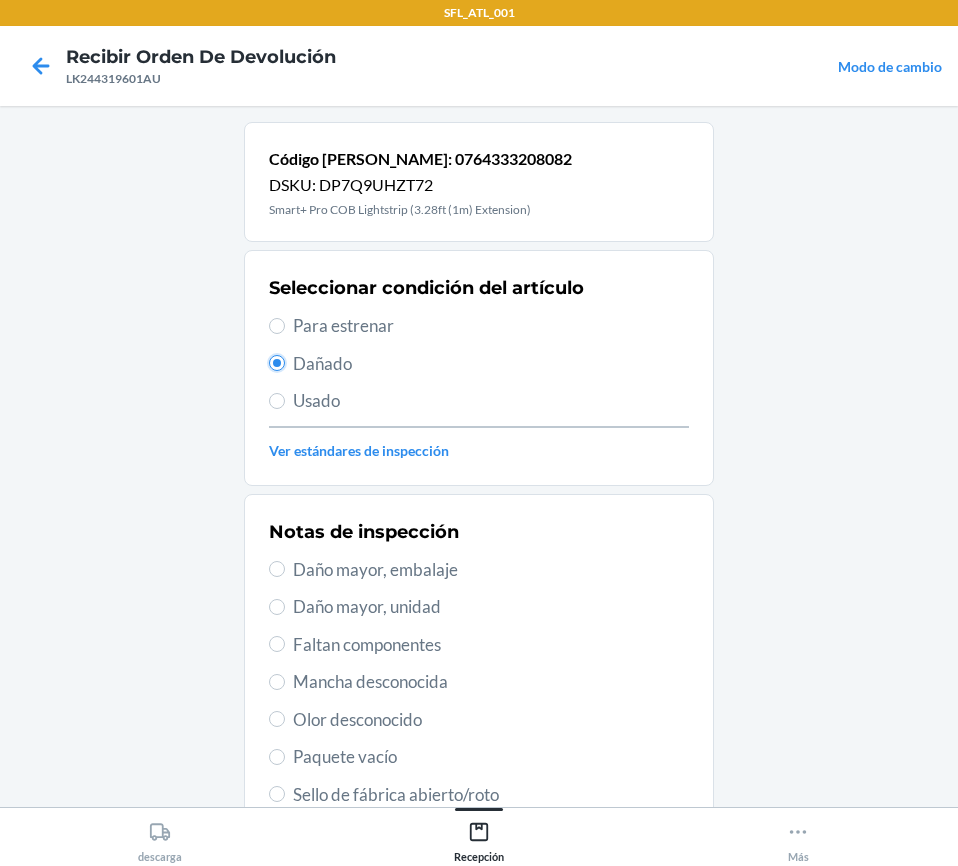 scroll, scrollTop: 300, scrollLeft: 0, axis: vertical 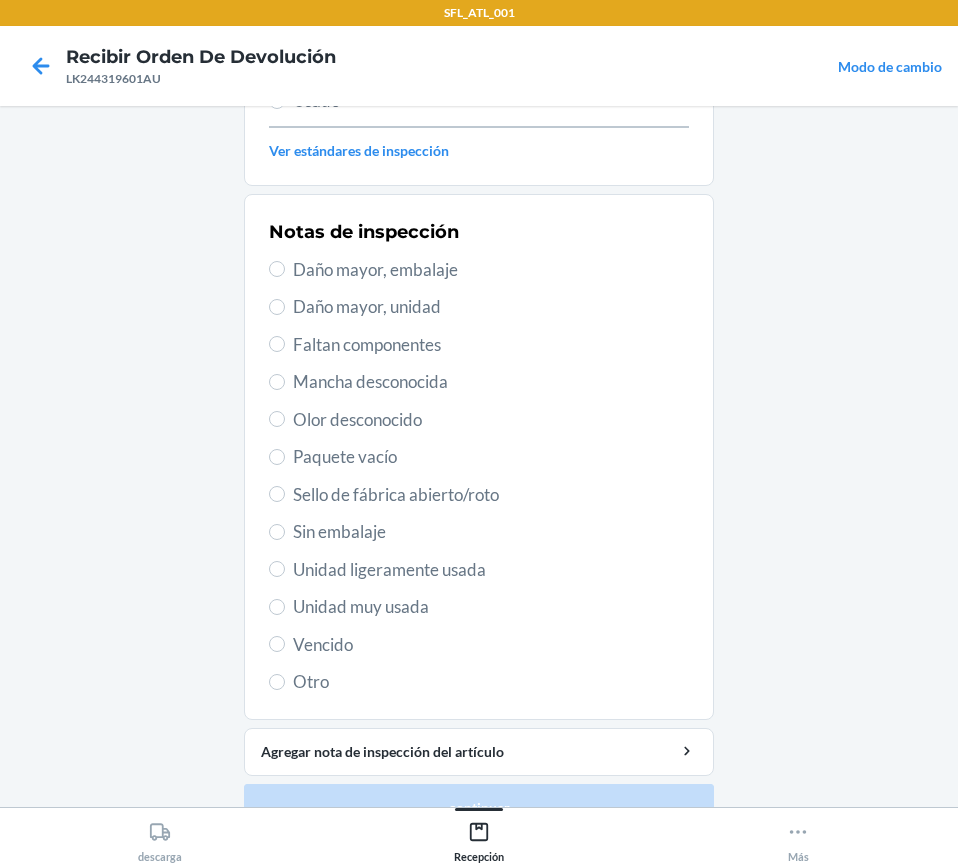 click on "Daño mayor, embalaje" at bounding box center [479, 270] 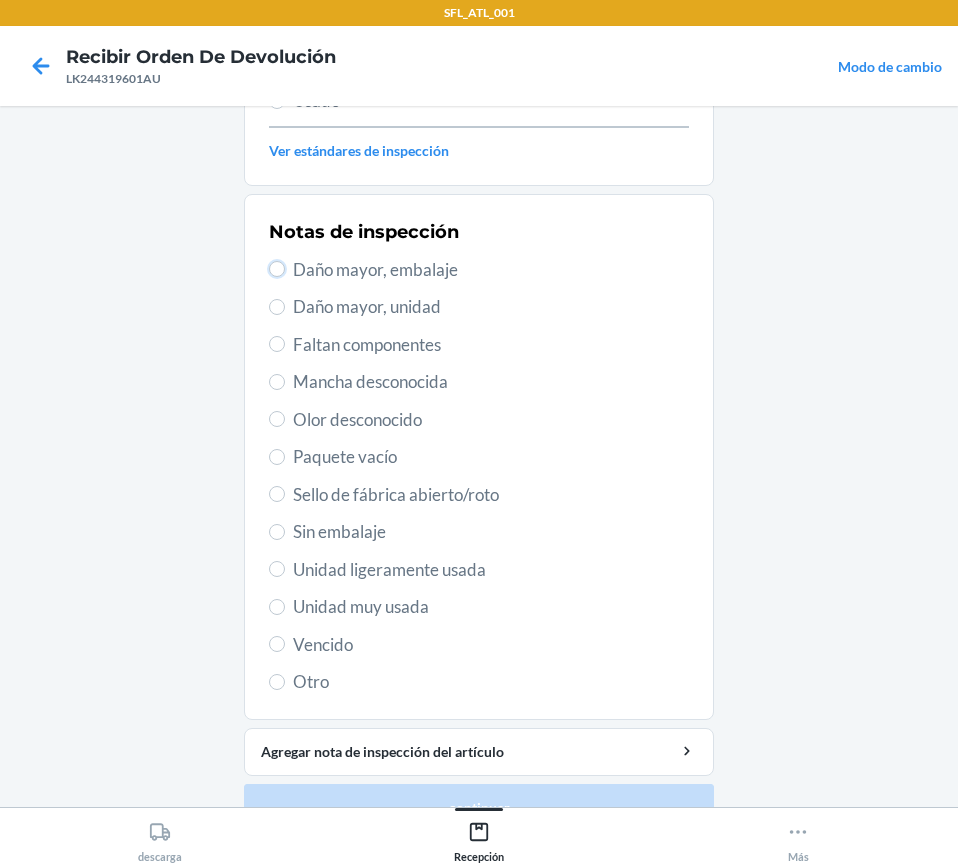 click on "Daño mayor, embalaje" at bounding box center (277, 269) 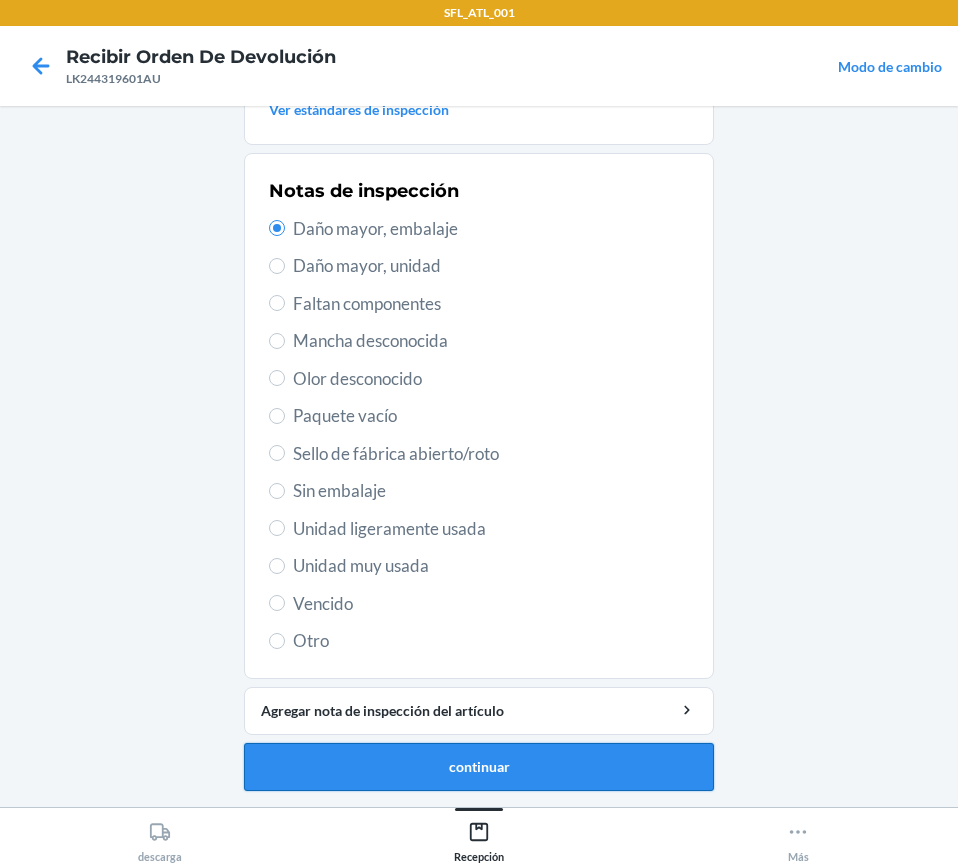 click on "continuar" at bounding box center (479, 767) 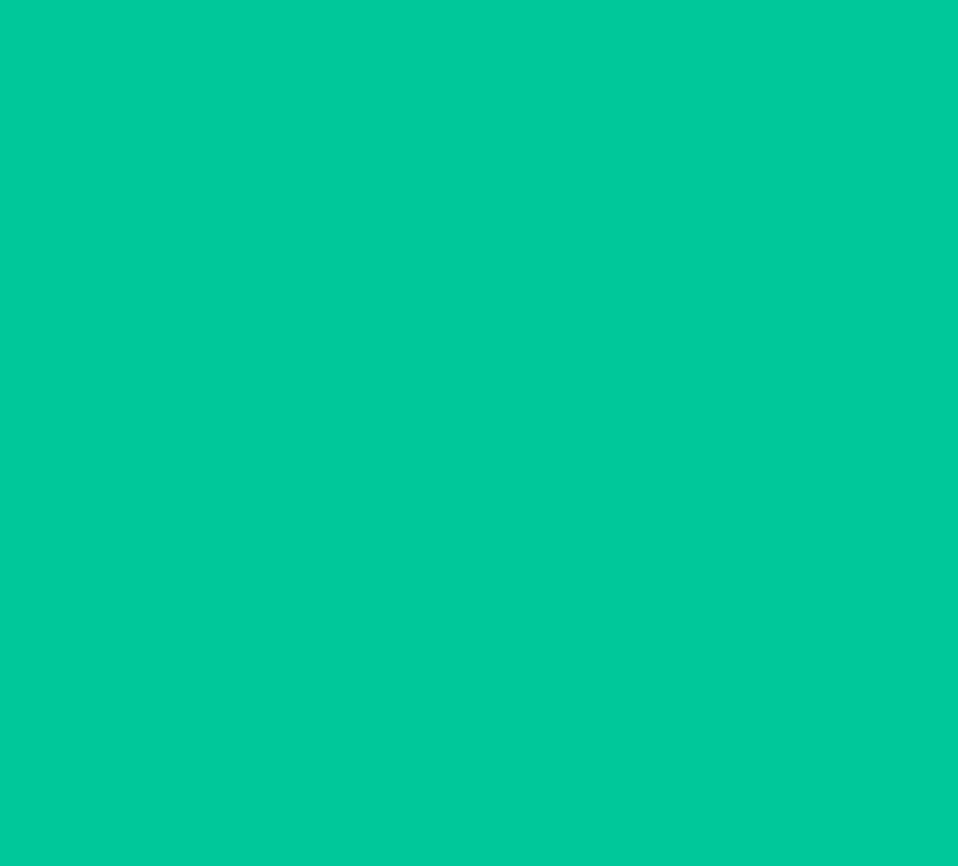 scroll, scrollTop: 201, scrollLeft: 0, axis: vertical 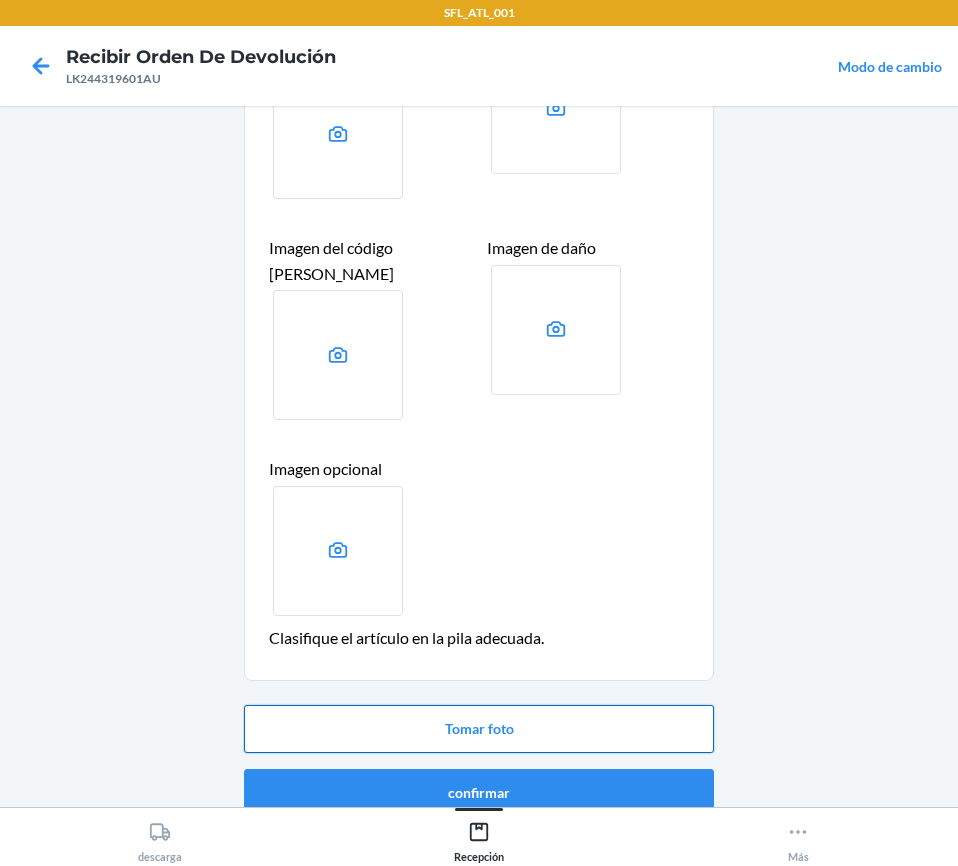 click on "Tomar foto" at bounding box center (479, 729) 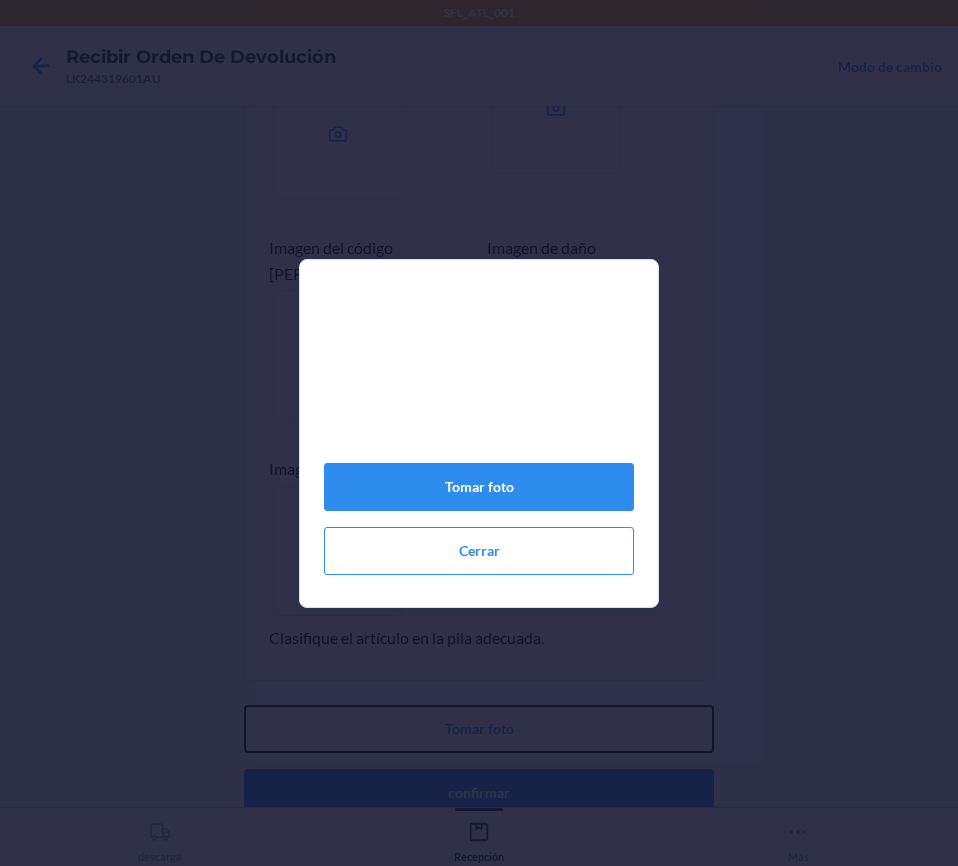 type 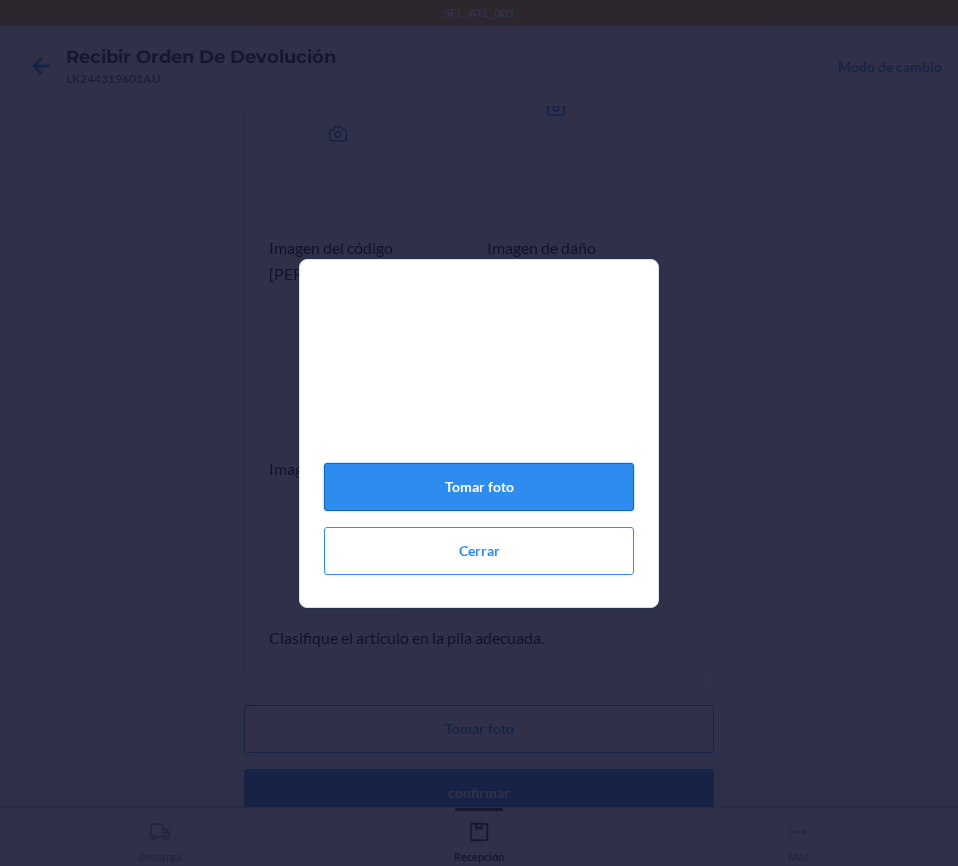 click on "Tomar foto" 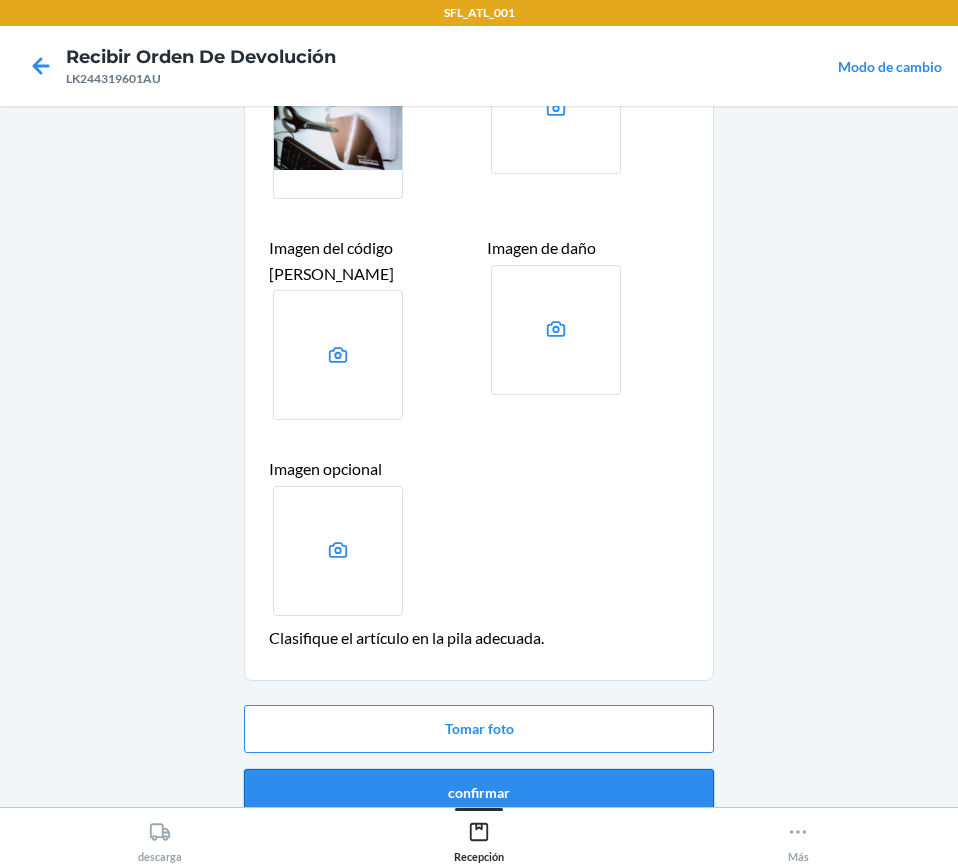 click on "confirmar" at bounding box center [479, 793] 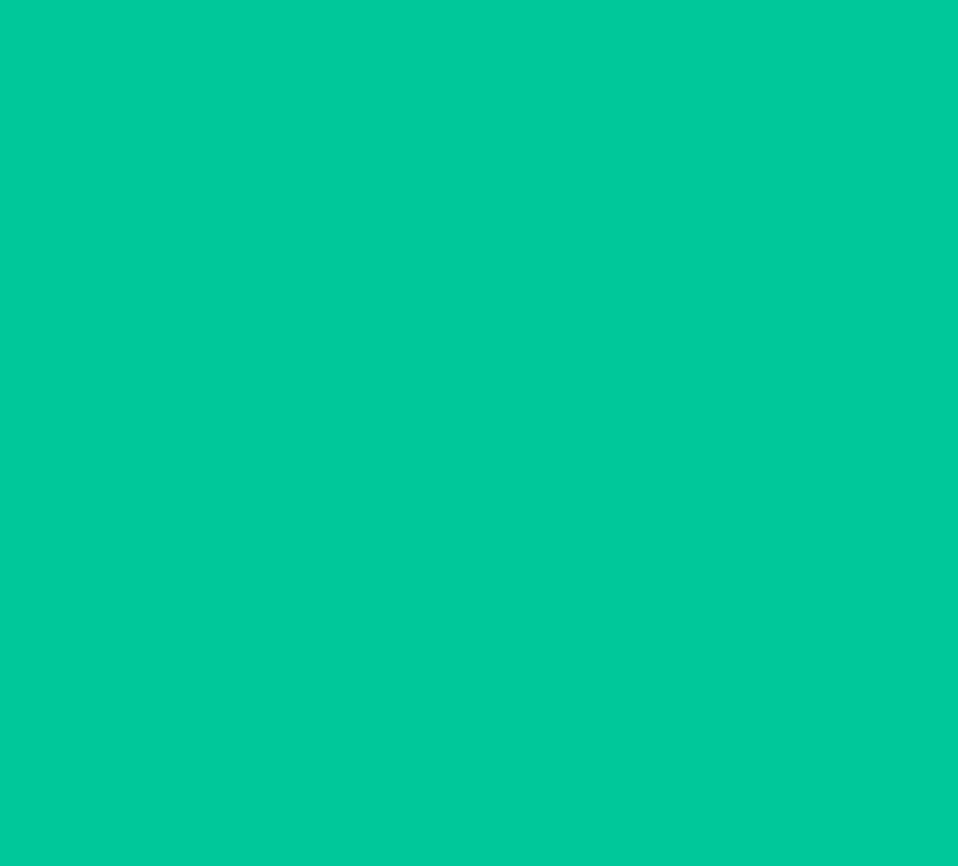 scroll, scrollTop: 0, scrollLeft: 0, axis: both 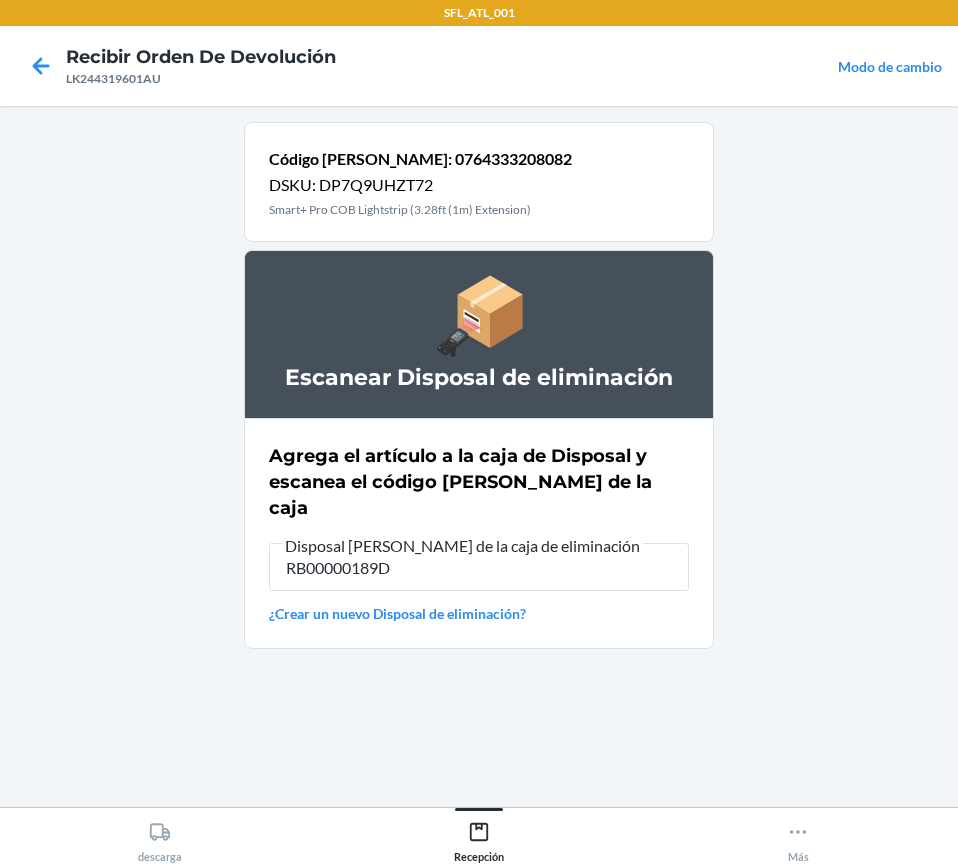 type on "RB00000189D" 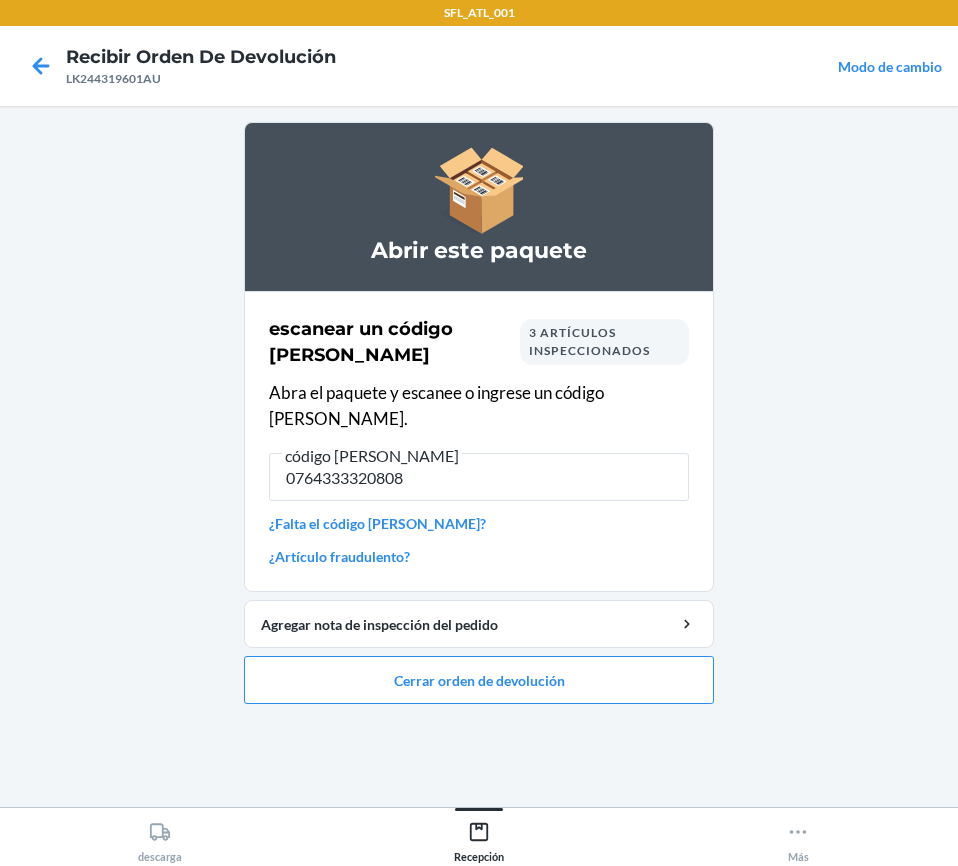 type on "07643333208082" 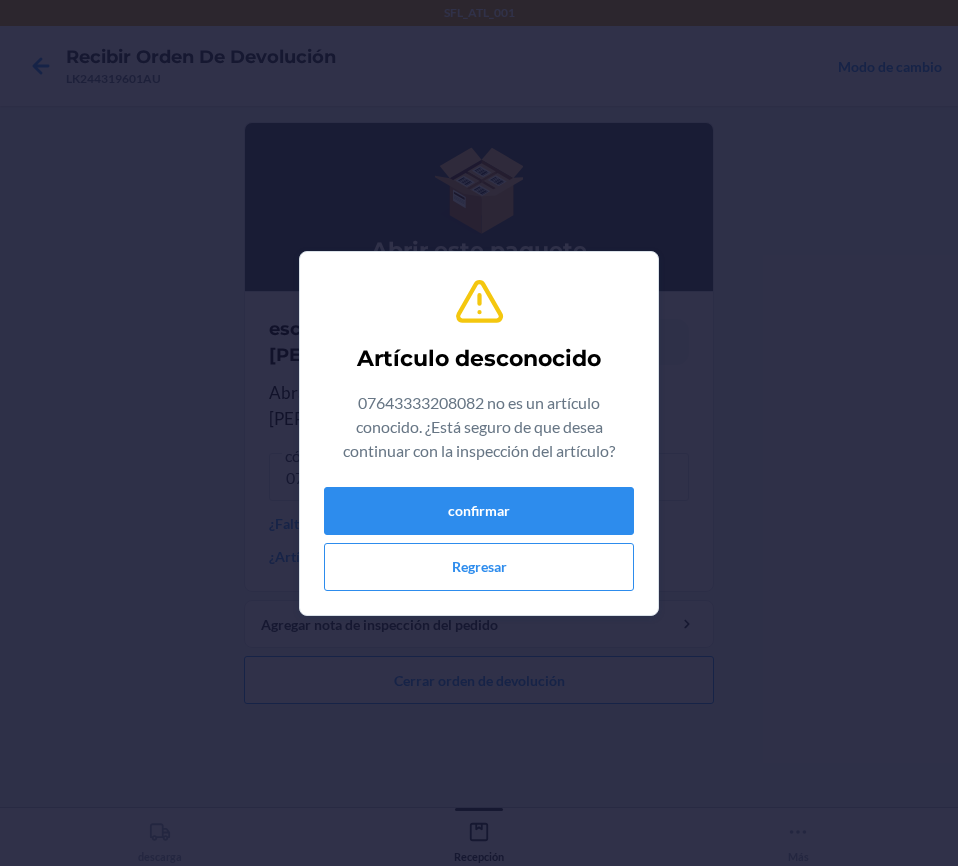 click on "confirmar Regresar" at bounding box center (479, 539) 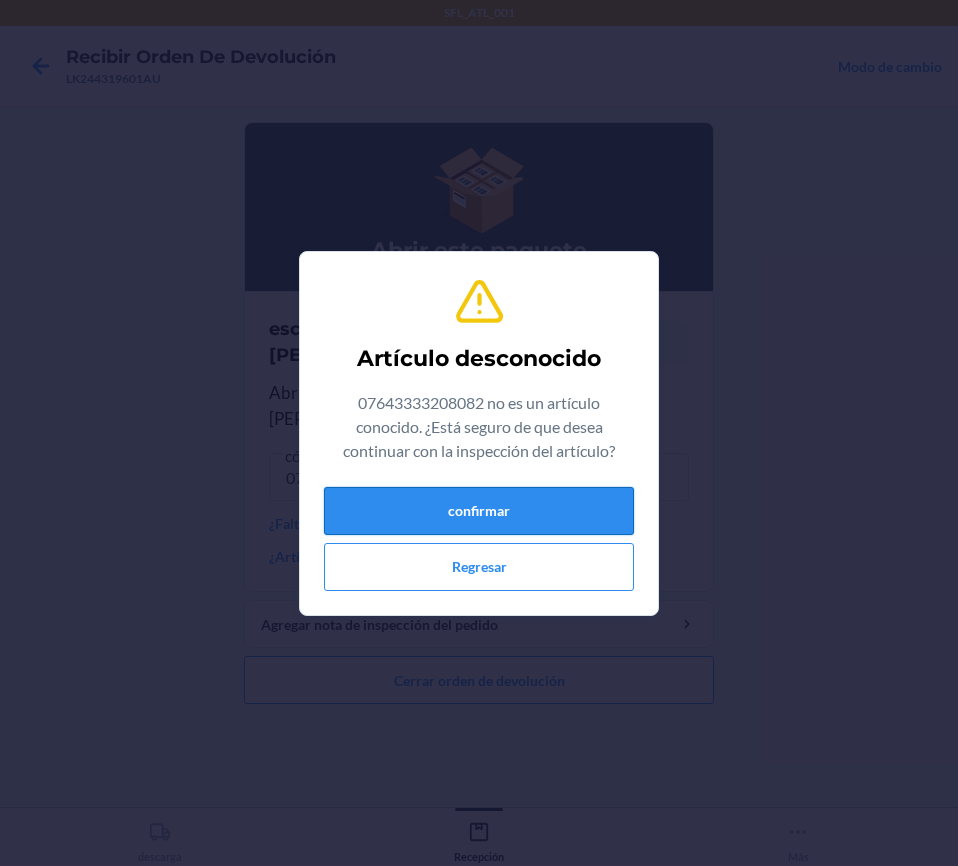 click on "confirmar" at bounding box center [479, 511] 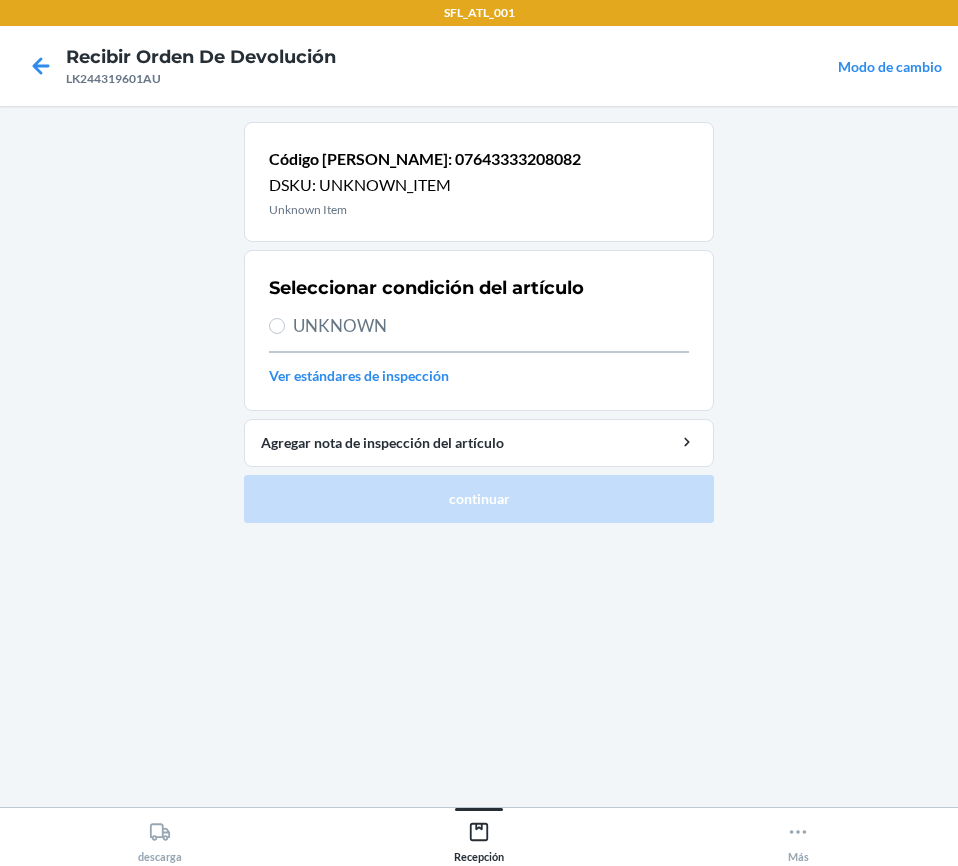 click on "UNKNOWN" at bounding box center [479, 326] 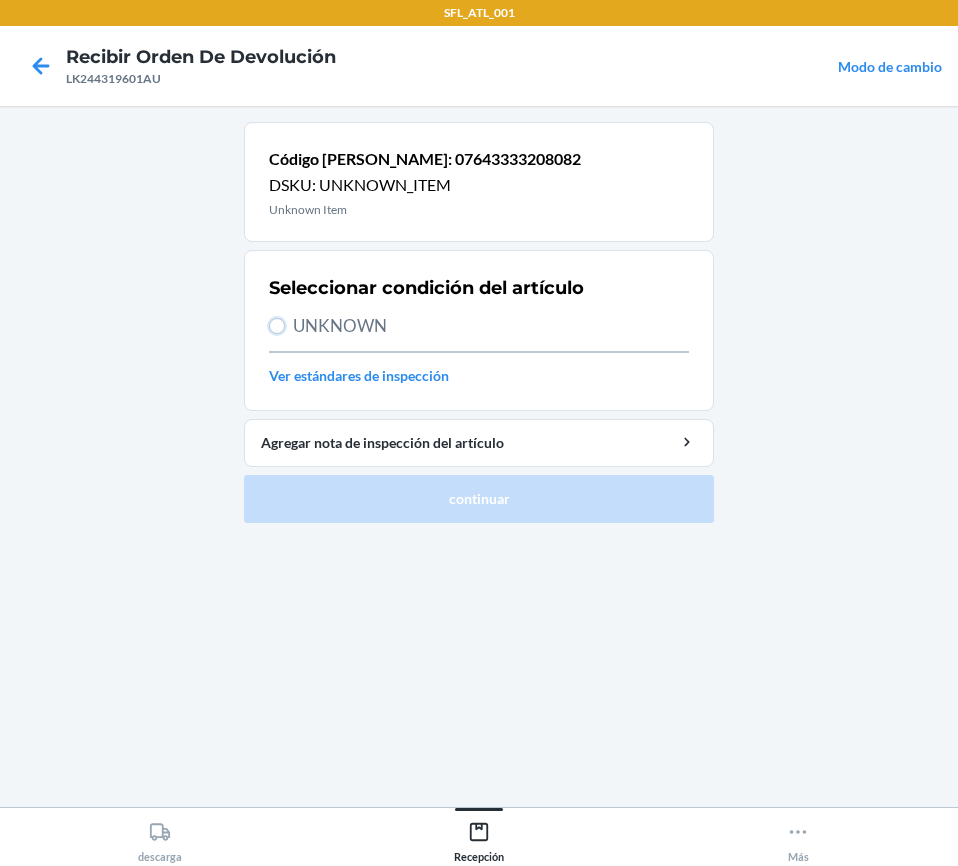 click on "UNKNOWN" at bounding box center (277, 326) 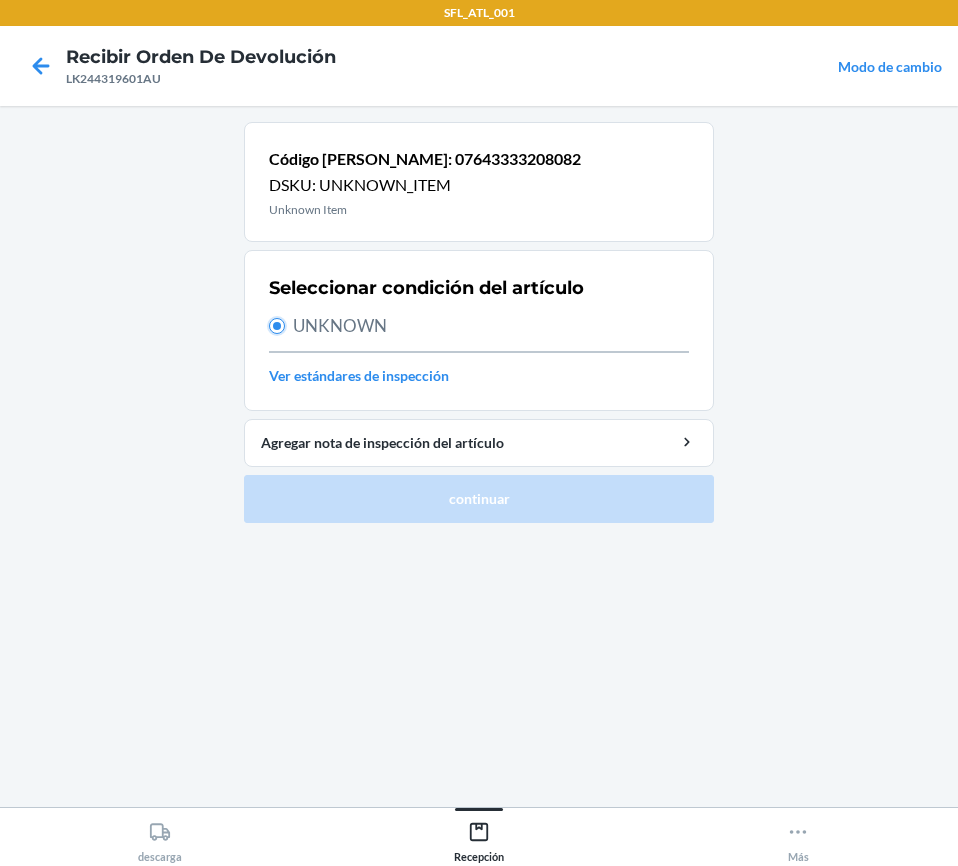 radio on "true" 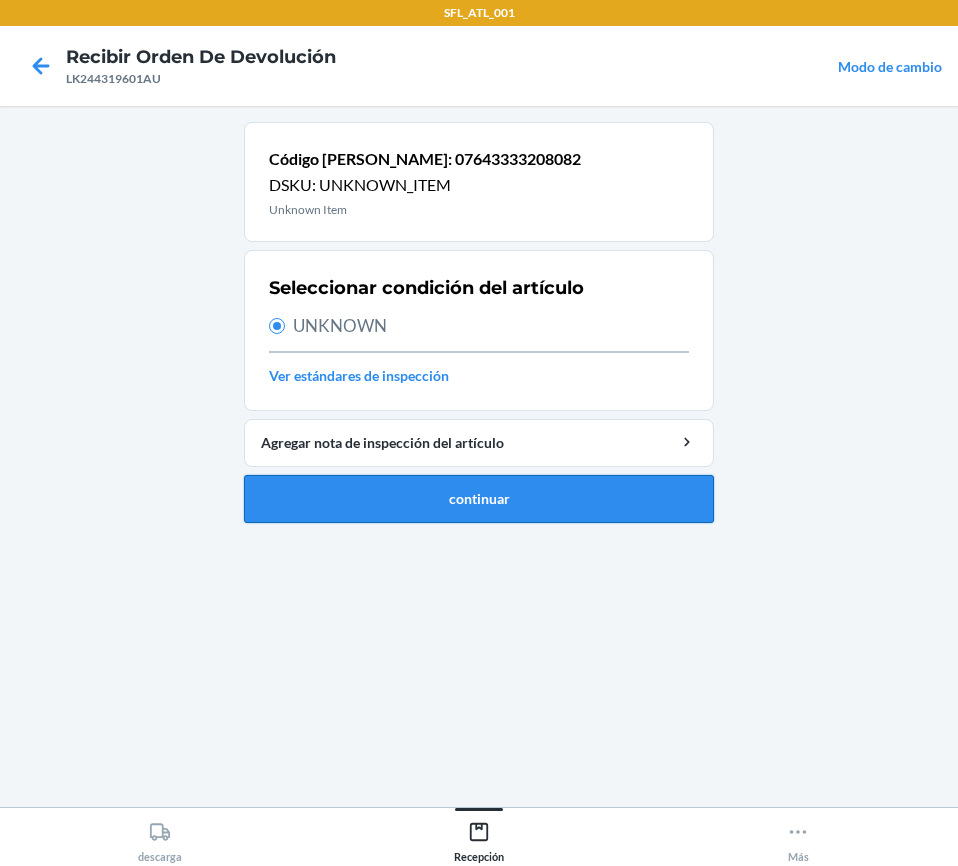 click on "continuar" at bounding box center (479, 499) 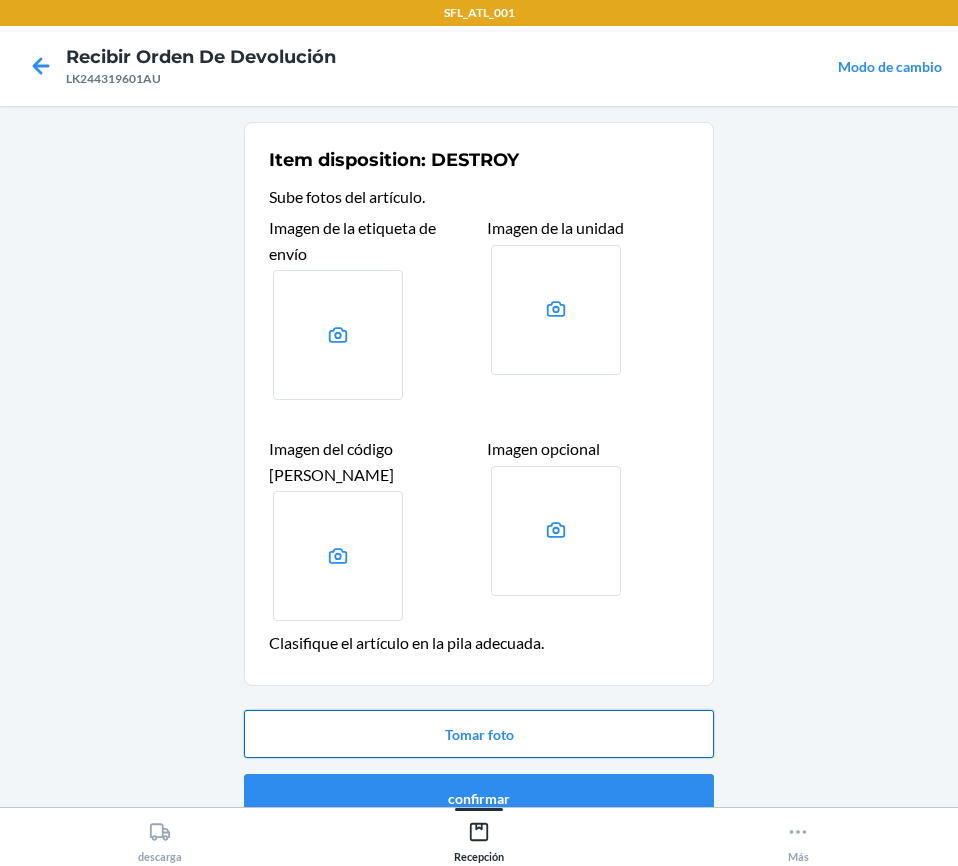 click on "Tomar foto" at bounding box center [479, 734] 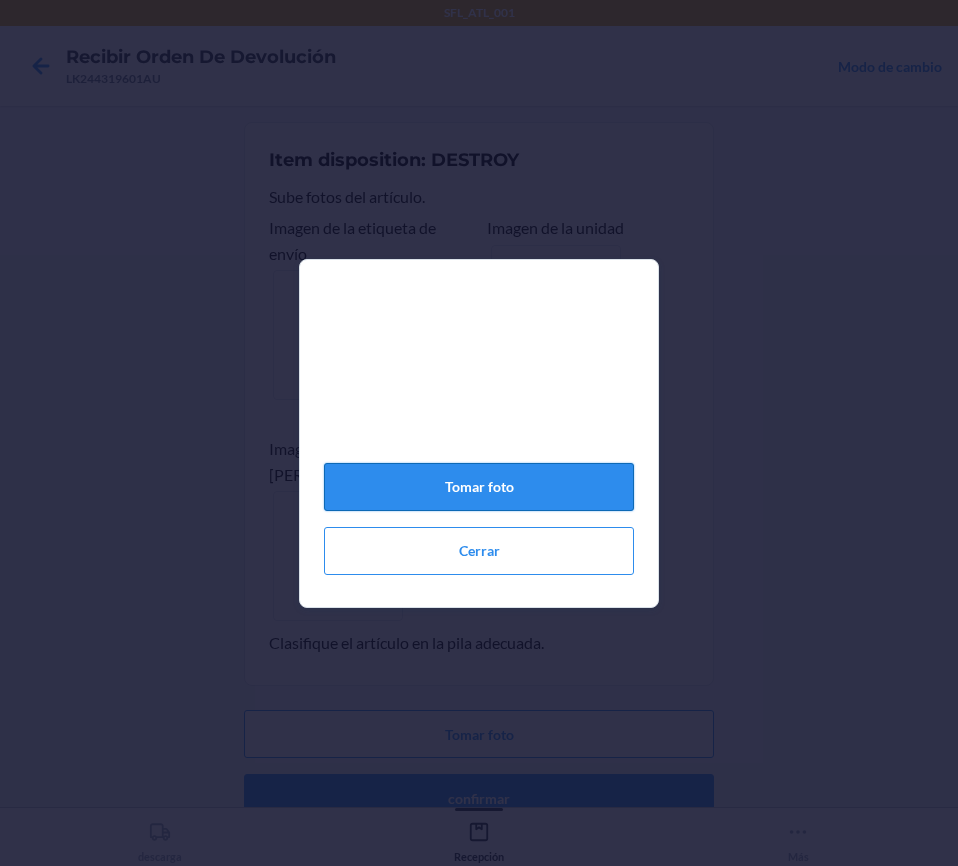 click on "Tomar foto" 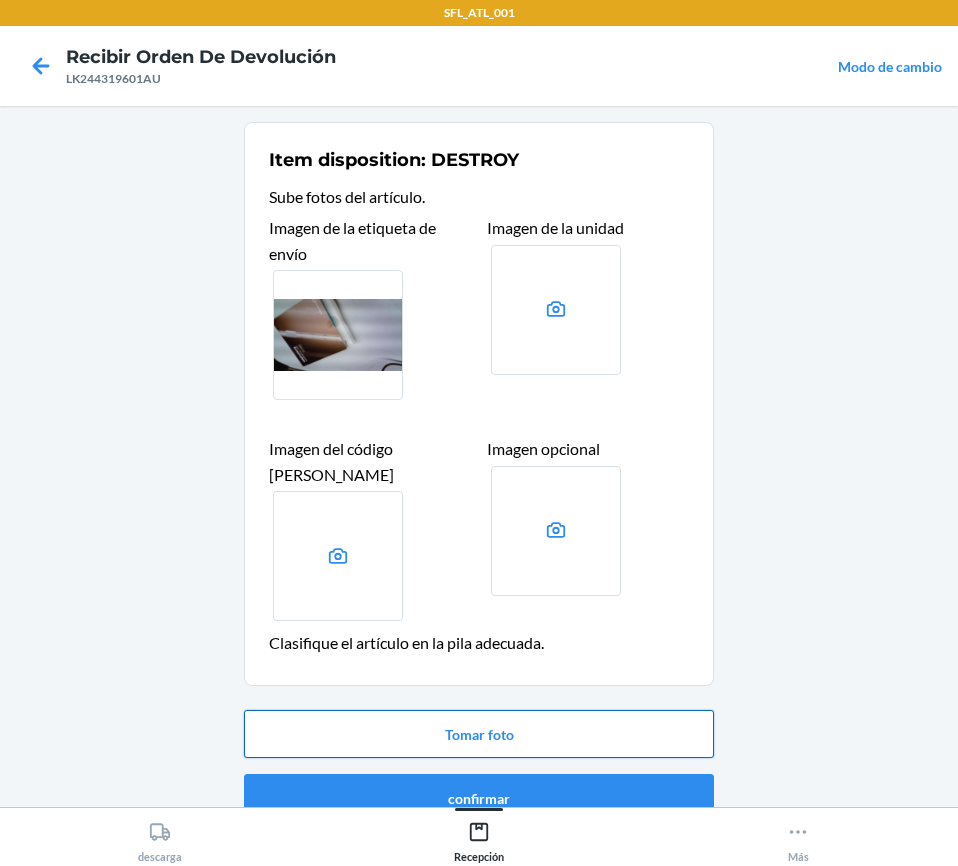 click on "Tomar foto" at bounding box center [479, 734] 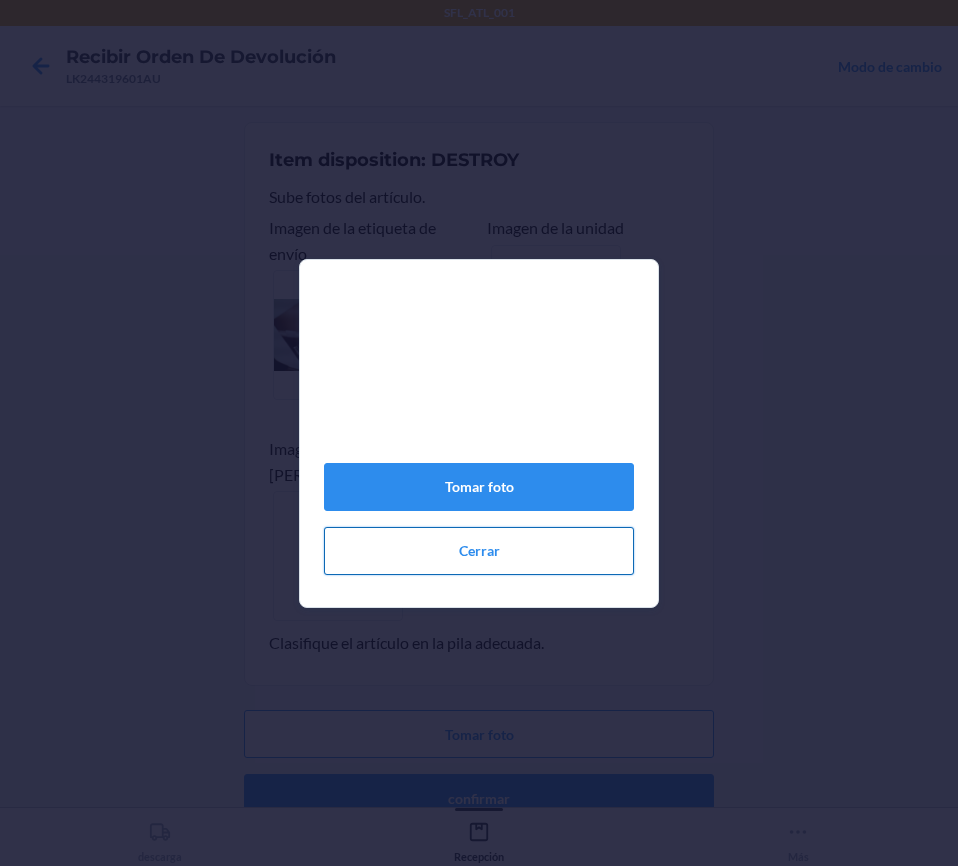 click on "Cerrar" 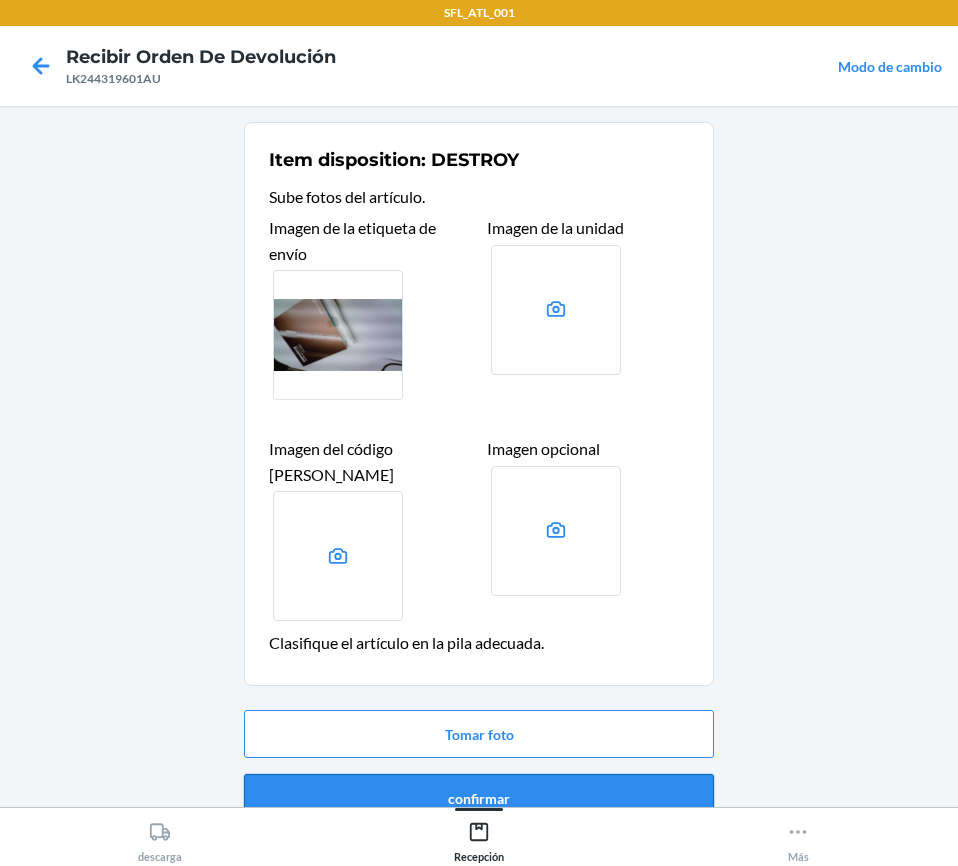 click on "confirmar" at bounding box center (479, 798) 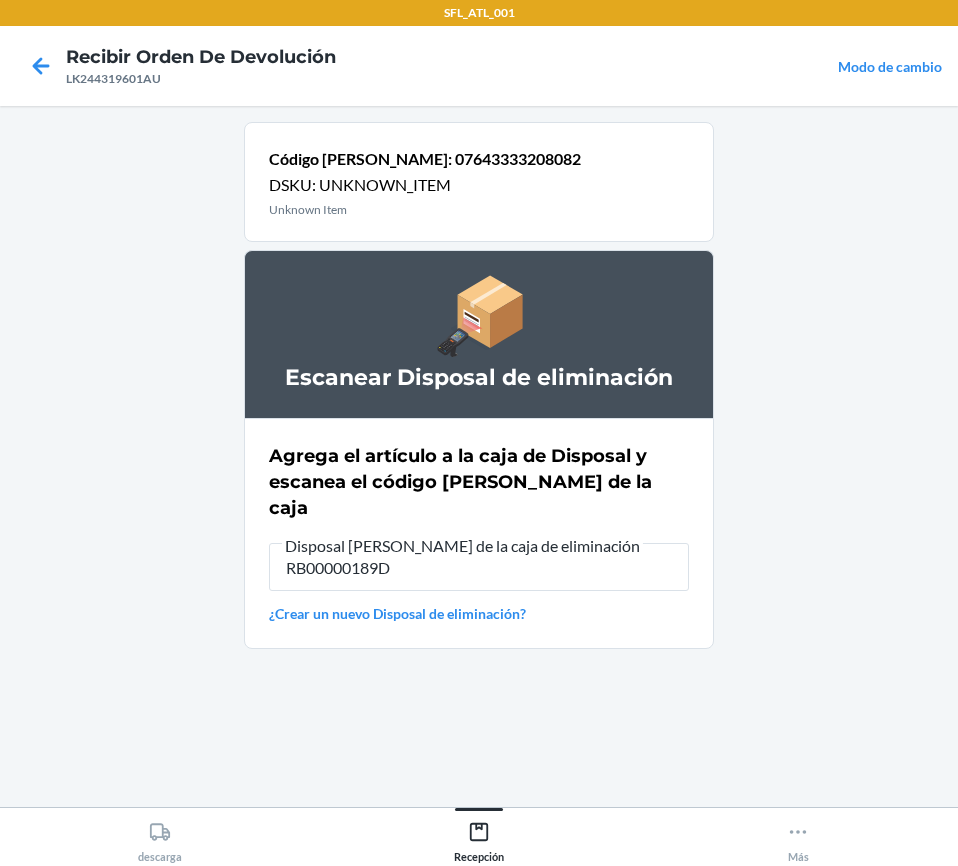 type on "RB00000189D" 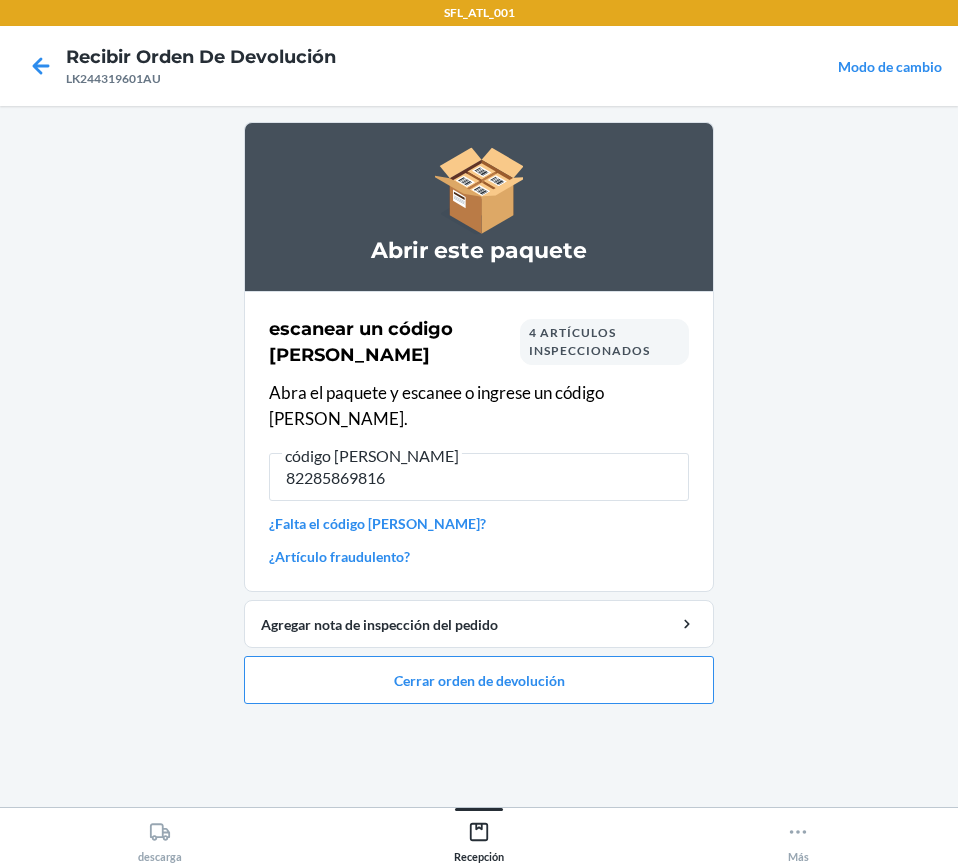 type on "822858698160" 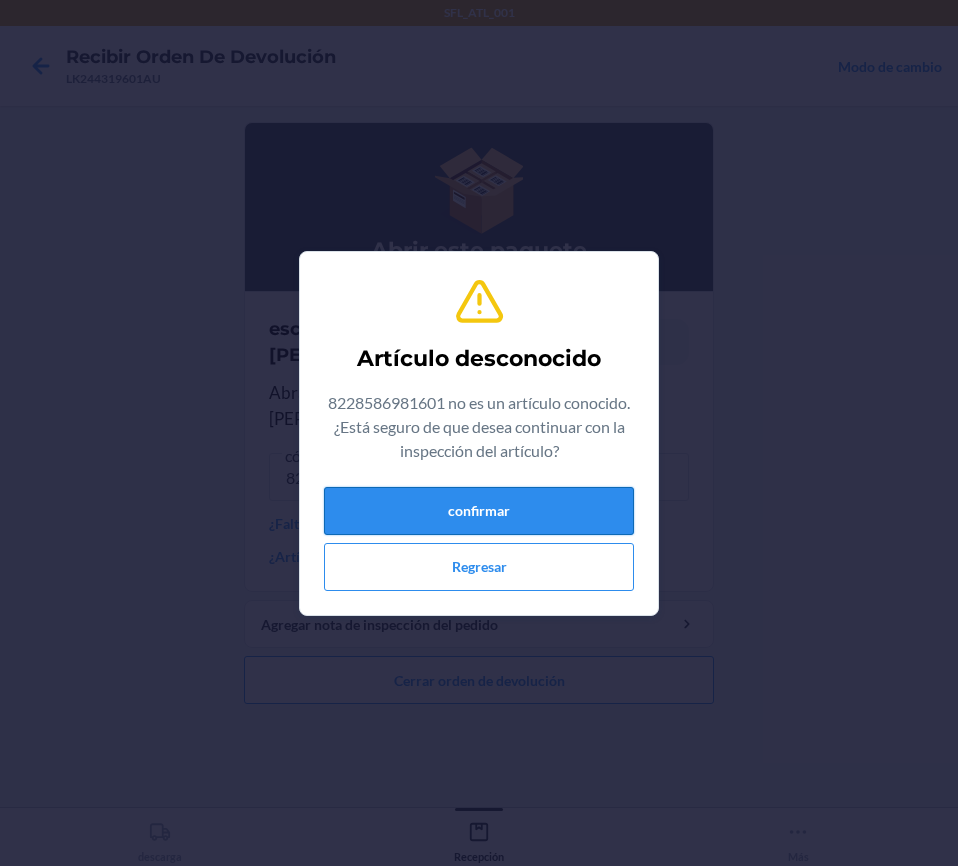 click on "confirmar" at bounding box center [479, 511] 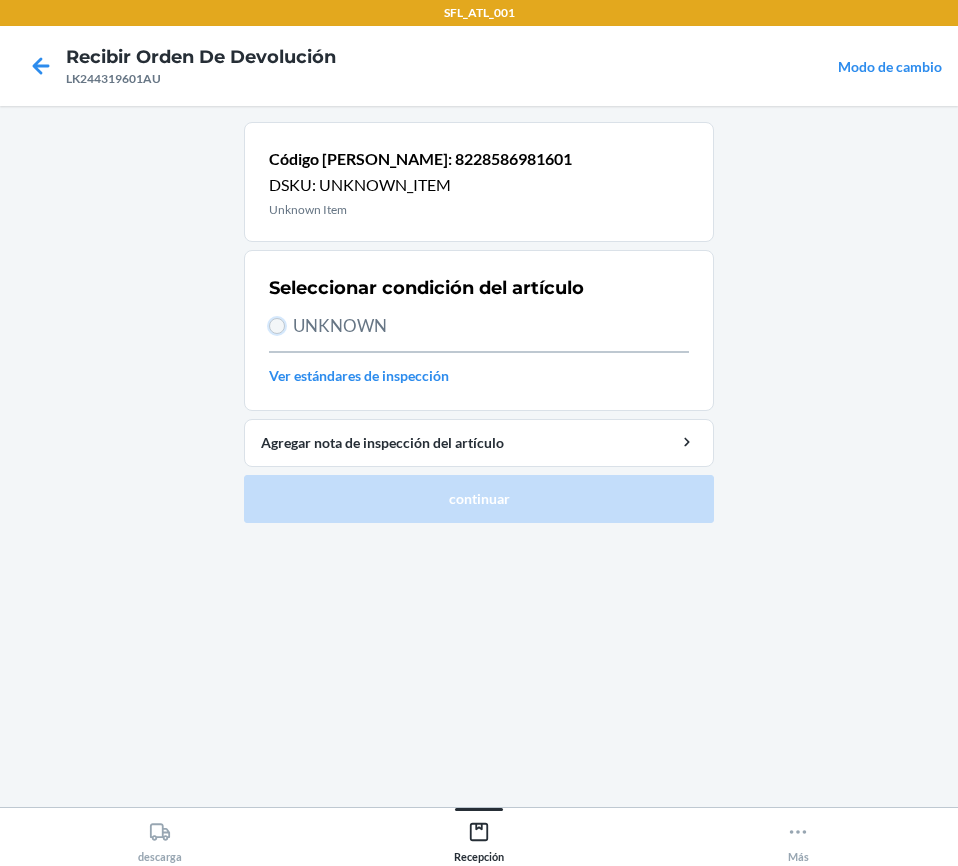 click on "UNKNOWN" at bounding box center [277, 326] 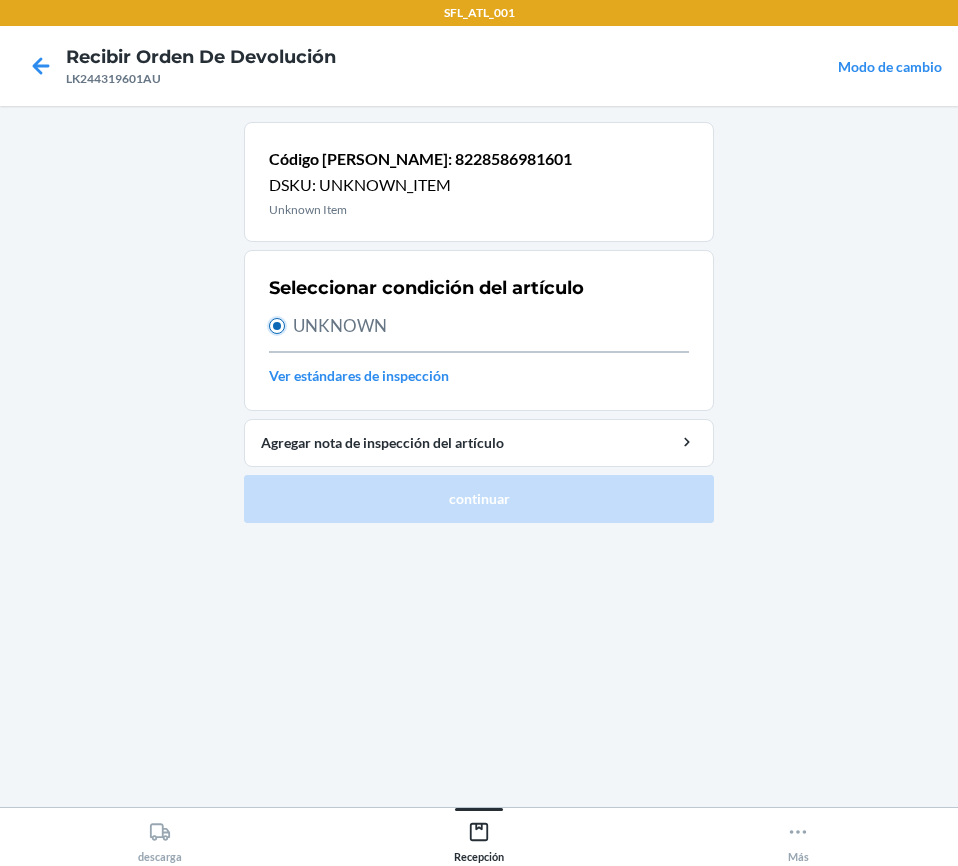 radio on "true" 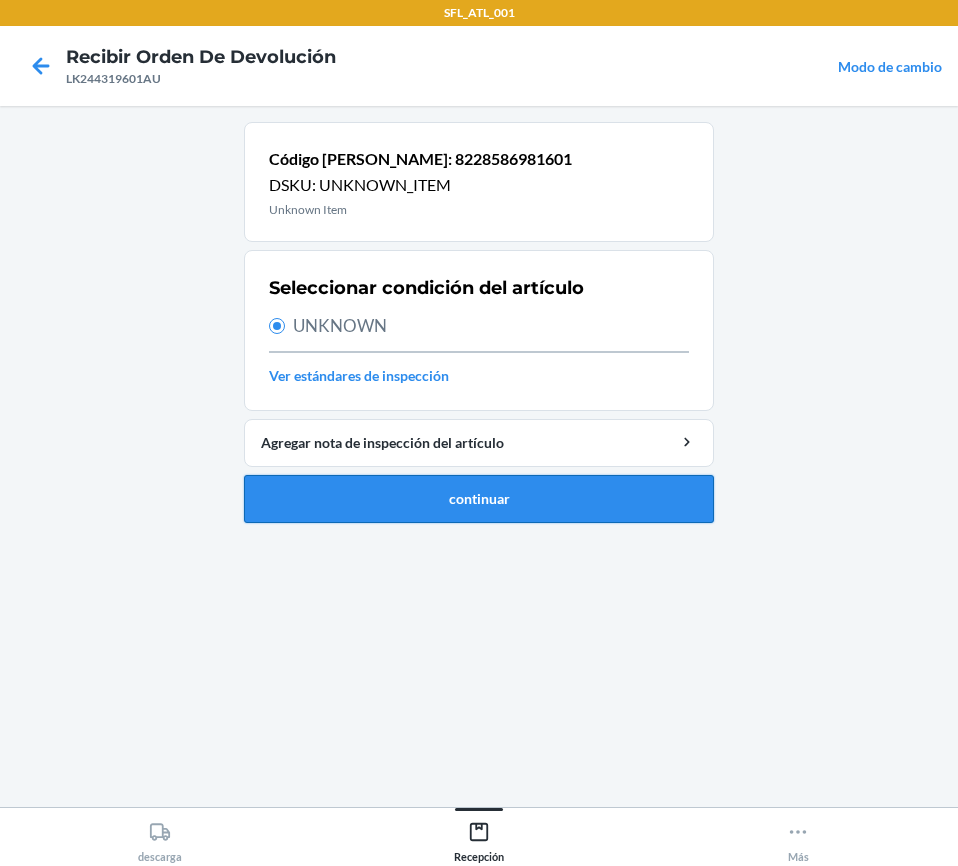 click on "continuar" at bounding box center (479, 499) 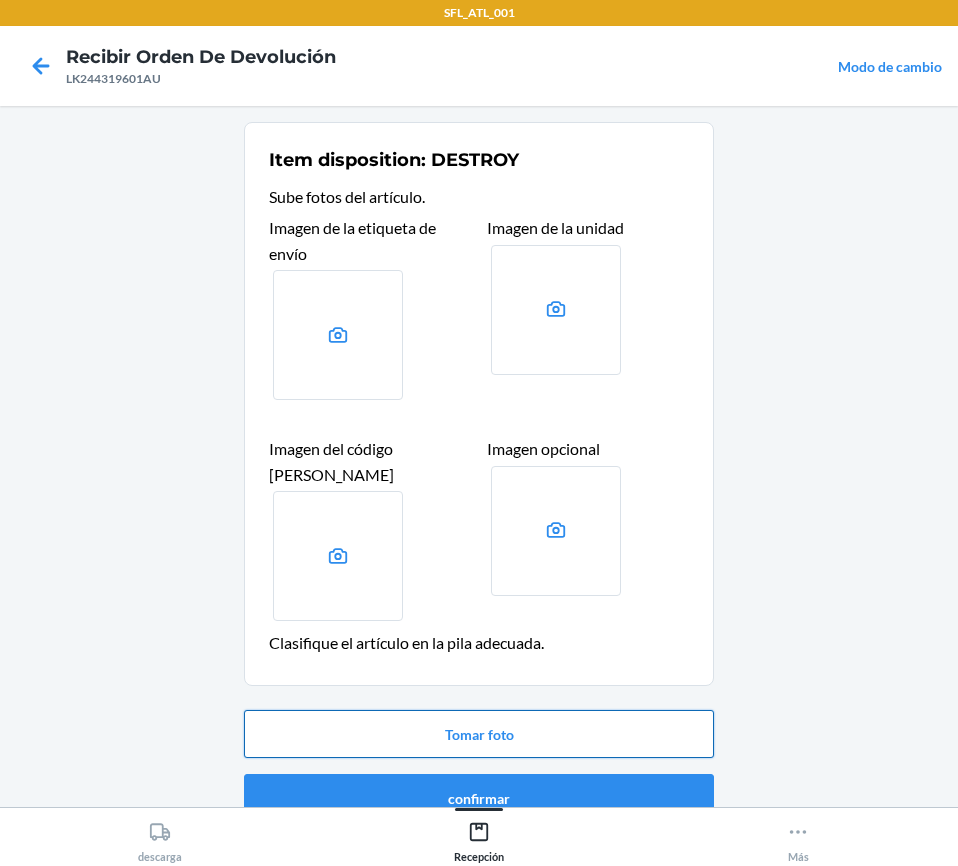click on "Tomar foto" at bounding box center (479, 734) 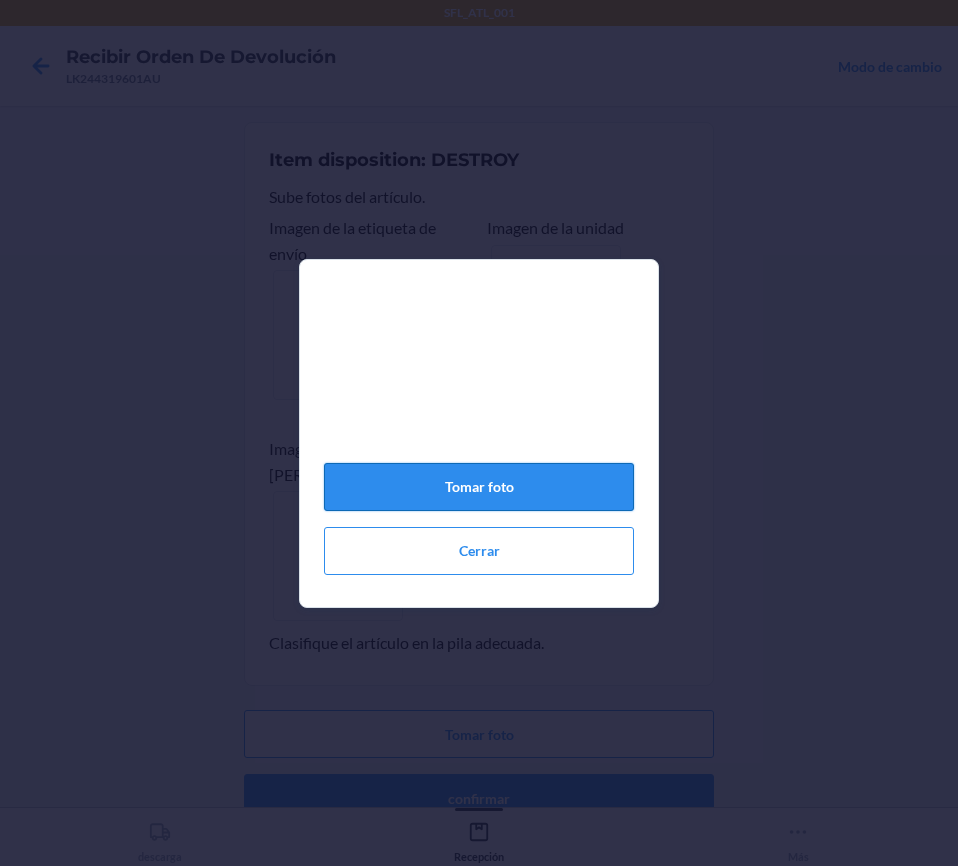 click on "Tomar foto" 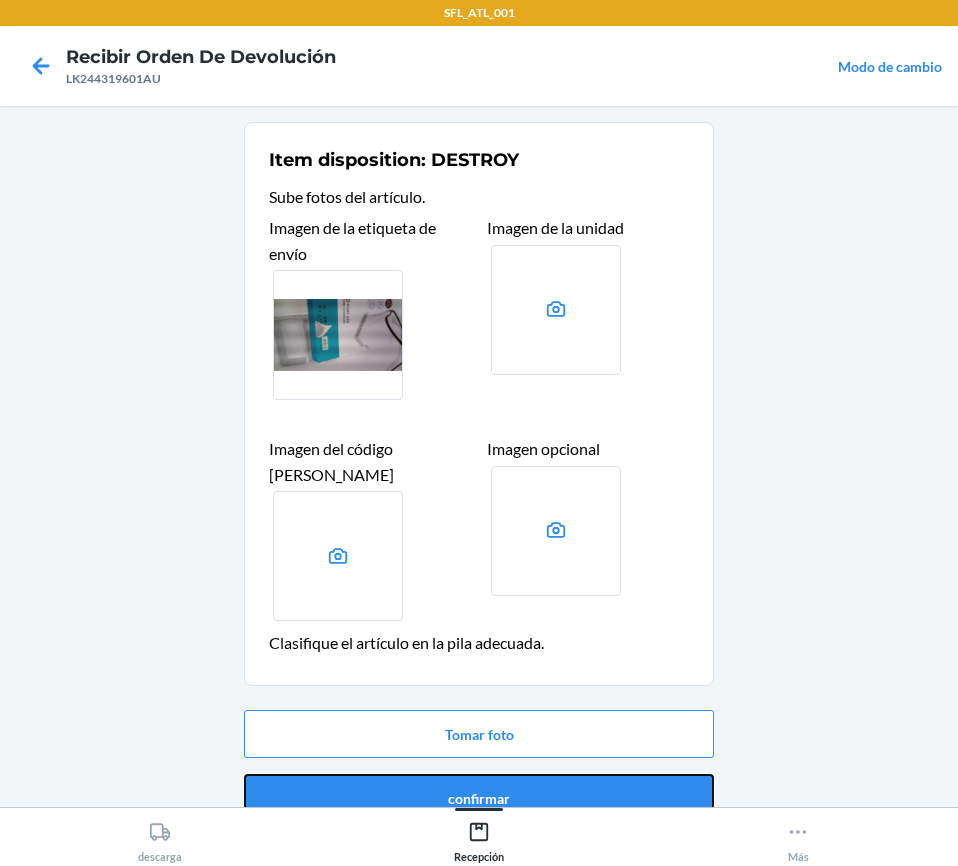 click on "confirmar" at bounding box center [479, 798] 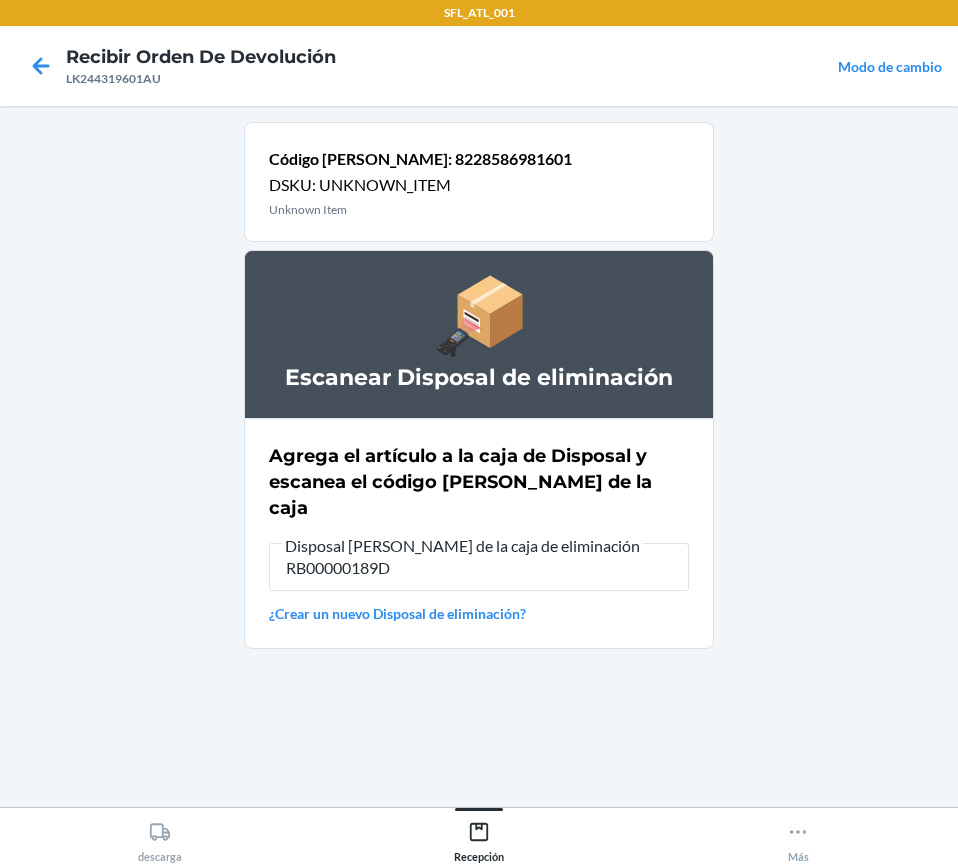 type on "RB00000189D" 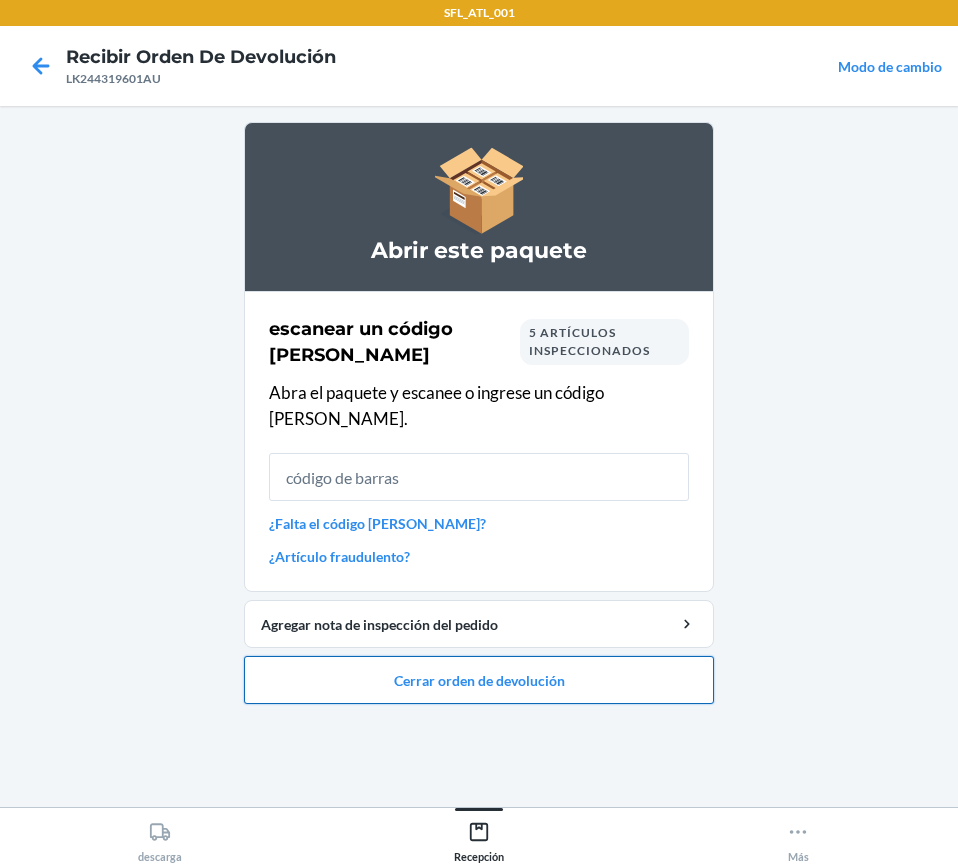click on "Cerrar orden de devolución" at bounding box center [479, 680] 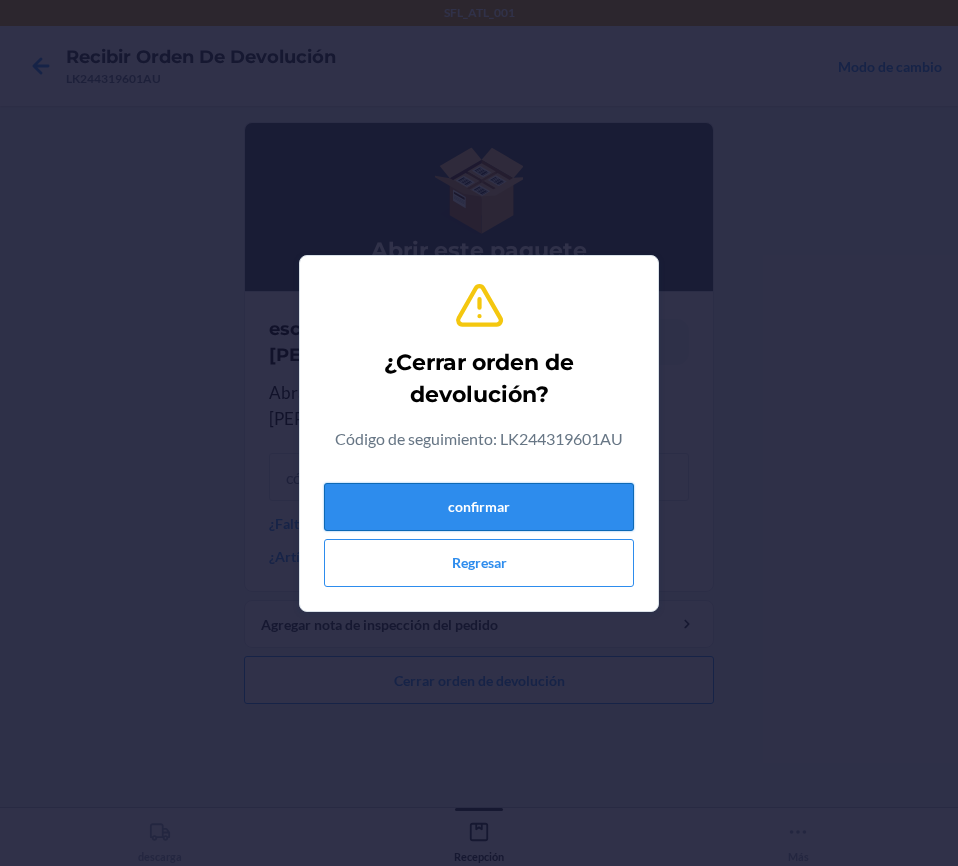 click on "confirmar" at bounding box center [479, 507] 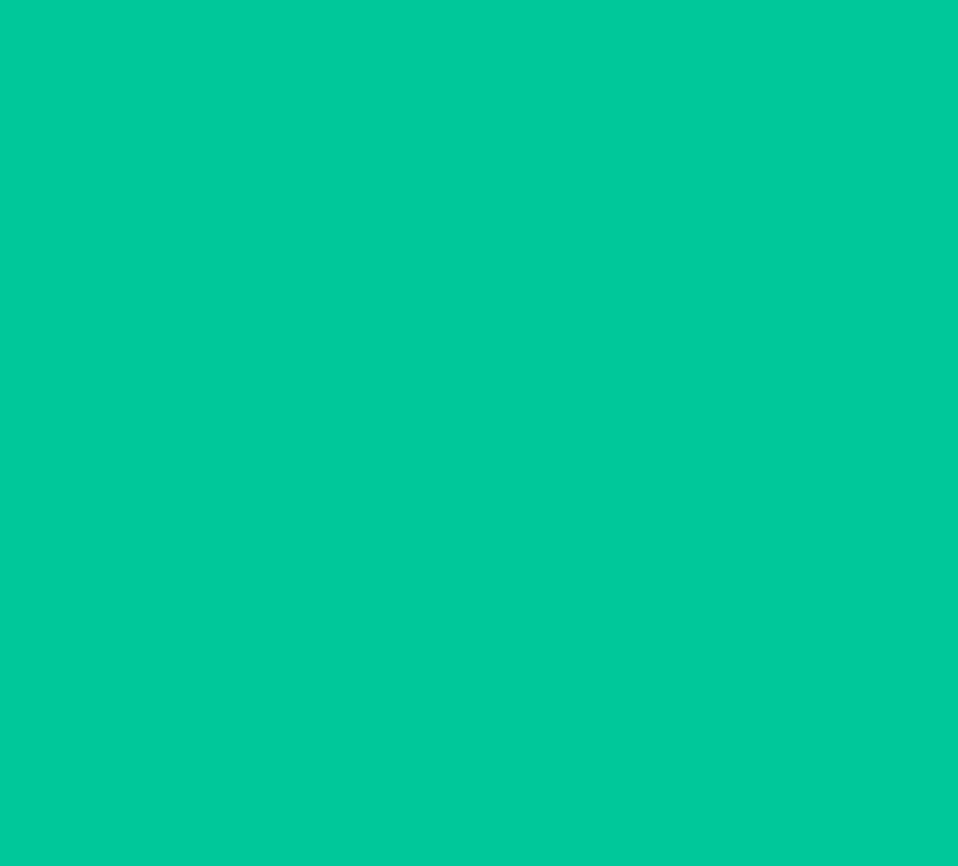 click at bounding box center [479, 515] 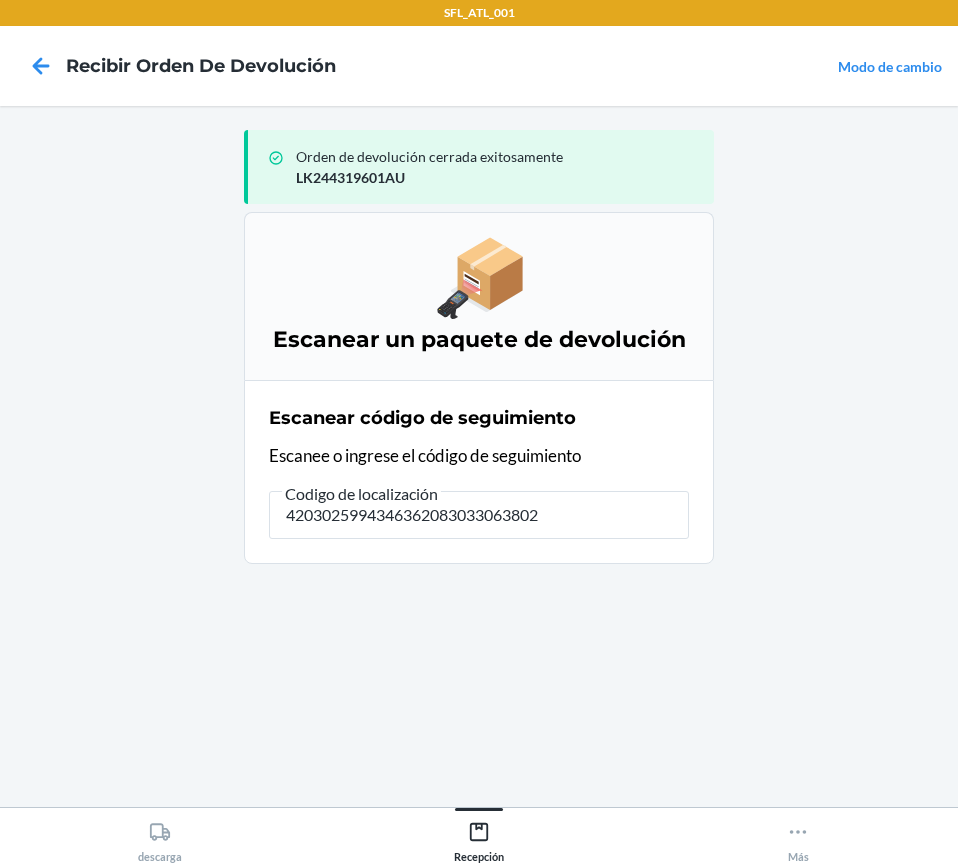 type on "42030259943463620830330638029" 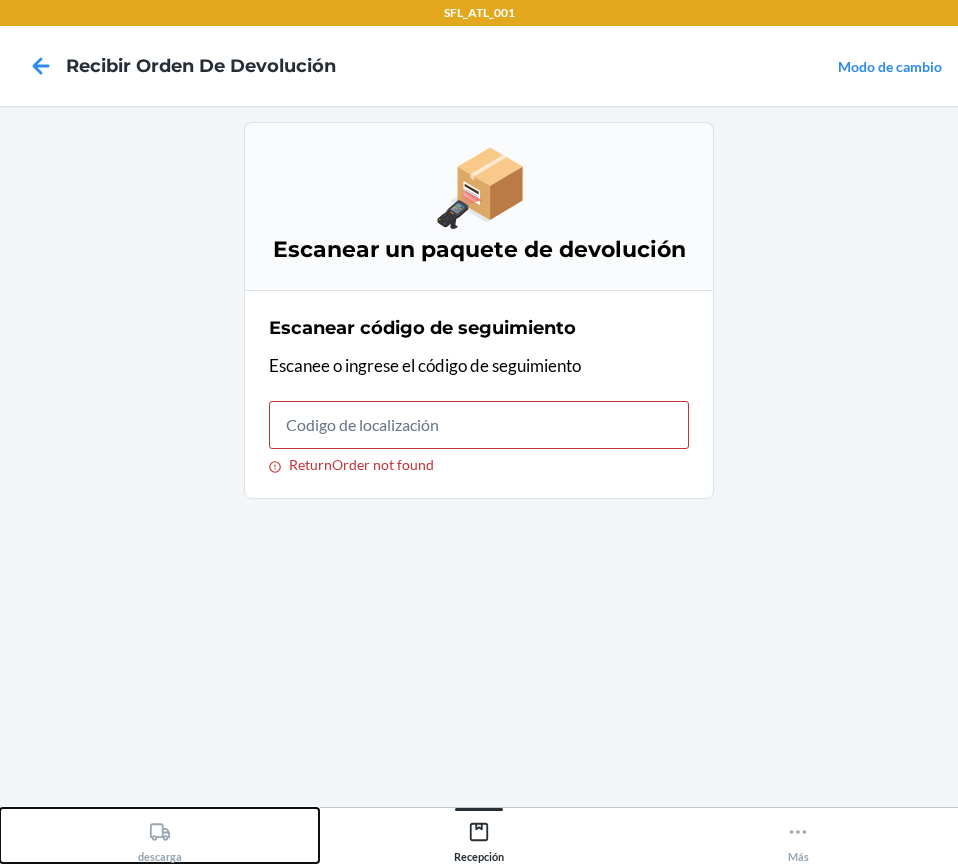 click on "descarga" at bounding box center [160, 838] 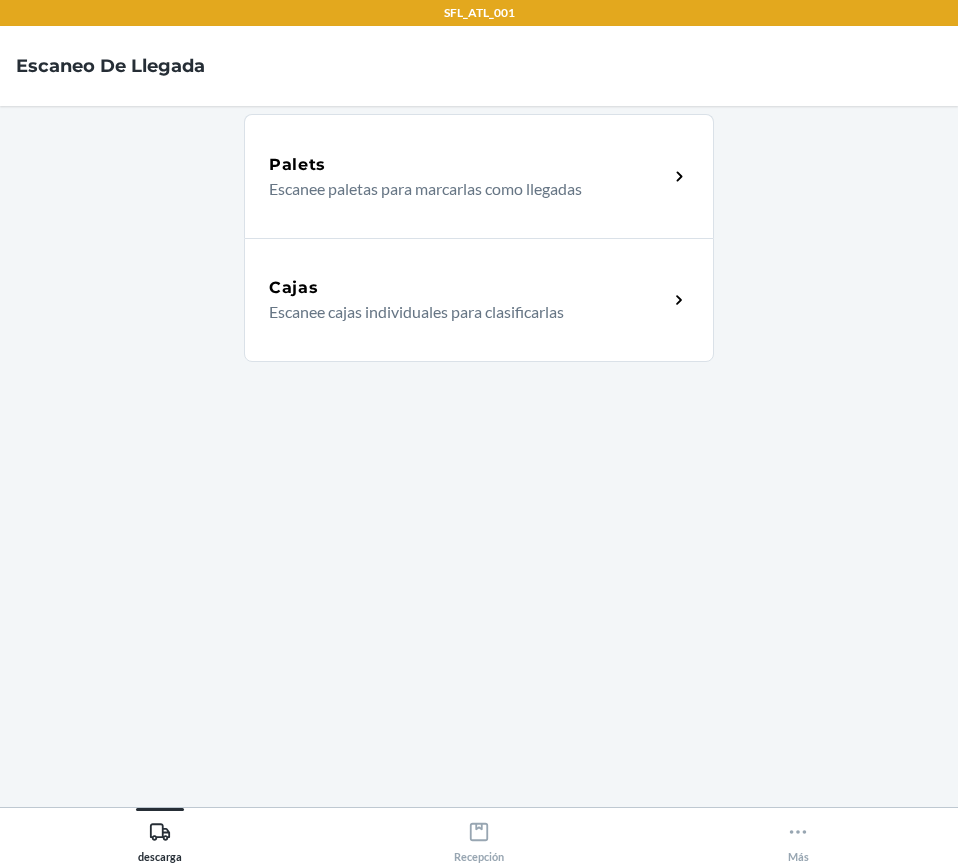 click on "Cajas" at bounding box center [468, 288] 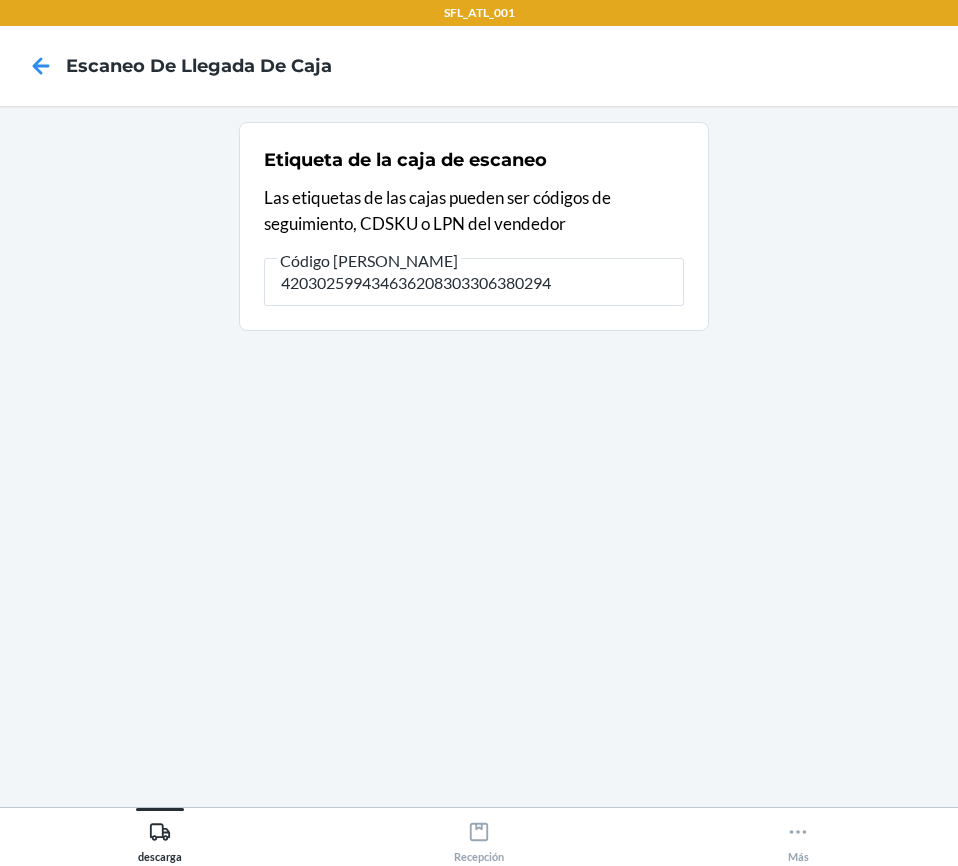 type on "420302599434636208303306380294" 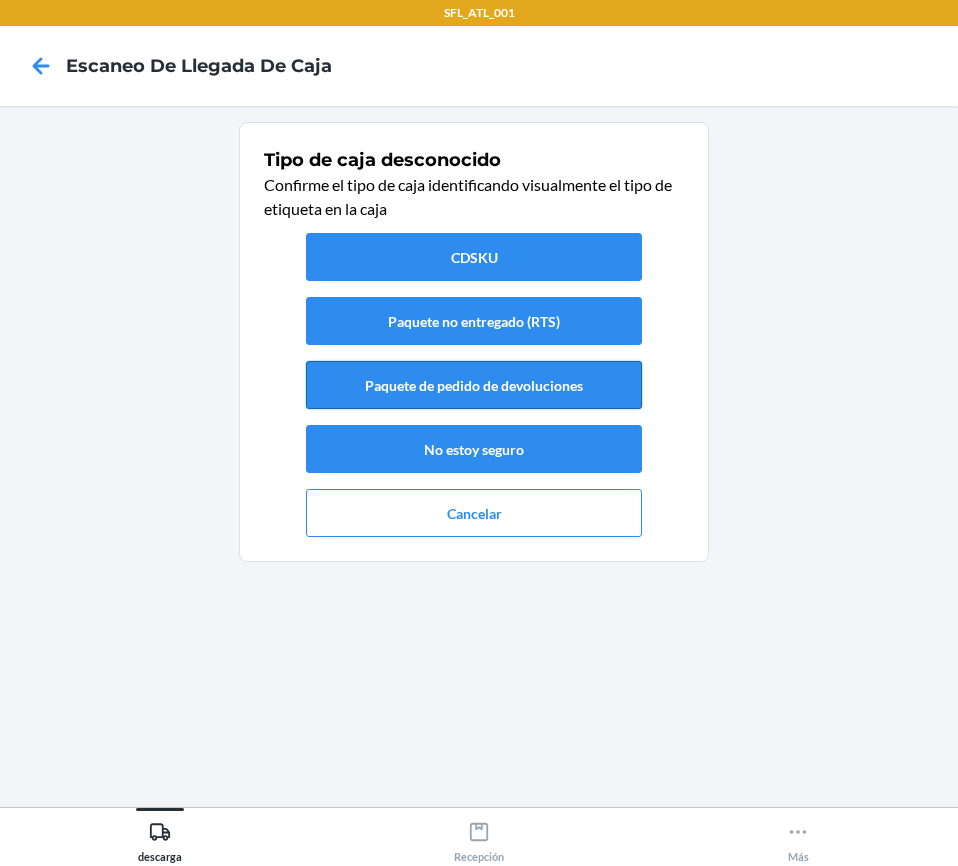 click on "Paquete de pedido de devoluciones" at bounding box center (474, 385) 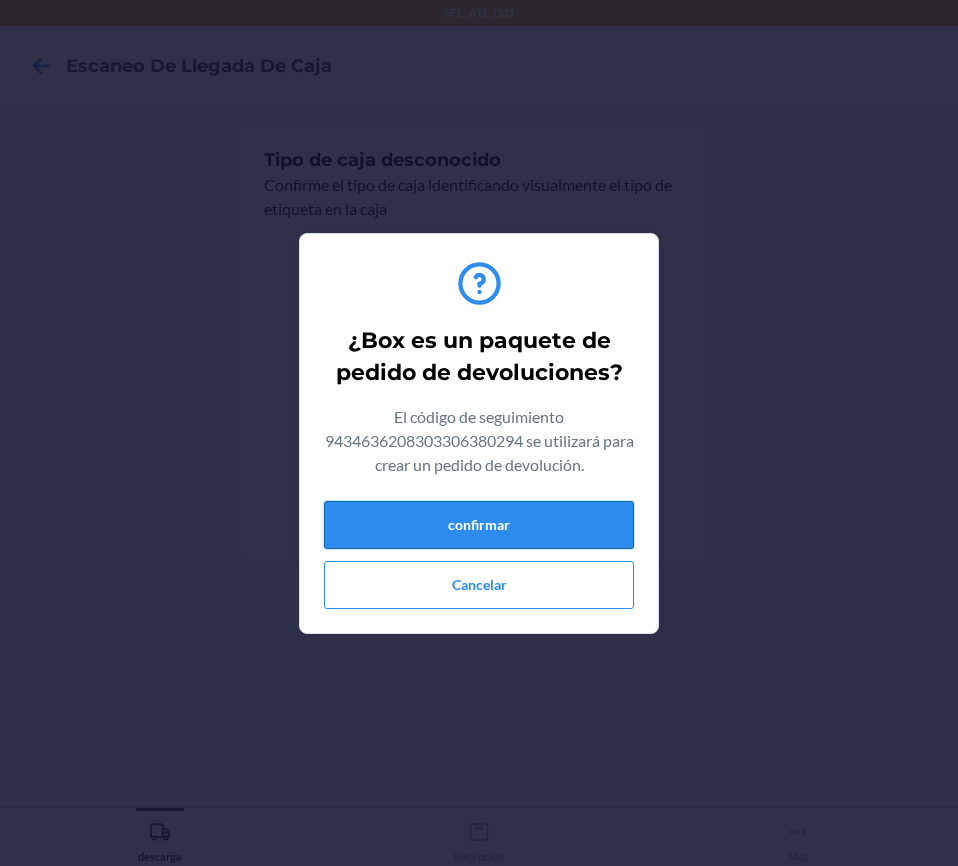 click on "confirmar" at bounding box center [479, 525] 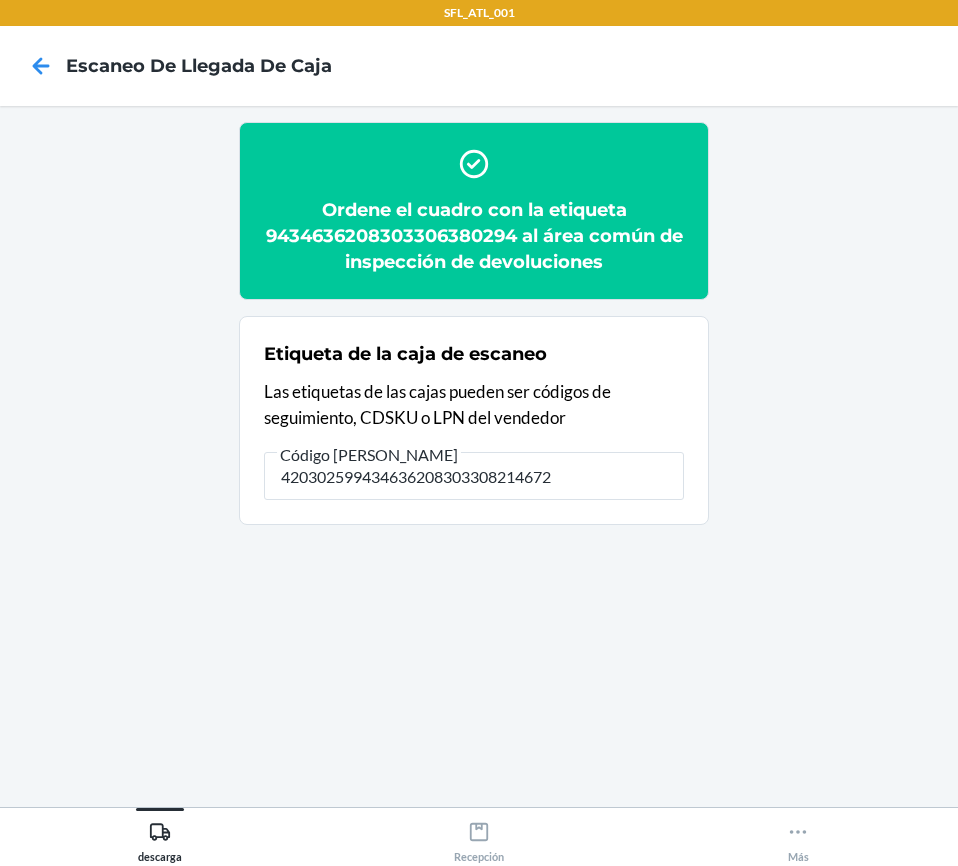 type on "420302599434636208303308214672" 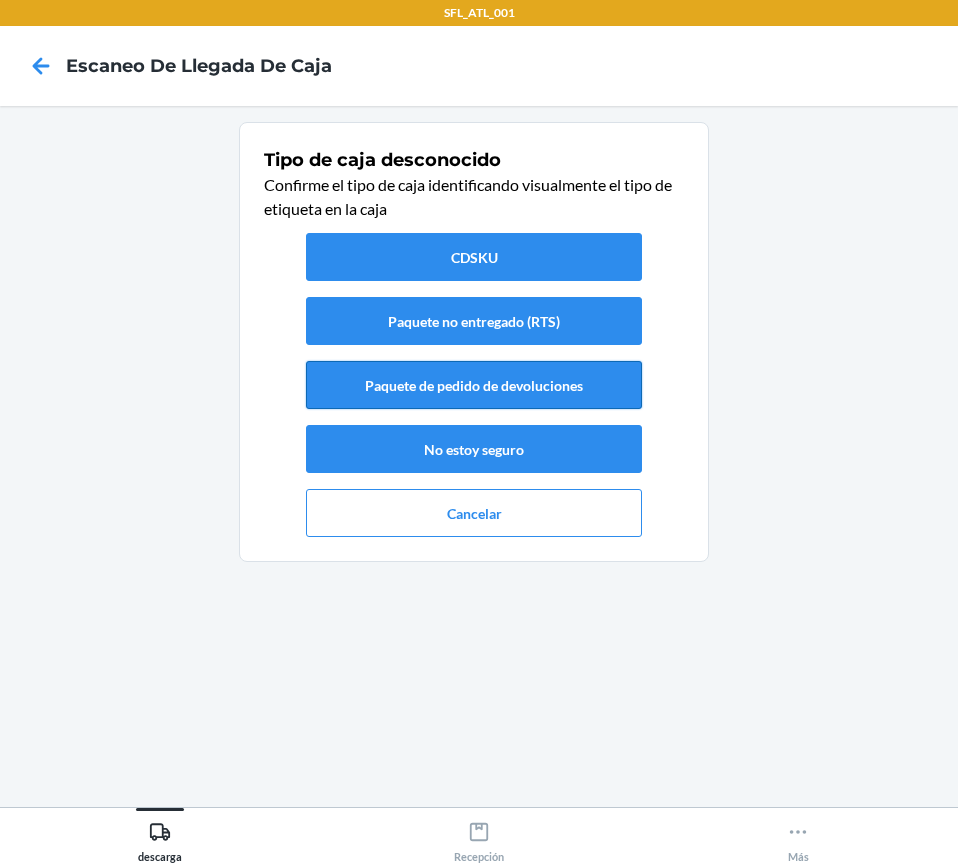 click on "Paquete de pedido de devoluciones" at bounding box center (474, 385) 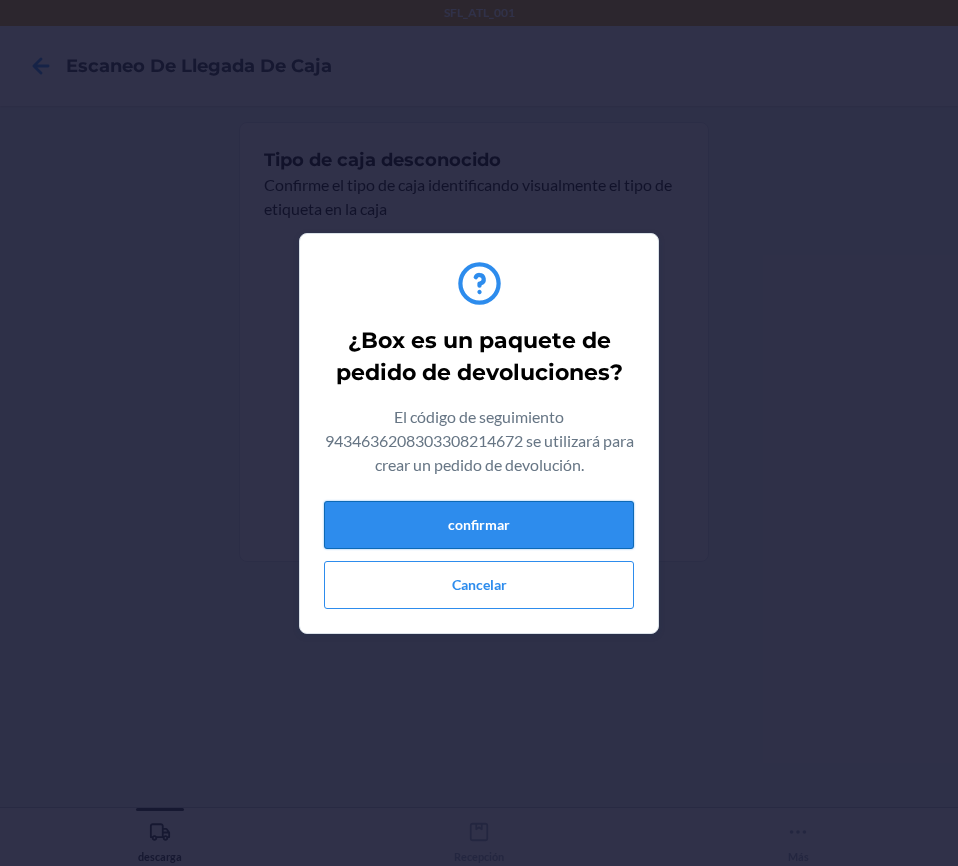 click on "confirmar" at bounding box center [479, 525] 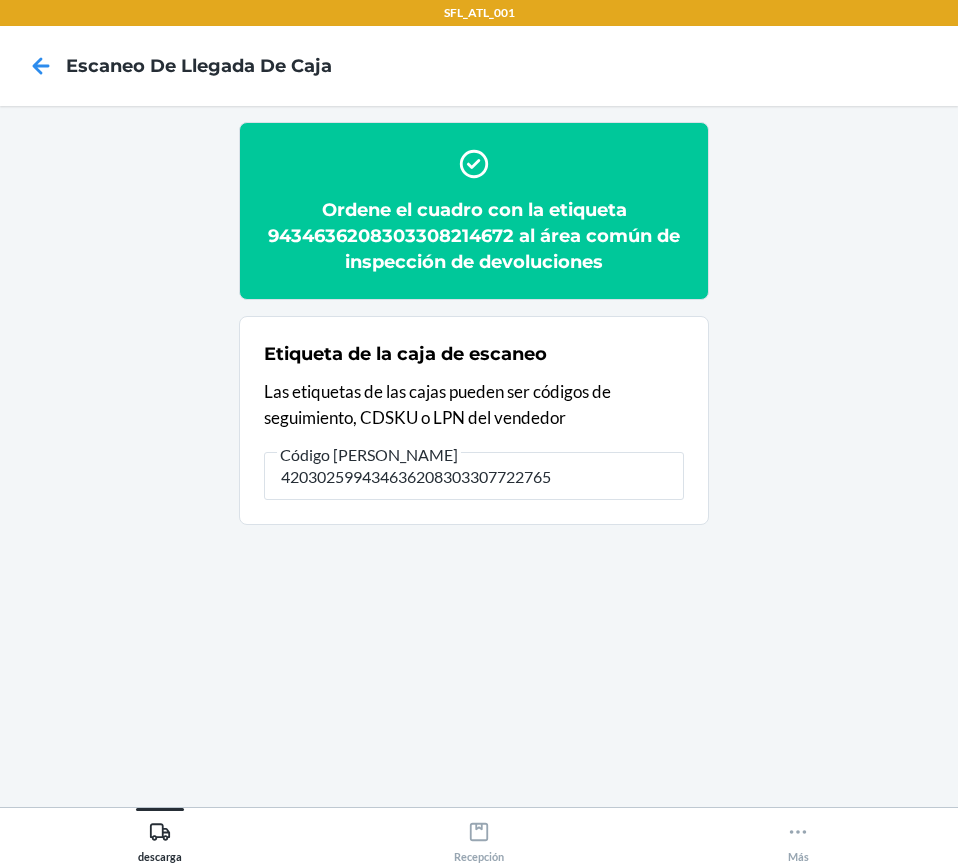 type on "420302599434636208303307722765" 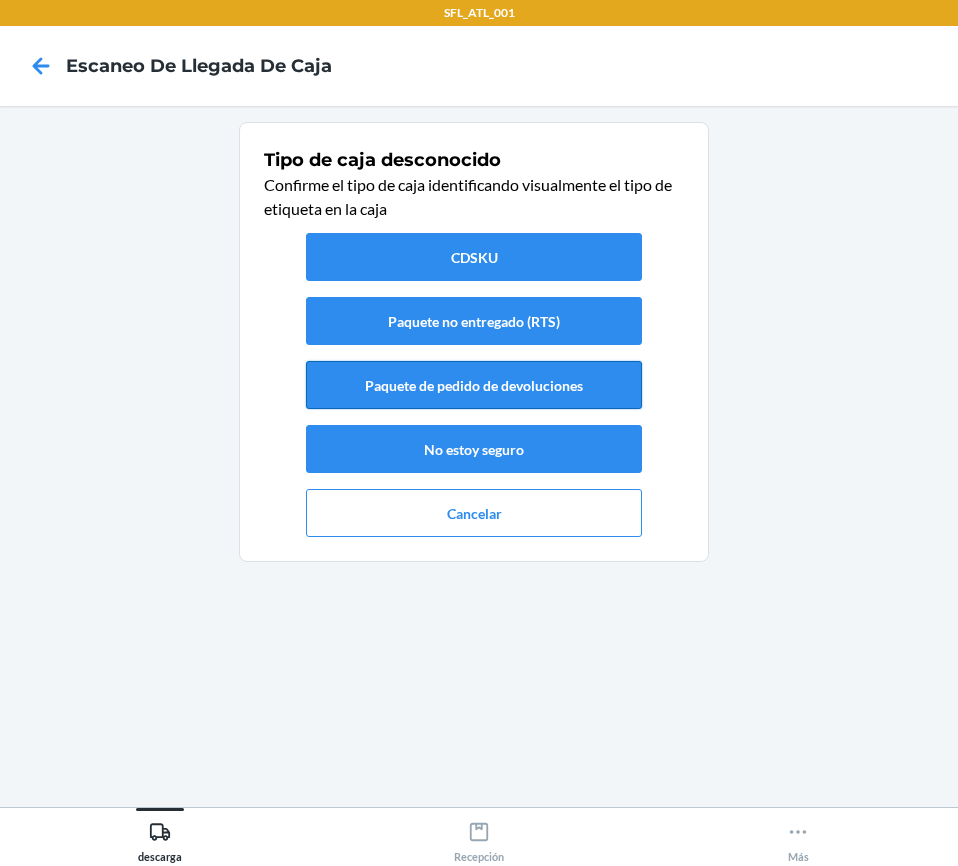 click on "Paquete de pedido de devoluciones" at bounding box center [474, 385] 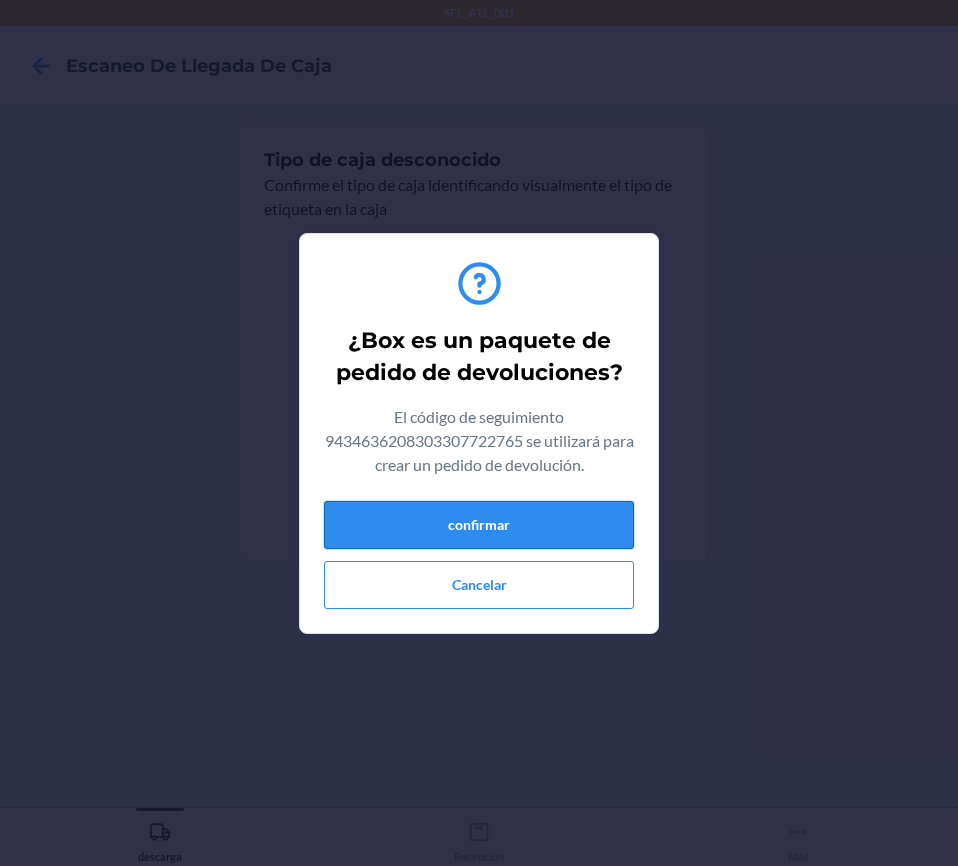click on "confirmar" at bounding box center [479, 525] 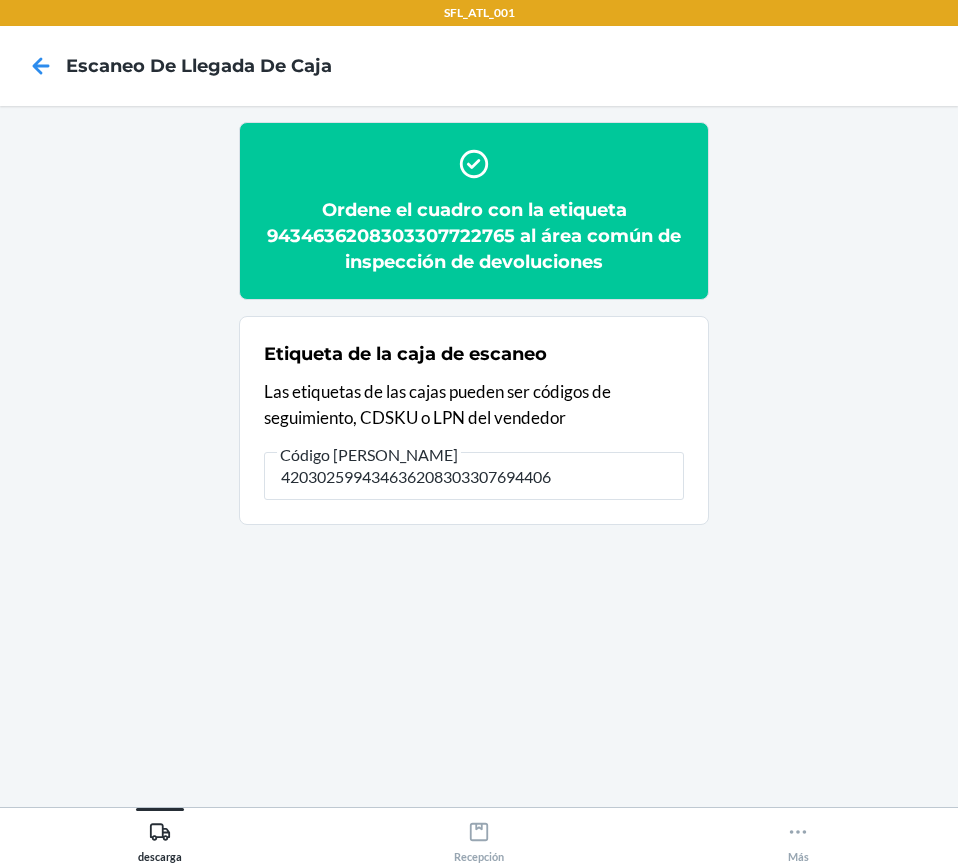 type on "420302599434636208303307694406" 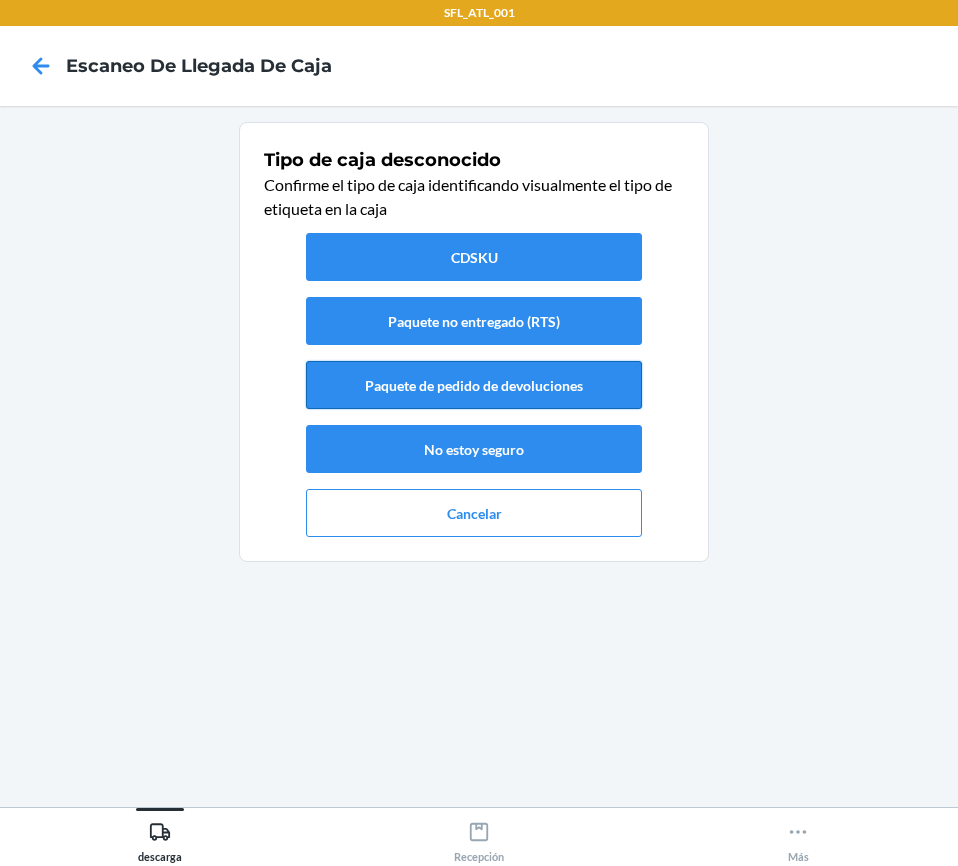 click on "Paquete de pedido de devoluciones" at bounding box center (474, 385) 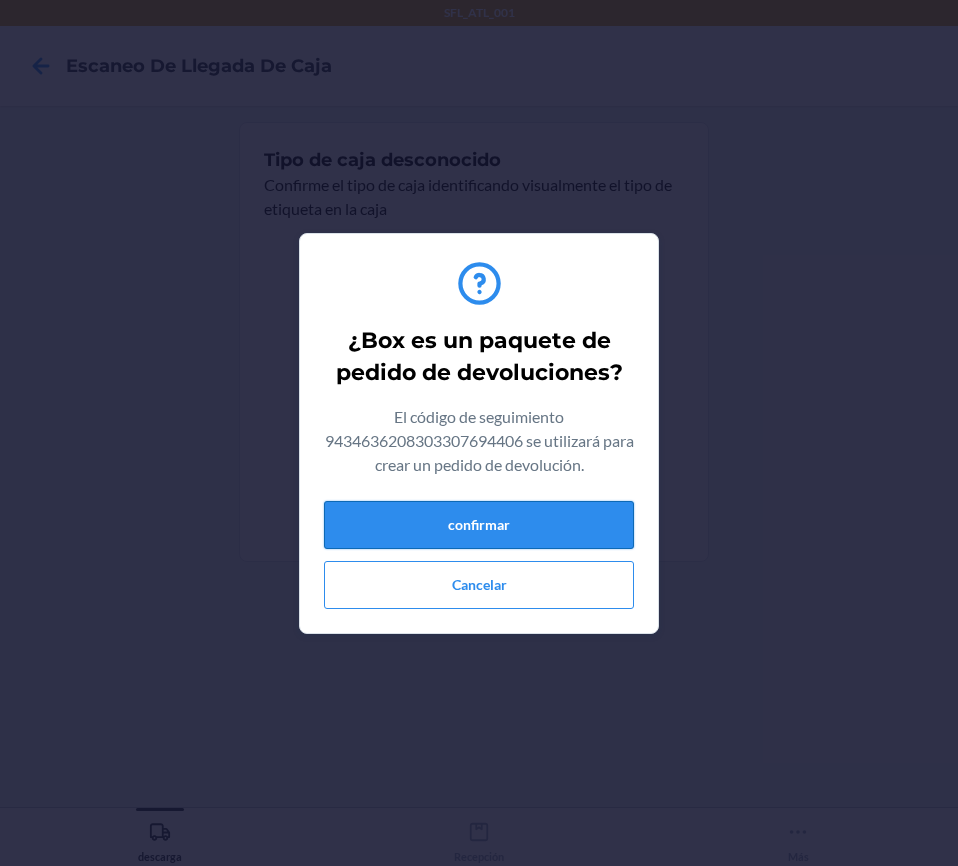 click on "confirmar" at bounding box center [479, 525] 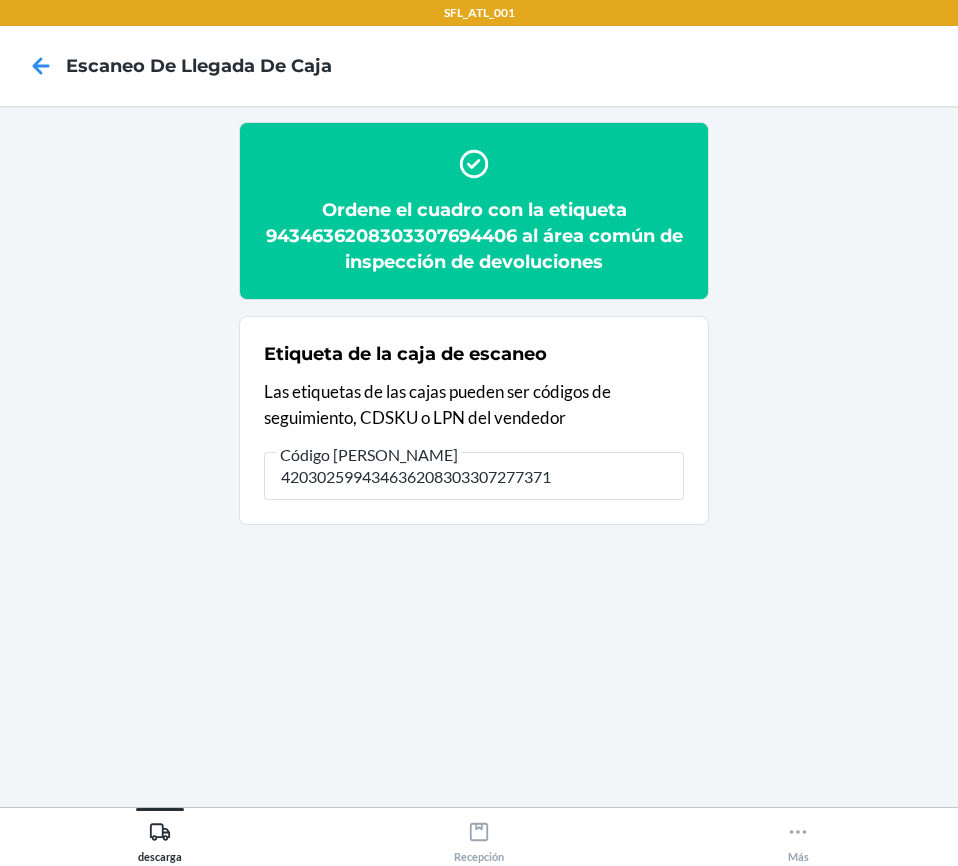 type on "420302599434636208303307277371" 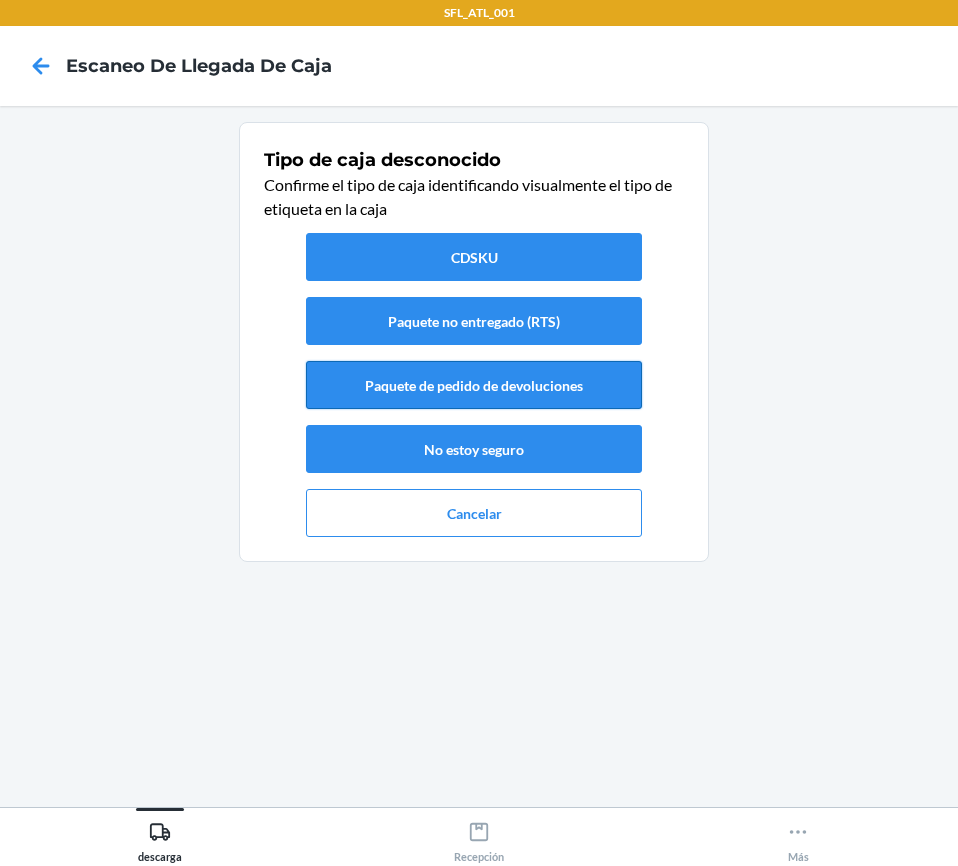click on "Paquete de pedido de devoluciones" at bounding box center (474, 385) 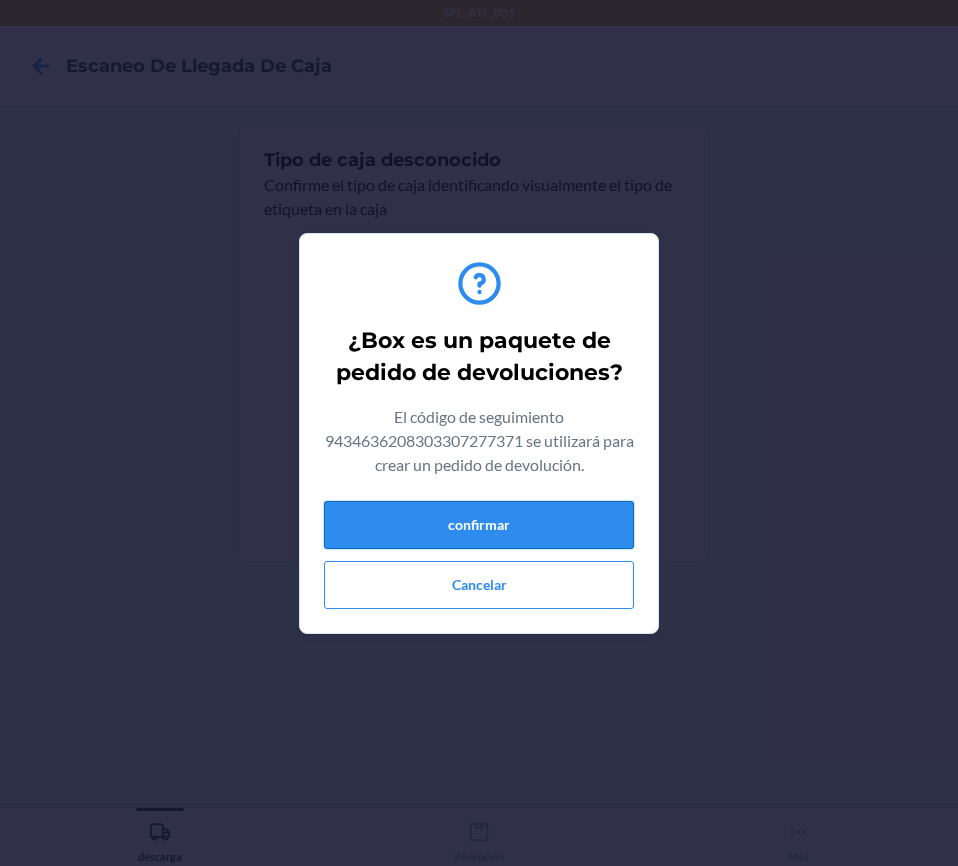 click on "confirmar" at bounding box center (479, 525) 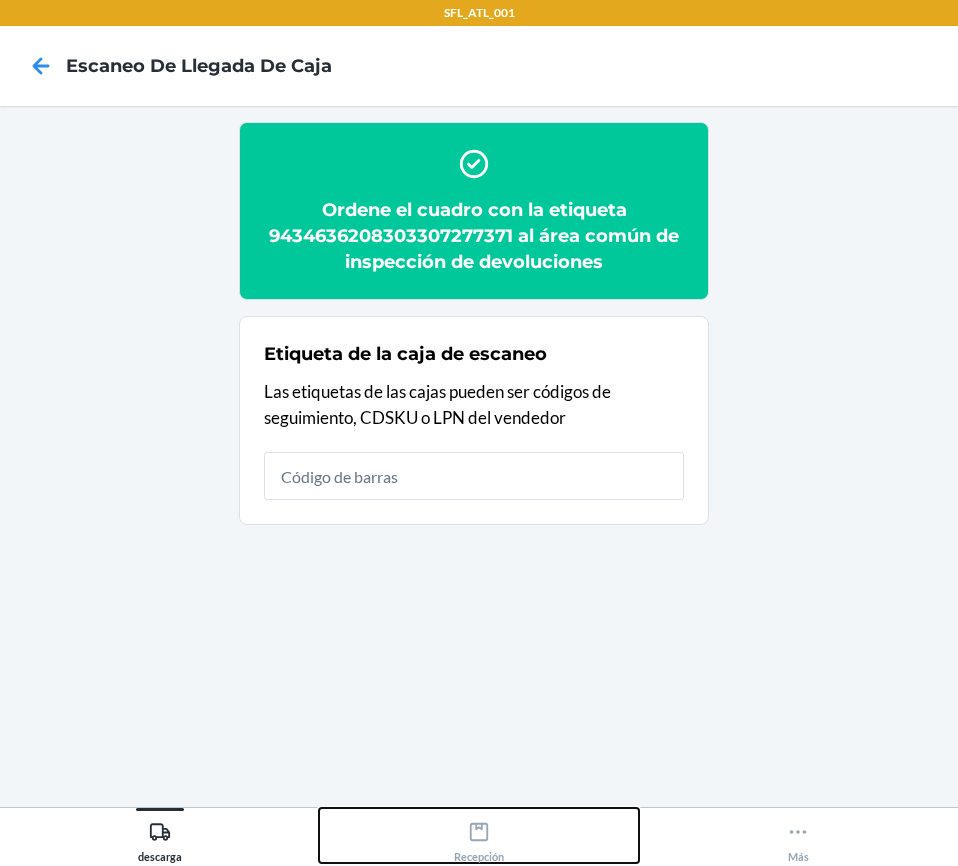 click 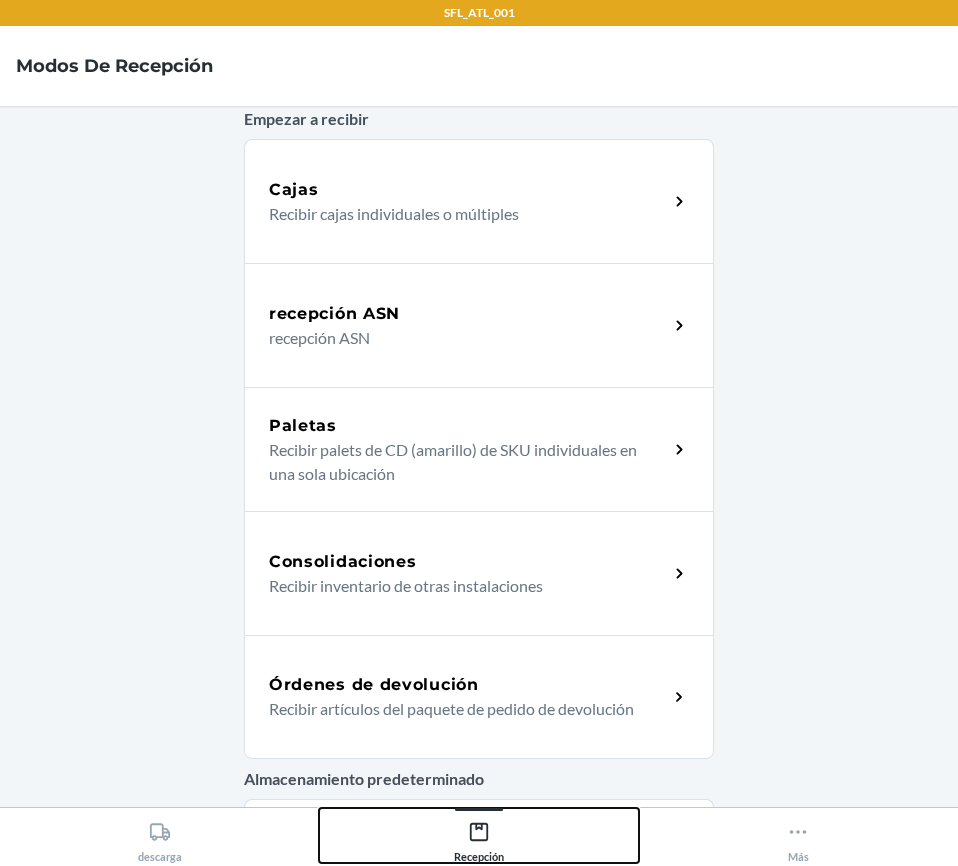 scroll, scrollTop: 300, scrollLeft: 0, axis: vertical 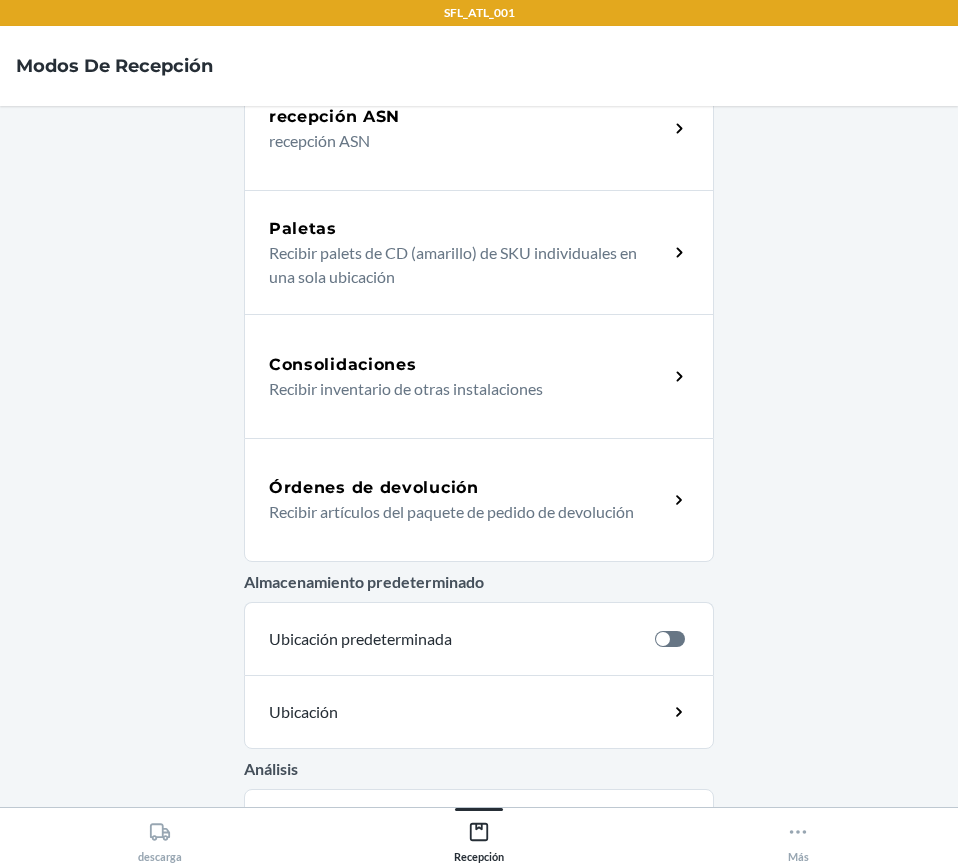 click on "Órdenes de devolución" at bounding box center (468, 488) 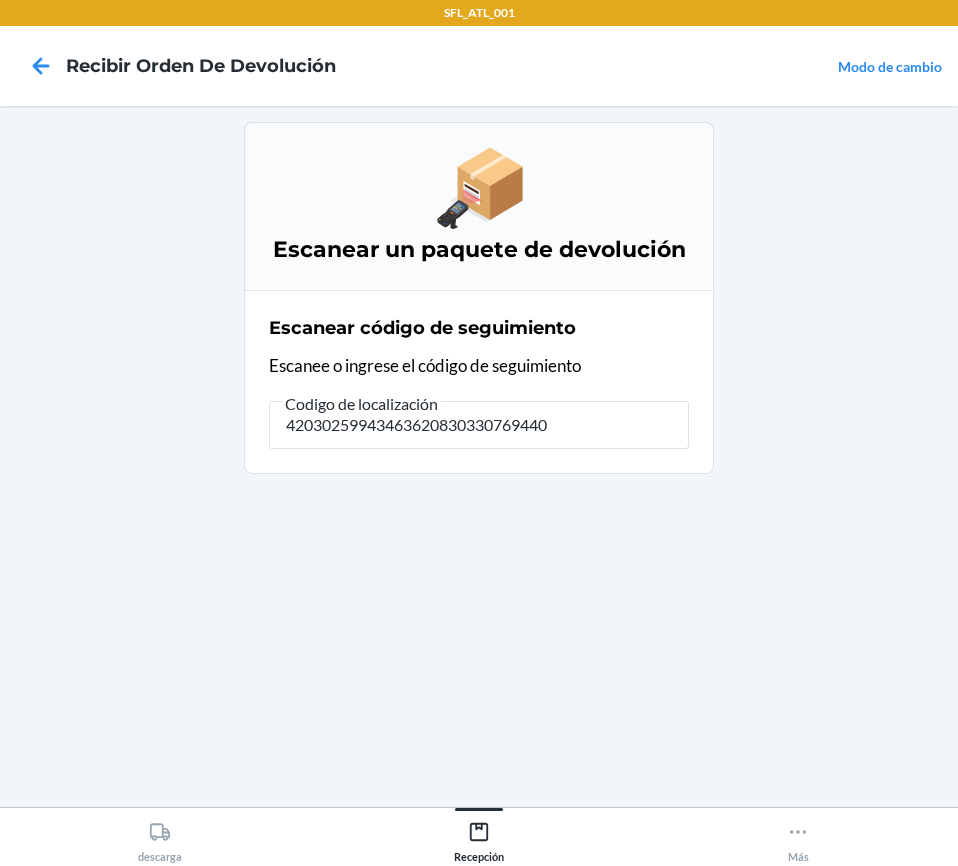 type on "420302599434636208303307694406" 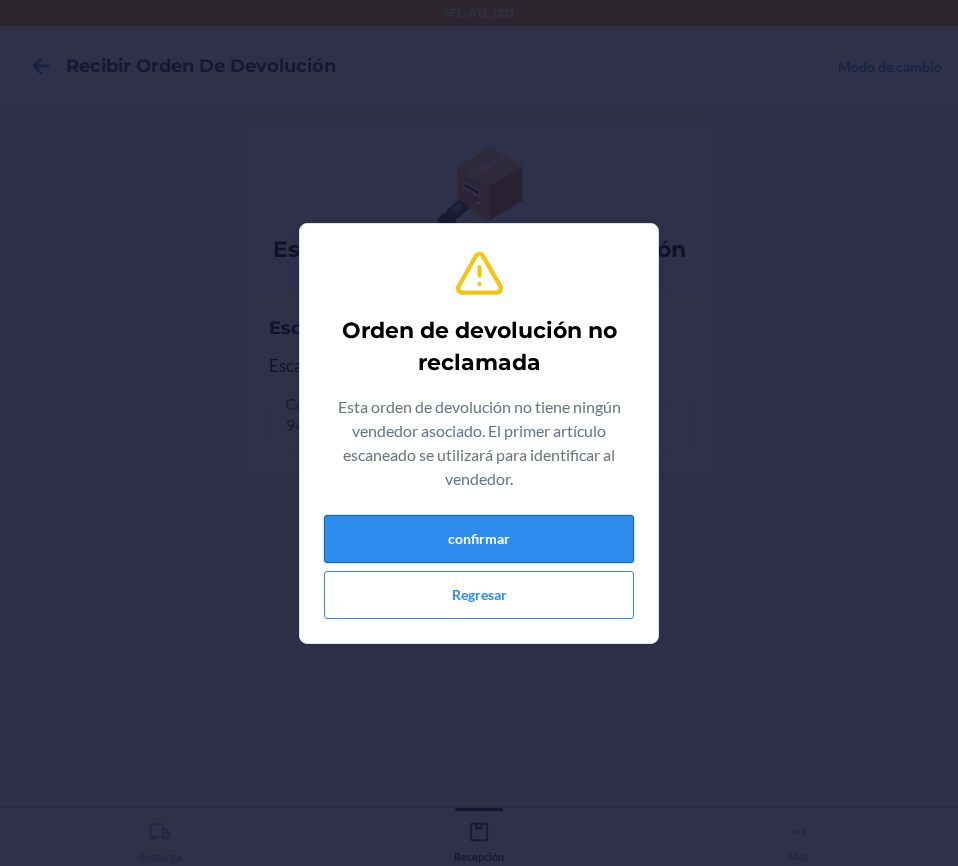 click on "confirmar" at bounding box center [479, 539] 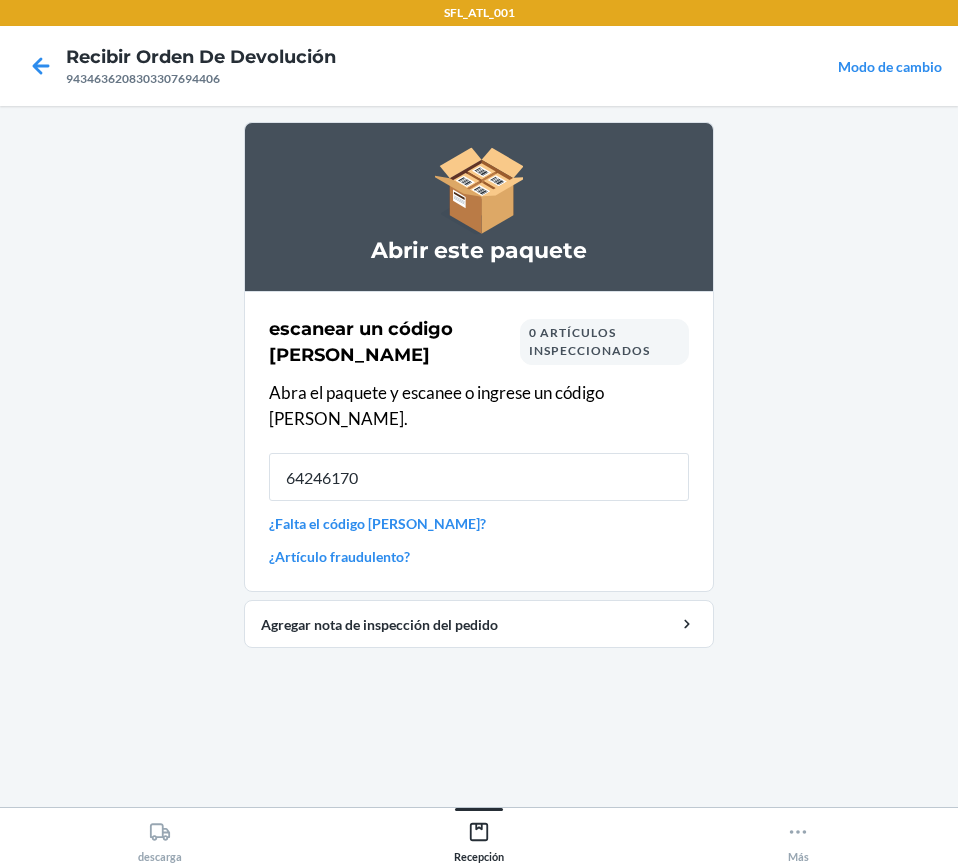 type on "642461709" 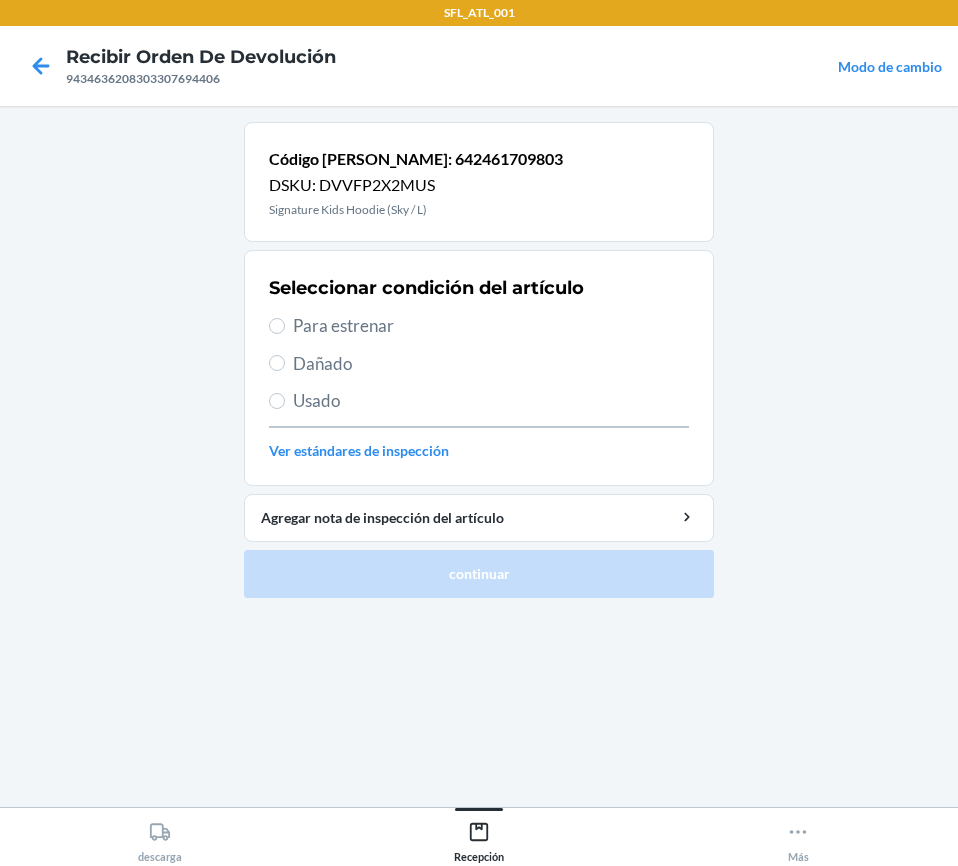 click on "Para estrenar" at bounding box center [479, 326] 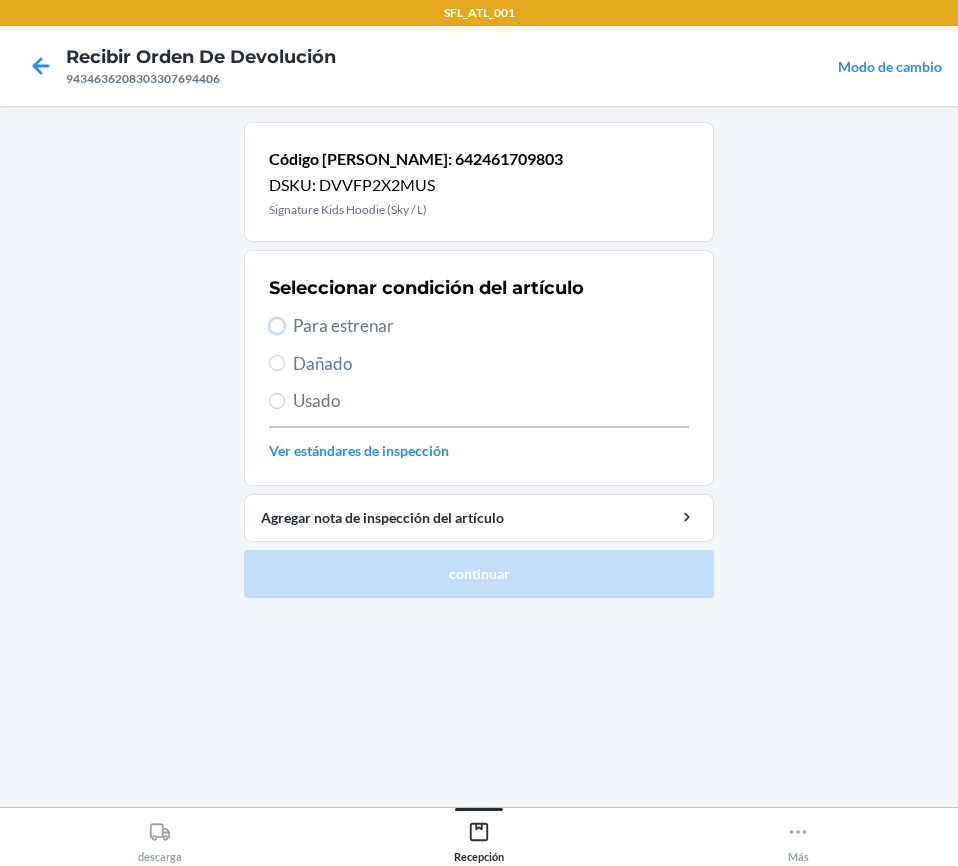 click on "Para estrenar" at bounding box center (277, 326) 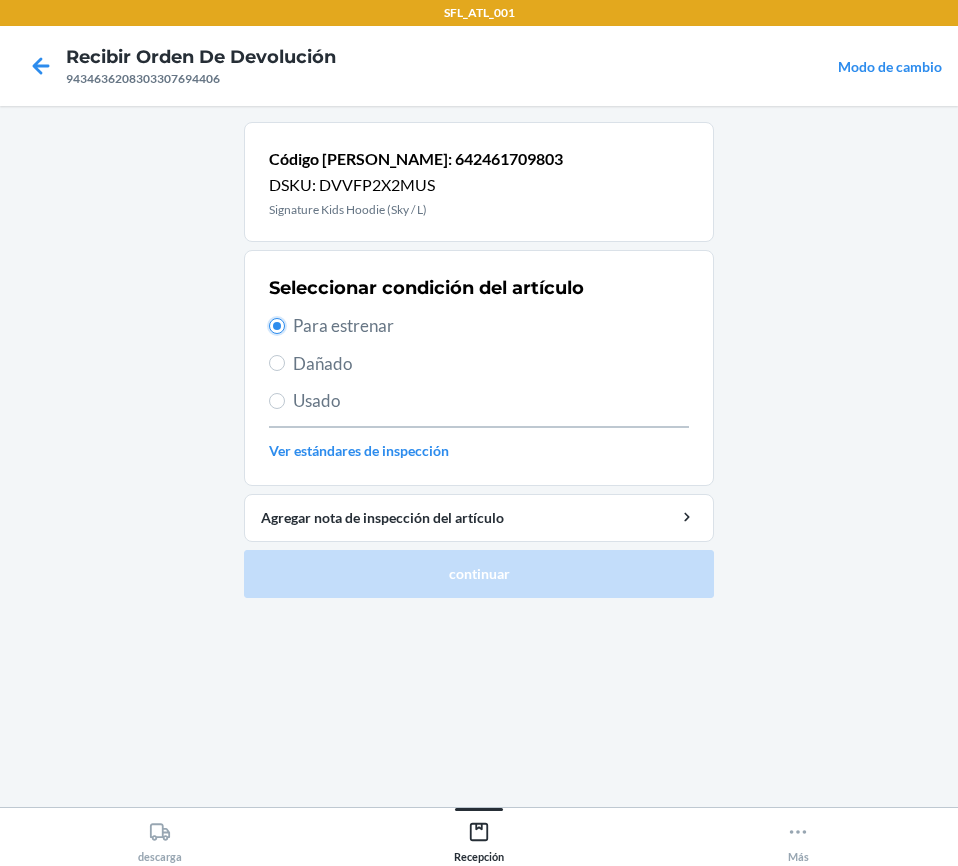radio on "true" 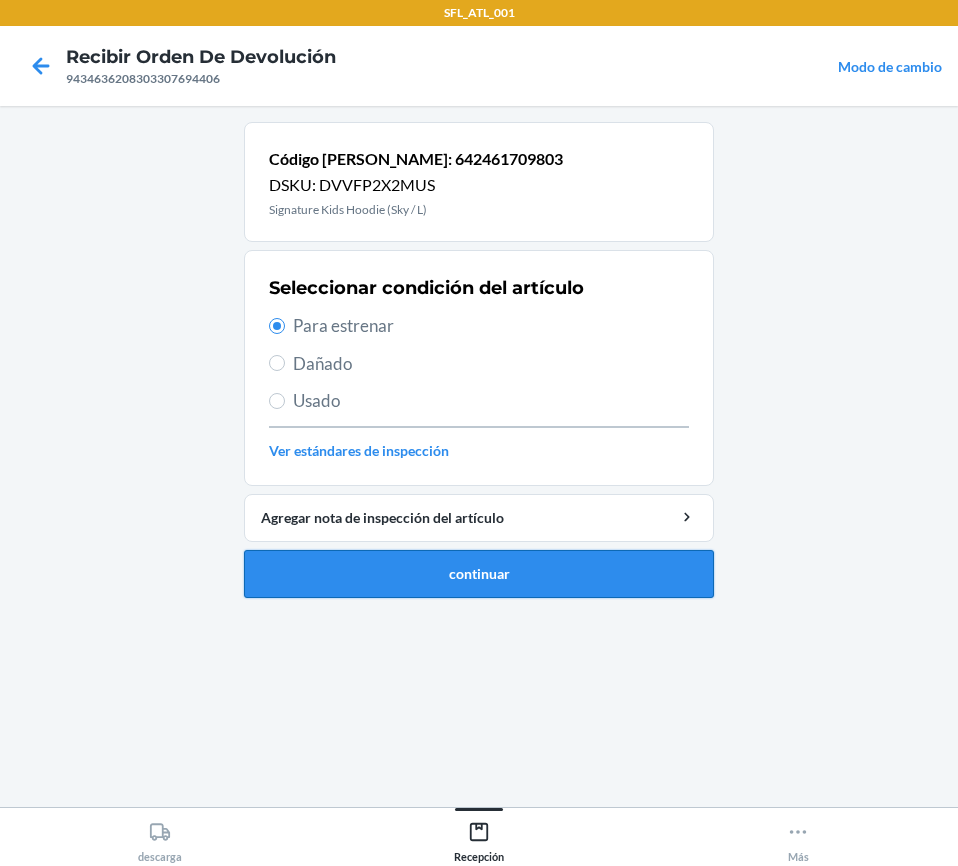 click on "continuar" at bounding box center [479, 574] 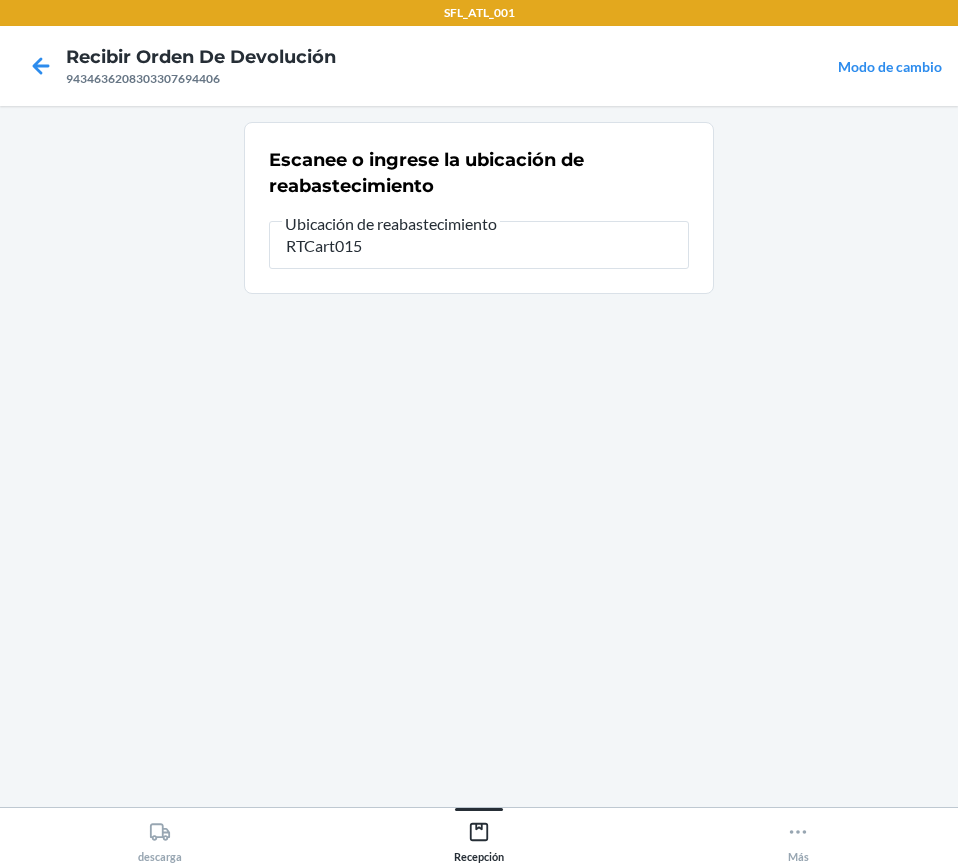 type on "RTCart015" 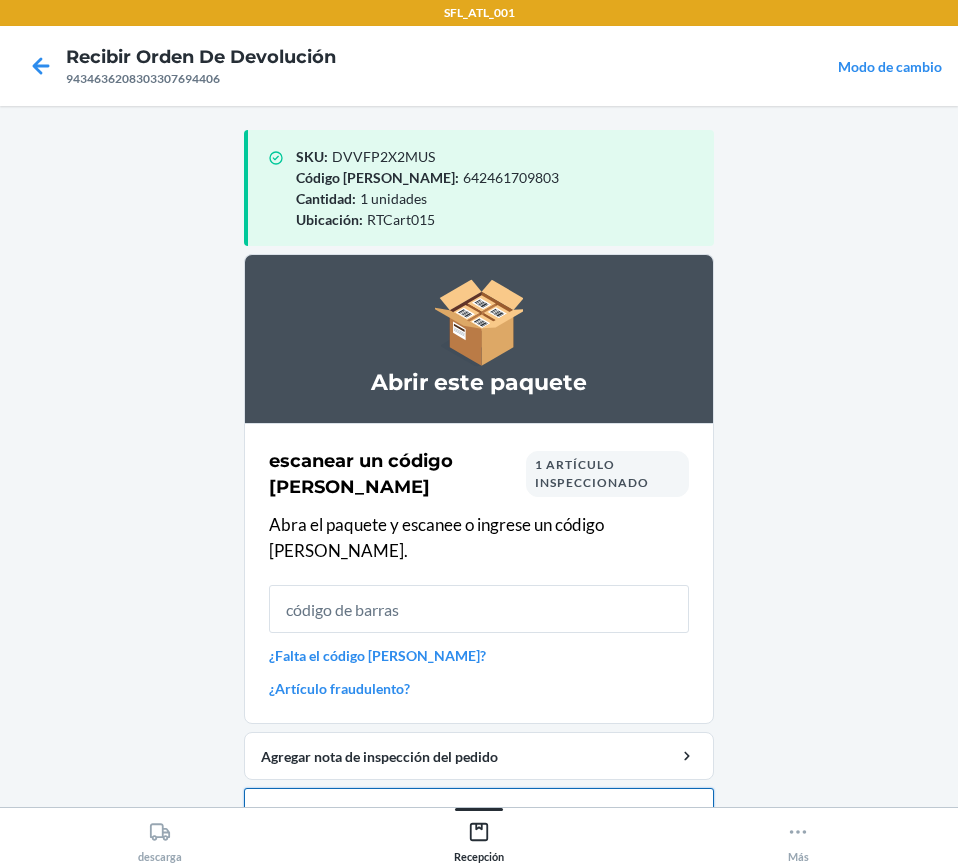 click on "Cerrar orden de devolución" at bounding box center [479, 812] 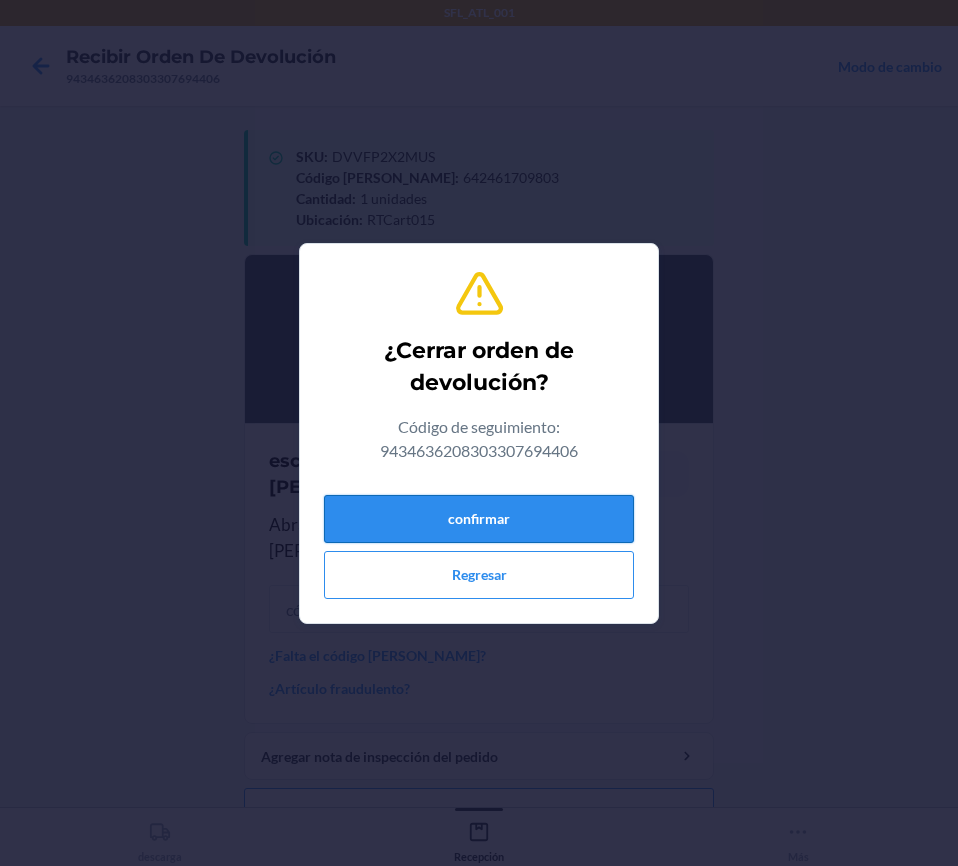 click on "confirmar" at bounding box center (479, 519) 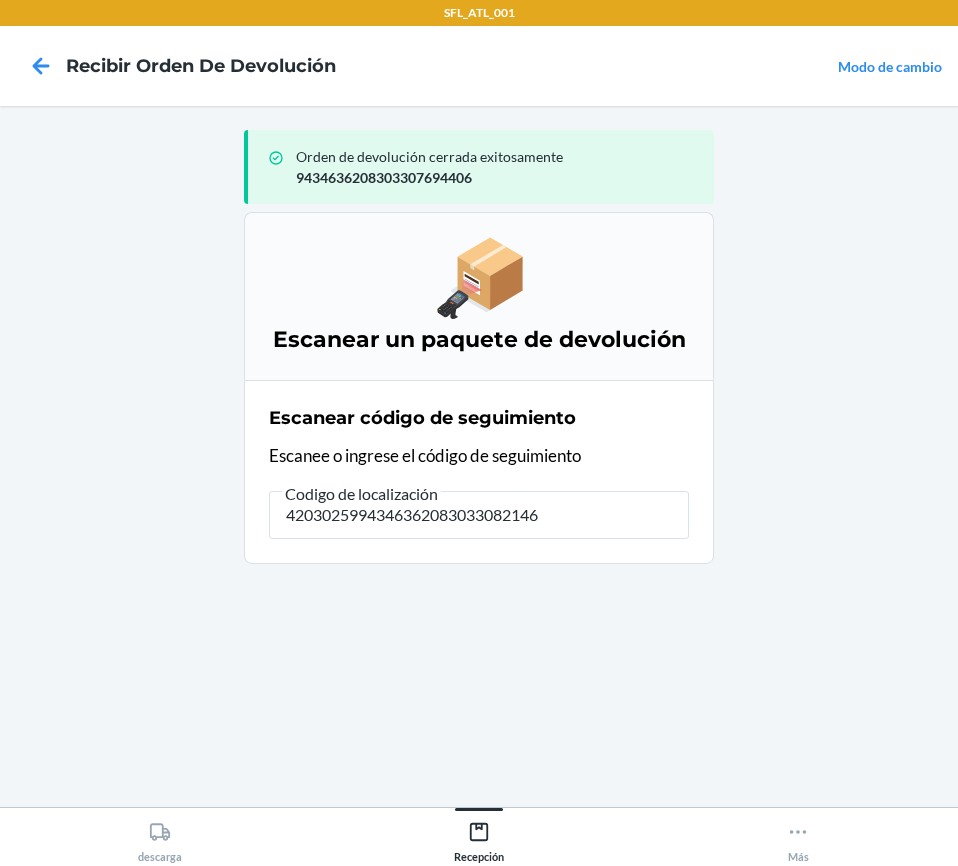 type on "42030259943463620830330821467" 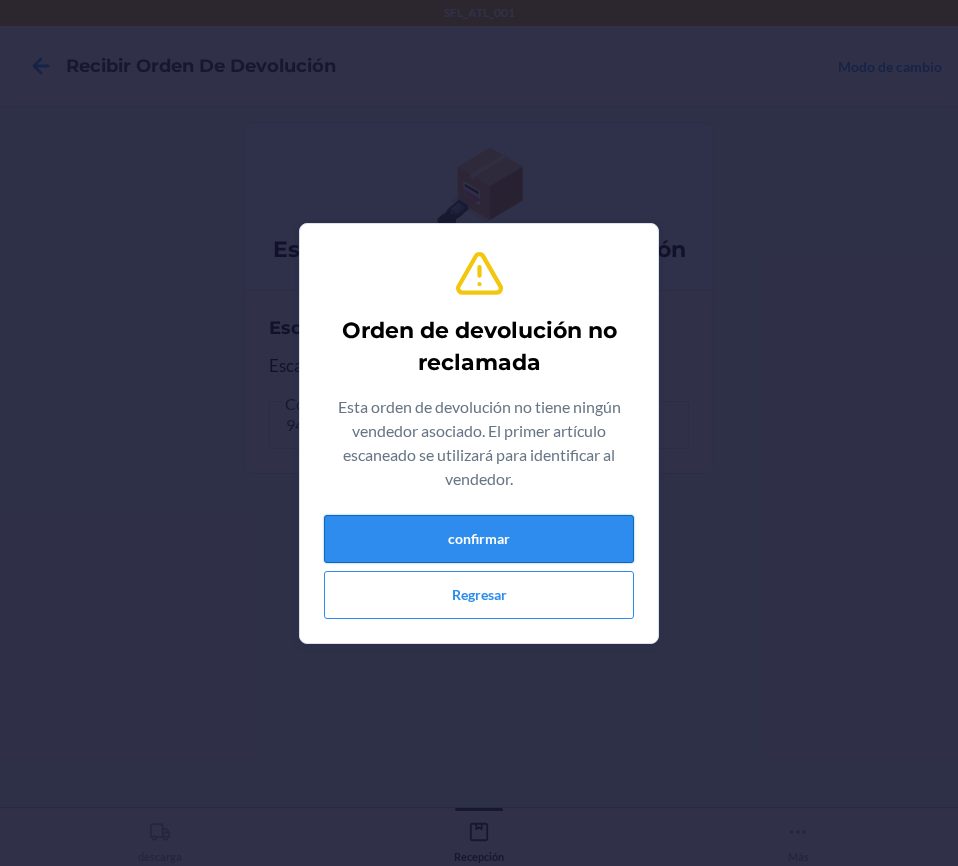 click on "confirmar" at bounding box center (479, 539) 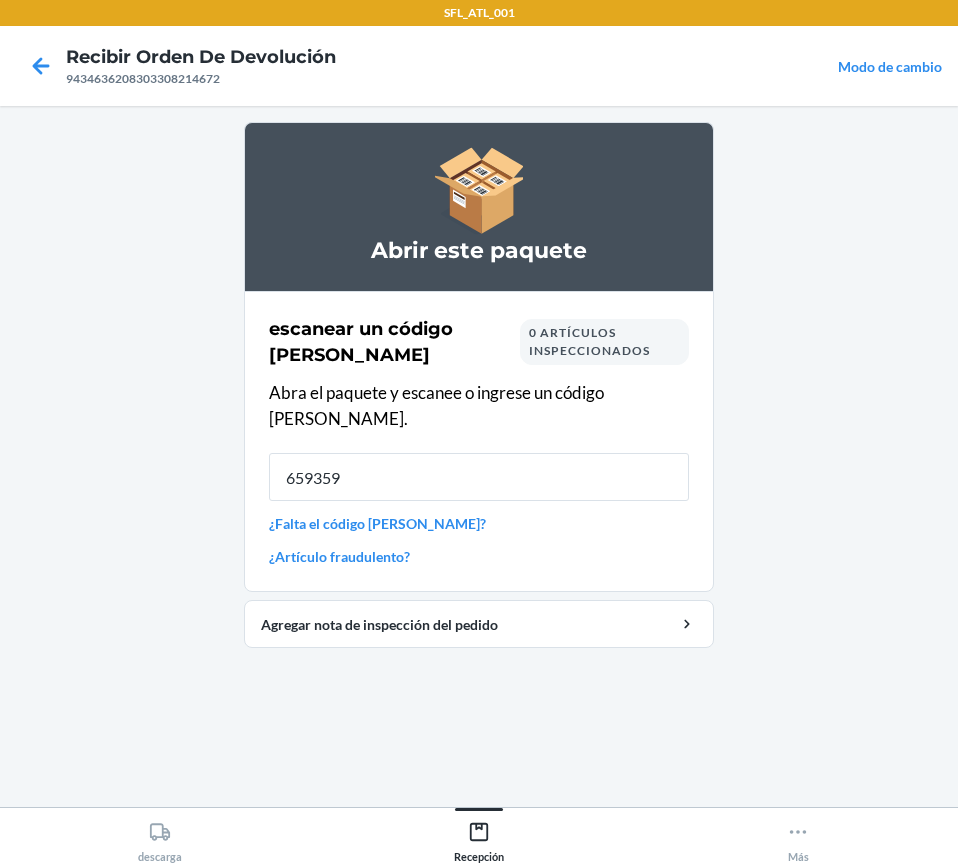 type 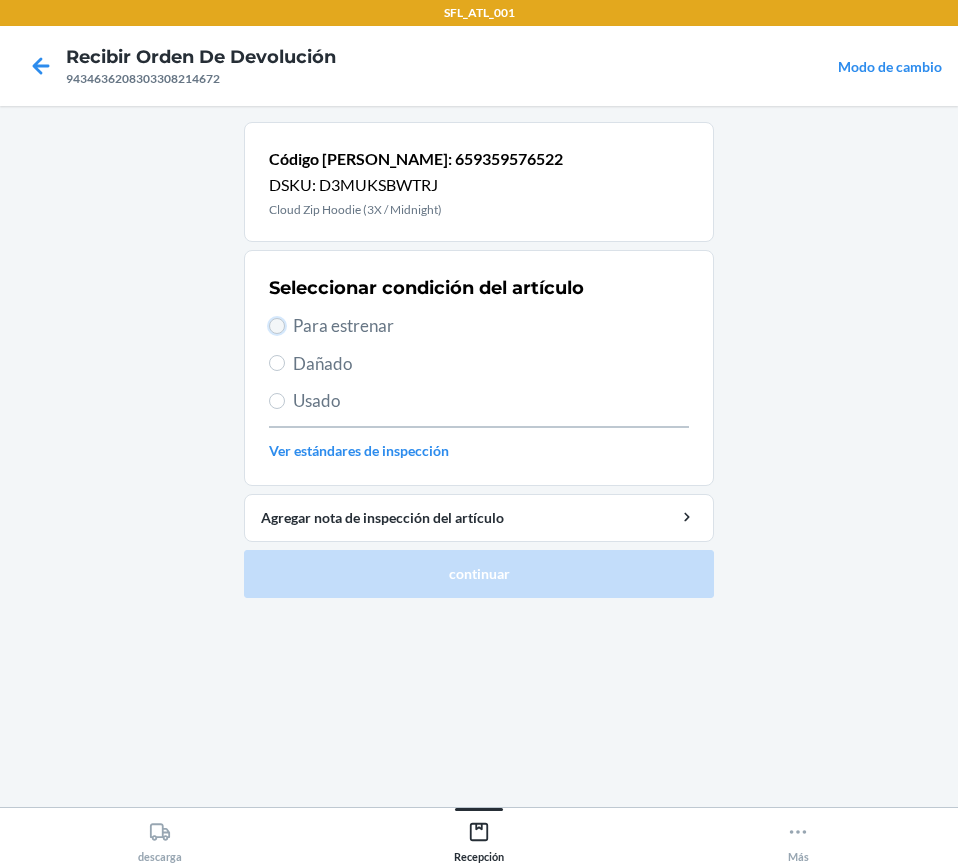 click on "Para estrenar" at bounding box center (277, 326) 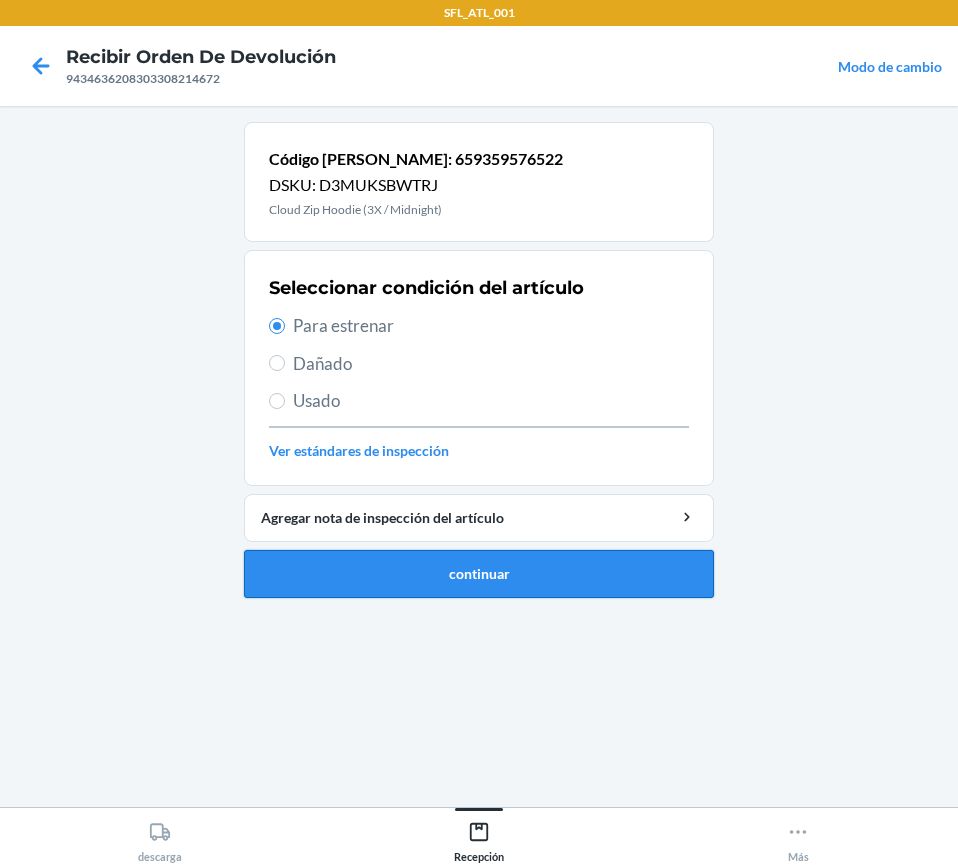 click on "continuar" at bounding box center [479, 574] 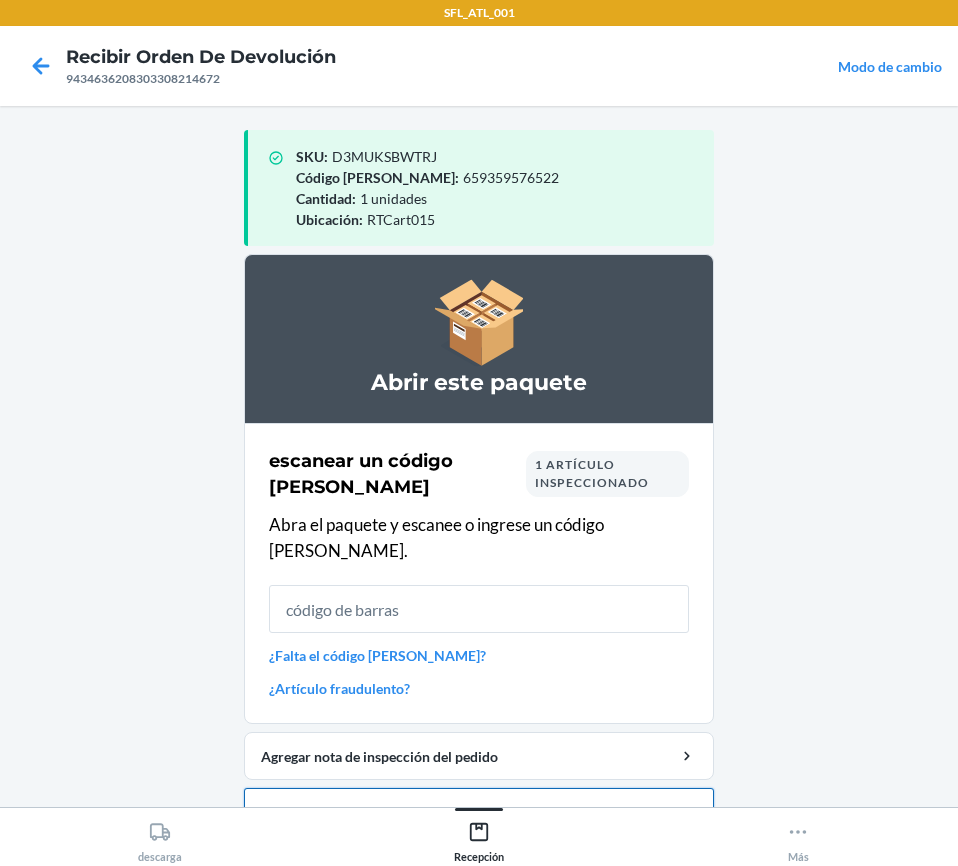 click on "Cerrar orden de devolución" at bounding box center [479, 812] 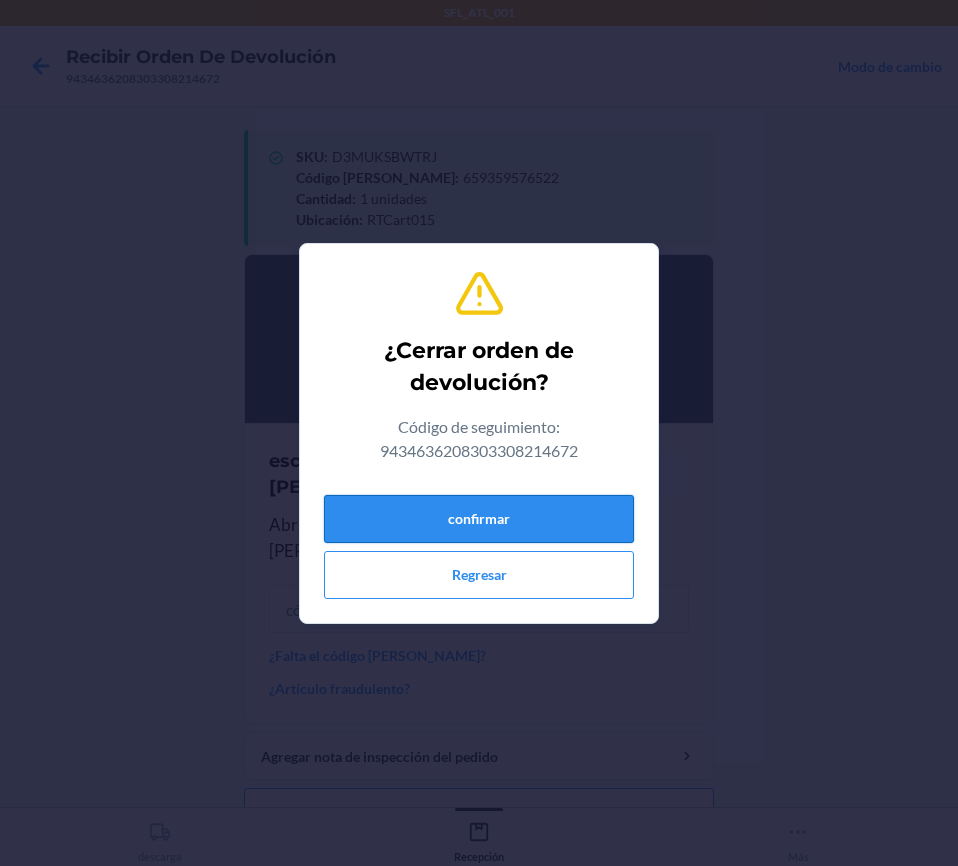 click on "confirmar" at bounding box center [479, 519] 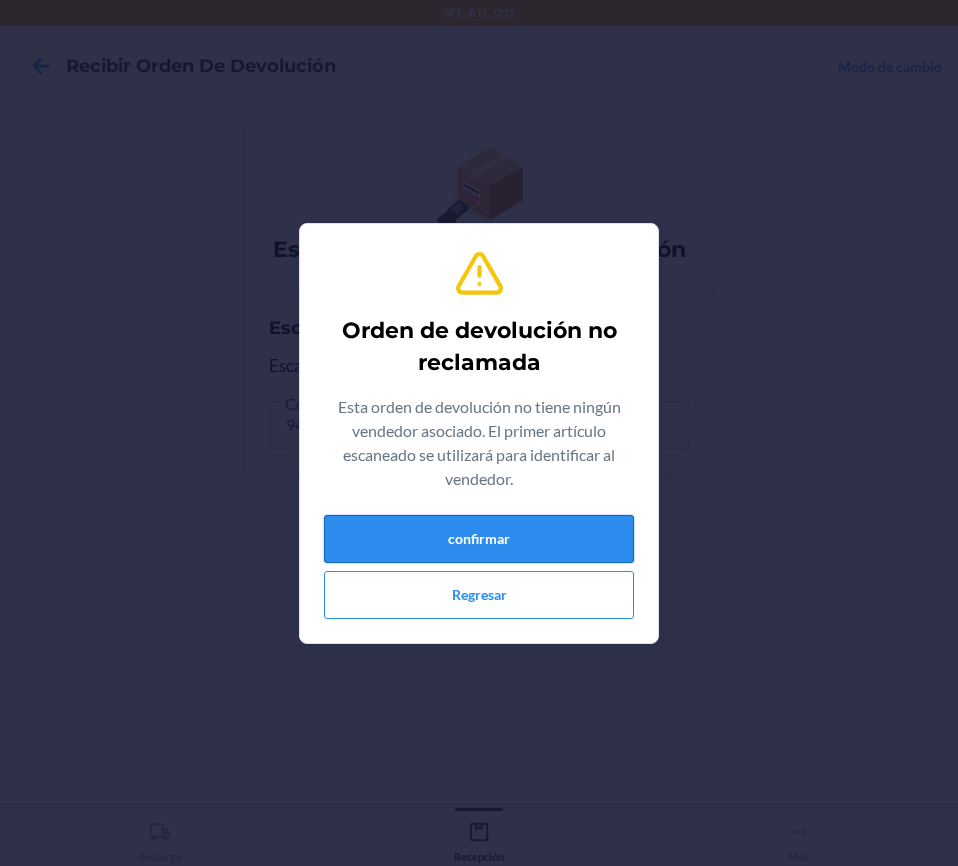 click on "confirmar" at bounding box center [479, 539] 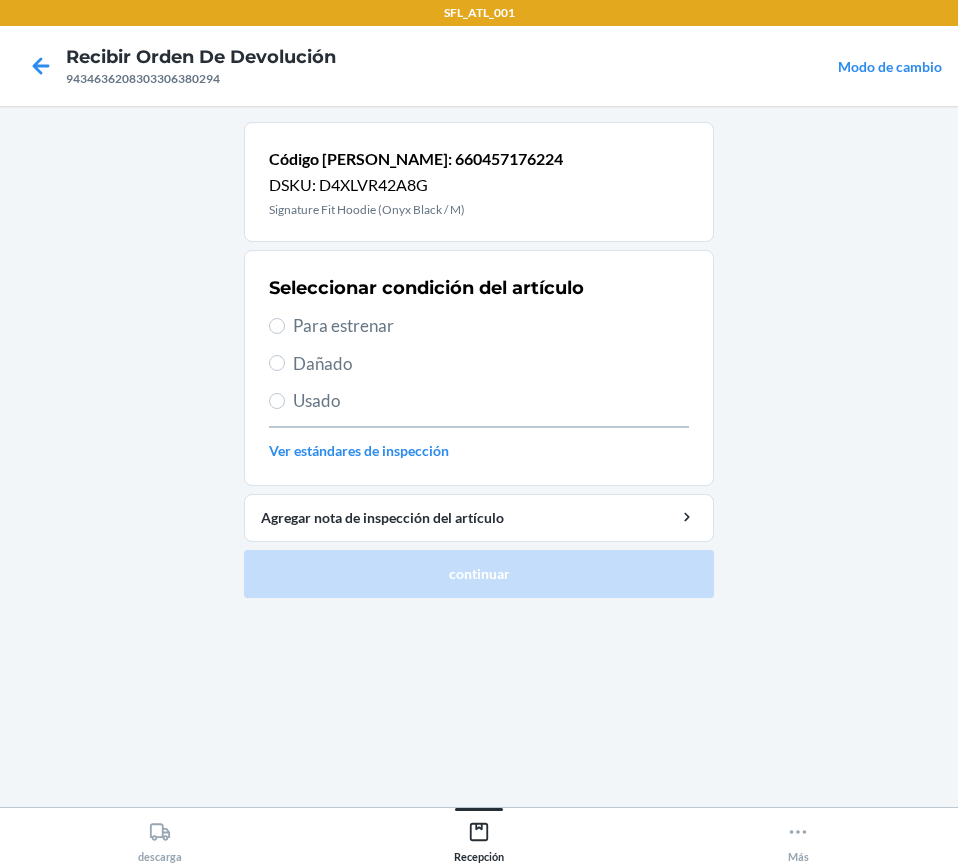 click on "Para estrenar" at bounding box center (479, 326) 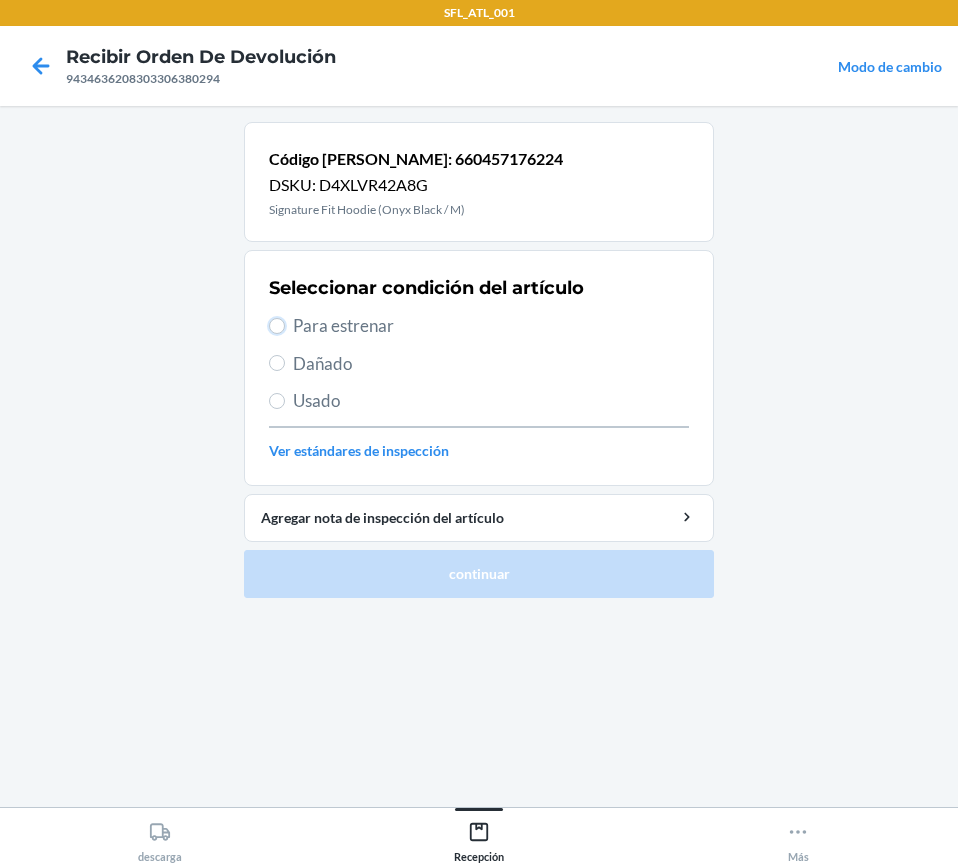 click on "Para estrenar" at bounding box center [277, 326] 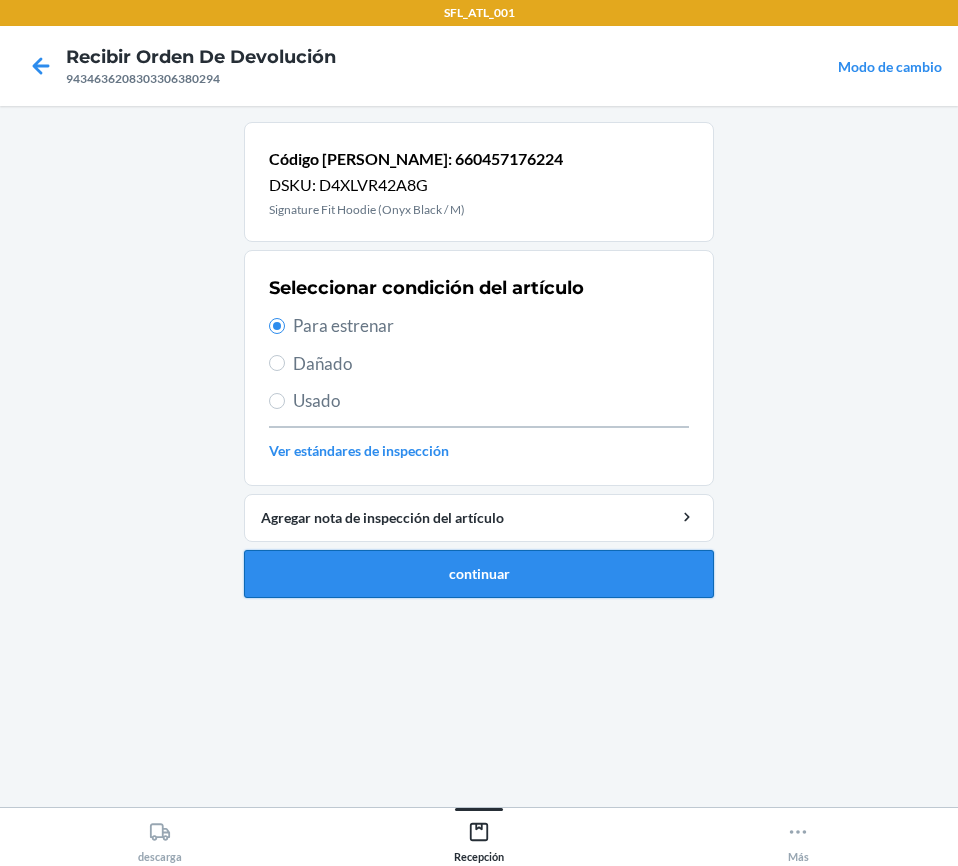 click on "continuar" at bounding box center [479, 574] 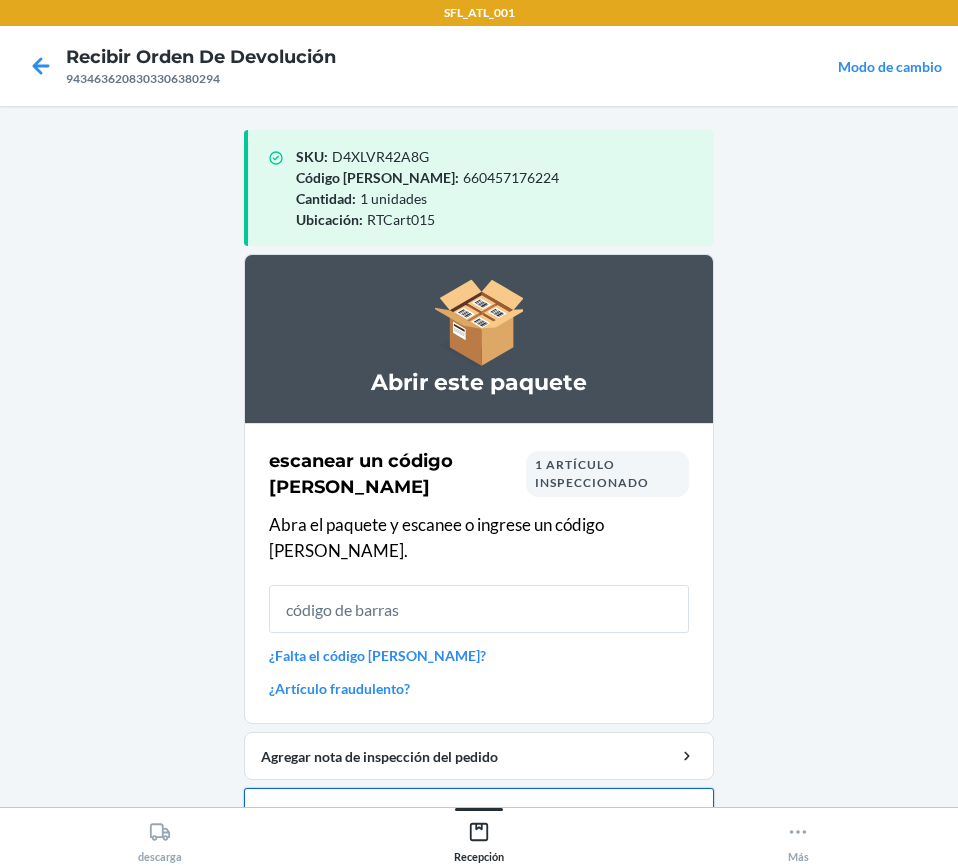 click on "Cerrar orden de devolución" at bounding box center (479, 812) 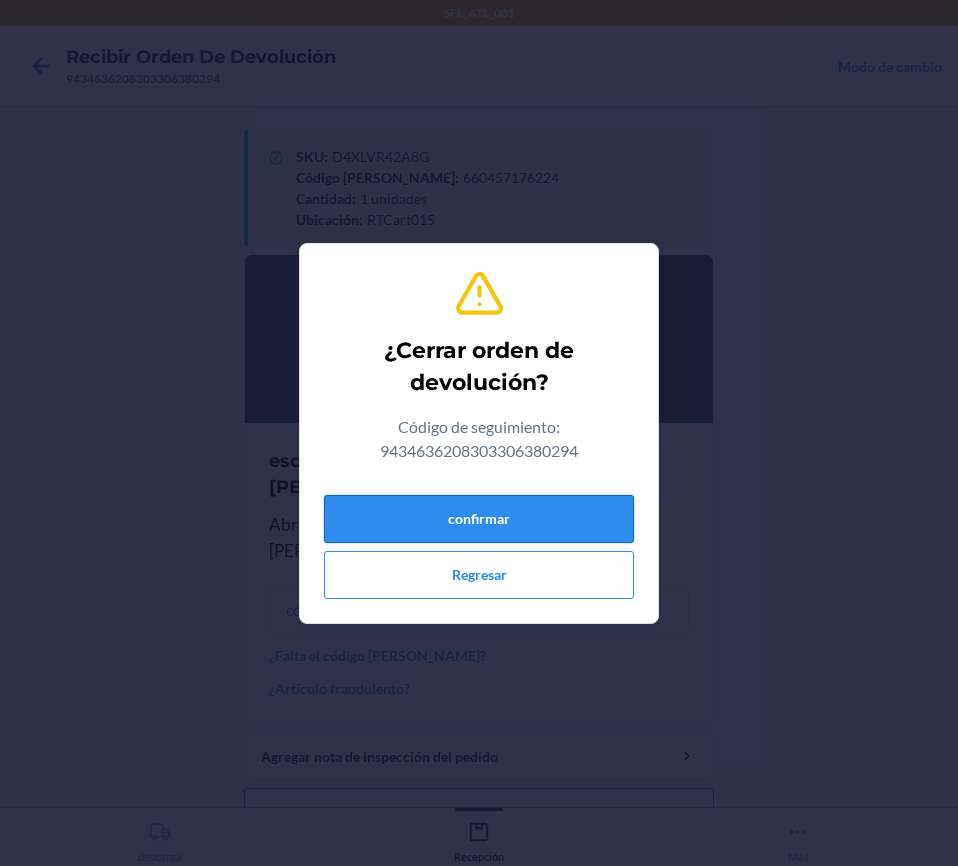 click on "confirmar" at bounding box center (479, 519) 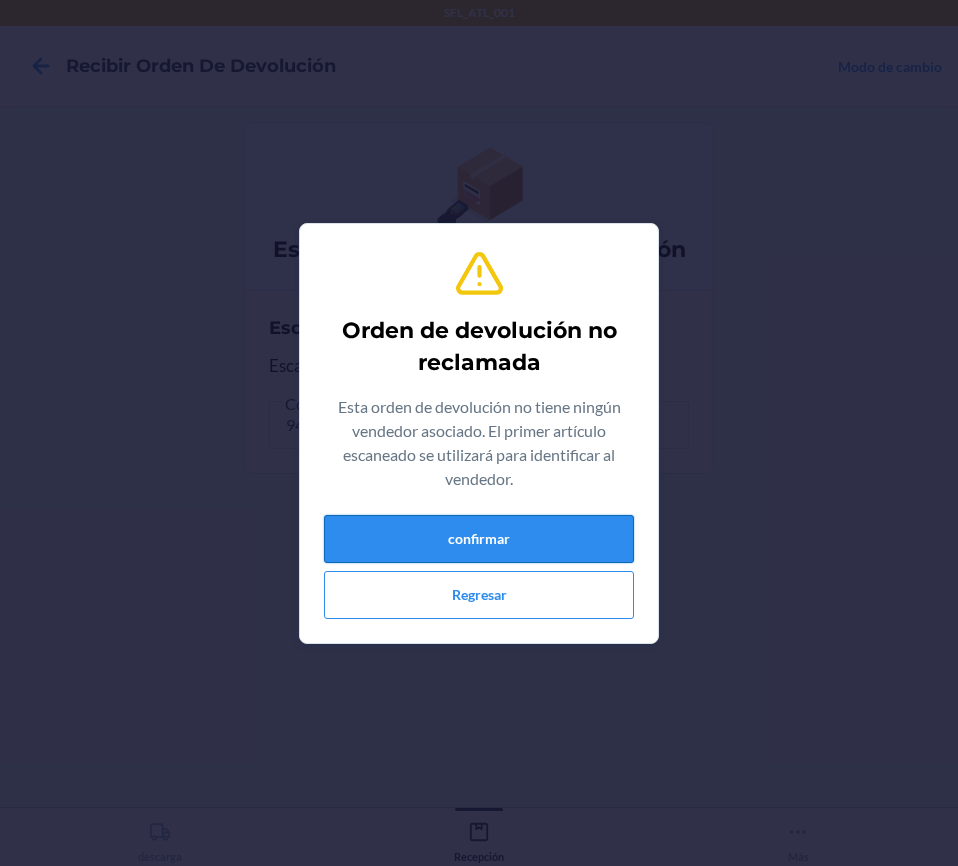 click on "confirmar" at bounding box center (479, 539) 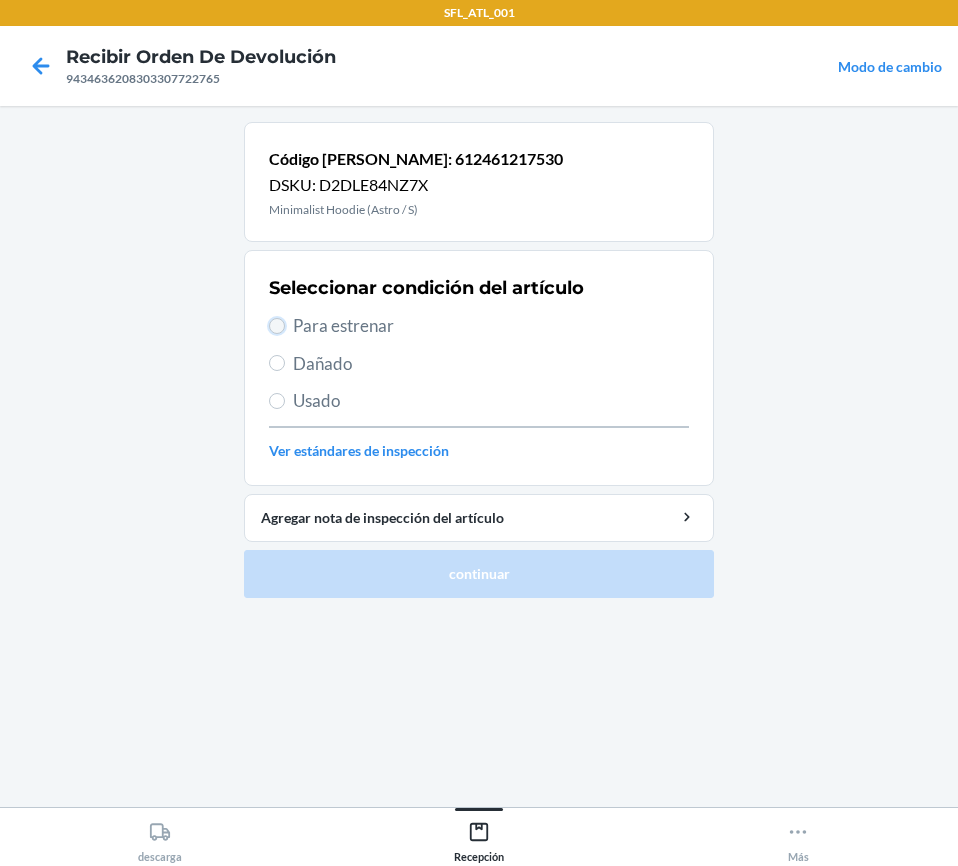 click on "Para estrenar" at bounding box center [277, 326] 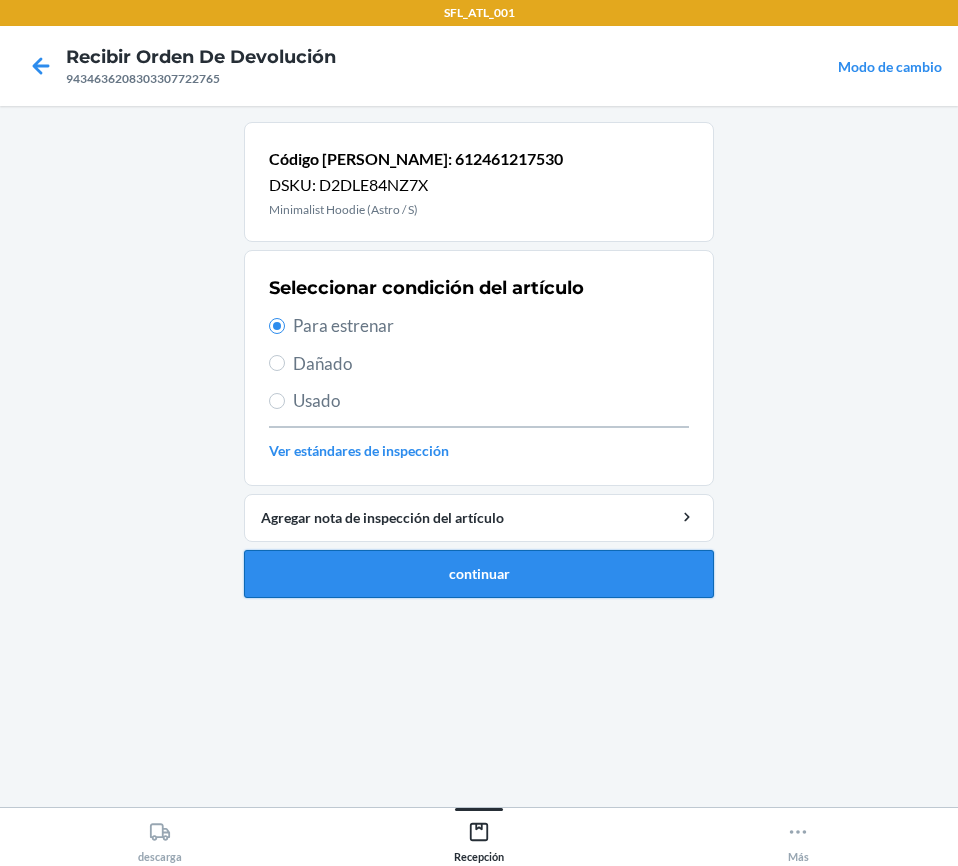 click on "continuar" at bounding box center [479, 574] 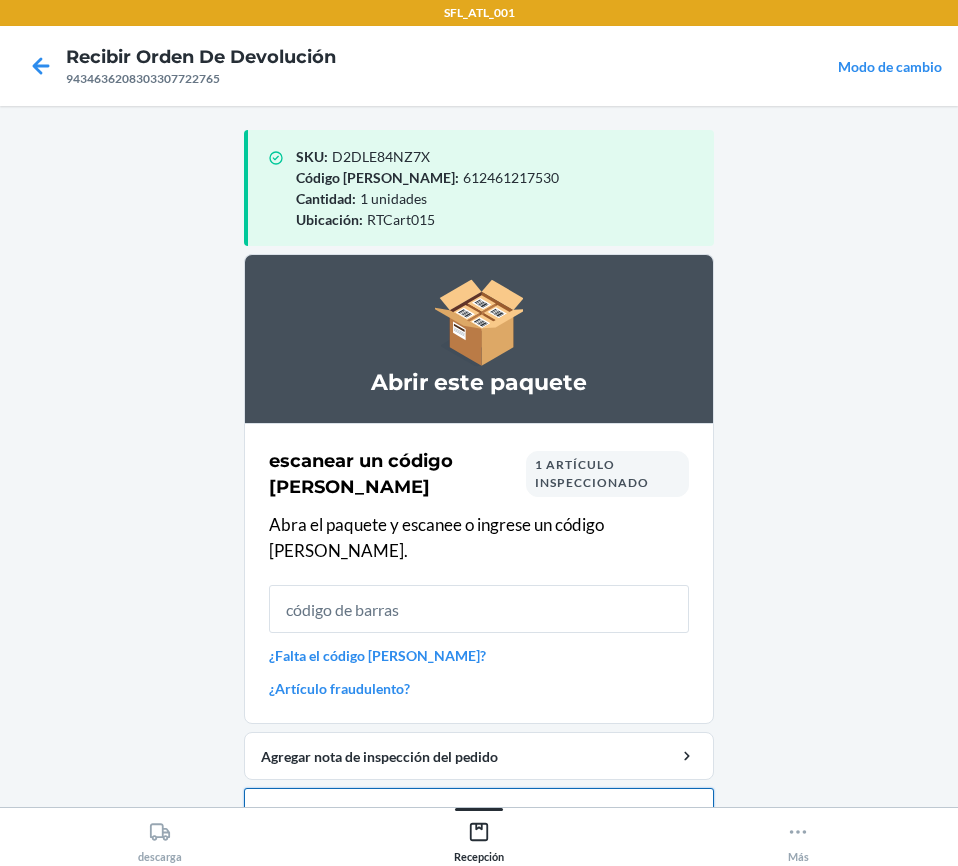 click on "Cerrar orden de devolución" at bounding box center [479, 812] 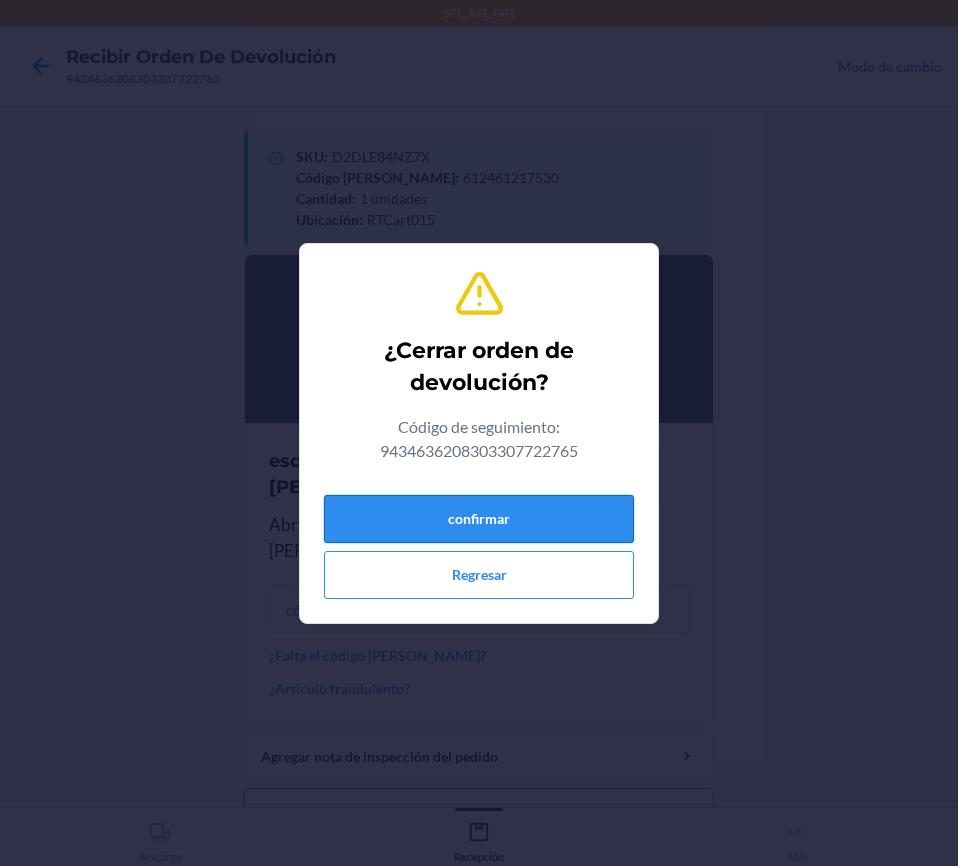 click on "confirmar" at bounding box center (479, 519) 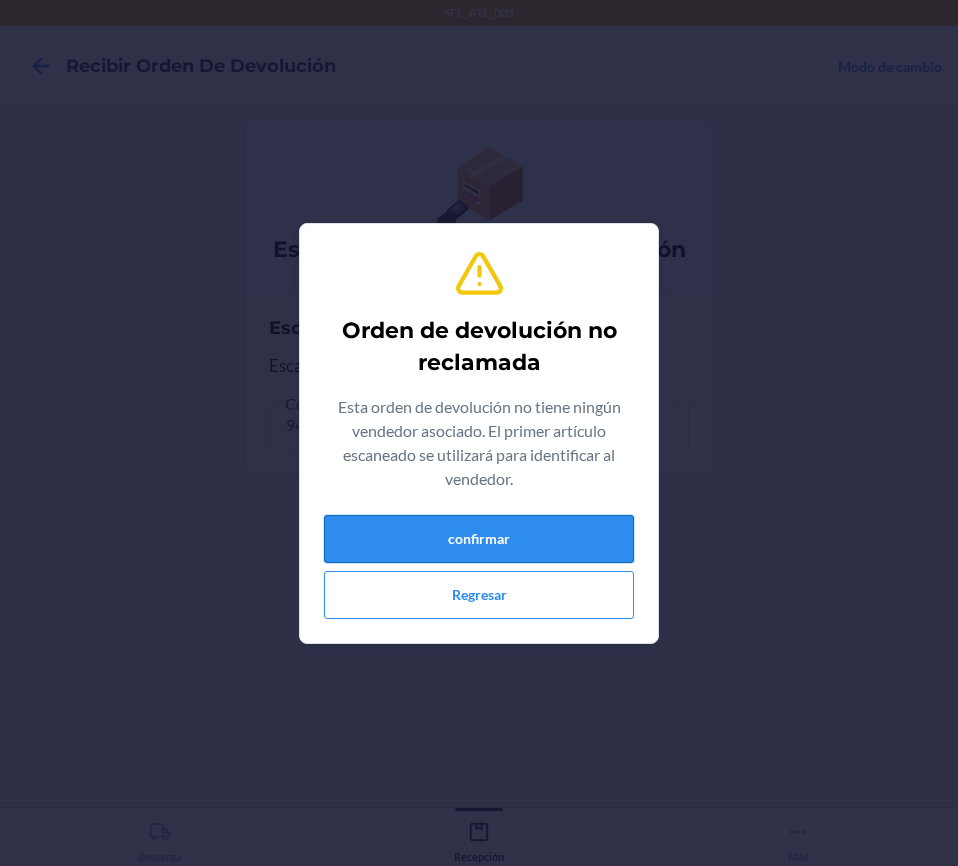 click on "confirmar" at bounding box center (479, 539) 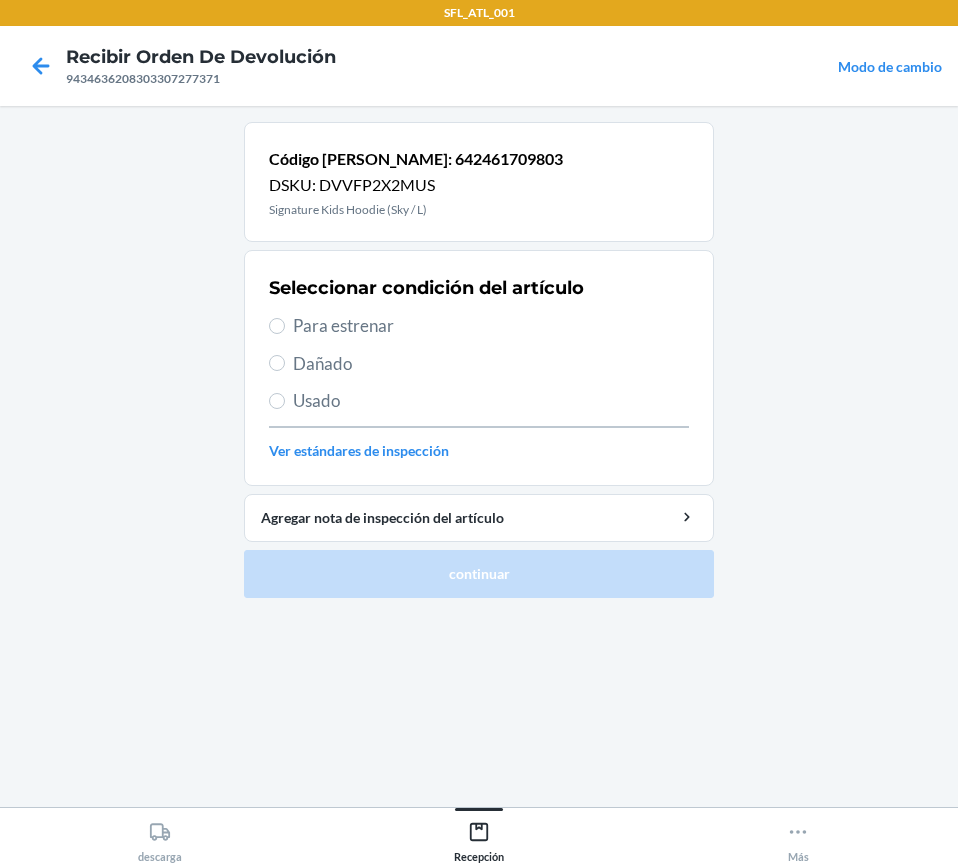 click on "Para estrenar" at bounding box center [479, 326] 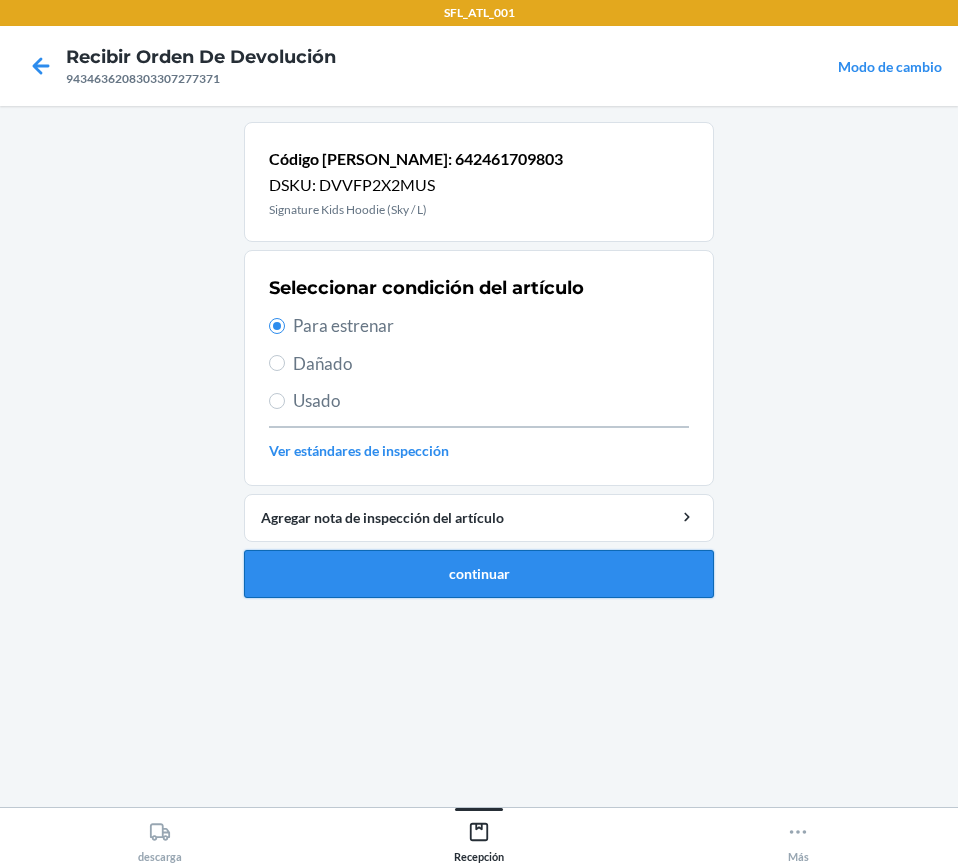 click on "continuar" at bounding box center (479, 574) 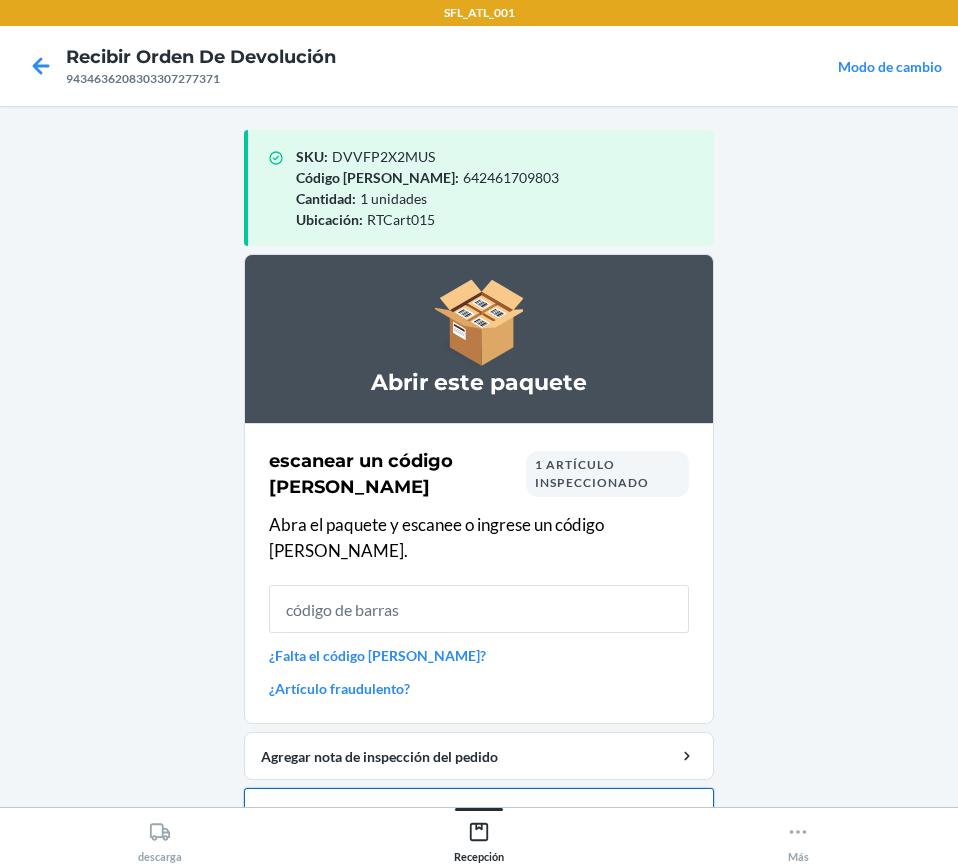 click on "Cerrar orden de devolución" at bounding box center (479, 812) 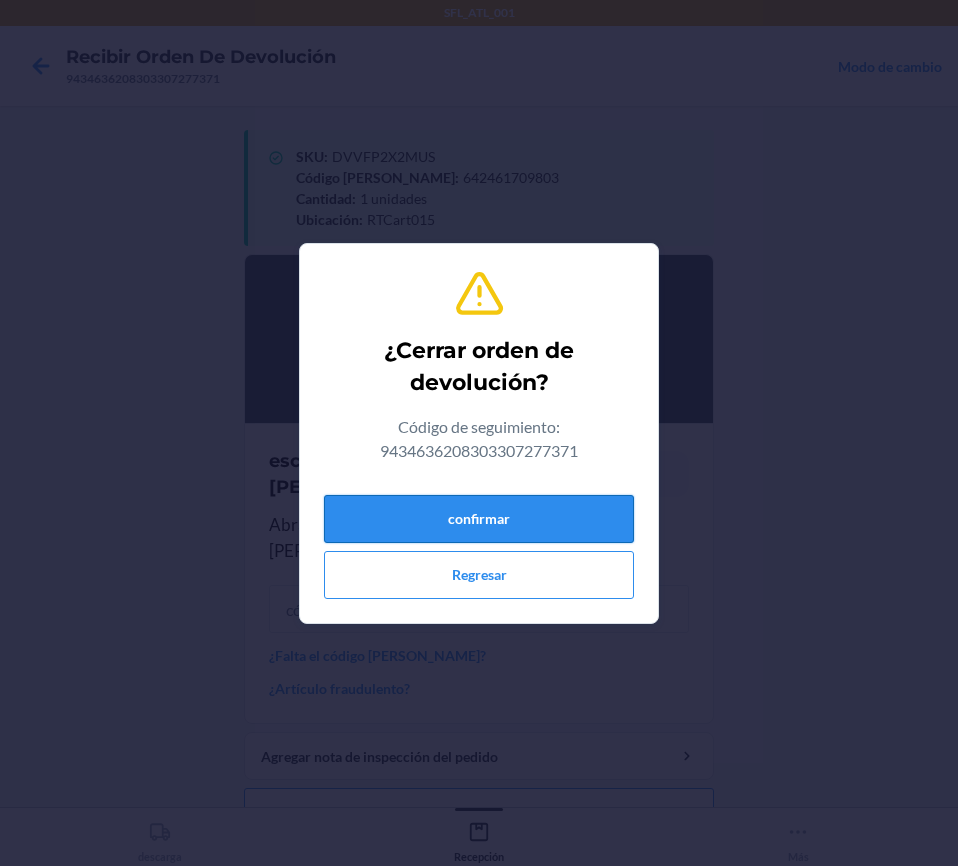 click on "confirmar" at bounding box center [479, 519] 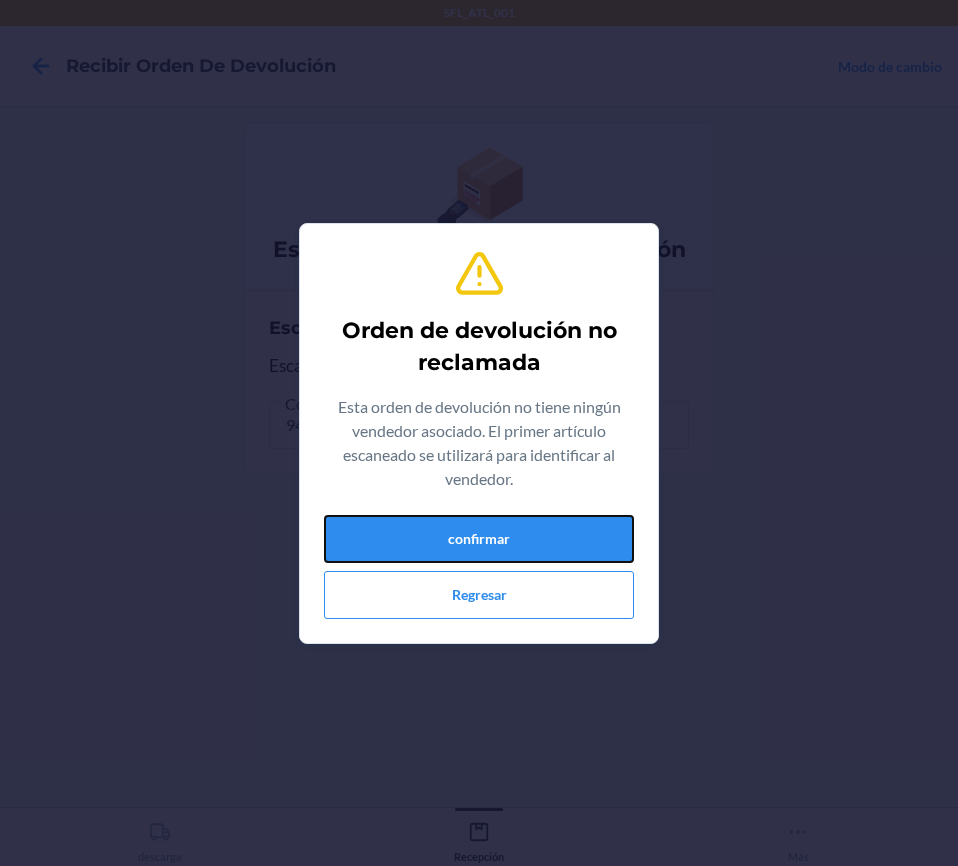 click on "confirmar" at bounding box center [479, 539] 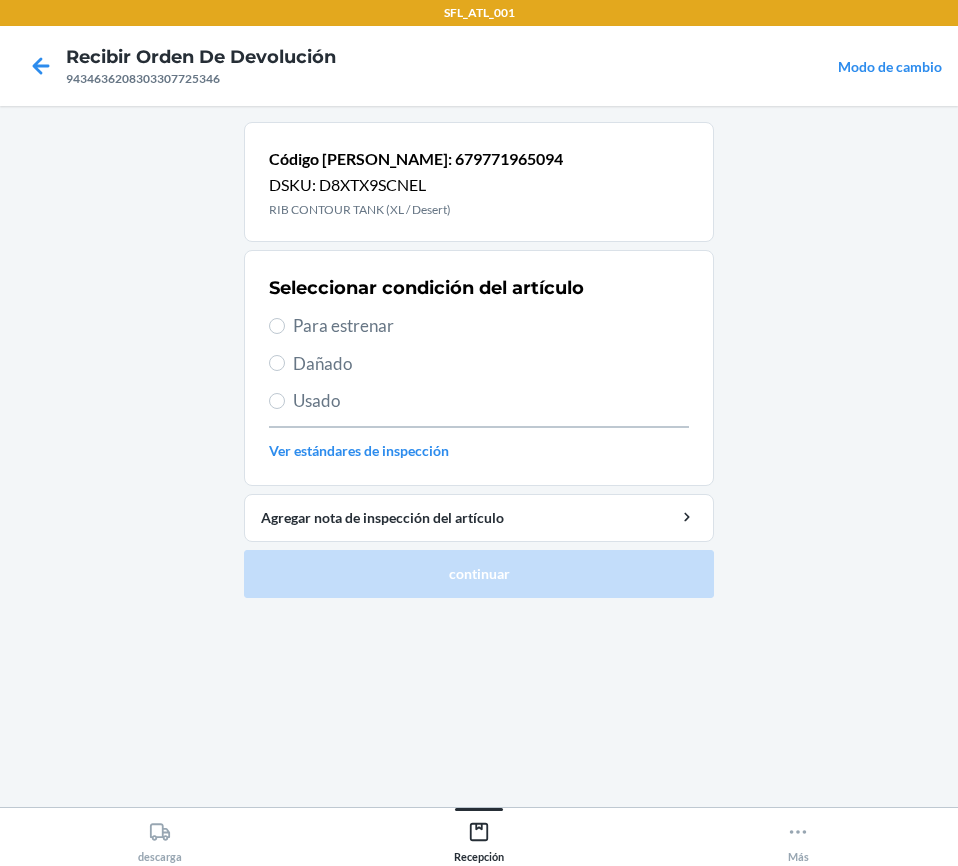 click on "Usado" at bounding box center [479, 401] 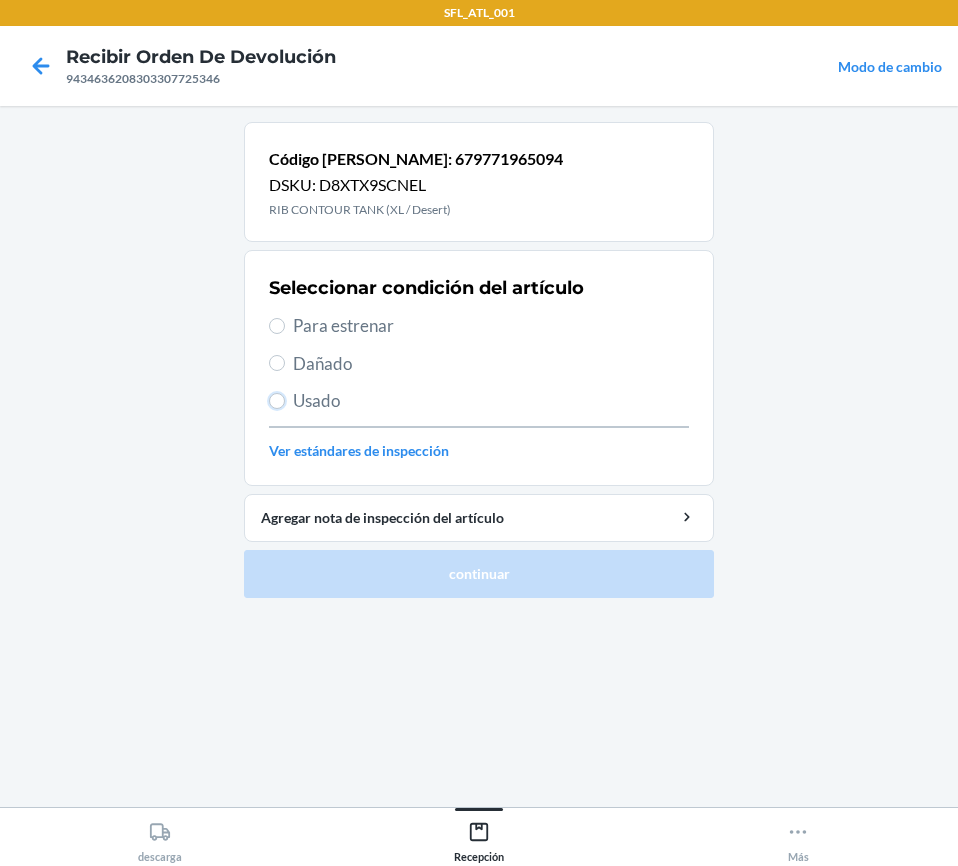 click on "Usado" at bounding box center [277, 401] 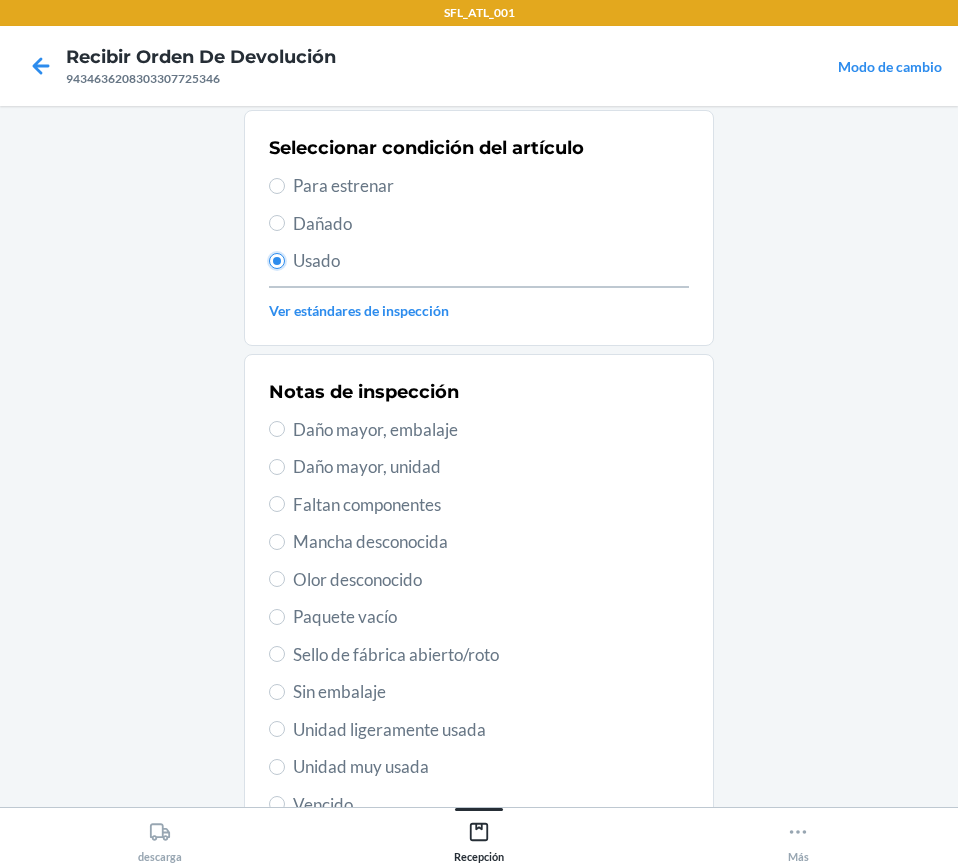 scroll, scrollTop: 341, scrollLeft: 0, axis: vertical 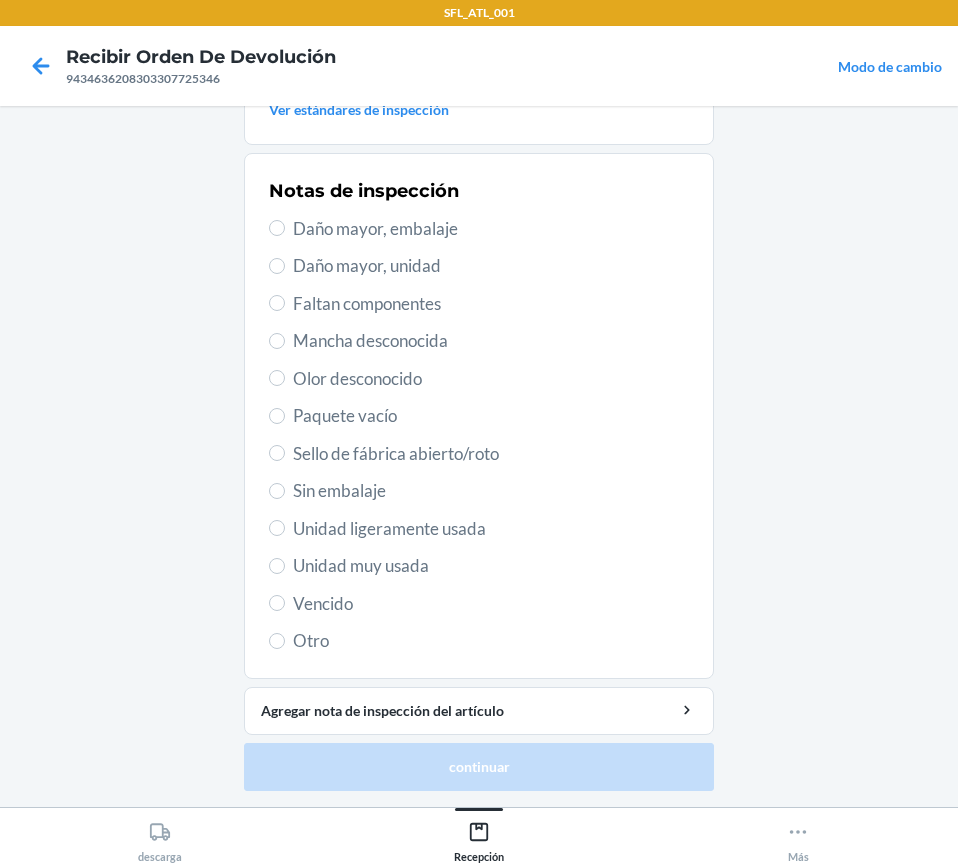 click on "Unidad ligeramente usada" at bounding box center [479, 529] 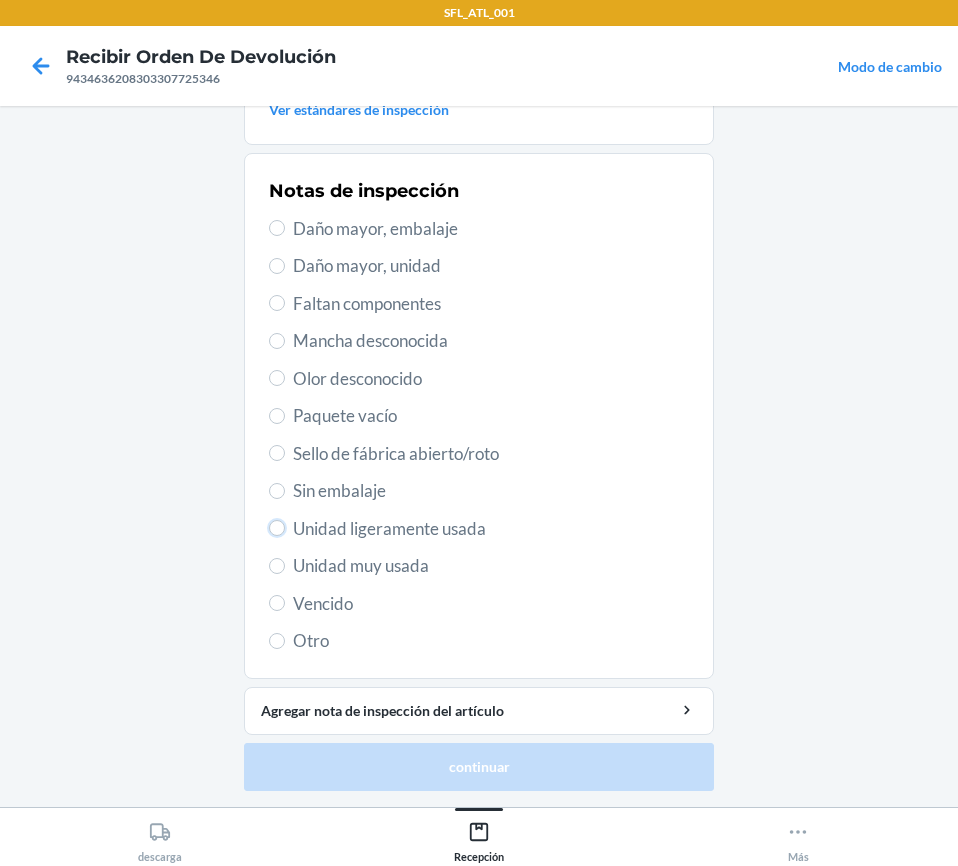 click on "Unidad ligeramente usada" at bounding box center (277, 528) 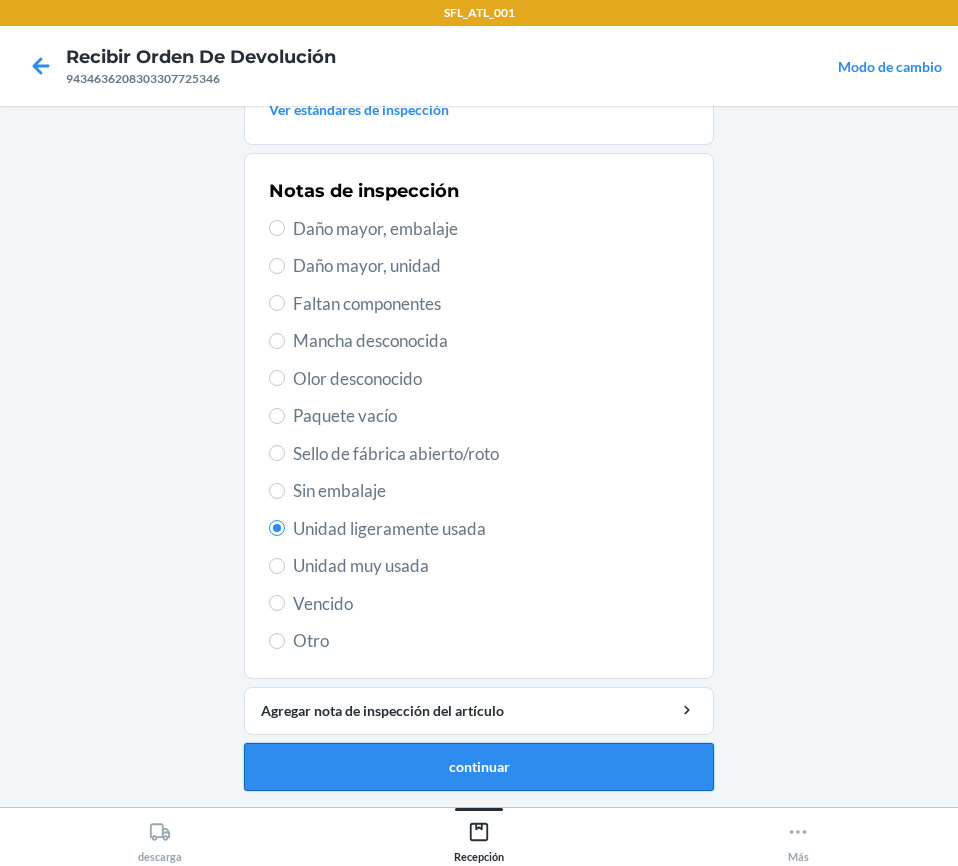 click on "continuar" at bounding box center [479, 767] 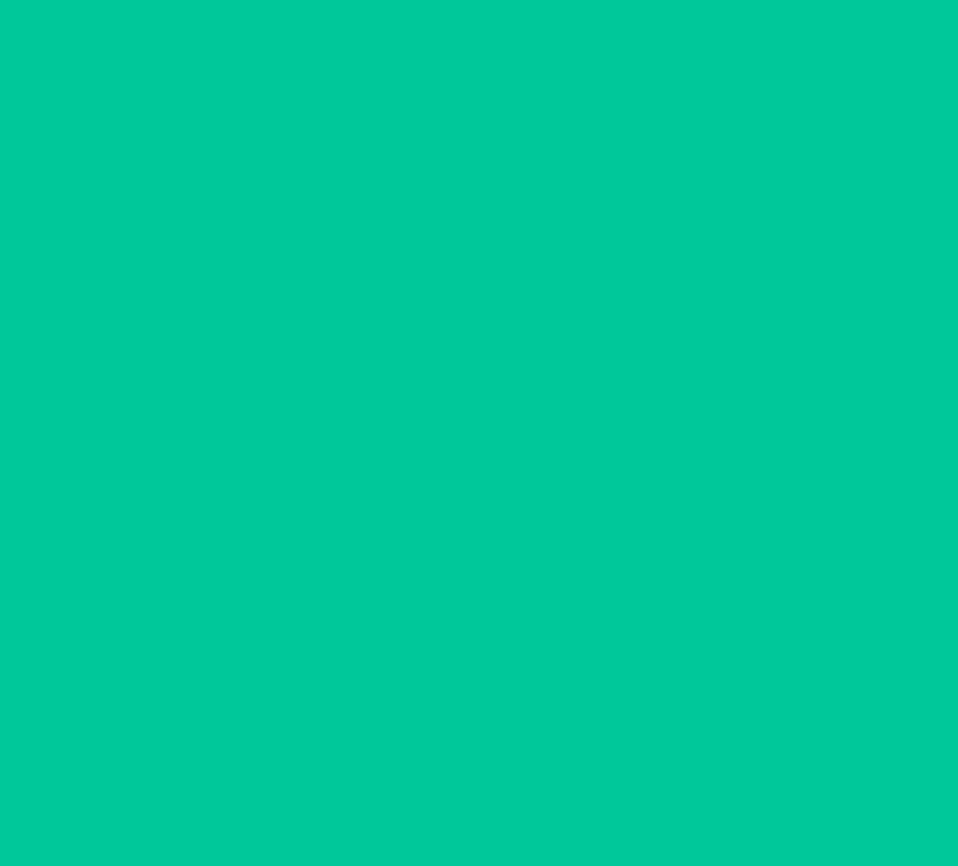 scroll, scrollTop: 6, scrollLeft: 0, axis: vertical 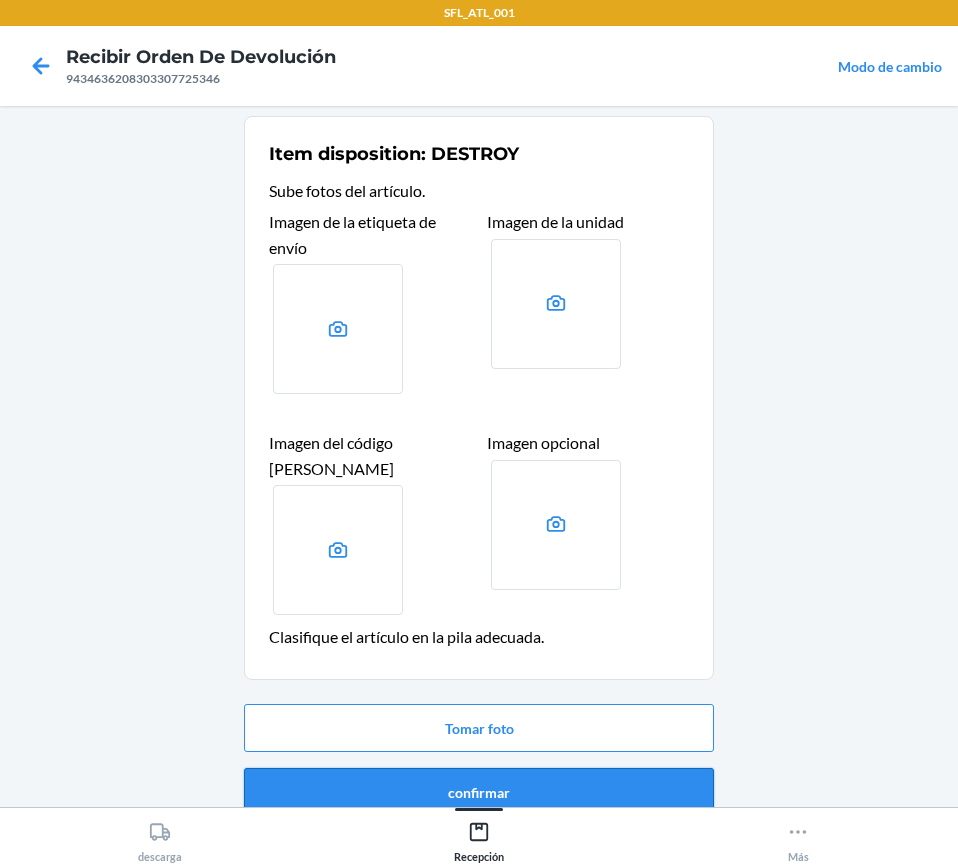 click on "confirmar" at bounding box center (479, 792) 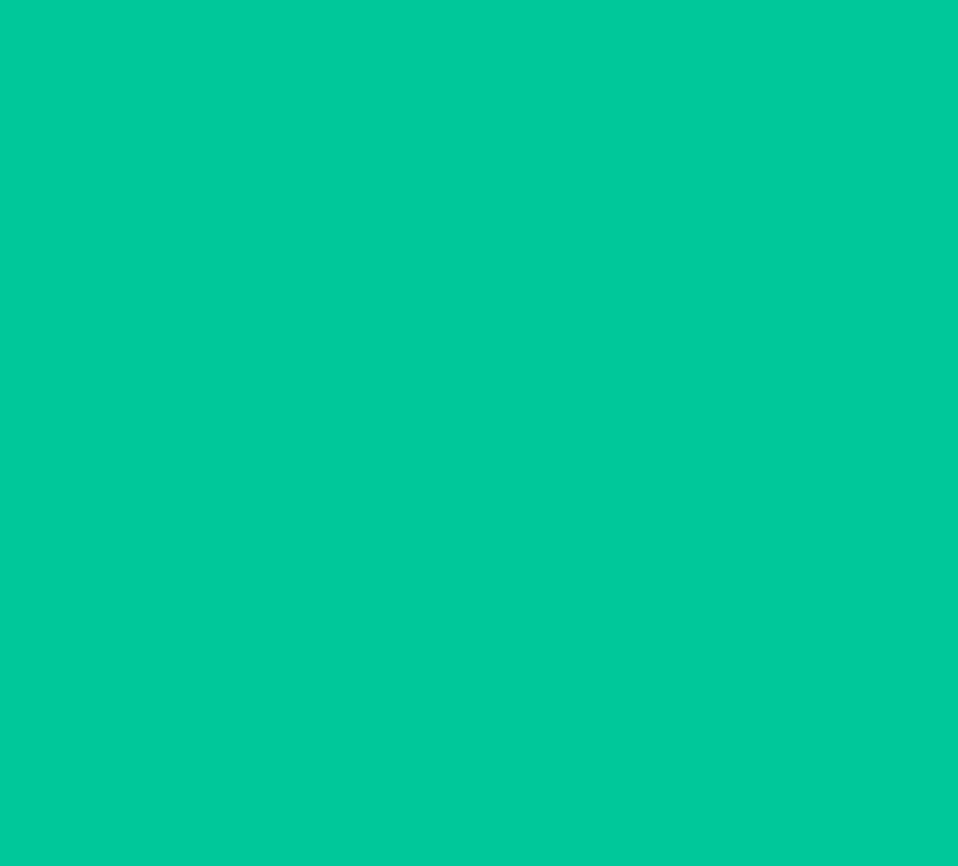 scroll, scrollTop: 0, scrollLeft: 0, axis: both 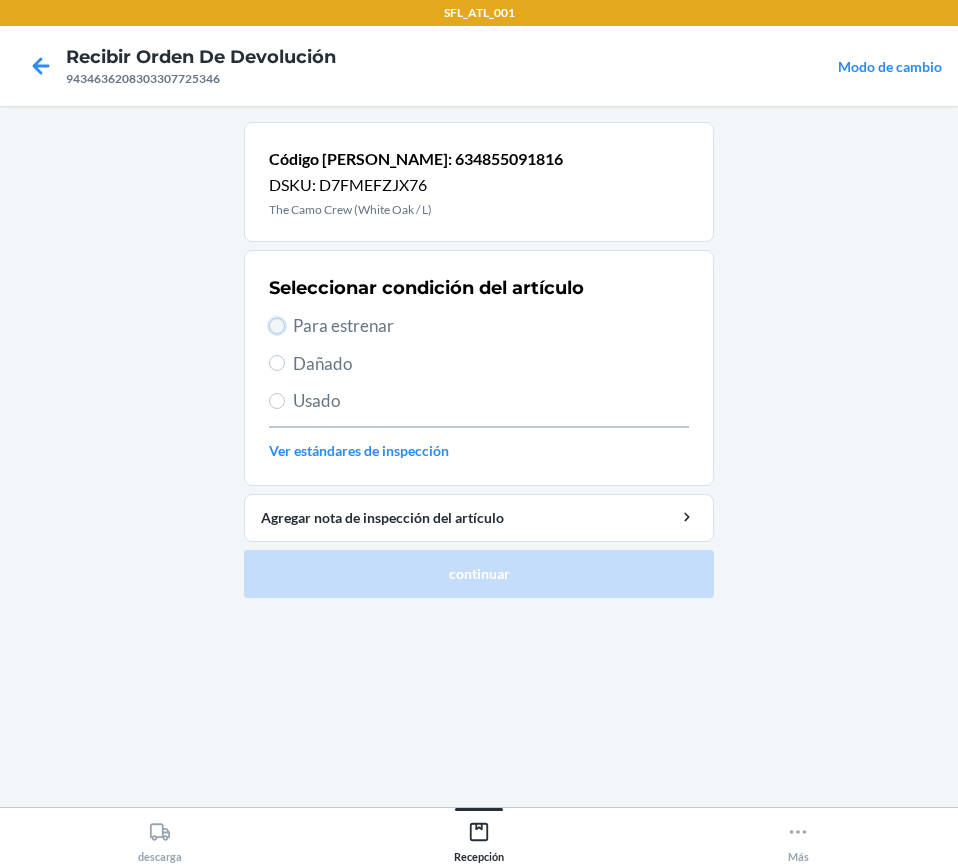 click on "Para estrenar" at bounding box center (277, 326) 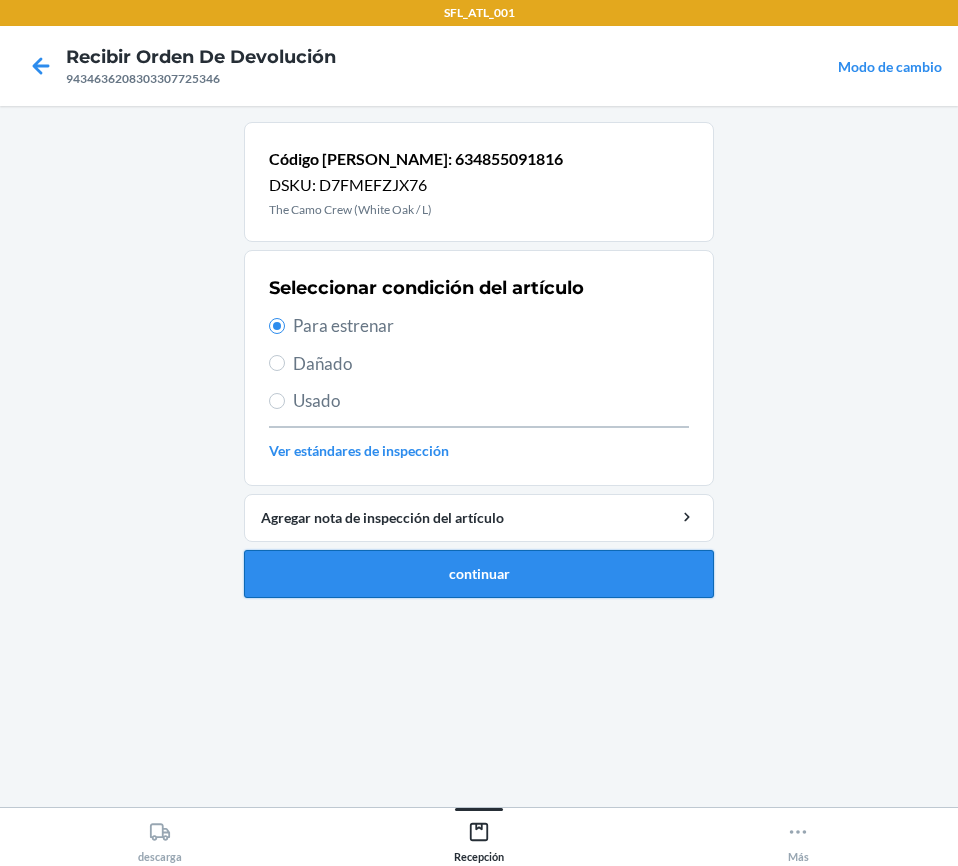 click on "continuar" at bounding box center [479, 574] 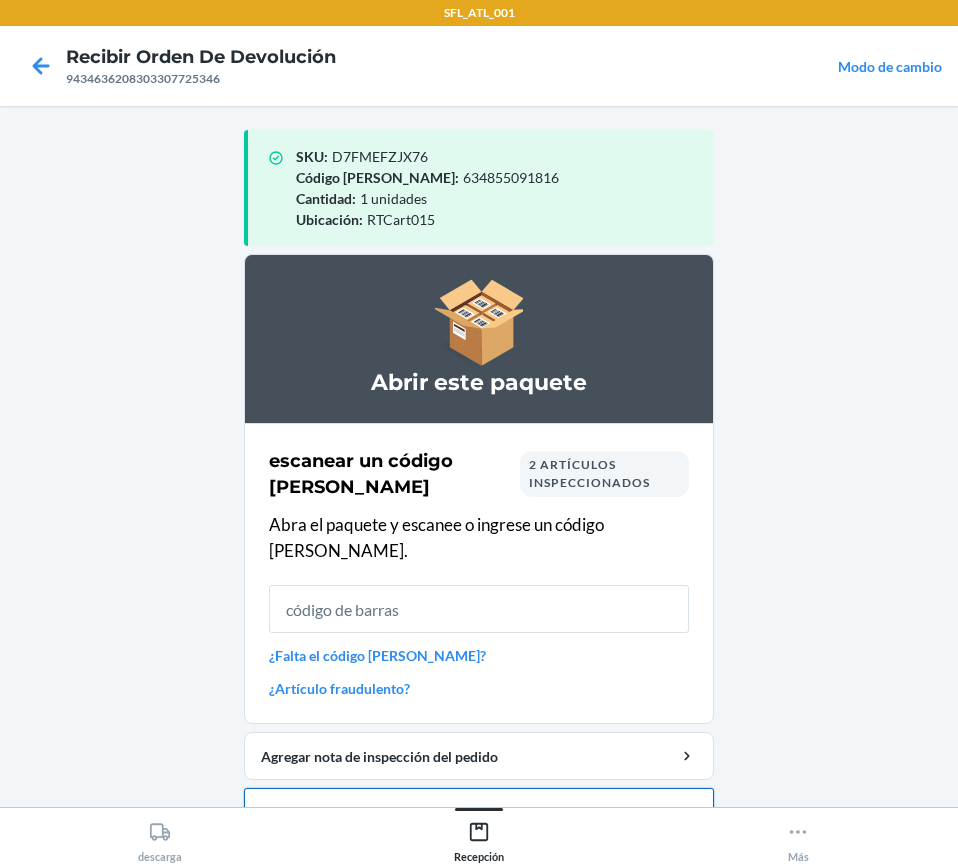 click on "Cerrar orden de devolución" at bounding box center [479, 812] 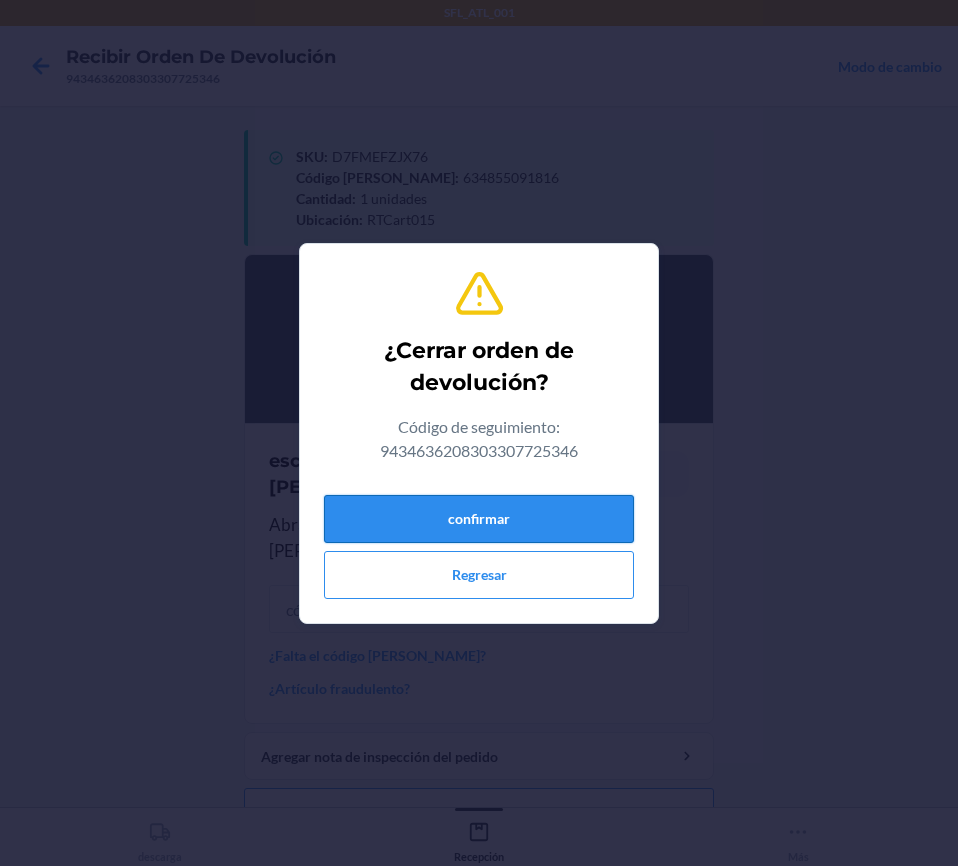 click on "confirmar" at bounding box center [479, 519] 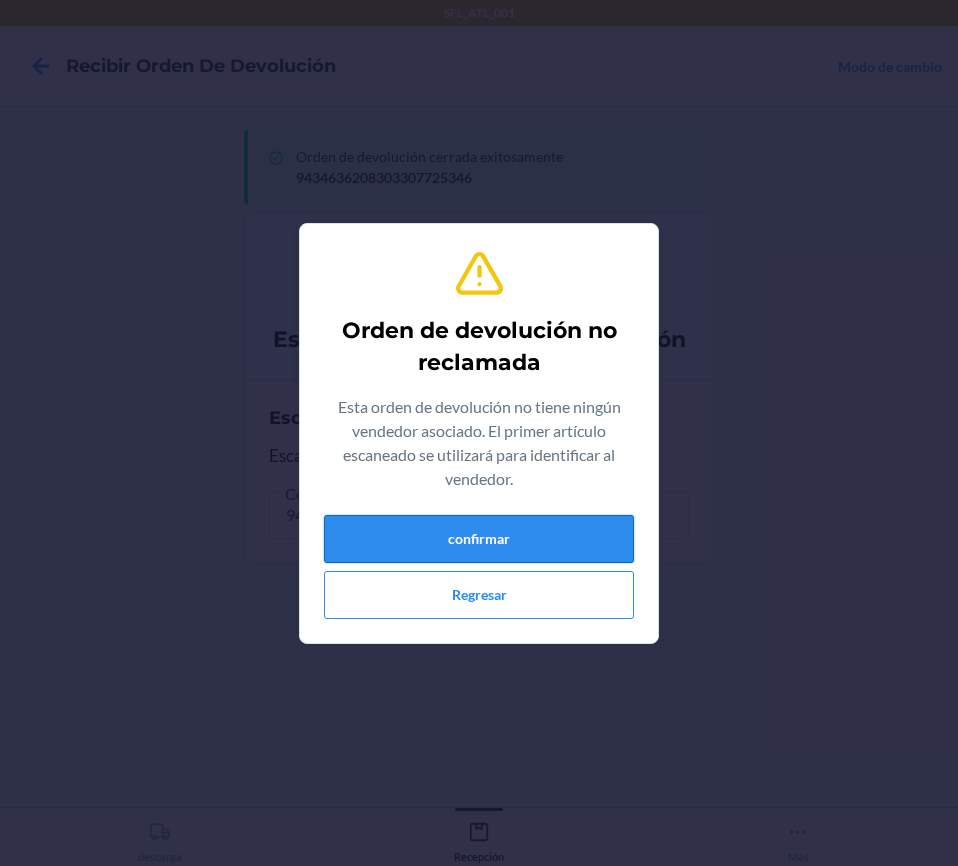 click on "confirmar" at bounding box center (479, 539) 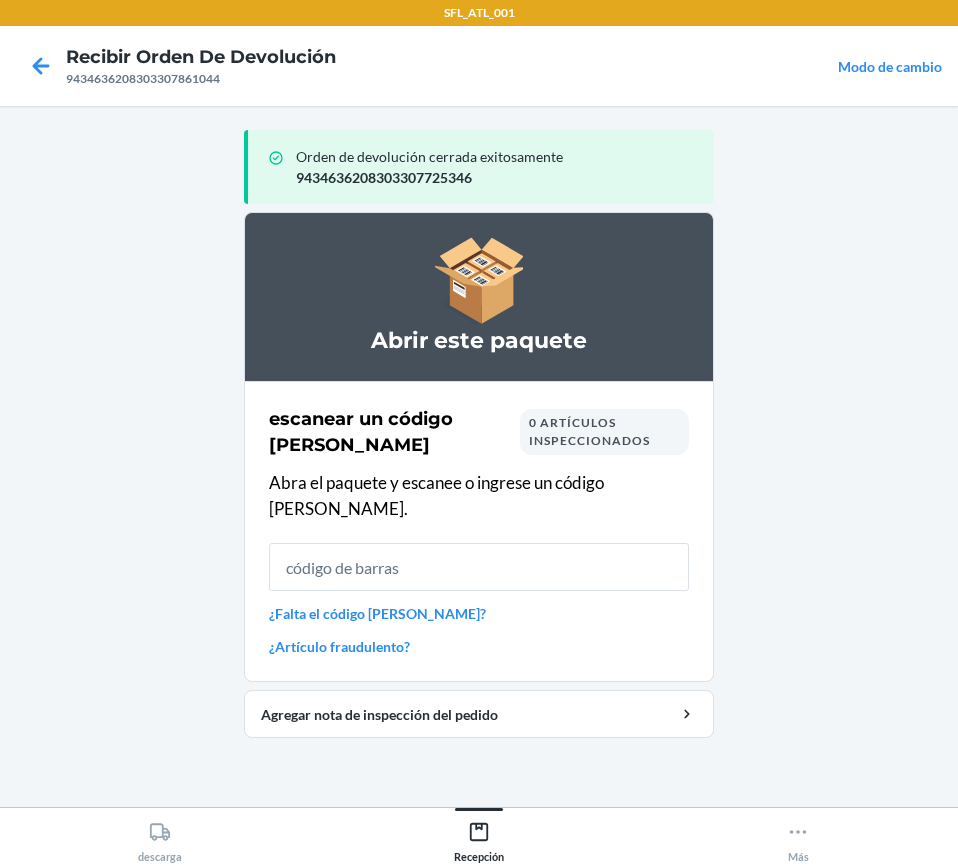 click on "¿Falta el código [PERSON_NAME]?" at bounding box center (479, 613) 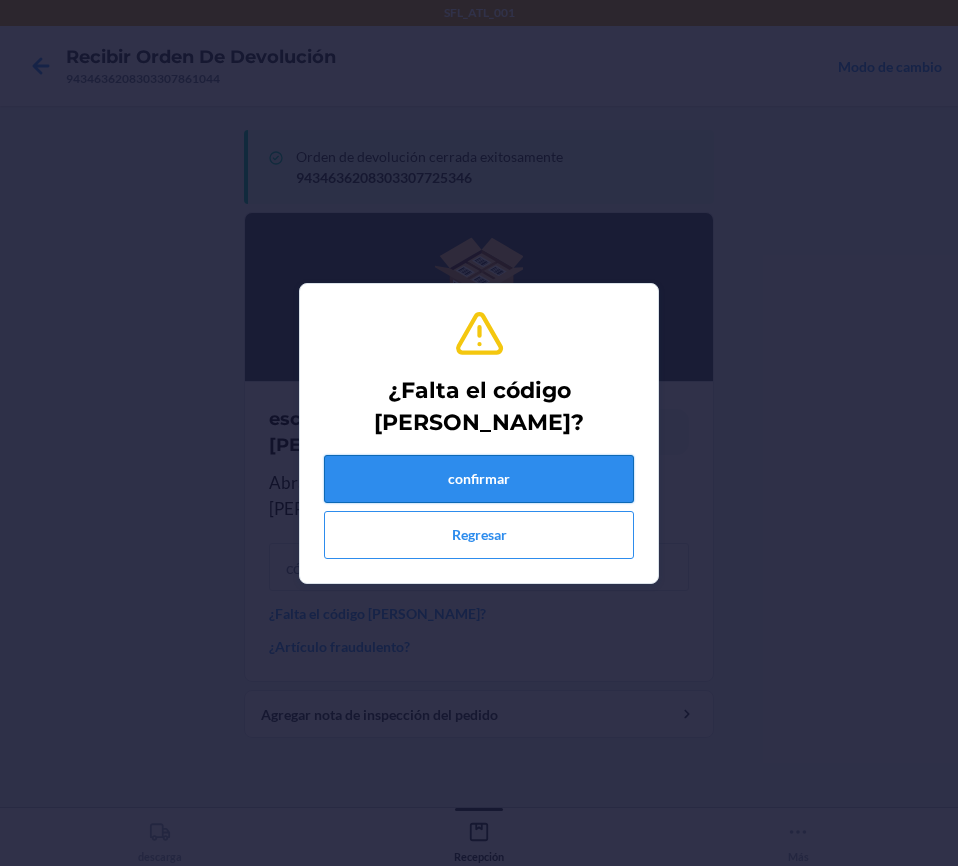 click on "confirmar" at bounding box center [479, 479] 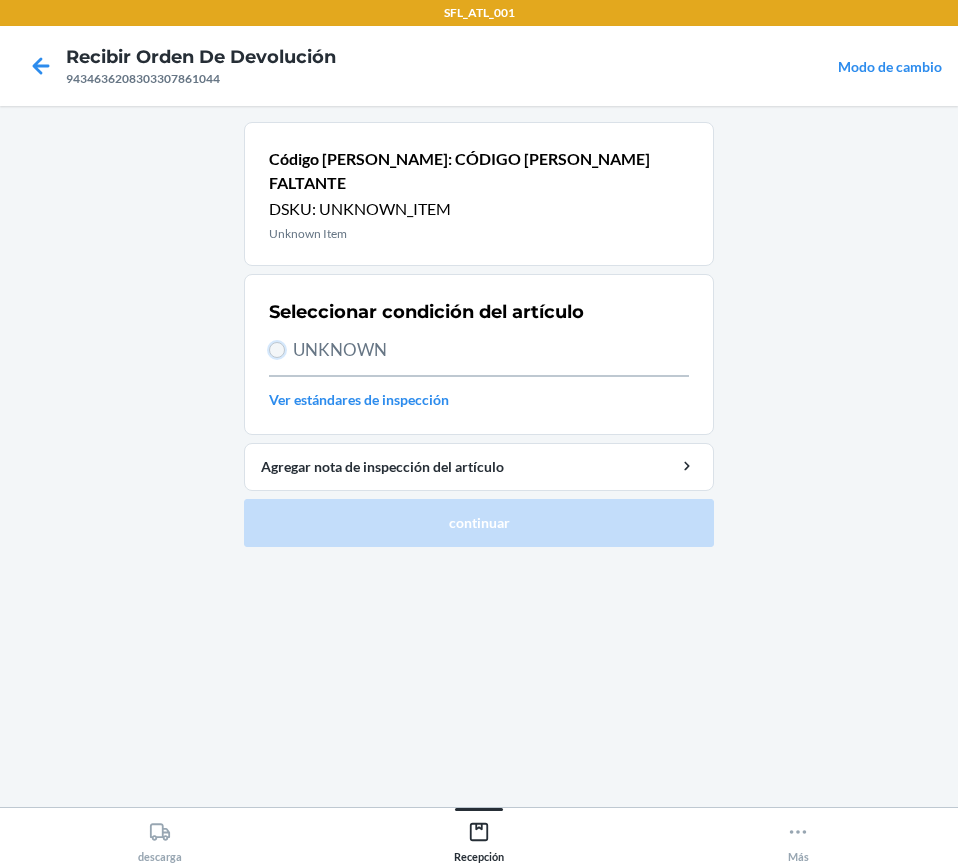 click on "UNKNOWN" at bounding box center [277, 350] 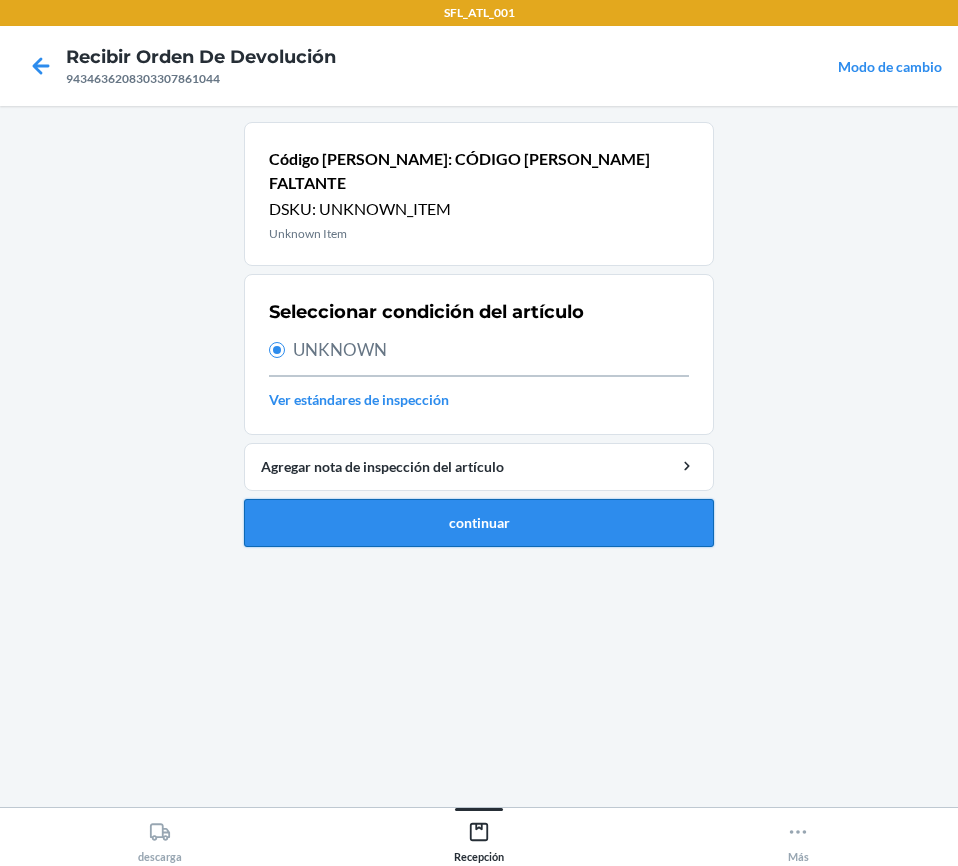 click on "continuar" at bounding box center [479, 523] 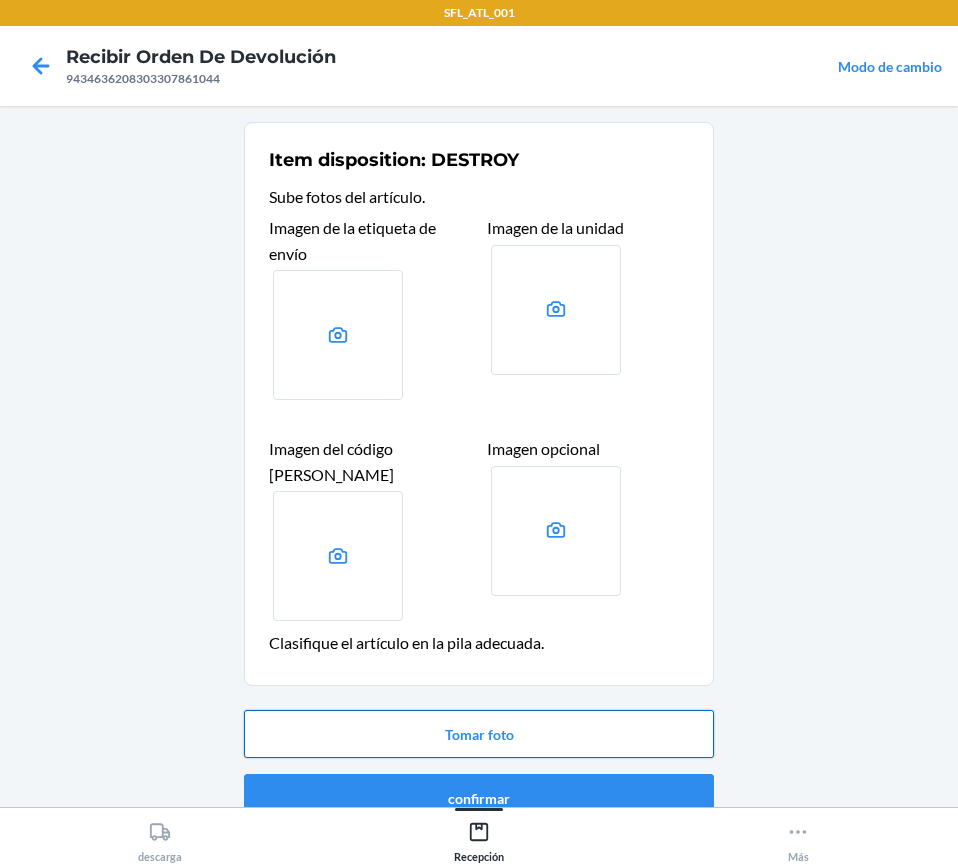 click on "Tomar foto" at bounding box center (479, 734) 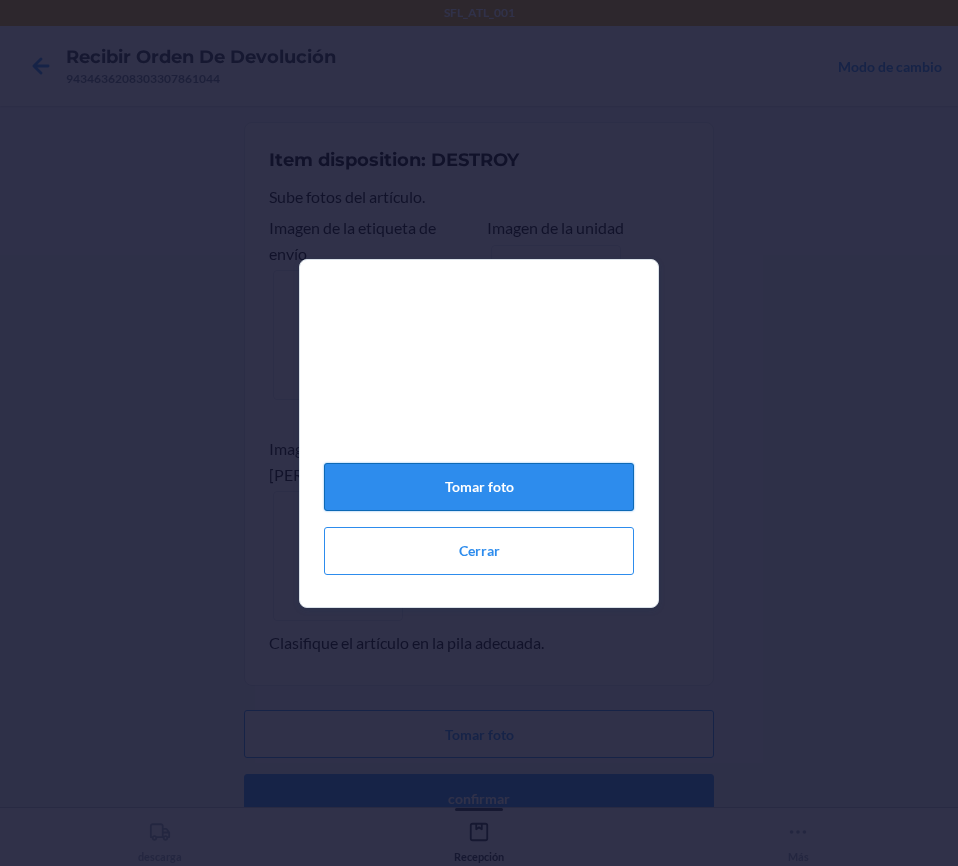 click on "Tomar foto" 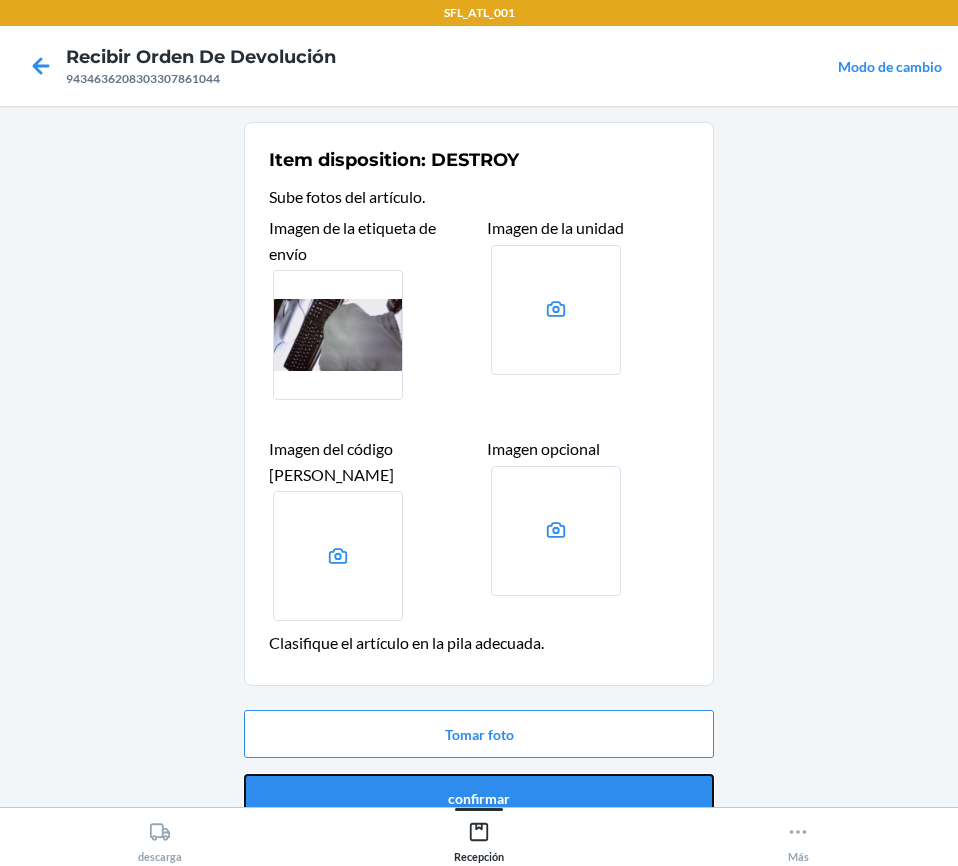 drag, startPoint x: 444, startPoint y: 760, endPoint x: 430, endPoint y: 741, distance: 23.600847 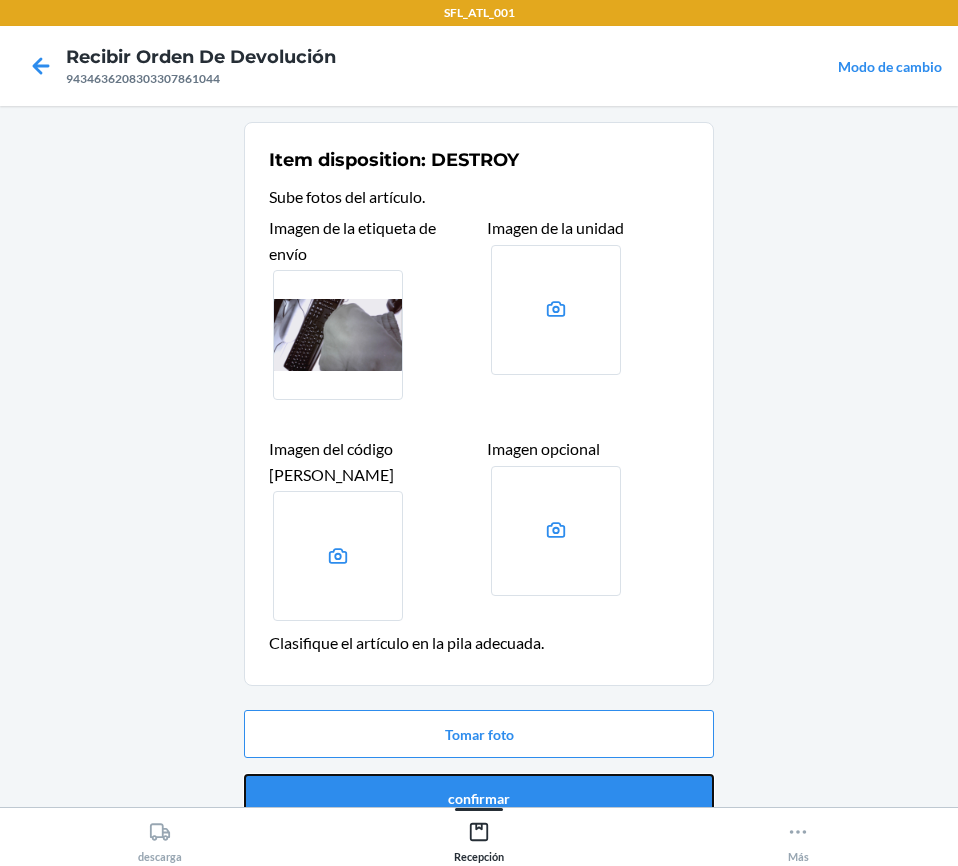 click on "confirmar" at bounding box center [479, 798] 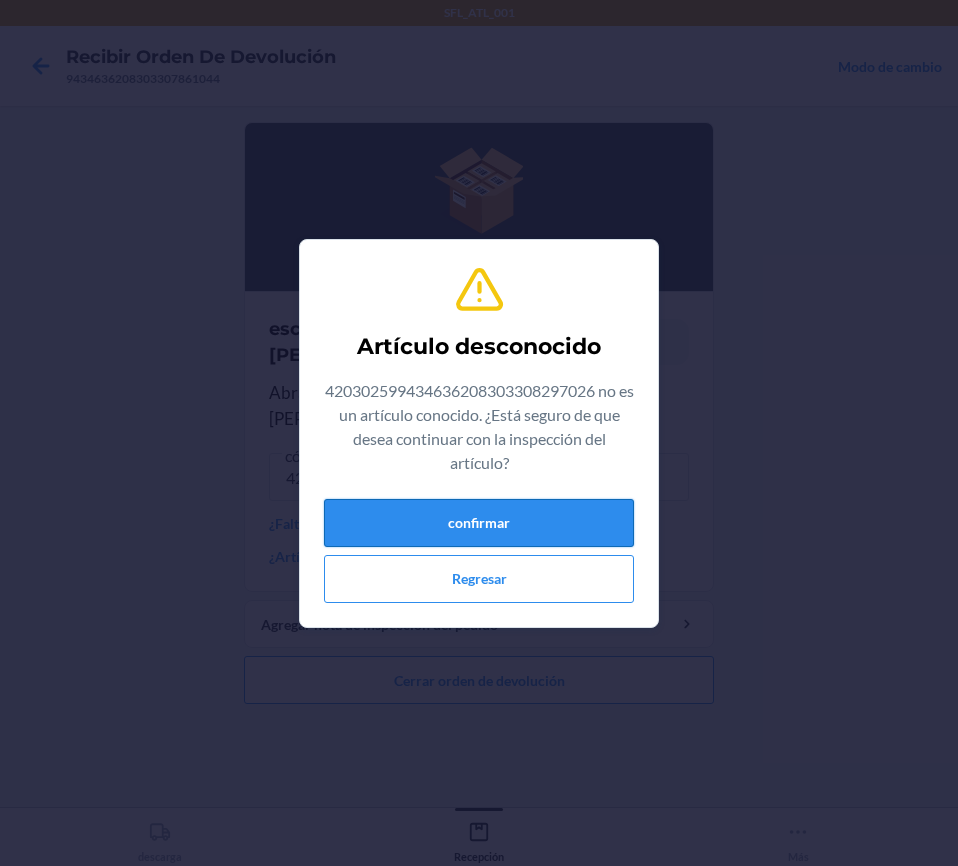 click on "confirmar" at bounding box center (479, 523) 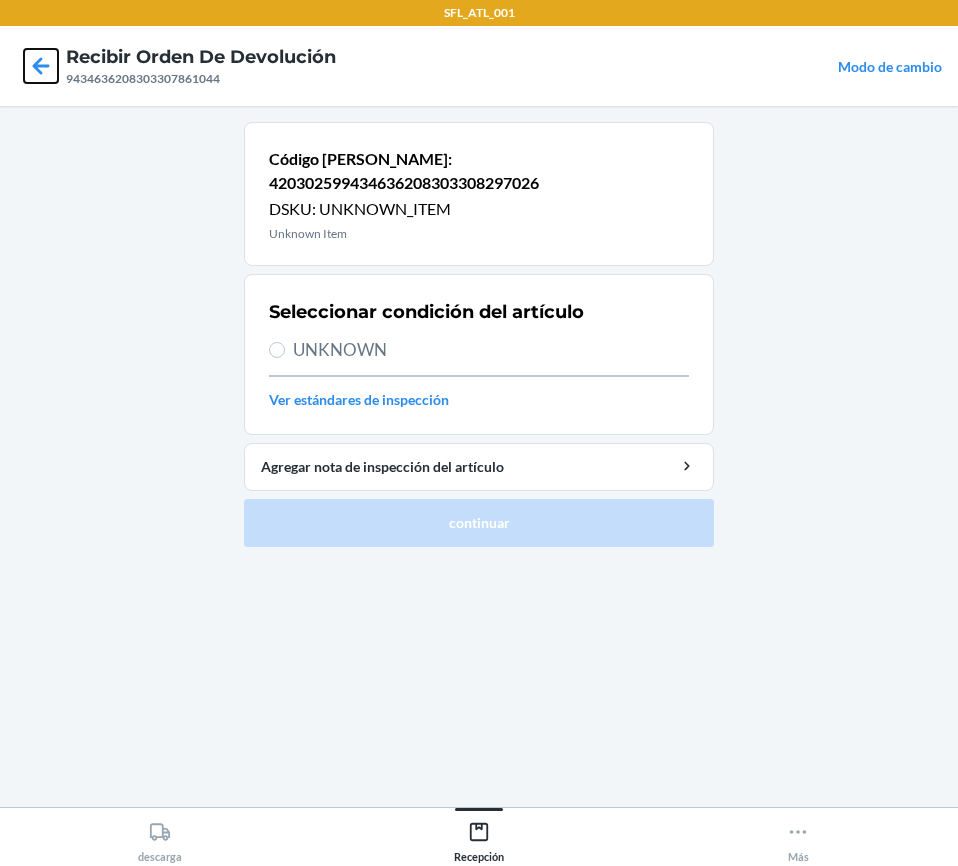 click 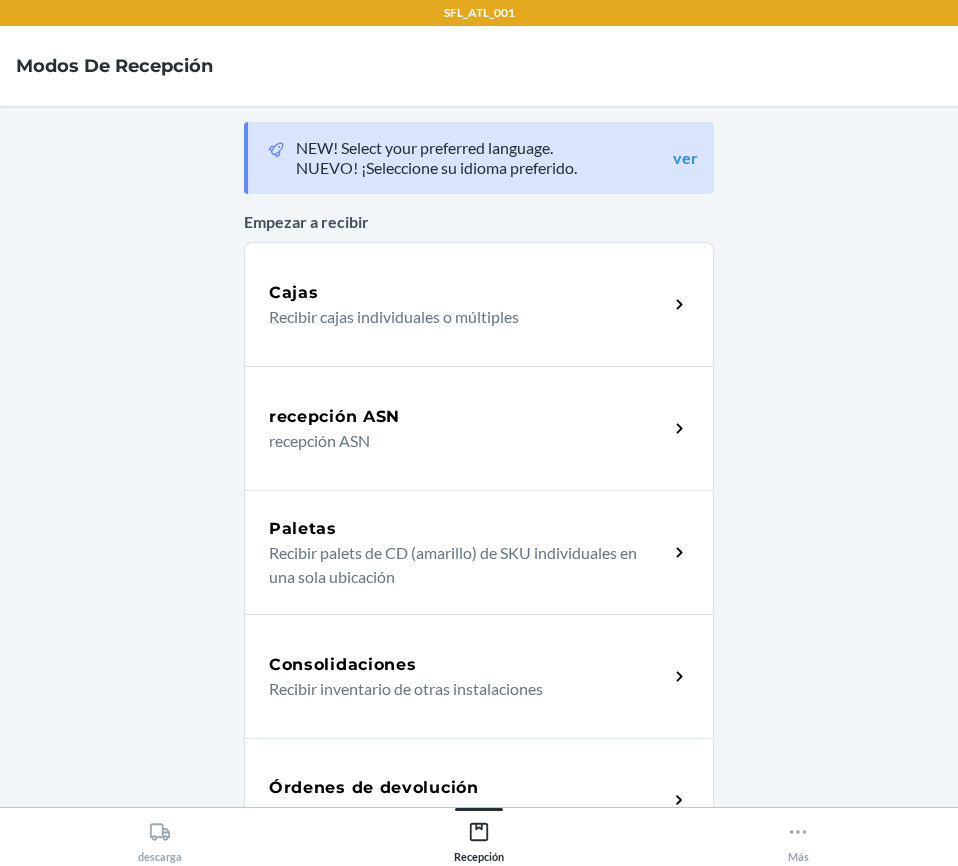 click on "Órdenes de devolución Recibir artículos del paquete de pedido de devolución" at bounding box center (479, 800) 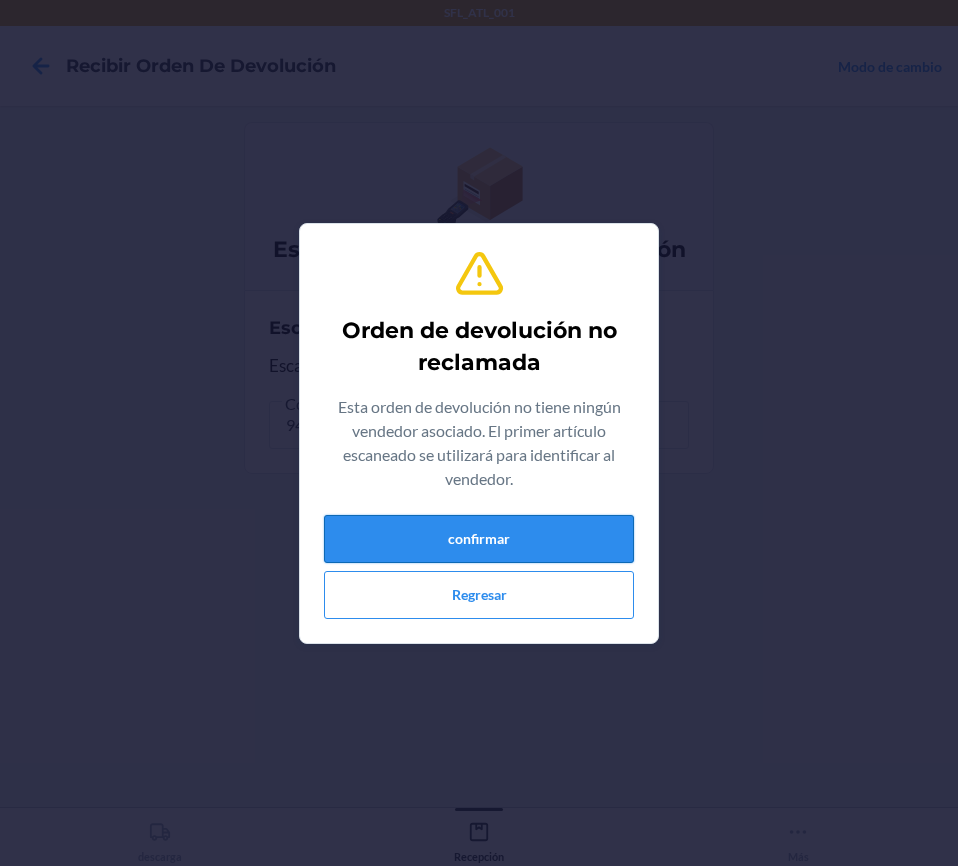 click on "confirmar" at bounding box center (479, 539) 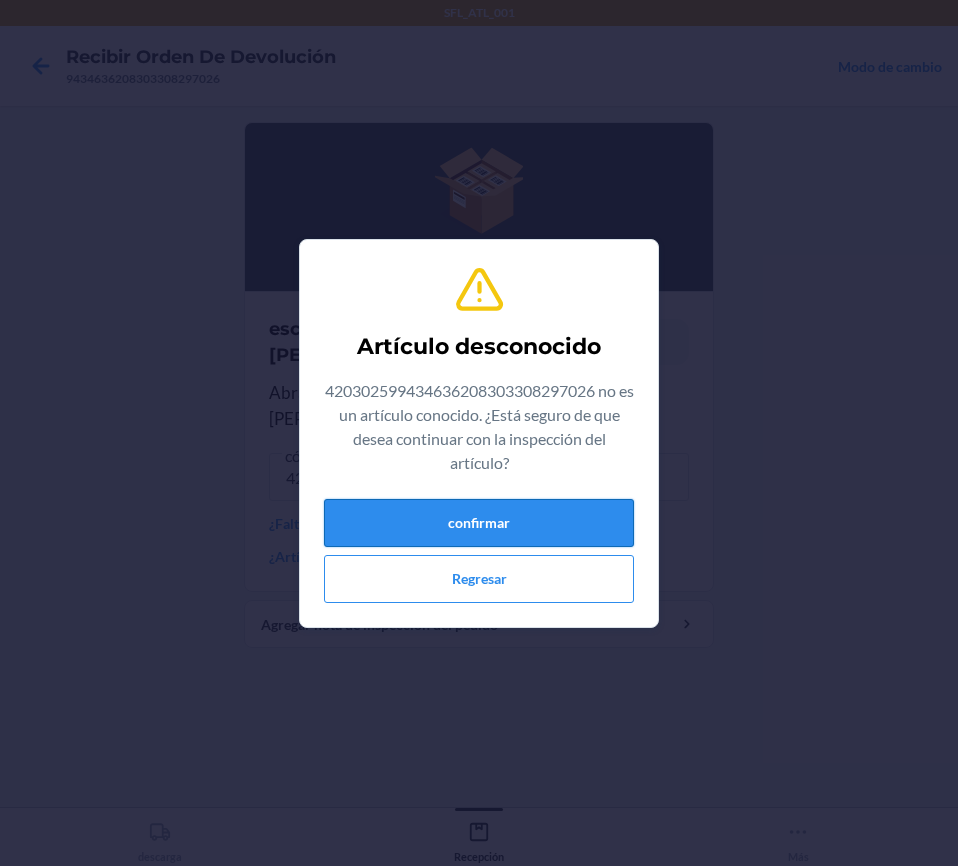 click on "confirmar" at bounding box center (479, 523) 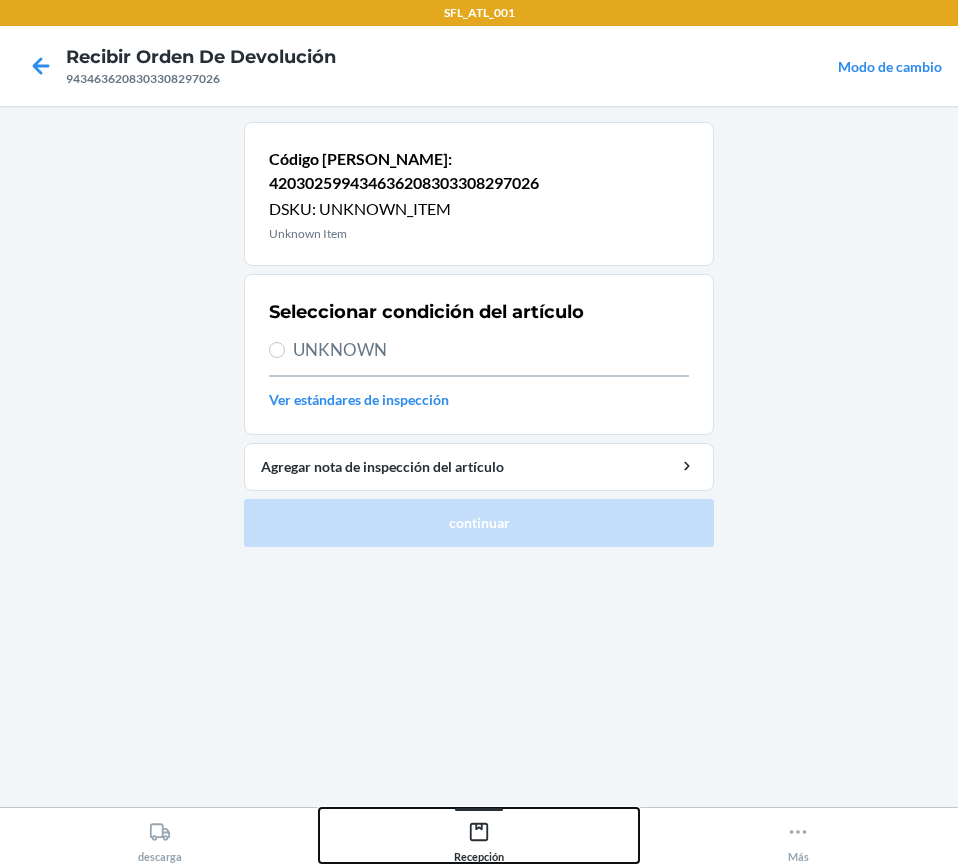 click 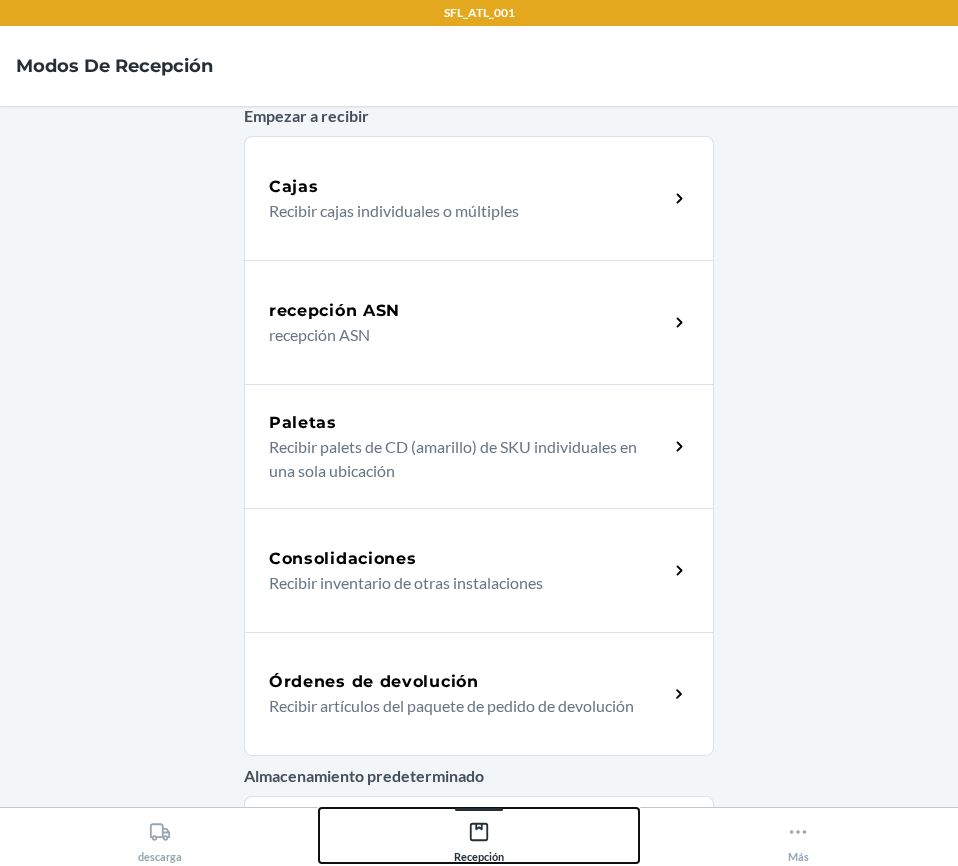 scroll, scrollTop: 200, scrollLeft: 0, axis: vertical 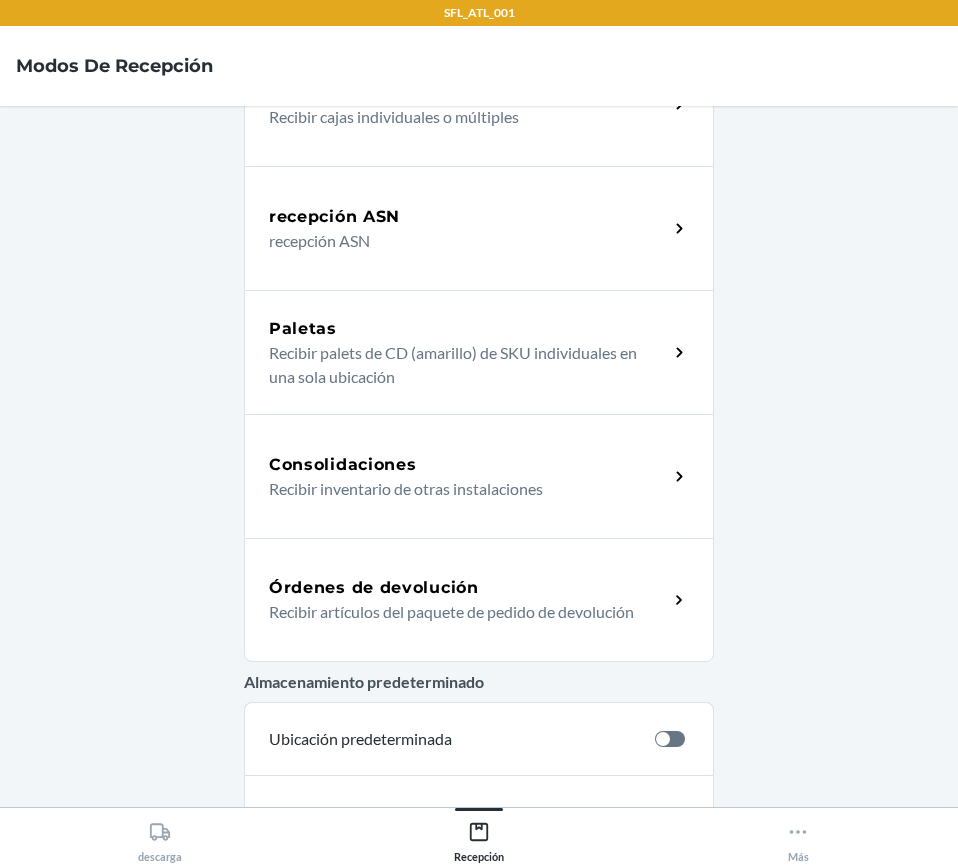 click on "Órdenes de devolución" at bounding box center (374, 588) 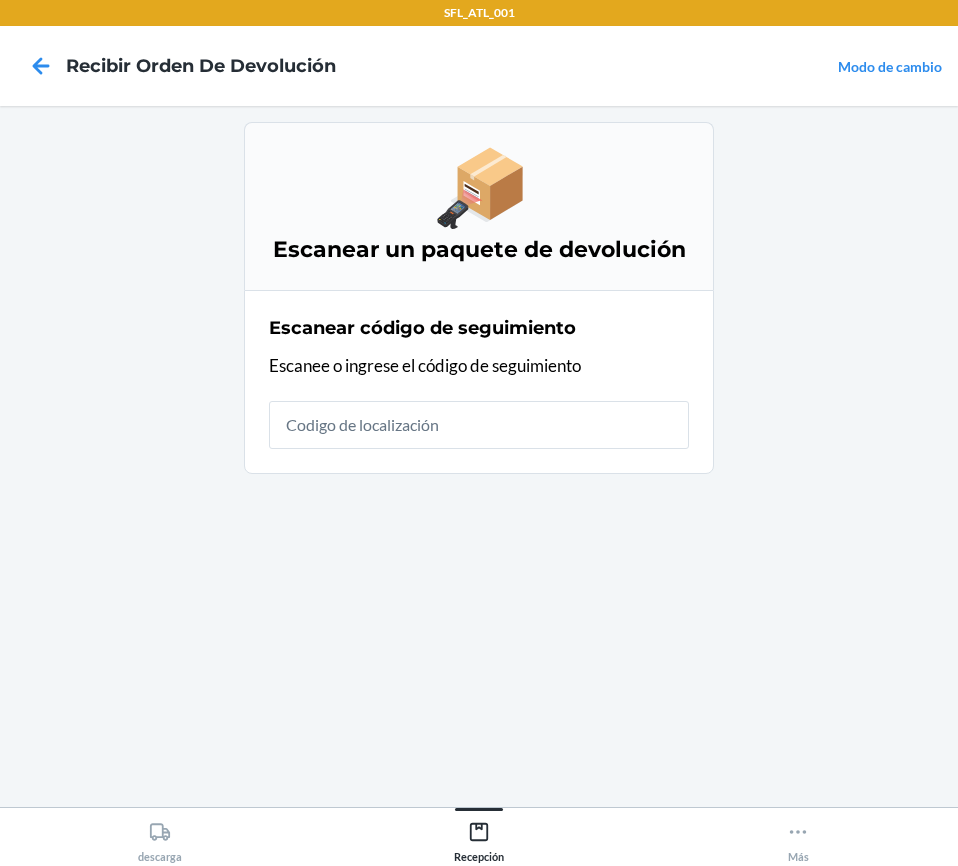 scroll, scrollTop: 0, scrollLeft: 0, axis: both 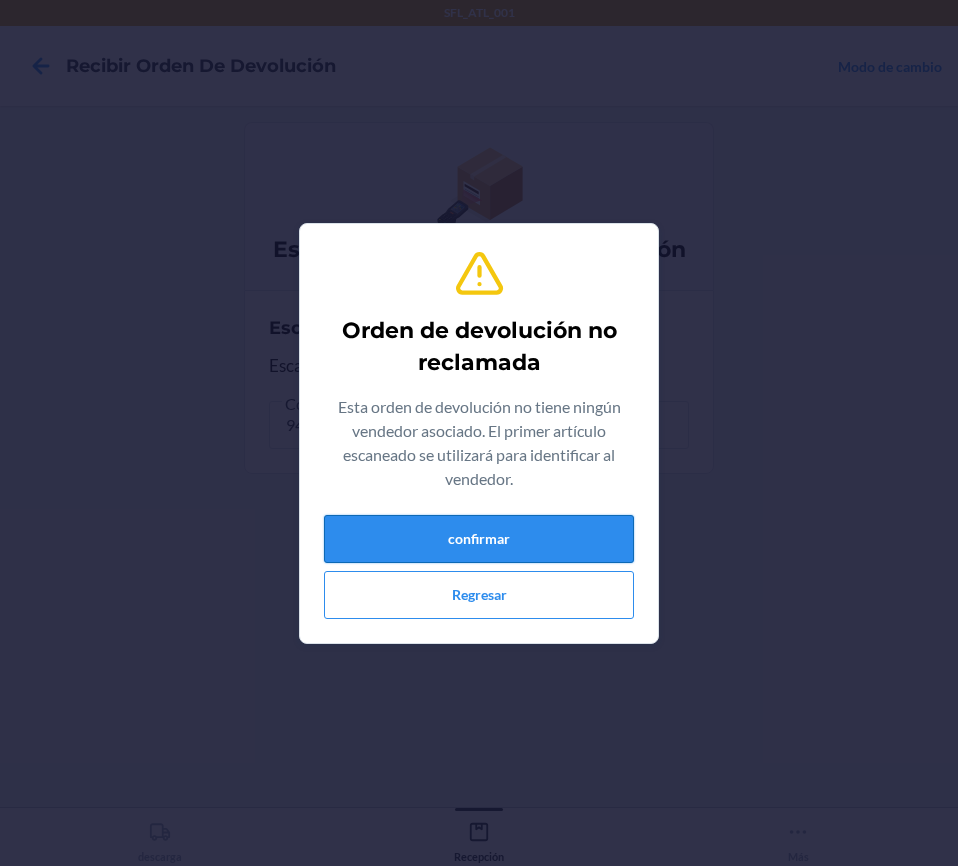 click on "confirmar" at bounding box center (479, 539) 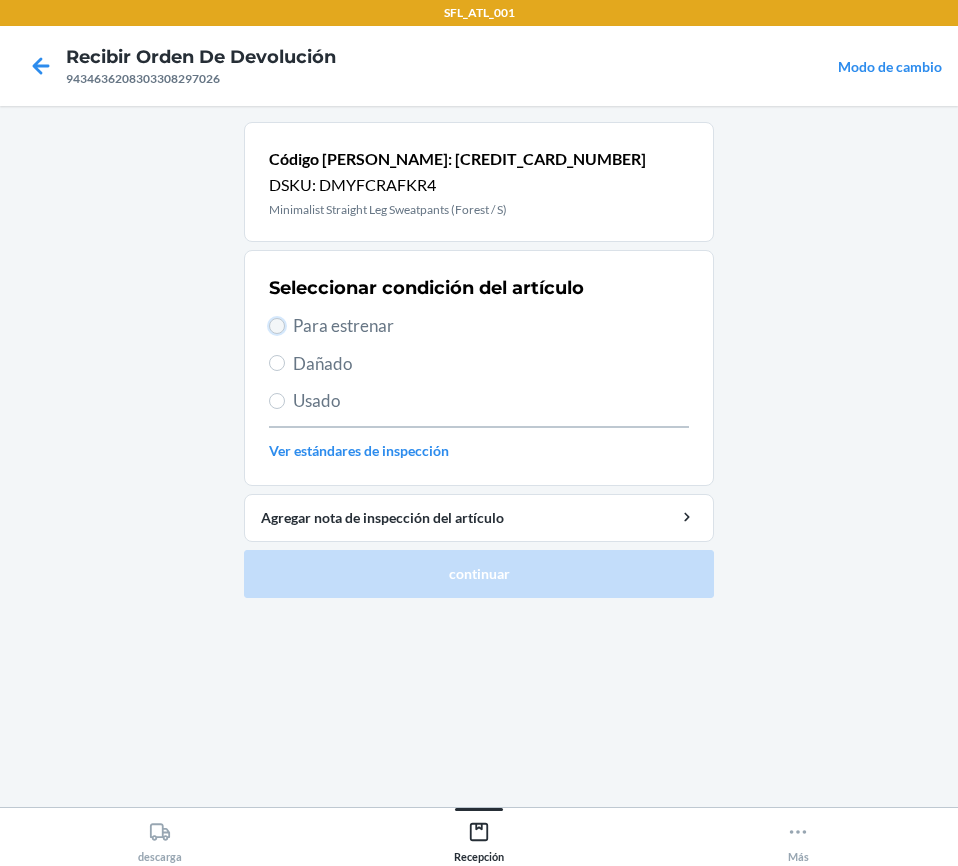 click on "Para estrenar" at bounding box center [277, 326] 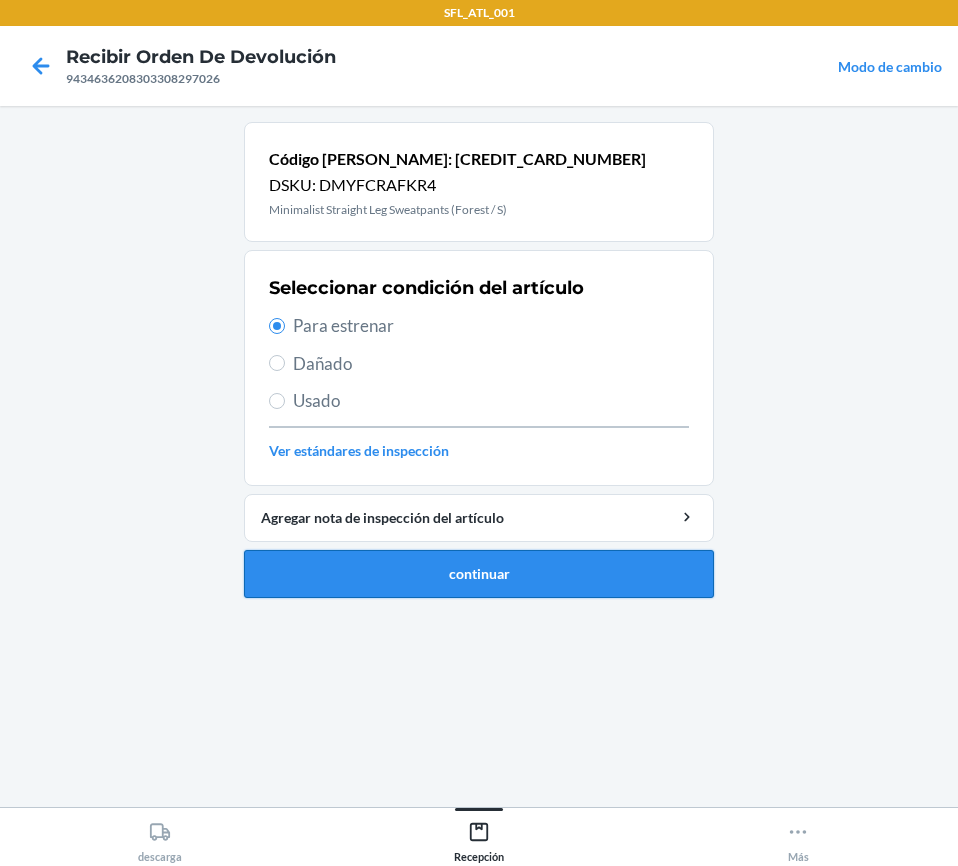 drag, startPoint x: 492, startPoint y: 583, endPoint x: 497, endPoint y: 554, distance: 29.427877 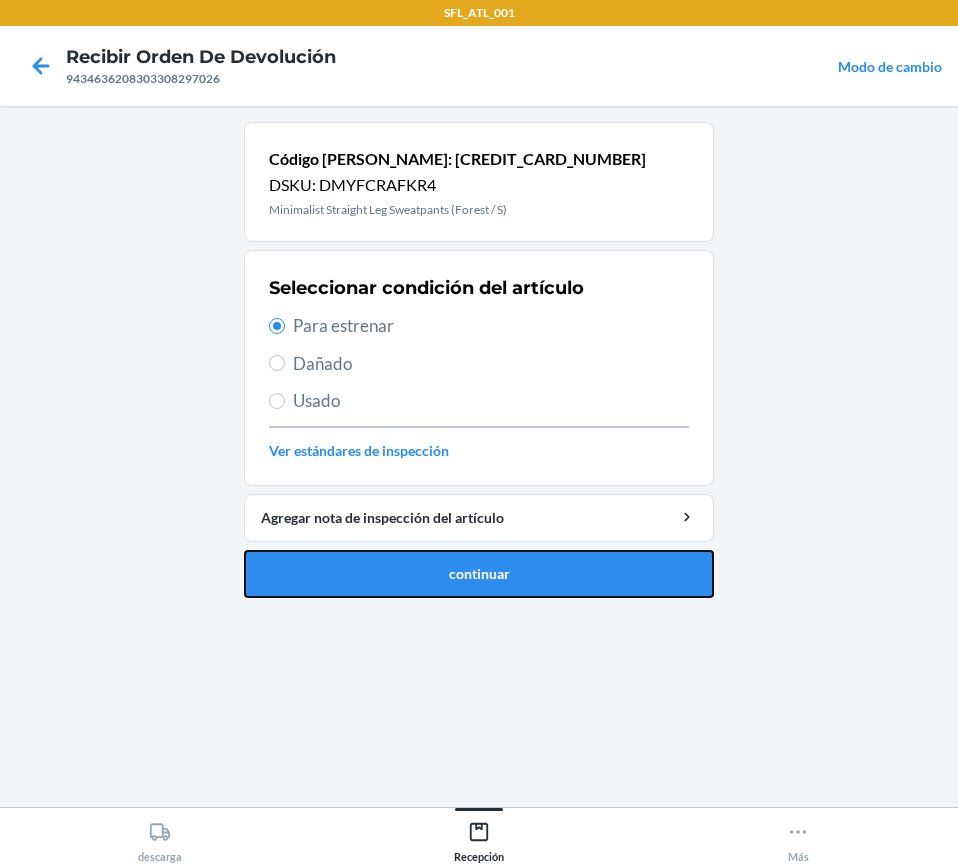 click on "continuar" at bounding box center [479, 574] 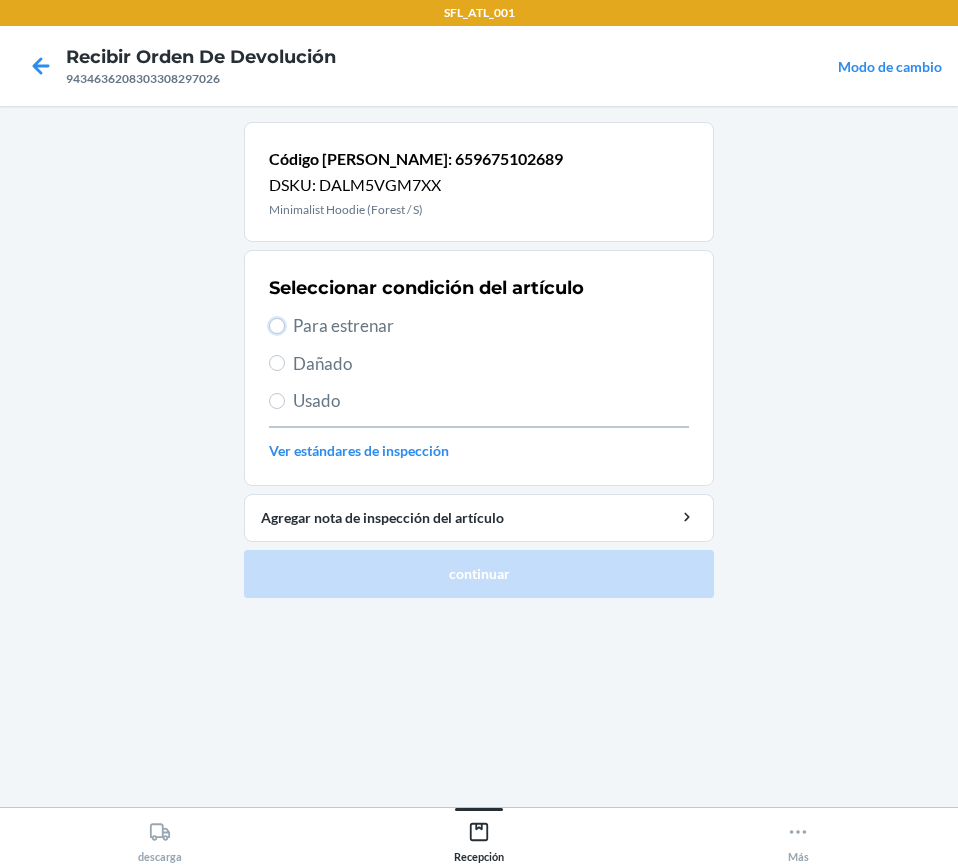 drag, startPoint x: 281, startPoint y: 325, endPoint x: 580, endPoint y: 451, distance: 324.46417 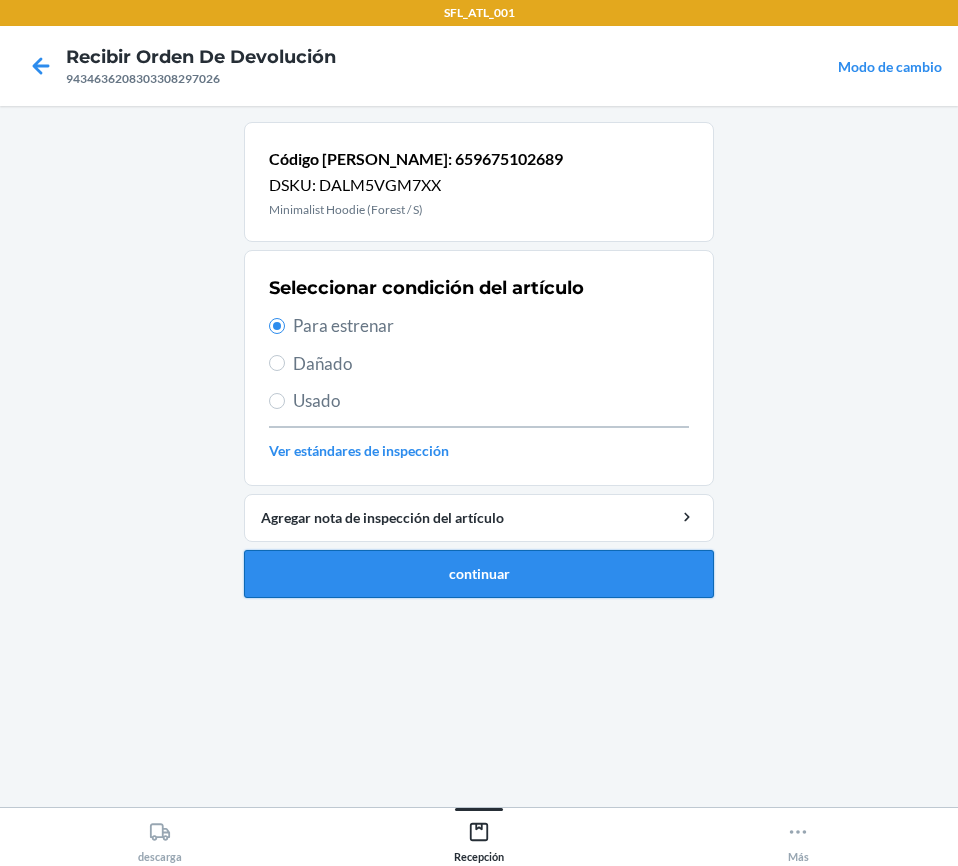 click on "continuar" at bounding box center (479, 574) 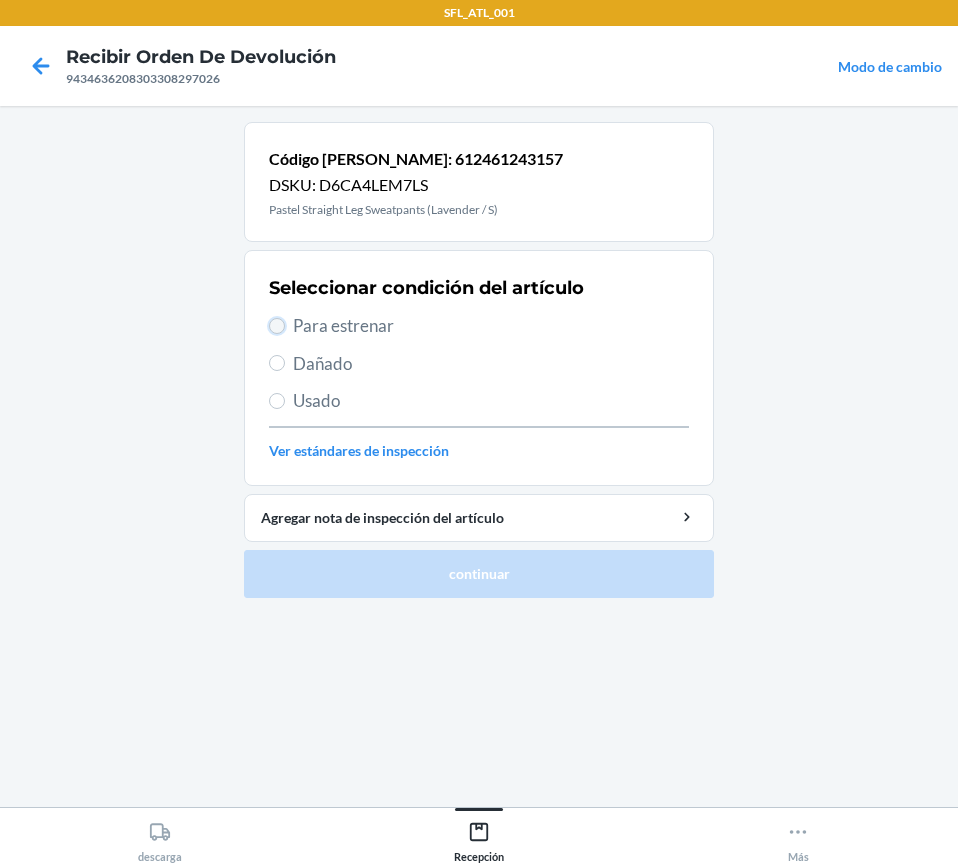 click on "Para estrenar" at bounding box center (277, 326) 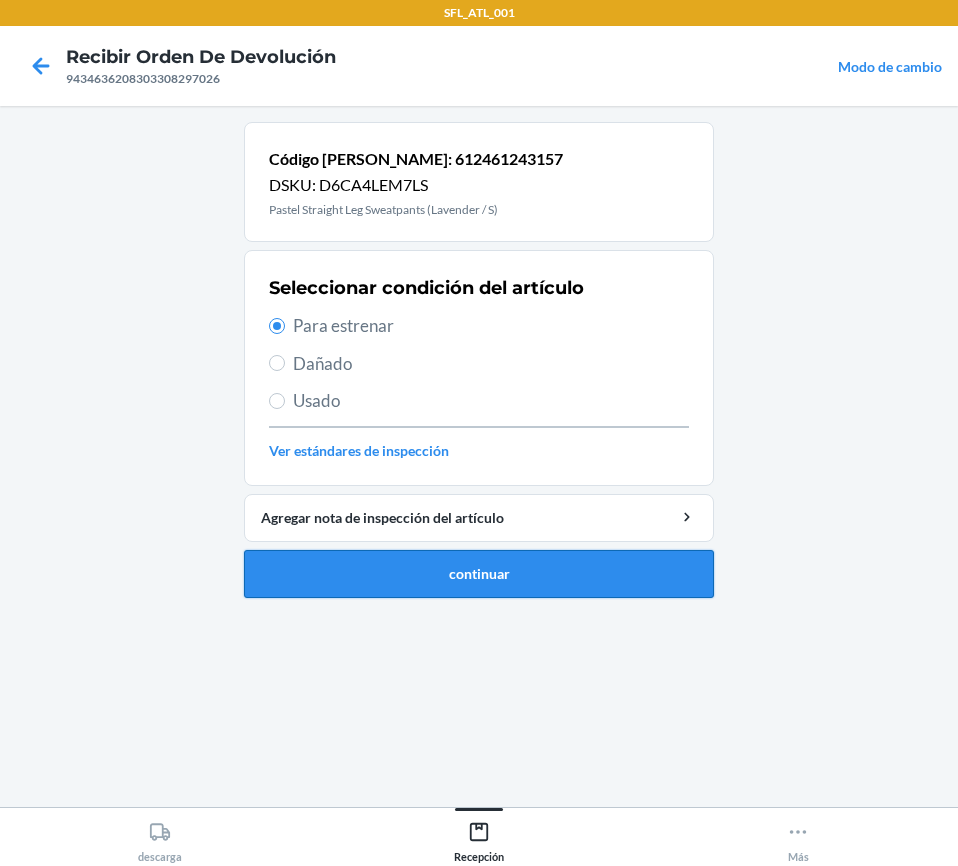click on "continuar" at bounding box center [479, 574] 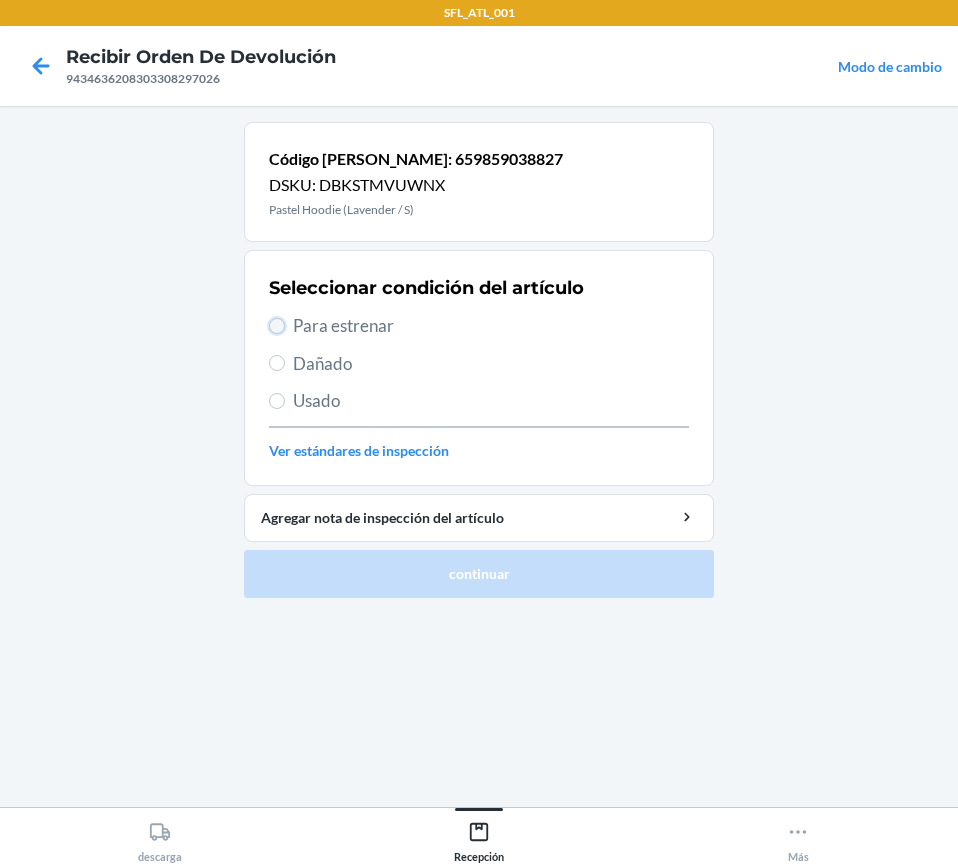 click on "Para estrenar" at bounding box center (277, 326) 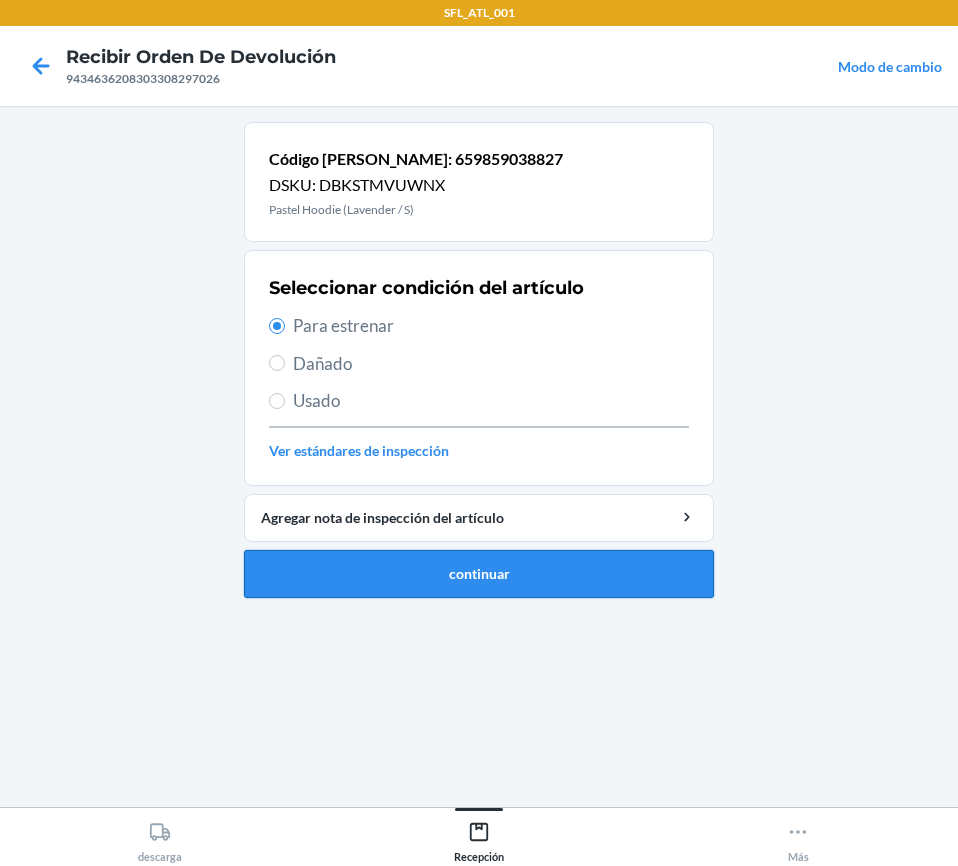 click on "continuar" at bounding box center (479, 574) 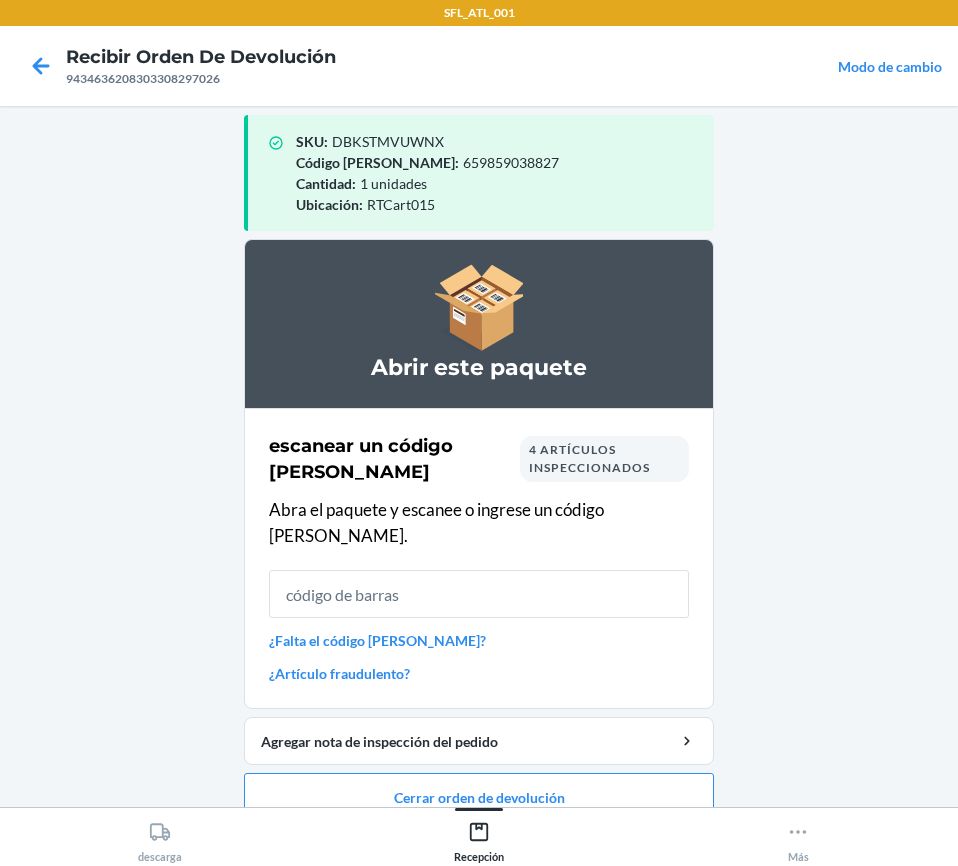 scroll, scrollTop: 20, scrollLeft: 0, axis: vertical 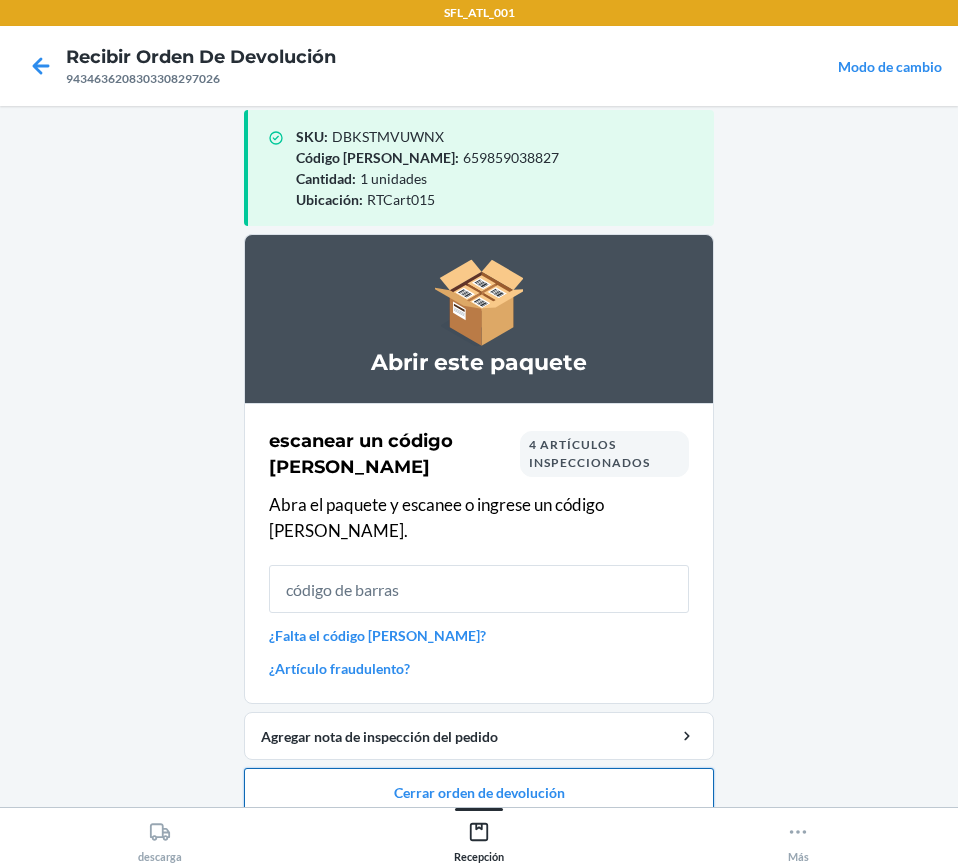 click on "Cerrar orden de devolución" at bounding box center (479, 792) 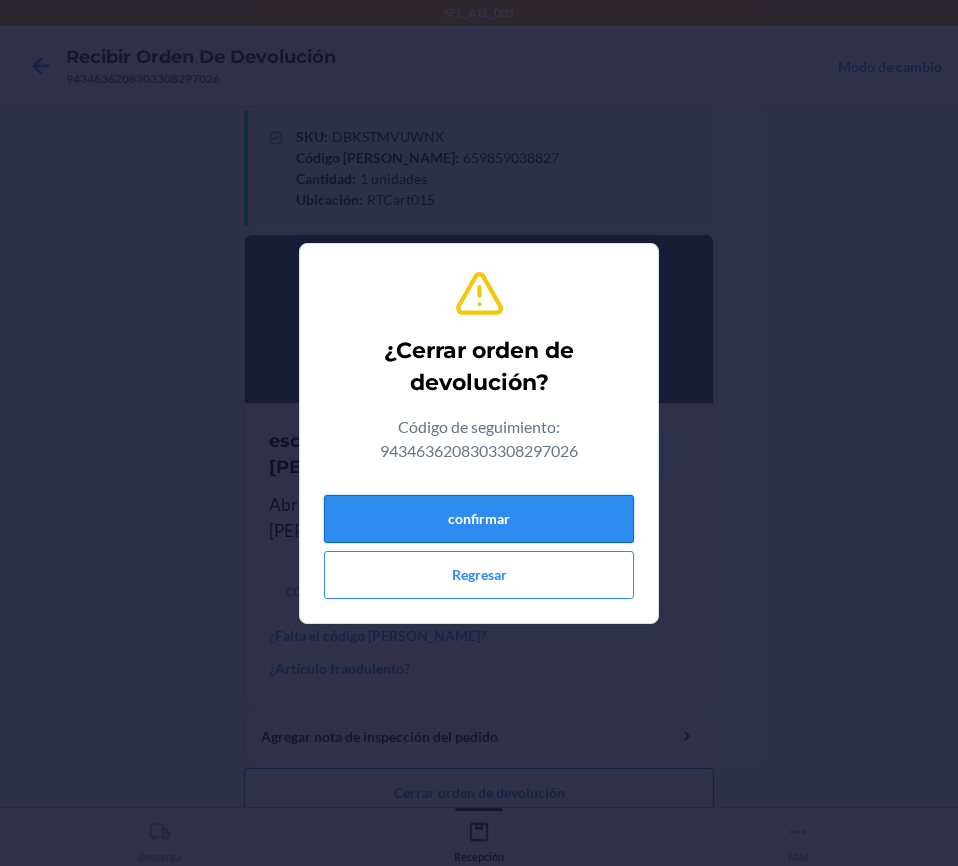 click on "confirmar" at bounding box center [479, 519] 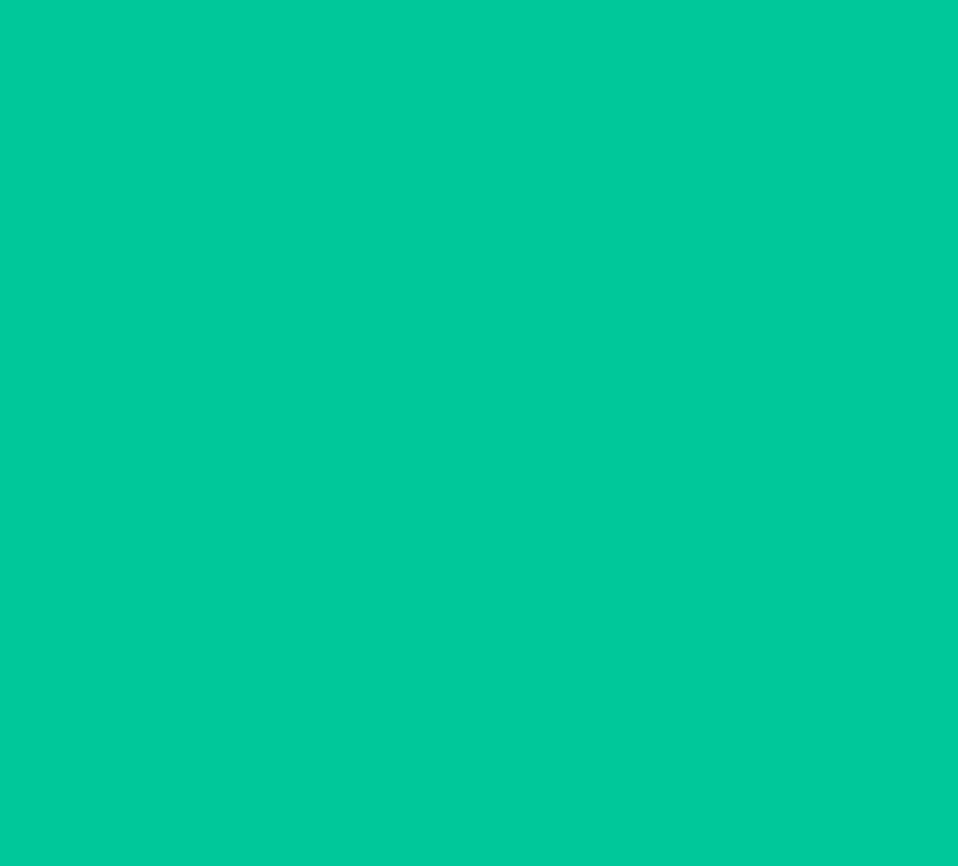 scroll, scrollTop: 0, scrollLeft: 0, axis: both 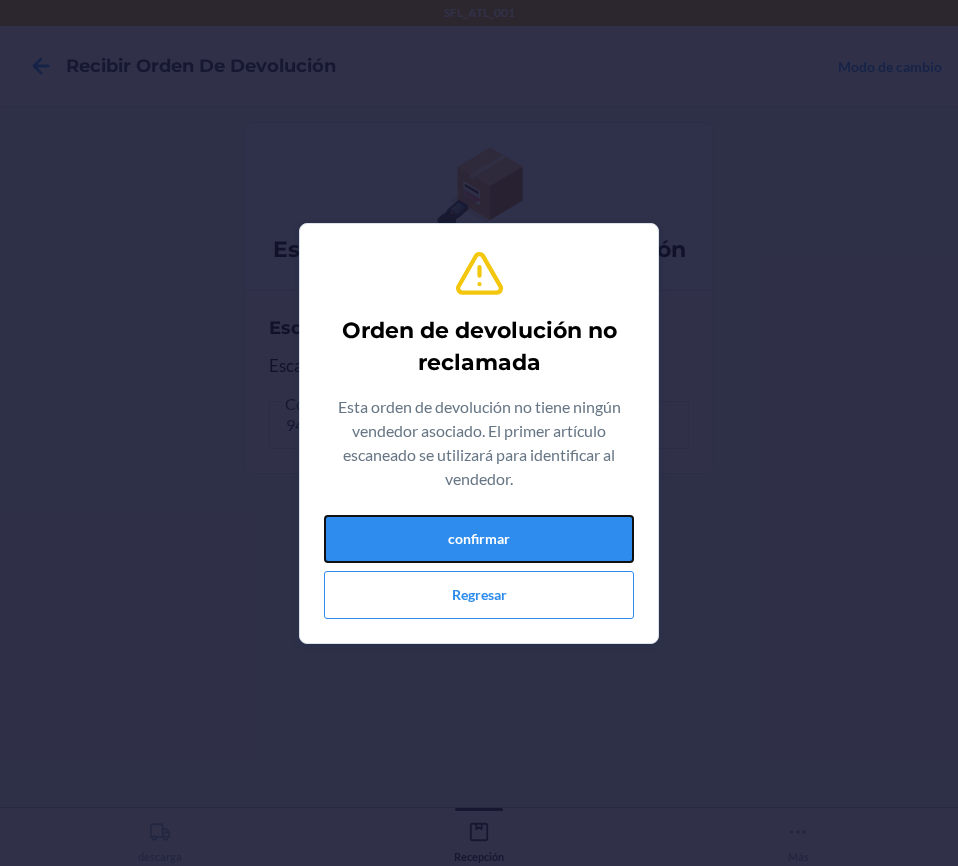click on "confirmar" at bounding box center (479, 539) 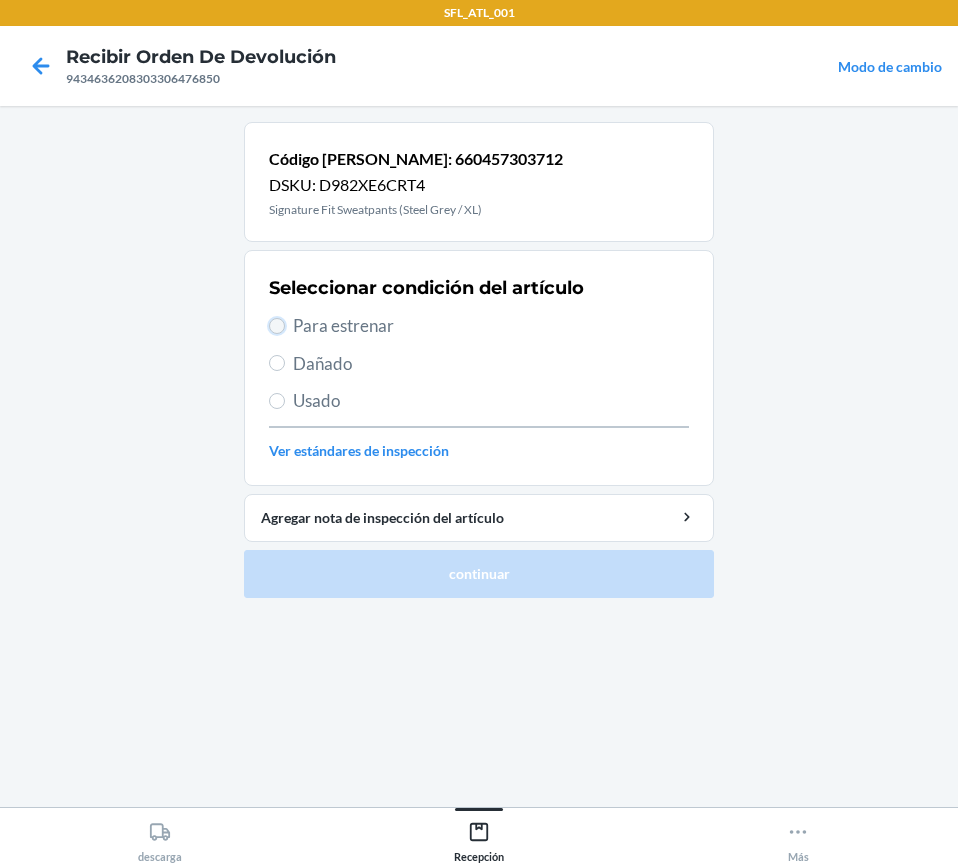 click on "Para estrenar" at bounding box center (277, 326) 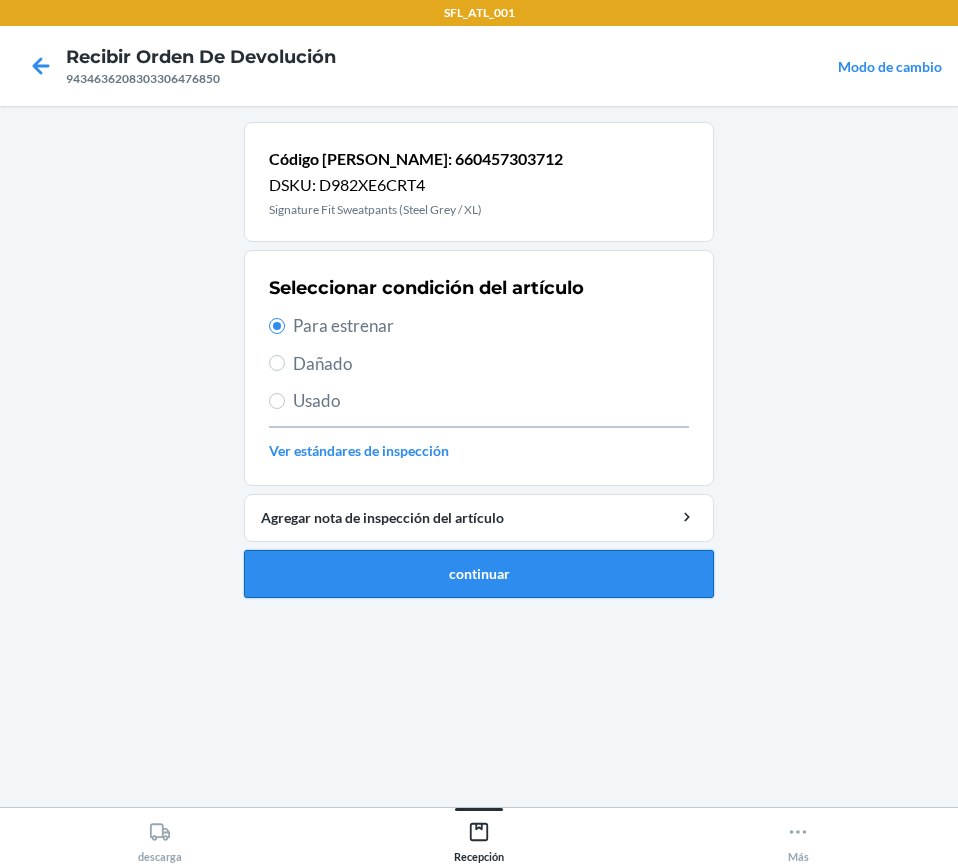 click on "continuar" at bounding box center (479, 574) 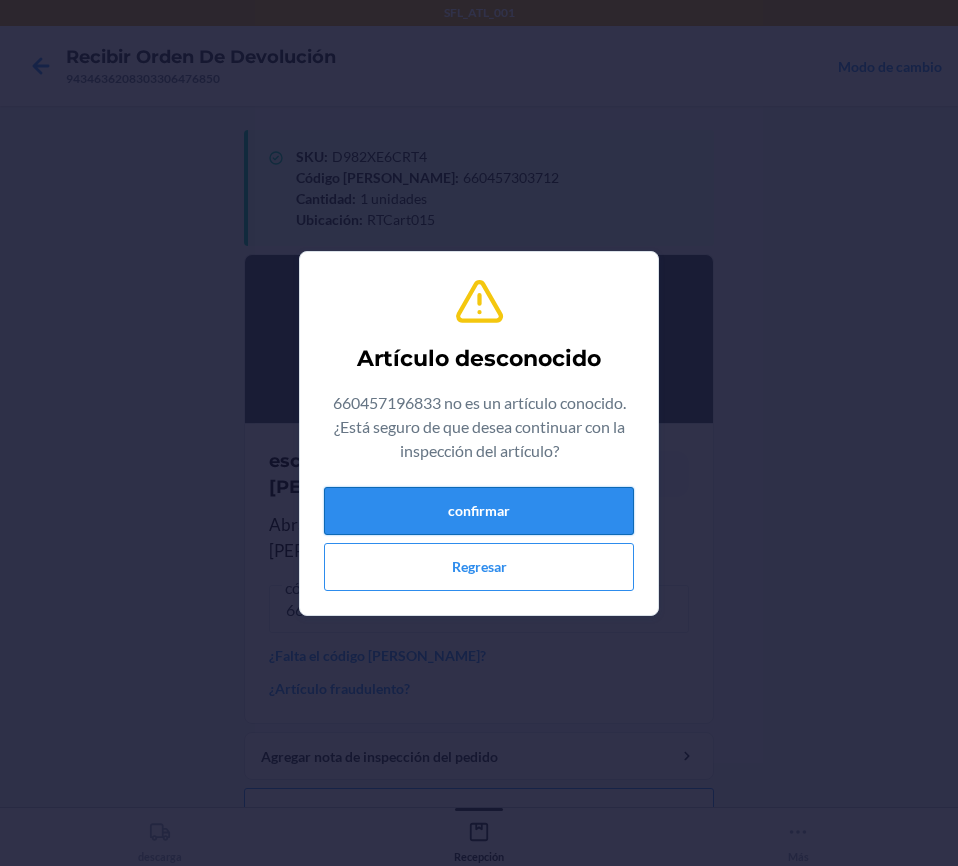 click on "confirmar" at bounding box center [479, 511] 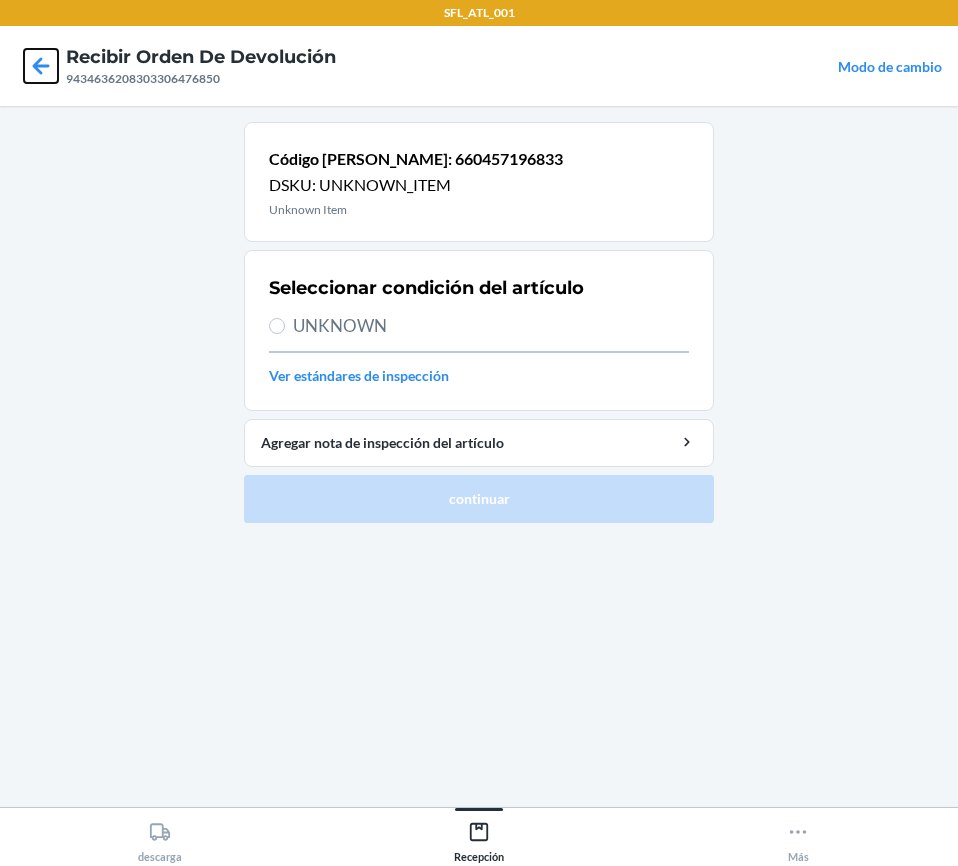 click 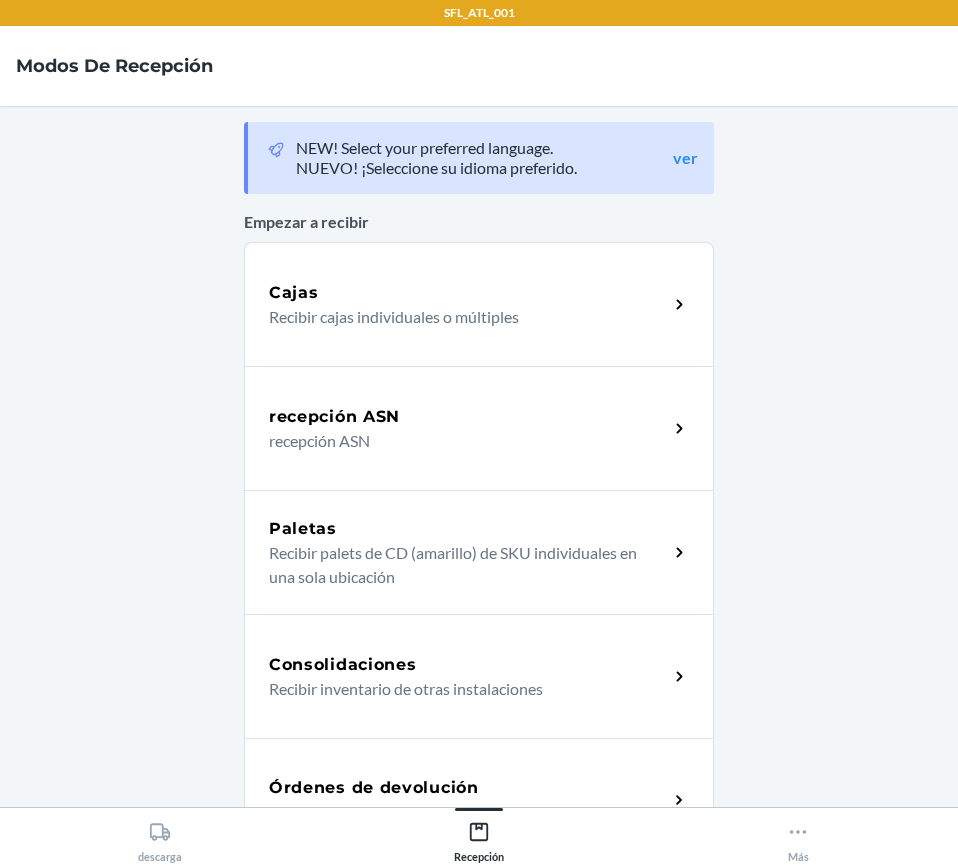 scroll, scrollTop: 200, scrollLeft: 0, axis: vertical 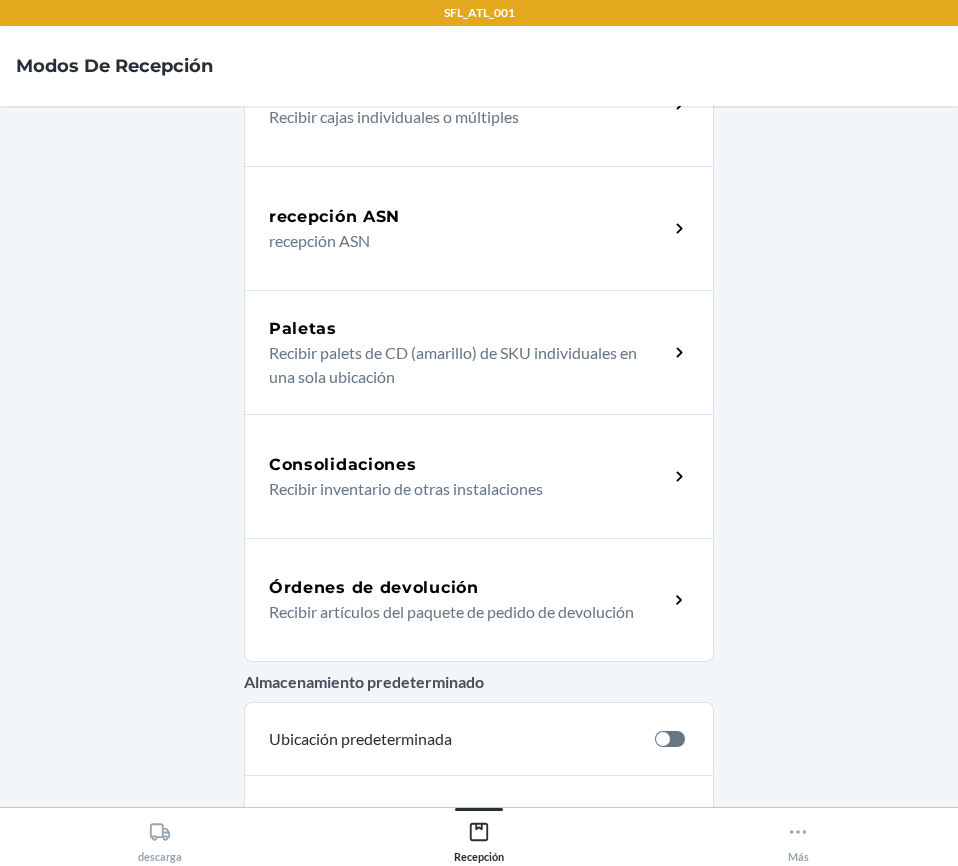 click on "Órdenes de devolución" at bounding box center [468, 588] 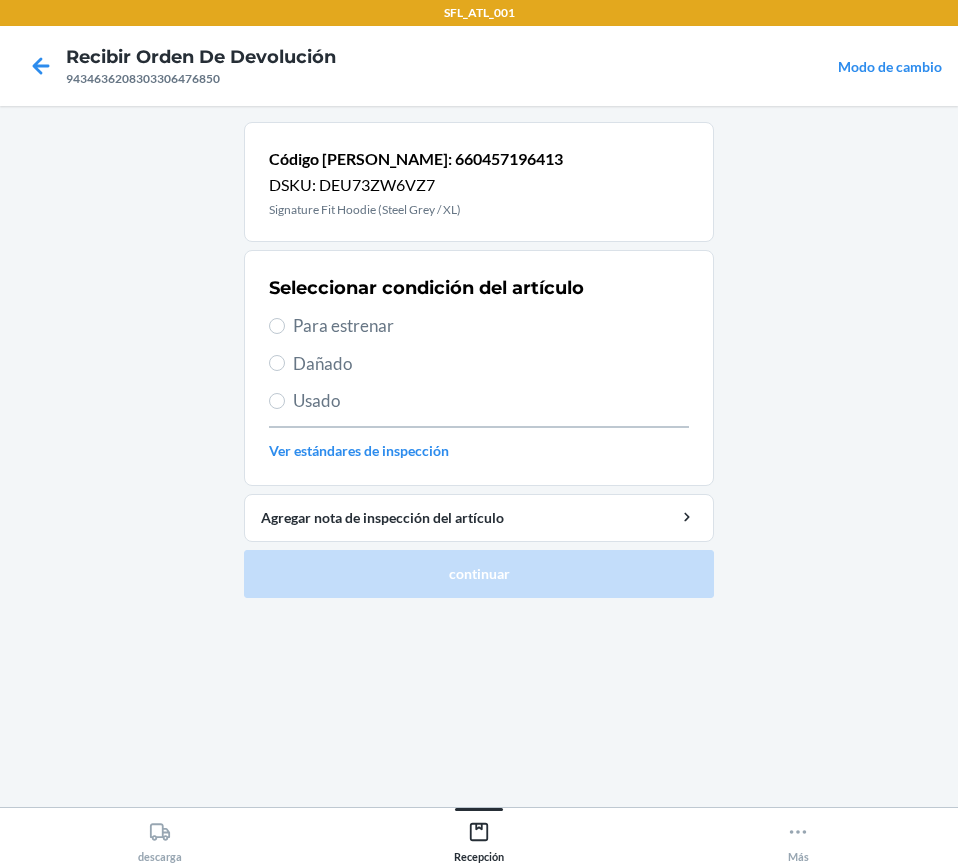 click on "Para estrenar" at bounding box center (479, 326) 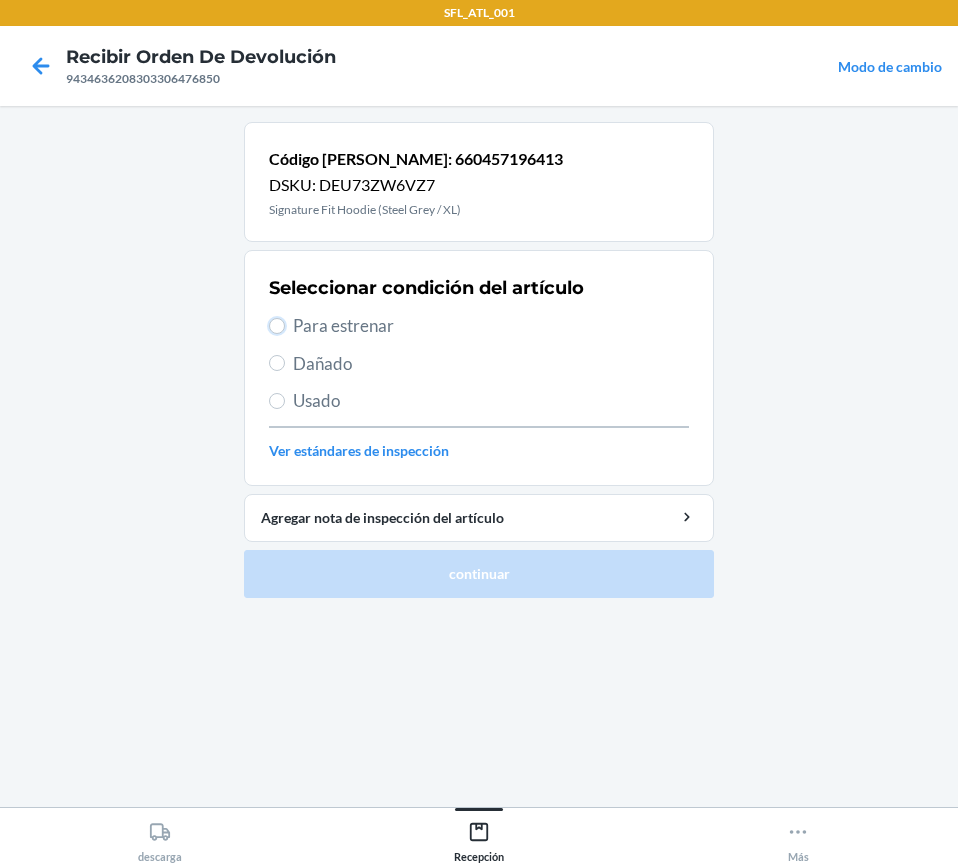 click on "Para estrenar" at bounding box center [277, 326] 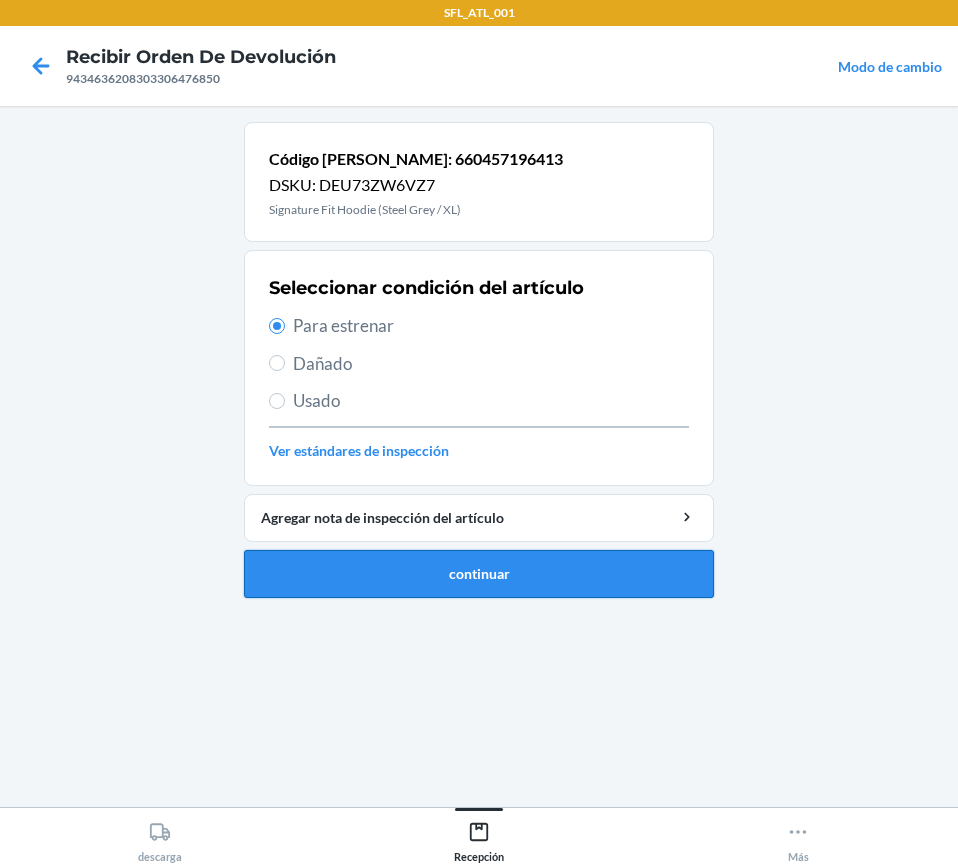 click on "continuar" at bounding box center [479, 574] 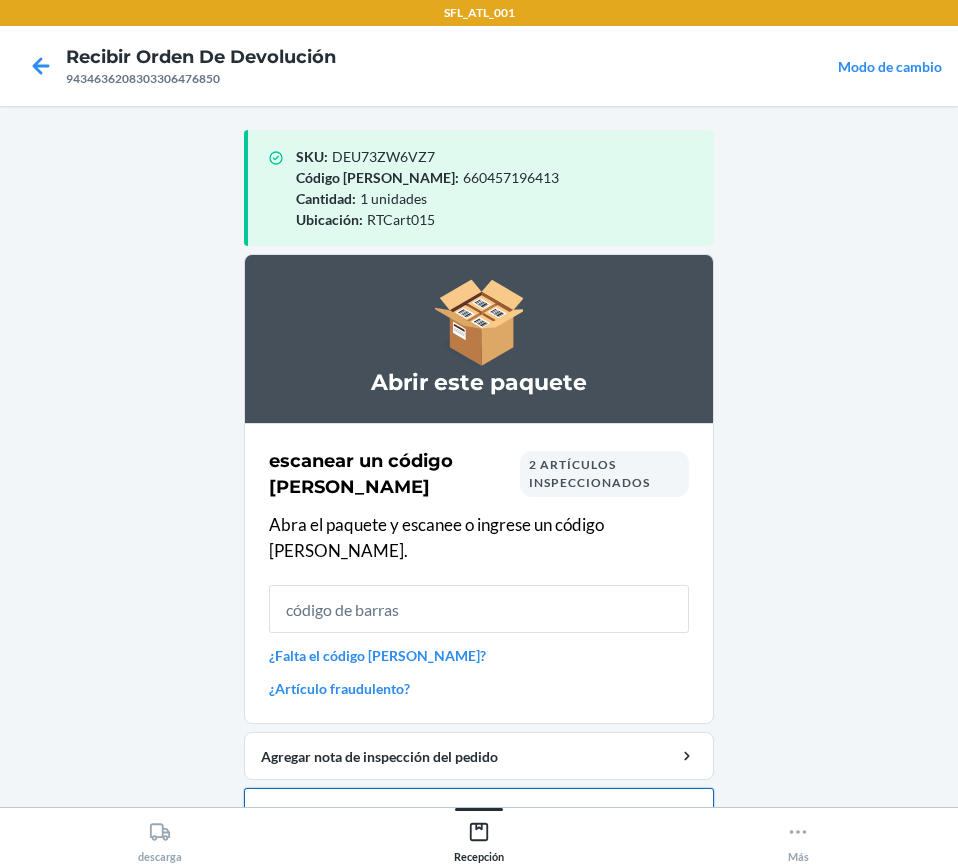 click on "Cerrar orden de devolución" at bounding box center (479, 812) 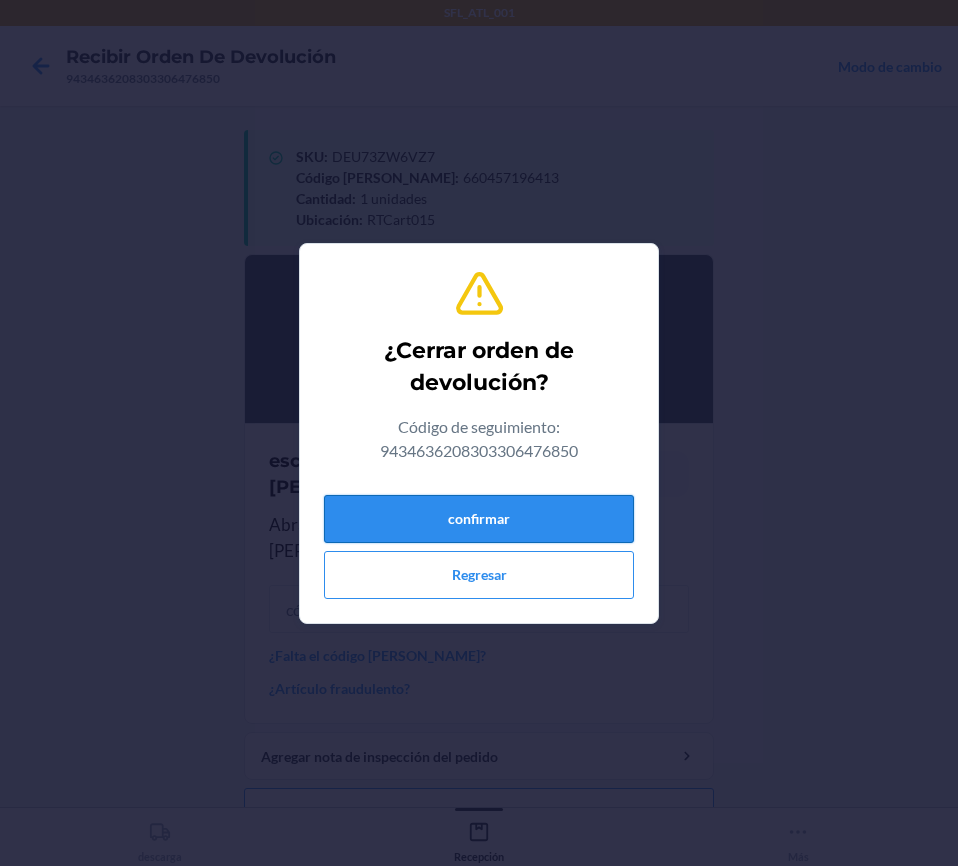 click on "confirmar" at bounding box center (479, 519) 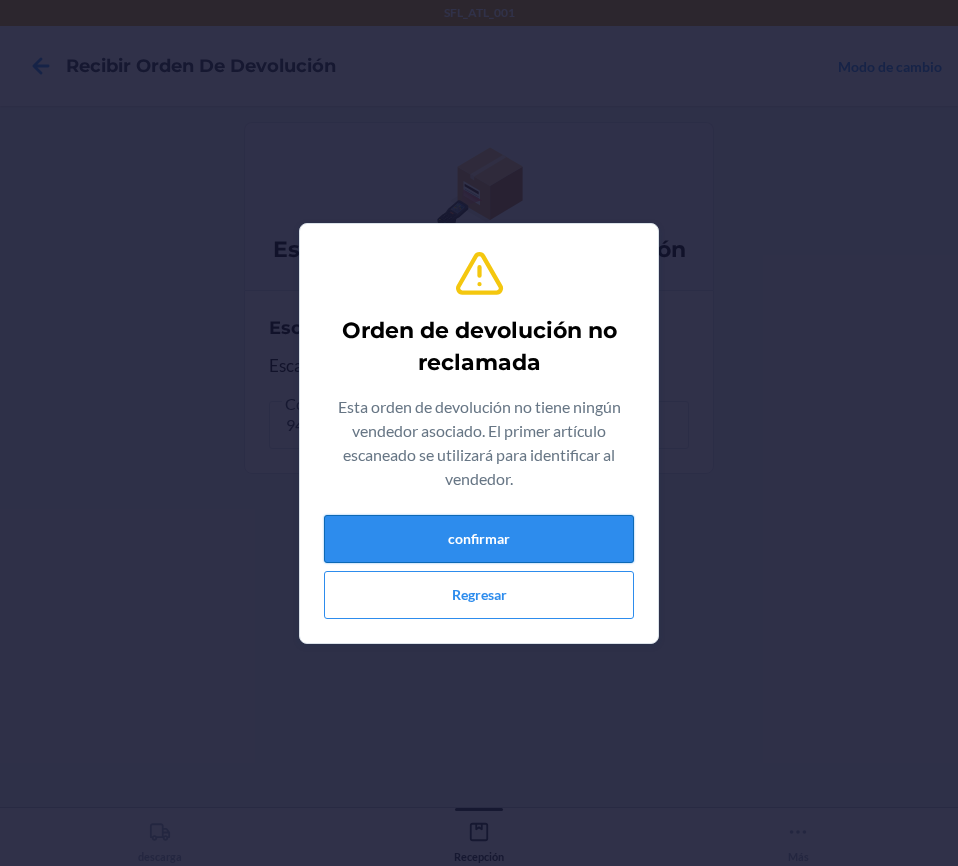 click on "confirmar" at bounding box center [479, 539] 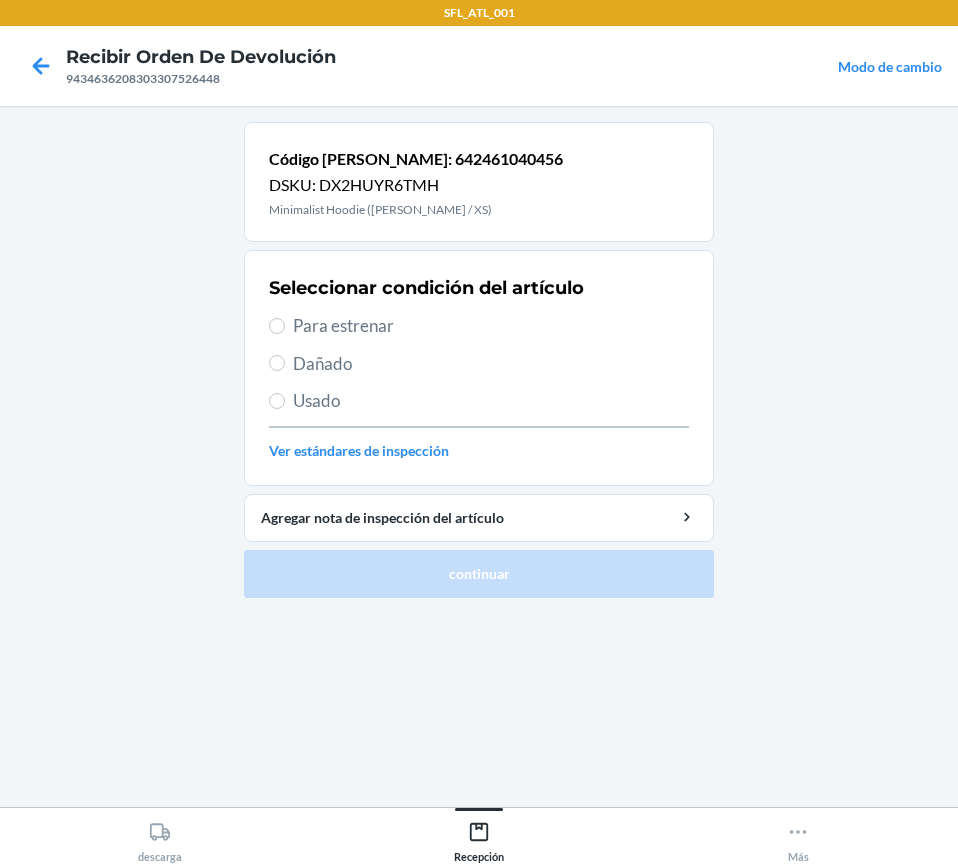 click on "Para estrenar" at bounding box center (479, 326) 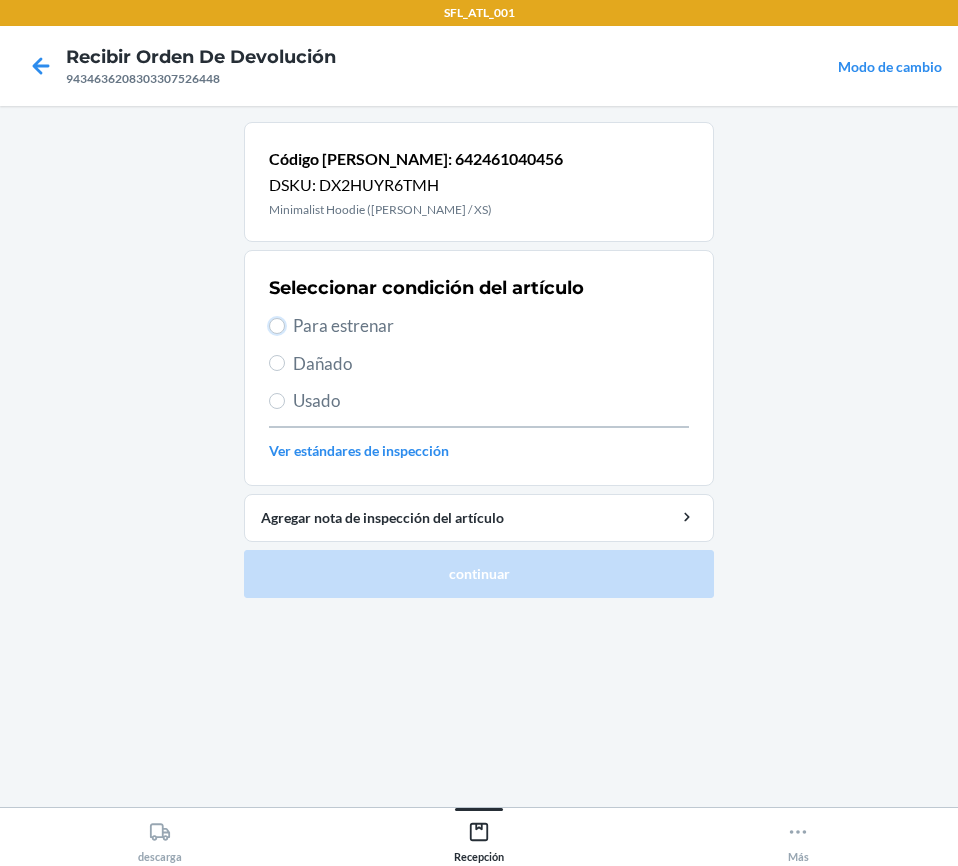 click on "Para estrenar" at bounding box center [277, 326] 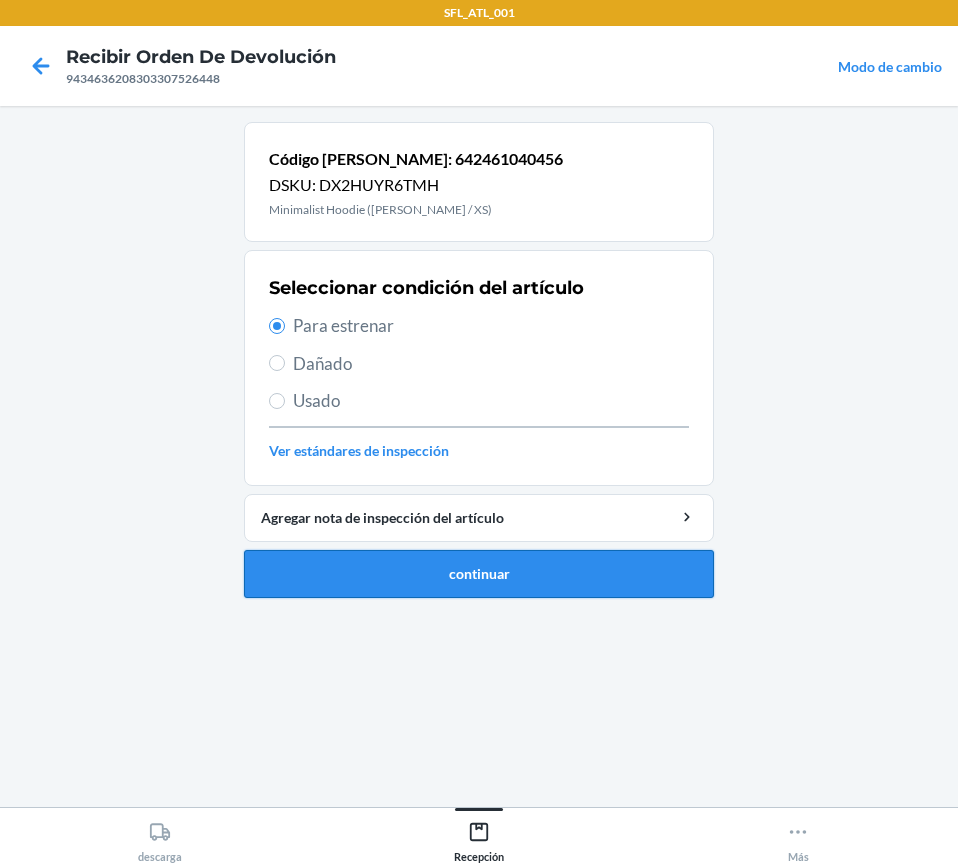 click on "continuar" at bounding box center [479, 574] 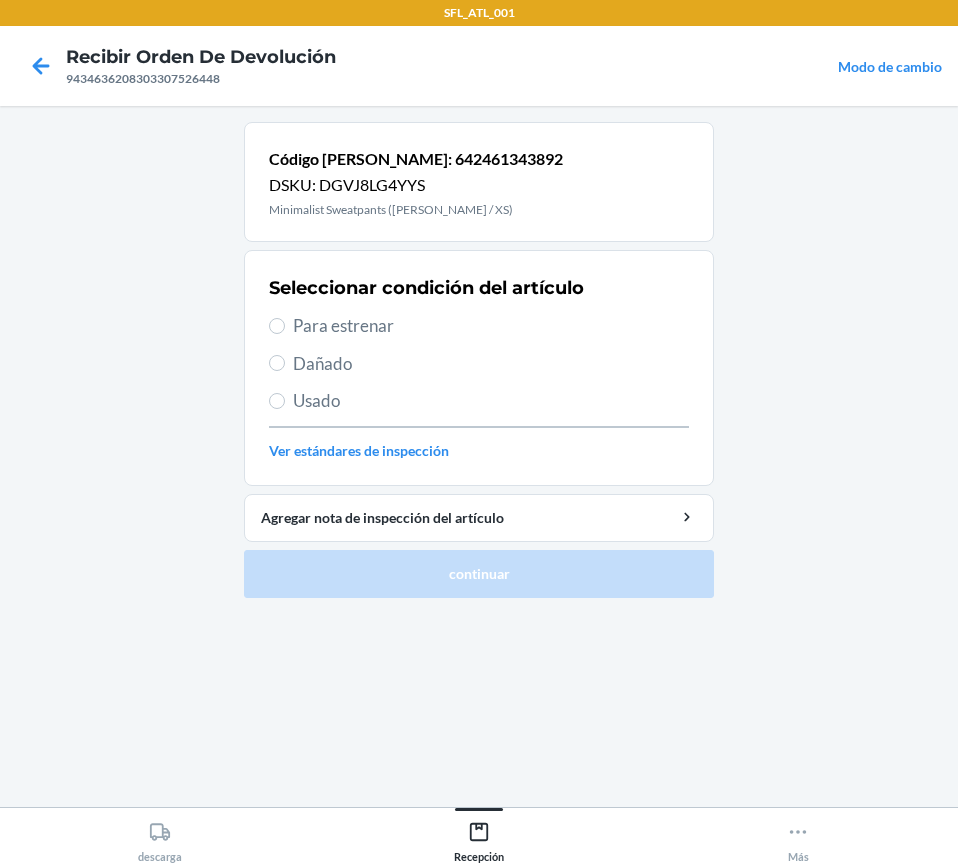 click on "Para estrenar" at bounding box center (479, 326) 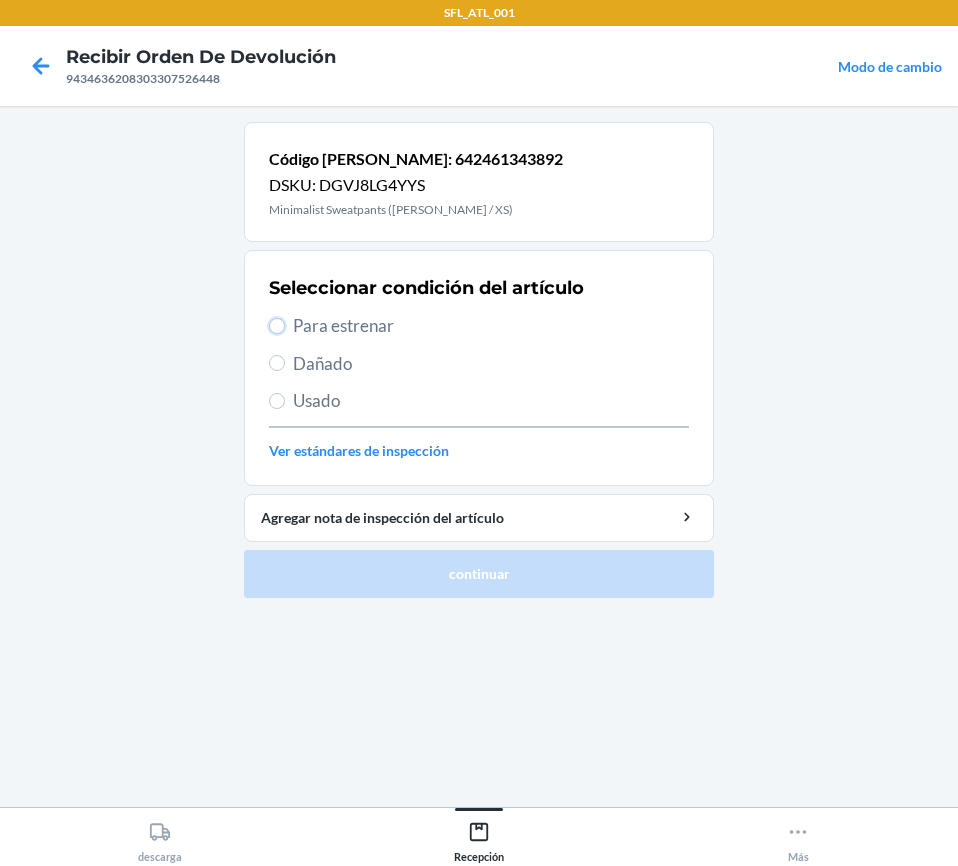 click on "Para estrenar" at bounding box center [277, 326] 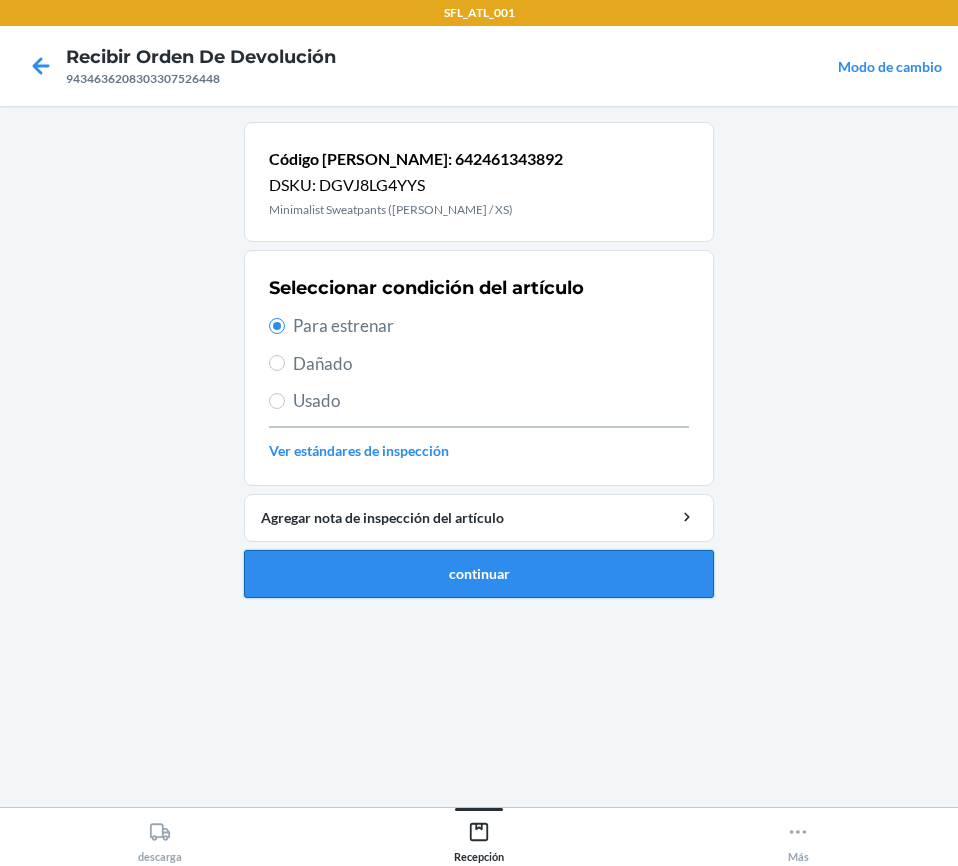 click on "continuar" at bounding box center [479, 574] 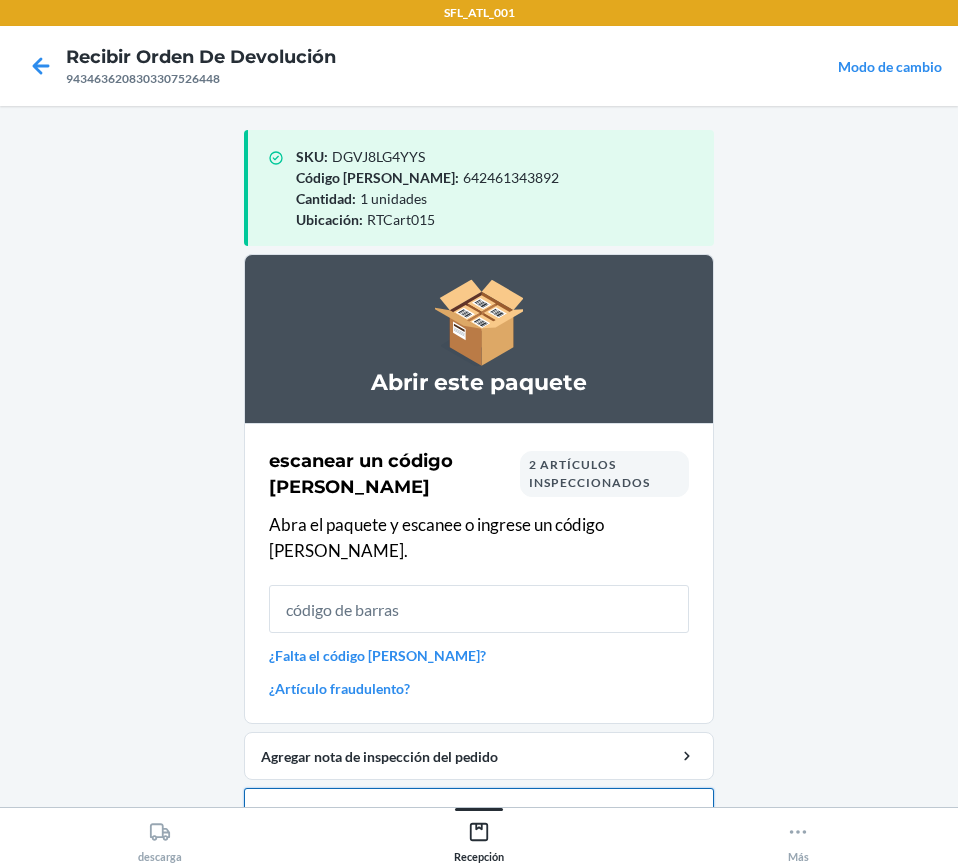 click on "Cerrar orden de devolución" at bounding box center (479, 812) 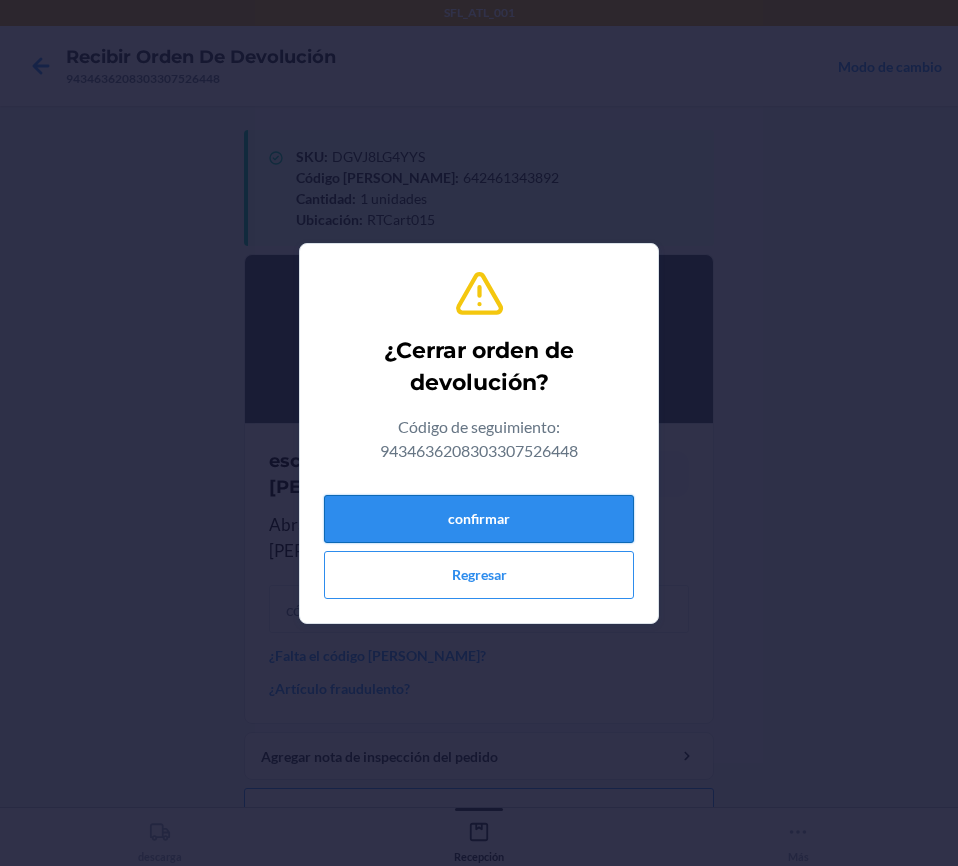 click on "confirmar" at bounding box center [479, 519] 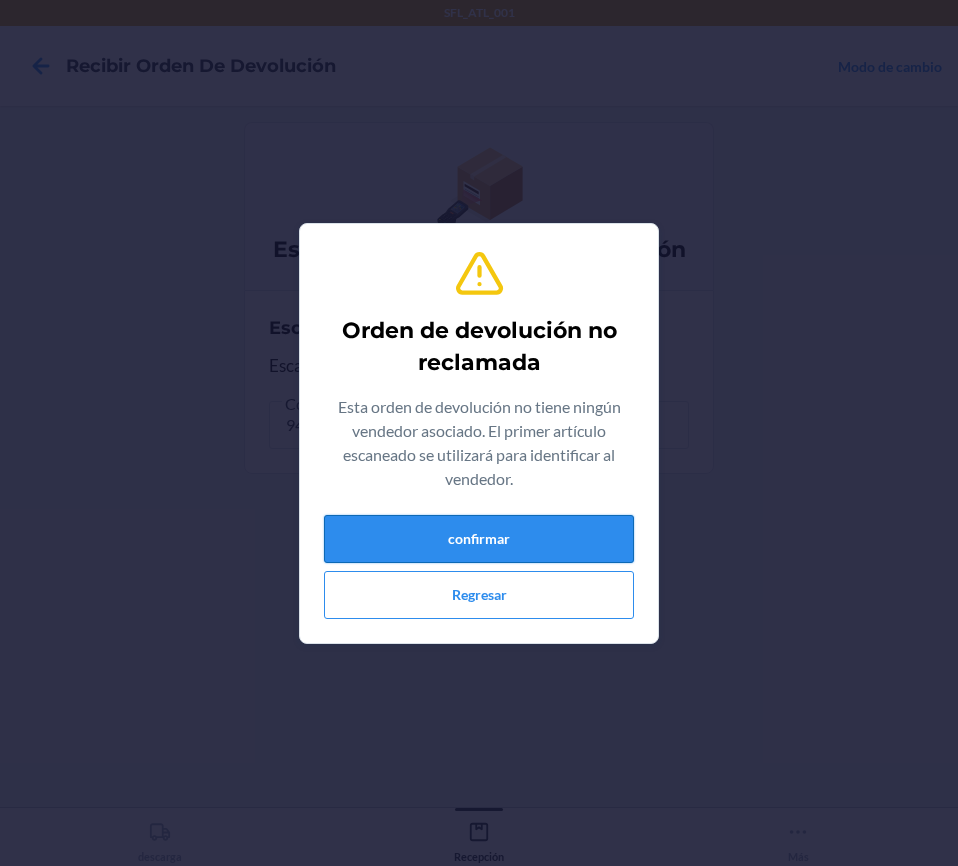 click on "confirmar" at bounding box center (479, 539) 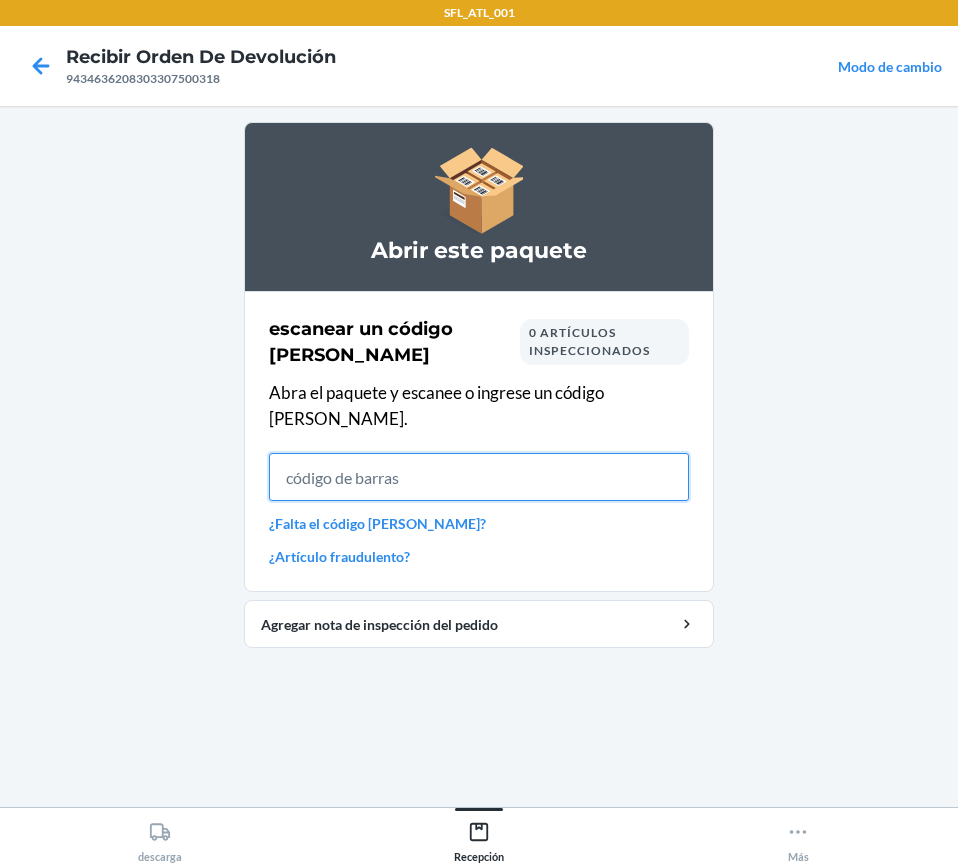 drag, startPoint x: 610, startPoint y: 525, endPoint x: 417, endPoint y: 431, distance: 214.67418 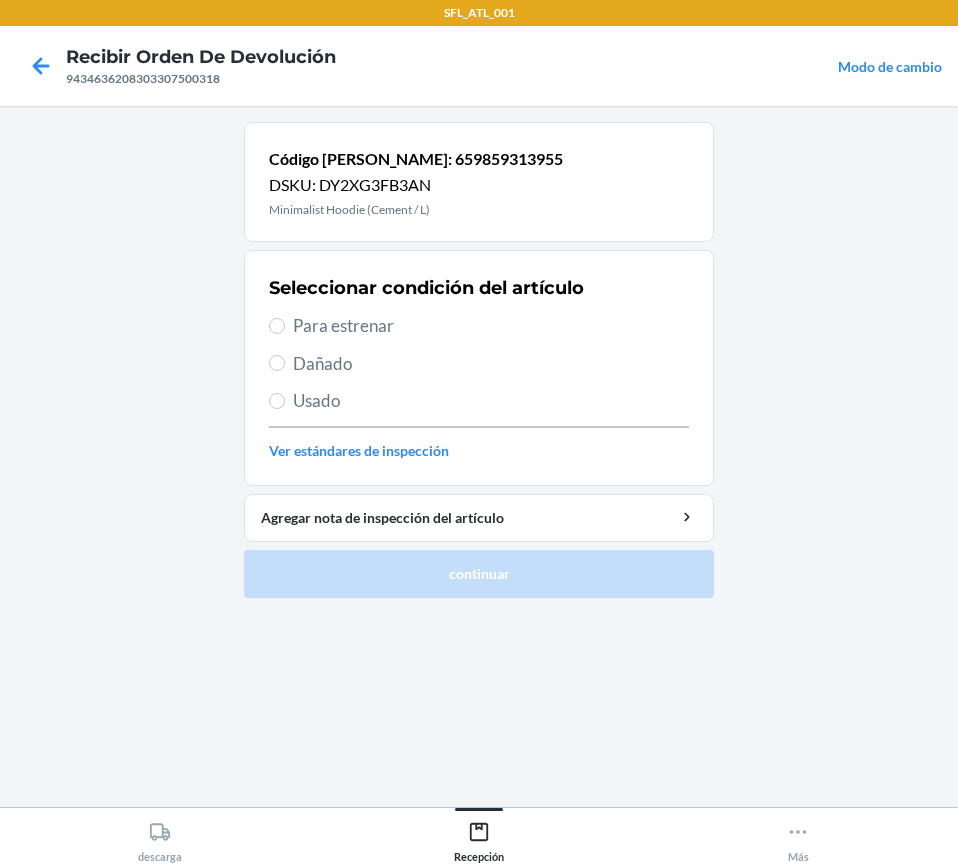 drag, startPoint x: 285, startPoint y: 326, endPoint x: 488, endPoint y: 700, distance: 425.54083 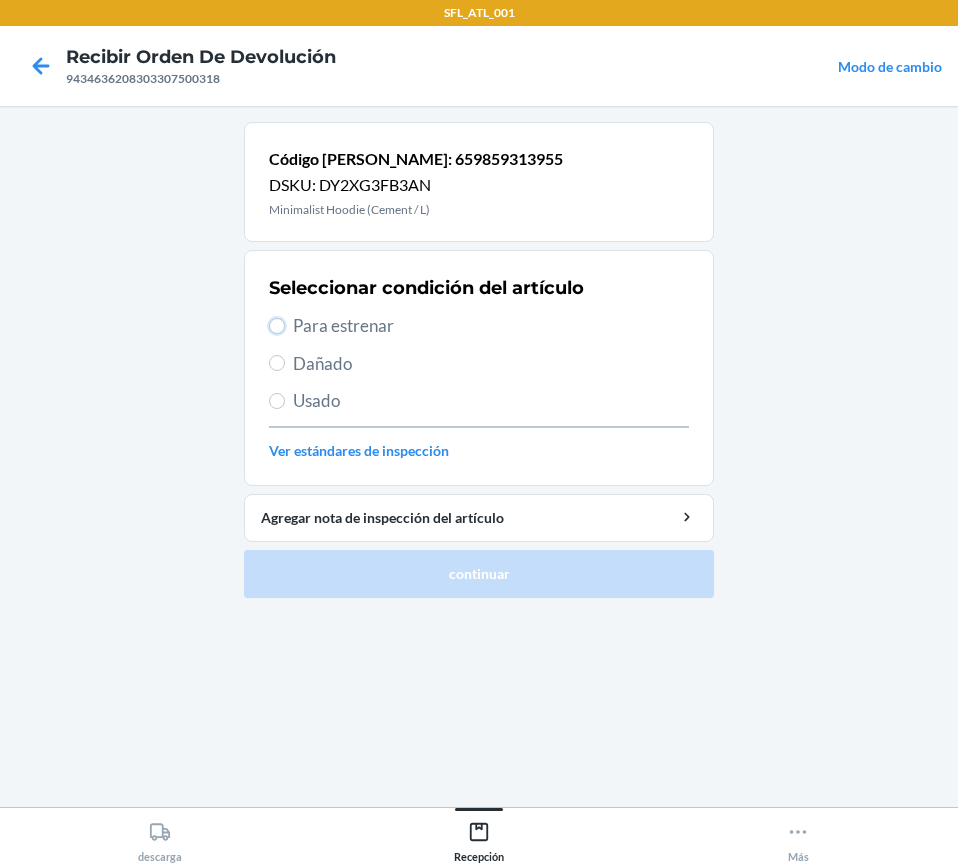 click on "Para estrenar" at bounding box center [277, 326] 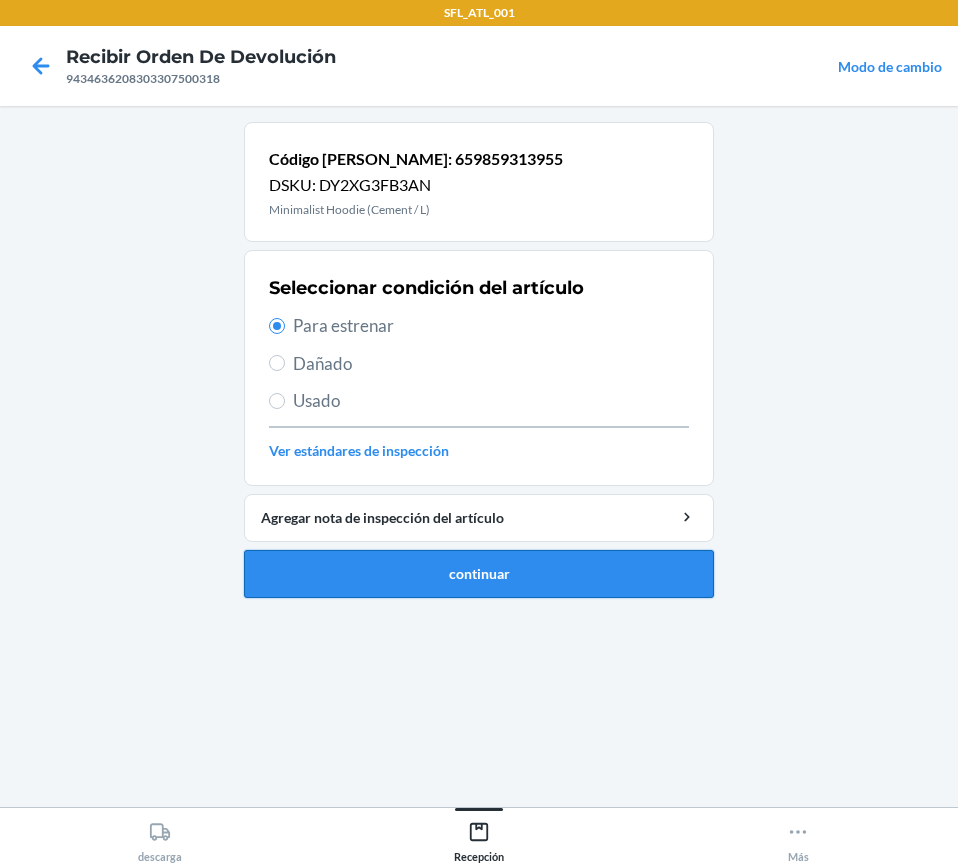 click on "continuar" at bounding box center [479, 574] 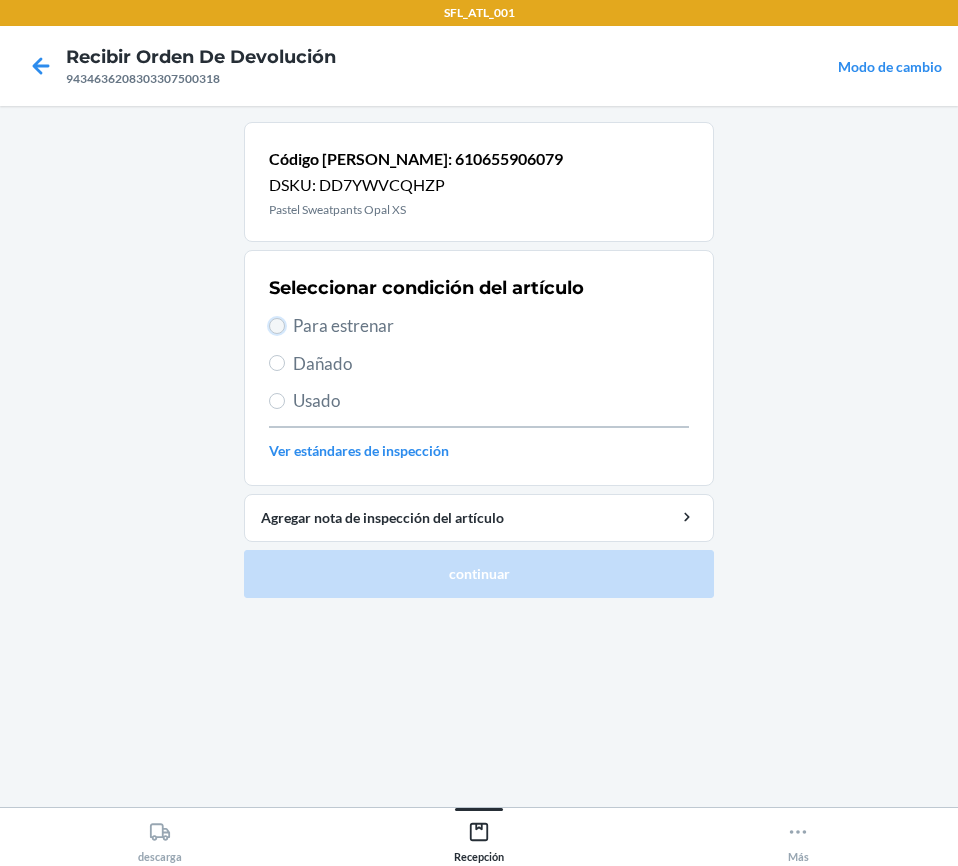 click on "Para estrenar" at bounding box center [277, 326] 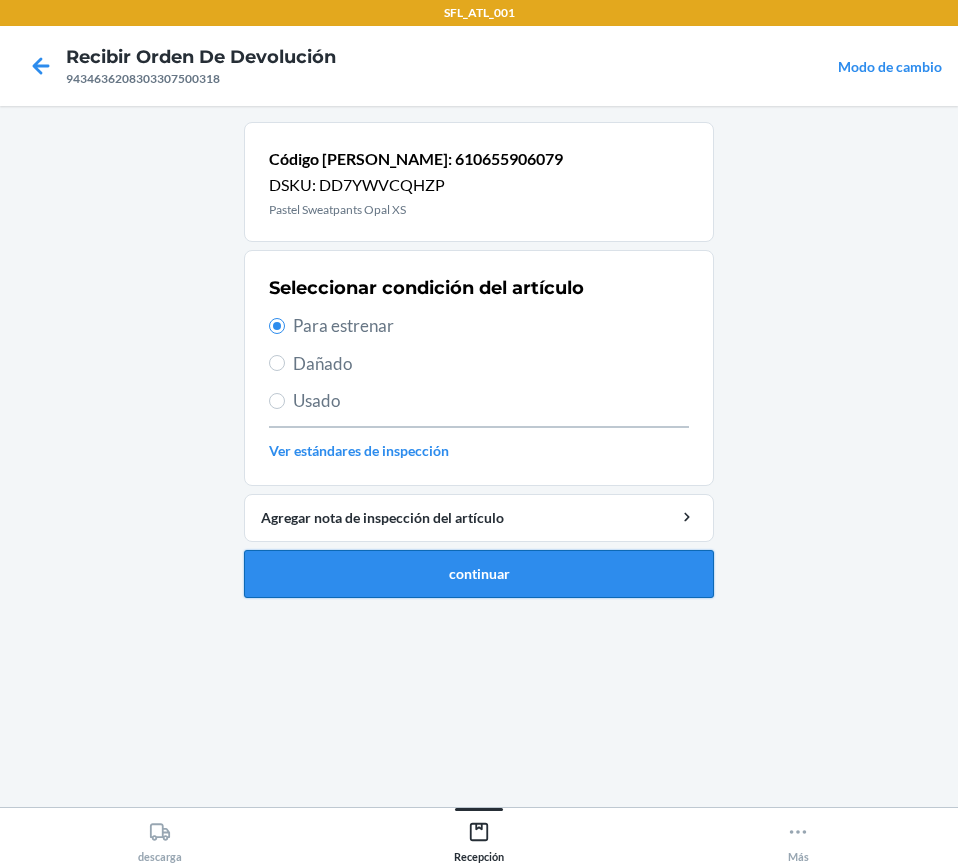 click on "continuar" at bounding box center (479, 574) 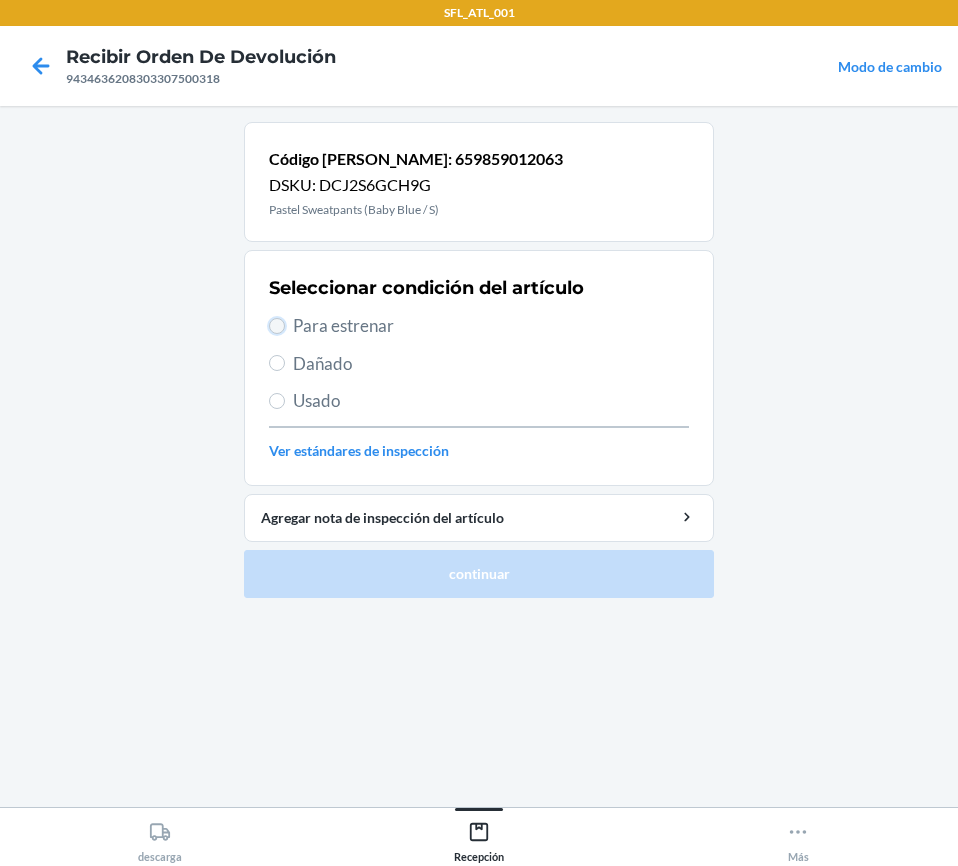 click on "Para estrenar" at bounding box center (277, 326) 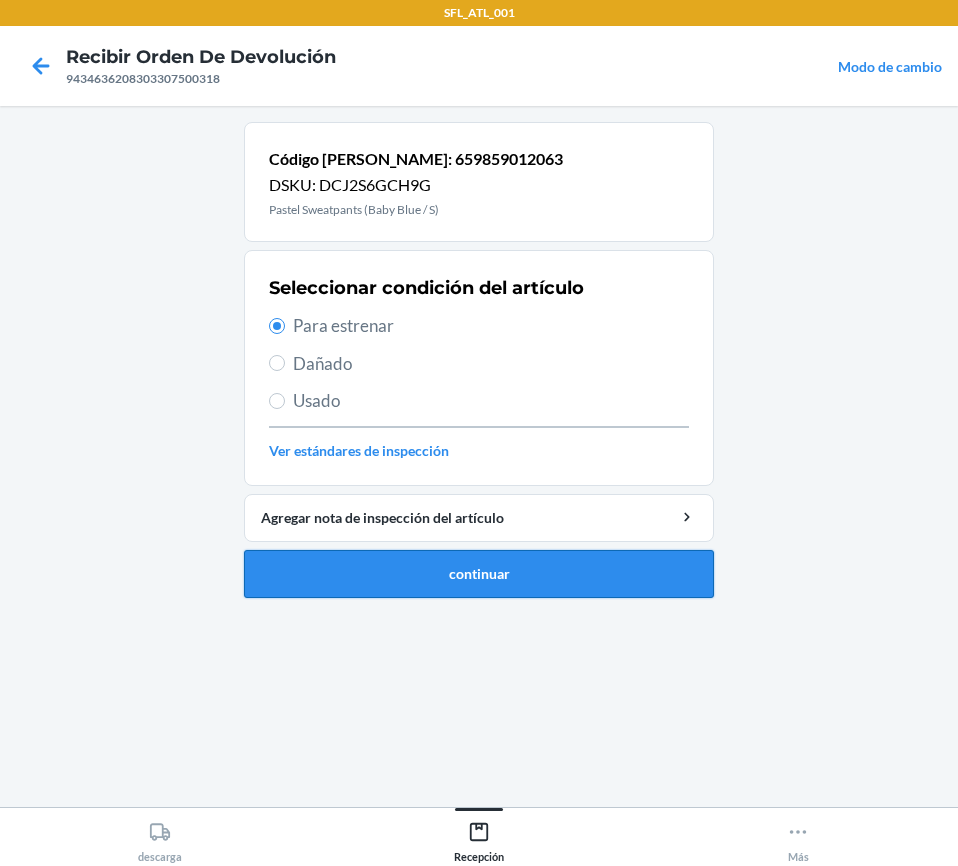 click on "continuar" at bounding box center [479, 574] 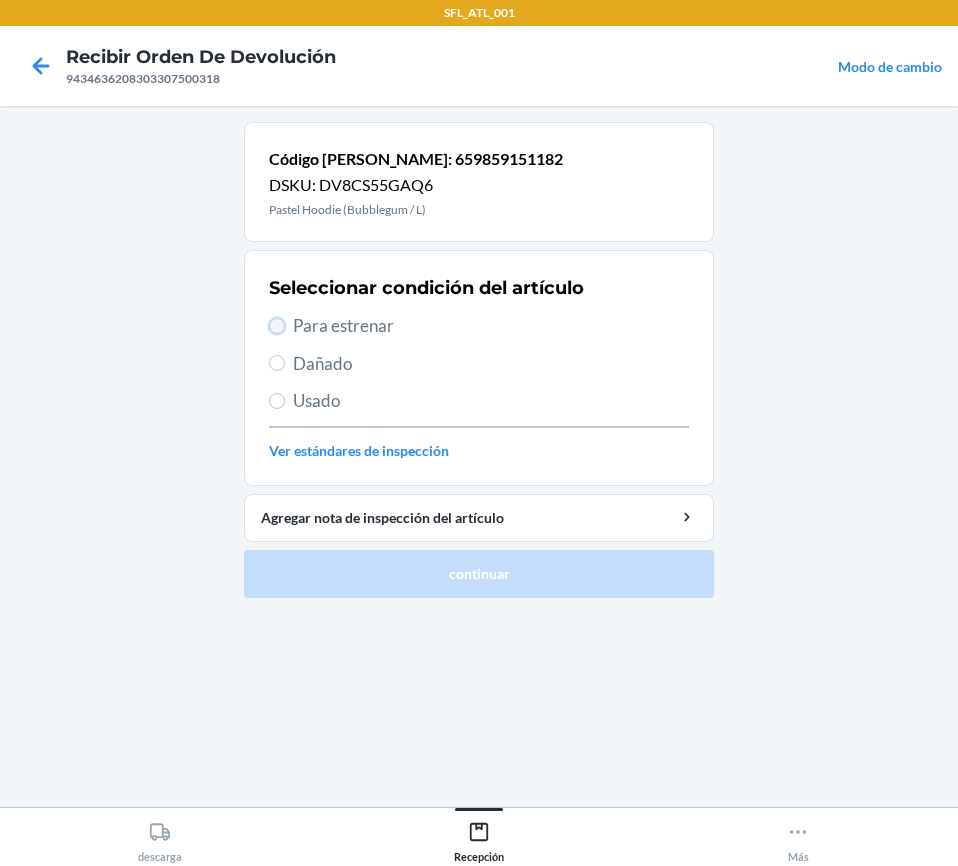 click on "Para estrenar" at bounding box center (277, 326) 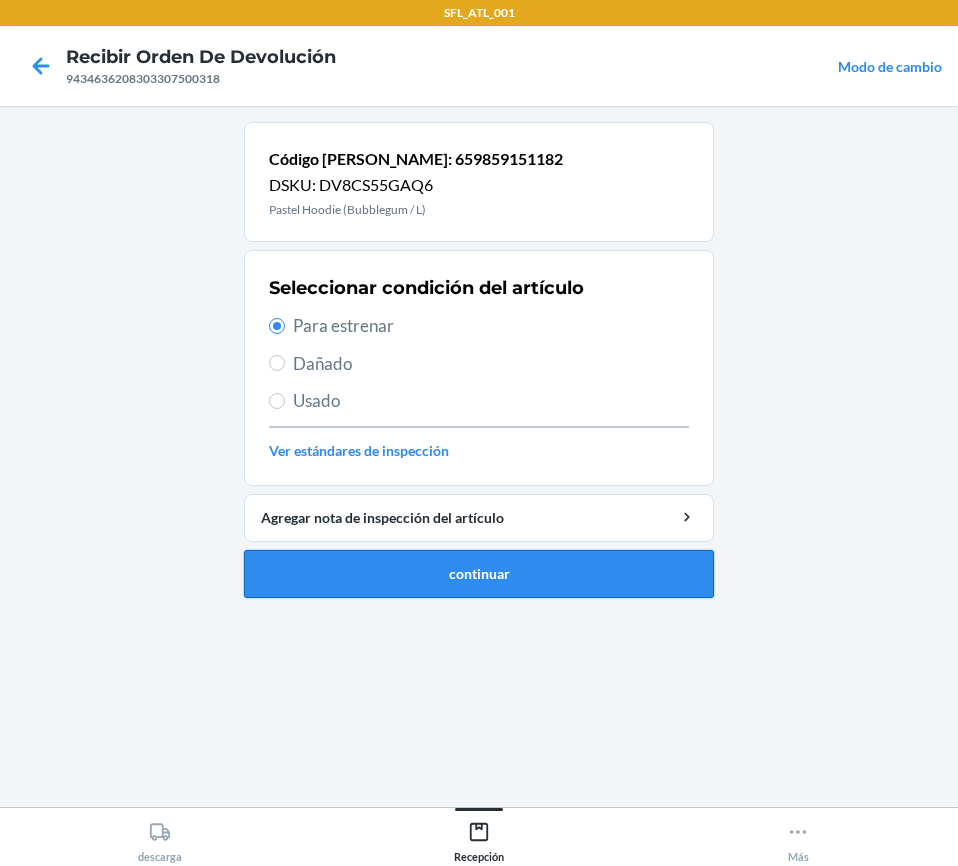 click on "continuar" at bounding box center [479, 574] 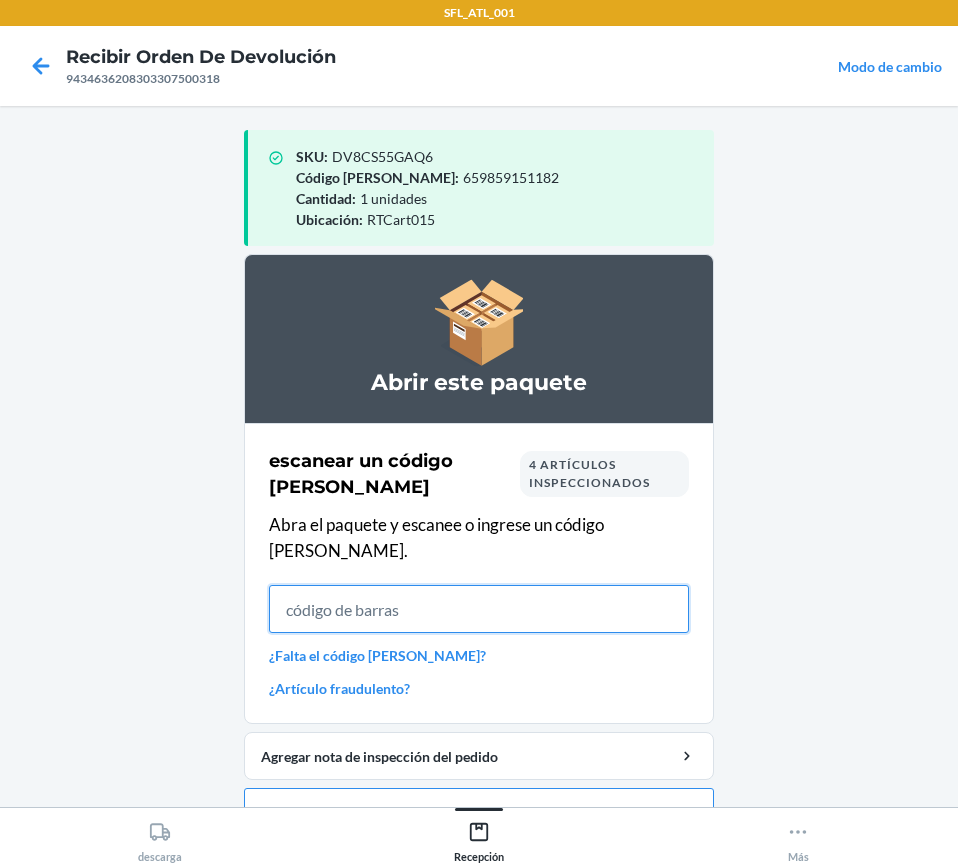 drag, startPoint x: 551, startPoint y: 560, endPoint x: 528, endPoint y: 554, distance: 23.769728 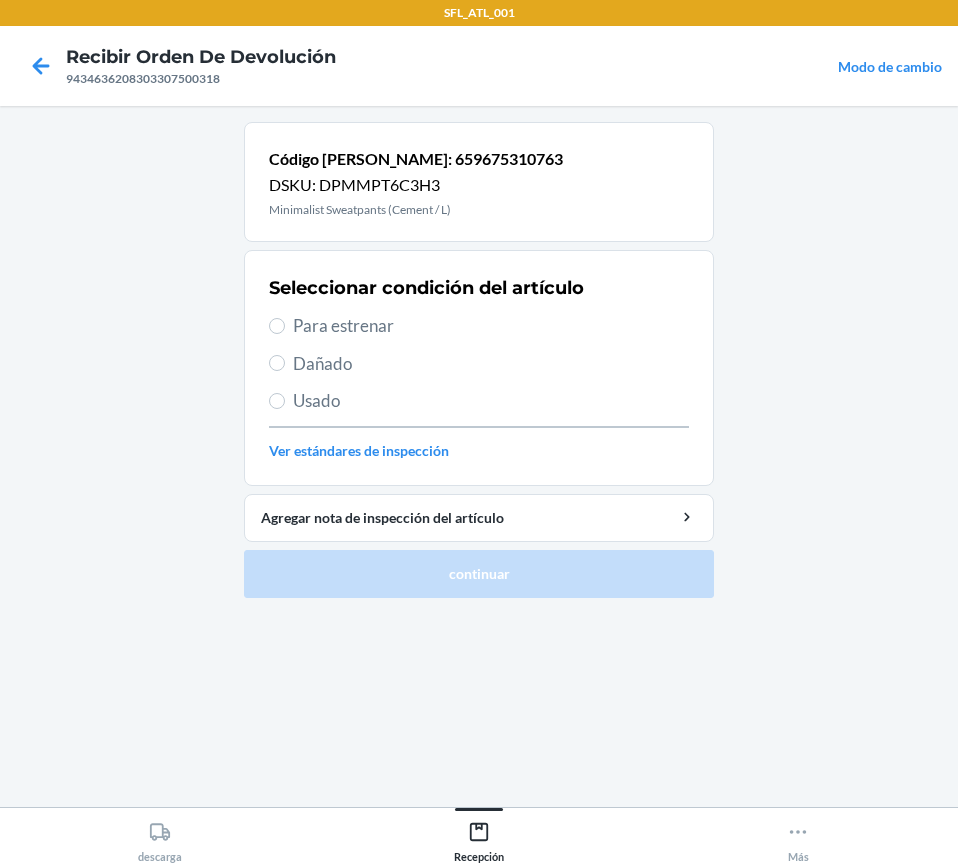 click on "Para estrenar" at bounding box center [479, 326] 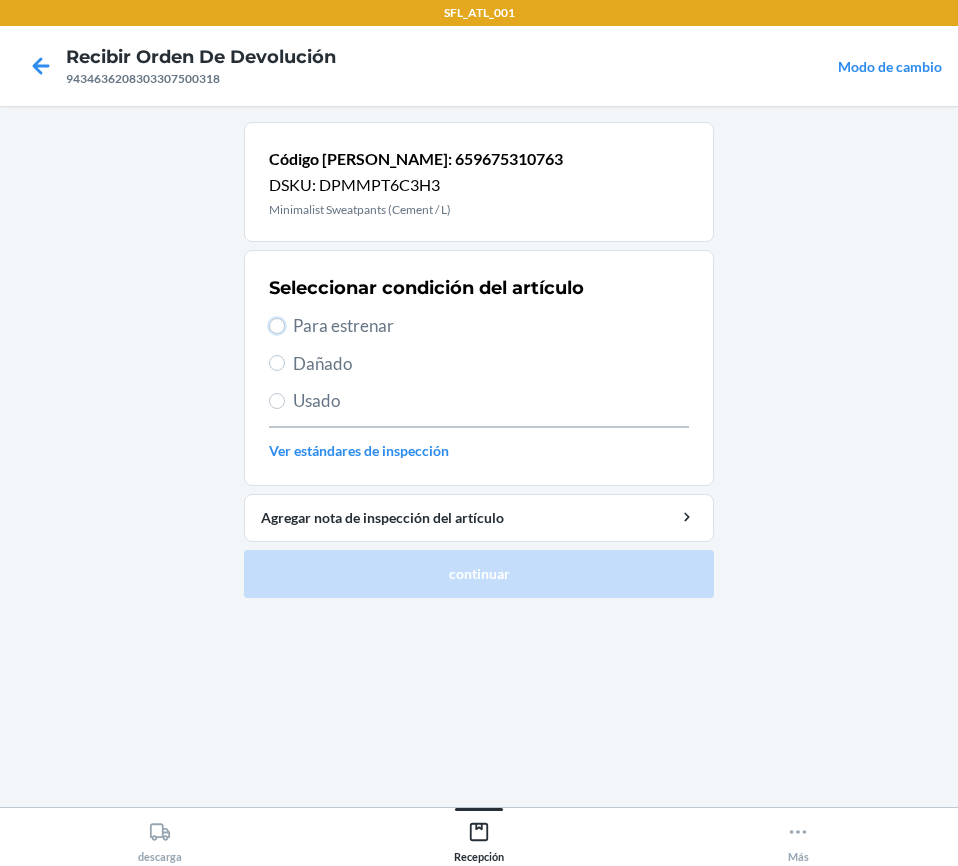 click on "Para estrenar" at bounding box center (277, 326) 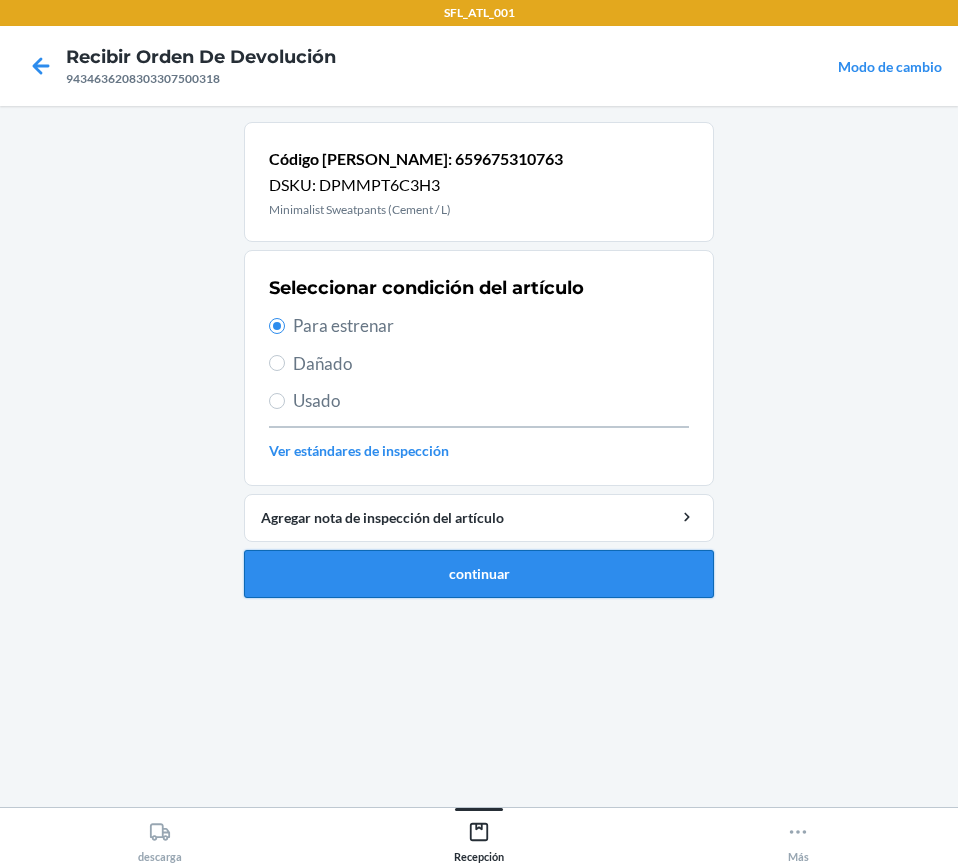 click on "continuar" at bounding box center (479, 574) 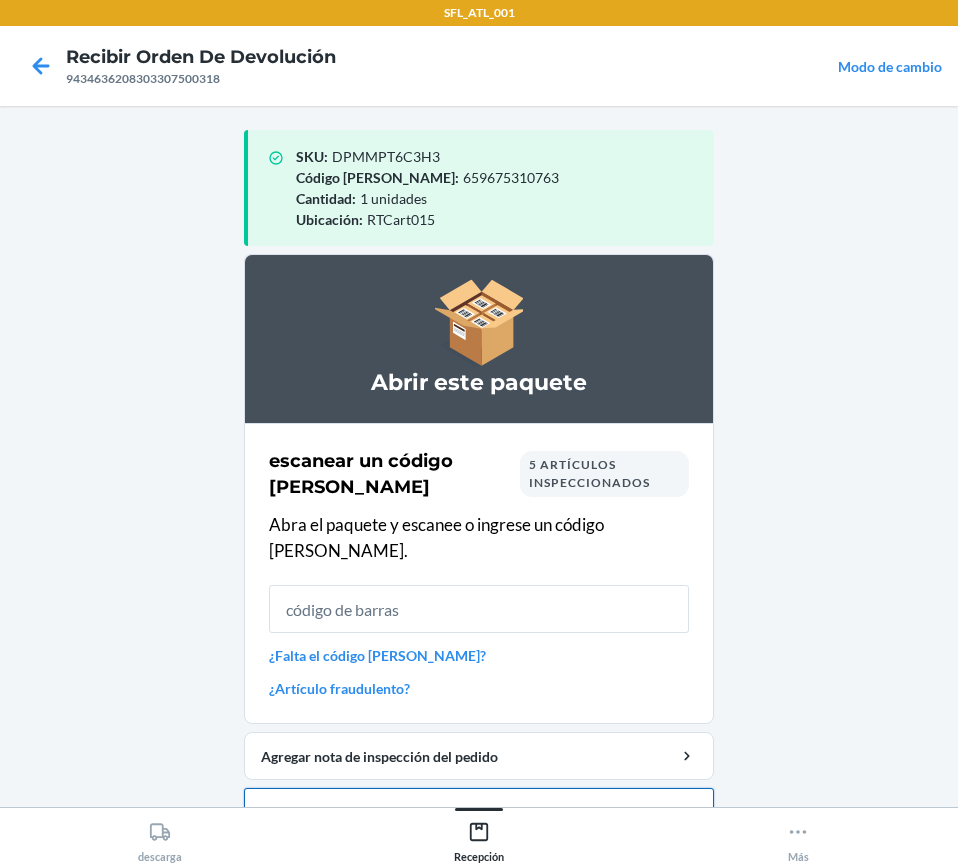 click on "Cerrar orden de devolución" at bounding box center (479, 812) 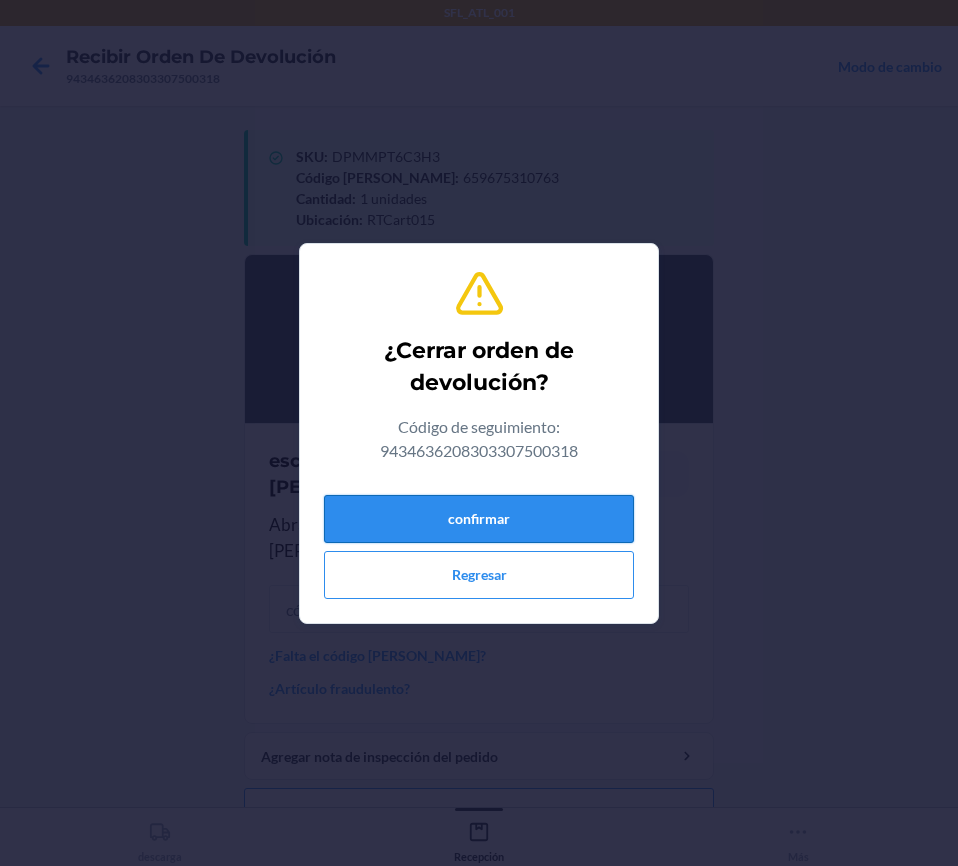 click on "confirmar" at bounding box center (479, 519) 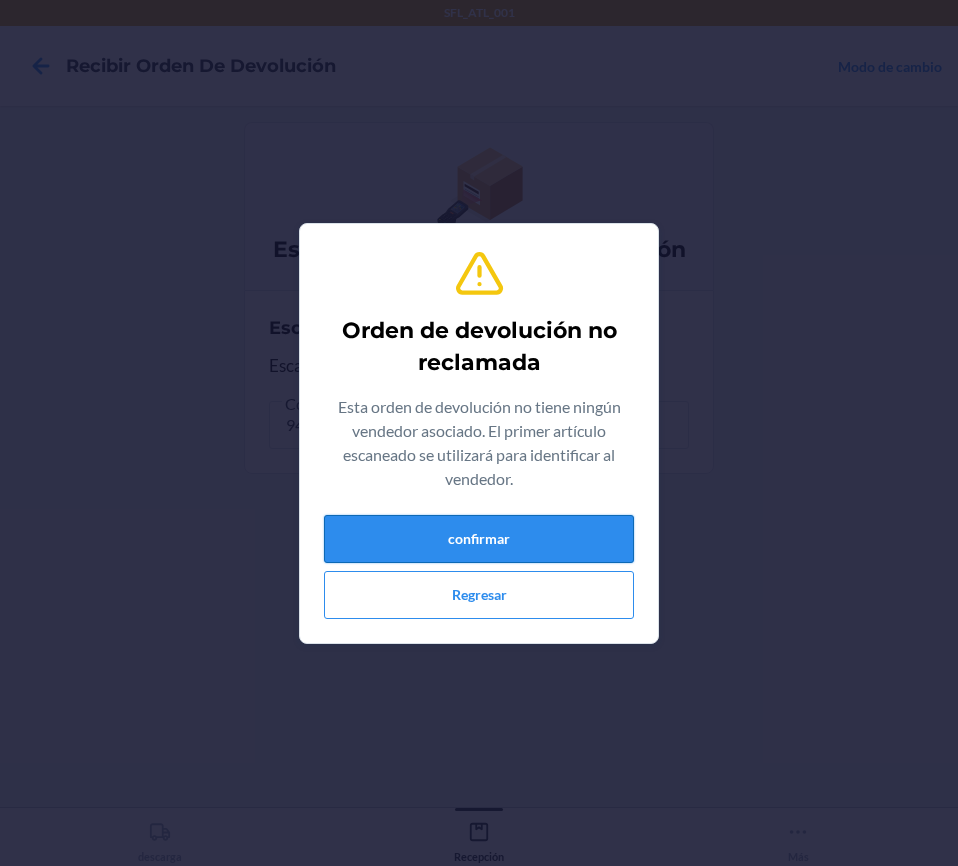 click on "confirmar" at bounding box center [479, 539] 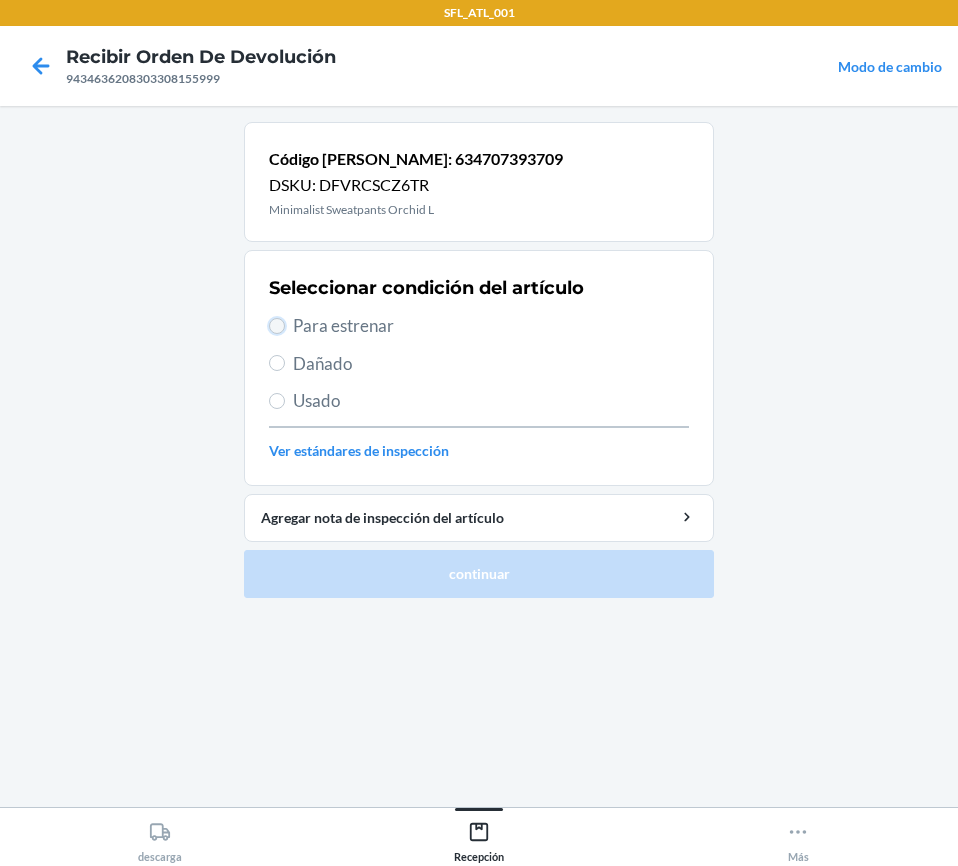 click on "Para estrenar" at bounding box center (277, 326) 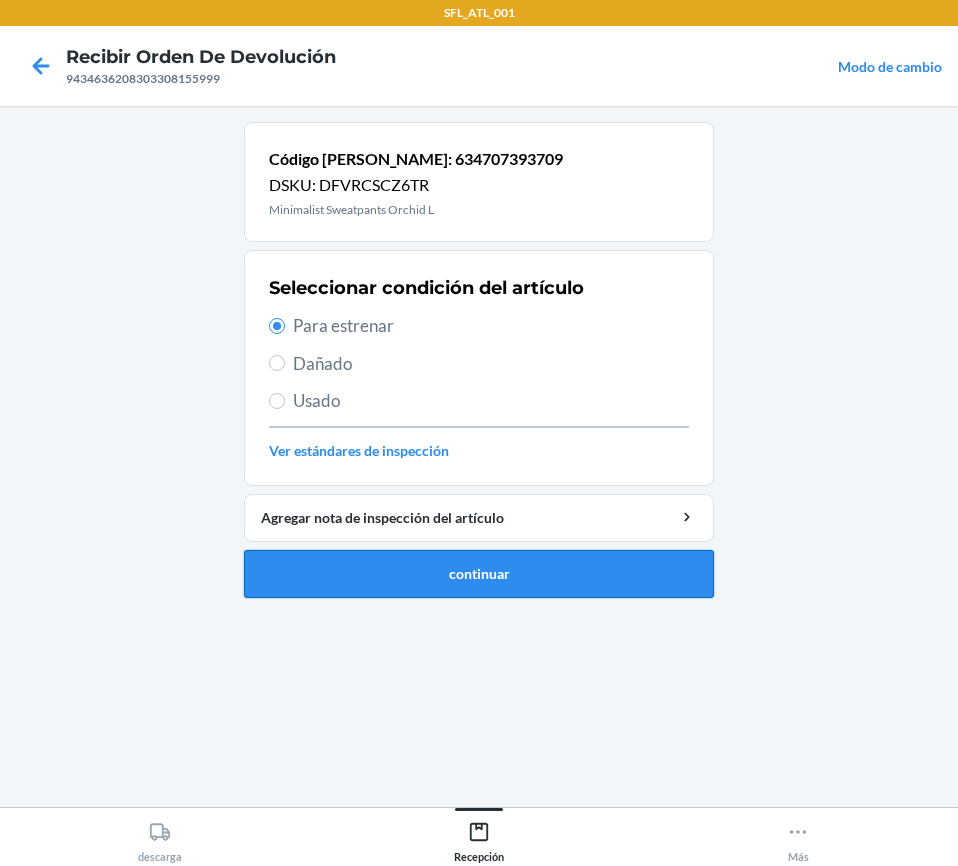 click on "continuar" at bounding box center [479, 574] 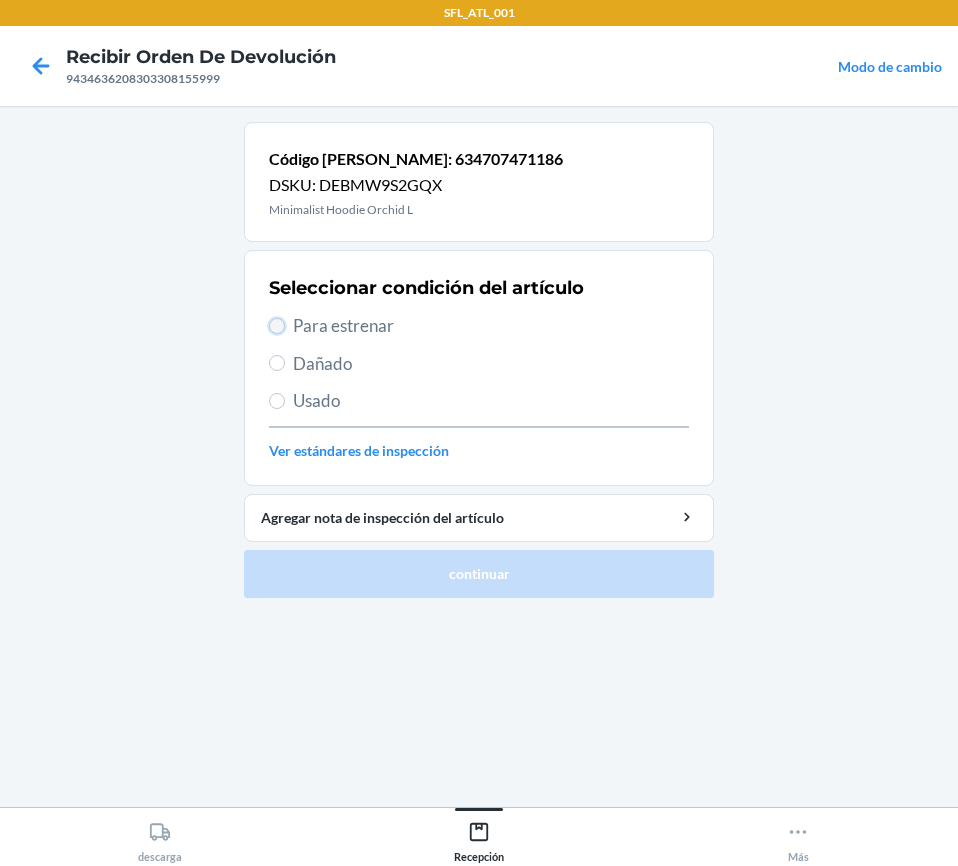 click on "Para estrenar" at bounding box center [277, 326] 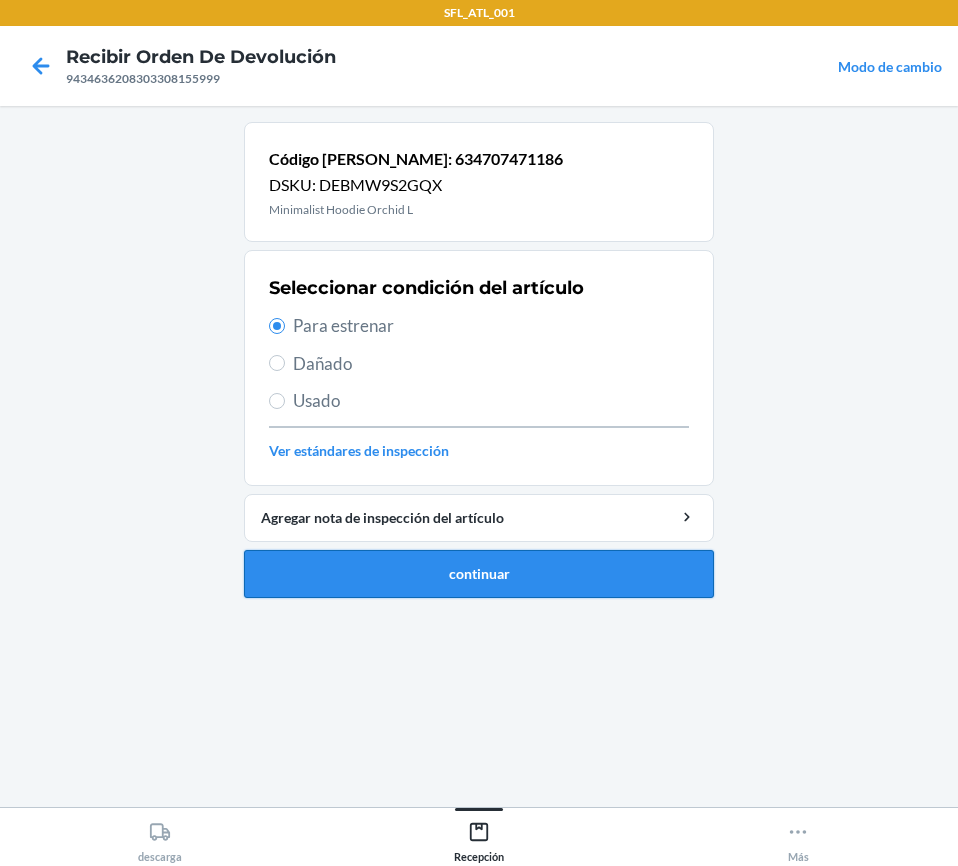 click on "continuar" at bounding box center (479, 574) 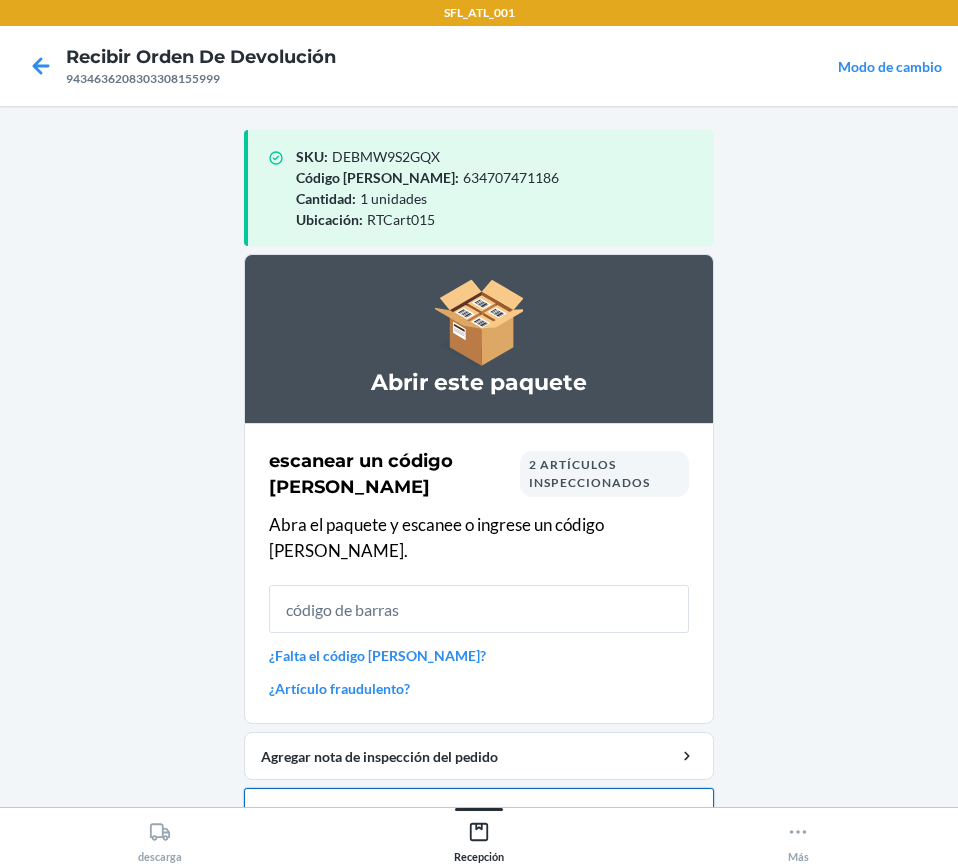 click on "Cerrar orden de devolución" at bounding box center (479, 812) 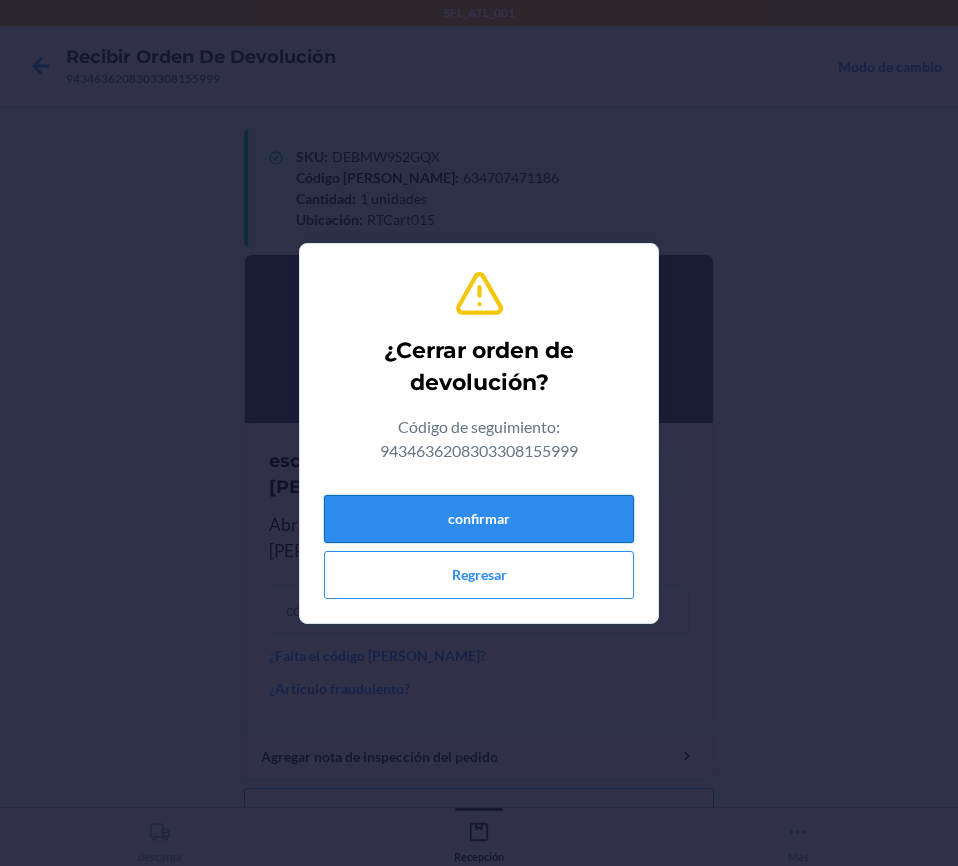 click on "confirmar" at bounding box center (479, 519) 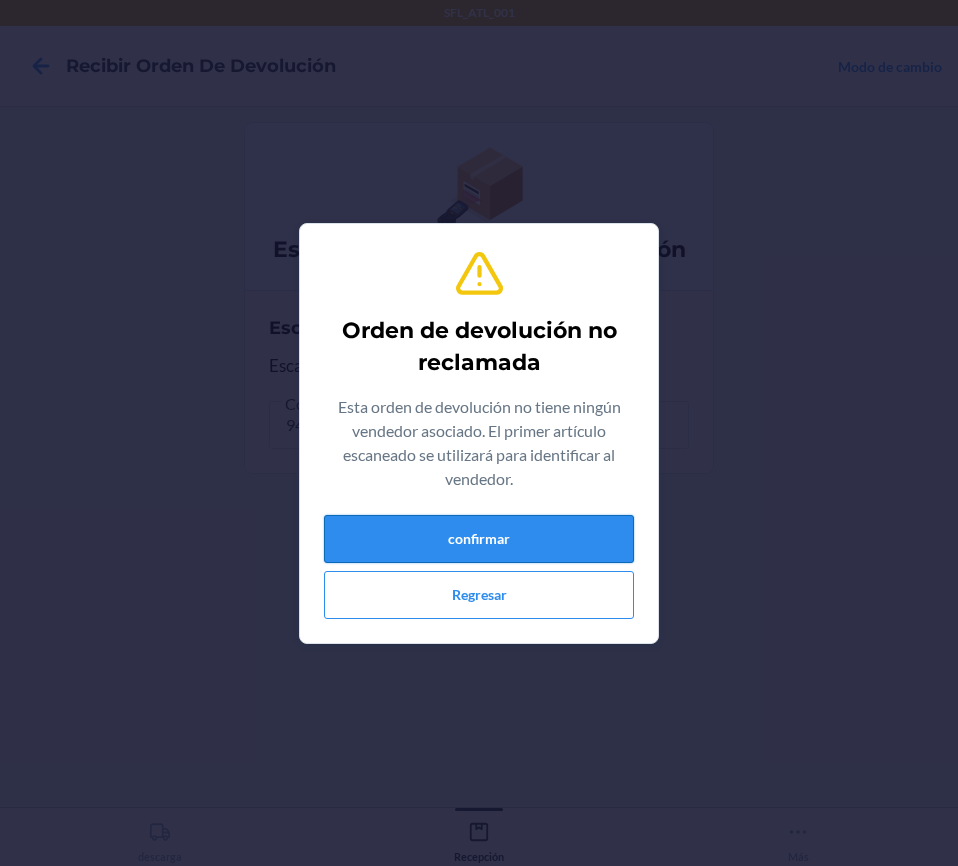 click on "confirmar" at bounding box center [479, 539] 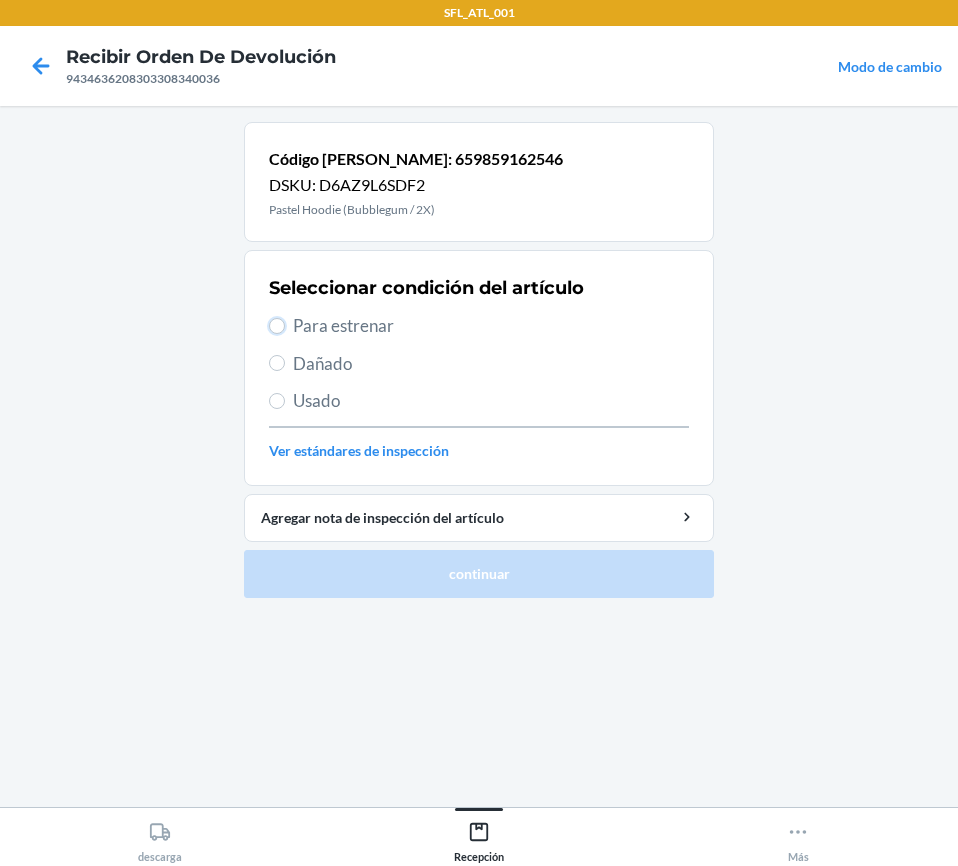 drag, startPoint x: 277, startPoint y: 326, endPoint x: 358, endPoint y: 414, distance: 119.60351 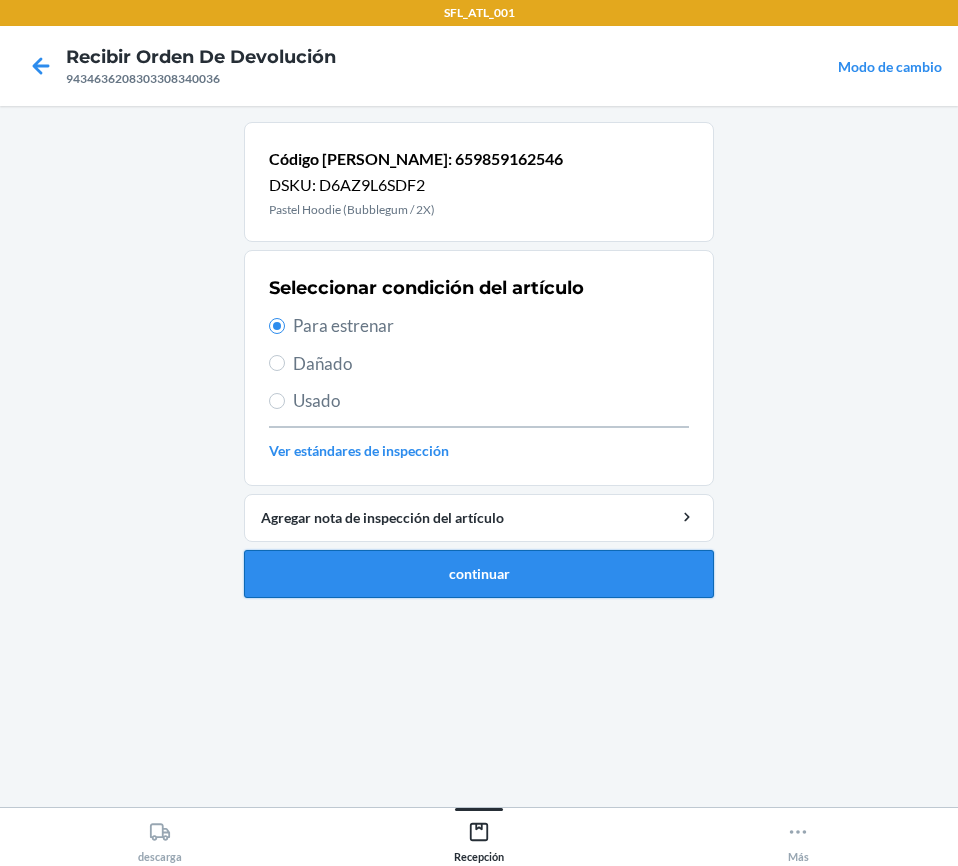 click on "continuar" at bounding box center [479, 574] 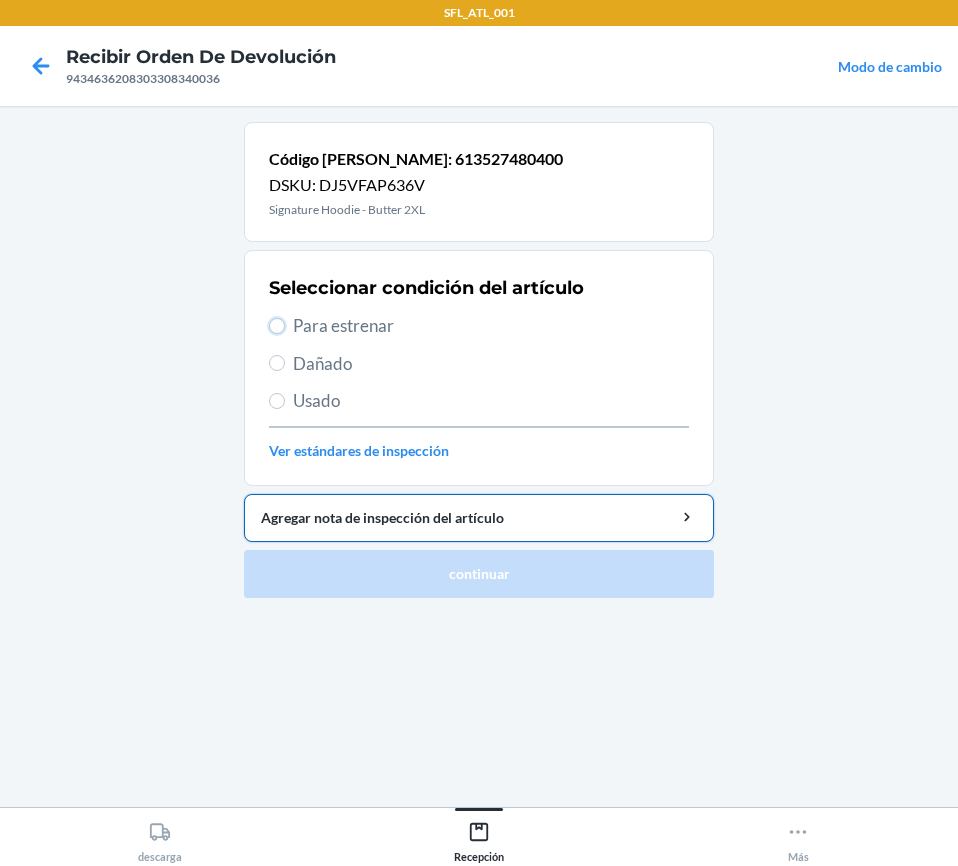drag, startPoint x: 273, startPoint y: 326, endPoint x: 444, endPoint y: 529, distance: 265.4242 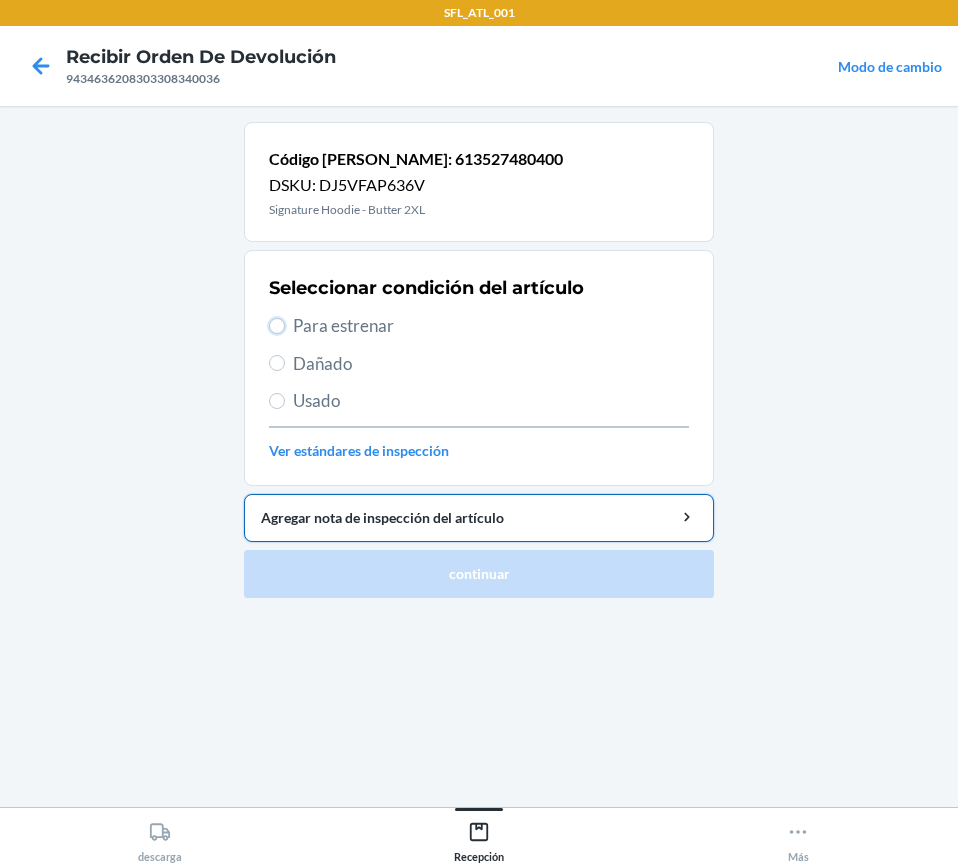 click on "Para estrenar" at bounding box center [277, 326] 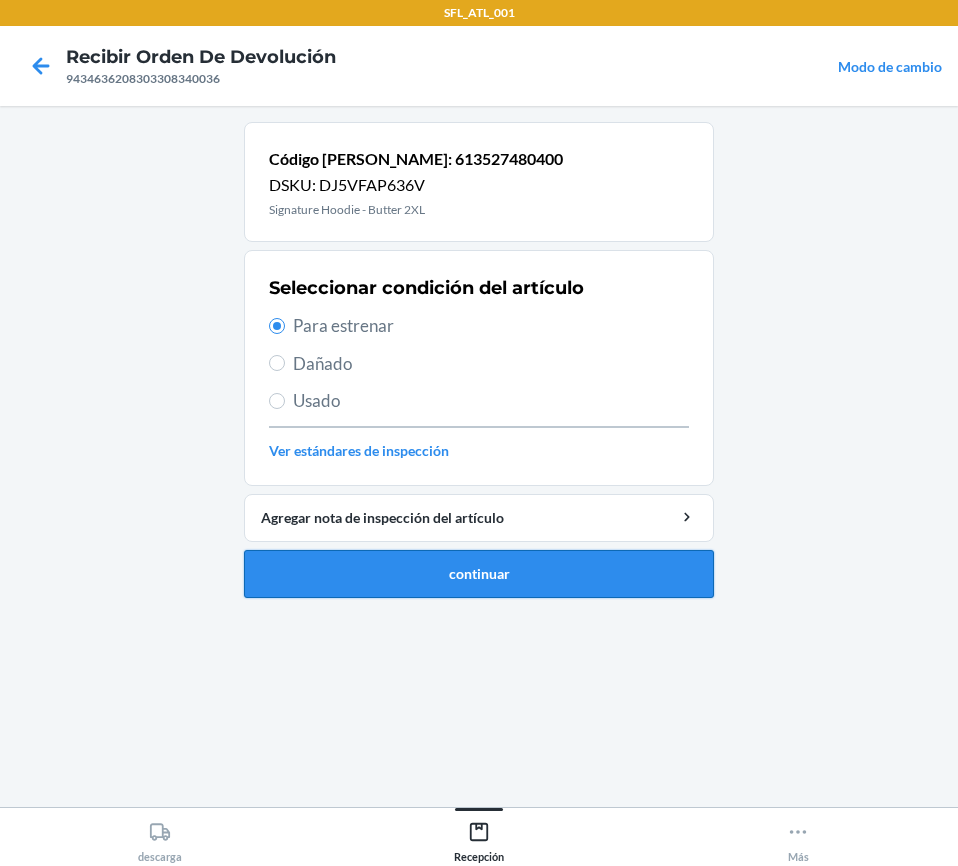 click on "continuar" at bounding box center (479, 574) 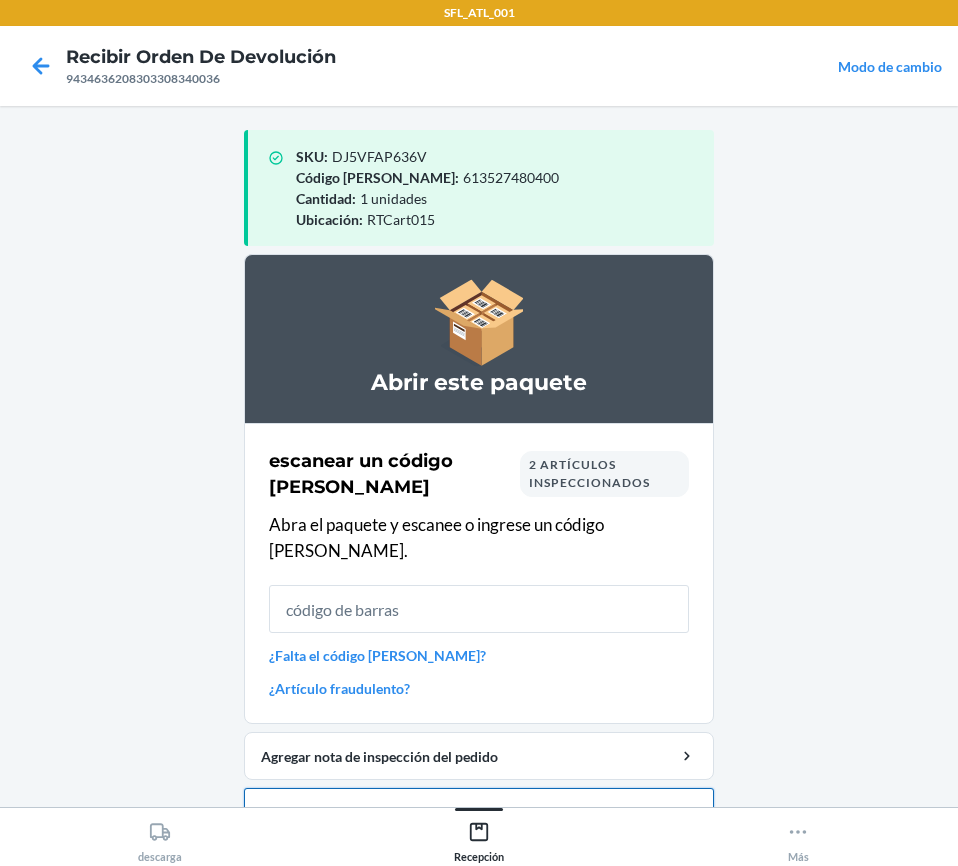 click on "Cerrar orden de devolución" at bounding box center [479, 812] 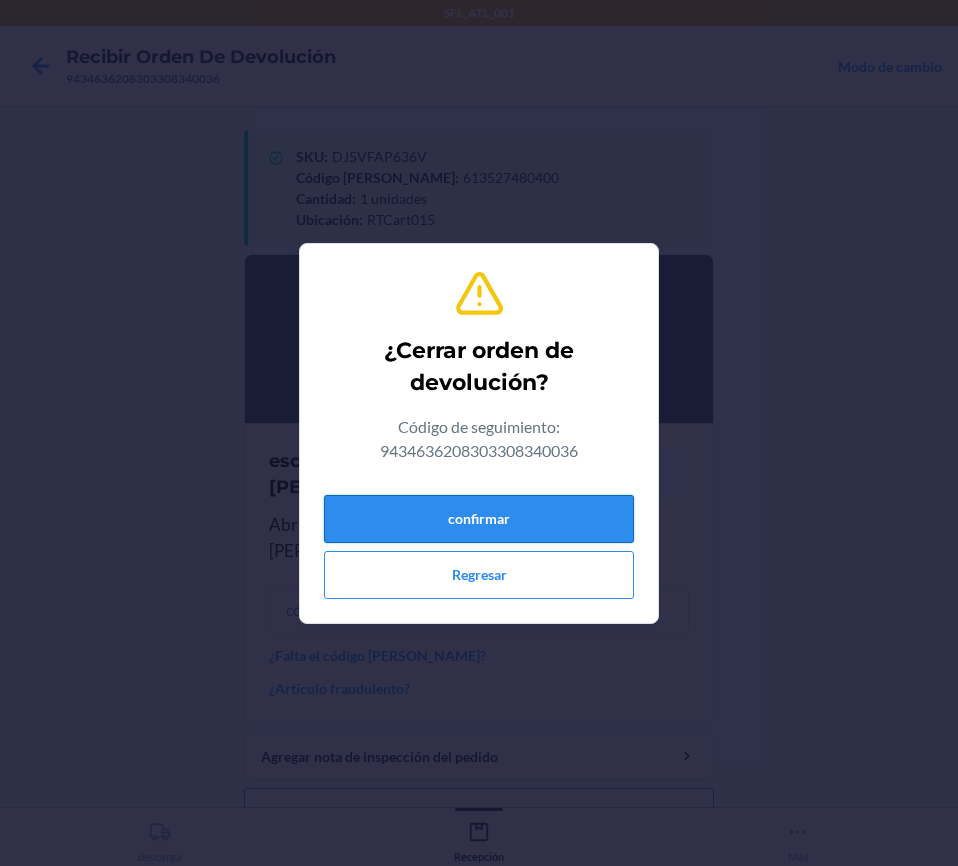 click on "confirmar" at bounding box center (479, 519) 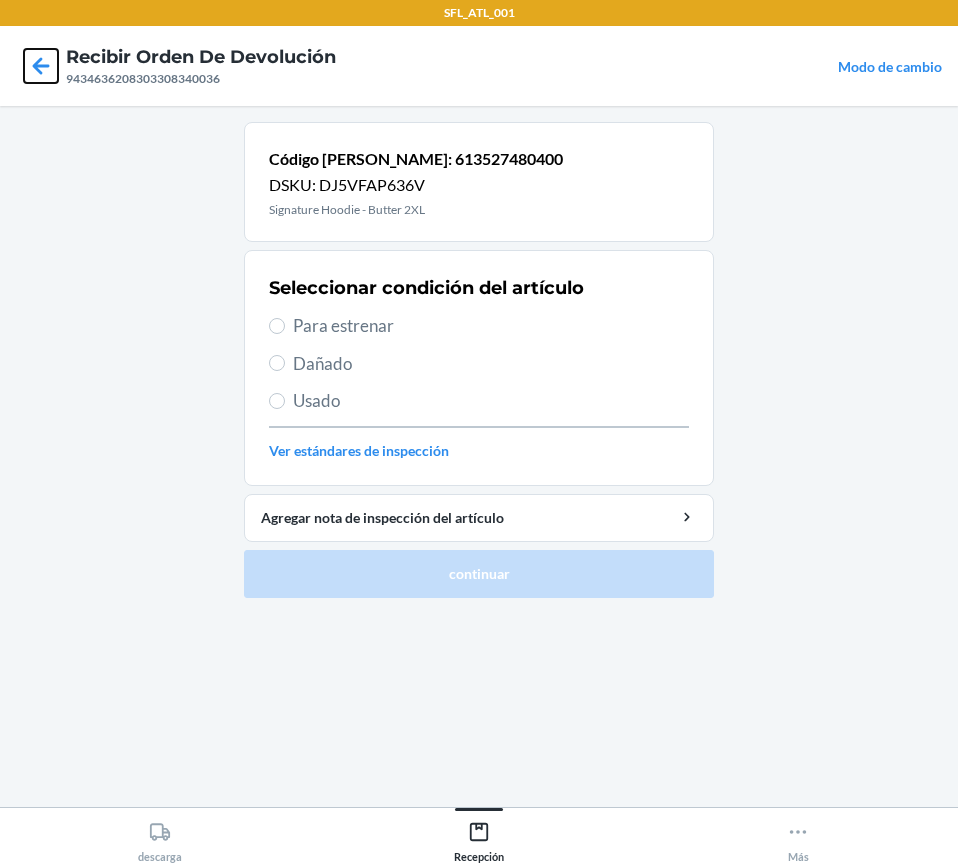 click 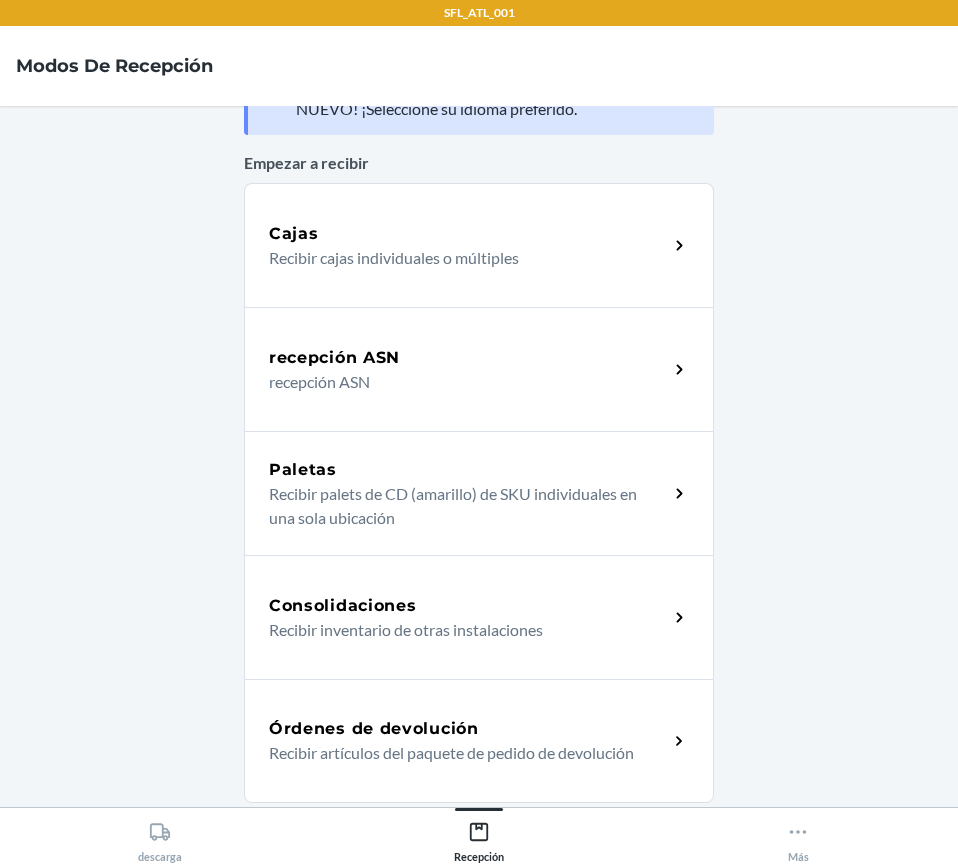 scroll, scrollTop: 300, scrollLeft: 0, axis: vertical 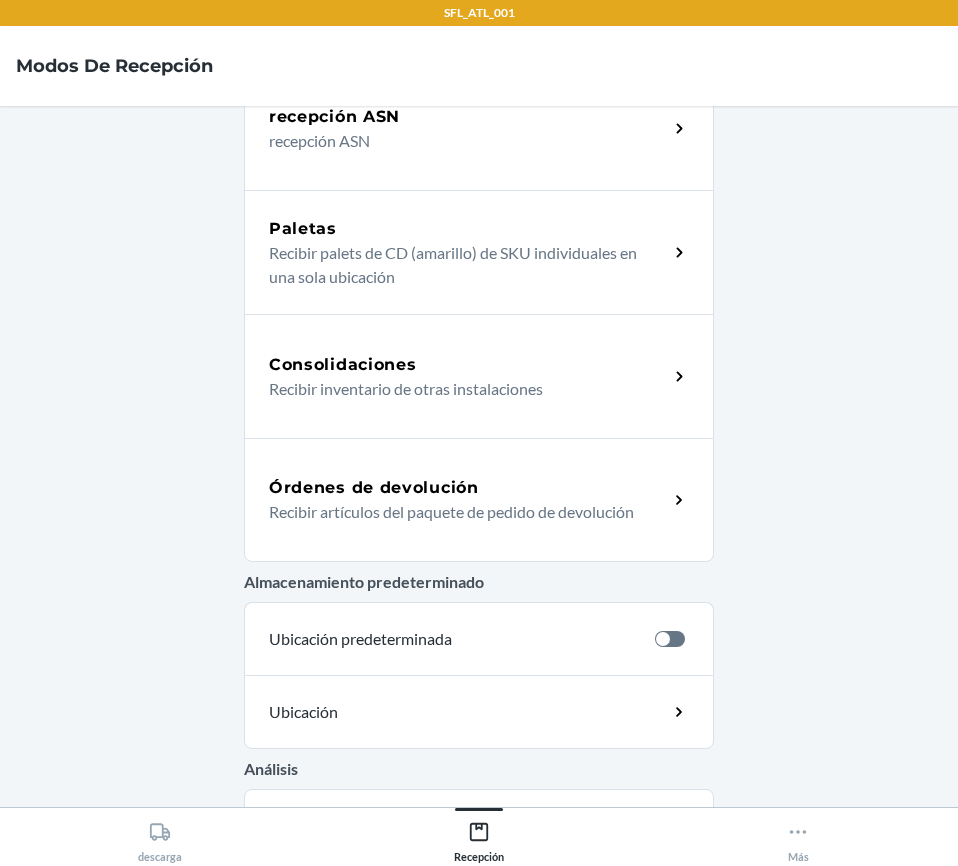 click on "Órdenes de devolución Recibir artículos del paquete de pedido de devolución" at bounding box center [479, 500] 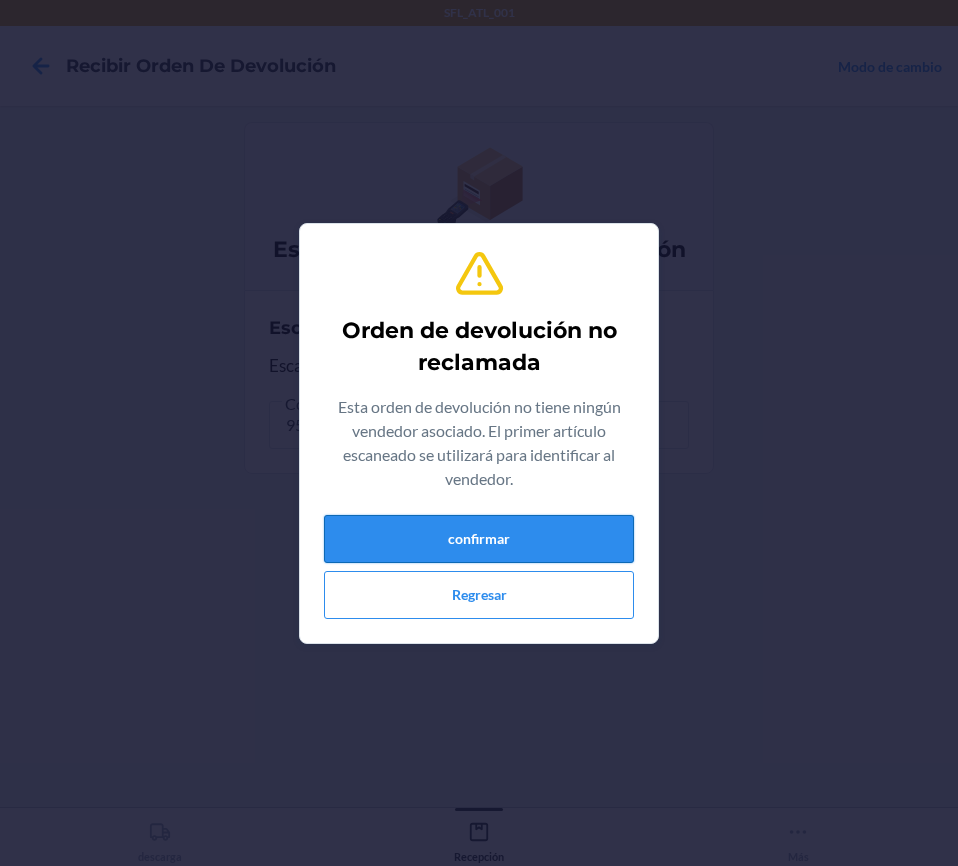 click on "confirmar" at bounding box center [479, 539] 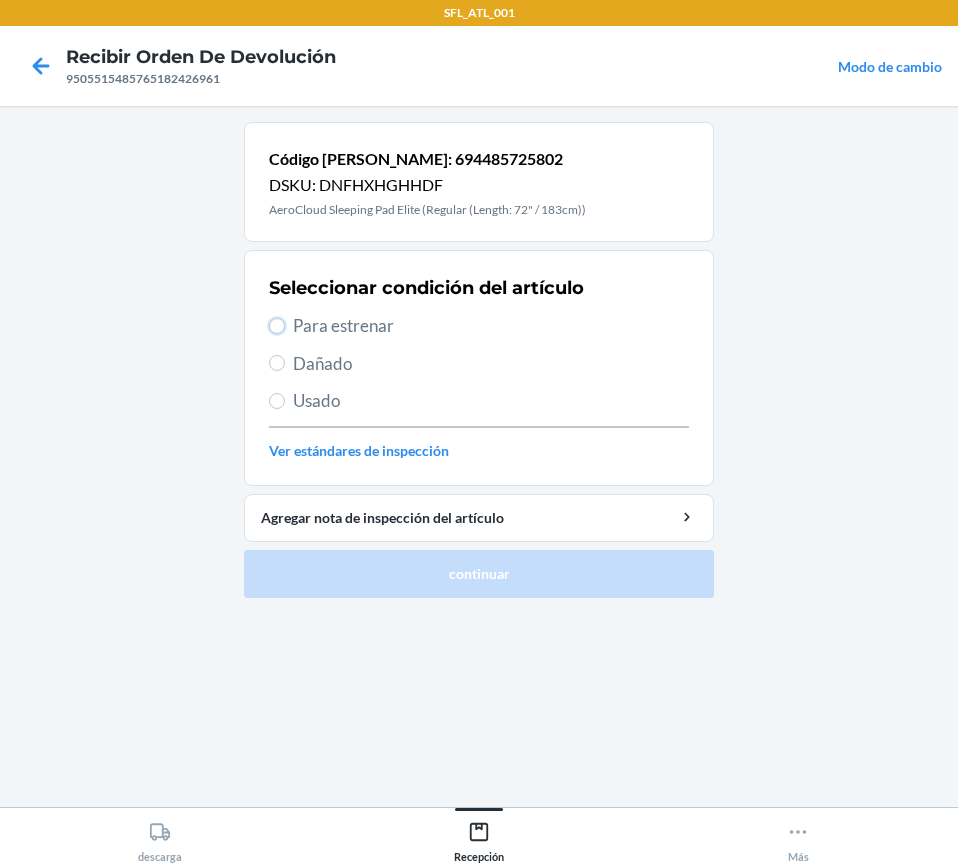drag, startPoint x: 277, startPoint y: 329, endPoint x: 504, endPoint y: 622, distance: 370.6454 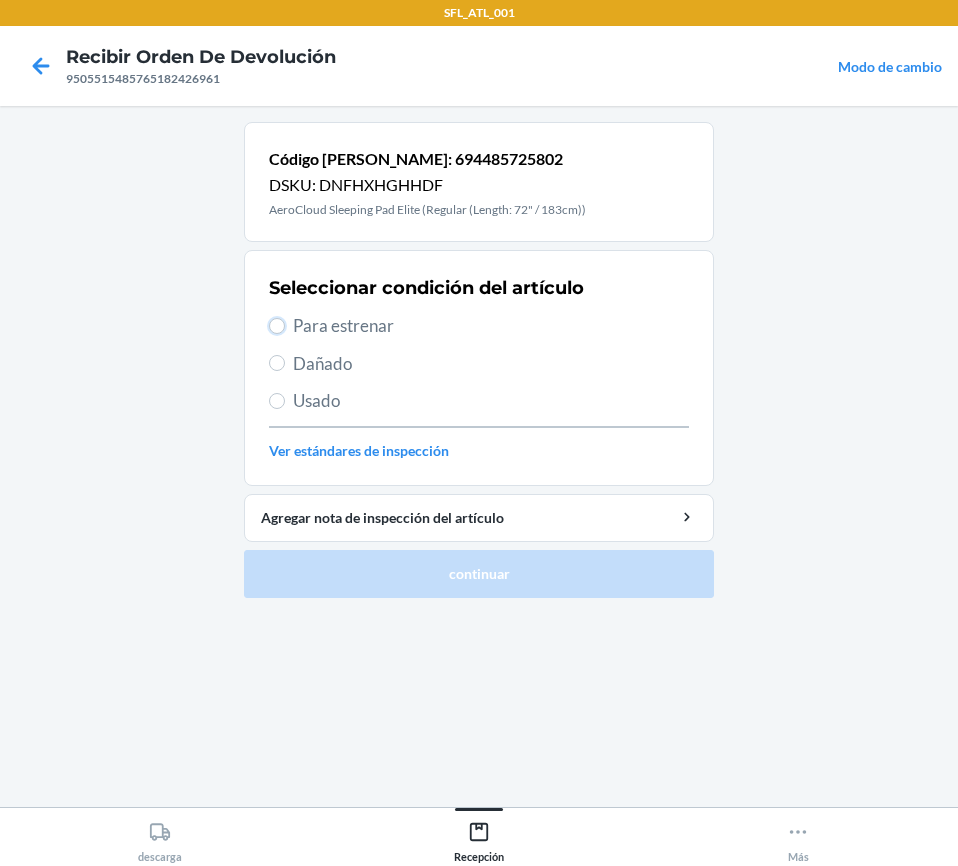 click on "Para estrenar" at bounding box center (479, 326) 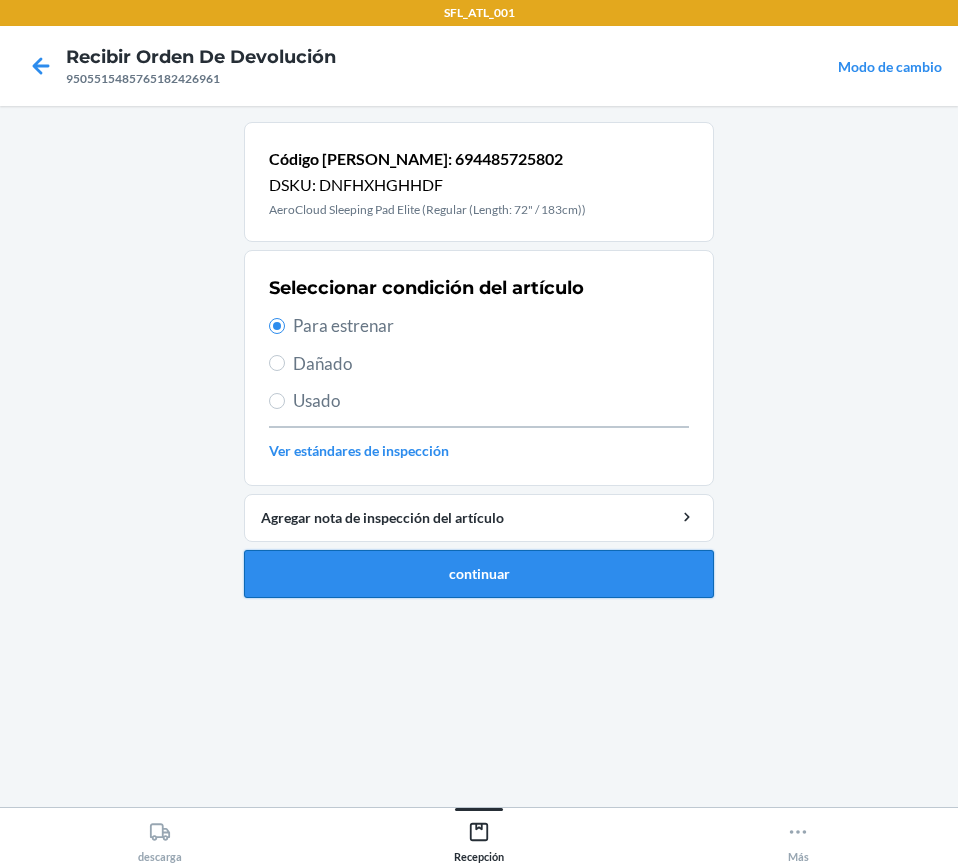 click on "continuar" at bounding box center (479, 574) 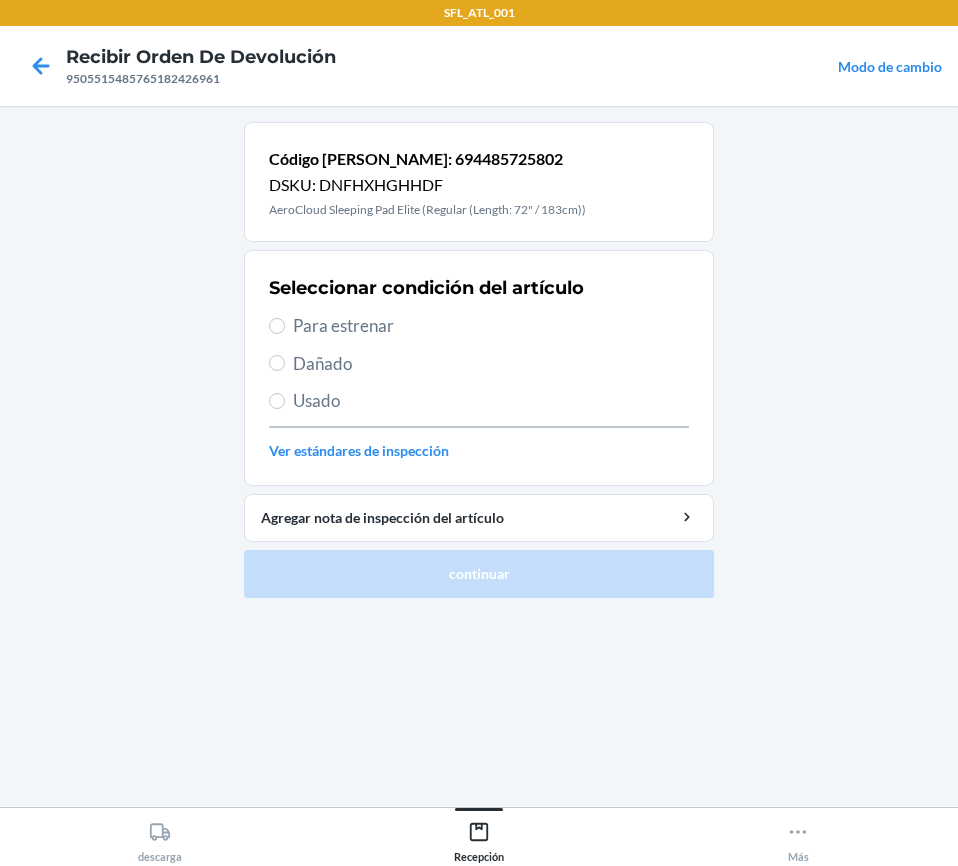 click on "Para estrenar" at bounding box center [479, 326] 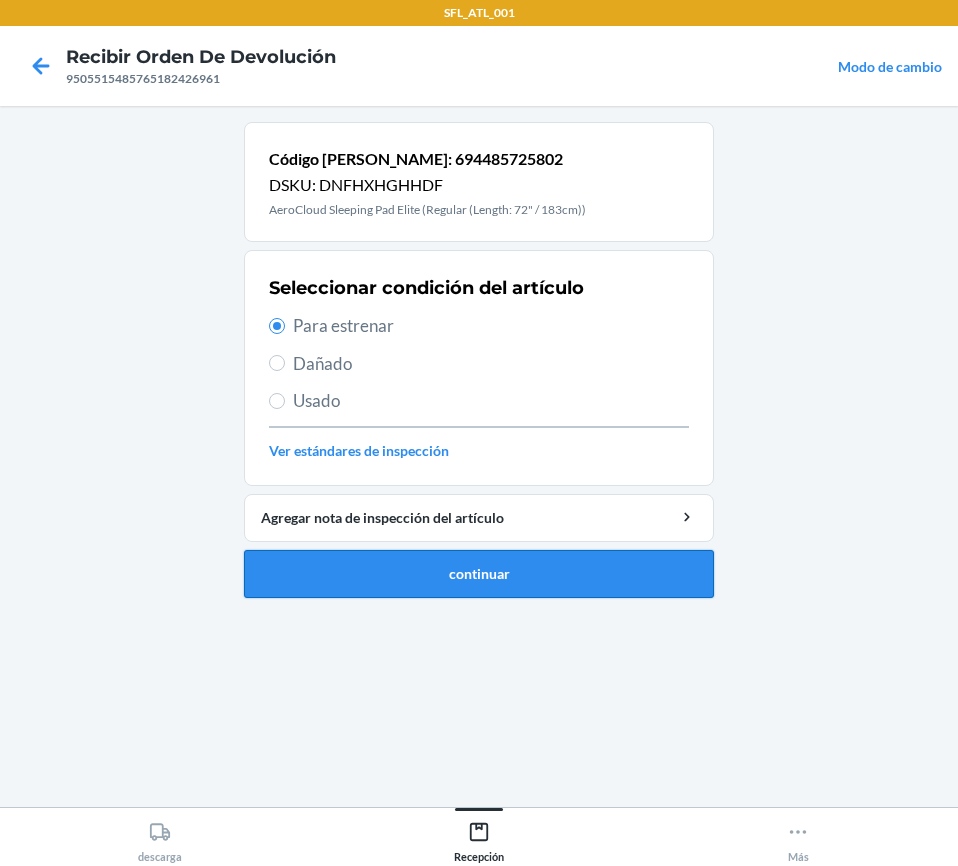 click on "continuar" at bounding box center (479, 574) 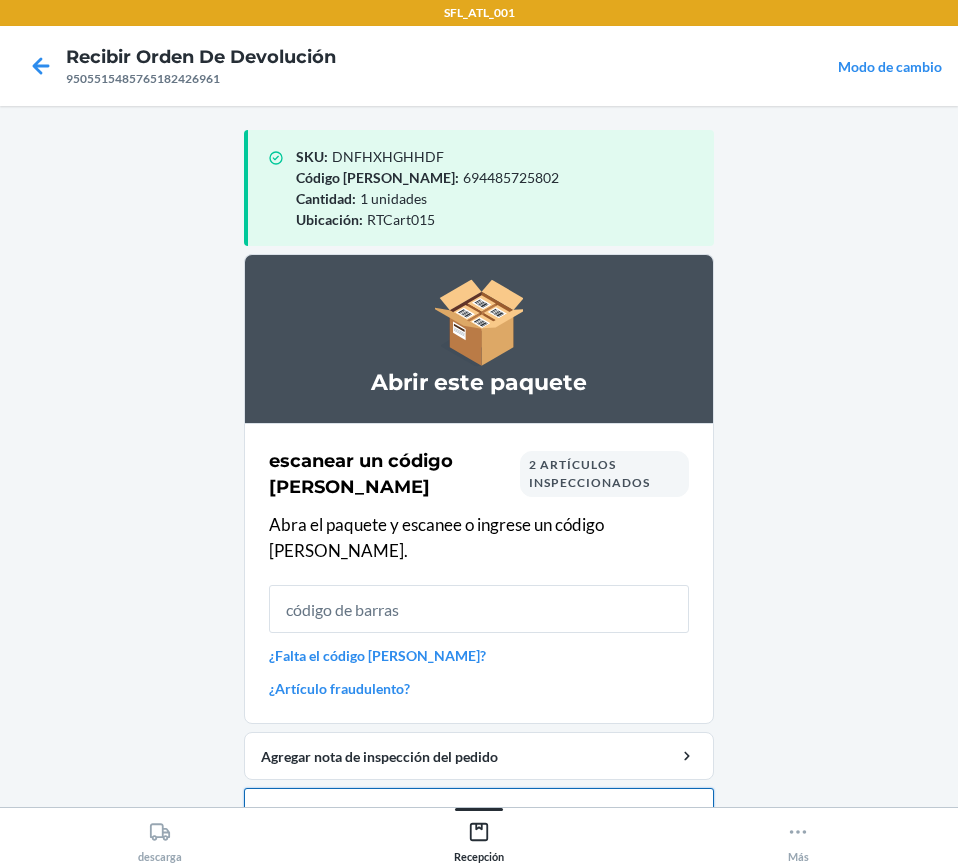 click on "Cerrar orden de devolución" at bounding box center (479, 812) 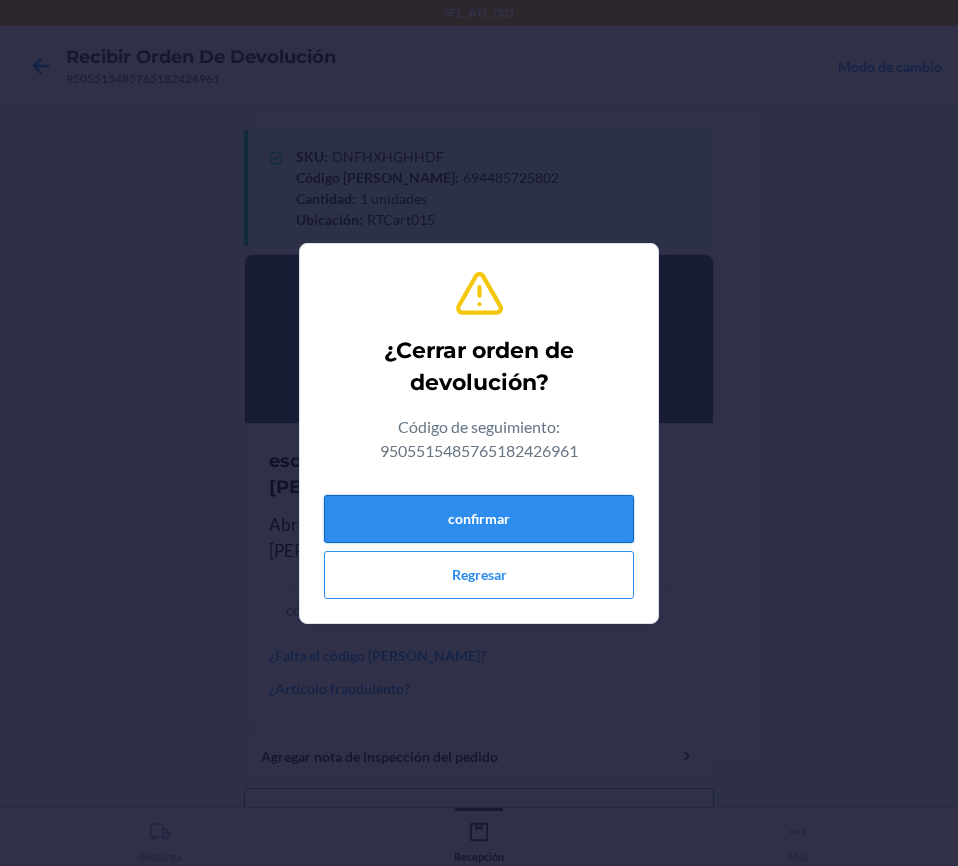 click on "confirmar" at bounding box center (479, 519) 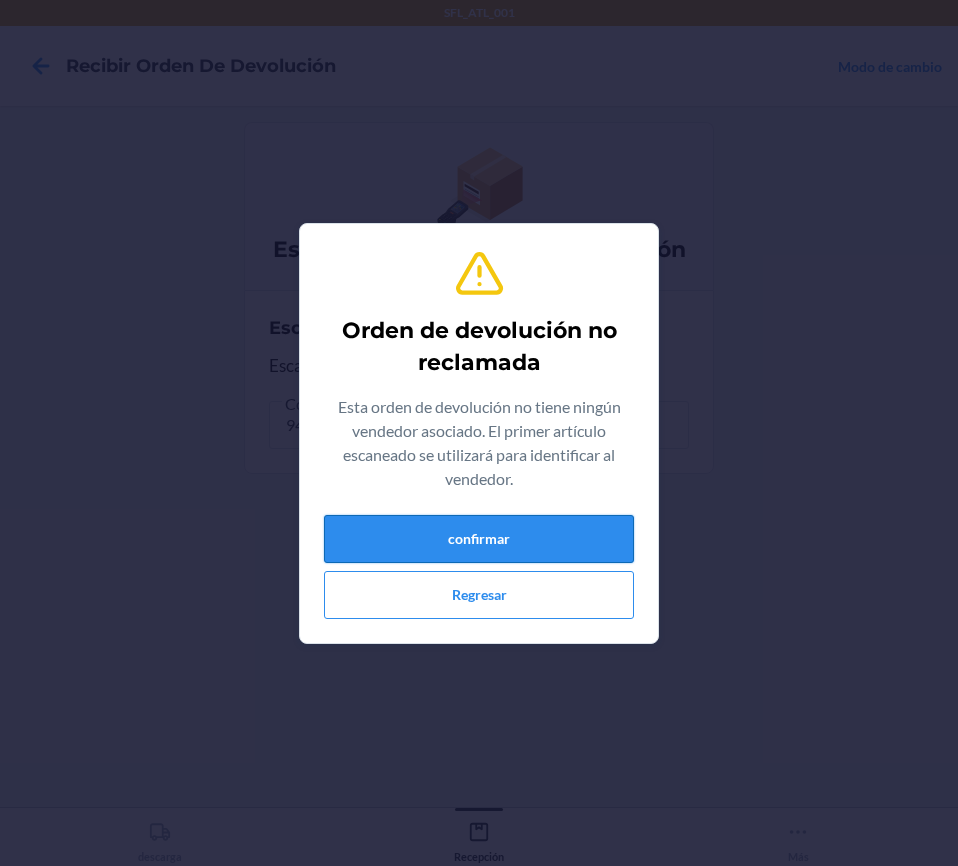 click on "confirmar" at bounding box center [479, 539] 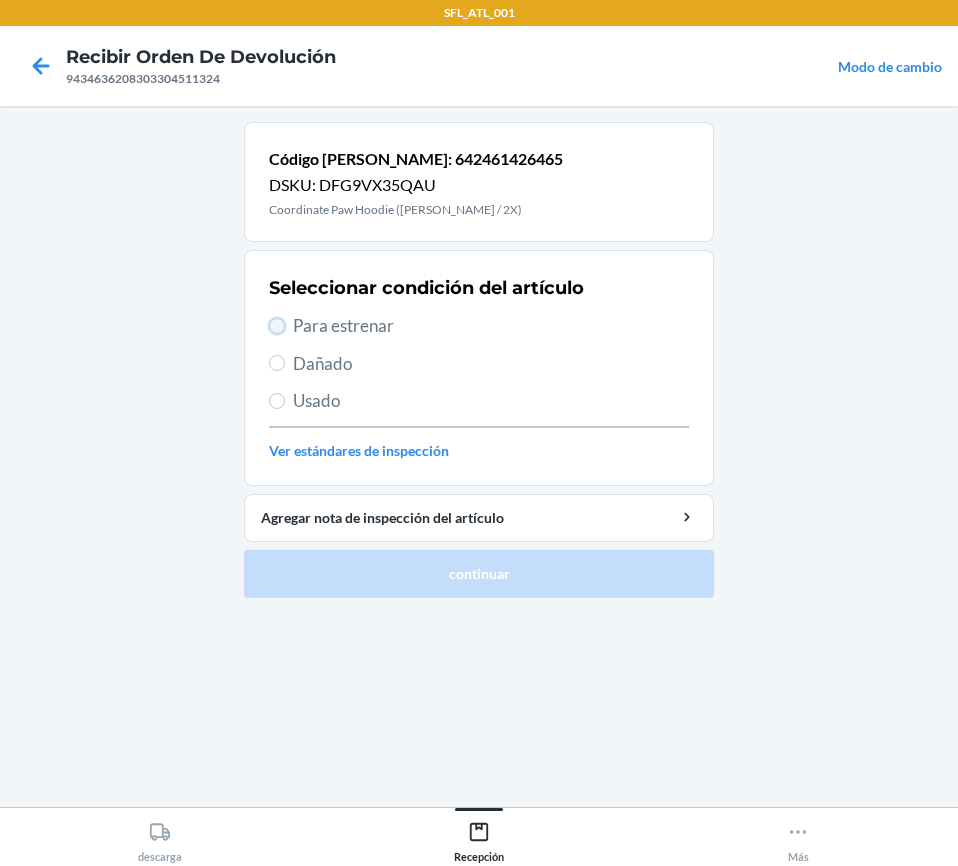 drag, startPoint x: 274, startPoint y: 323, endPoint x: 286, endPoint y: 329, distance: 13.416408 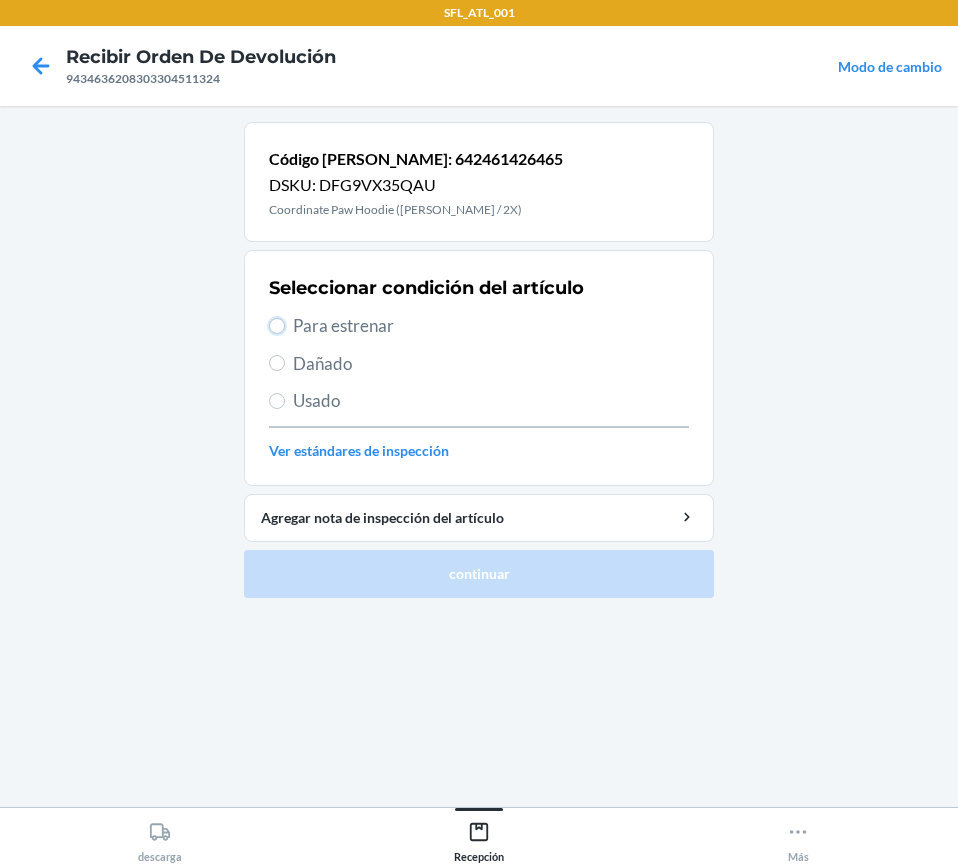 click on "Para estrenar" at bounding box center (277, 326) 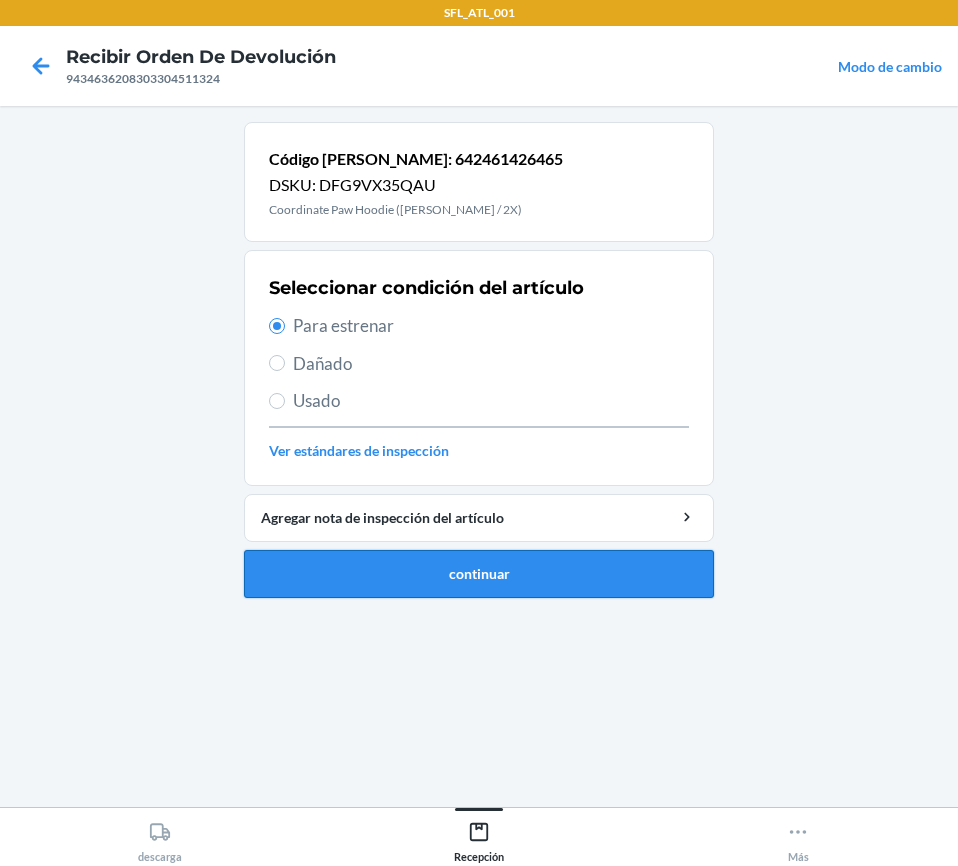 click on "continuar" at bounding box center (479, 574) 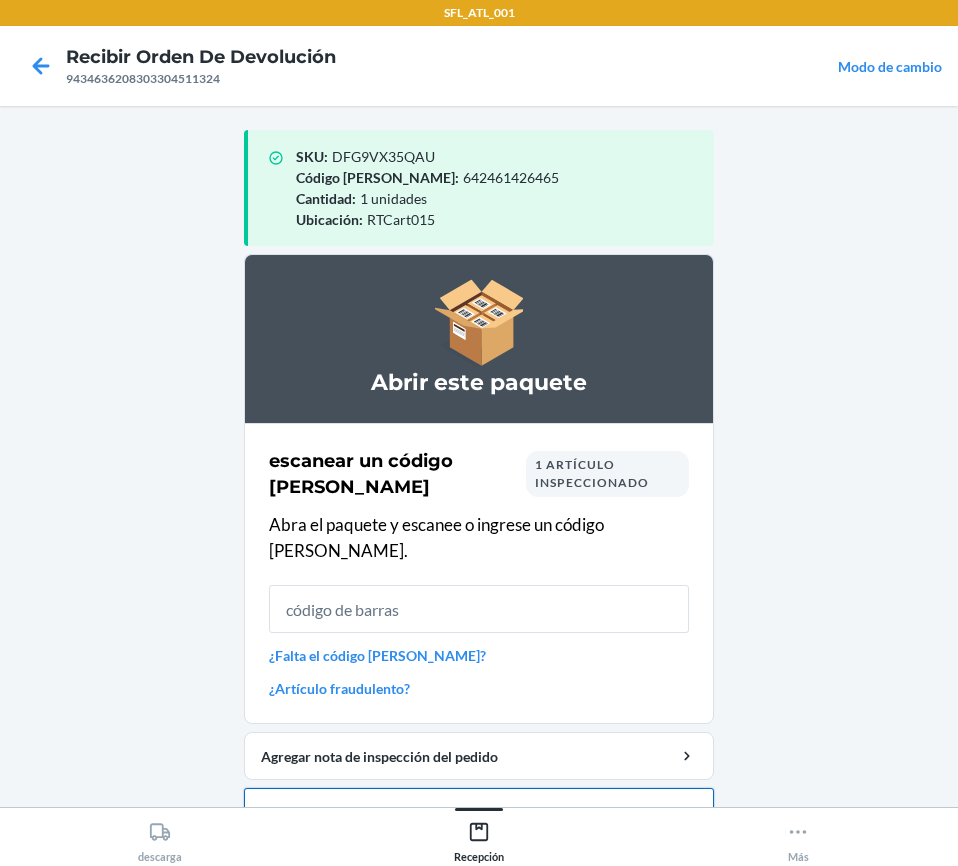 click on "Cerrar orden de devolución" at bounding box center (479, 812) 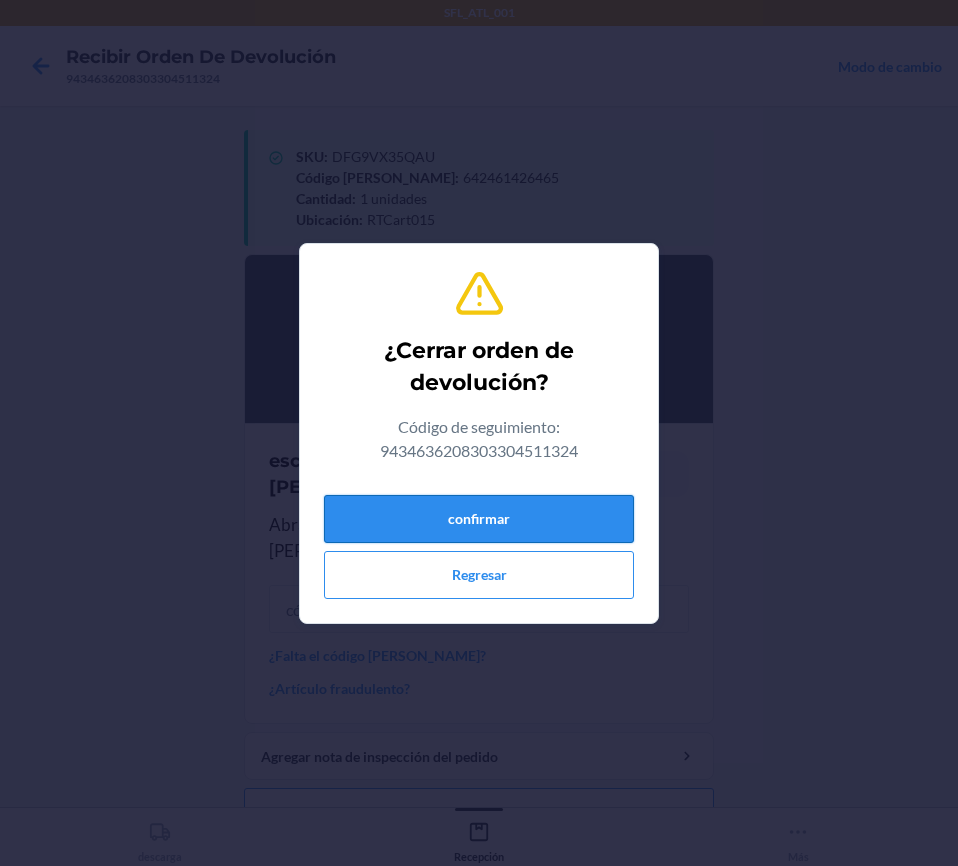 click on "confirmar" at bounding box center (479, 519) 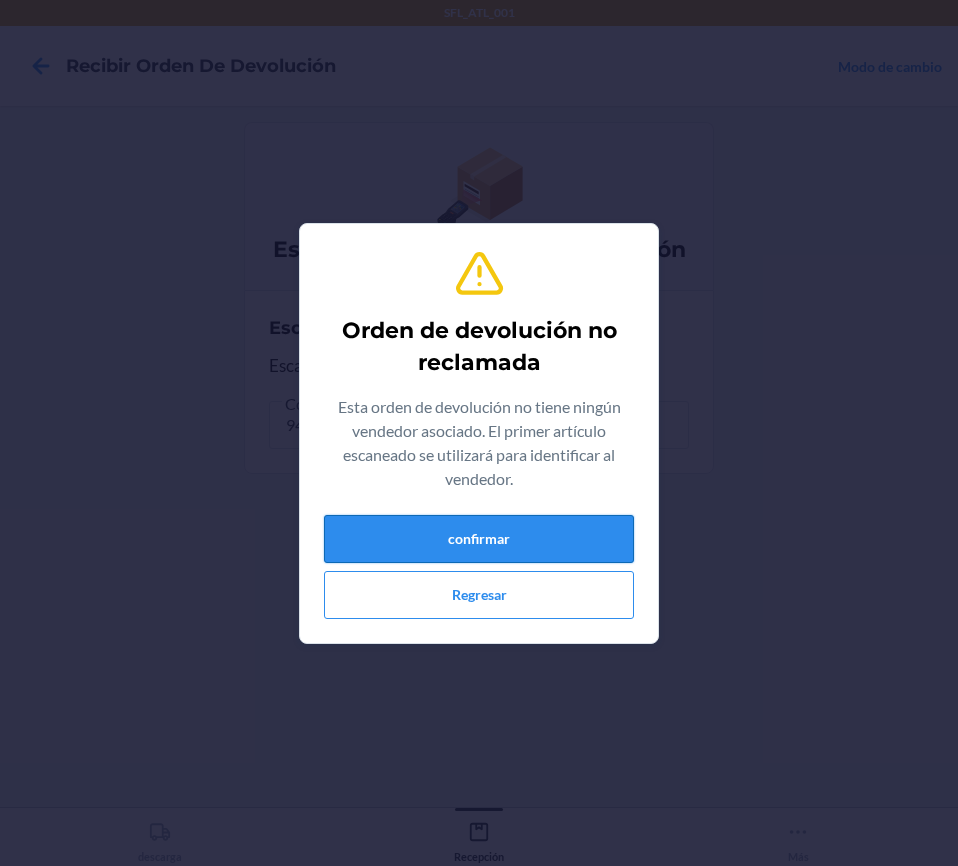 click on "confirmar" at bounding box center (479, 539) 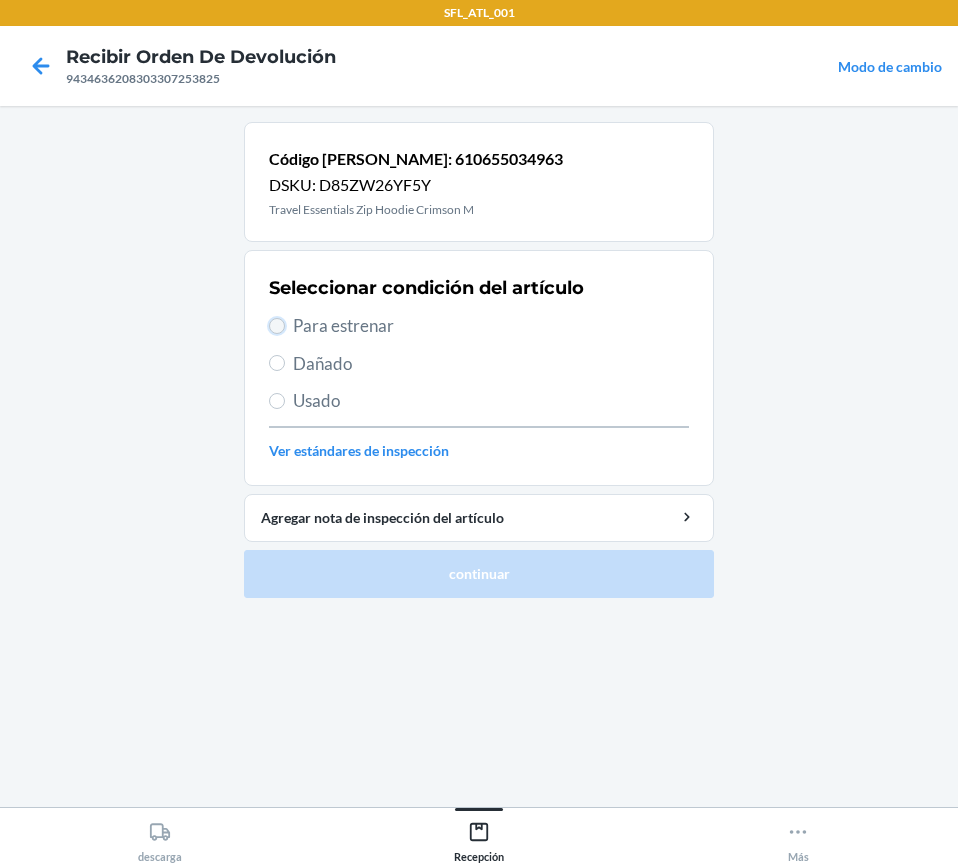 click on "Para estrenar" at bounding box center (277, 326) 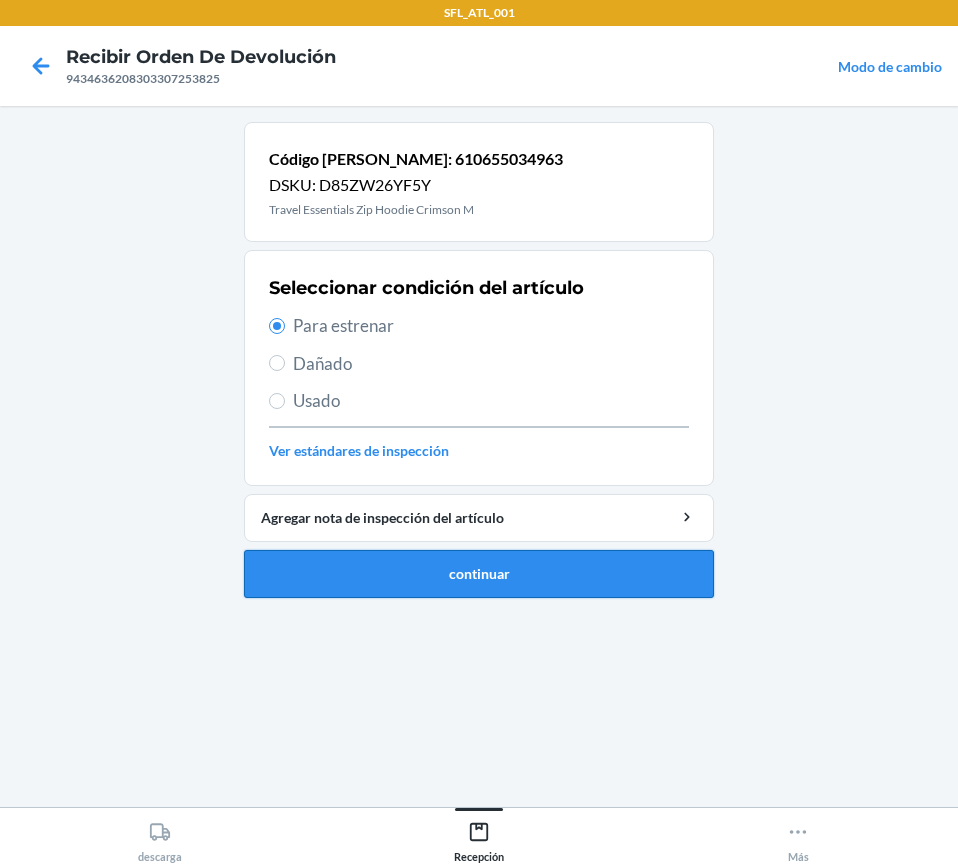 click on "continuar" at bounding box center (479, 574) 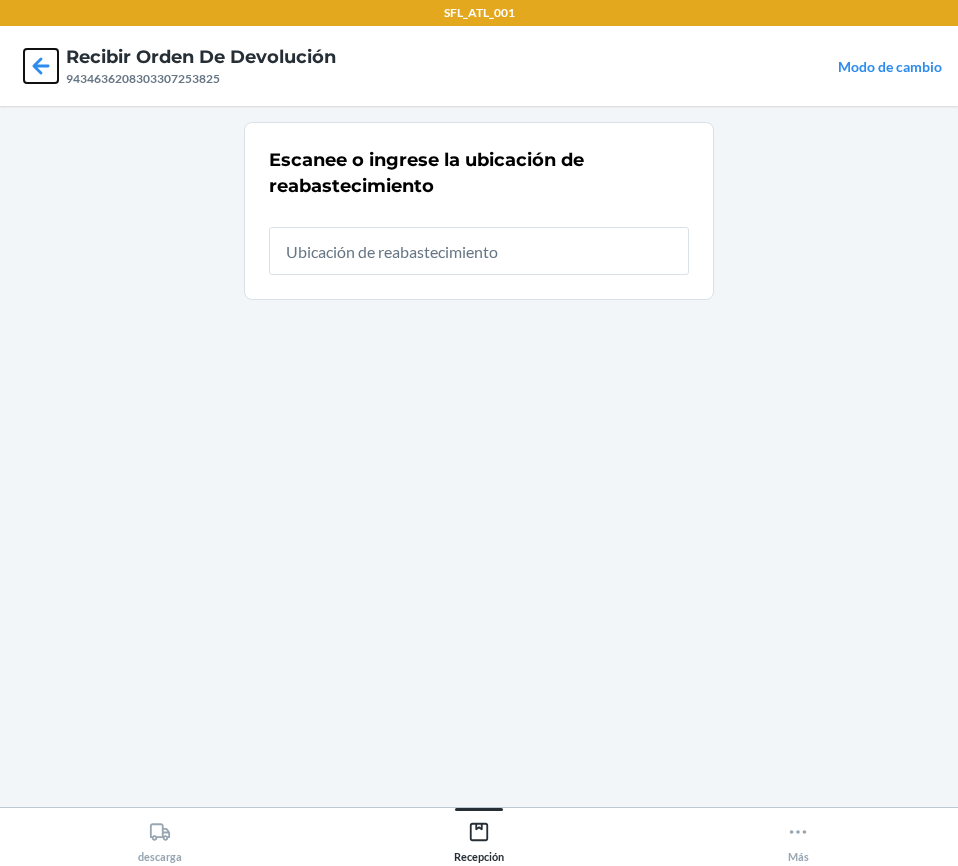click 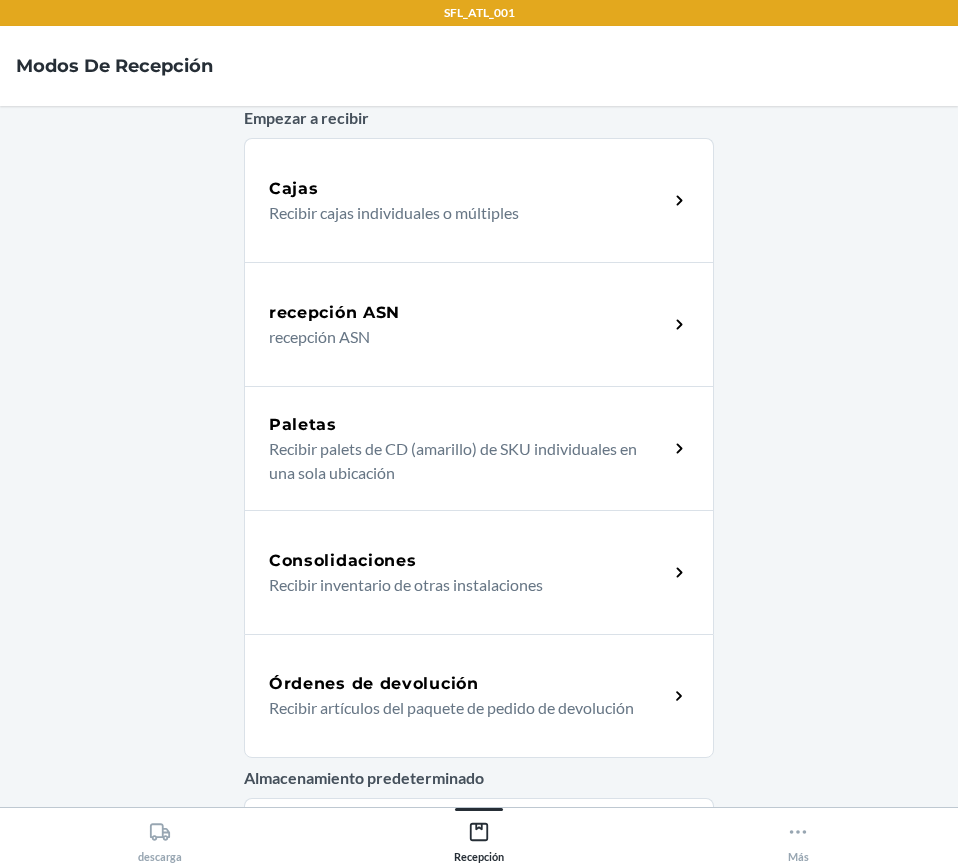 scroll, scrollTop: 200, scrollLeft: 0, axis: vertical 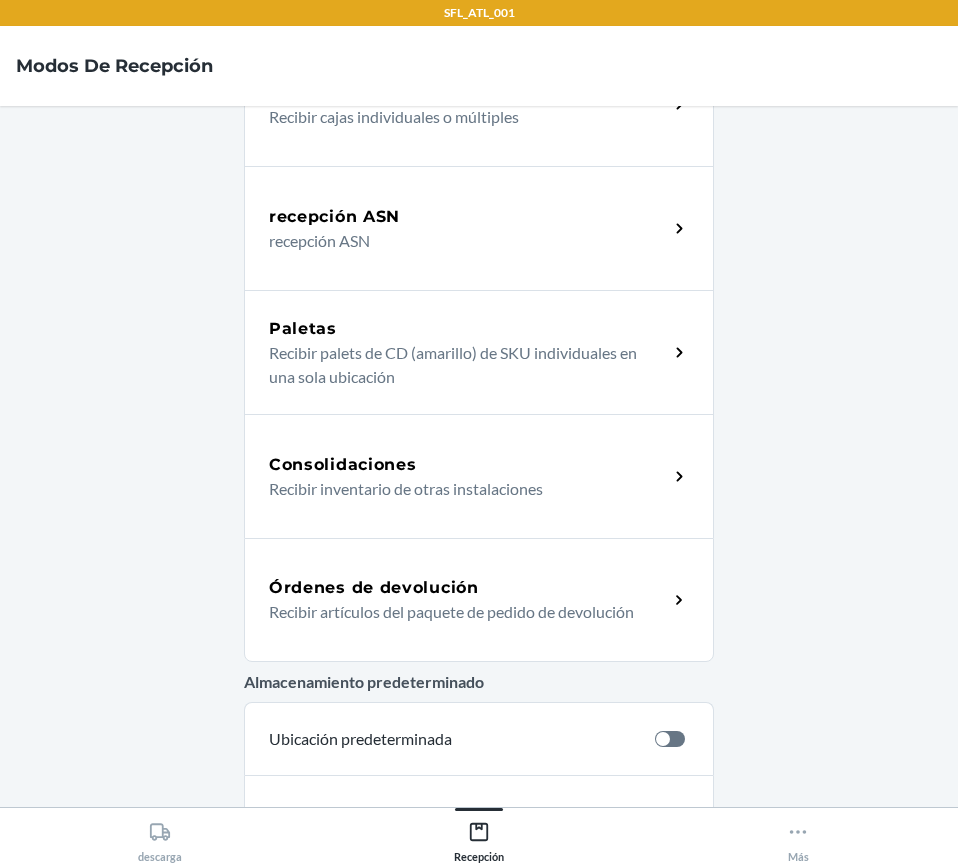 click on "Recibir artículos del paquete de pedido de devolución" at bounding box center [460, 612] 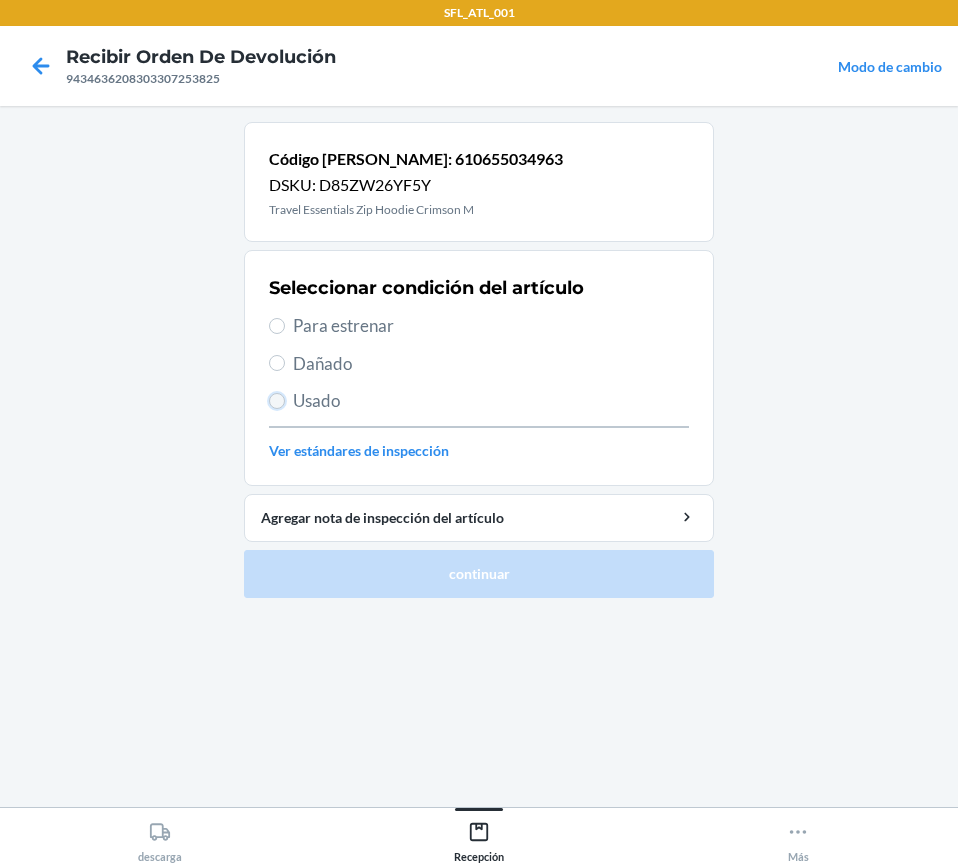 click on "Usado" at bounding box center (277, 401) 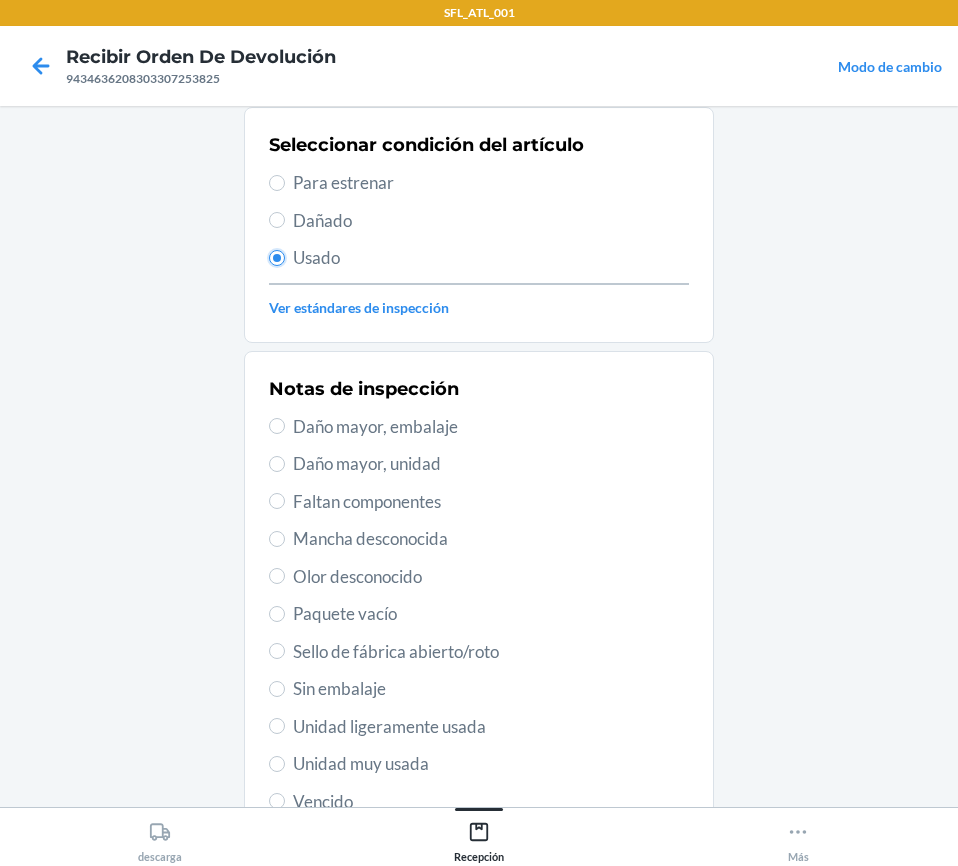 scroll, scrollTop: 300, scrollLeft: 0, axis: vertical 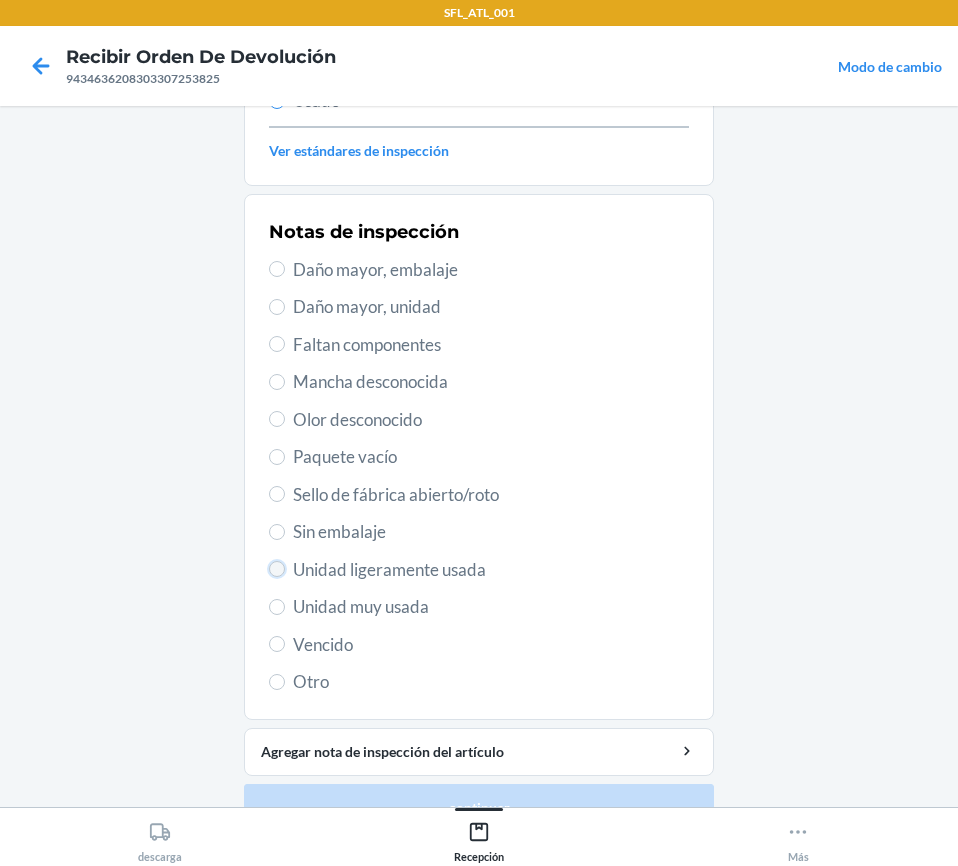 drag, startPoint x: 270, startPoint y: 562, endPoint x: 322, endPoint y: 579, distance: 54.708317 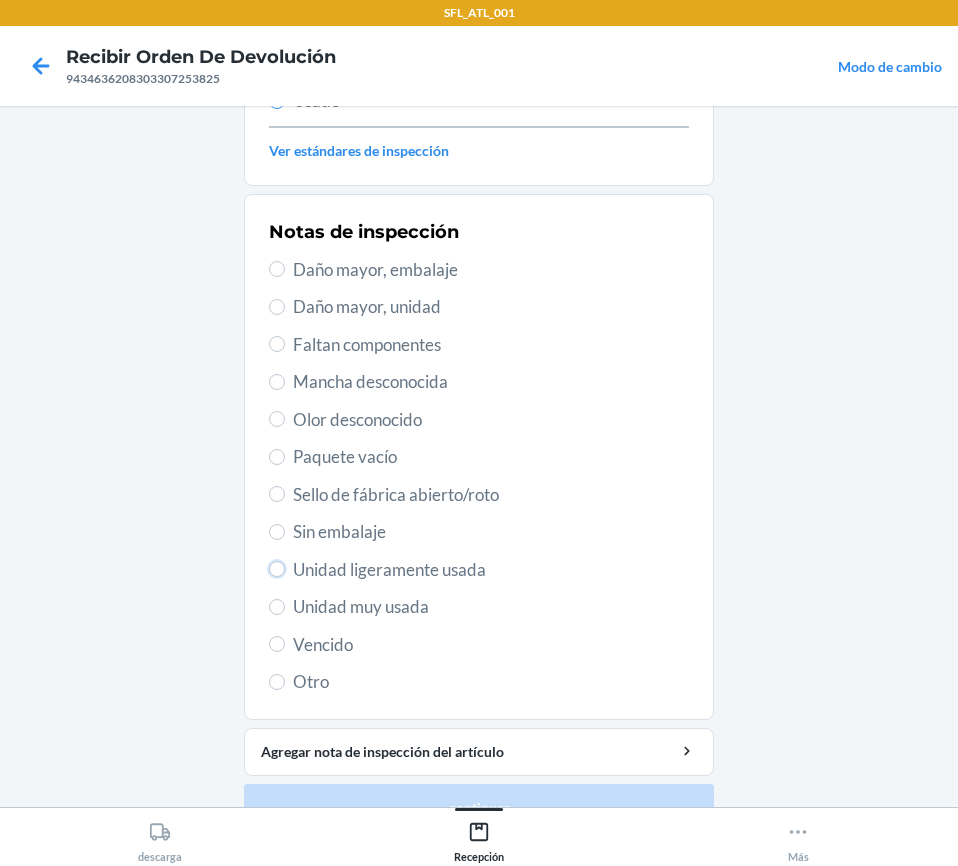click on "Unidad ligeramente usada" at bounding box center (277, 569) 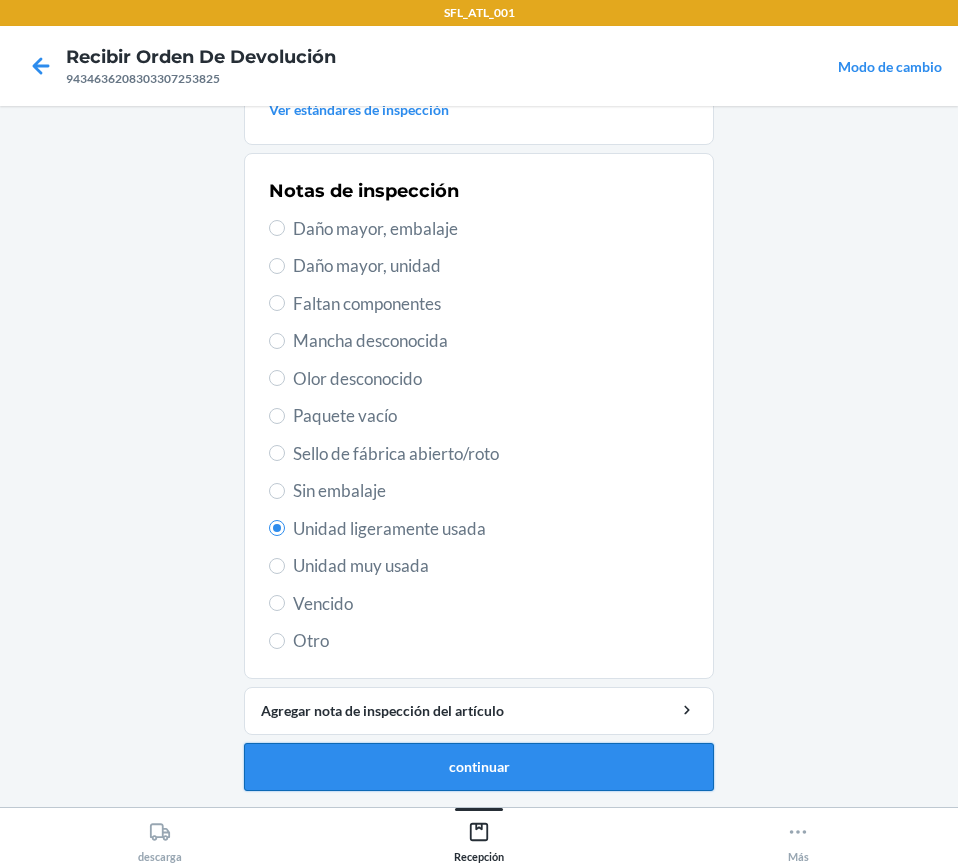 click on "continuar" at bounding box center (479, 767) 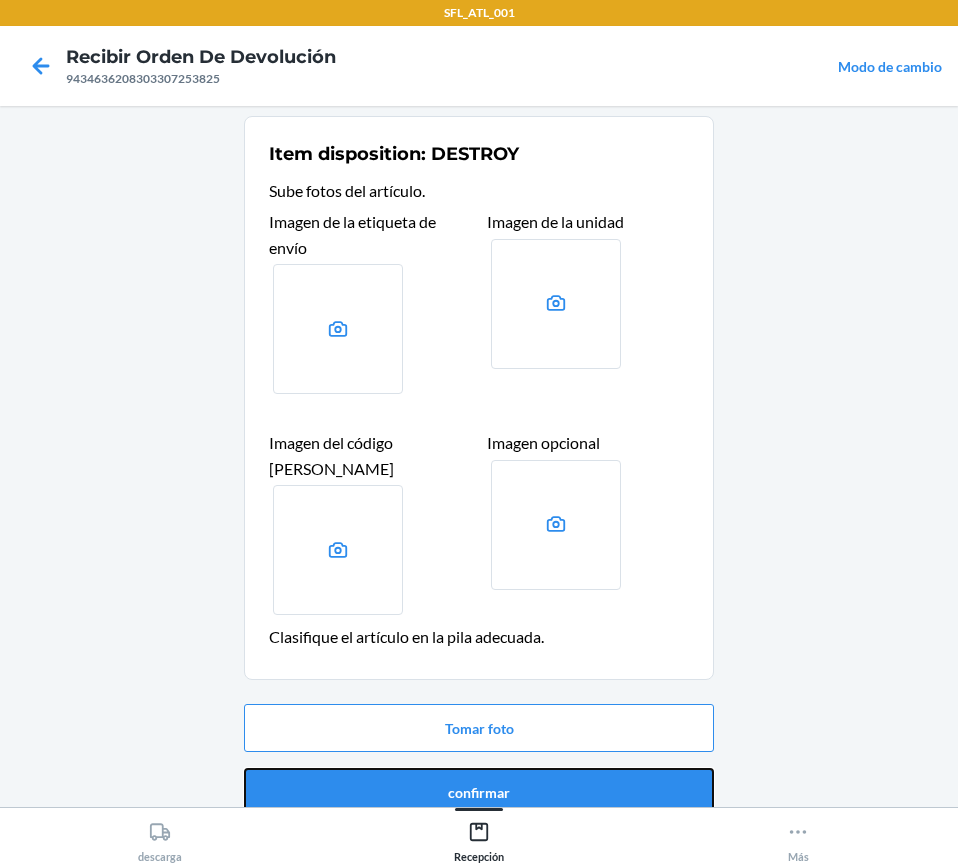 drag, startPoint x: 600, startPoint y: 758, endPoint x: 542, endPoint y: 719, distance: 69.89278 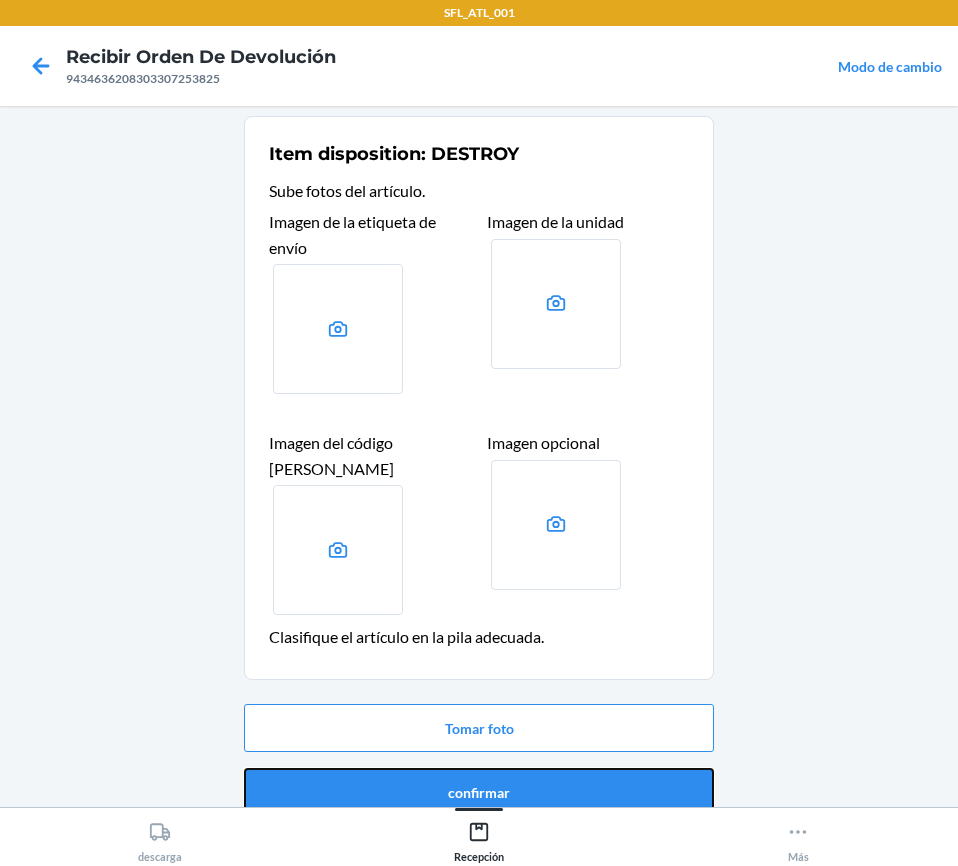 click on "confirmar" at bounding box center (479, 792) 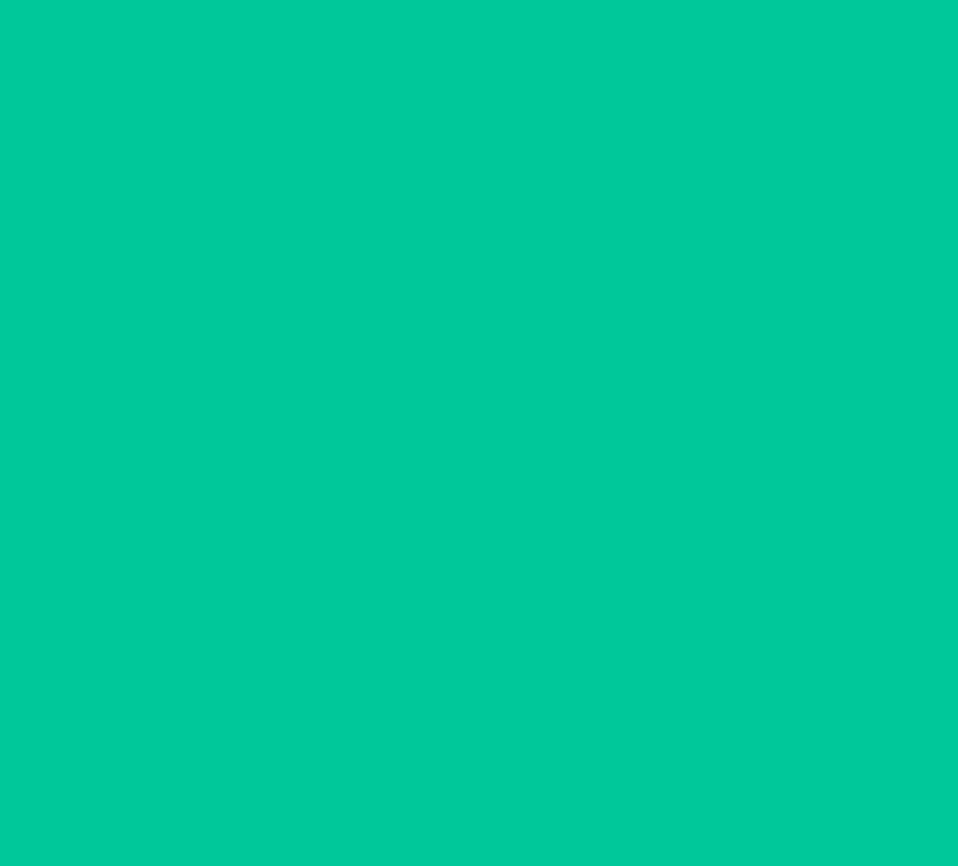 scroll, scrollTop: 0, scrollLeft: 0, axis: both 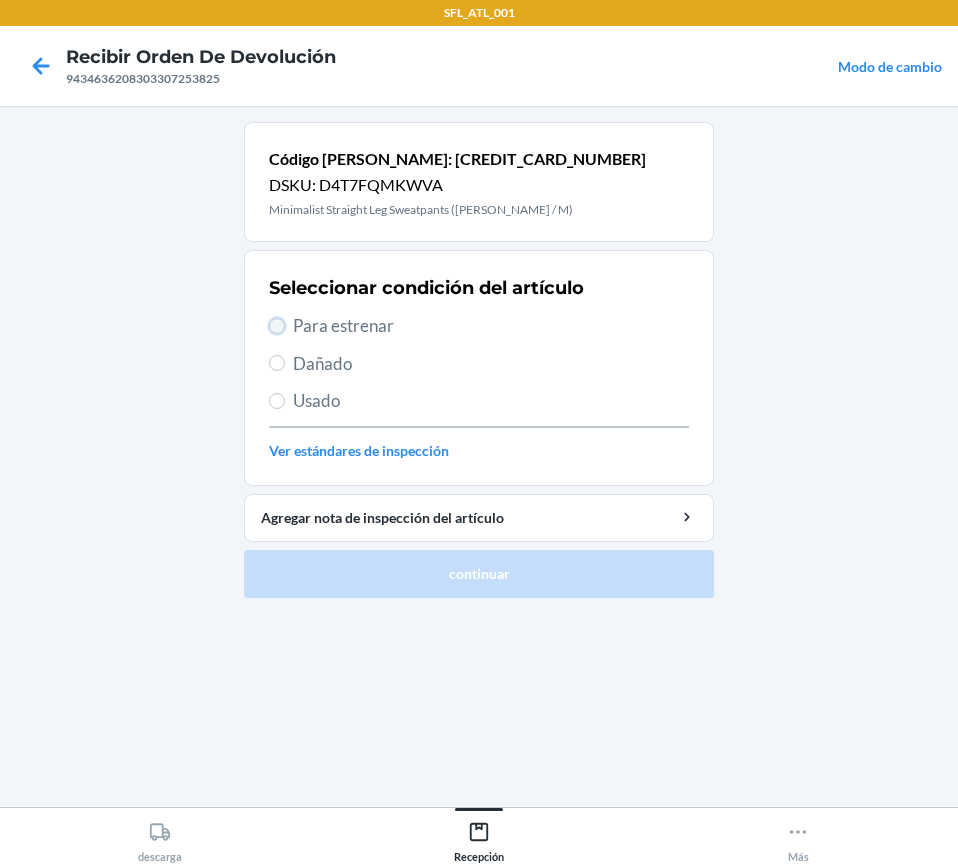 click on "Para estrenar" at bounding box center (277, 326) 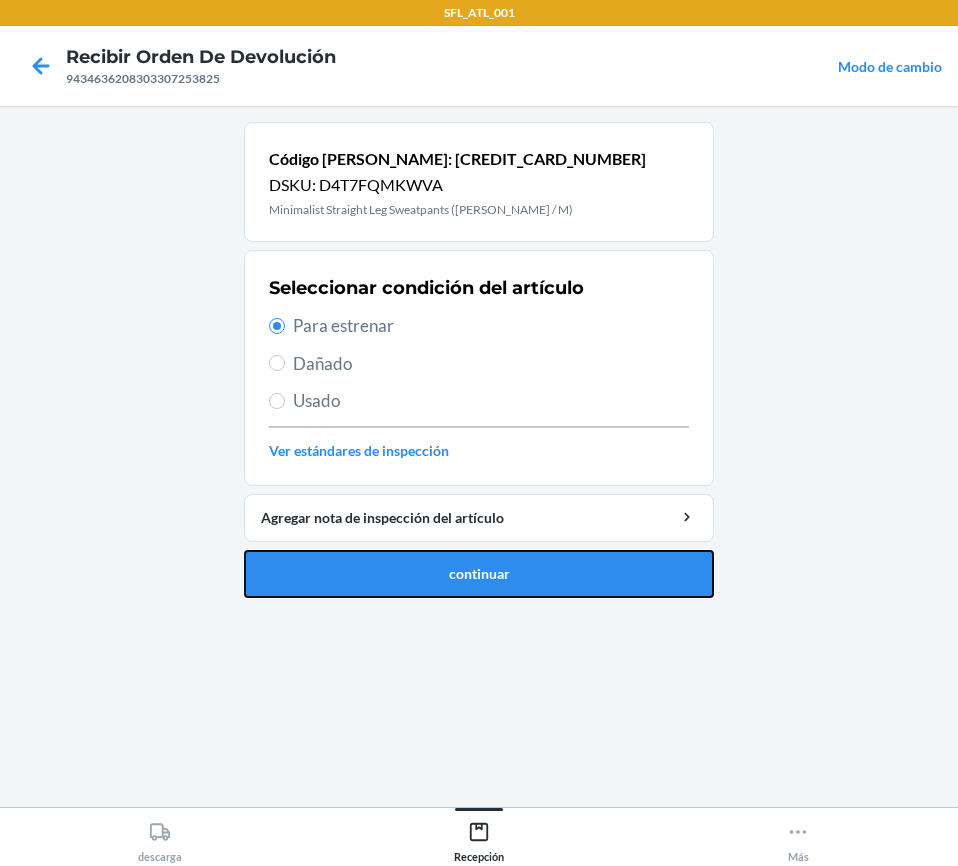 click on "continuar" at bounding box center (479, 574) 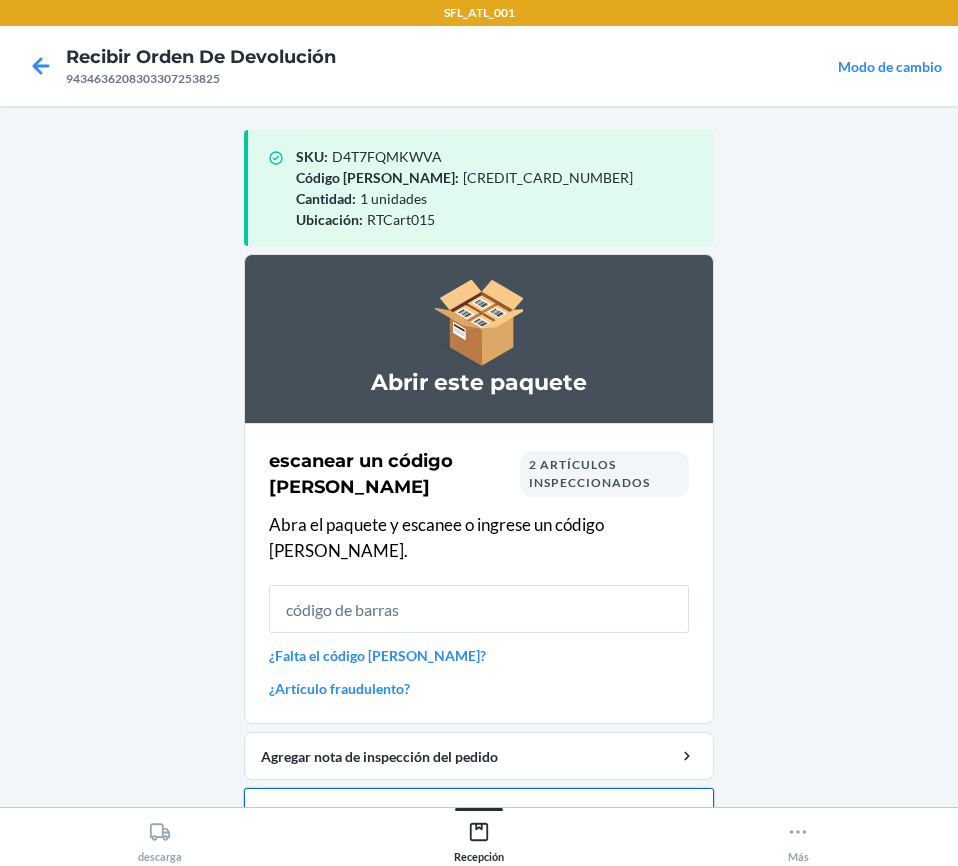click on "Cerrar orden de devolución" at bounding box center (479, 812) 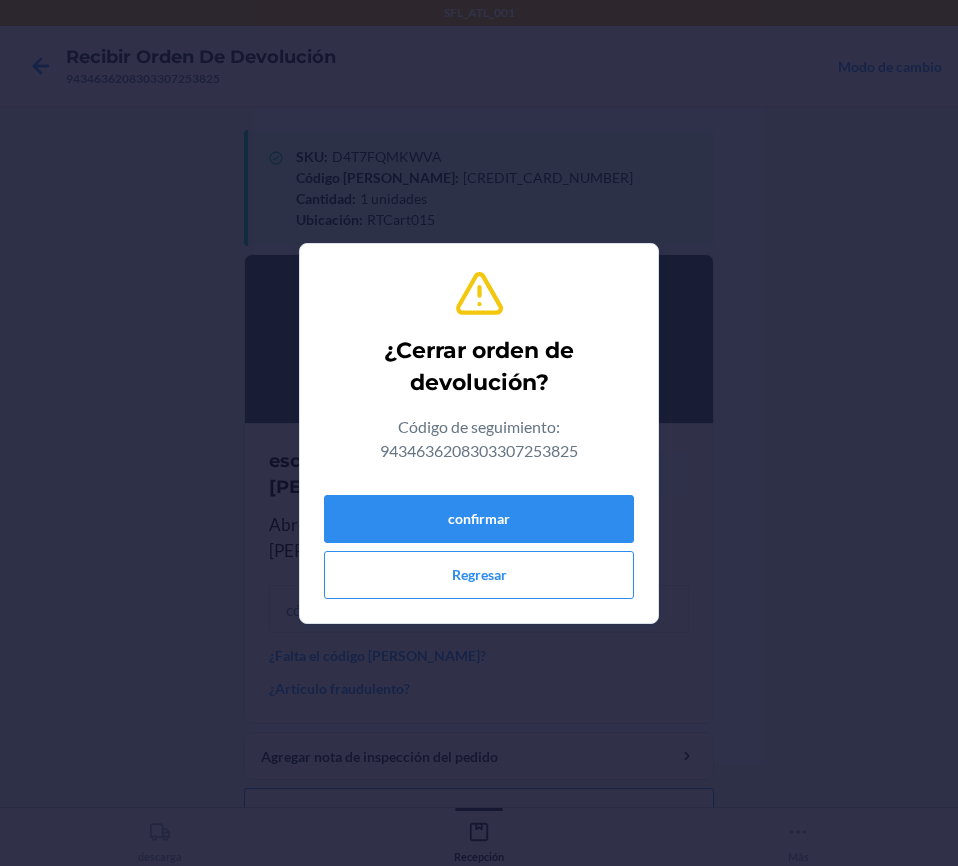 click on "confirmar Regresar" at bounding box center [479, 543] 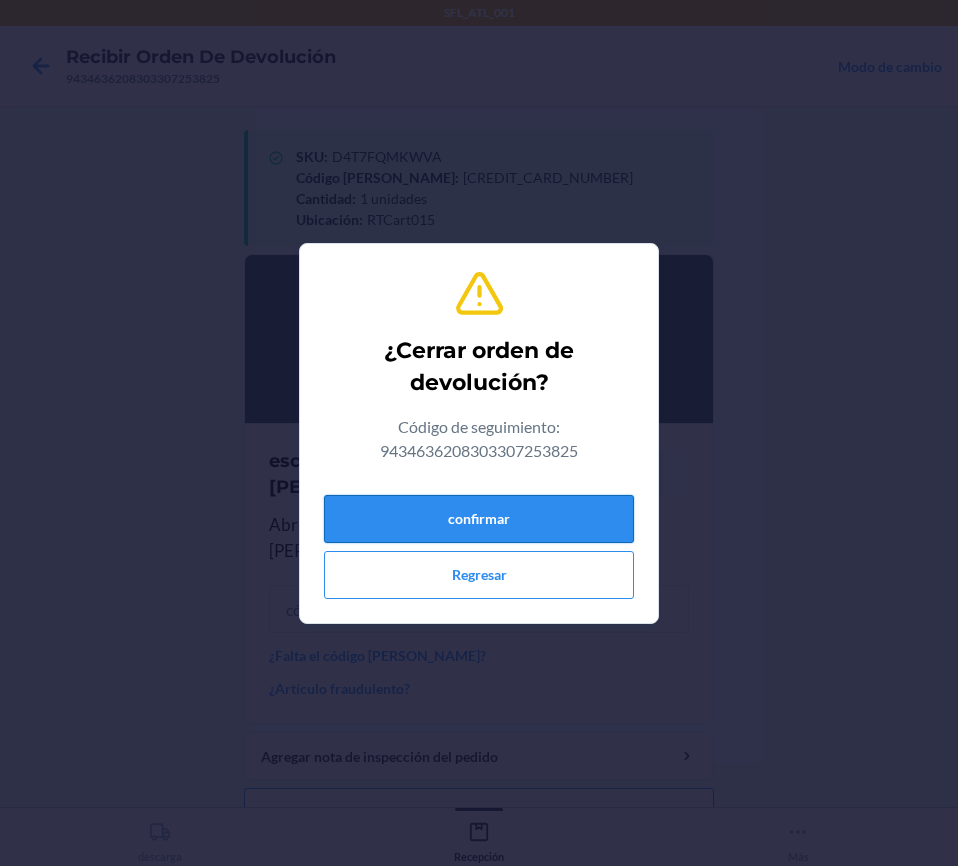 click on "confirmar" at bounding box center (479, 519) 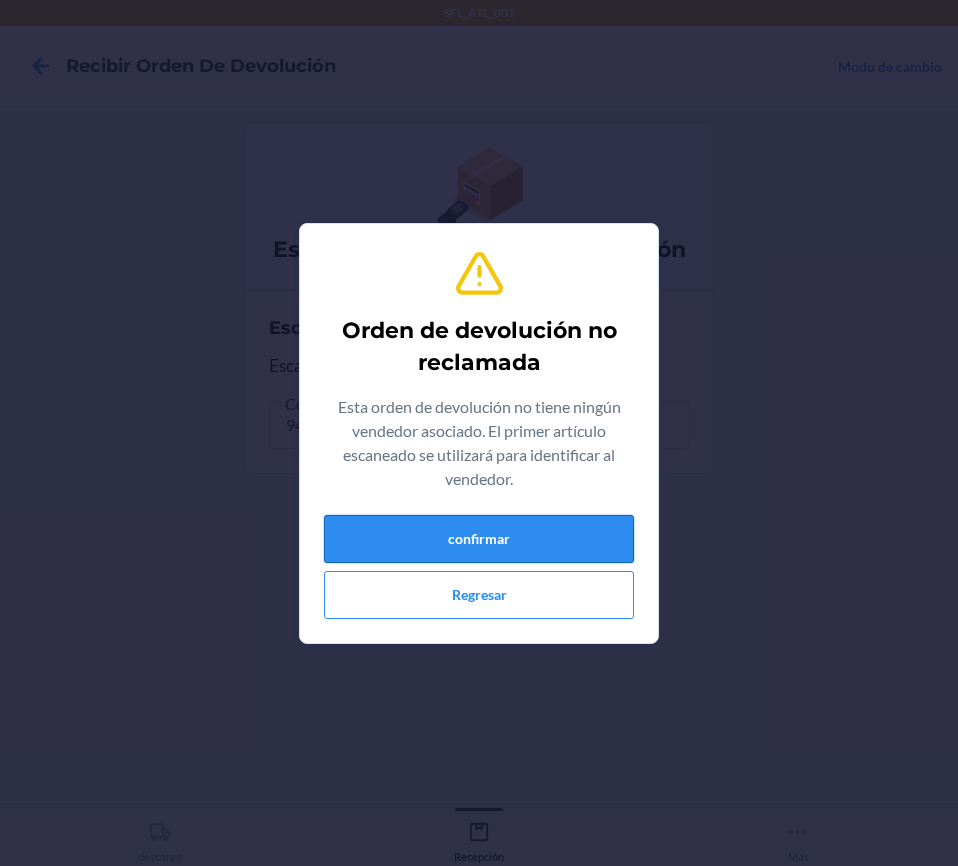 click on "confirmar" at bounding box center [479, 539] 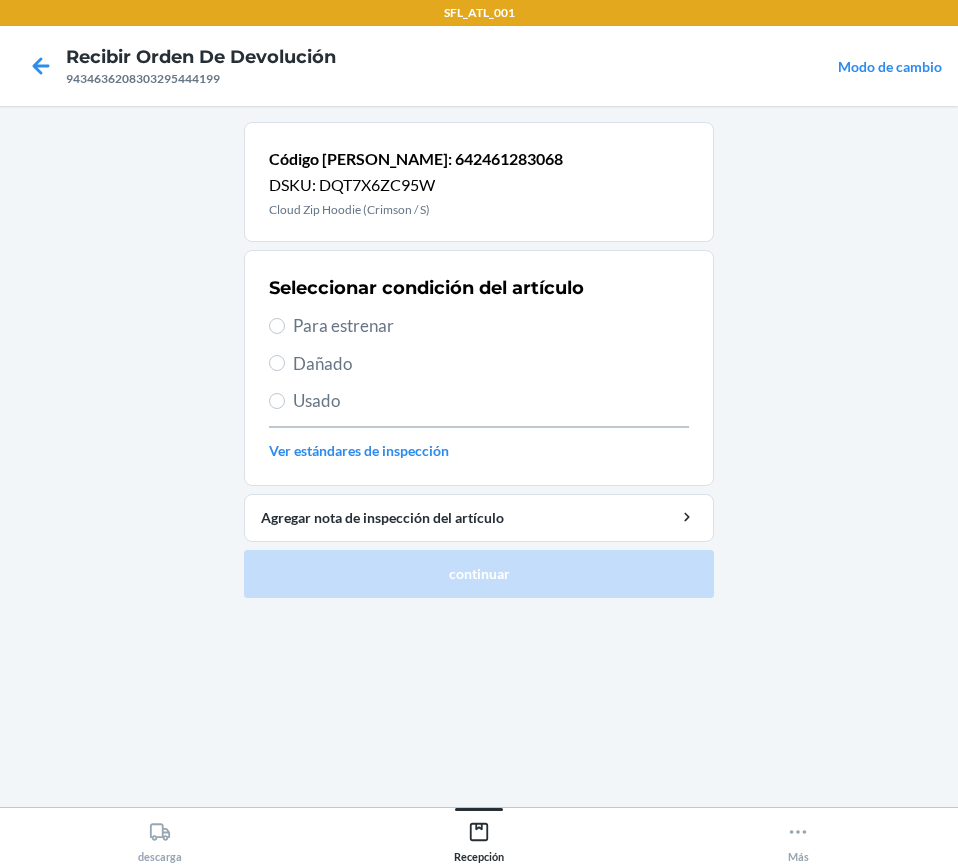 drag, startPoint x: 269, startPoint y: 314, endPoint x: 284, endPoint y: 342, distance: 31.764761 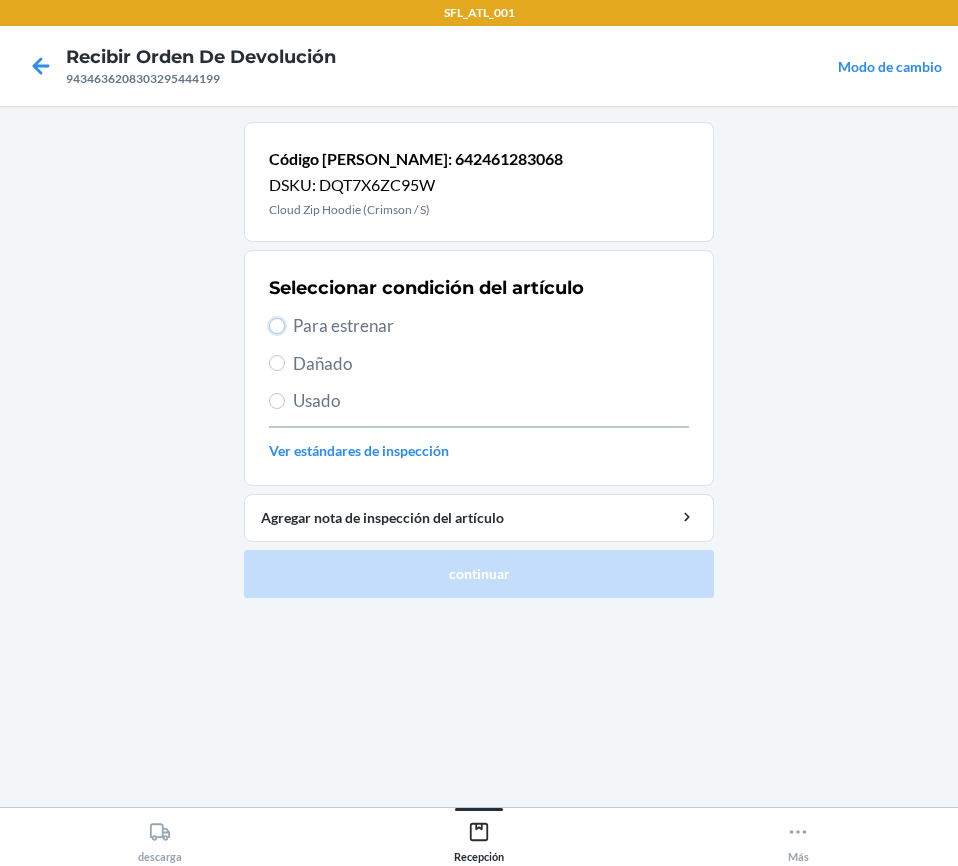 click on "Para estrenar" at bounding box center [277, 326] 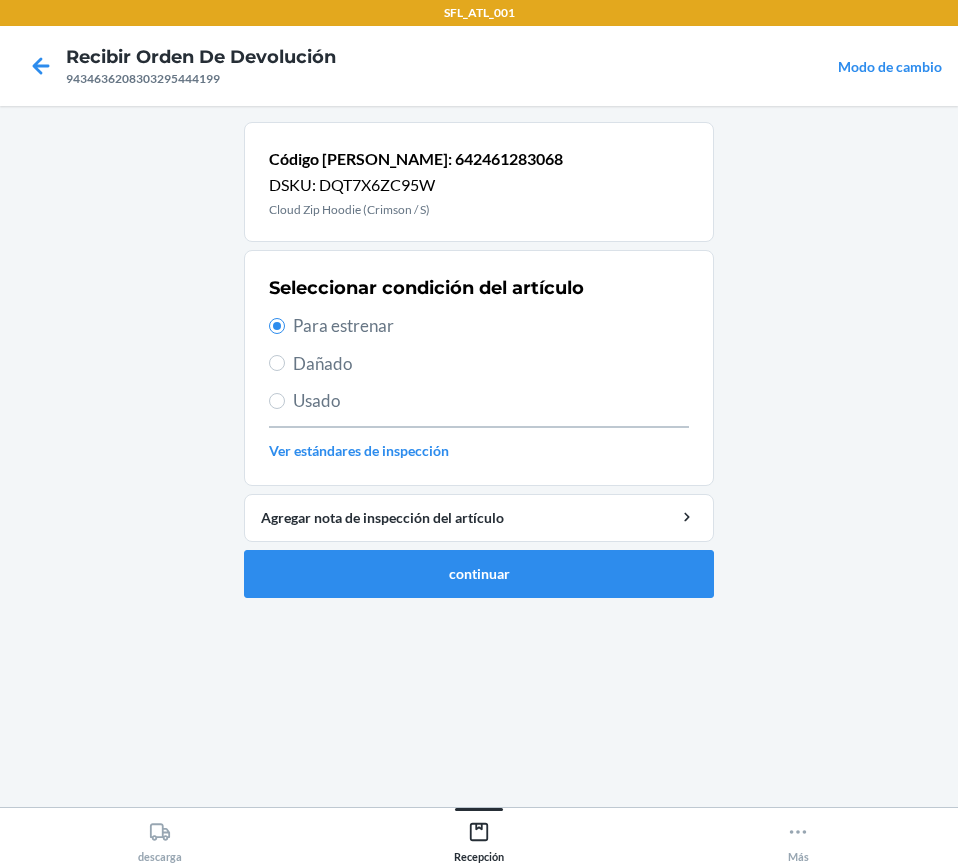 drag, startPoint x: 267, startPoint y: 399, endPoint x: 289, endPoint y: 403, distance: 22.36068 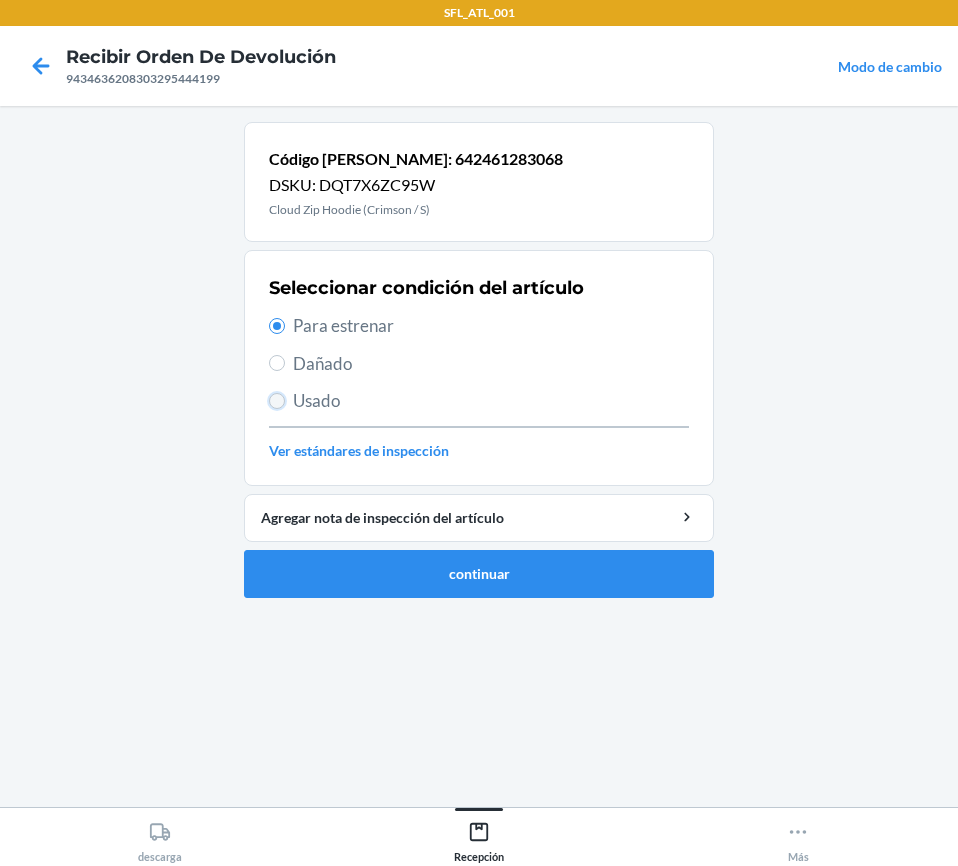 click on "Usado" at bounding box center [277, 401] 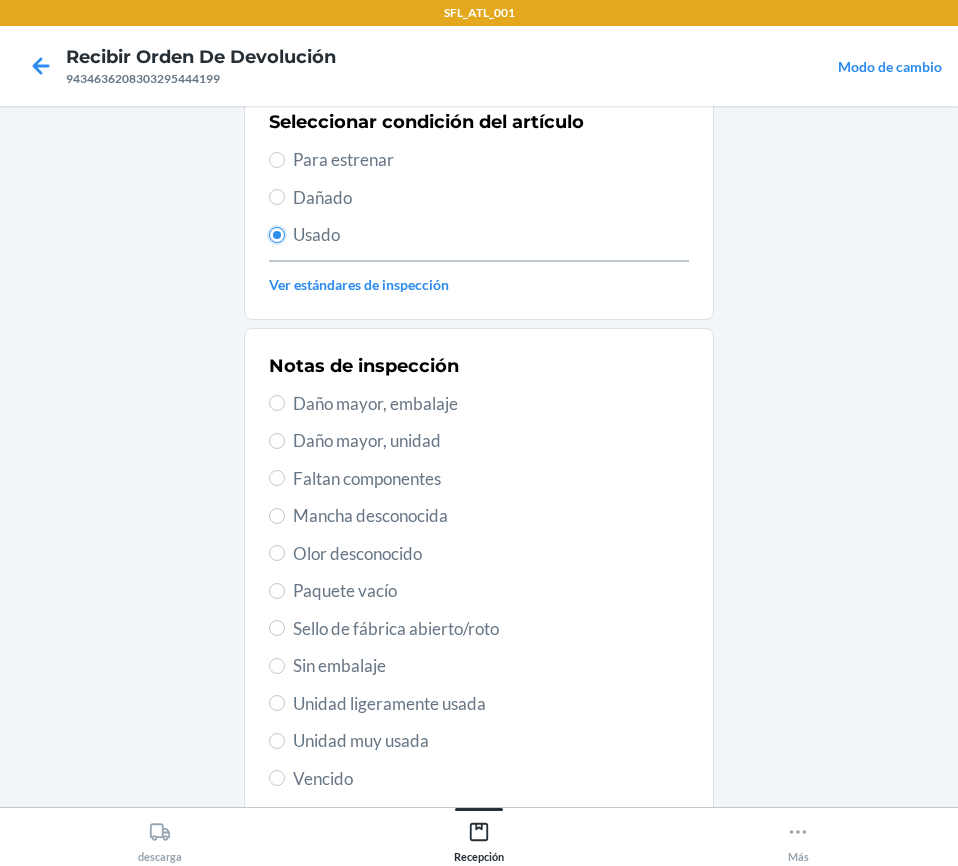 scroll, scrollTop: 341, scrollLeft: 0, axis: vertical 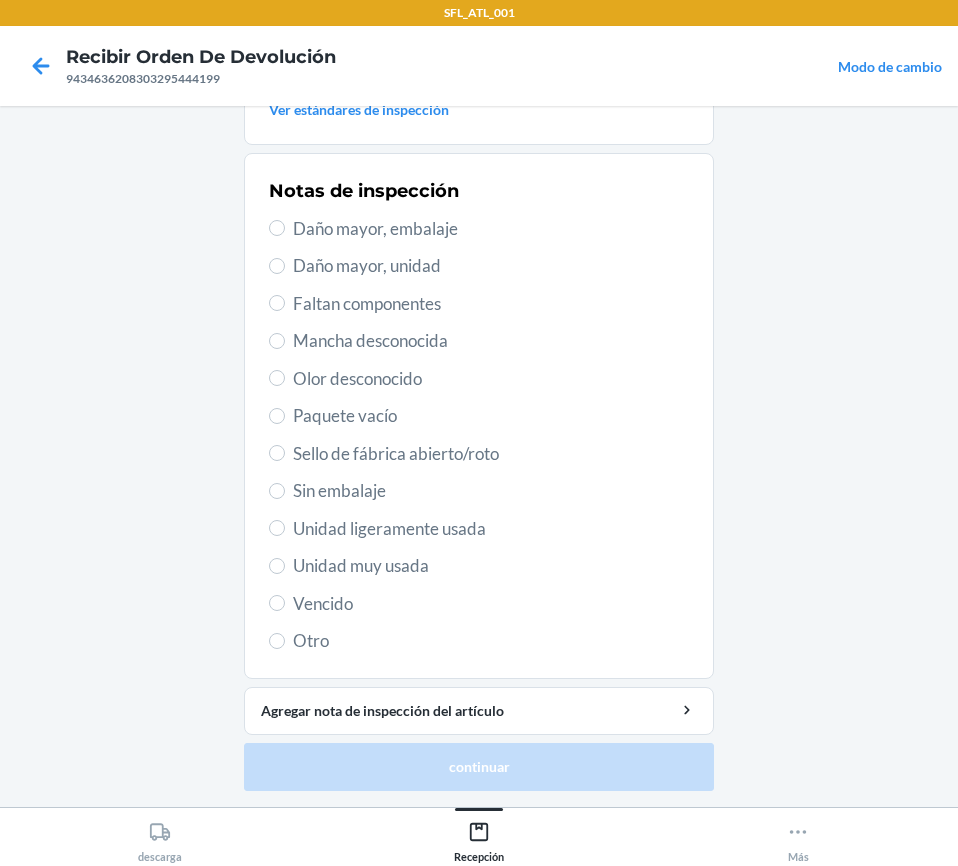 click on "Unidad ligeramente usada" at bounding box center (479, 529) 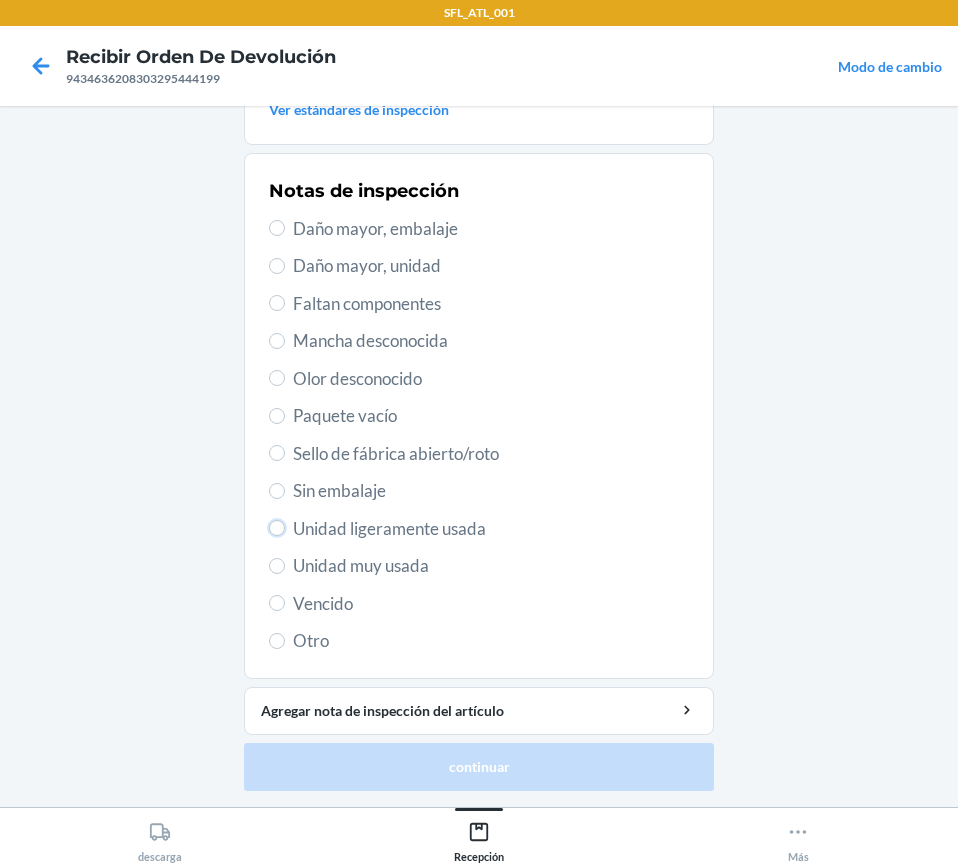 click on "Unidad ligeramente usada" at bounding box center [277, 528] 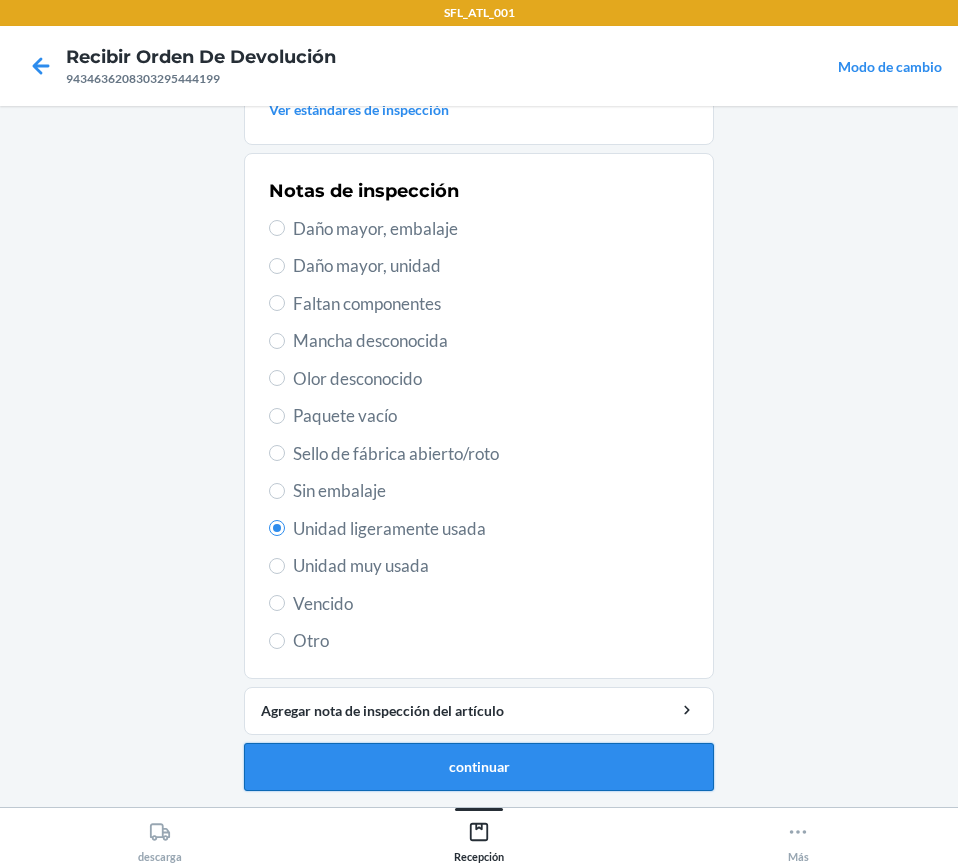 click on "continuar" at bounding box center (479, 767) 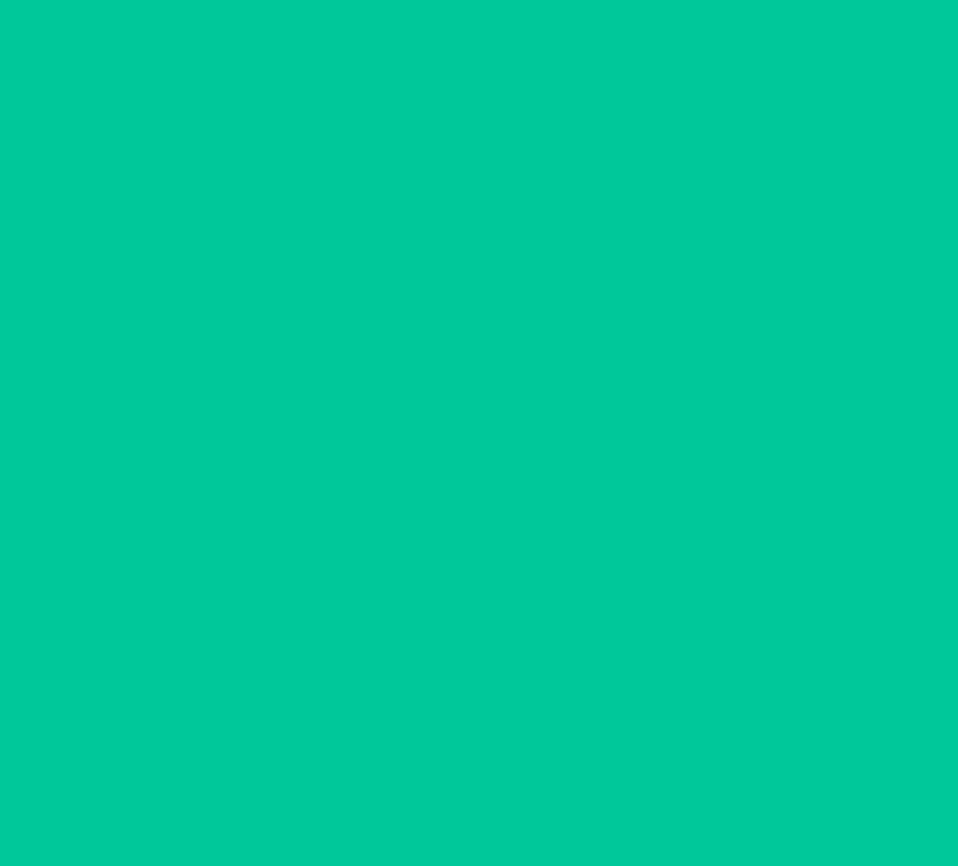 scroll, scrollTop: 6, scrollLeft: 0, axis: vertical 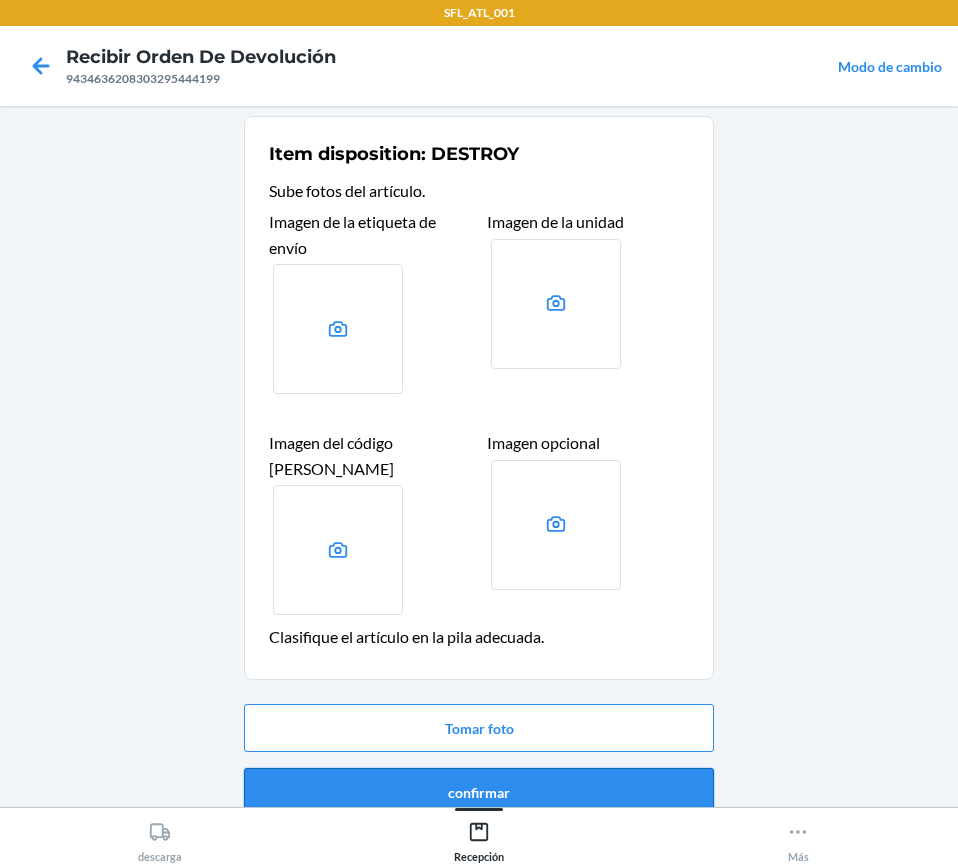 click on "confirmar" at bounding box center (479, 792) 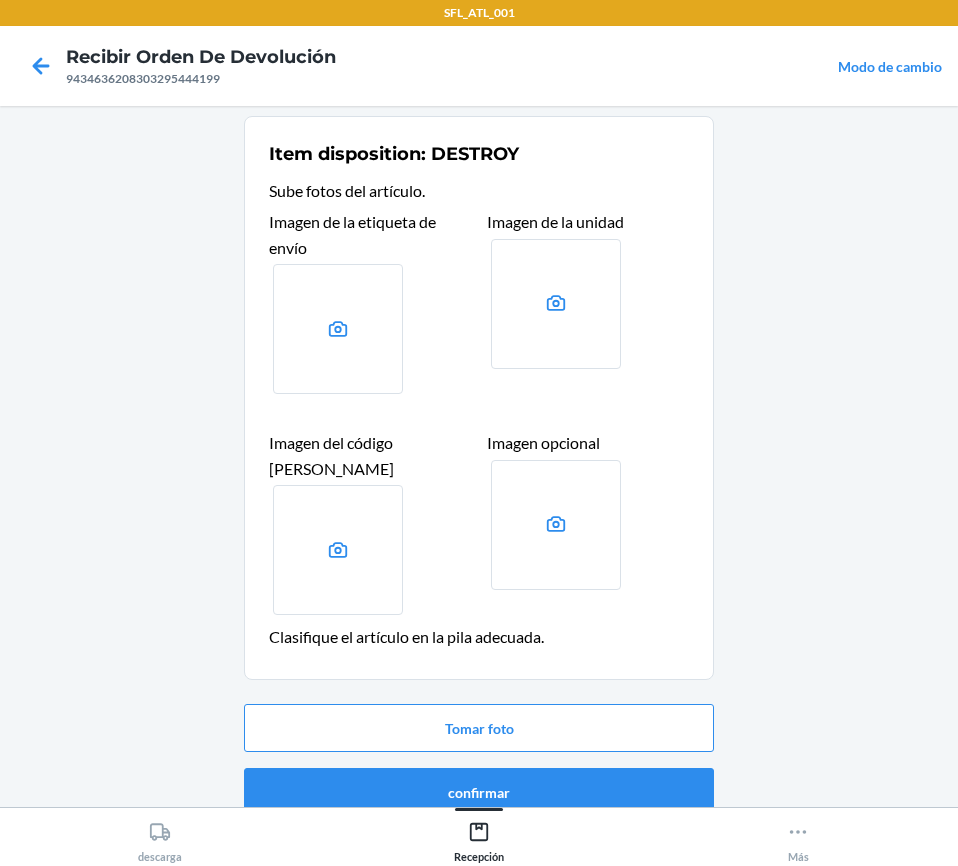 scroll, scrollTop: 0, scrollLeft: 0, axis: both 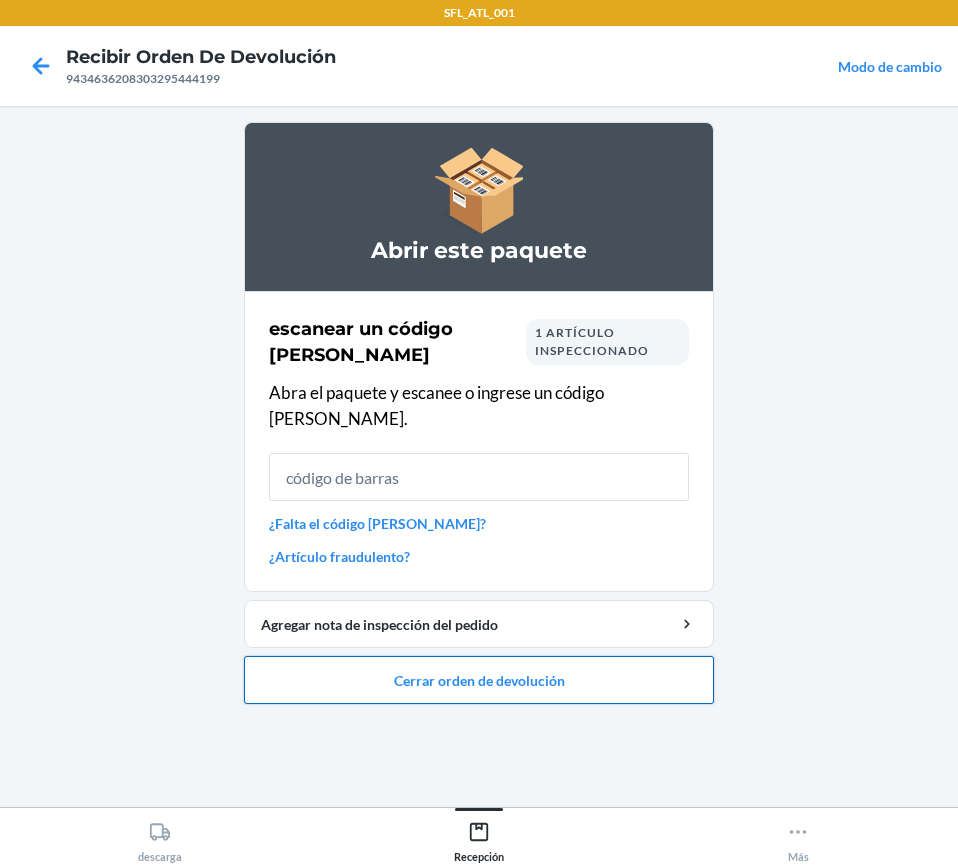 click on "Cerrar orden de devolución" at bounding box center (479, 680) 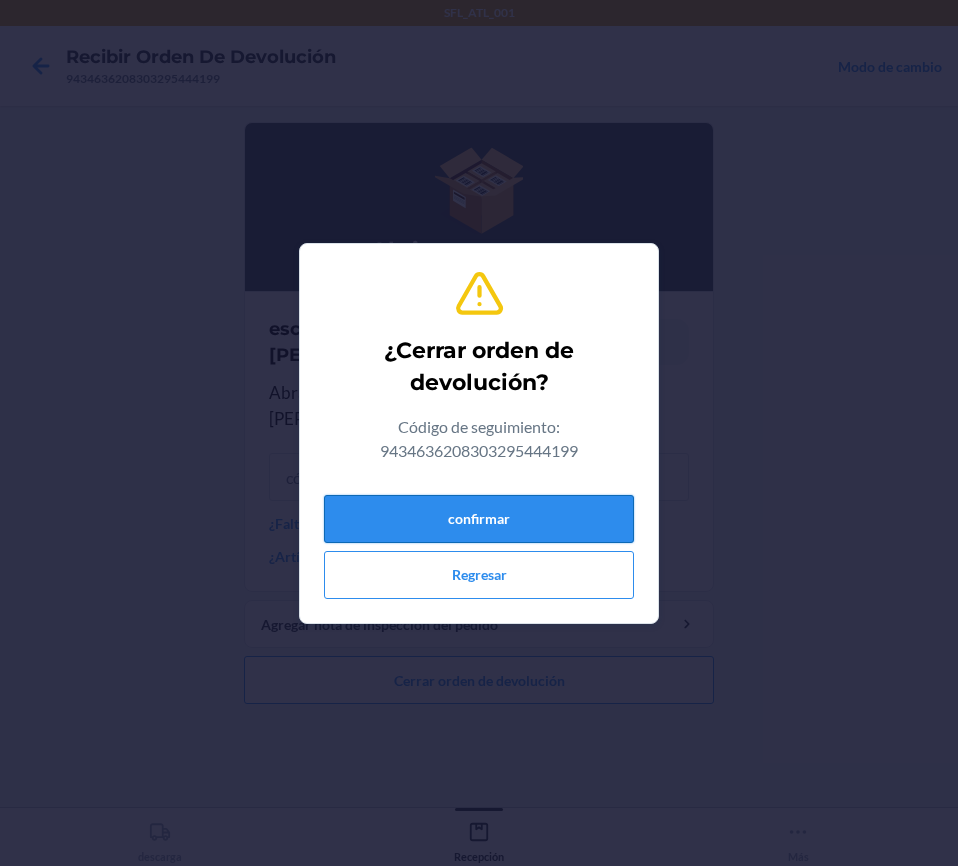 click on "confirmar" at bounding box center [479, 519] 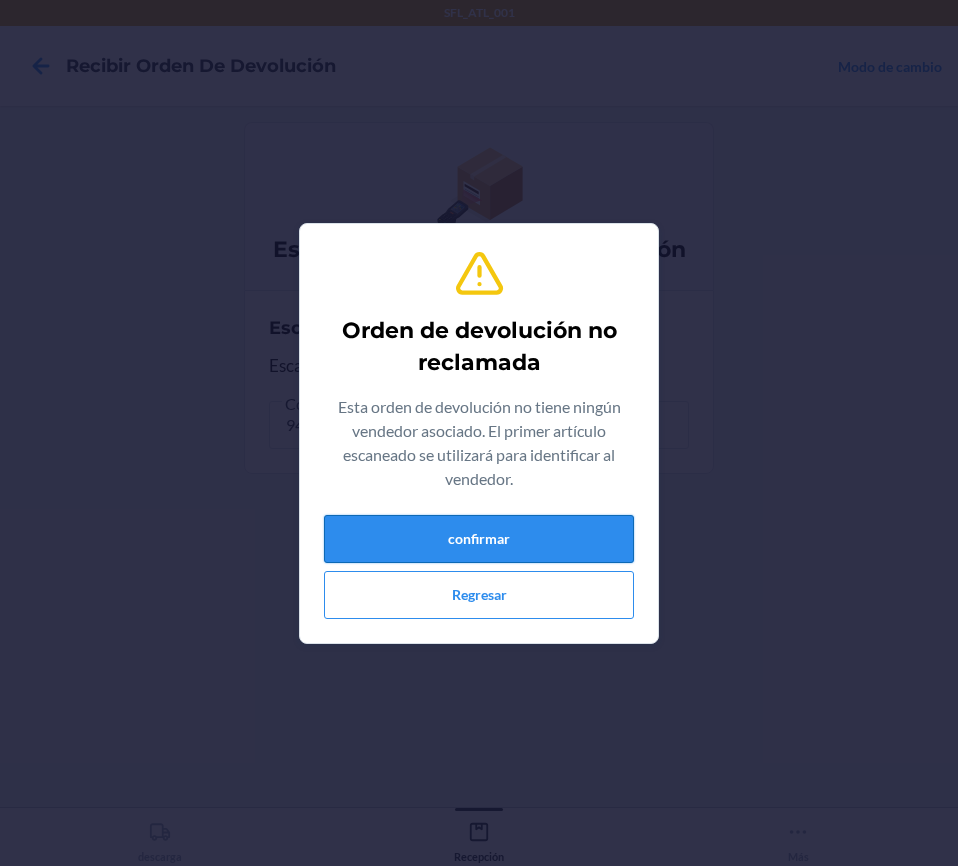 click on "confirmar" at bounding box center (479, 539) 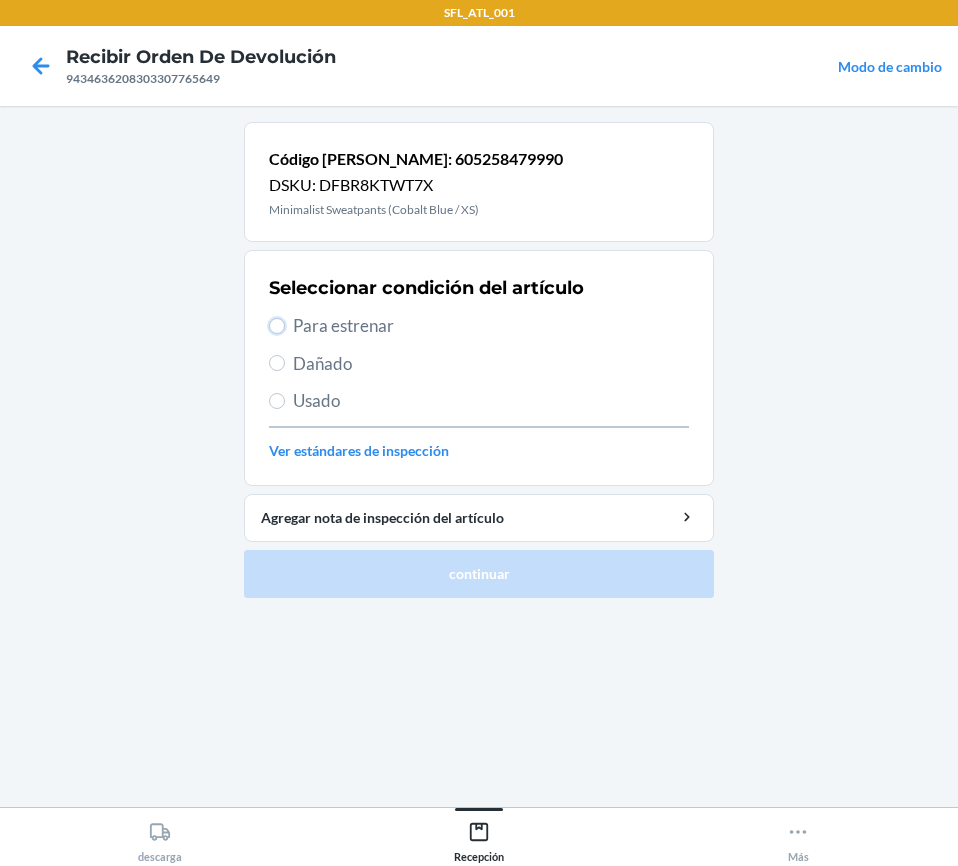 click on "Para estrenar" at bounding box center (277, 326) 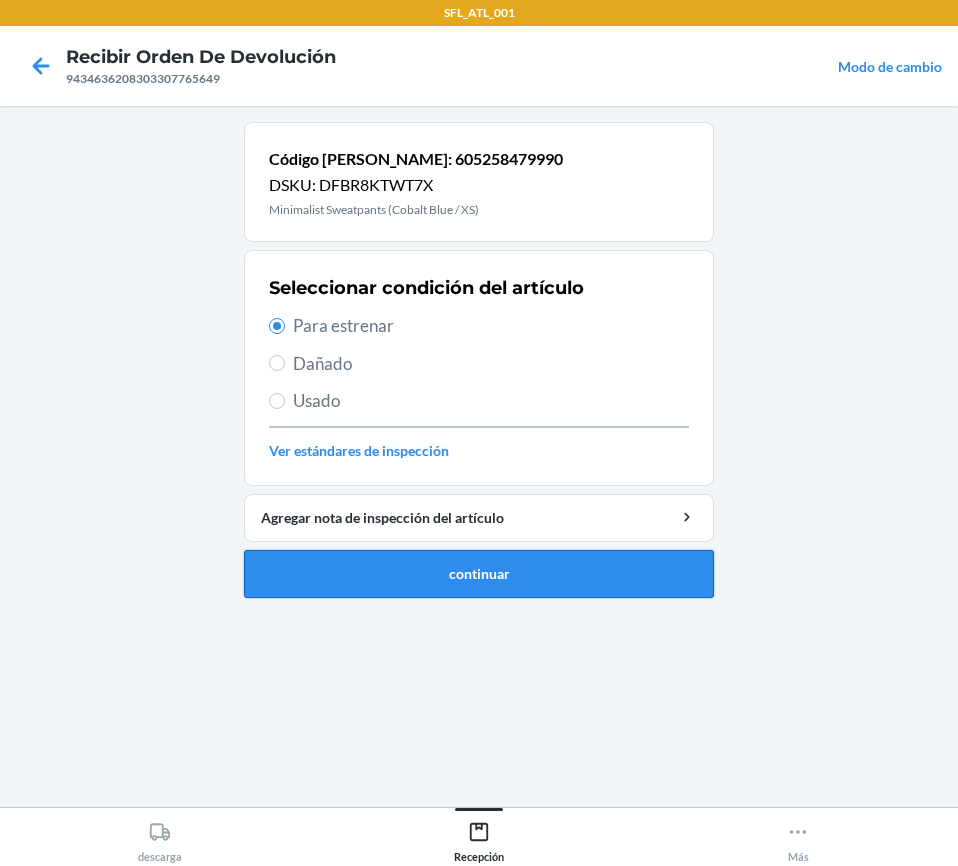 click on "continuar" at bounding box center (479, 574) 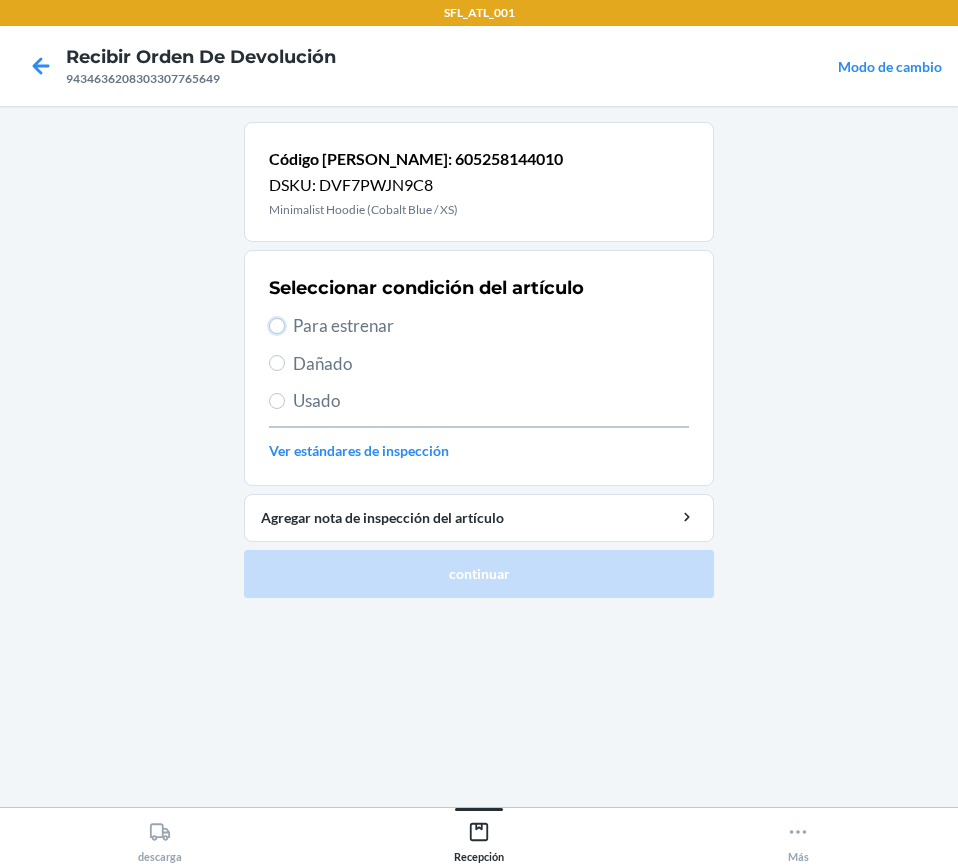 drag, startPoint x: 282, startPoint y: 323, endPoint x: 889, endPoint y: 583, distance: 660.3401 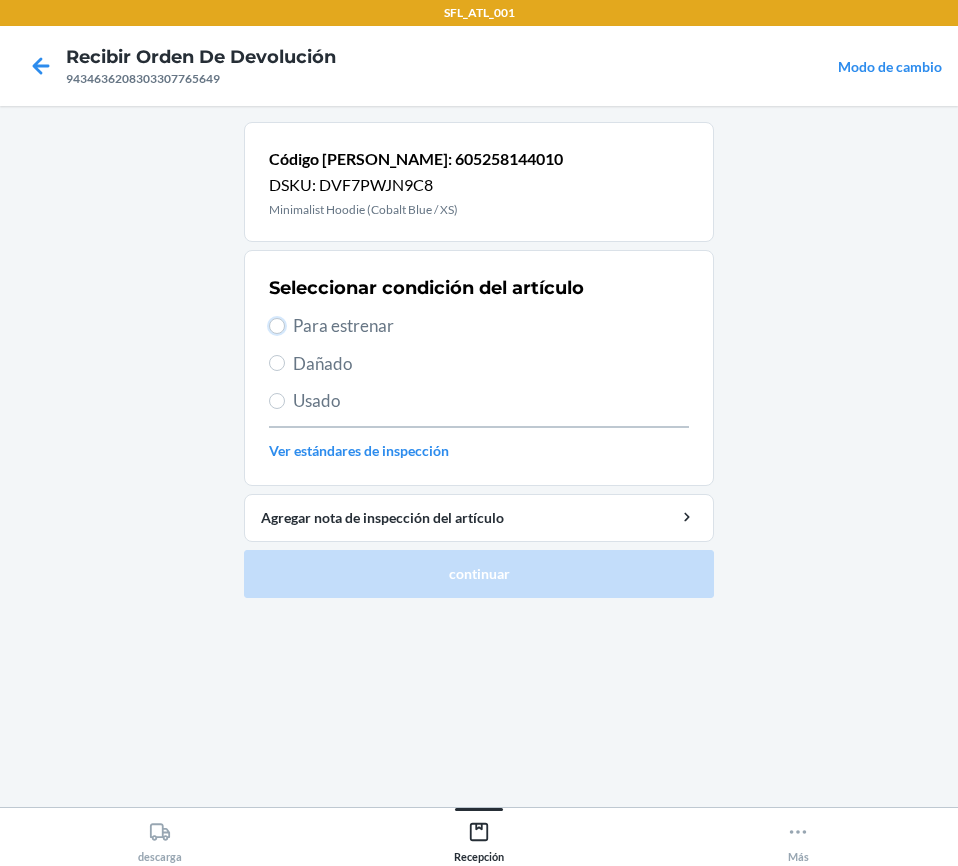 click on "Para estrenar" at bounding box center (479, 326) 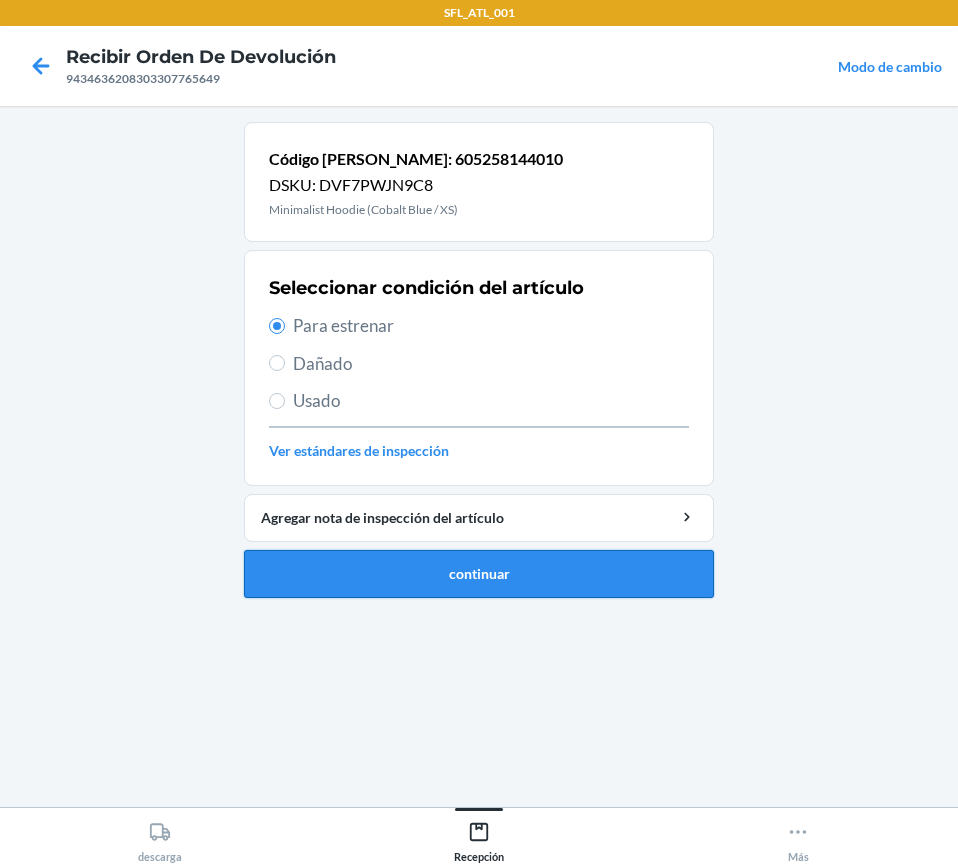 click on "continuar" at bounding box center [479, 574] 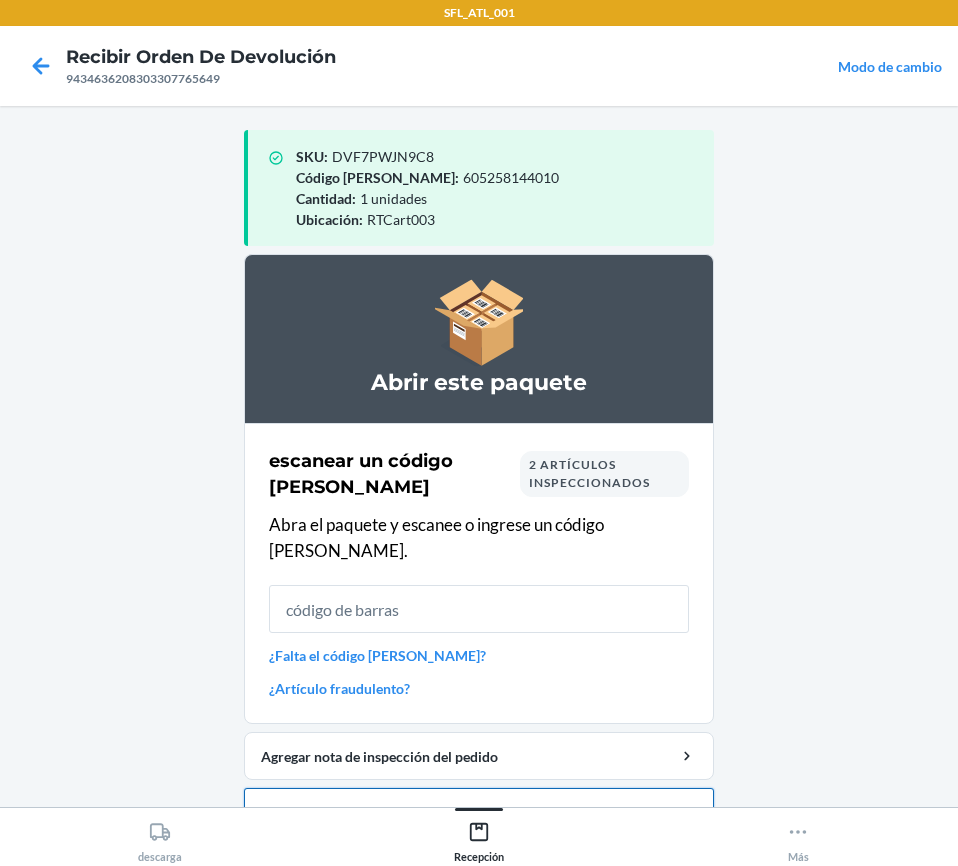 click on "Cerrar orden de devolución" at bounding box center [479, 812] 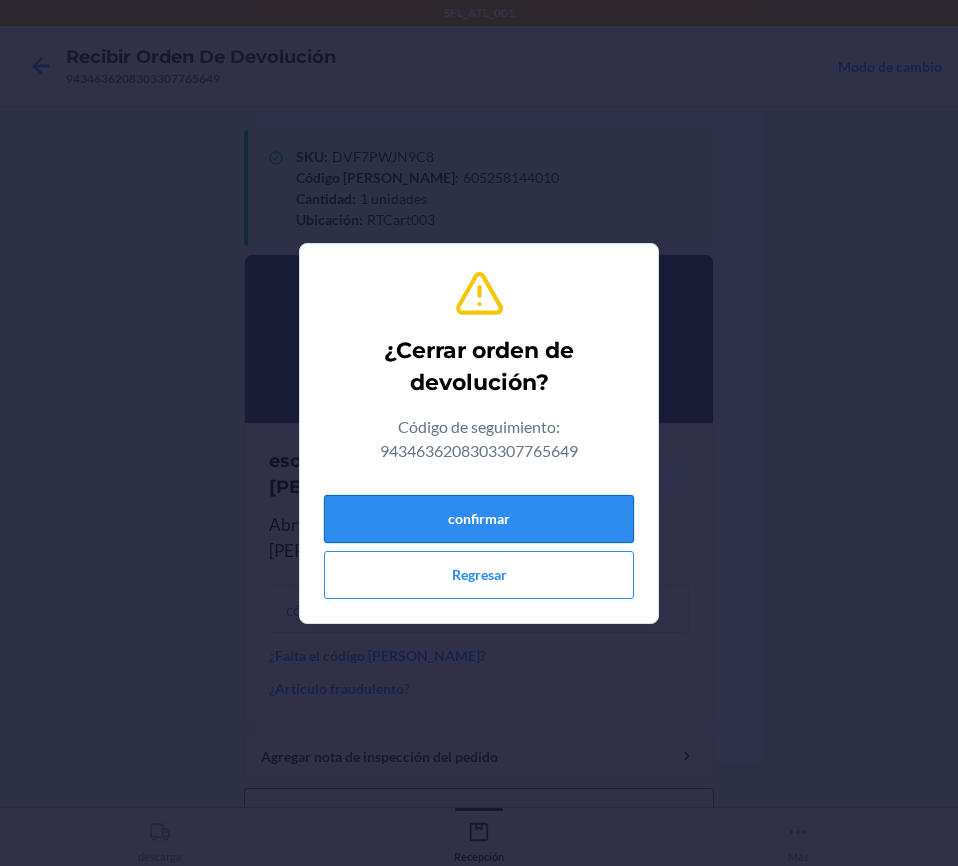 click on "confirmar" at bounding box center (479, 519) 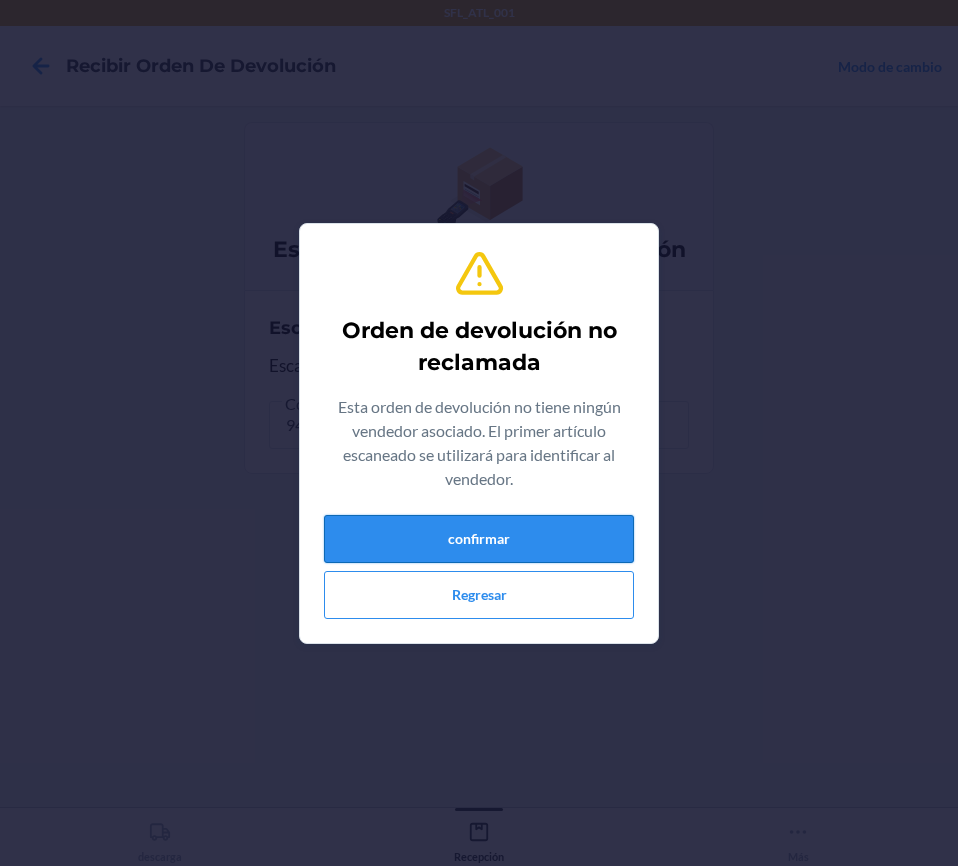 click on "confirmar" at bounding box center (479, 539) 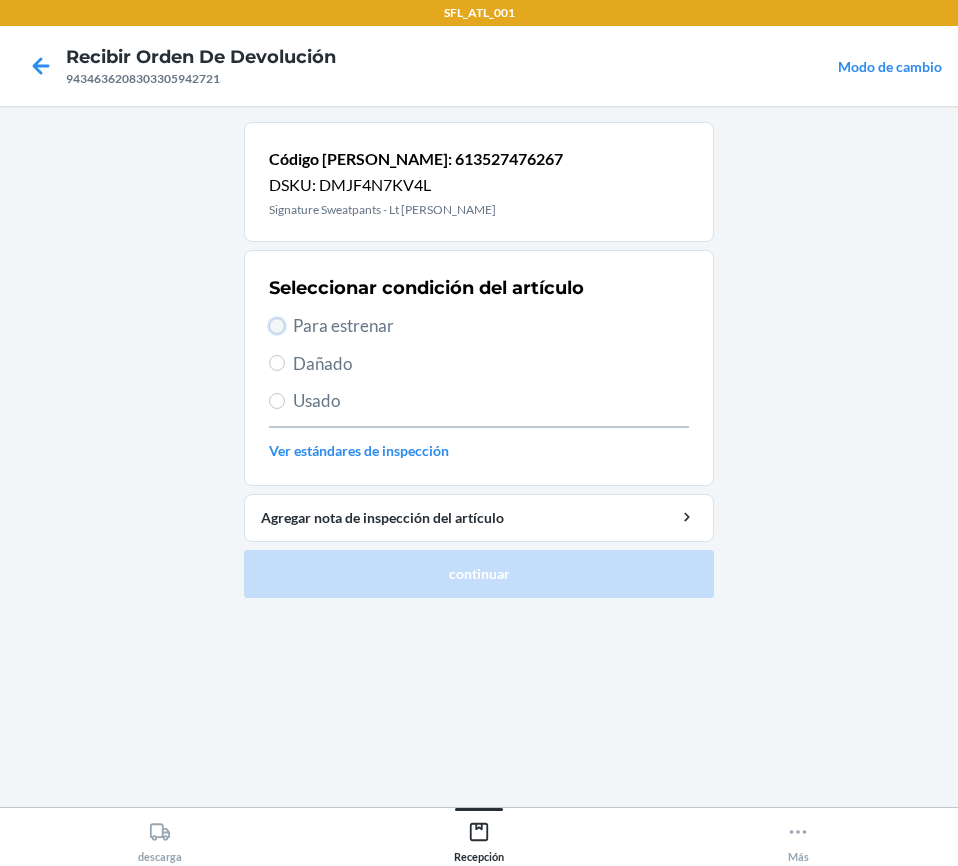 click on "Para estrenar" at bounding box center [277, 326] 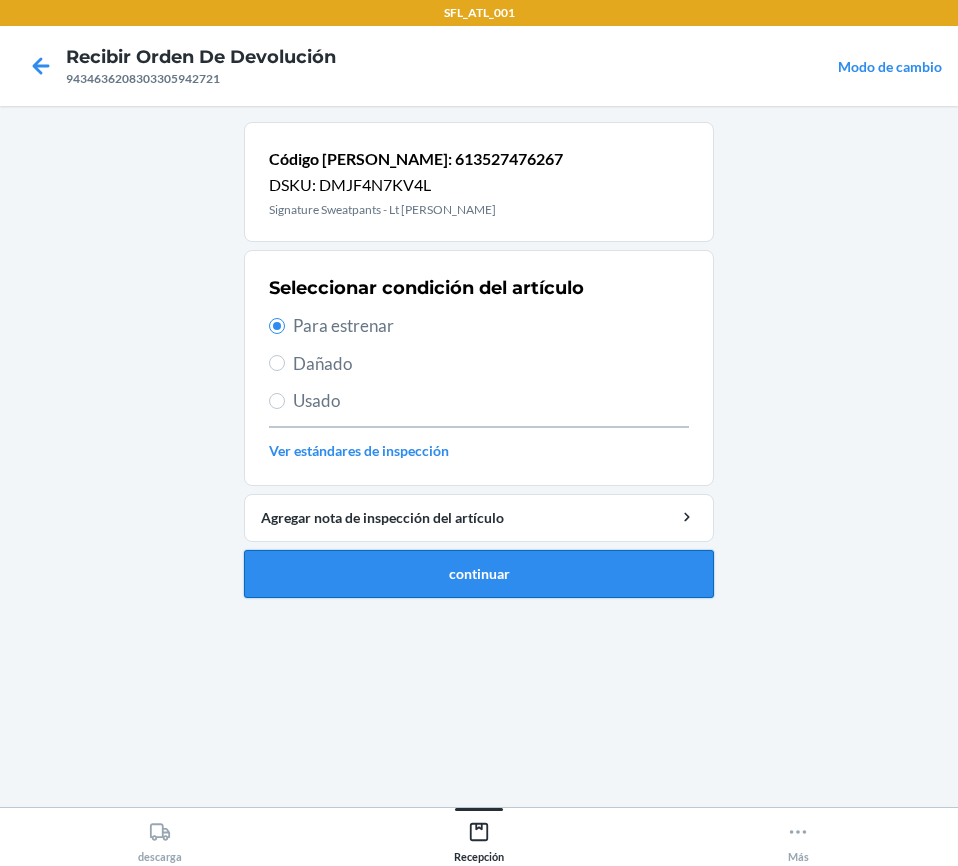 drag, startPoint x: 554, startPoint y: 571, endPoint x: 545, endPoint y: 564, distance: 11.401754 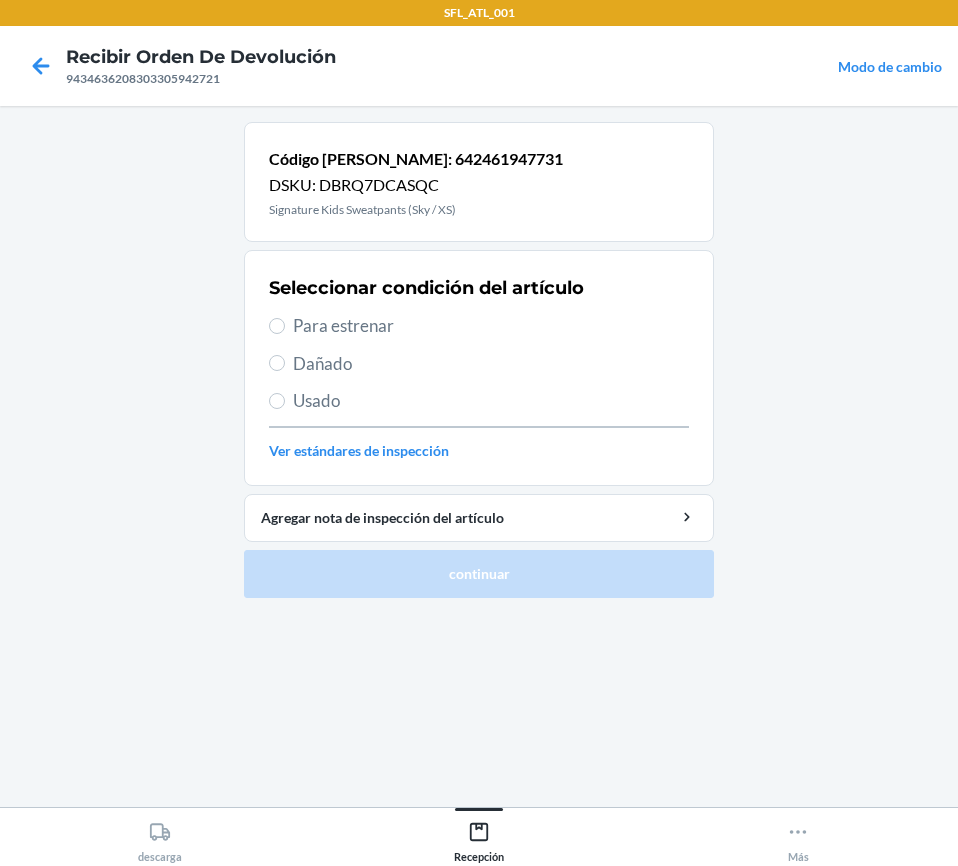 drag, startPoint x: 290, startPoint y: 325, endPoint x: 538, endPoint y: 576, distance: 352.85266 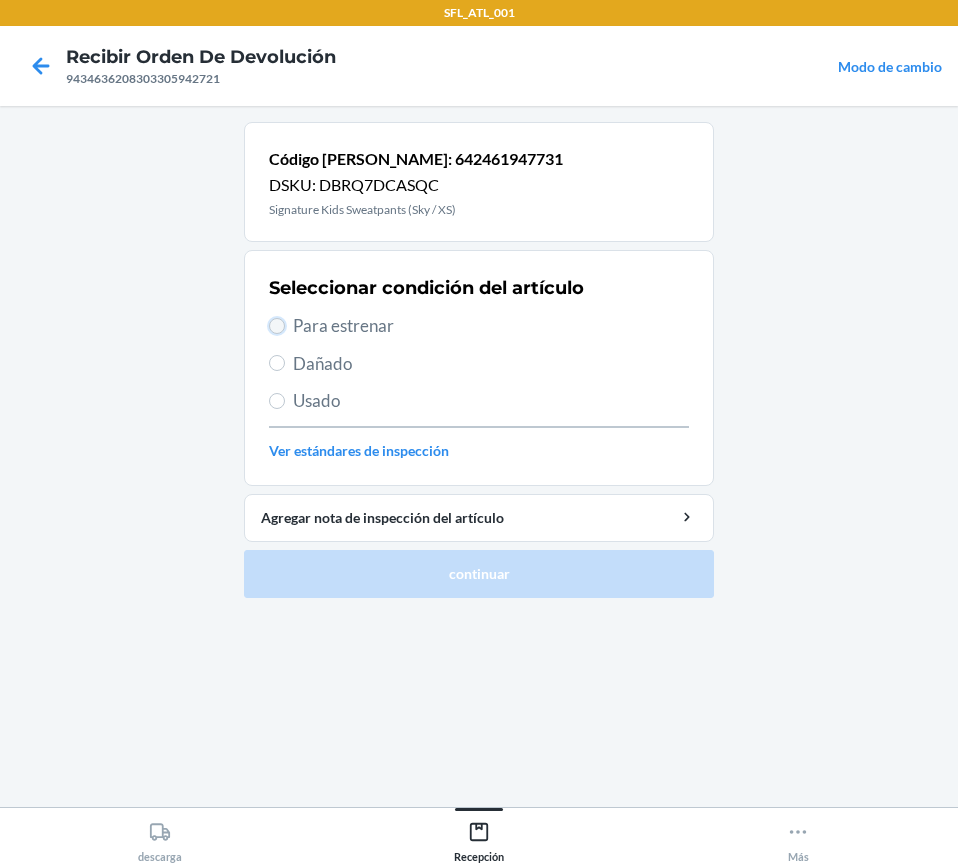 click on "Para estrenar" at bounding box center [277, 326] 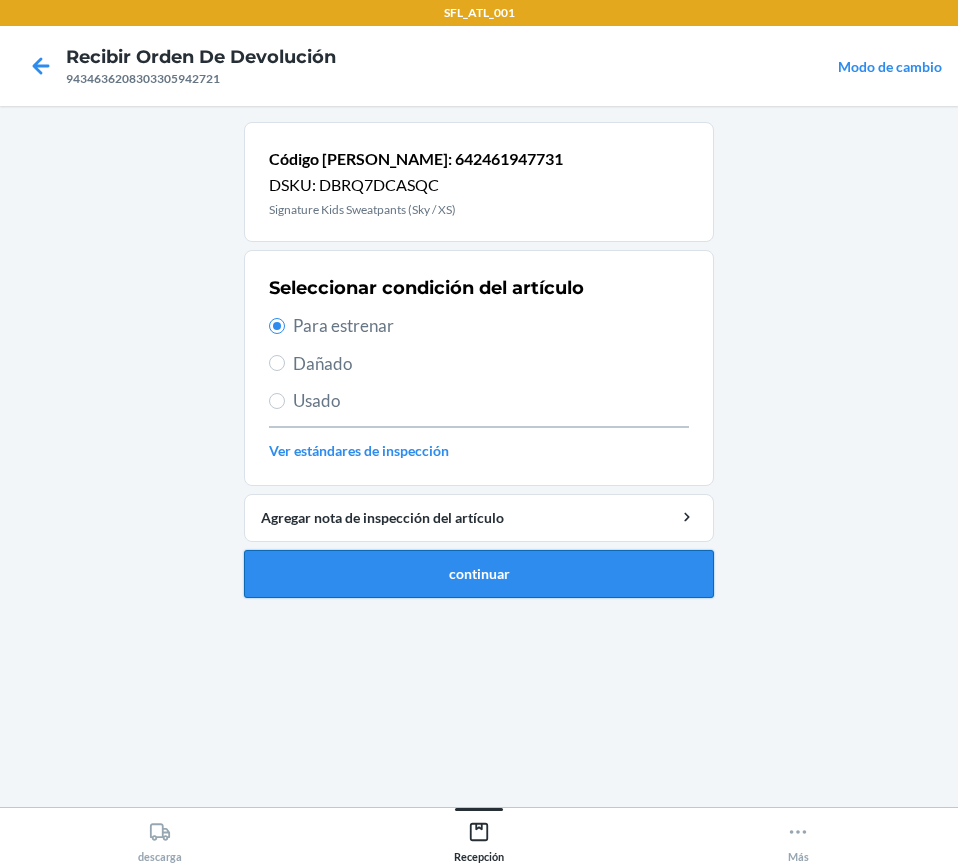 click on "continuar" at bounding box center (479, 574) 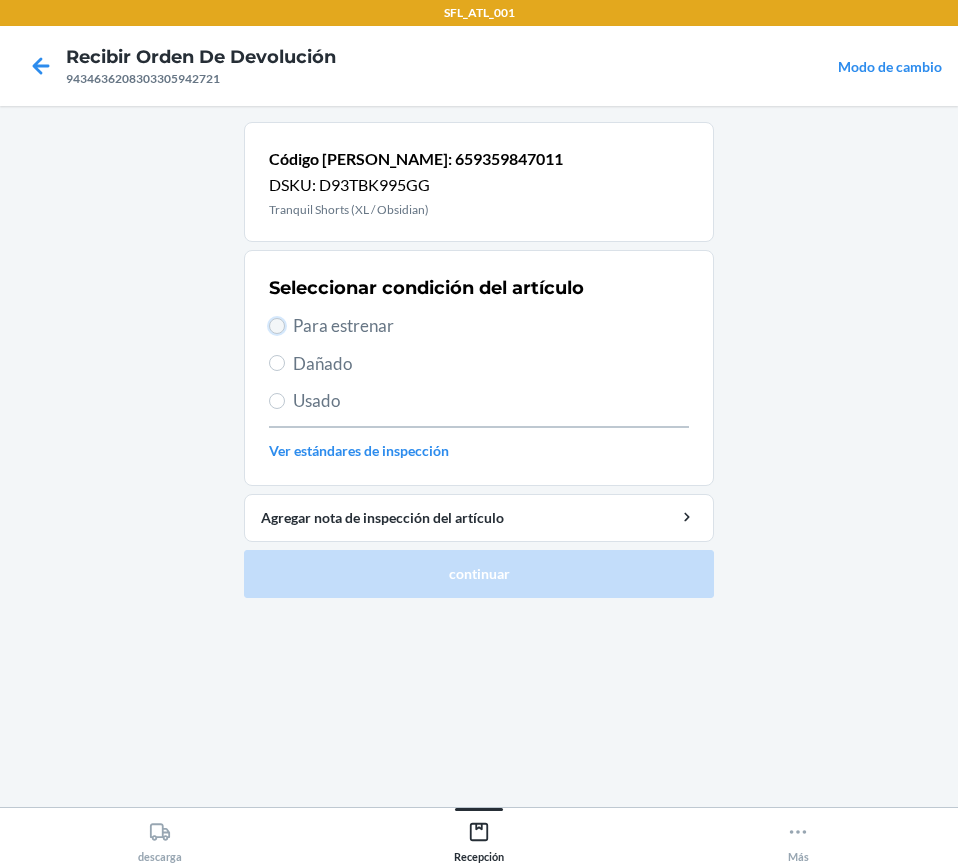 click on "Para estrenar" at bounding box center [277, 326] 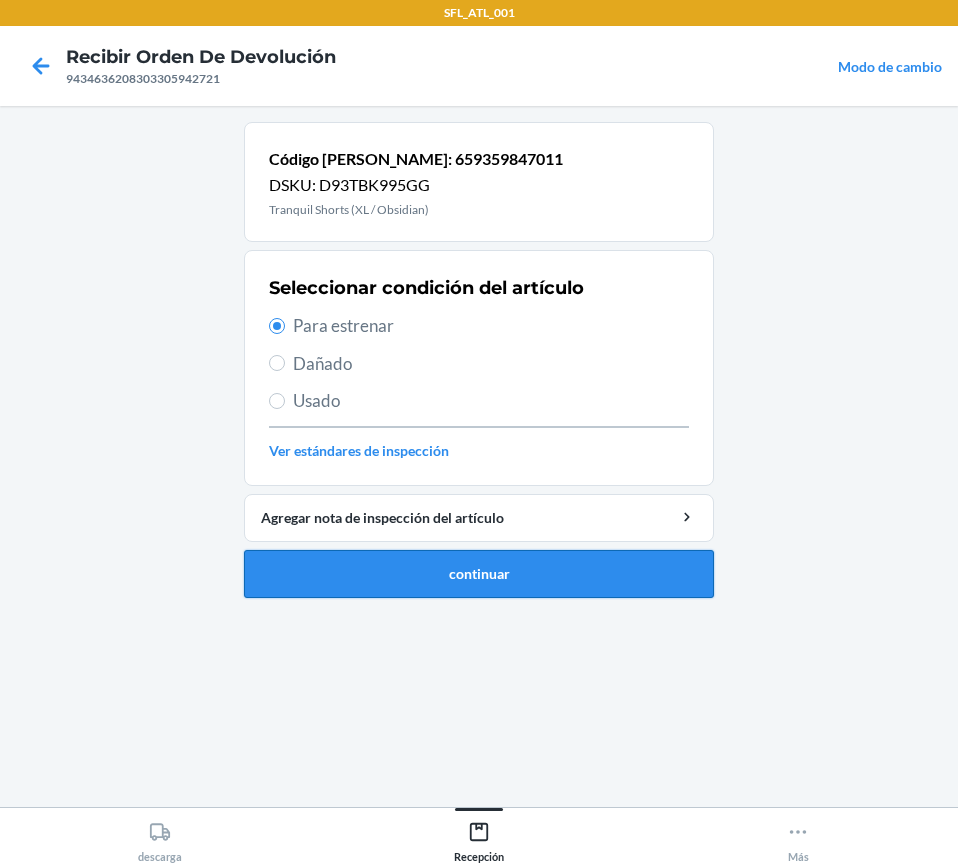 click on "continuar" at bounding box center [479, 574] 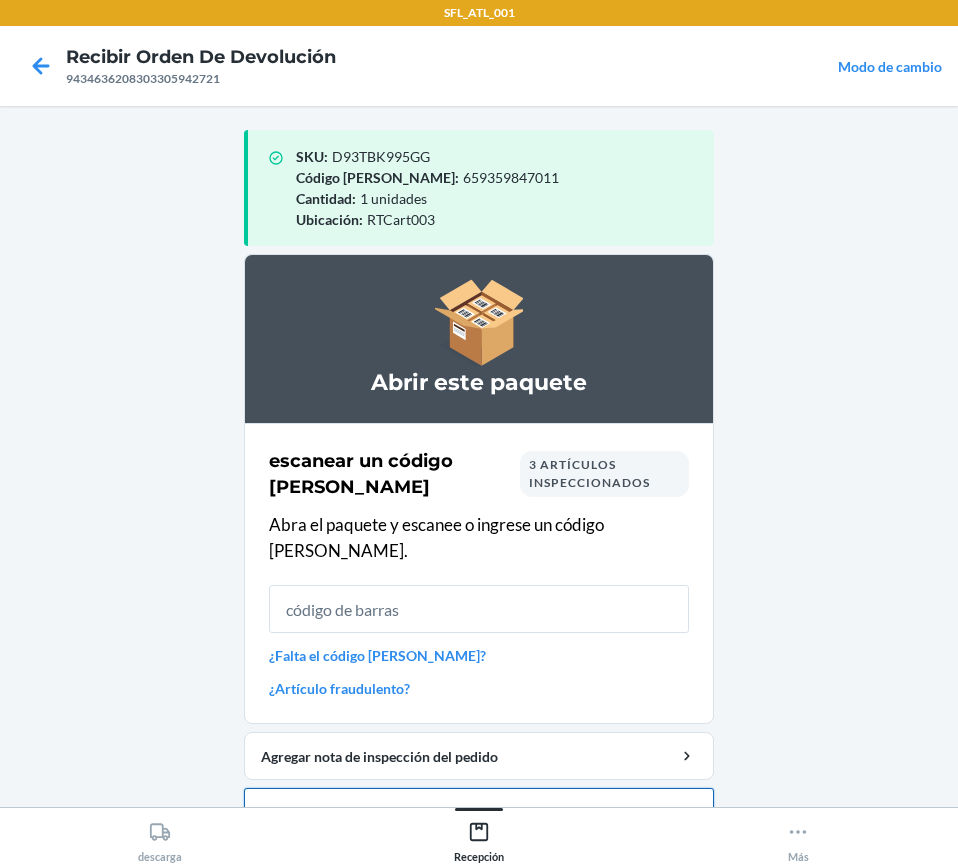 click on "Cerrar orden de devolución" at bounding box center [479, 812] 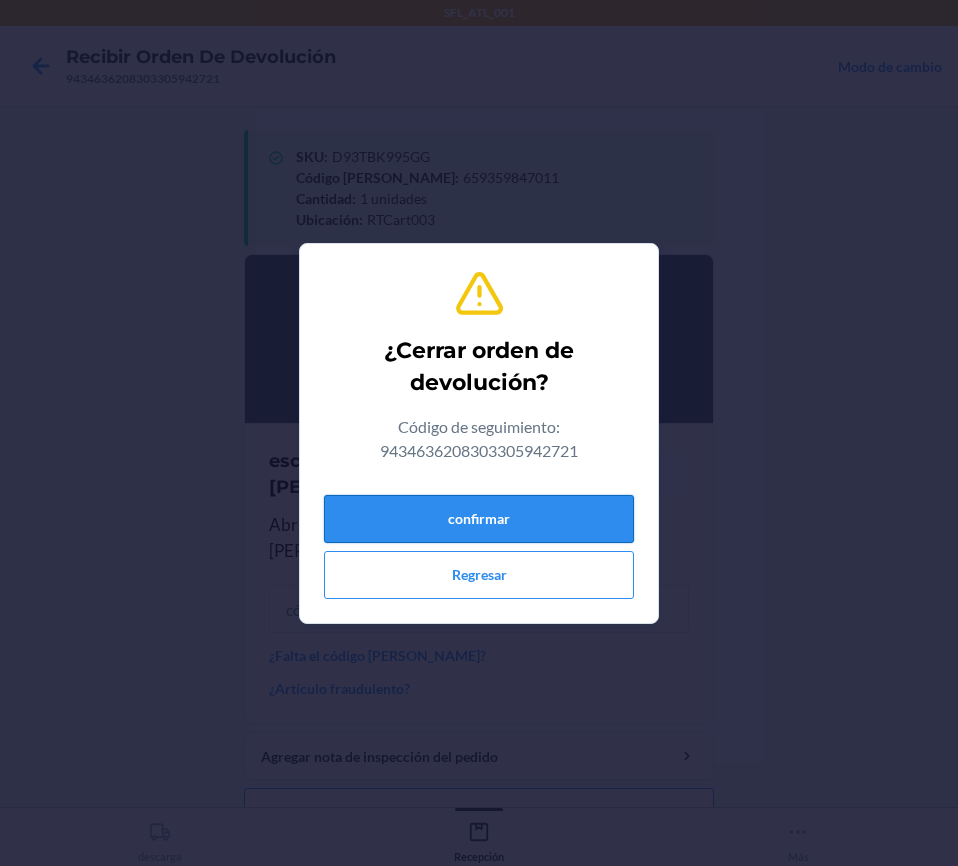 click on "confirmar" at bounding box center (479, 519) 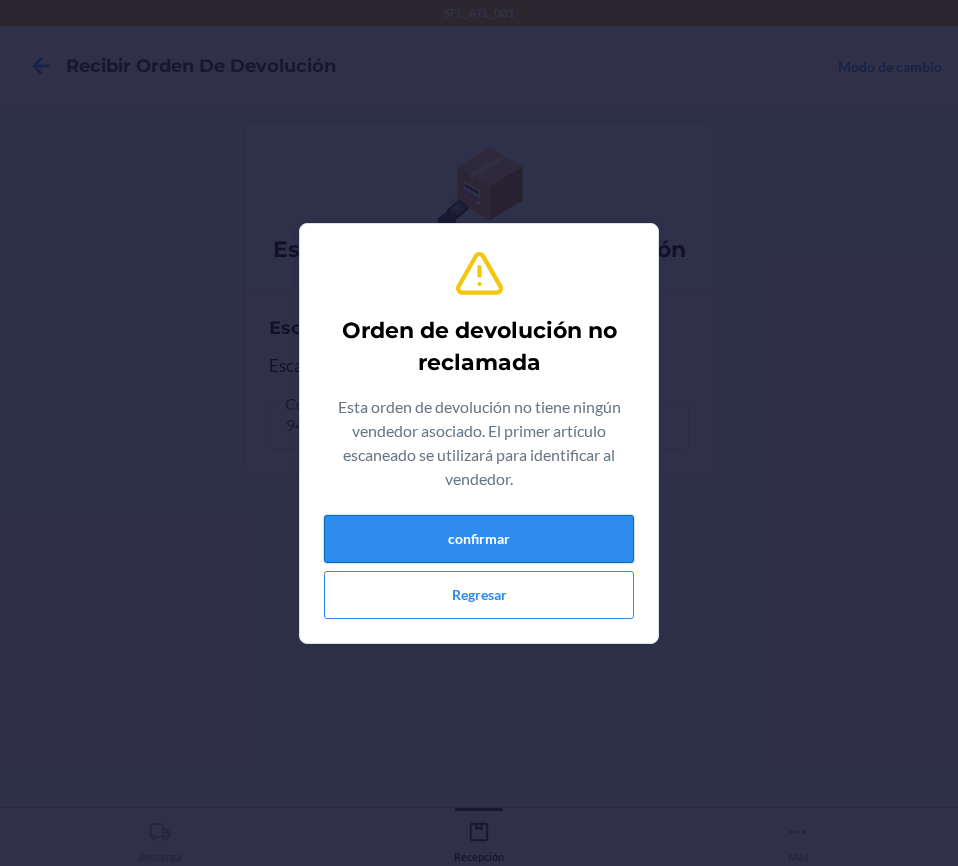 click on "confirmar" at bounding box center [479, 539] 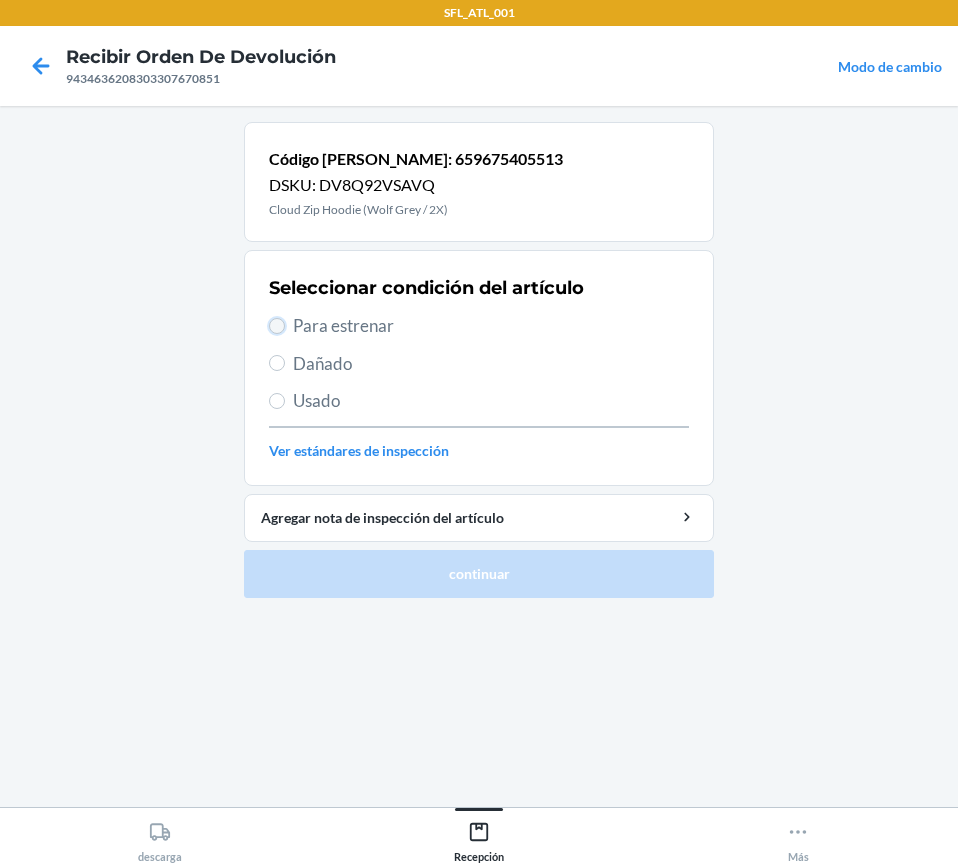click on "Para estrenar" at bounding box center [277, 326] 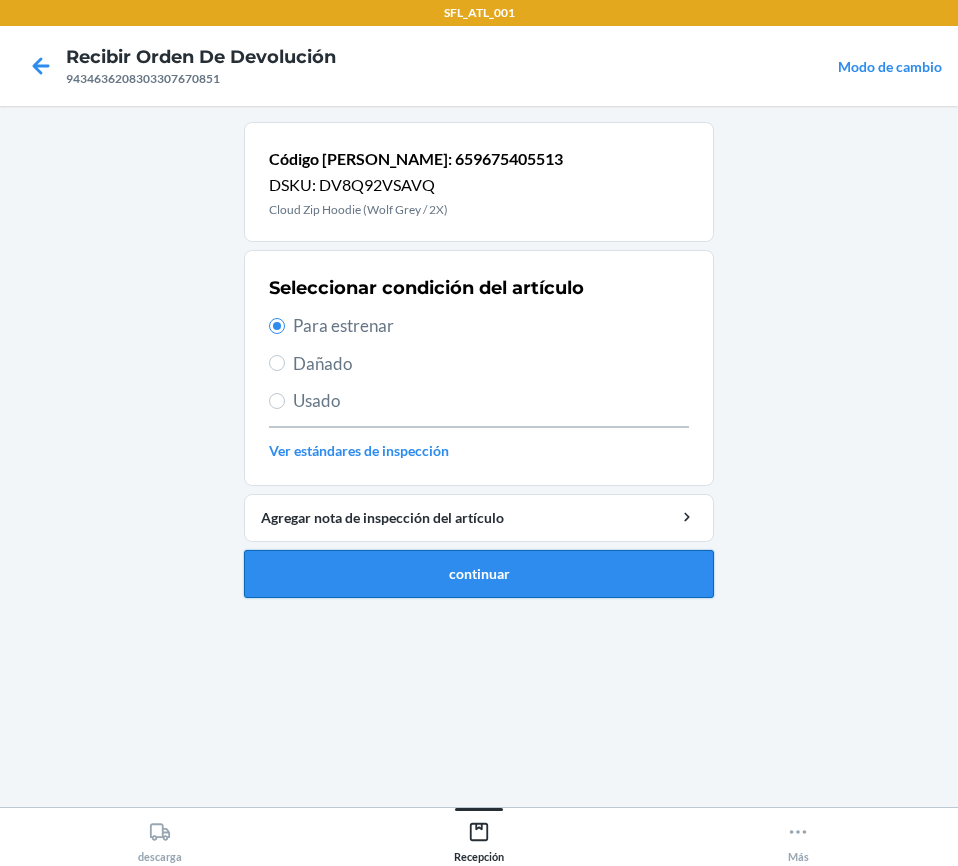 click on "continuar" at bounding box center (479, 574) 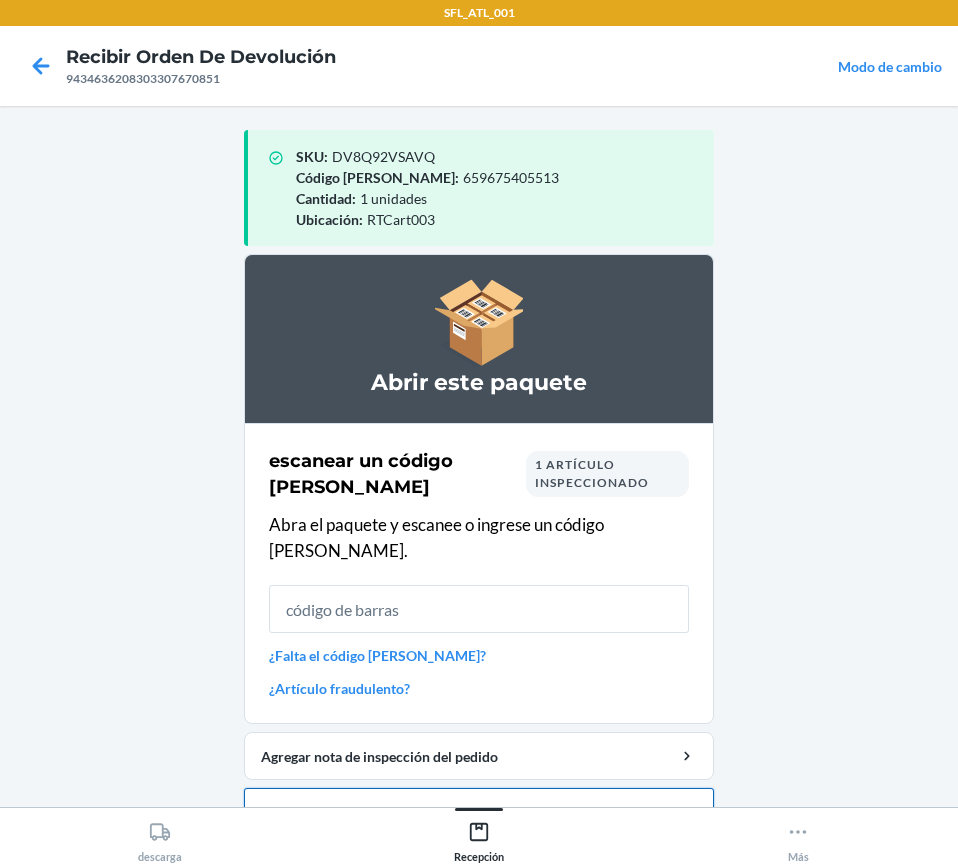 click on "Cerrar orden de devolución" at bounding box center [479, 812] 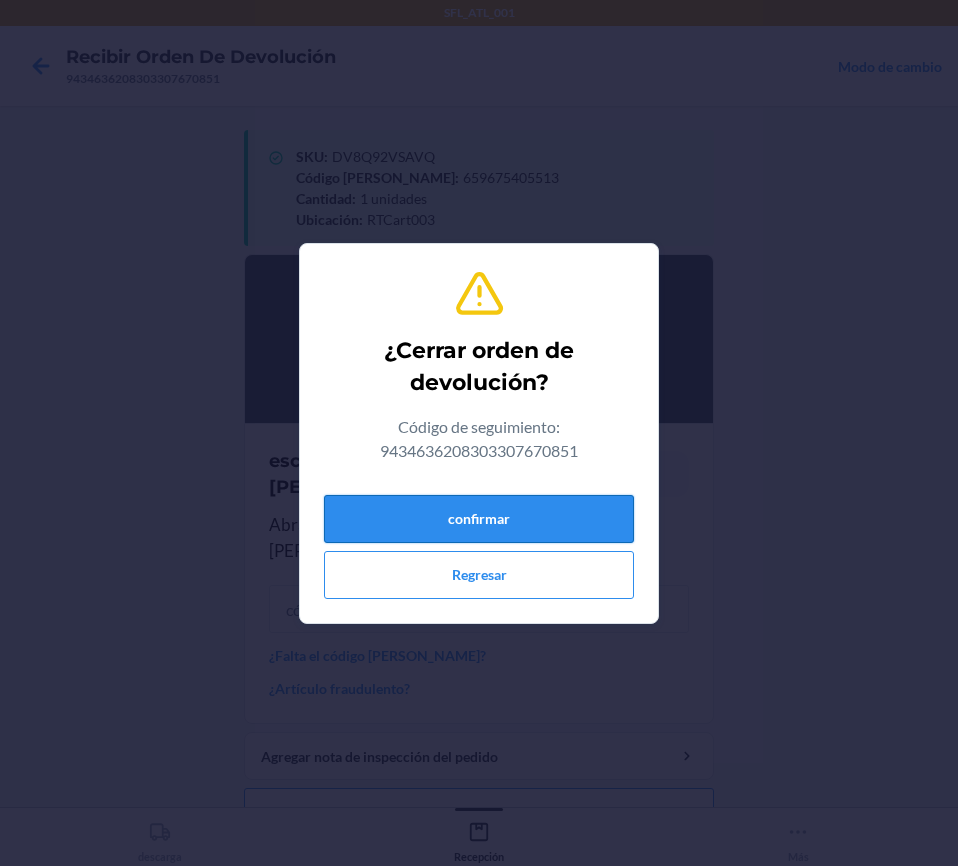 click on "confirmar" at bounding box center (479, 519) 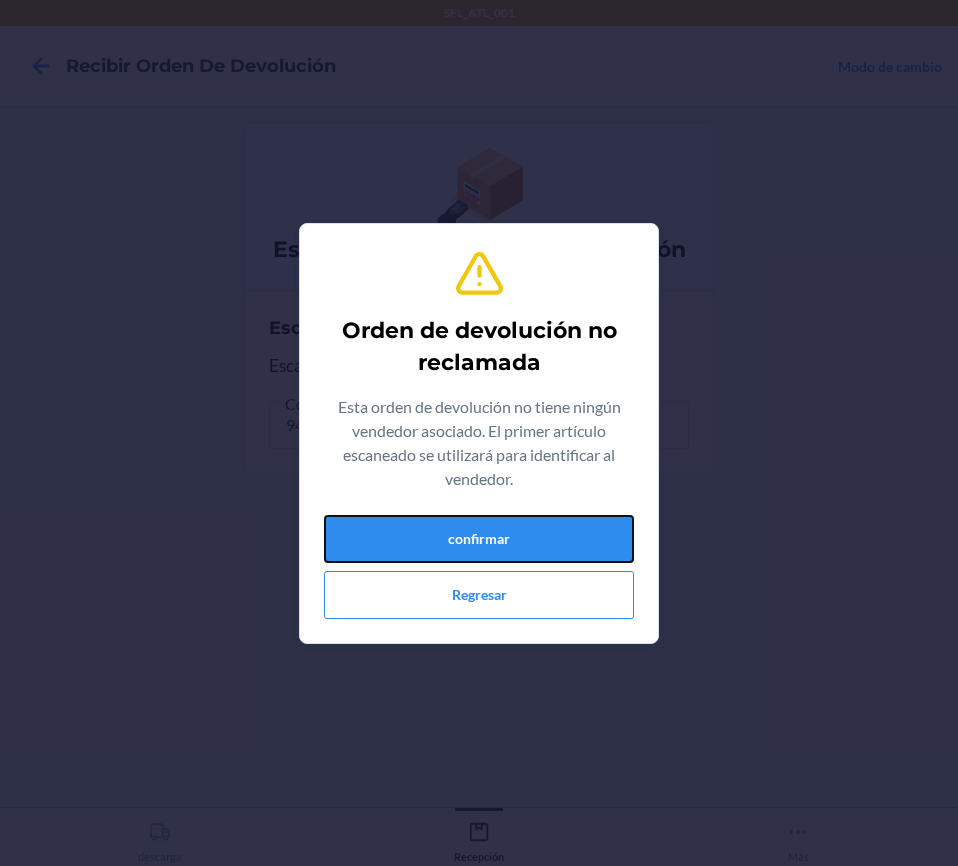 click on "confirmar" at bounding box center (479, 539) 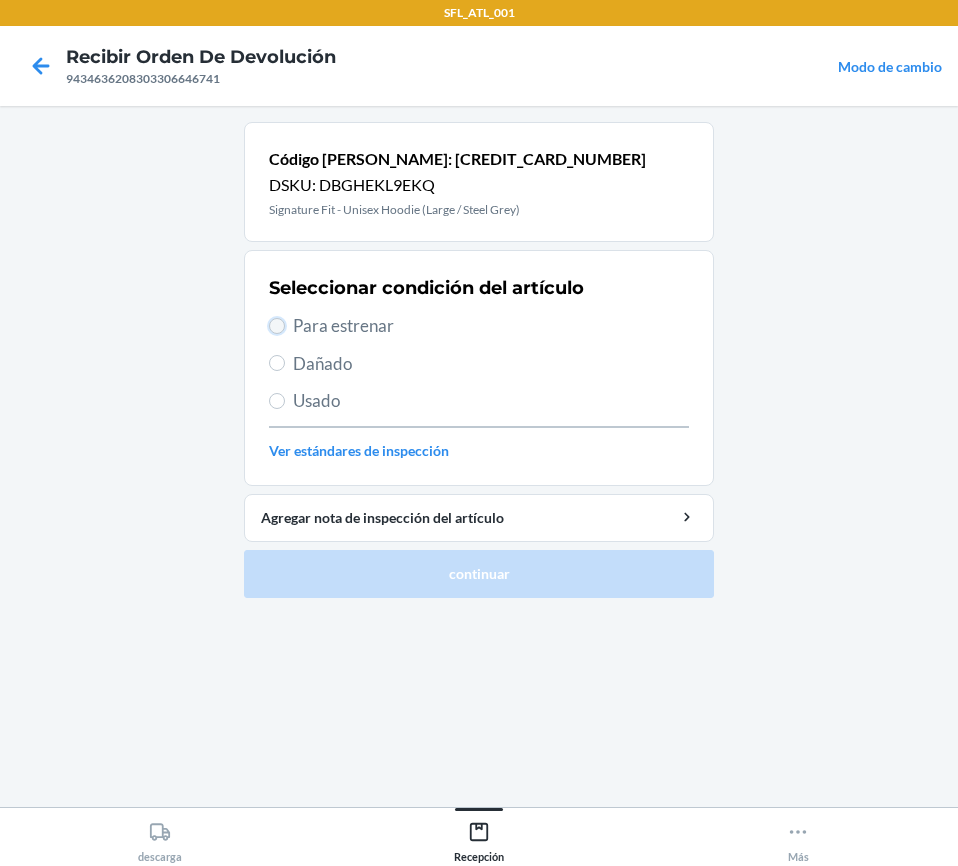 click on "Para estrenar" at bounding box center (277, 326) 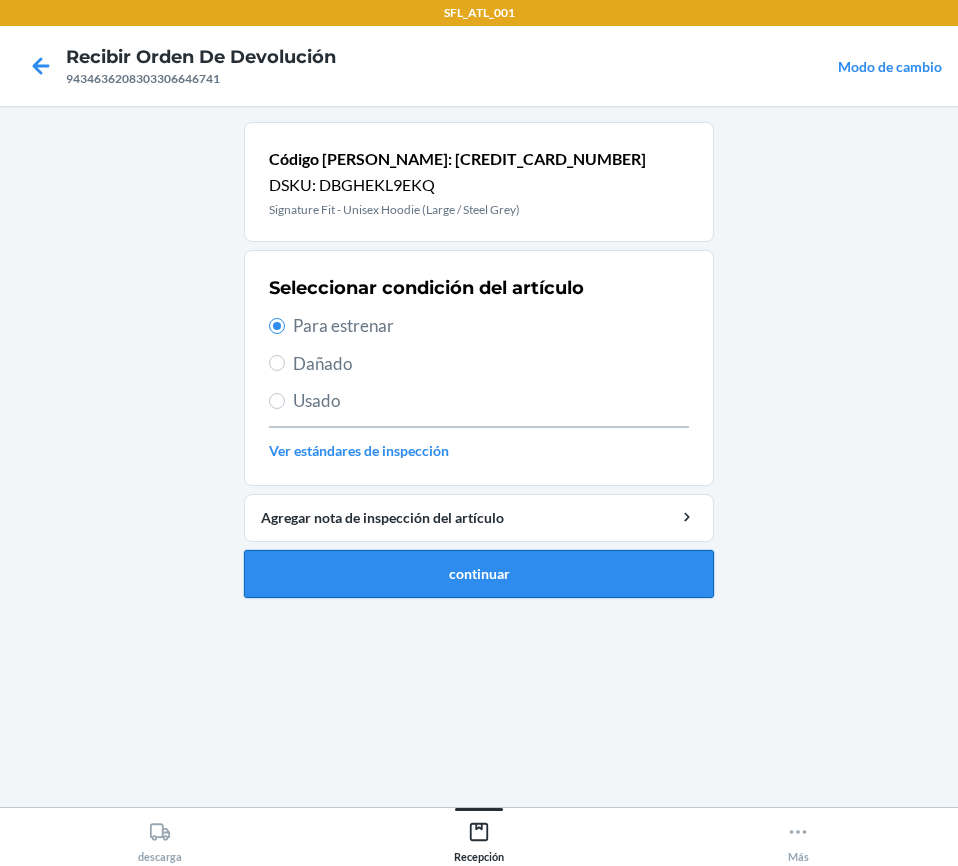 click on "continuar" at bounding box center [479, 574] 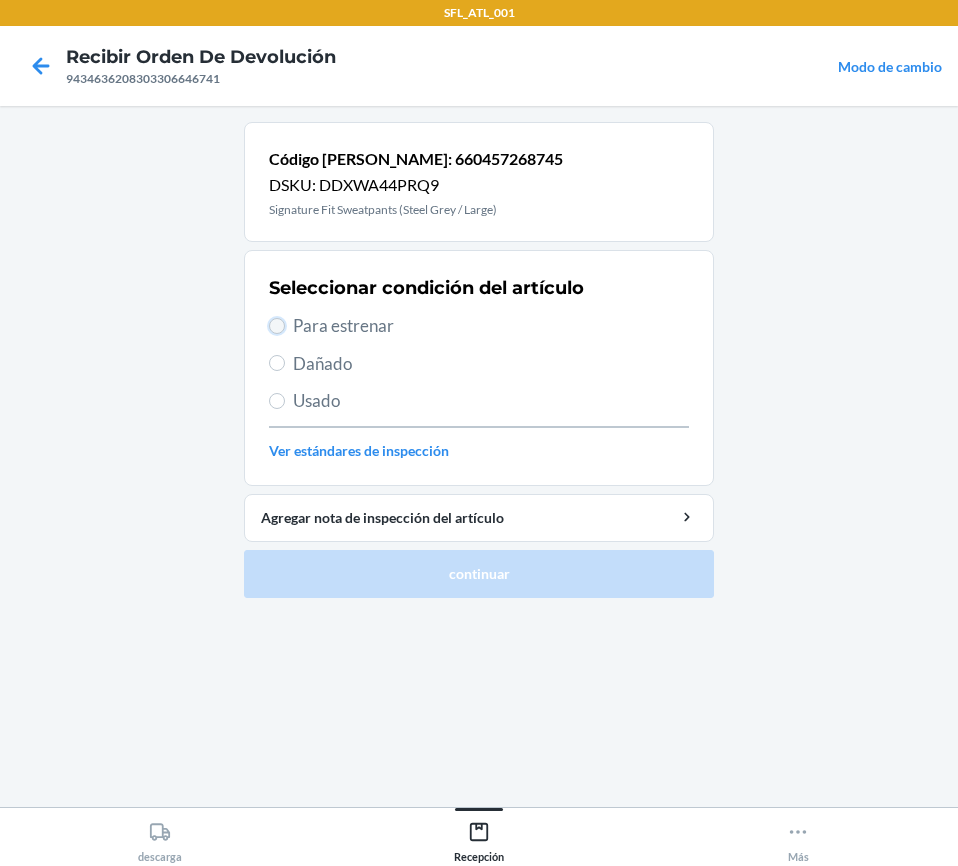 click on "Para estrenar" at bounding box center [277, 326] 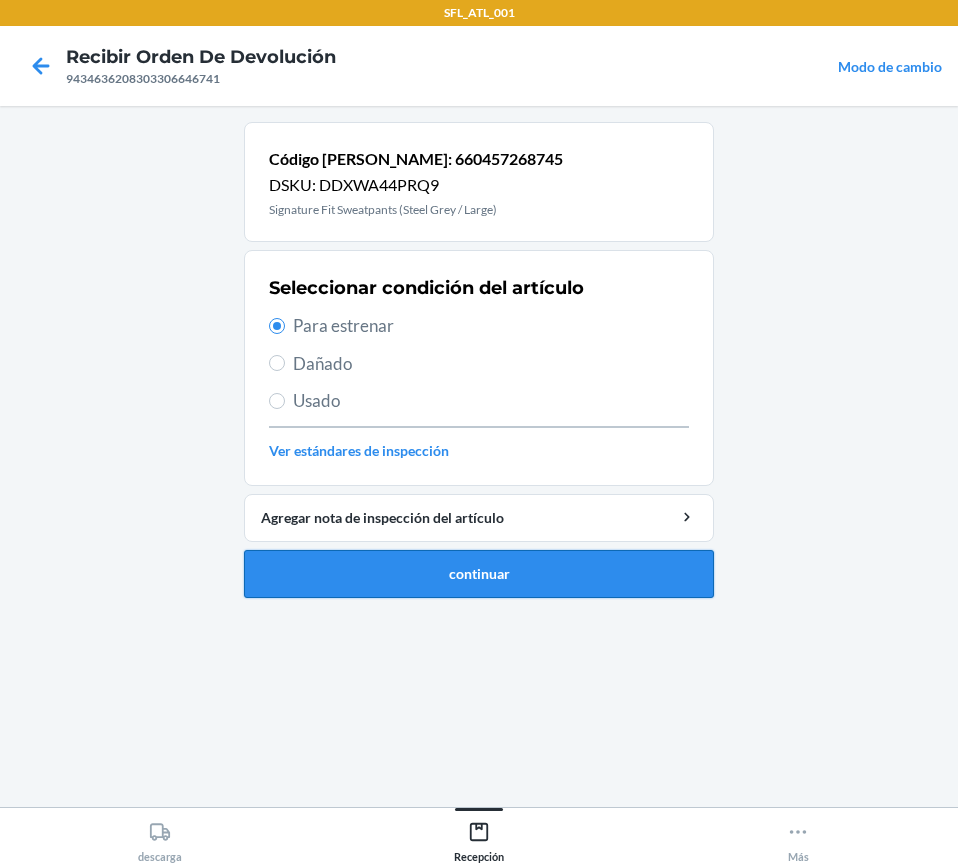click on "continuar" at bounding box center [479, 574] 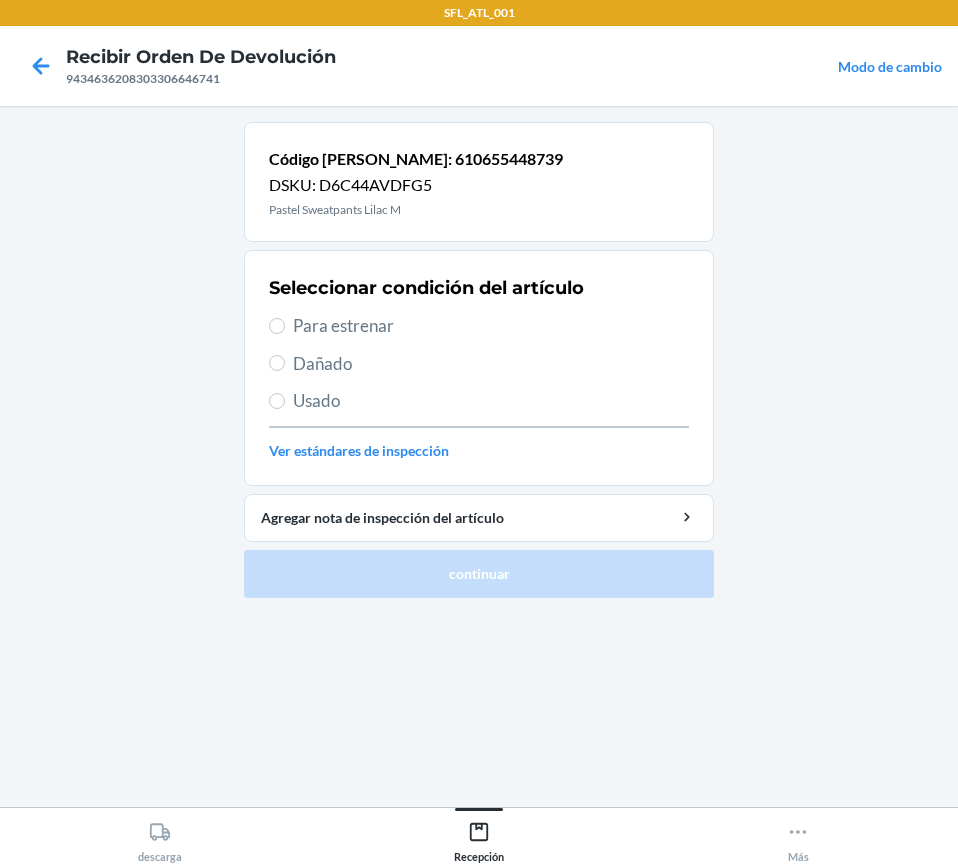 click on "Seleccionar condición del artículo Para estrenar Dañado Usado Ver estándares de inspección" at bounding box center [479, 368] 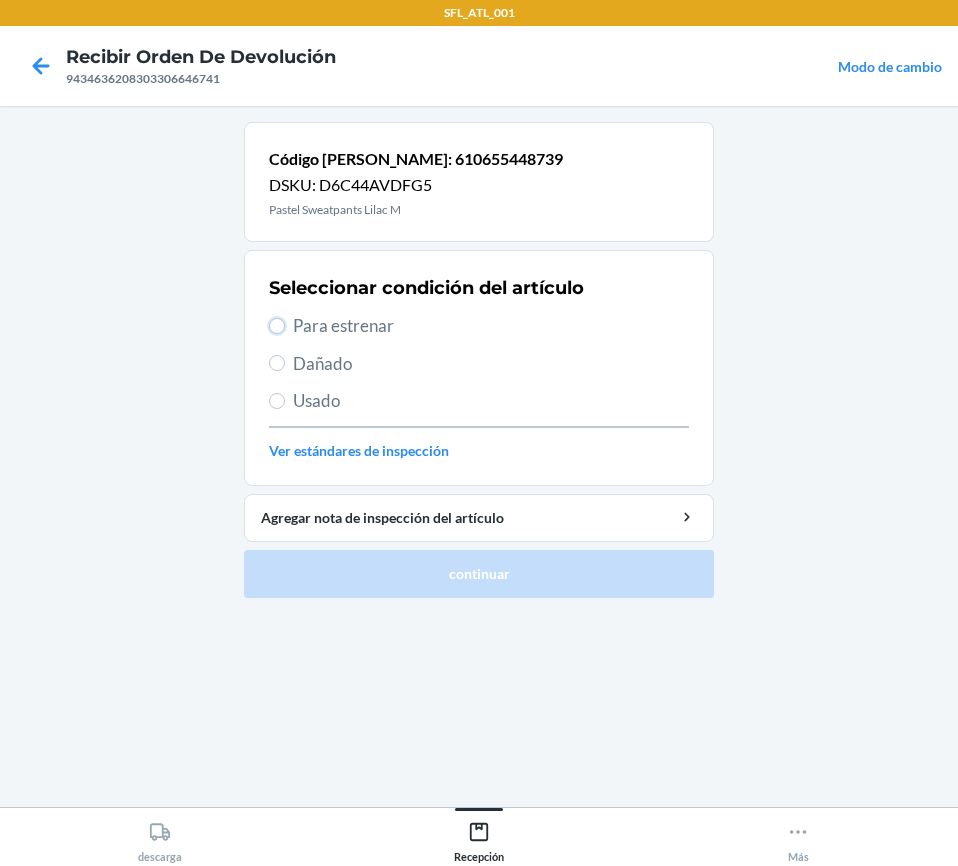click on "Para estrenar" at bounding box center [277, 326] 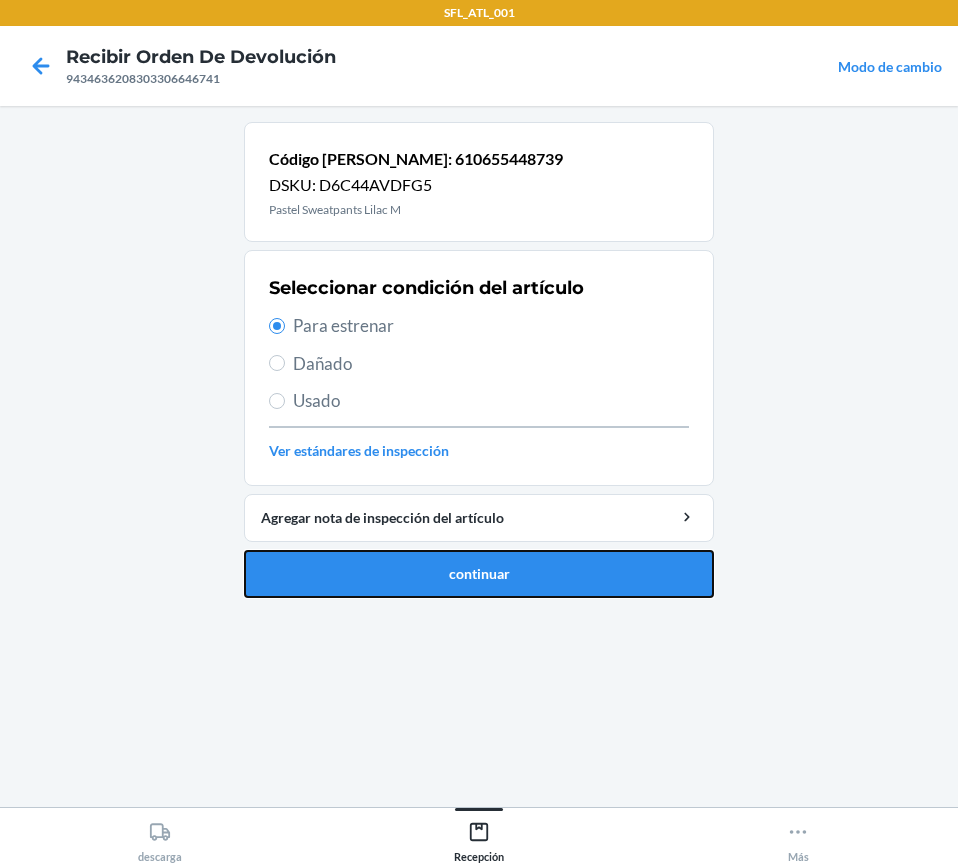 click on "continuar" at bounding box center [479, 574] 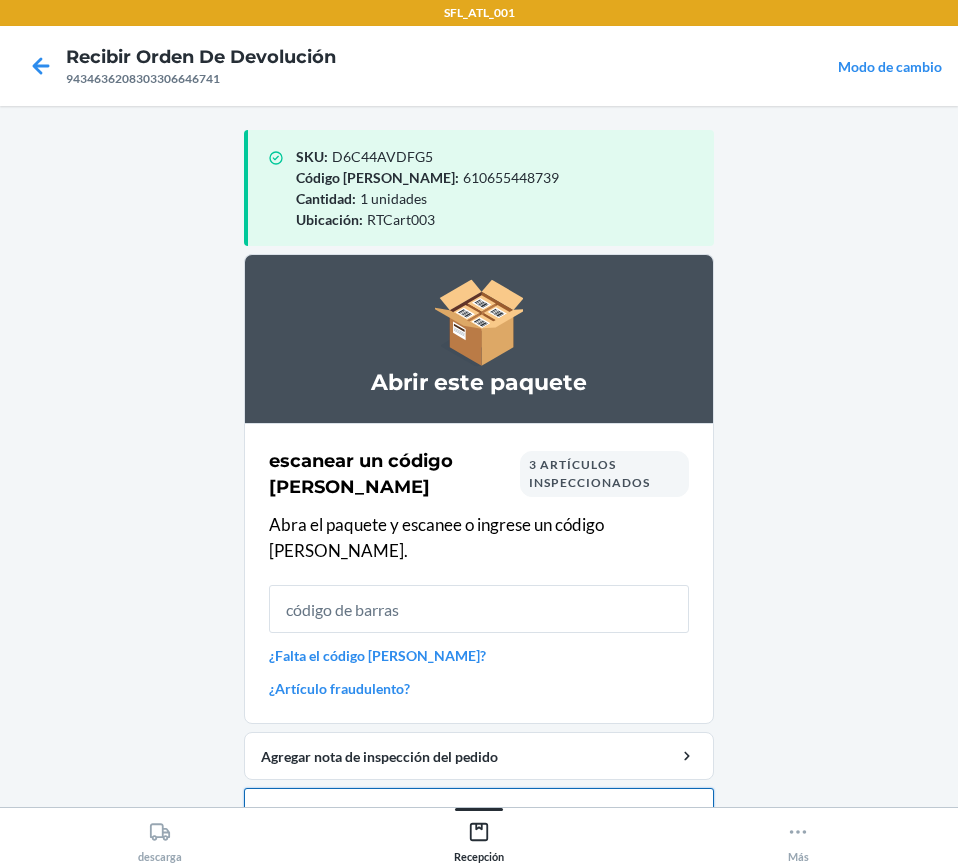 click on "Cerrar orden de devolución" at bounding box center (479, 812) 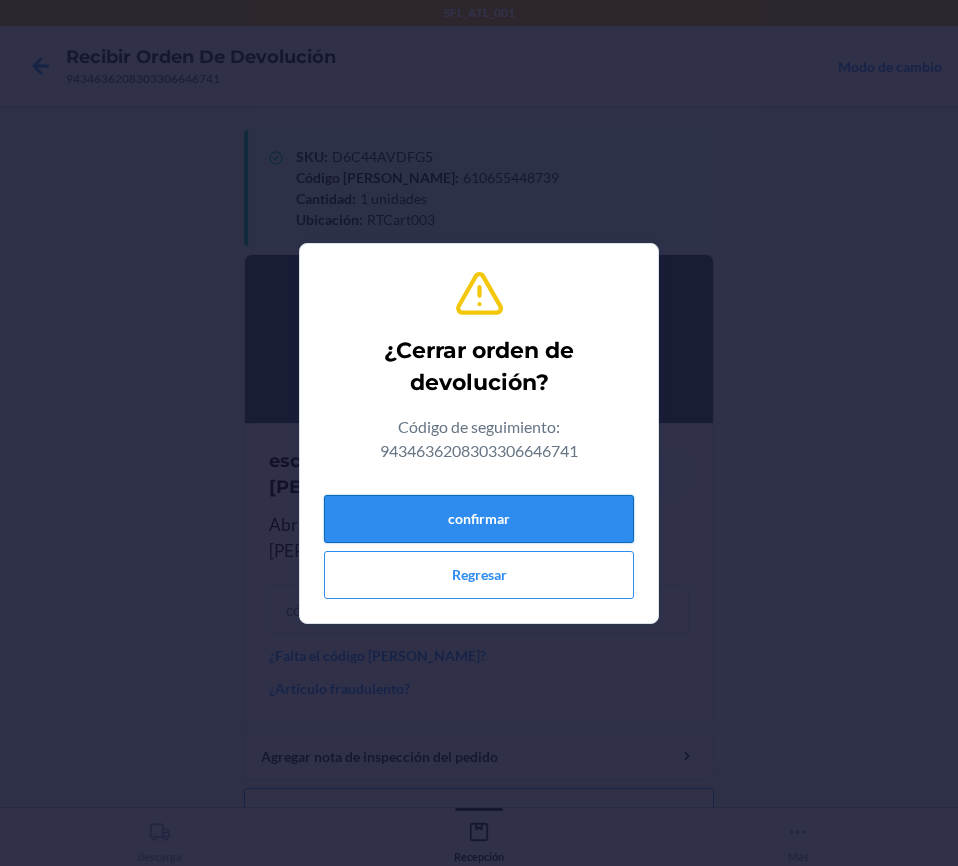 click on "confirmar" at bounding box center (479, 519) 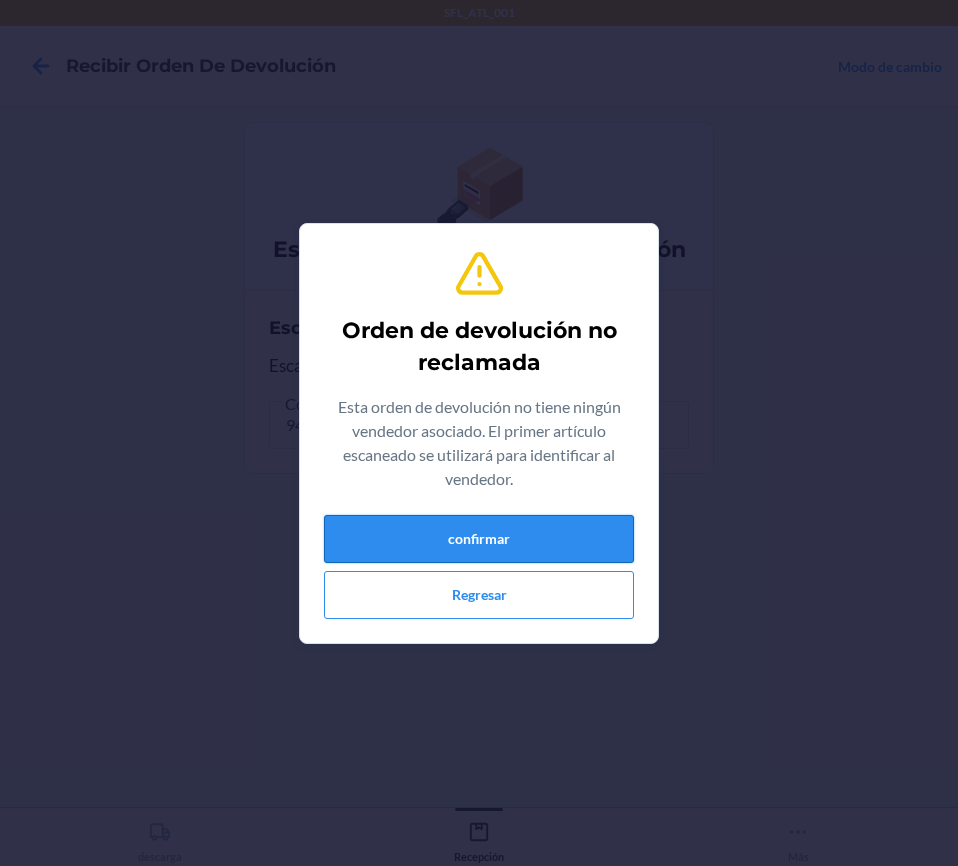 click on "confirmar" at bounding box center [479, 539] 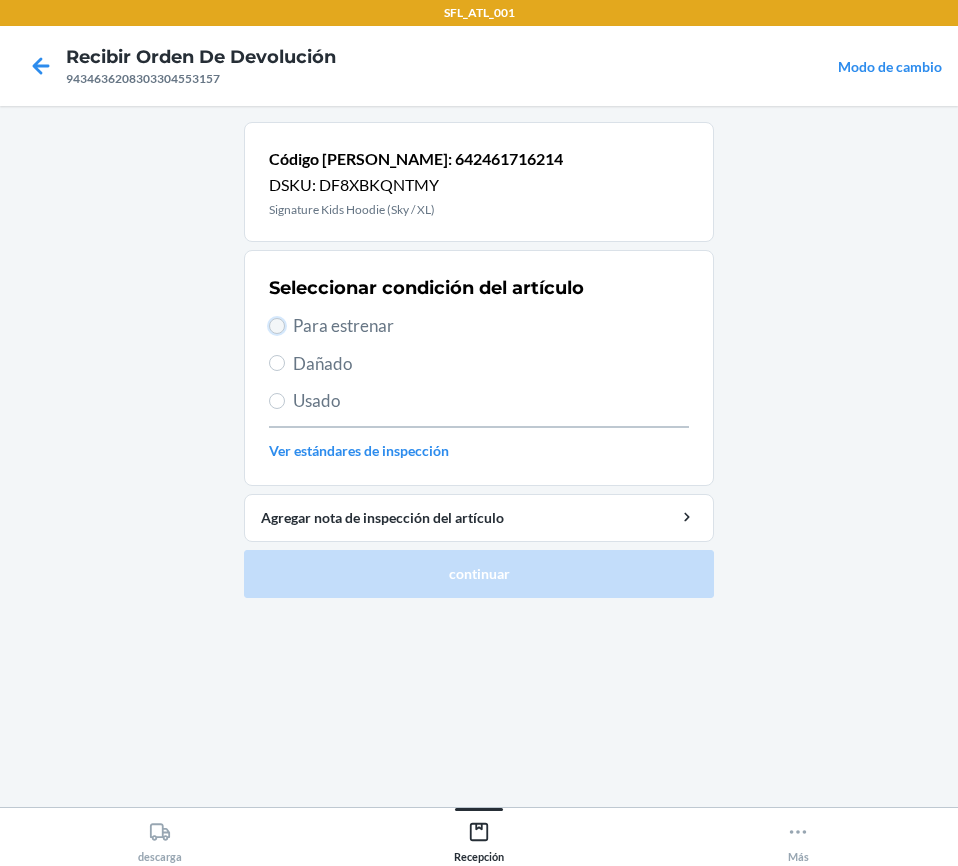 click on "Para estrenar" at bounding box center (277, 326) 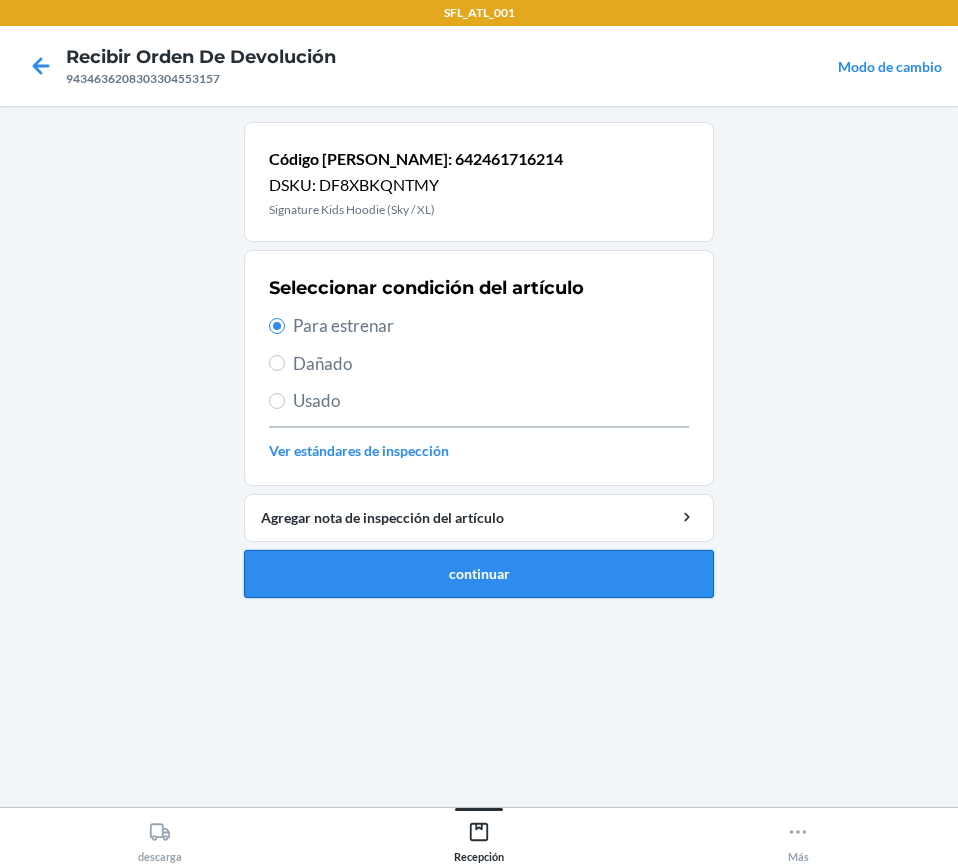 click on "continuar" at bounding box center [479, 574] 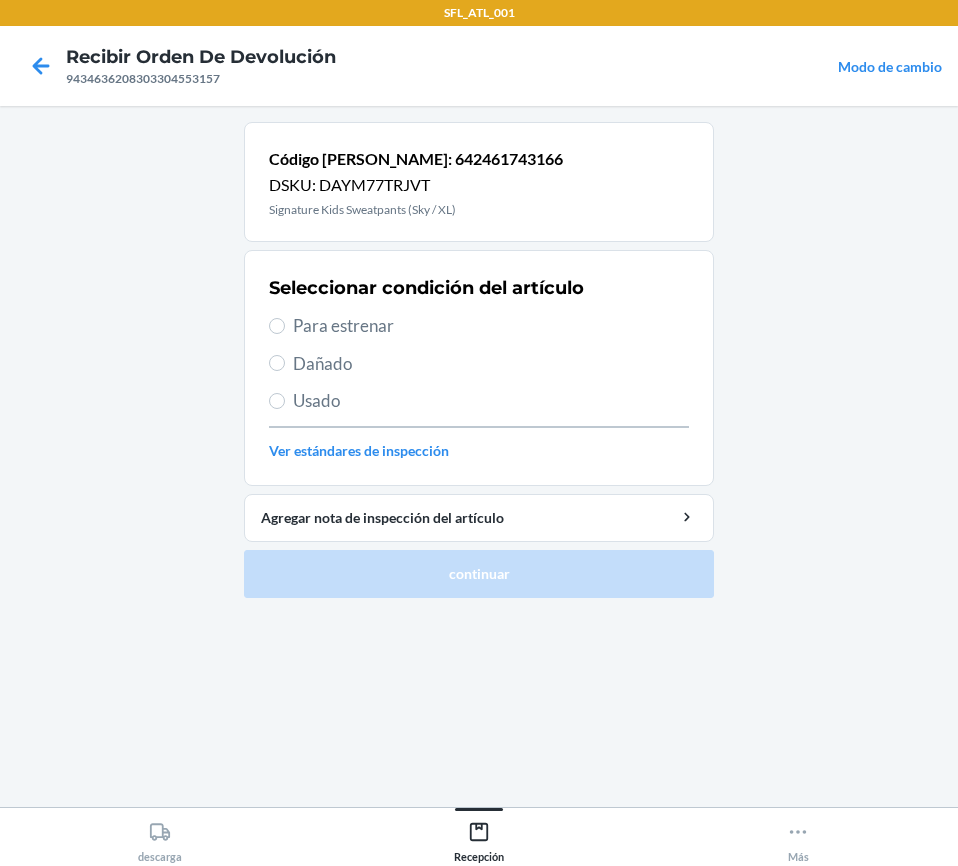 click on "Para estrenar" at bounding box center (479, 326) 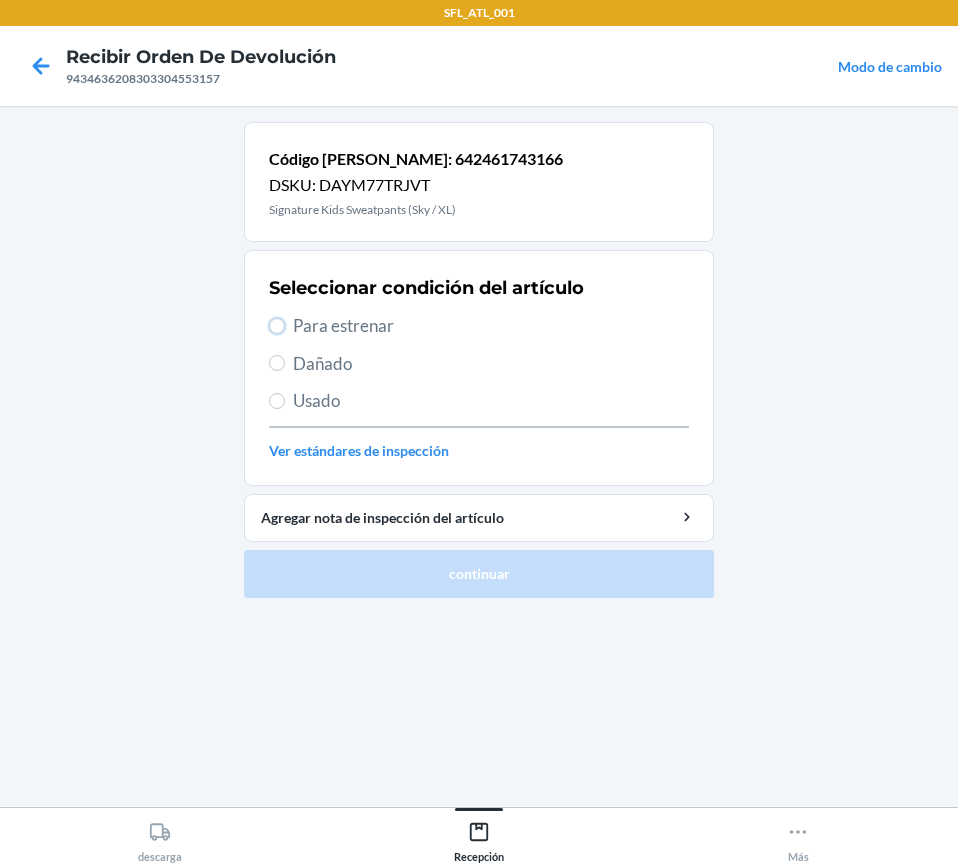 click on "Para estrenar" at bounding box center [277, 326] 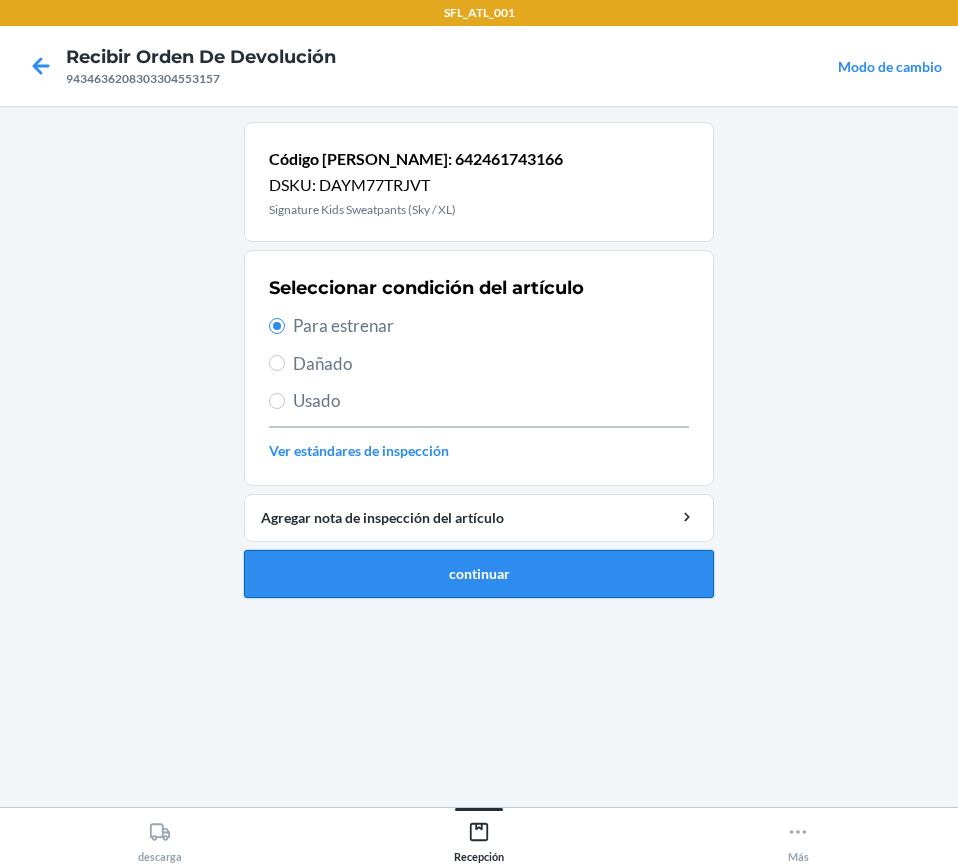 click on "continuar" at bounding box center (479, 574) 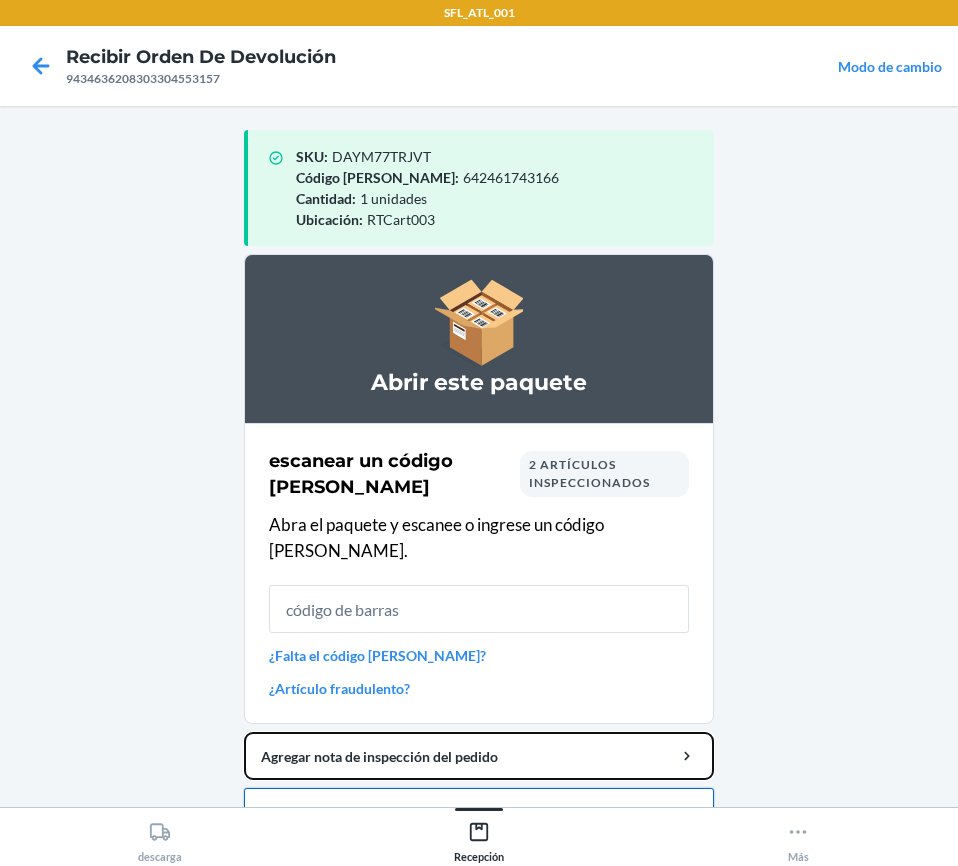 drag, startPoint x: 586, startPoint y: 736, endPoint x: 579, endPoint y: 772, distance: 36.67424 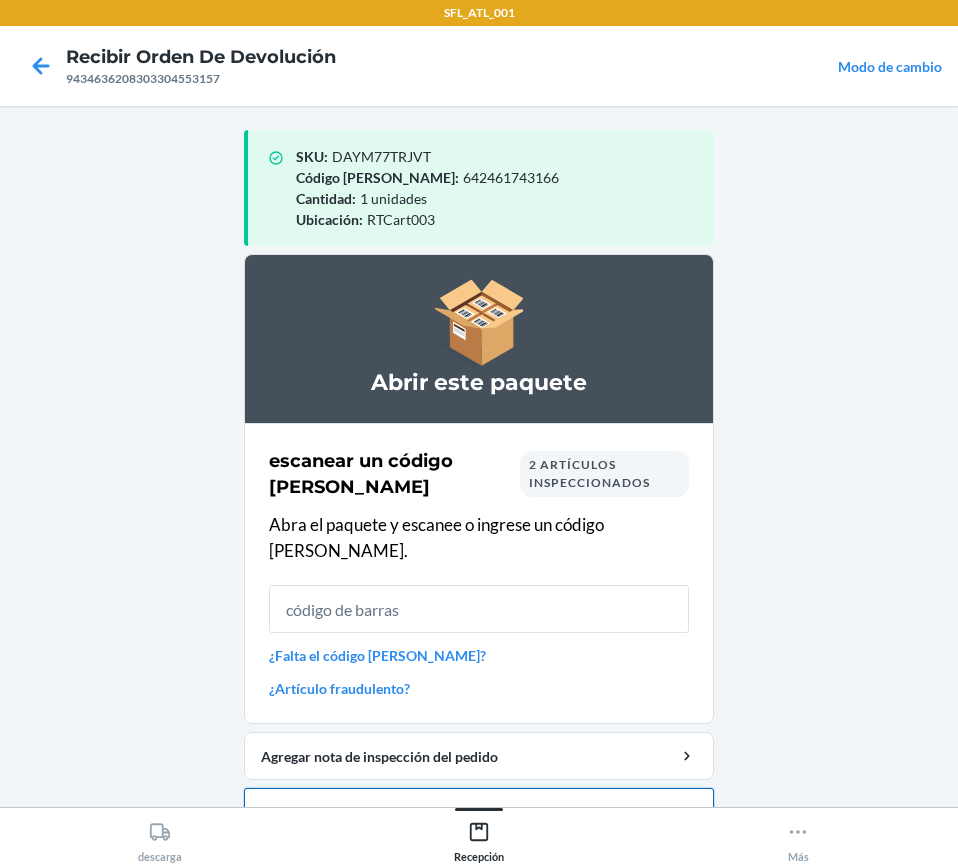 click on "Cerrar orden de devolución" at bounding box center [479, 812] 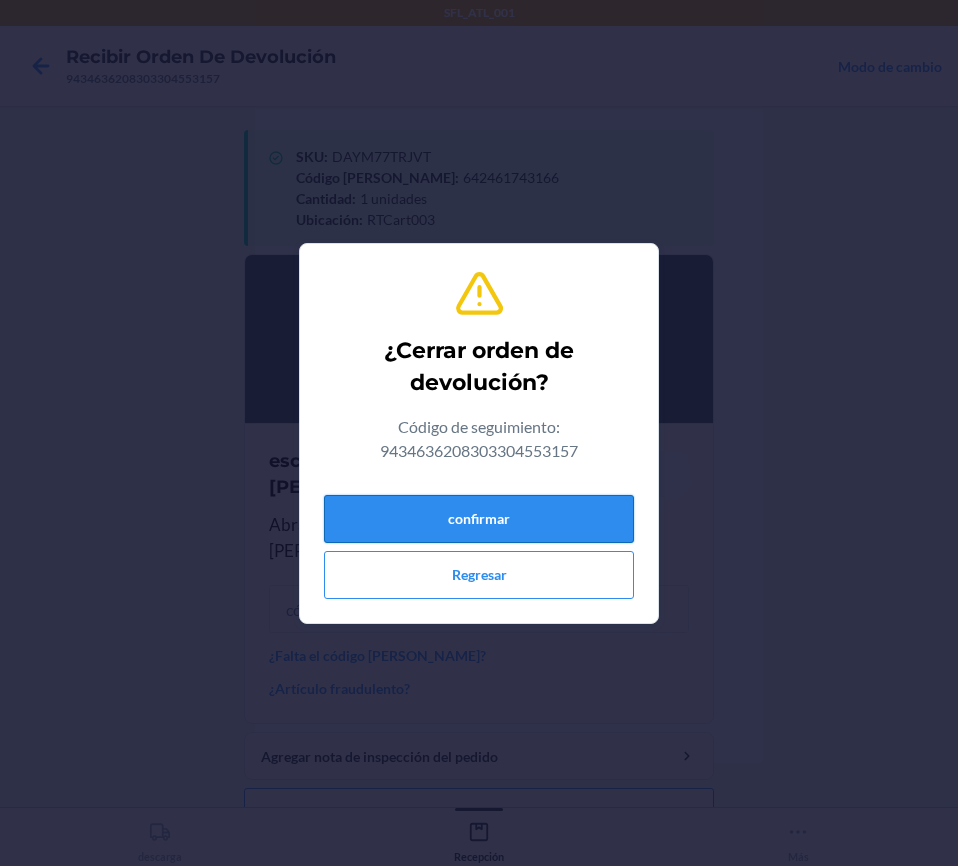click on "confirmar" at bounding box center (479, 519) 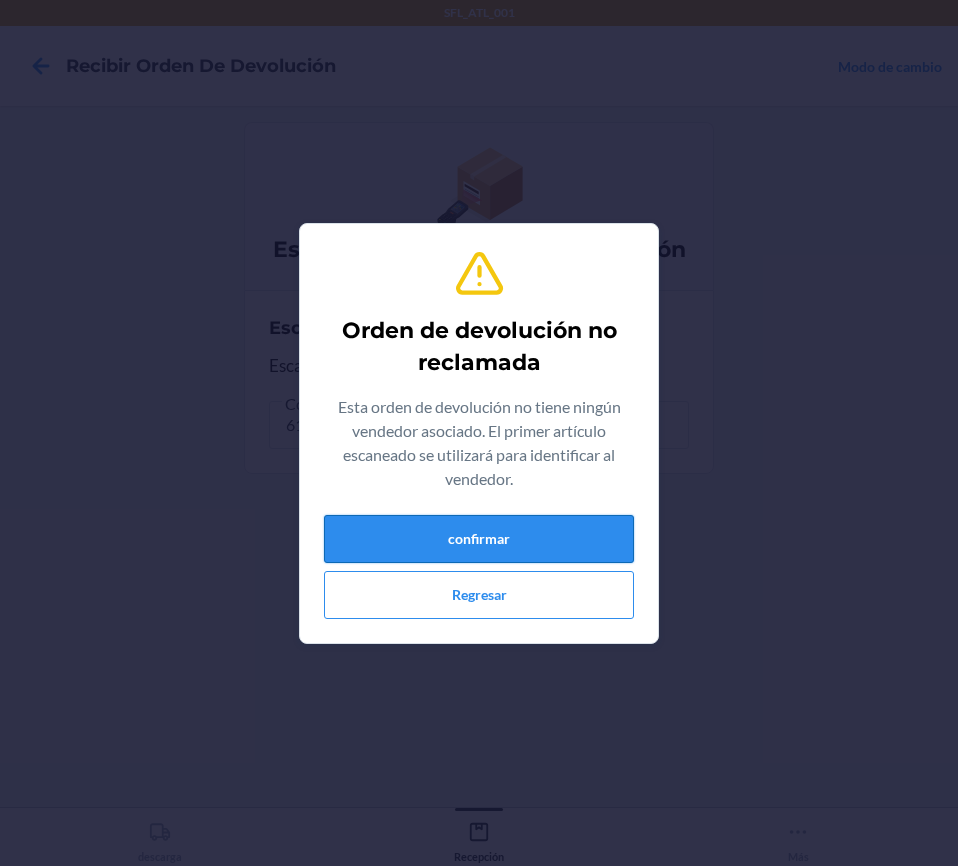 click on "confirmar" at bounding box center (479, 539) 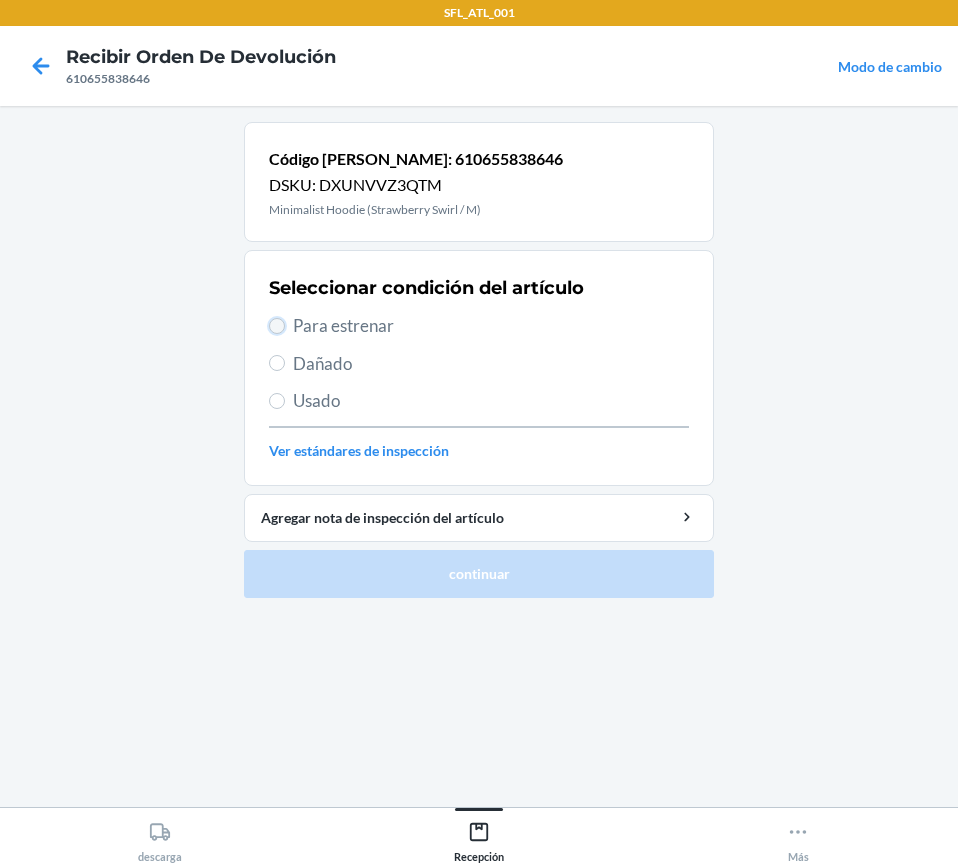 click on "Para estrenar" at bounding box center [277, 326] 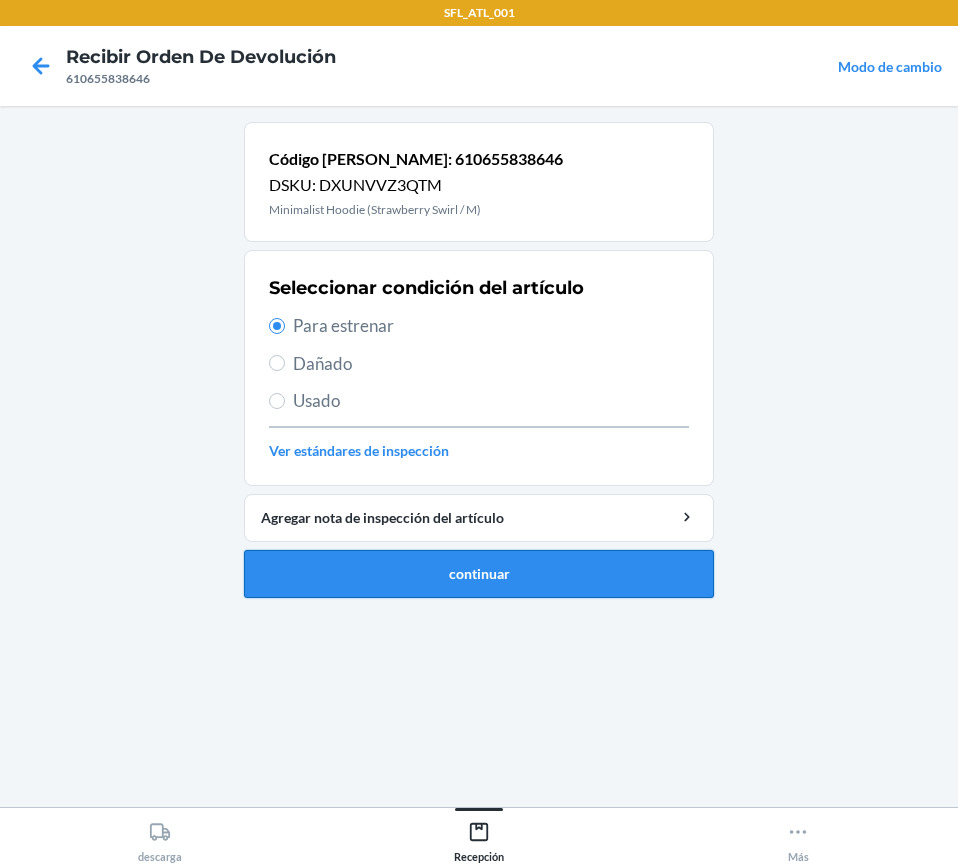 click on "continuar" at bounding box center (479, 574) 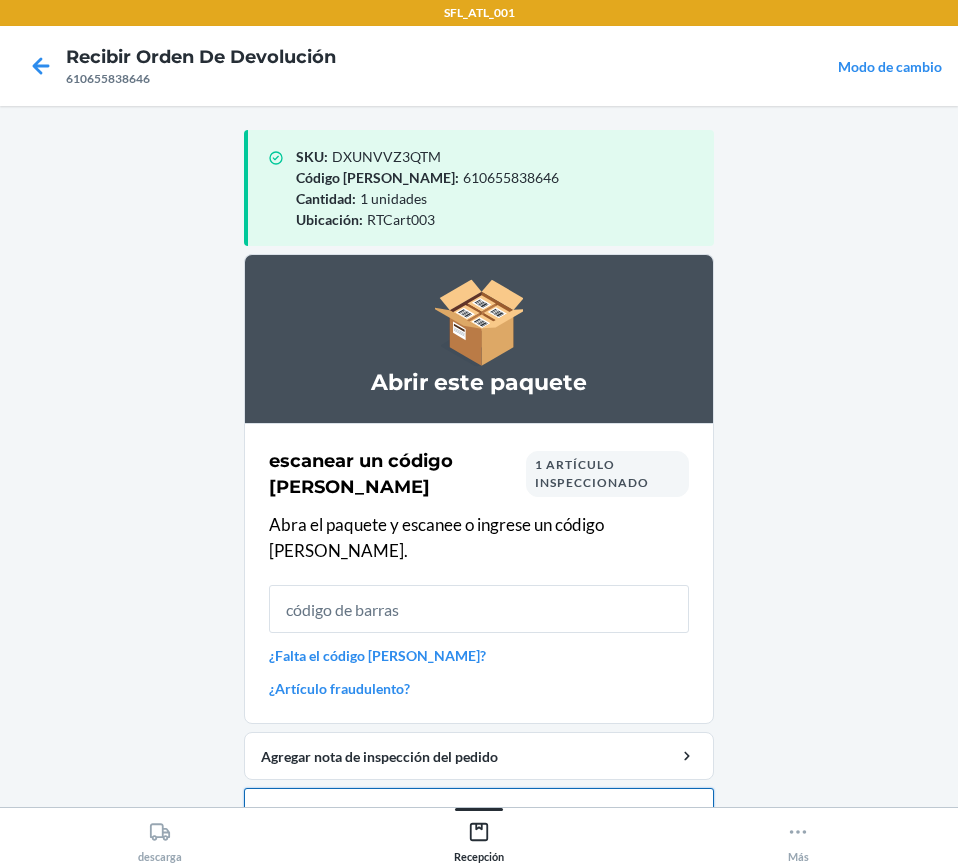 click on "Cerrar orden de devolución" at bounding box center (479, 812) 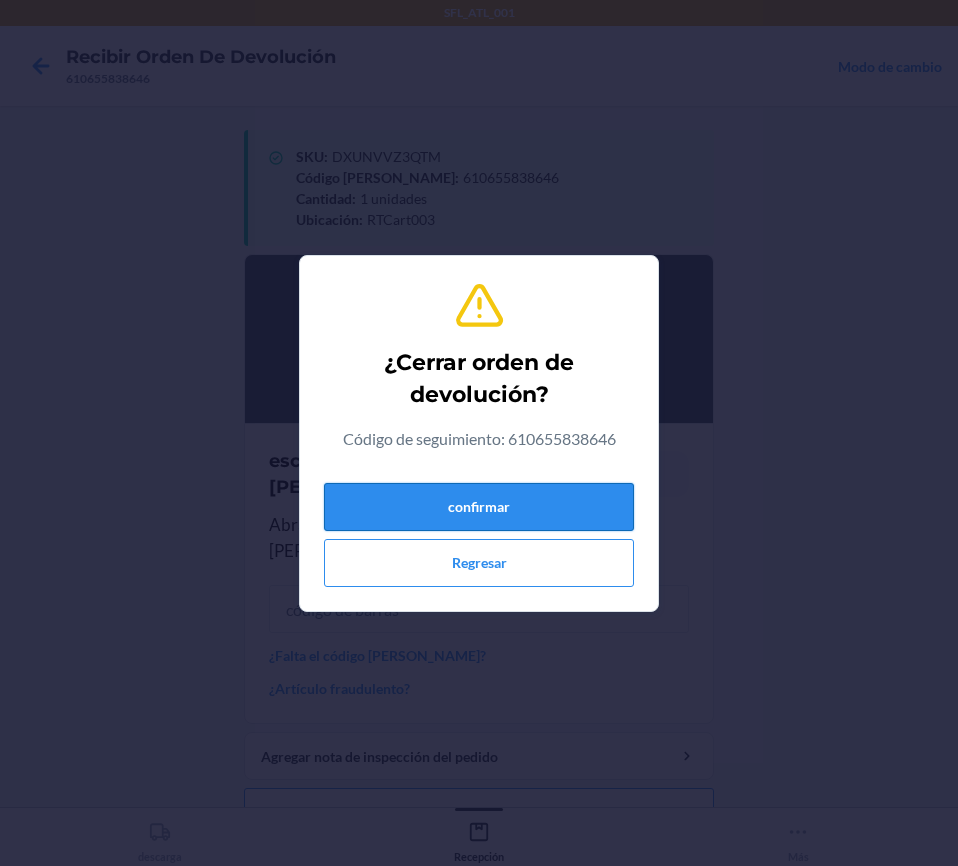 click on "confirmar" at bounding box center [479, 507] 